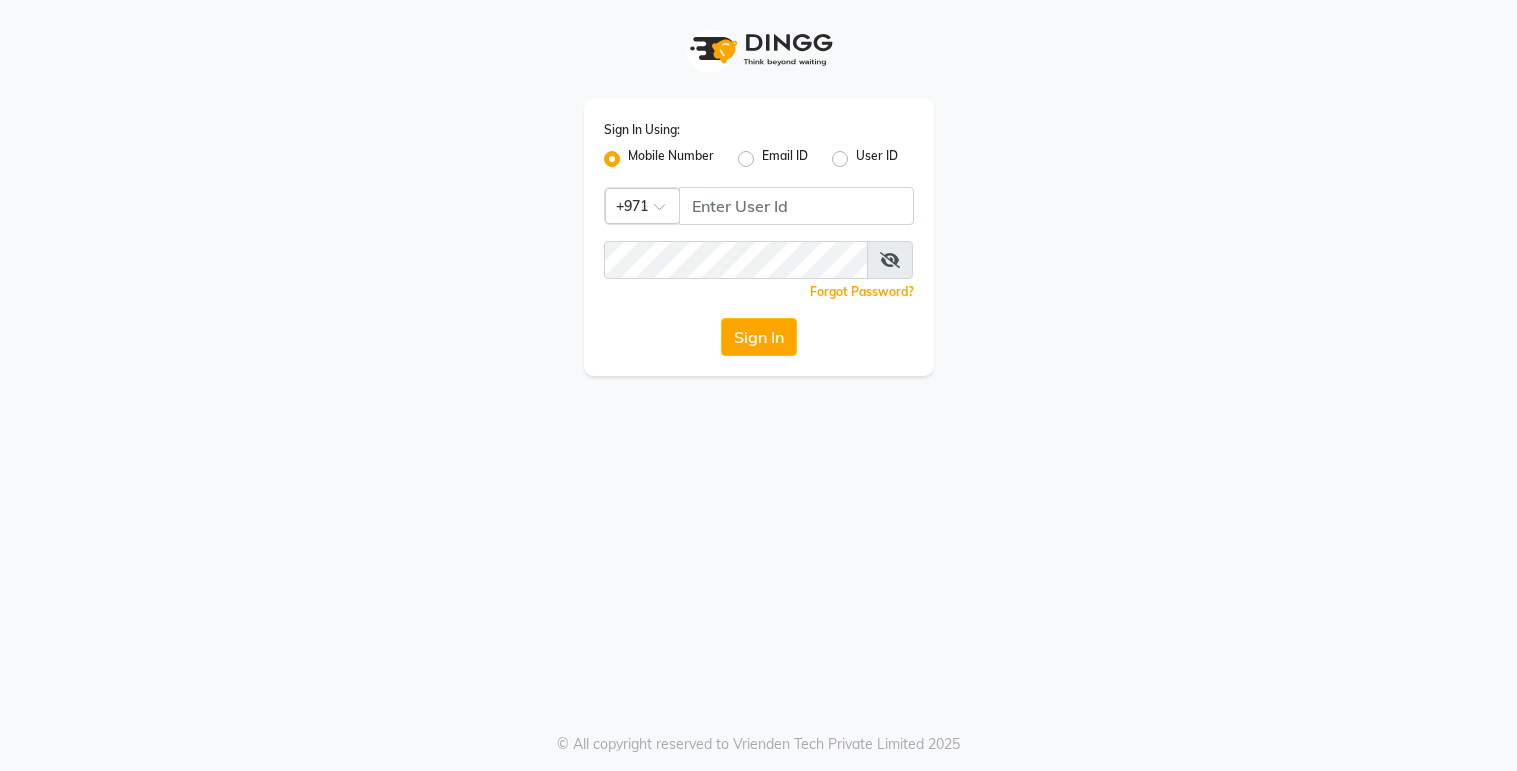 scroll, scrollTop: 0, scrollLeft: 0, axis: both 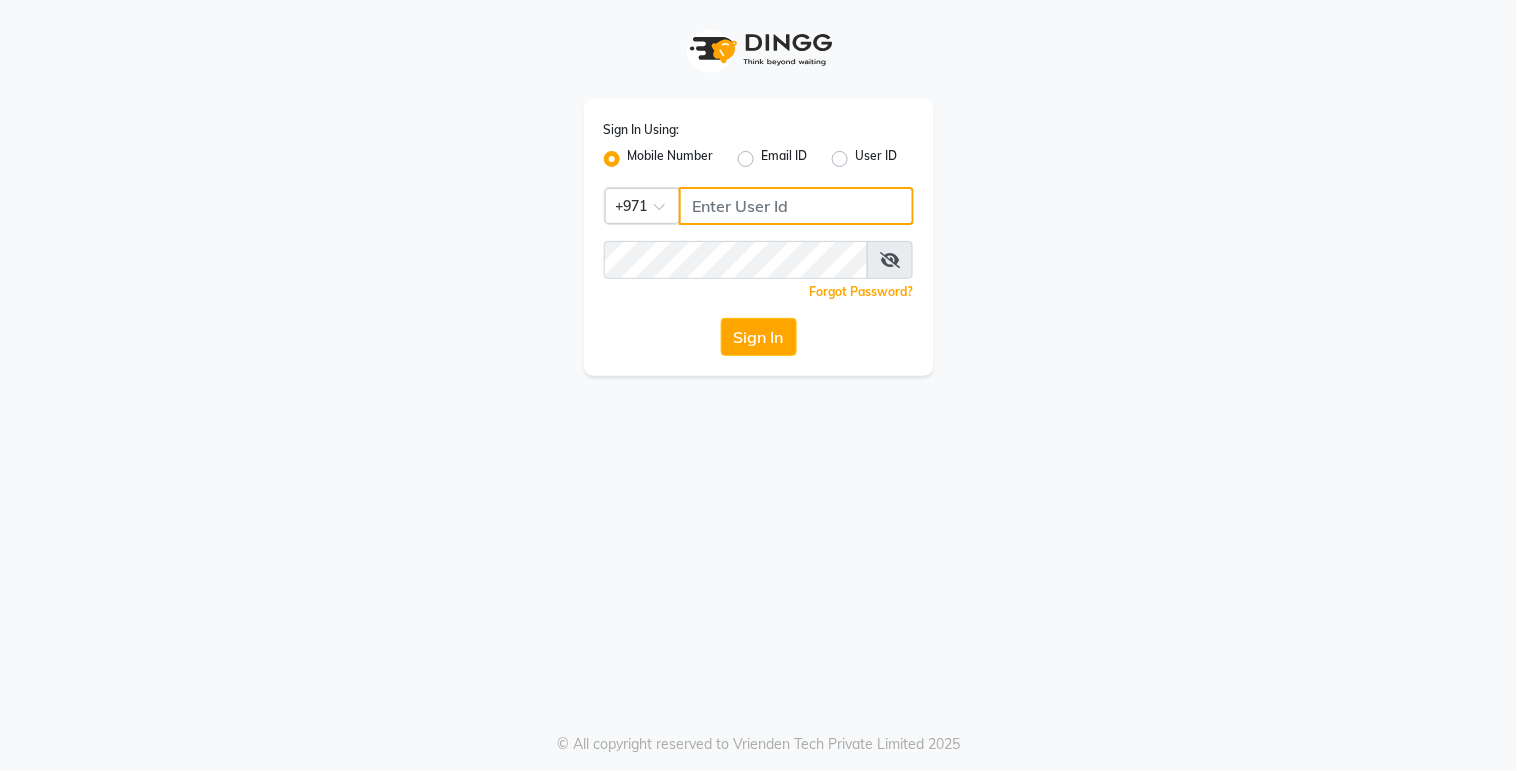 type on "527263343" 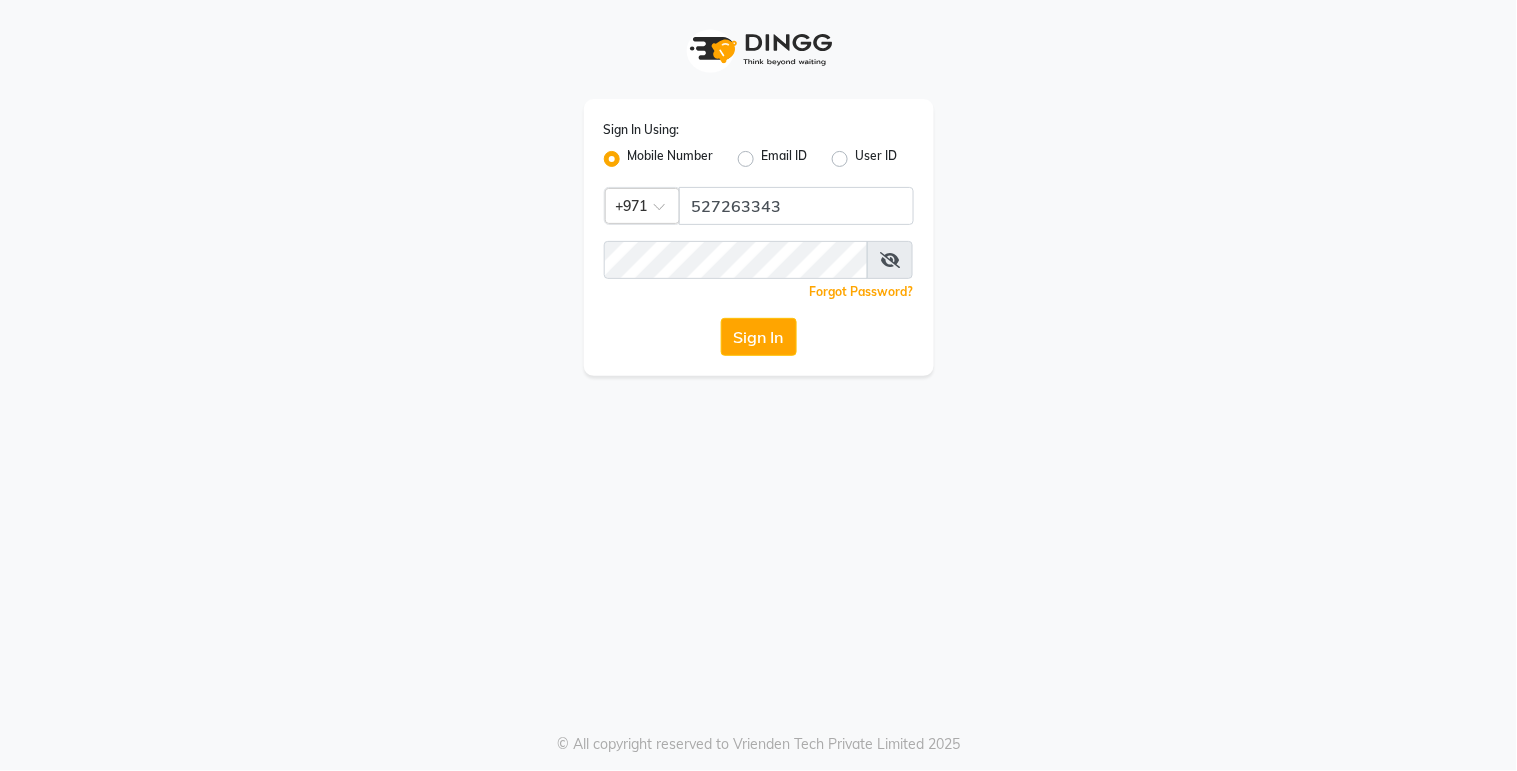 click on "Sign In" 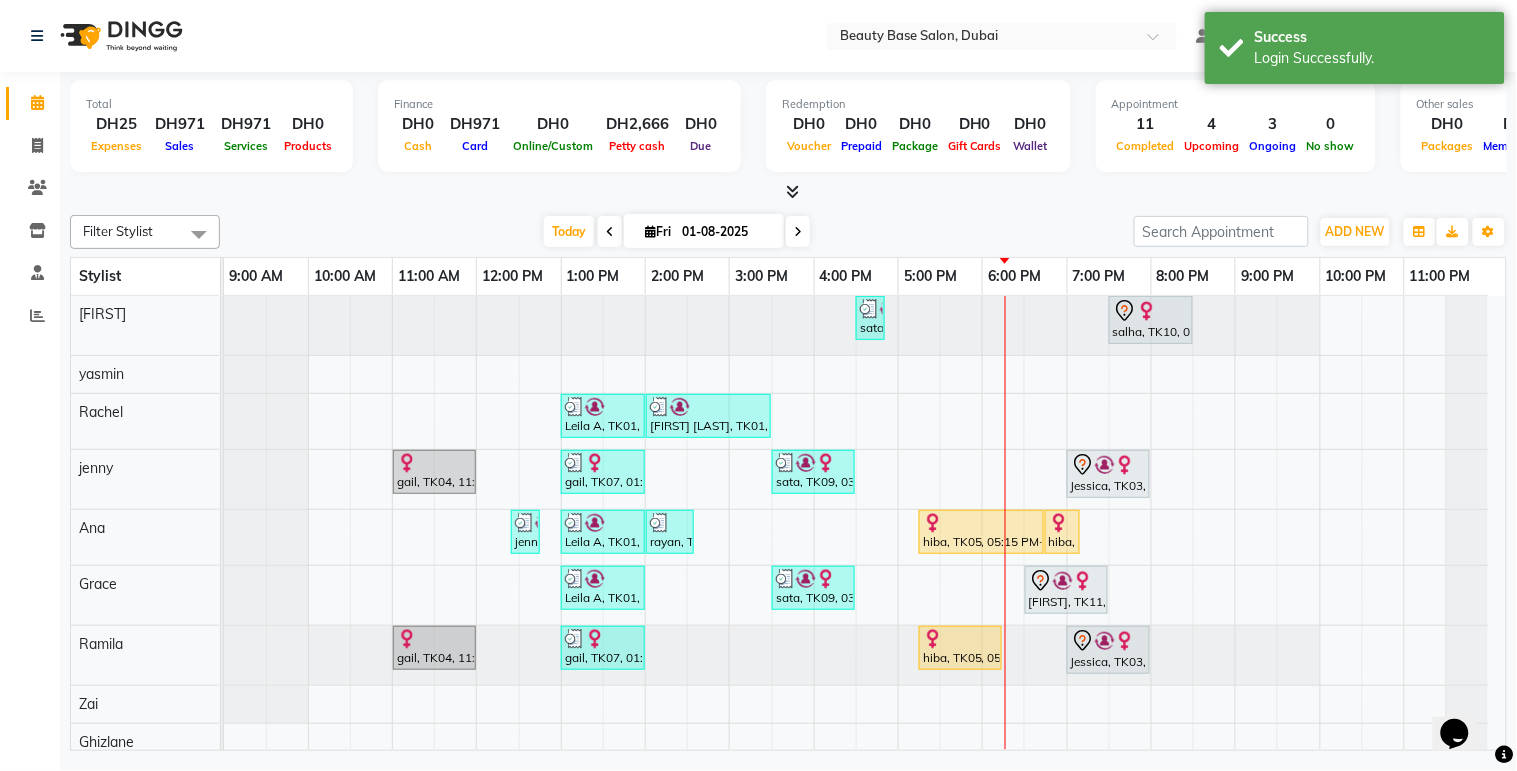 scroll, scrollTop: 0, scrollLeft: 0, axis: both 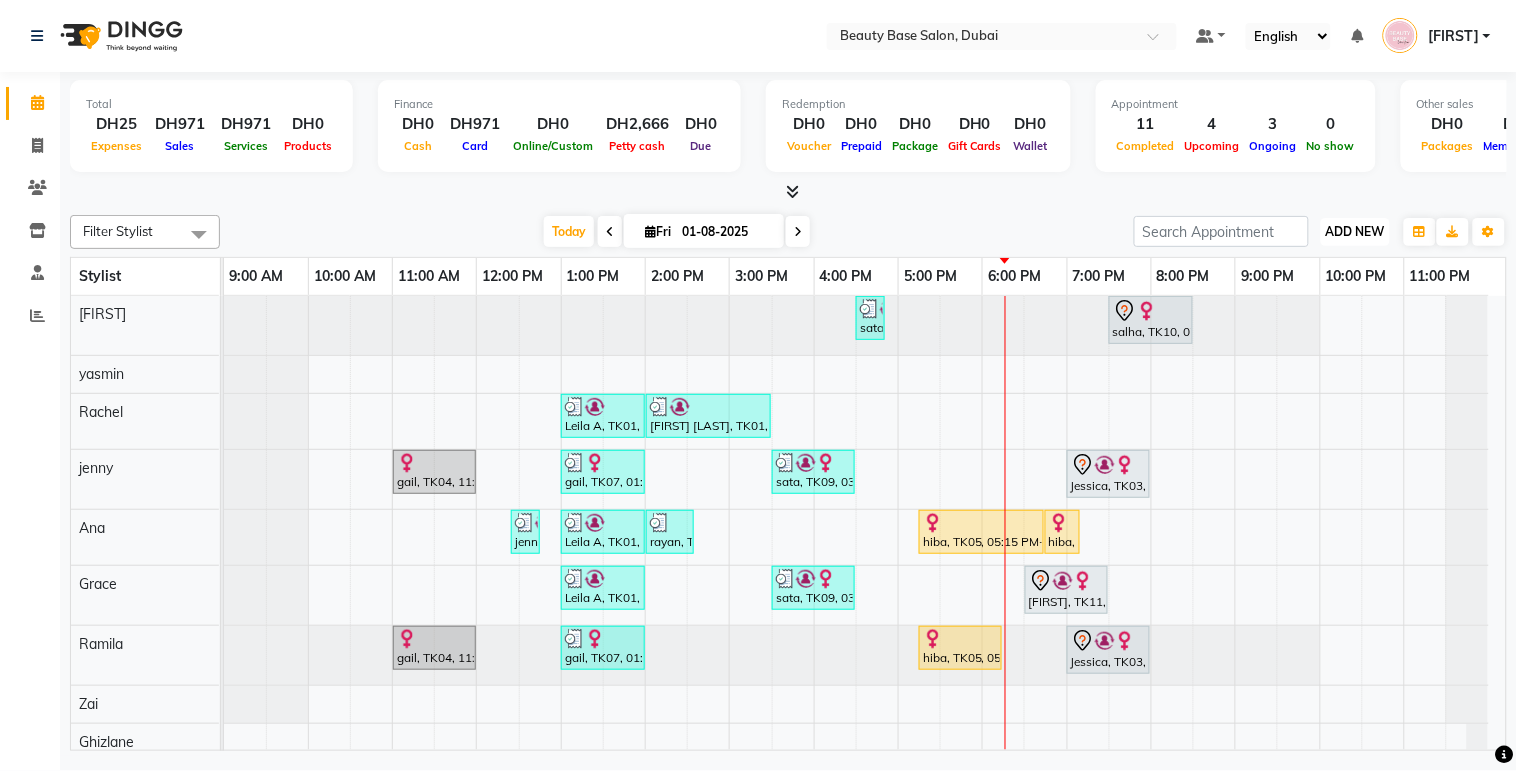 click on "ADD NEW" at bounding box center [1355, 231] 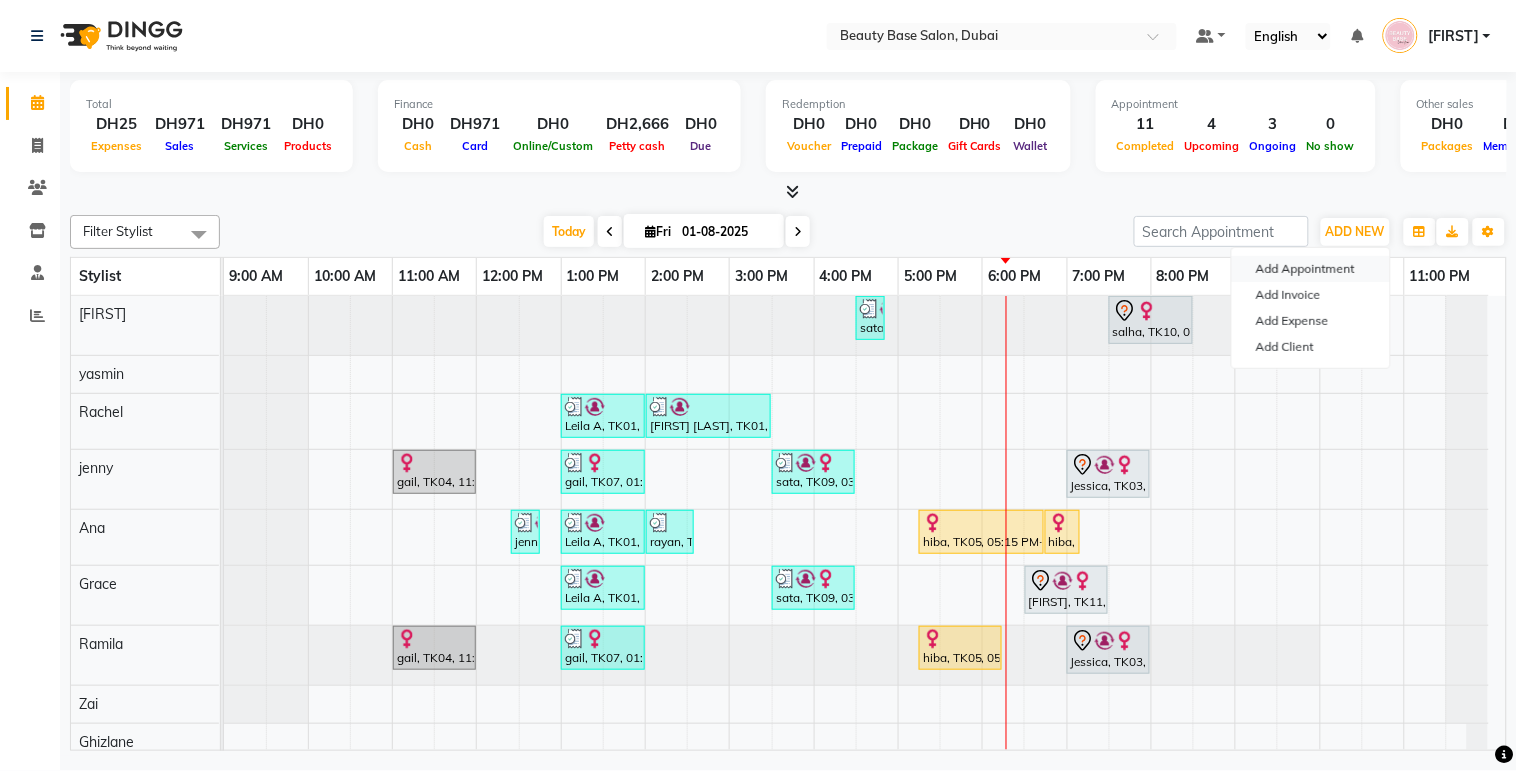 click on "Add Appointment" at bounding box center [1311, 269] 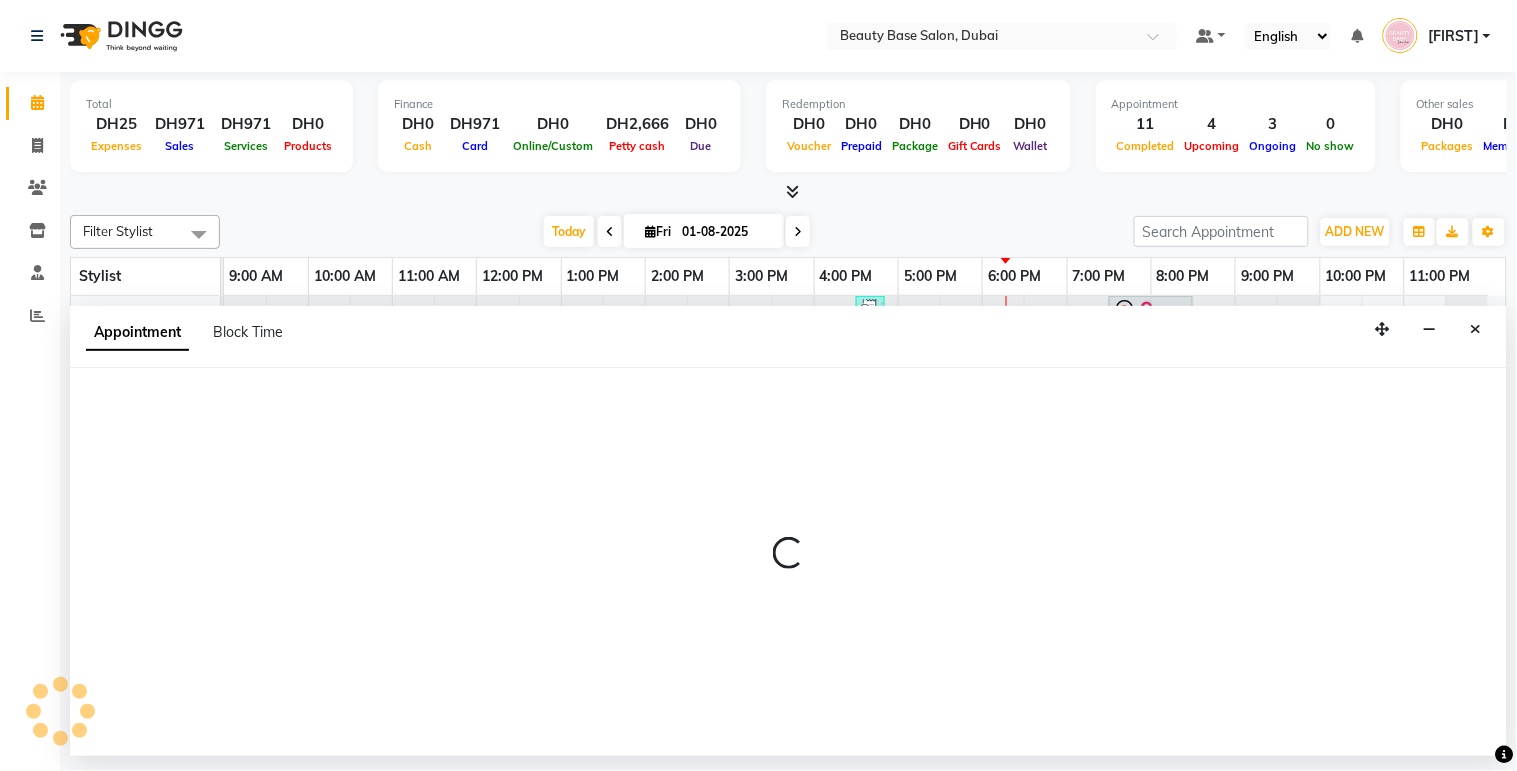 select on "600" 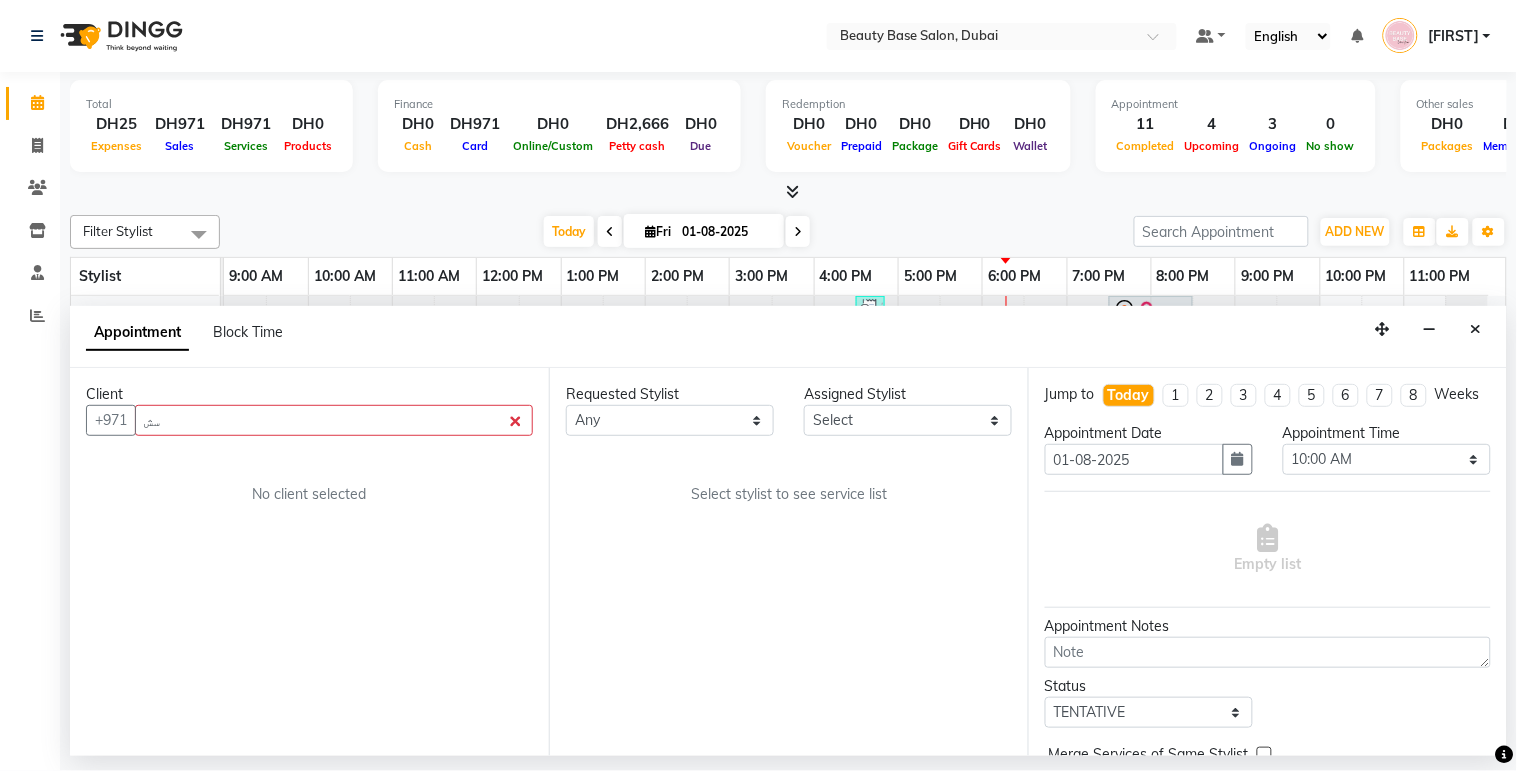 type on "س" 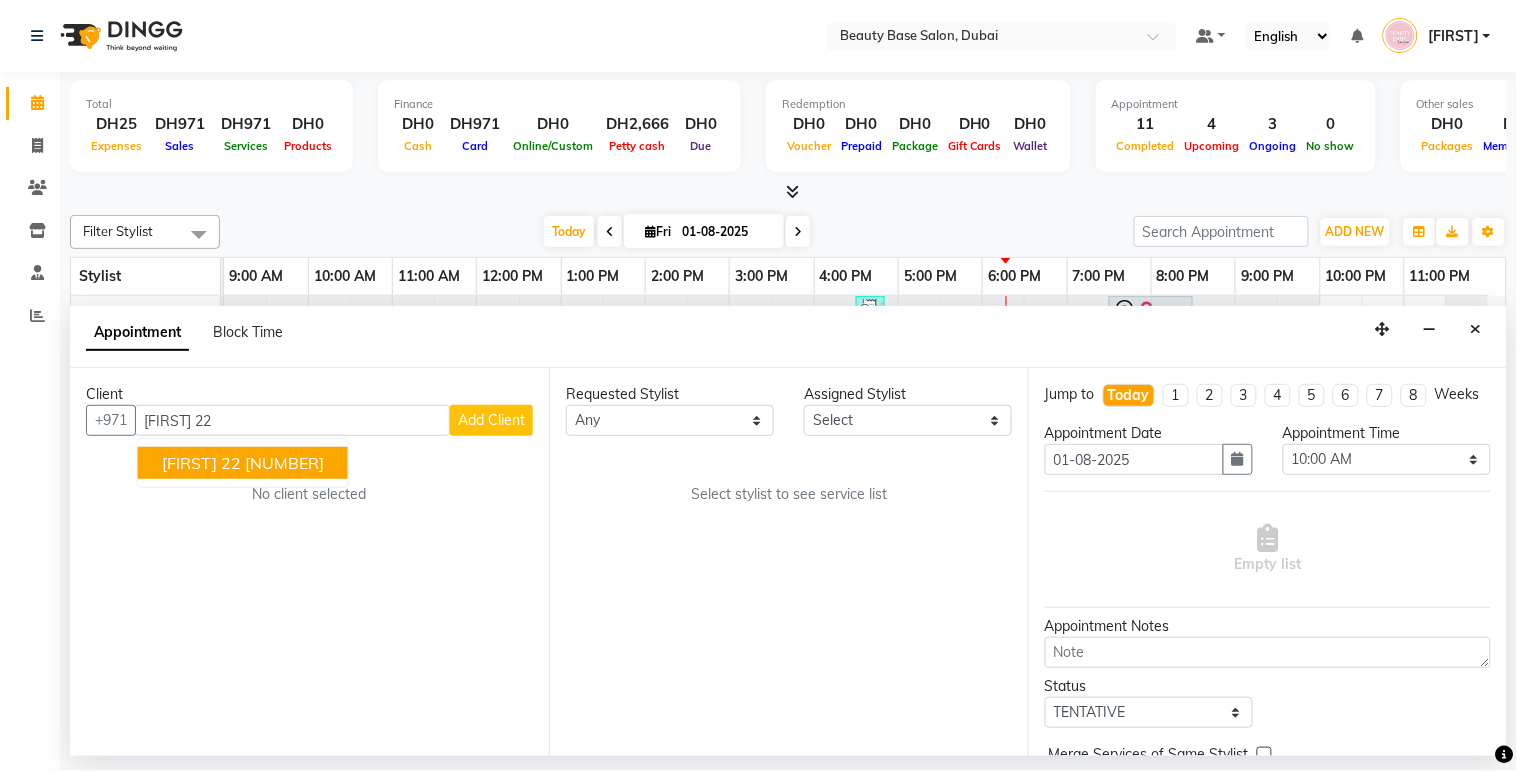 click on "[NUMBER]" at bounding box center (284, 463) 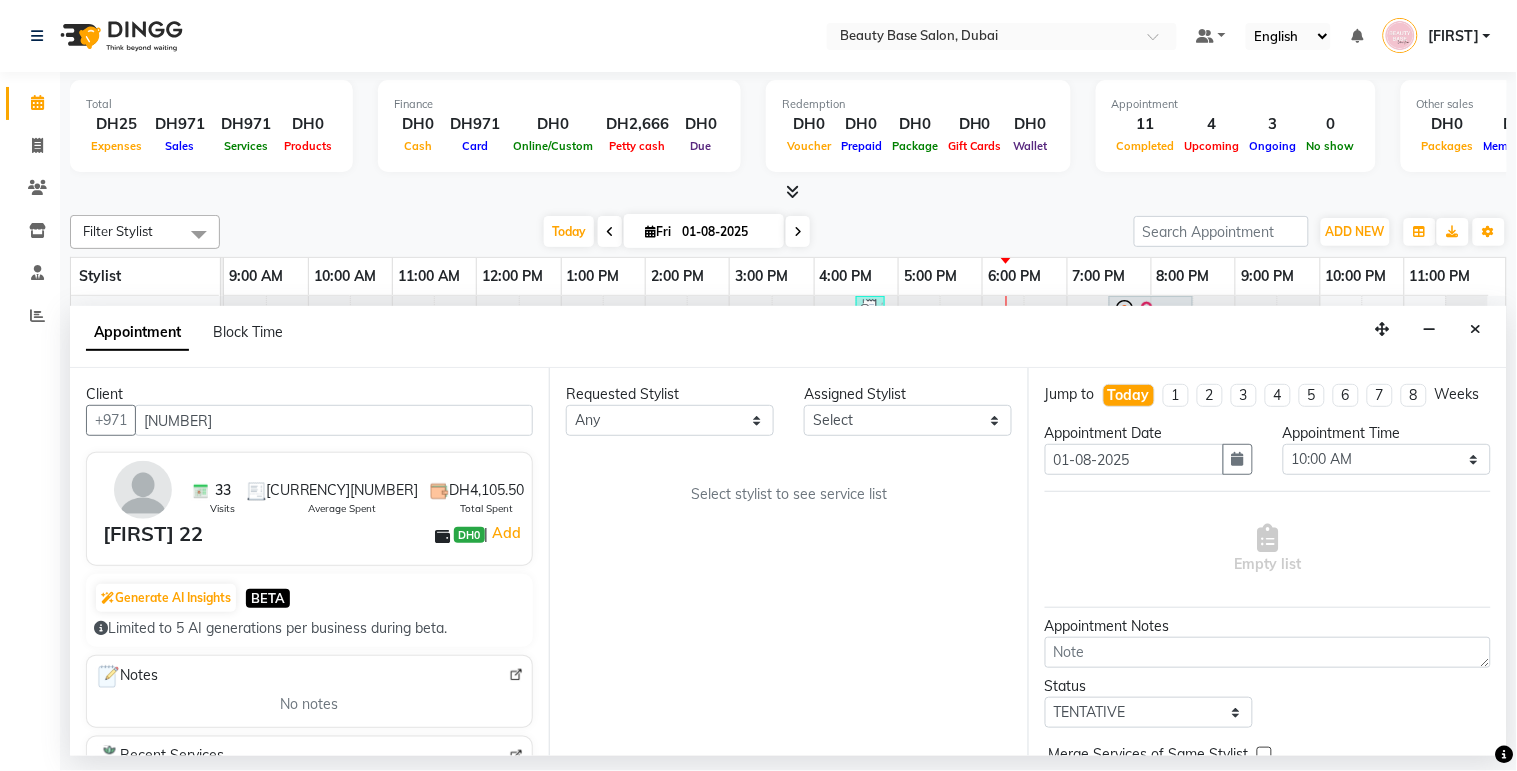 type on "[NUMBER]" 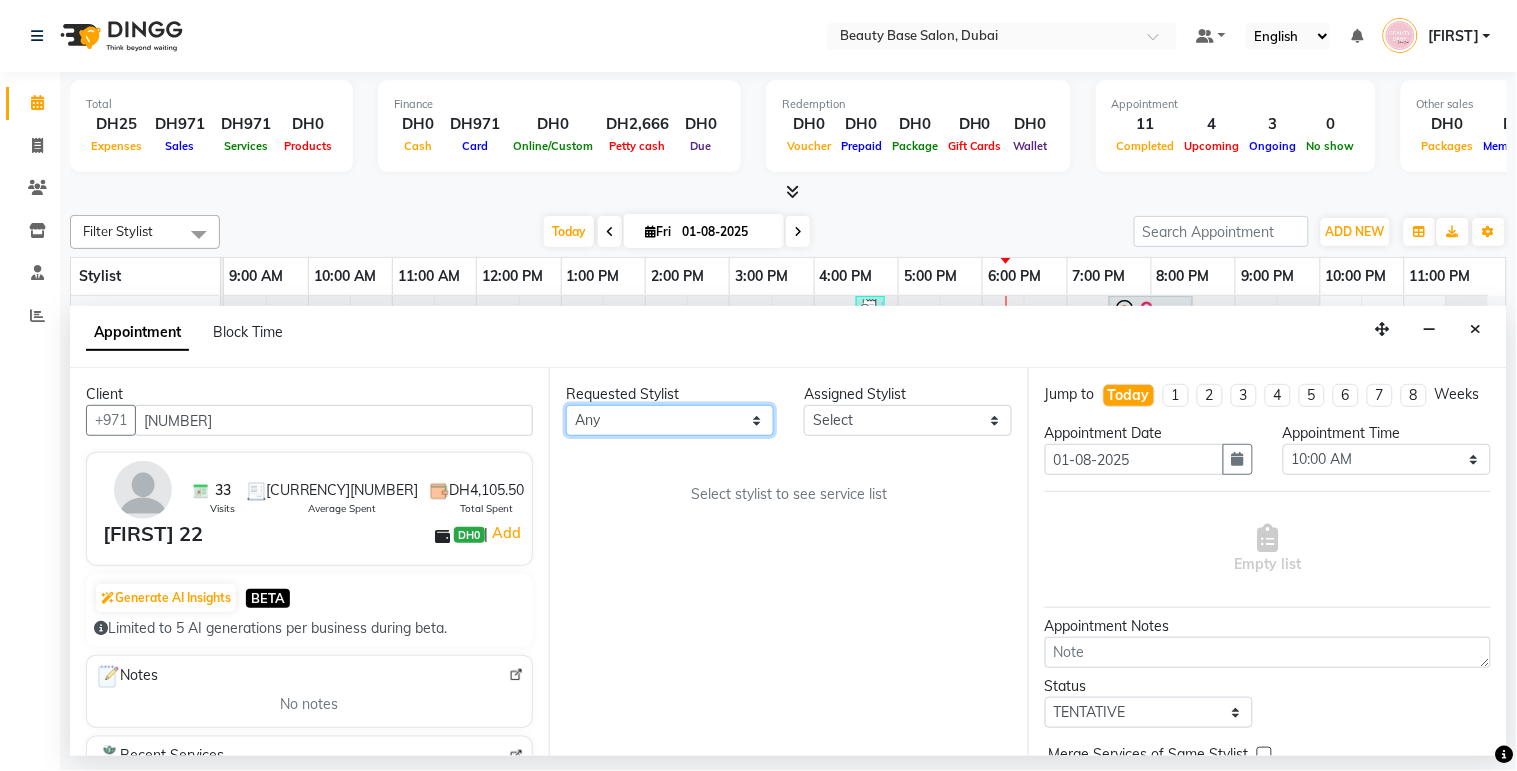 click on "Any [FIRST] [FIRST] [FIRST] [FIRST] [FIRST] [FIRST] [FIRST] [FIRST] [FIRST]" at bounding box center [670, 420] 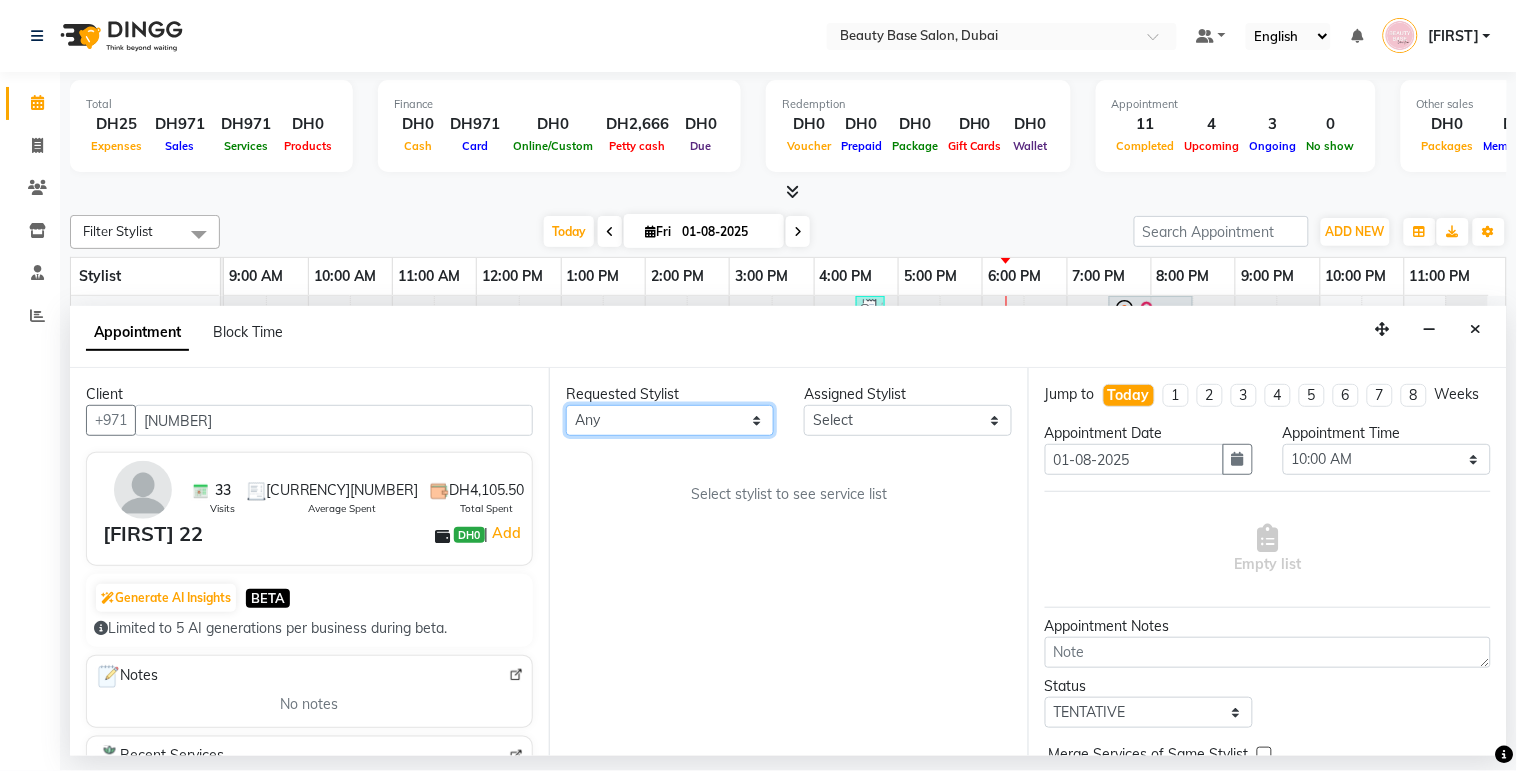 select on "54541" 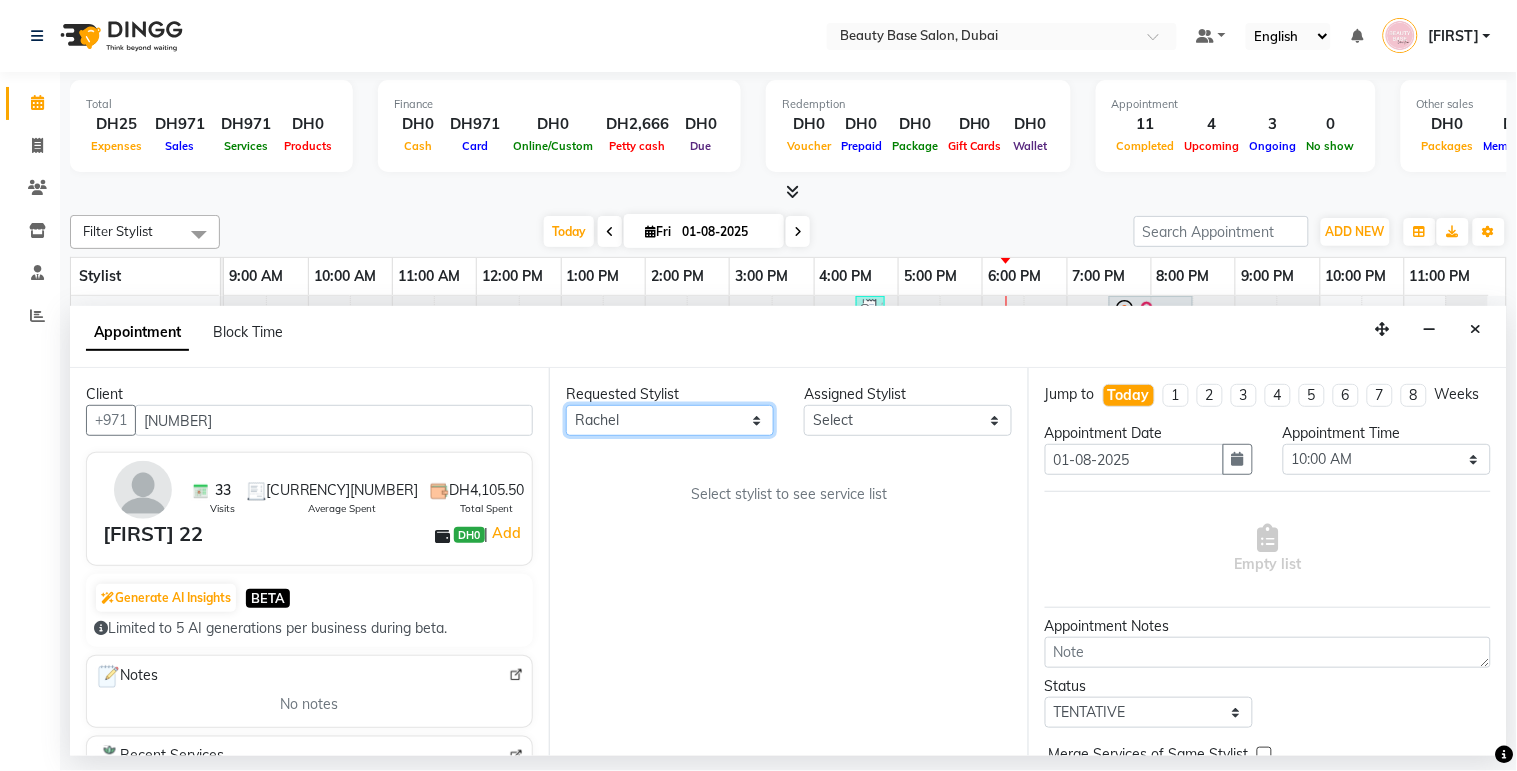 click on "Any [FIRST] [FIRST] [FIRST] [FIRST] [FIRST] [FIRST] [FIRST] [FIRST] [FIRST]" at bounding box center [670, 420] 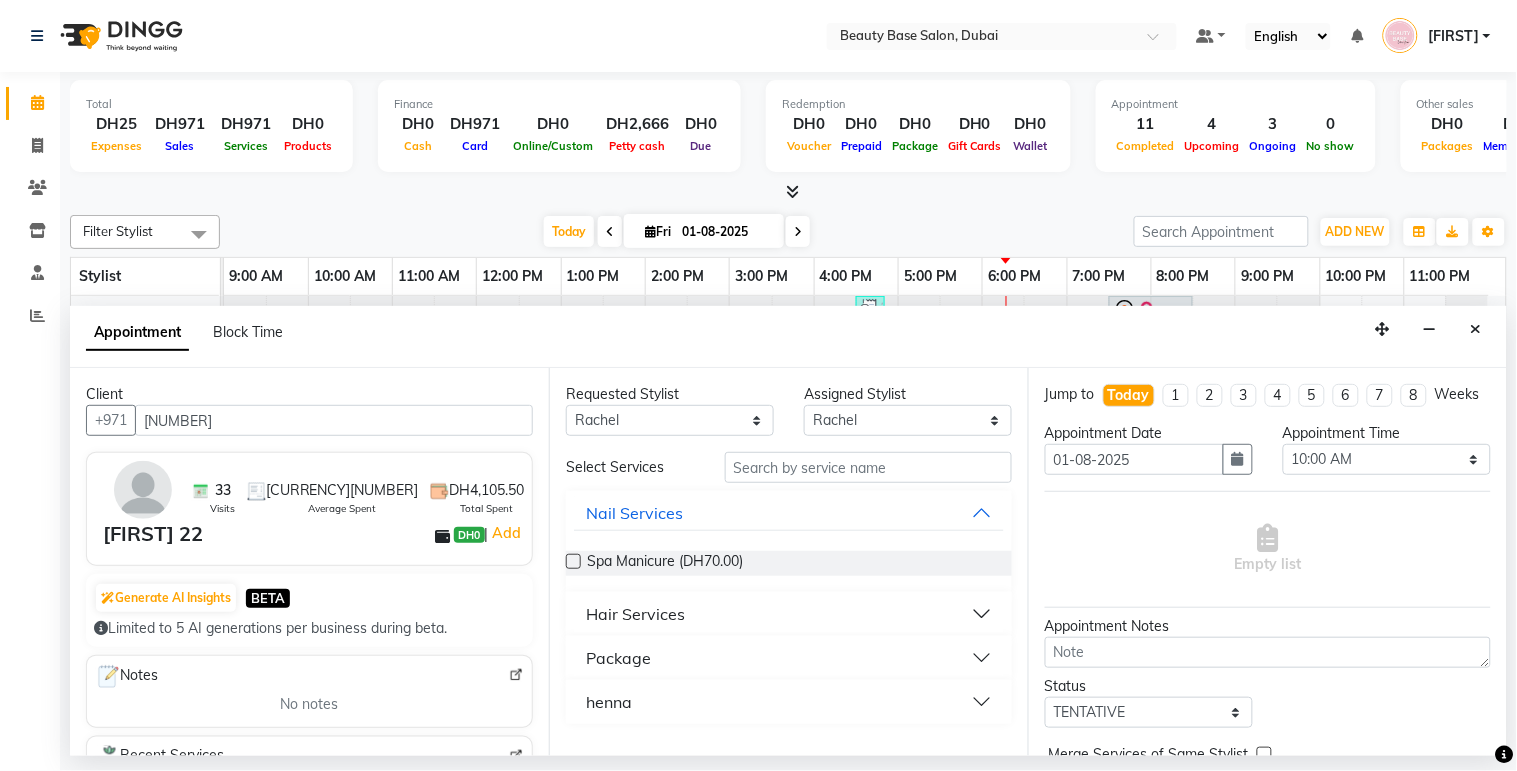 click on "Hair Services" at bounding box center (789, 614) 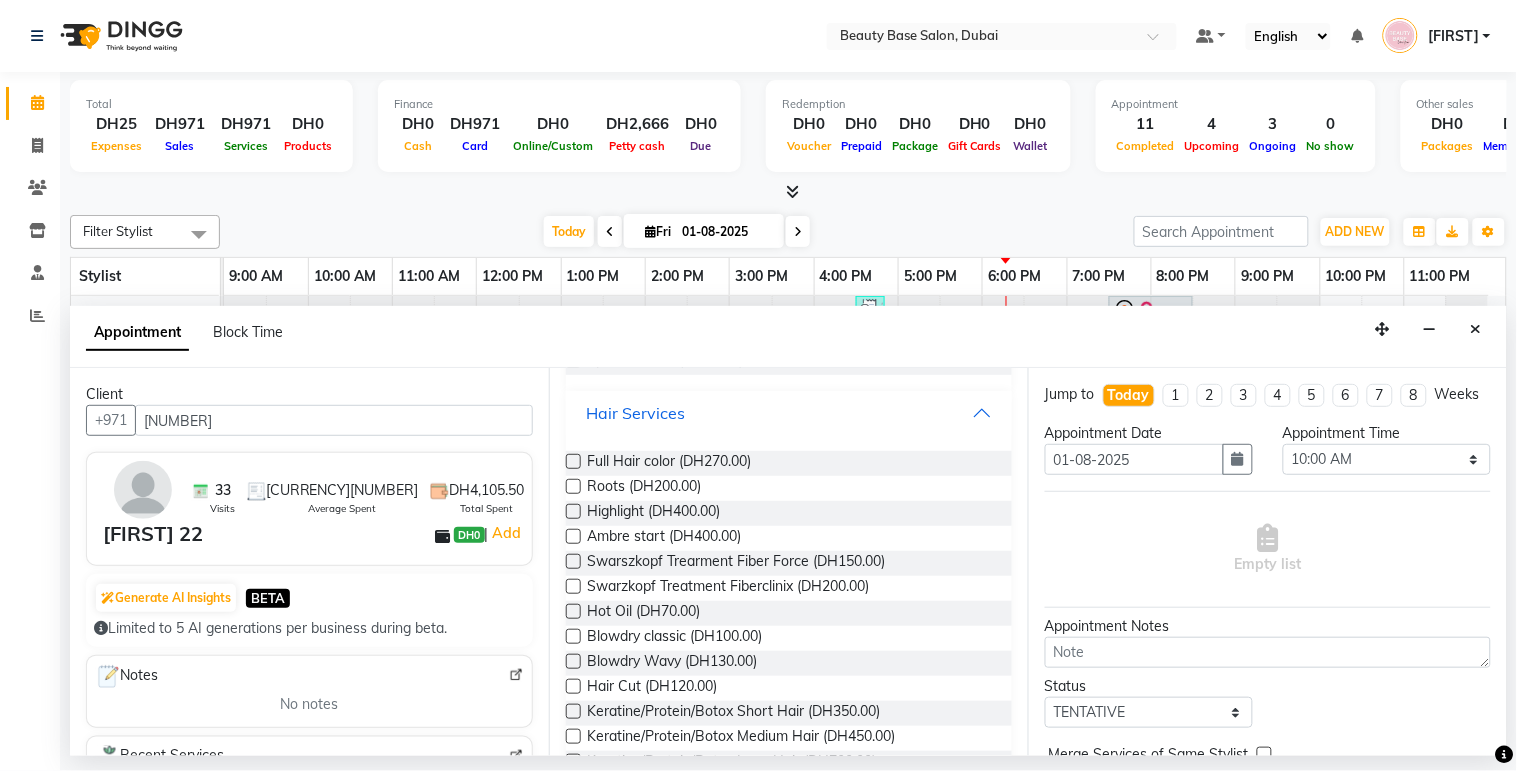 scroll, scrollTop: 202, scrollLeft: 0, axis: vertical 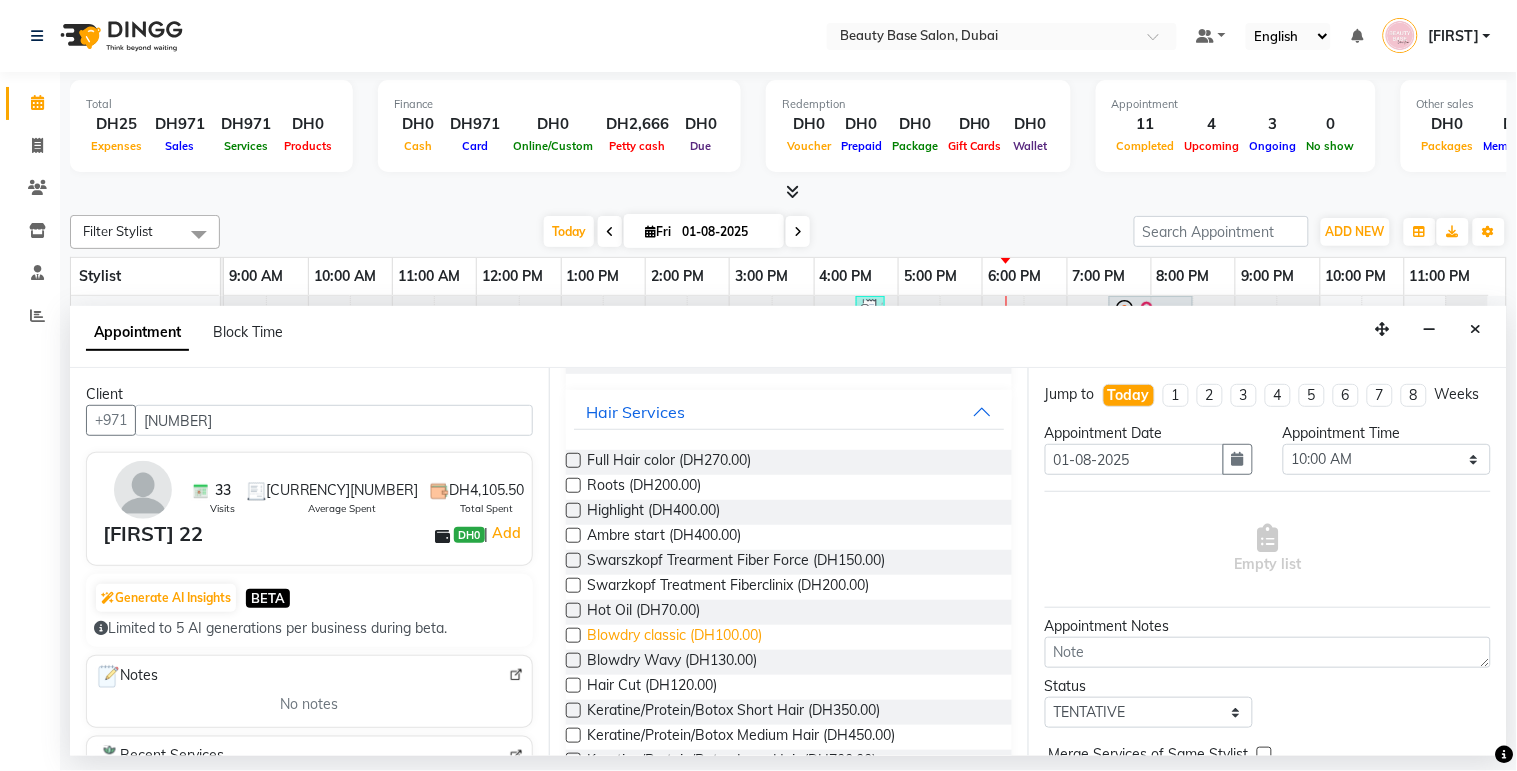 click on "Blowdry classic (DH100.00)" at bounding box center [674, 637] 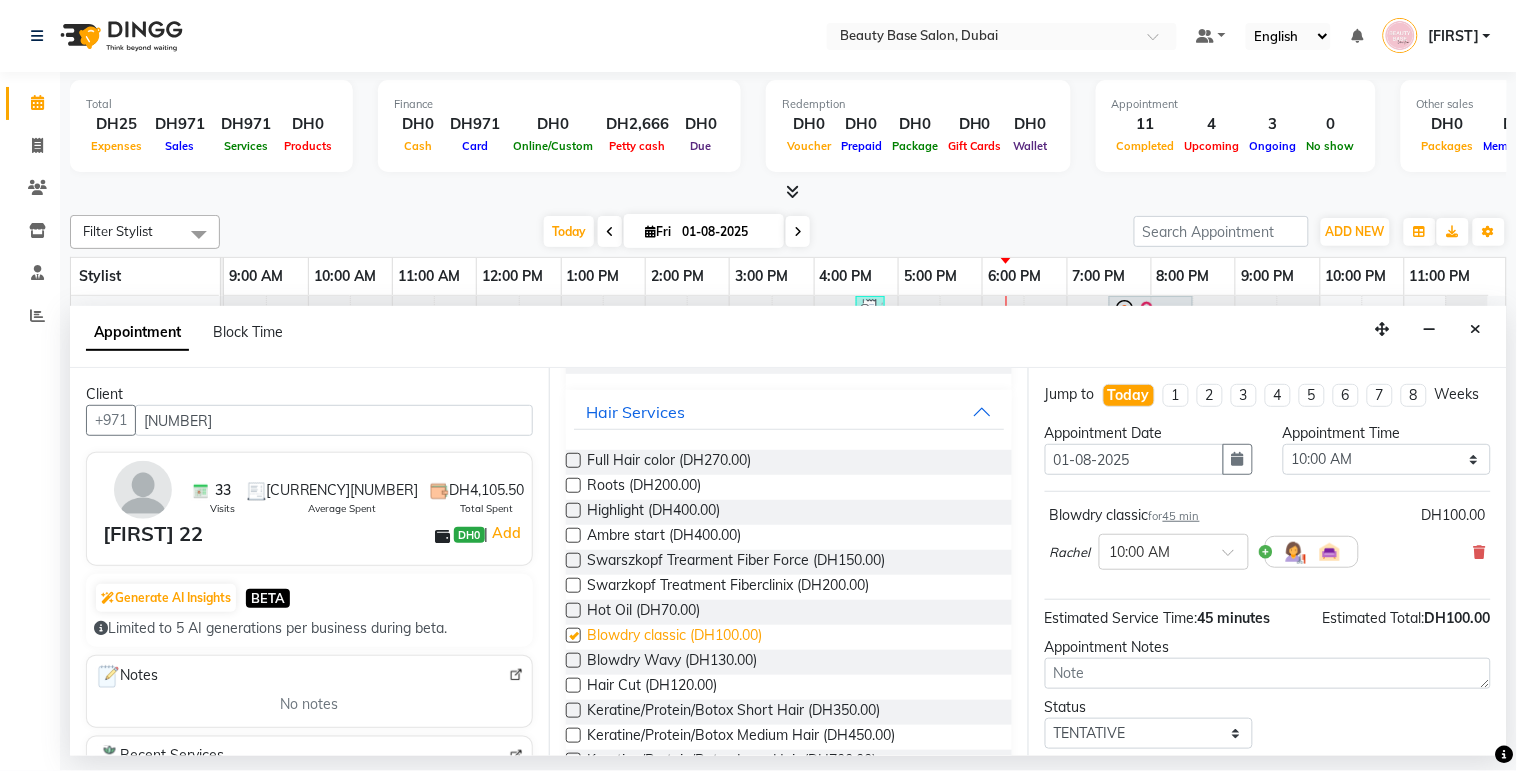 checkbox on "false" 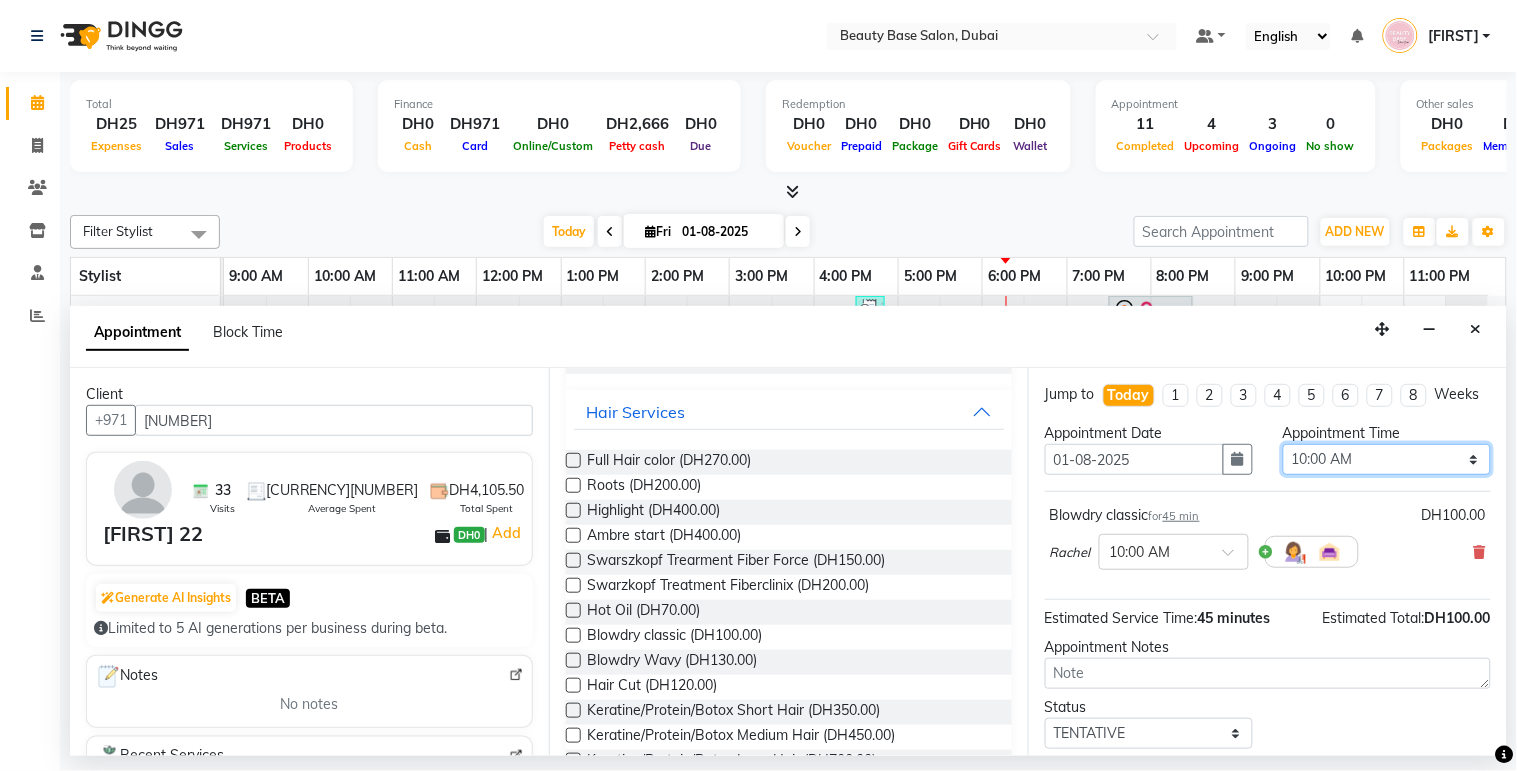 click on "Select 10:00 AM 10:05 AM 10:10 AM 10:15 AM 10:20 AM 10:25 AM 10:30 AM 10:35 AM 10:40 AM 10:45 AM 10:50 AM 10:55 AM 11:00 AM 11:05 AM 11:10 AM 11:15 AM 11:20 AM 11:25 AM 11:30 AM 11:35 AM 11:40 AM 11:45 AM 11:50 AM 11:55 AM 12:00 PM 12:05 PM 12:10 PM 12:15 PM 12:20 PM 12:25 PM 12:30 PM 12:35 PM 12:40 PM 12:45 PM 12:50 PM 12:55 PM 01:00 PM 01:05 PM 01:10 PM 01:15 PM 01:20 PM 01:25 PM 01:30 PM 01:35 PM 01:40 PM 01:45 PM 01:50 PM 01:55 PM 02:00 PM 02:05 PM 02:10 PM 02:15 PM 02:20 PM 02:25 PM 02:30 PM 02:35 PM 02:40 PM 02:45 PM 02:50 PM 02:55 PM 03:00 PM 03:05 PM 03:10 PM 03:15 PM 03:20 PM 03:25 PM 03:30 PM 03:35 PM 03:40 PM 03:45 PM 03:50 PM 03:55 PM 04:00 PM 04:05 PM 04:10 PM 04:15 PM 04:20 PM 04:25 PM 04:30 PM 04:35 PM 04:40 PM 04:45 PM 04:50 PM 04:55 PM 05:00 PM 05:05 PM 05:10 PM 05:15 PM 05:20 PM 05:25 PM 05:30 PM 05:35 PM 05:40 PM 05:45 PM 05:50 PM 05:55 PM 06:00 PM 06:05 PM 06:10 PM 06:15 PM 06:20 PM 06:25 PM 06:30 PM 06:35 PM 06:40 PM 06:45 PM 06:50 PM 06:55 PM 07:00 PM 07:05 PM 07:10 PM 07:15 PM 07:20 PM" at bounding box center (1387, 459) 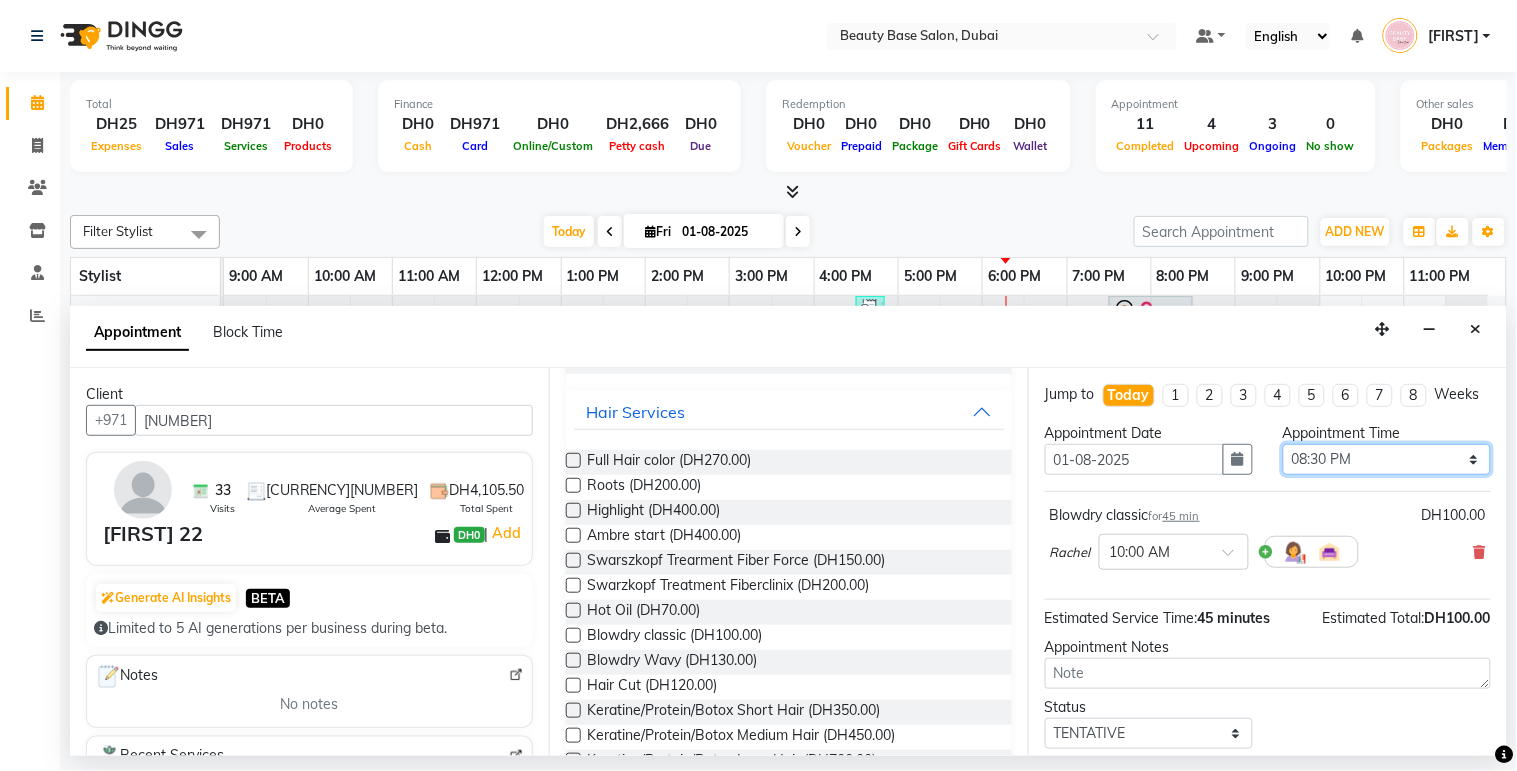 click on "Select 10:00 AM 10:05 AM 10:10 AM 10:15 AM 10:20 AM 10:25 AM 10:30 AM 10:35 AM 10:40 AM 10:45 AM 10:50 AM 10:55 AM 11:00 AM 11:05 AM 11:10 AM 11:15 AM 11:20 AM 11:25 AM 11:30 AM 11:35 AM 11:40 AM 11:45 AM 11:50 AM 11:55 AM 12:00 PM 12:05 PM 12:10 PM 12:15 PM 12:20 PM 12:25 PM 12:30 PM 12:35 PM 12:40 PM 12:45 PM 12:50 PM 12:55 PM 01:00 PM 01:05 PM 01:10 PM 01:15 PM 01:20 PM 01:25 PM 01:30 PM 01:35 PM 01:40 PM 01:45 PM 01:50 PM 01:55 PM 02:00 PM 02:05 PM 02:10 PM 02:15 PM 02:20 PM 02:25 PM 02:30 PM 02:35 PM 02:40 PM 02:45 PM 02:50 PM 02:55 PM 03:00 PM 03:05 PM 03:10 PM 03:15 PM 03:20 PM 03:25 PM 03:30 PM 03:35 PM 03:40 PM 03:45 PM 03:50 PM 03:55 PM 04:00 PM 04:05 PM 04:10 PM 04:15 PM 04:20 PM 04:25 PM 04:30 PM 04:35 PM 04:40 PM 04:45 PM 04:50 PM 04:55 PM 05:00 PM 05:05 PM 05:10 PM 05:15 PM 05:20 PM 05:25 PM 05:30 PM 05:35 PM 05:40 PM 05:45 PM 05:50 PM 05:55 PM 06:00 PM 06:05 PM 06:10 PM 06:15 PM 06:20 PM 06:25 PM 06:30 PM 06:35 PM 06:40 PM 06:45 PM 06:50 PM 06:55 PM 07:00 PM 07:05 PM 07:10 PM 07:15 PM 07:20 PM" at bounding box center [1387, 459] 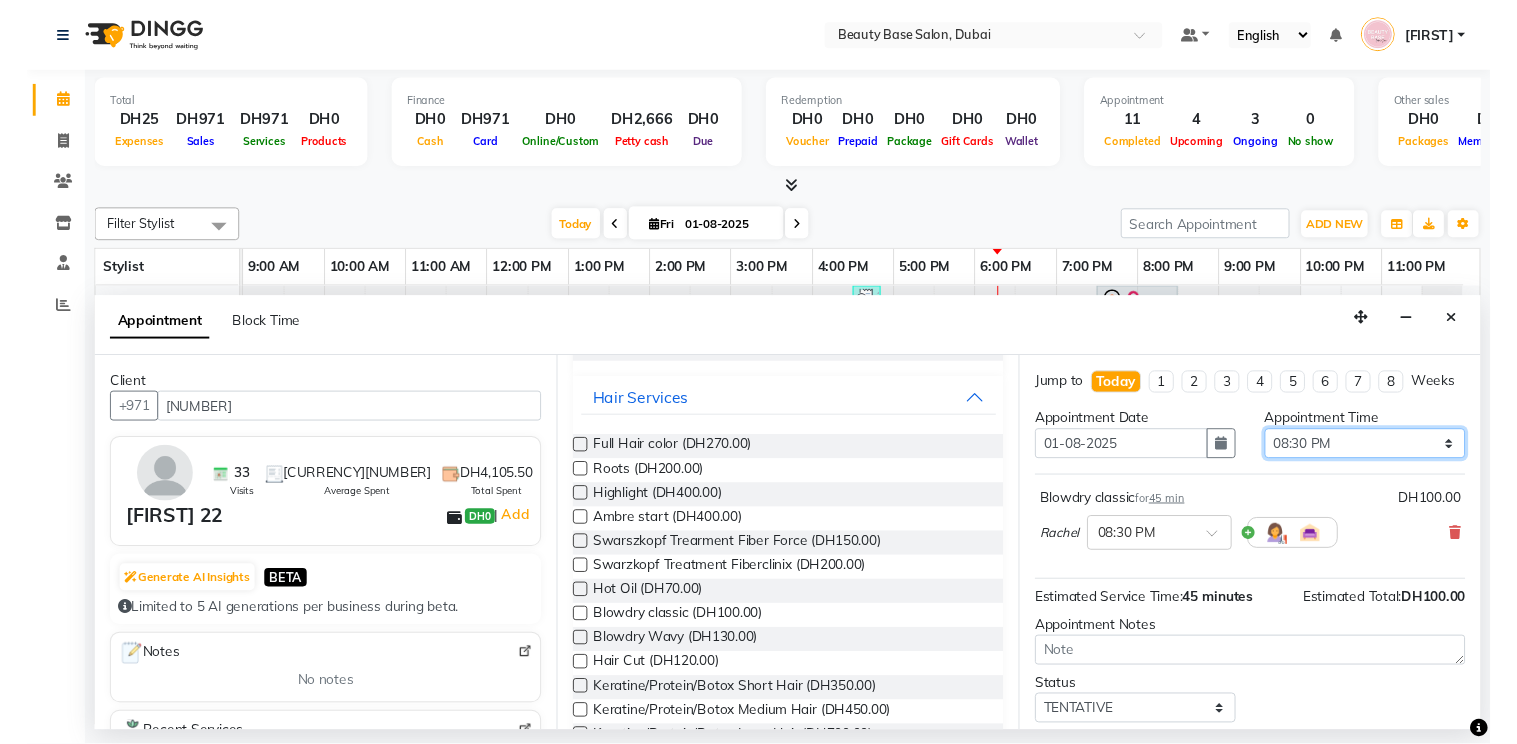 scroll, scrollTop: 138, scrollLeft: 0, axis: vertical 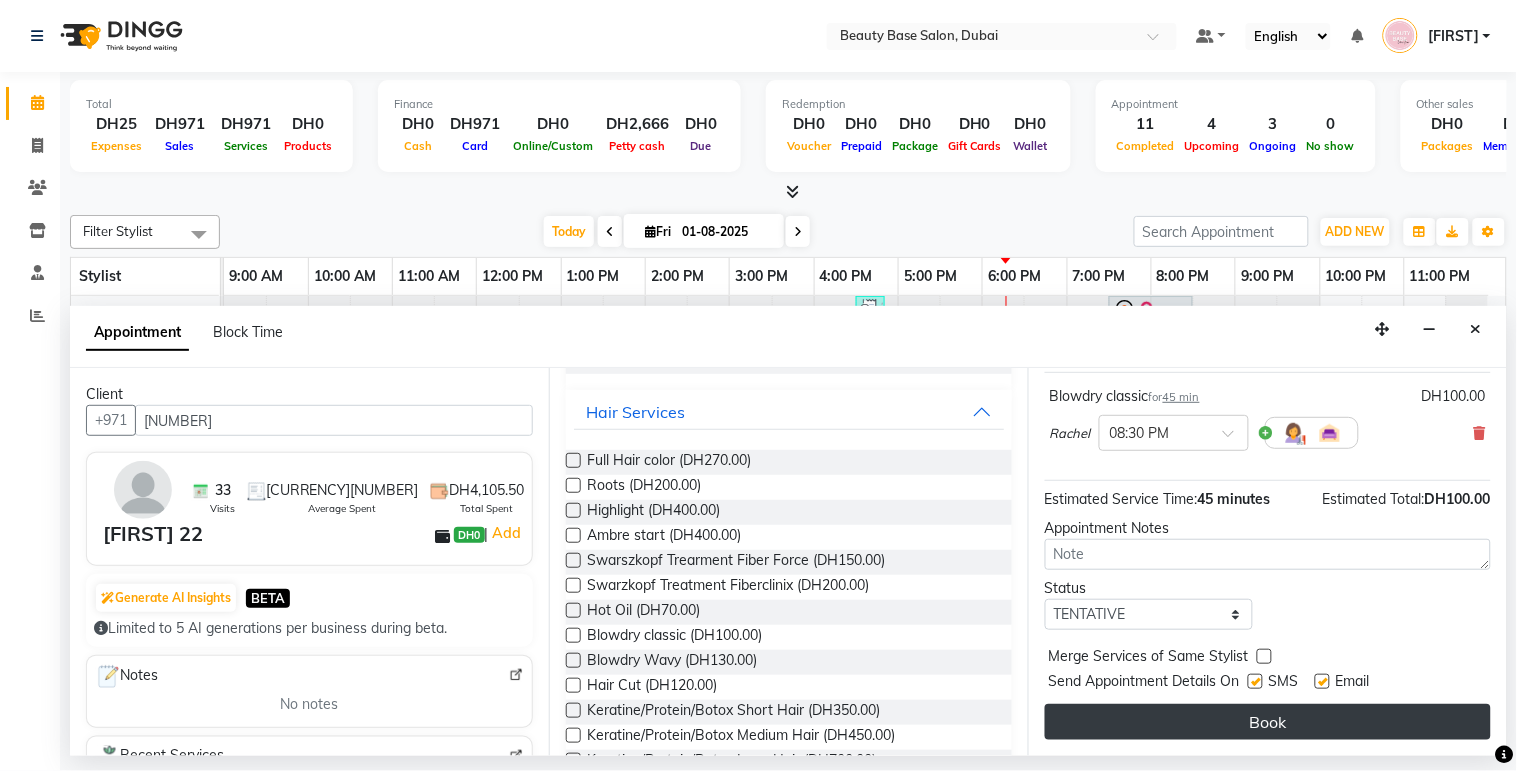 click on "Book" at bounding box center [1268, 722] 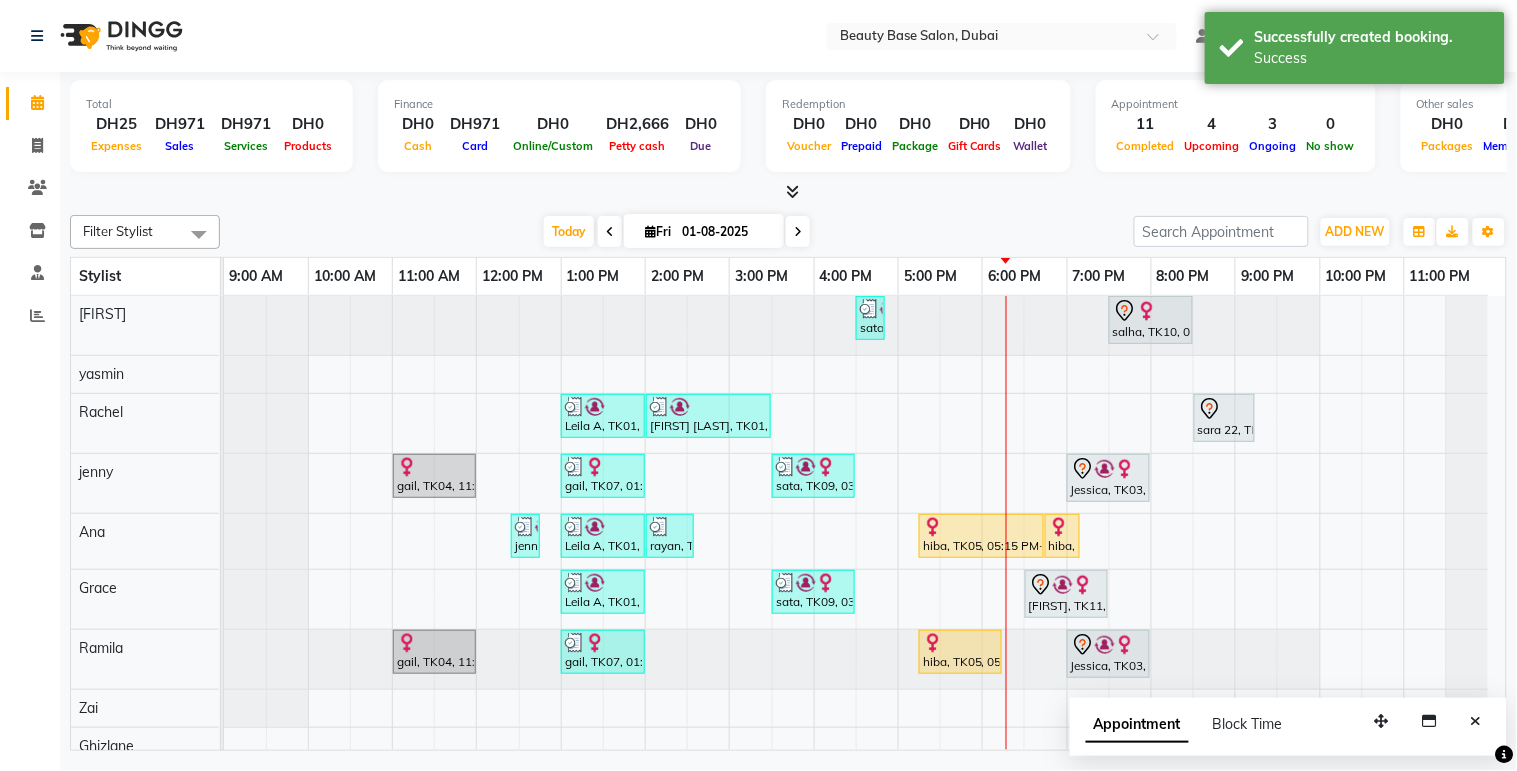 click on "Appointment Block Time" at bounding box center (1288, 729) 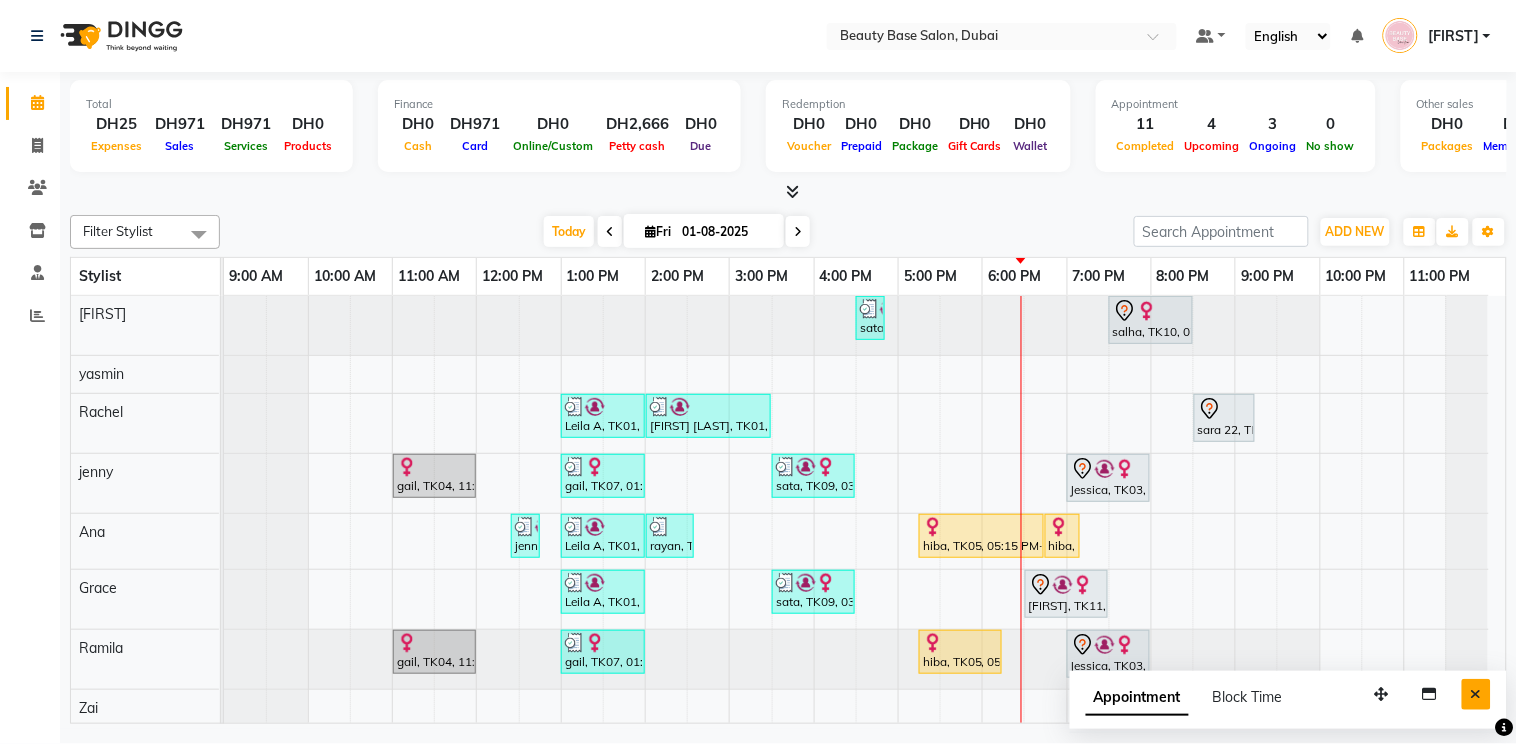 click at bounding box center [1476, 694] 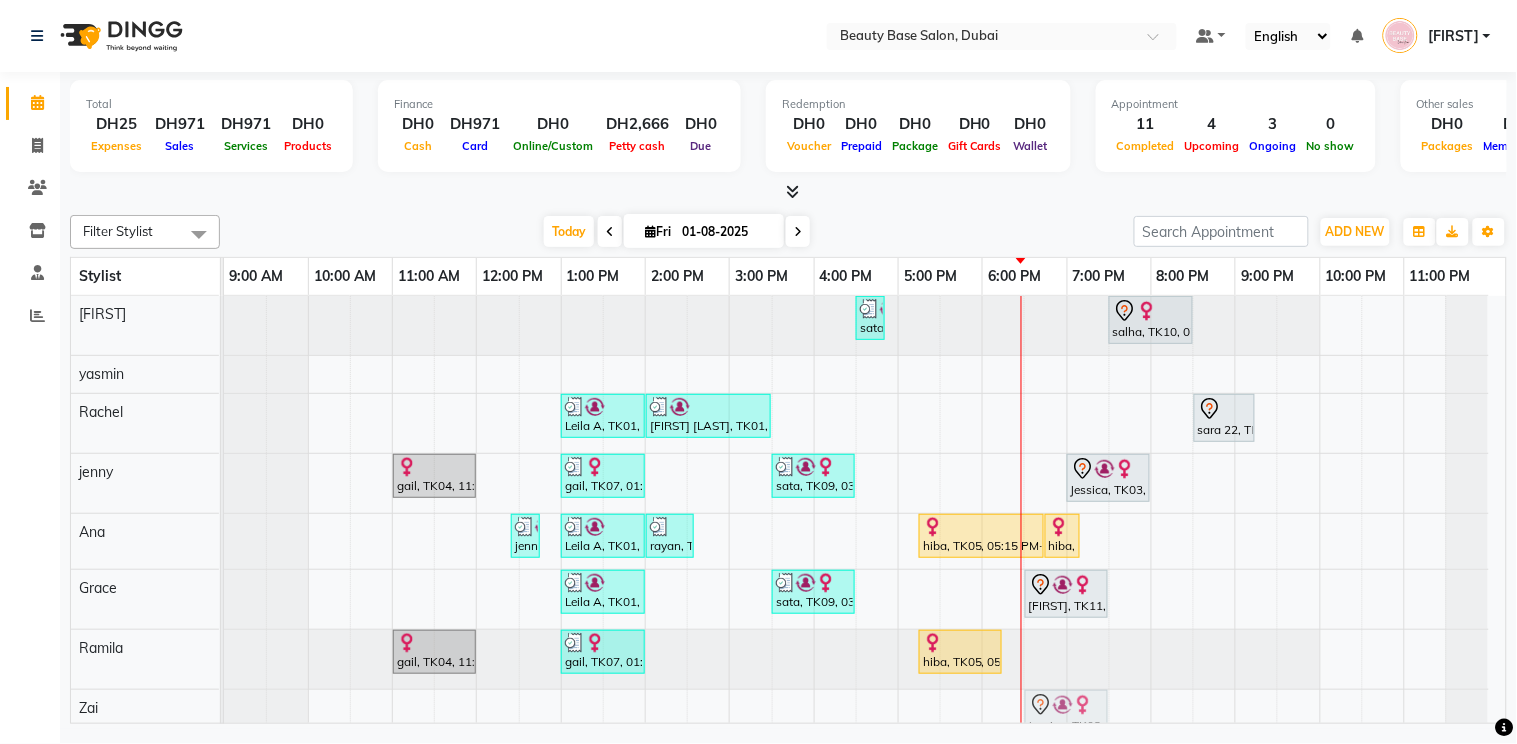 scroll, scrollTop: 40, scrollLeft: 0, axis: vertical 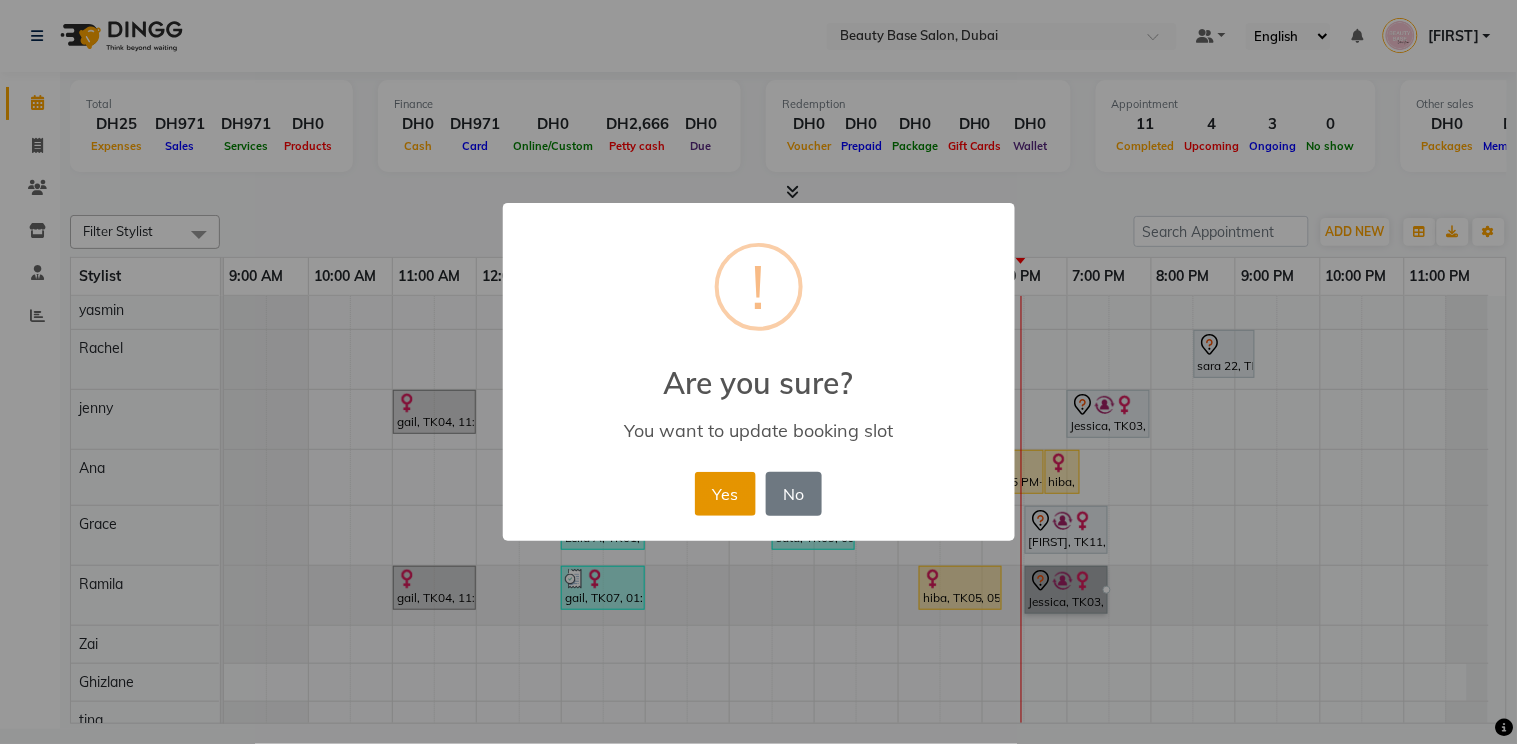 click on "Yes" at bounding box center (725, 494) 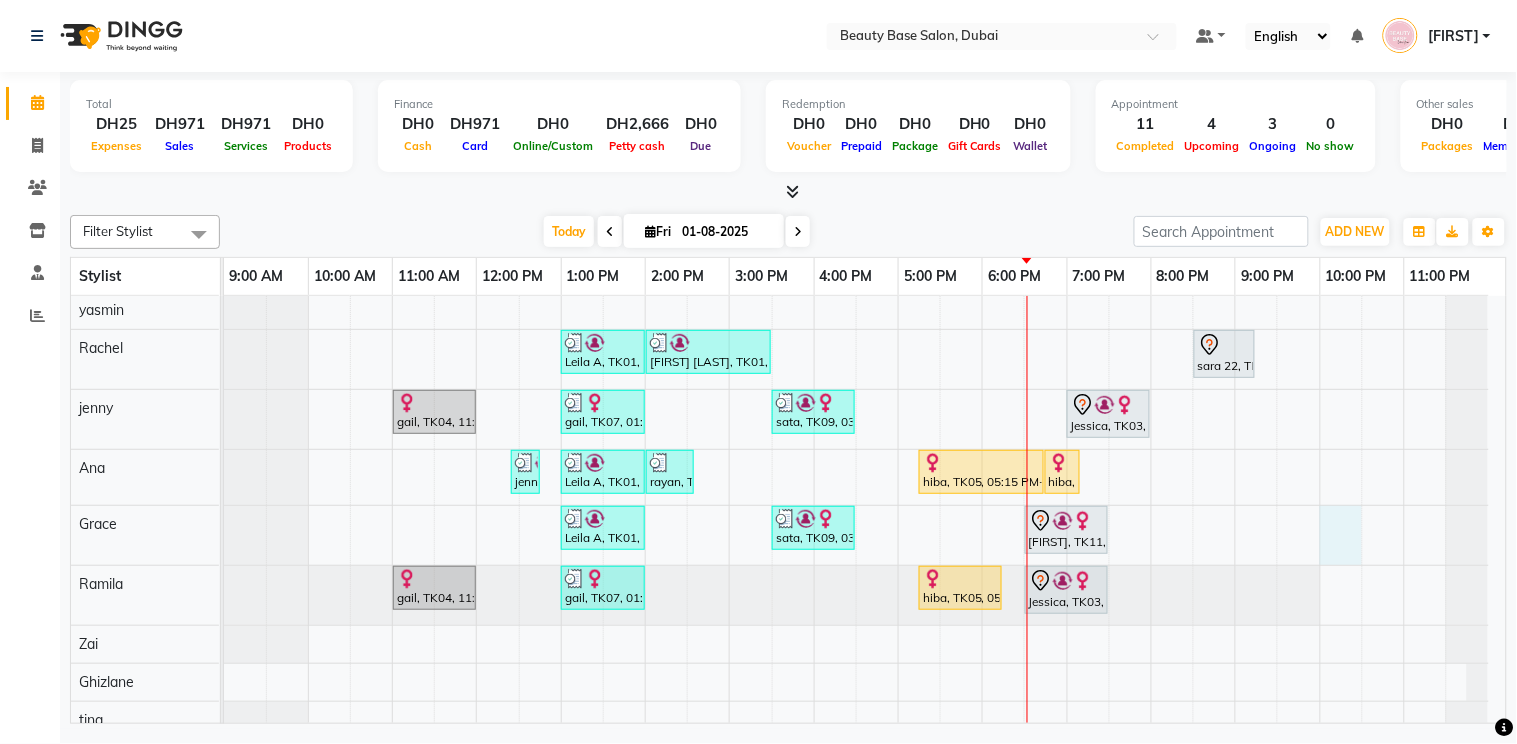 scroll, scrollTop: 86, scrollLeft: 0, axis: vertical 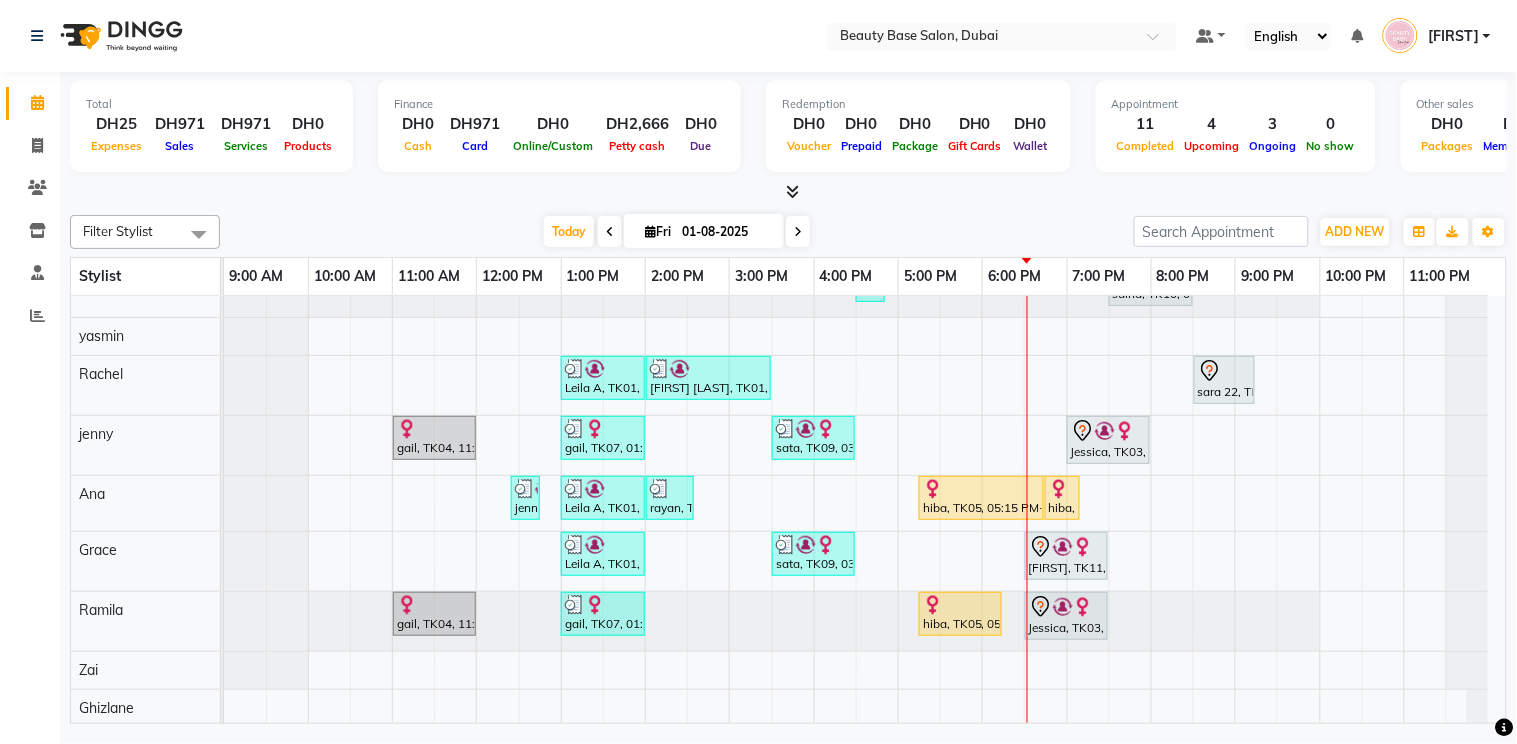 click on "sata, TK09, 04:30 PM-04:50 PM, eyebrow     salha, TK10, 07:30 PM-08:30 PM, blowdry with straight     Leila A, TK01, 01:00 PM-02:00 PM, Roots     Leila A, TK01, 02:00 PM-03:30 PM, Blowdry Wavy             sara 22, TK12, 08:30 PM-09:15 PM, Blowdry classic     gail, TK04, 11:00 AM-12:00 PM, Gelish Manicure     gail, TK07, 01:00 PM-02:00 PM, Gelish Manicure     sata, TK09, 03:30 PM-04:30 PM, Spa Manicure             Jessica, TK03, 07:00 PM-08:00 PM, Spa Manicure     jenny, TK06, 12:25 PM-12:45 PM, eyebrow     Leila A, TK01, 01:00 PM-02:00 PM, Spa Manicure     rayan, TK08, 02:00 PM-02:35 PM, eyebrow,upper lips     hiba, TK05, 05:15 PM-06:45 PM, Gel Refill     hiba, TK05, 06:45 PM-07:10 PM, gelish color     Leila A, TK01, 01:00 PM-02:00 PM, Spa Pedicure     sata, TK09, 03:30 PM-04:30 PM, Spa Pedicure             joclyn, TK11, 06:30 PM-07:30 PM, Gelish Pedicure     gail, TK04, 11:00 AM-12:00 PM, Gelish Pedicure     gail, TK07, 01:00 PM-02:00 PM, Spa Pedicure" at bounding box center (865, 510) 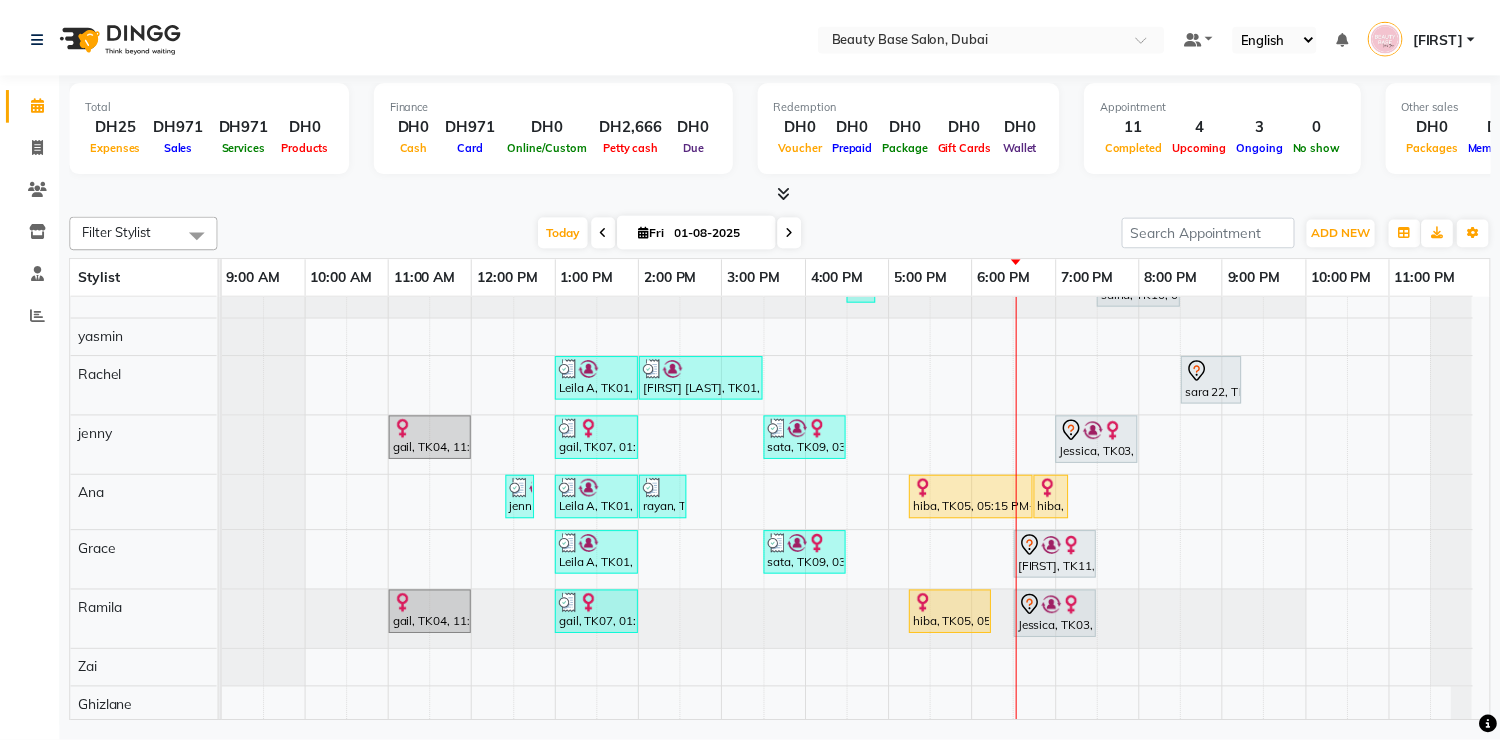 scroll, scrollTop: 0, scrollLeft: 0, axis: both 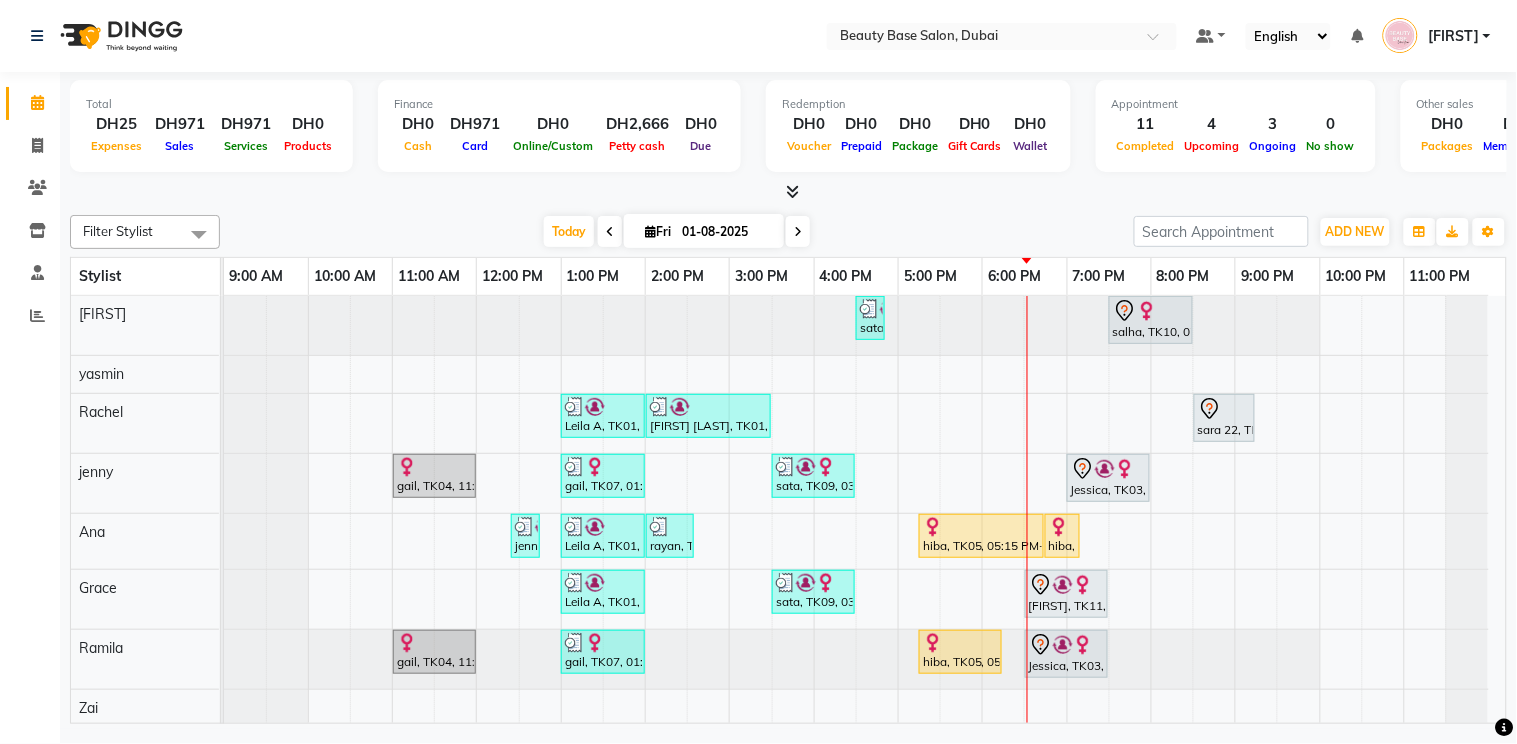 click on "sata, TK09, 04:30 PM-04:50 PM, eyebrow     salha, TK10, 07:30 PM-08:30 PM, blowdry with straight     Leila A, TK01, 01:00 PM-02:00 PM, Roots     Leila A, TK01, 02:00 PM-03:30 PM, Blowdry Wavy             sara 22, TK12, 08:30 PM-09:15 PM, Blowdry classic     gail, TK04, 11:00 AM-12:00 PM, Gelish Manicure     gail, TK07, 01:00 PM-02:00 PM, Gelish Manicure     sata, TK09, 03:30 PM-04:30 PM, Spa Manicure             Jessica, TK03, 07:00 PM-08:00 PM, Spa Manicure     jenny, TK06, 12:25 PM-12:45 PM, eyebrow     Leila A, TK01, 01:00 PM-02:00 PM, Spa Manicure     rayan, TK08, 02:00 PM-02:35 PM, eyebrow,upper lips     hiba, TK05, 05:15 PM-06:45 PM, Gel Refill     hiba, TK05, 06:45 PM-07:10 PM, gelish color     Leila A, TK01, 01:00 PM-02:00 PM, Spa Pedicure     sata, TK09, 03:30 PM-04:30 PM, Spa Pedicure             joclyn, TK11, 06:30 PM-07:30 PM, Gelish Pedicure     gail, TK04, 11:00 AM-12:00 PM, Gelish Pedicure     gail, TK07, 01:00 PM-02:00 PM, Spa Pedicure" at bounding box center (865, 510) 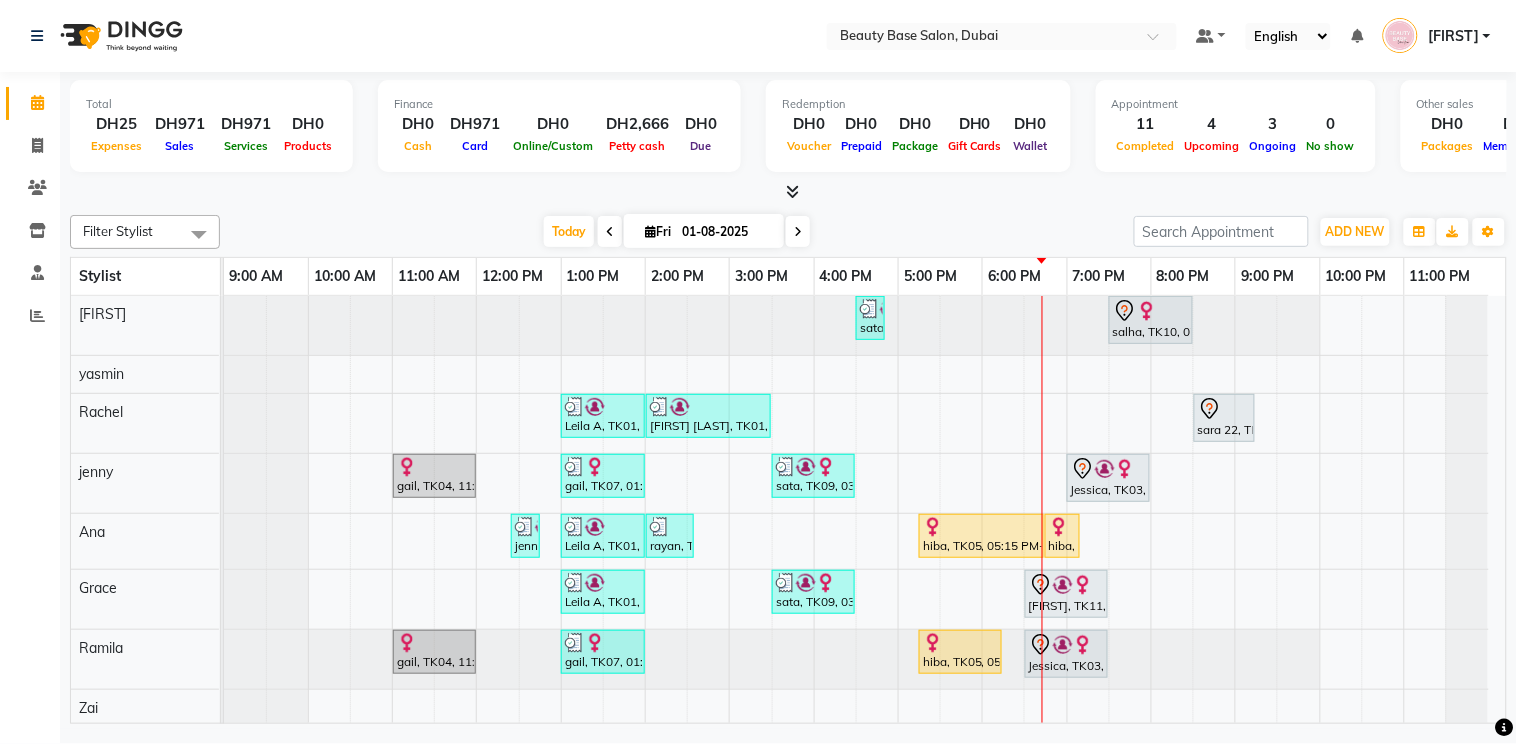 click on "hiba, TK05, 05:15 PM-06:45 PM, Gel Refill" at bounding box center (981, 536) 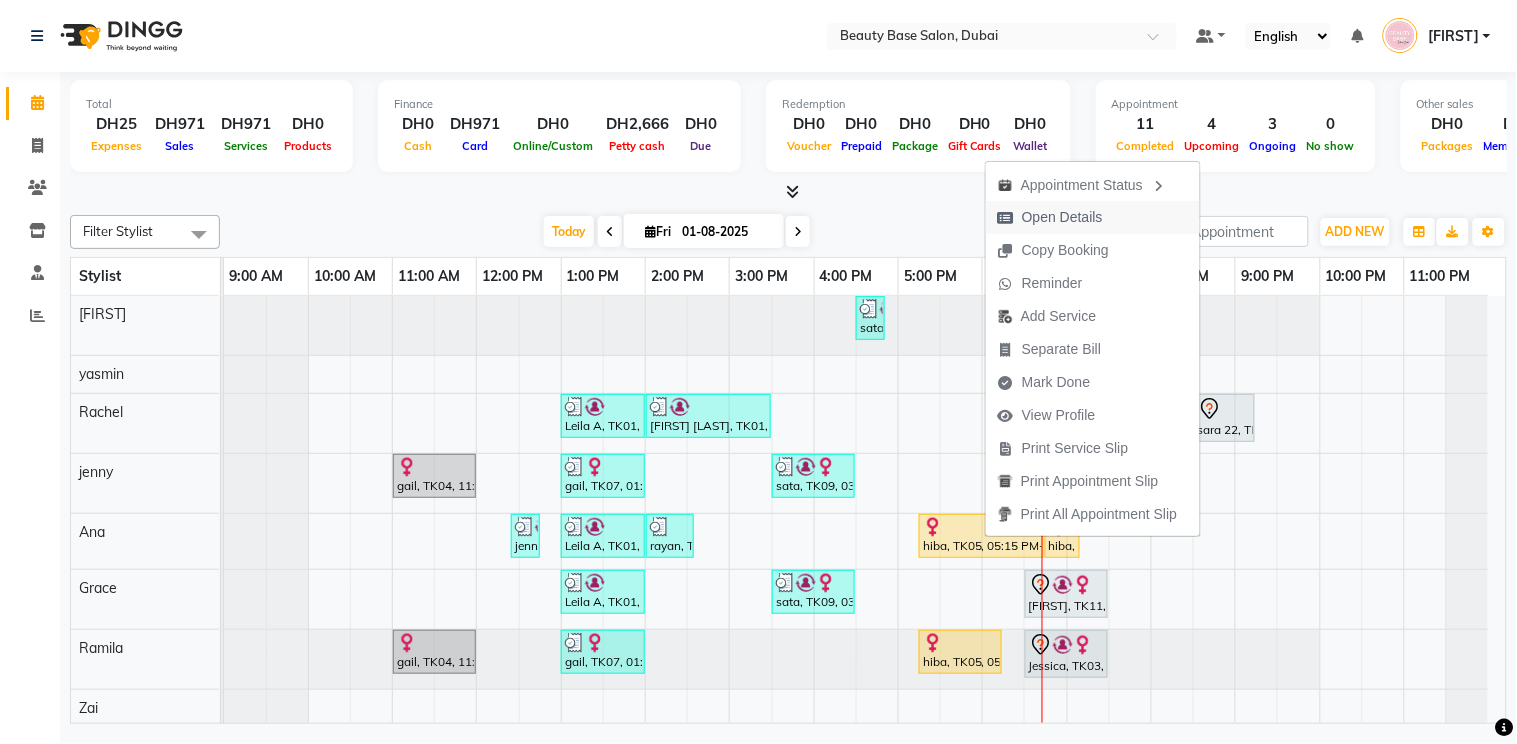 click on "Open Details" at bounding box center [1062, 217] 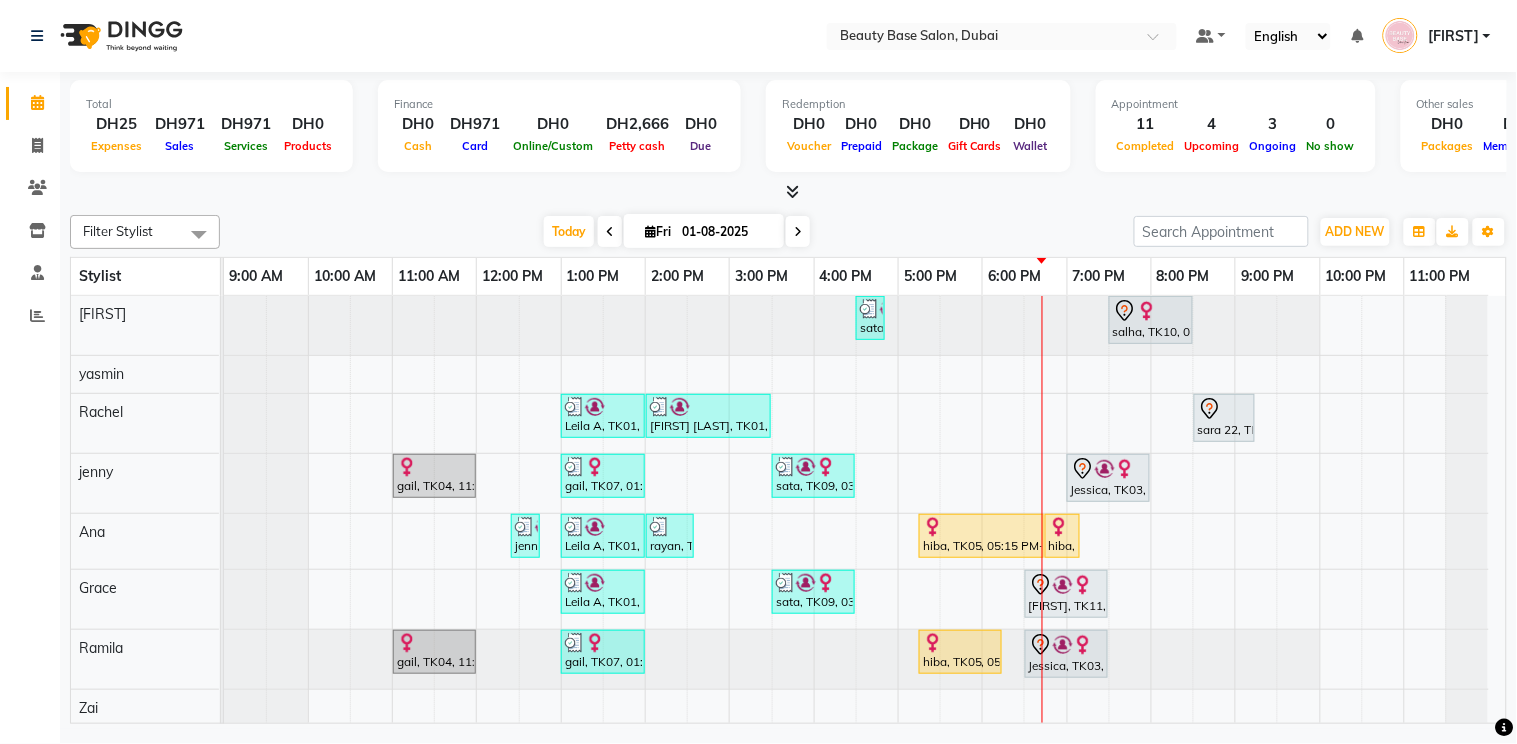 click on "hiba, TK05, 05:15 PM-06:45 PM, Gel Refill" at bounding box center (981, 536) 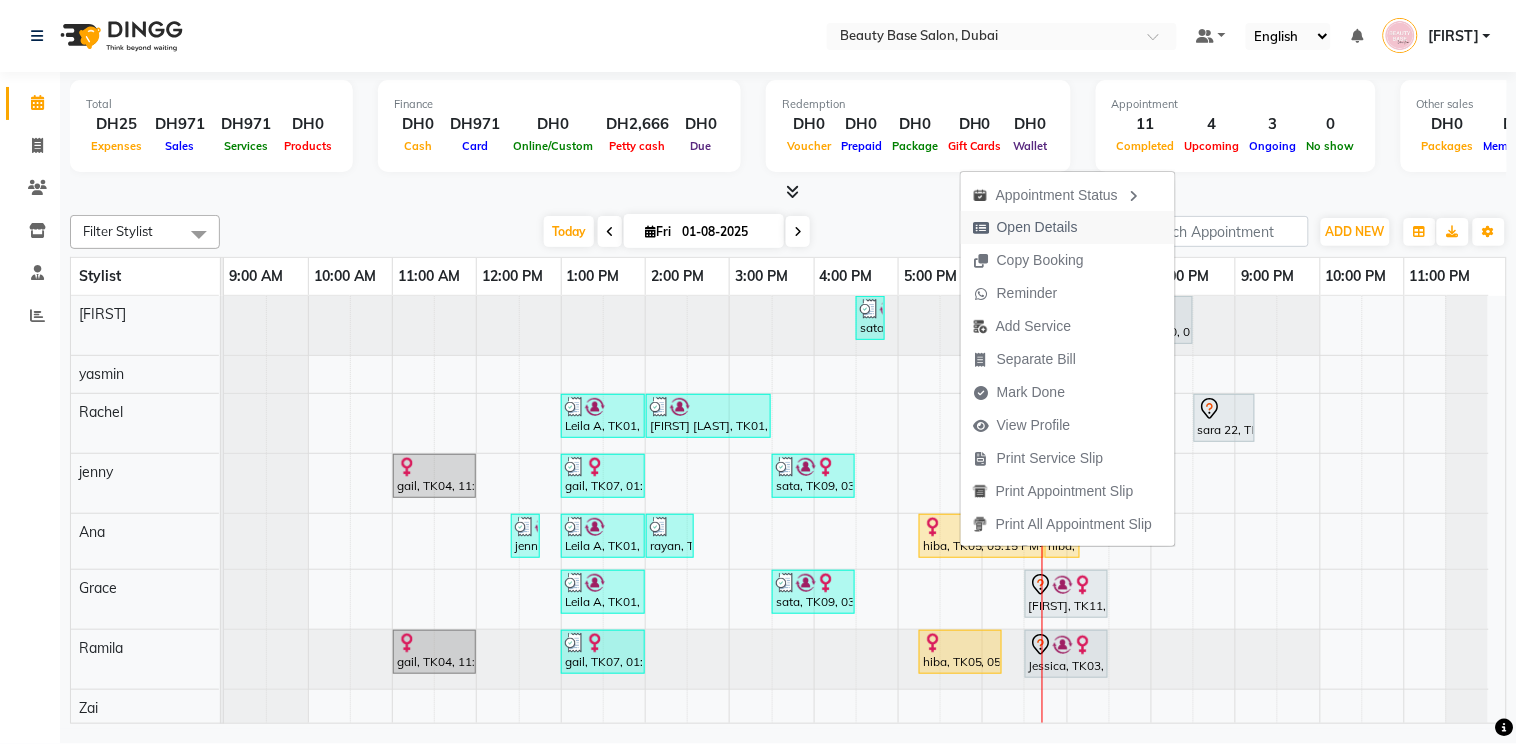 click on "Open Details" at bounding box center [1037, 227] 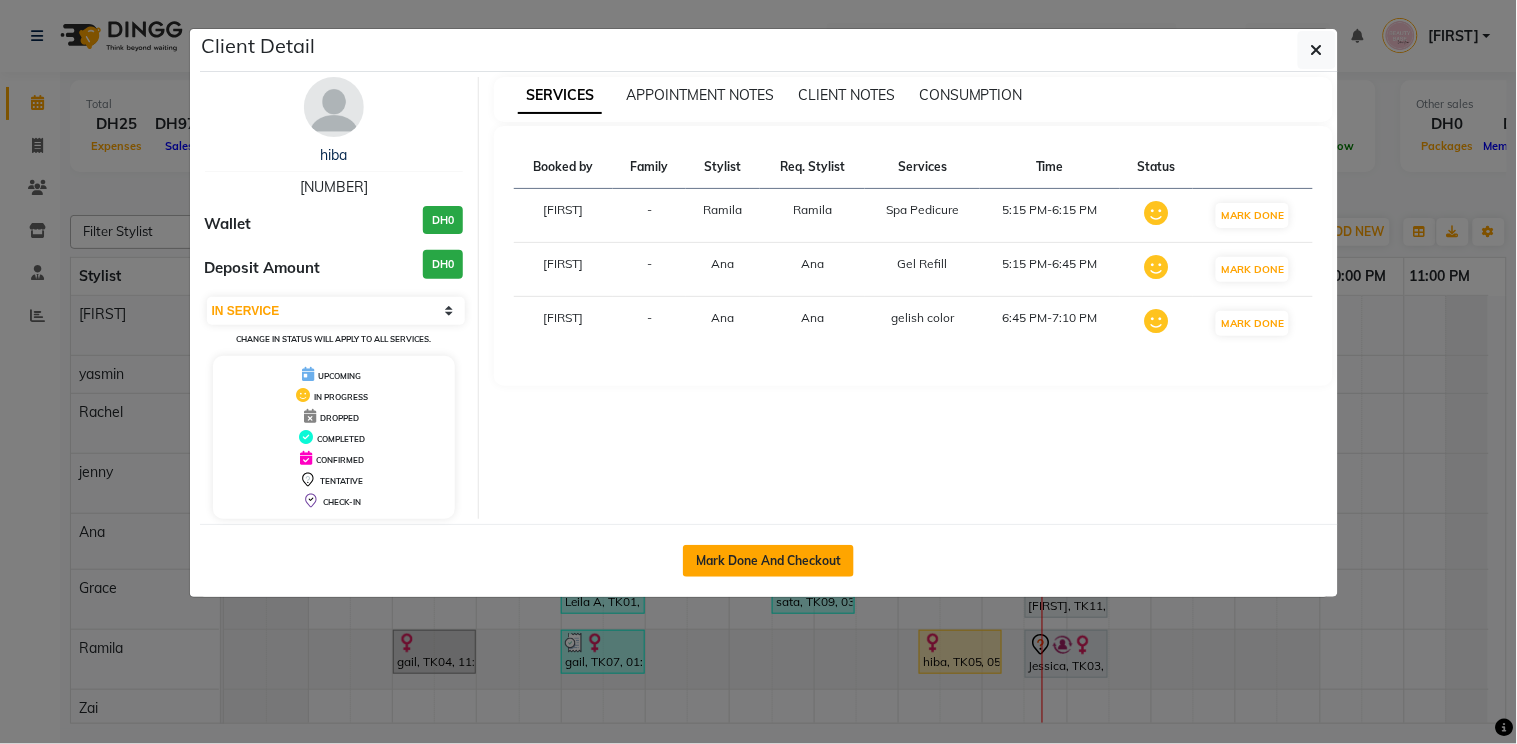 click on "Mark Done And Checkout" 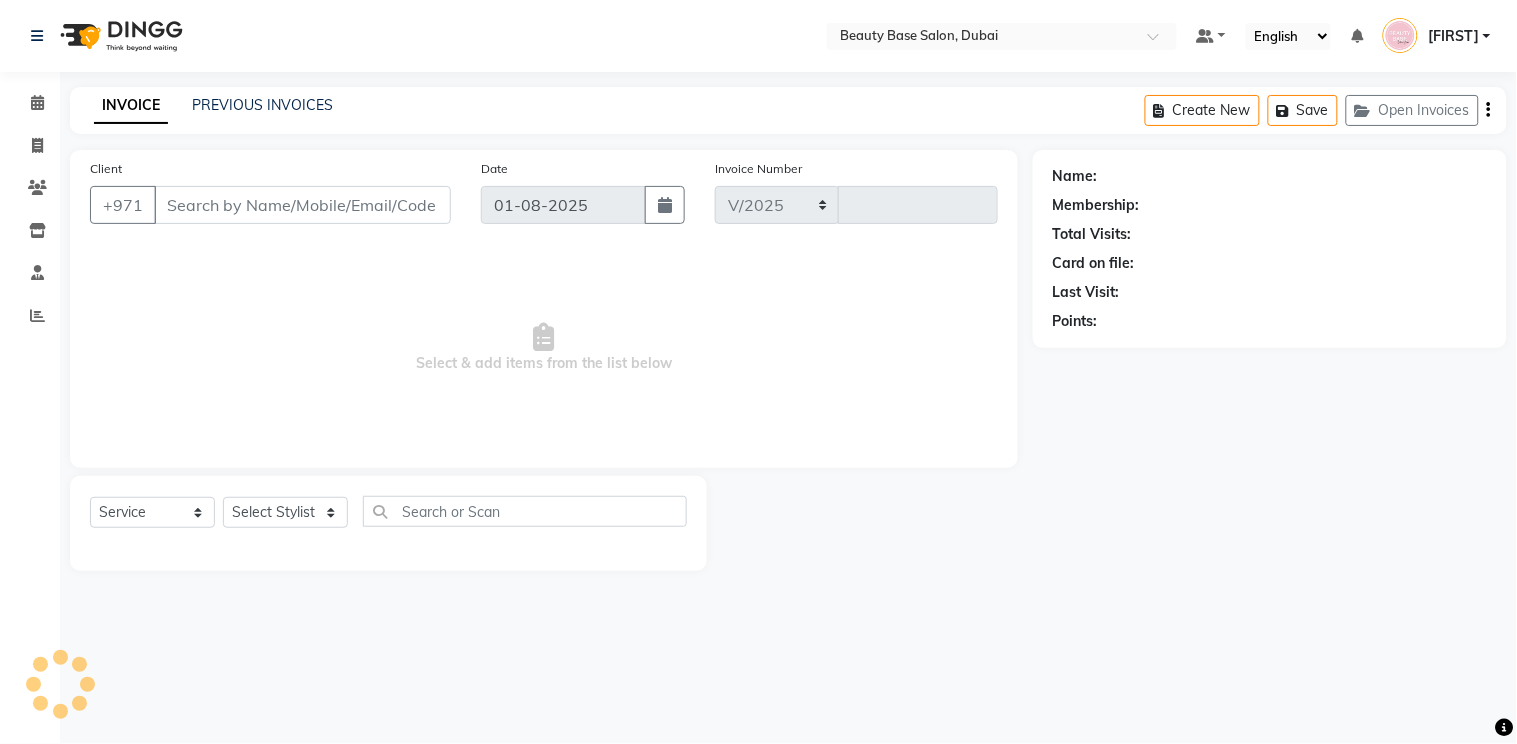 select on "813" 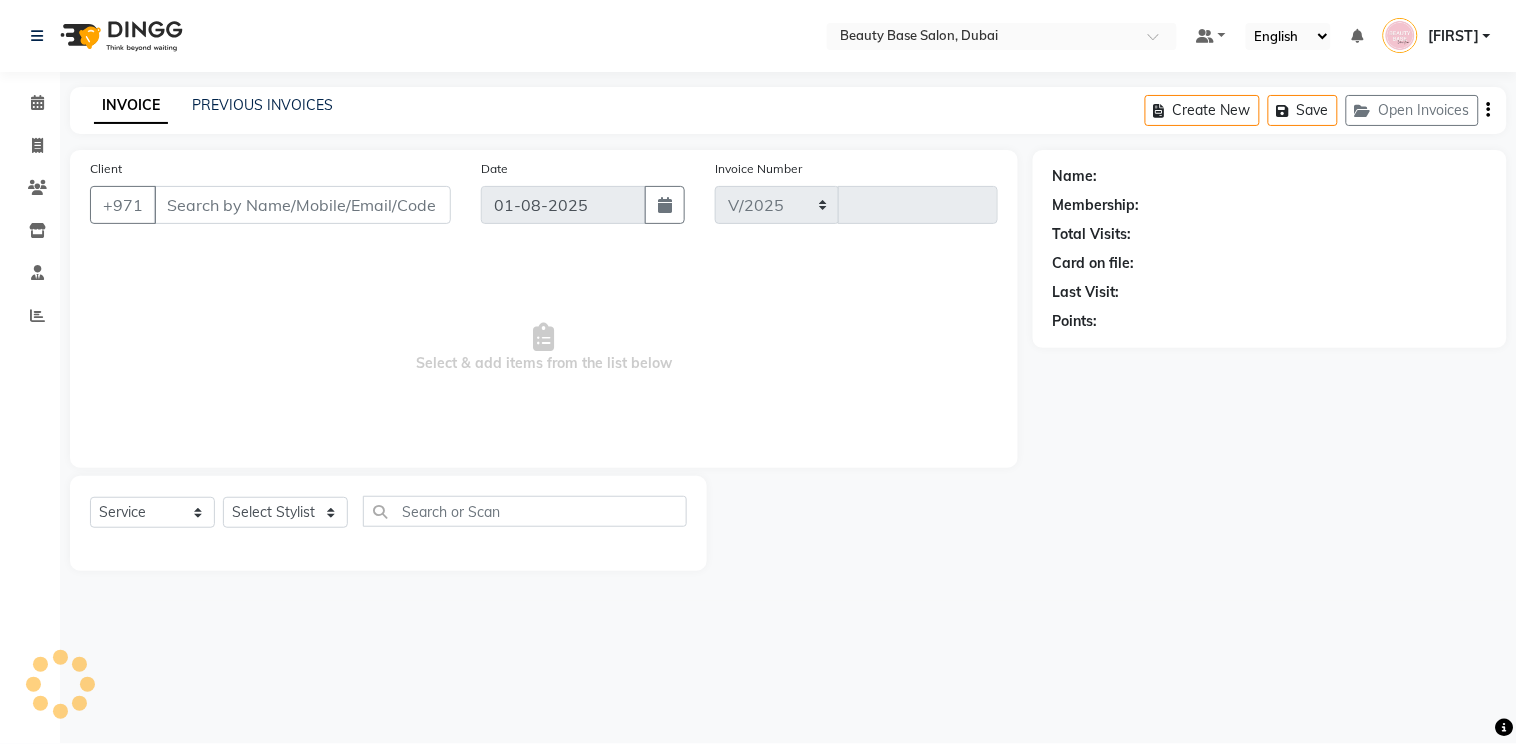 type on "1689" 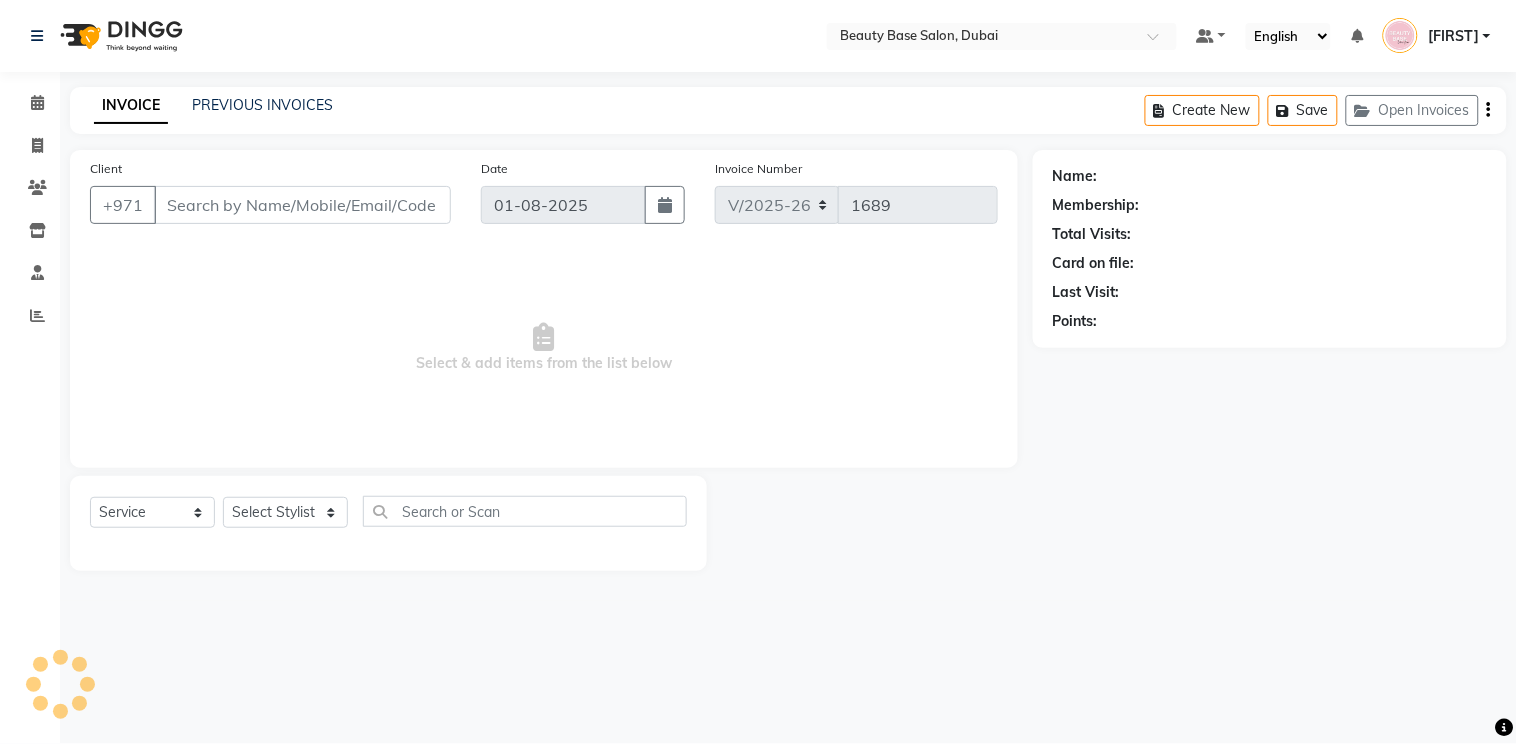 type on "[NUMBER]" 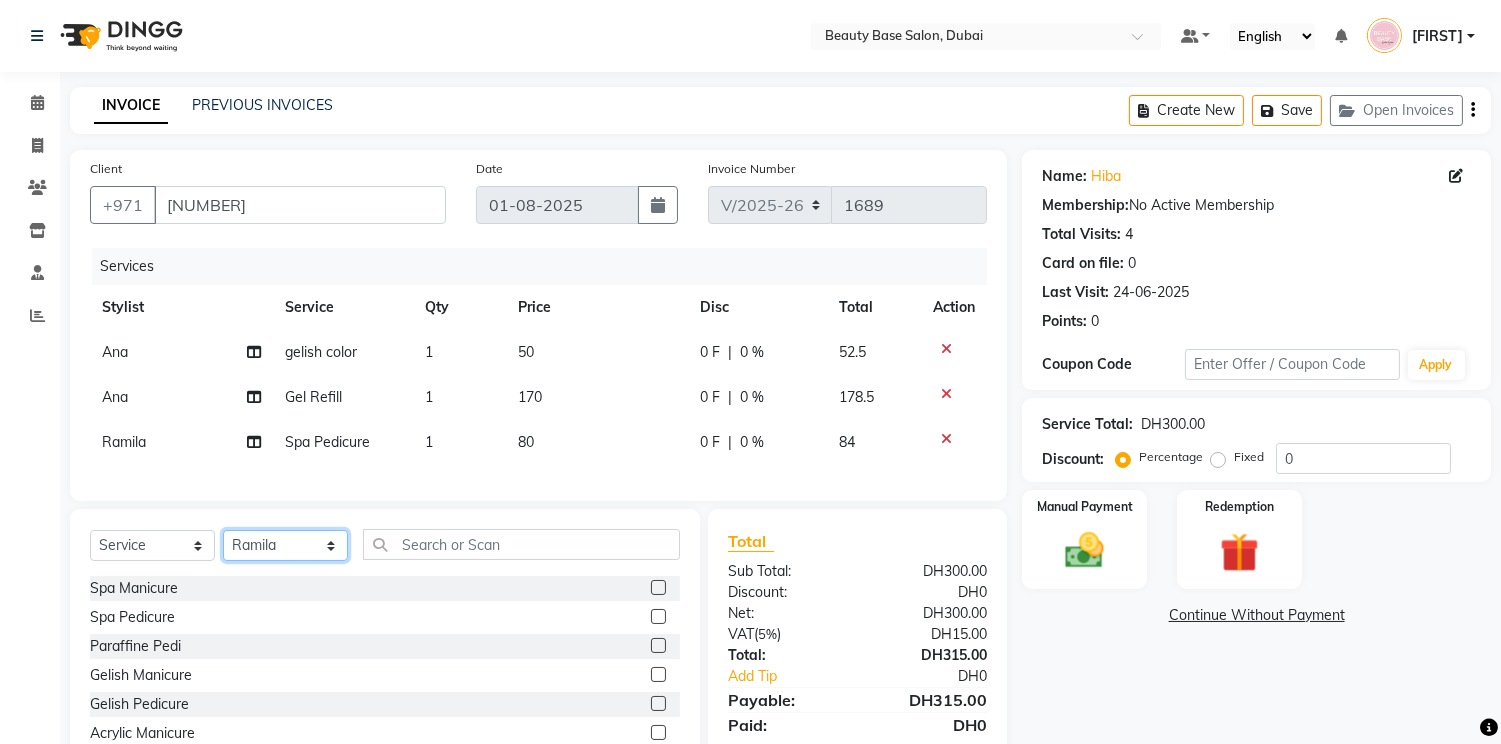 click on "Select Stylist Accounts Afraa Algerim alissa Ana annie Burula Ghizlane Glenny Grace Hang  Ilham lahmoudi  imane jenny John Dyer Julia Smith Julia Smith June kath Lama Marvi Minh phuong Nancy Gill Nassim nouma Rachel Ramila Rana Receptionist tapita tina tutti Vee yasmin Zai zainab" 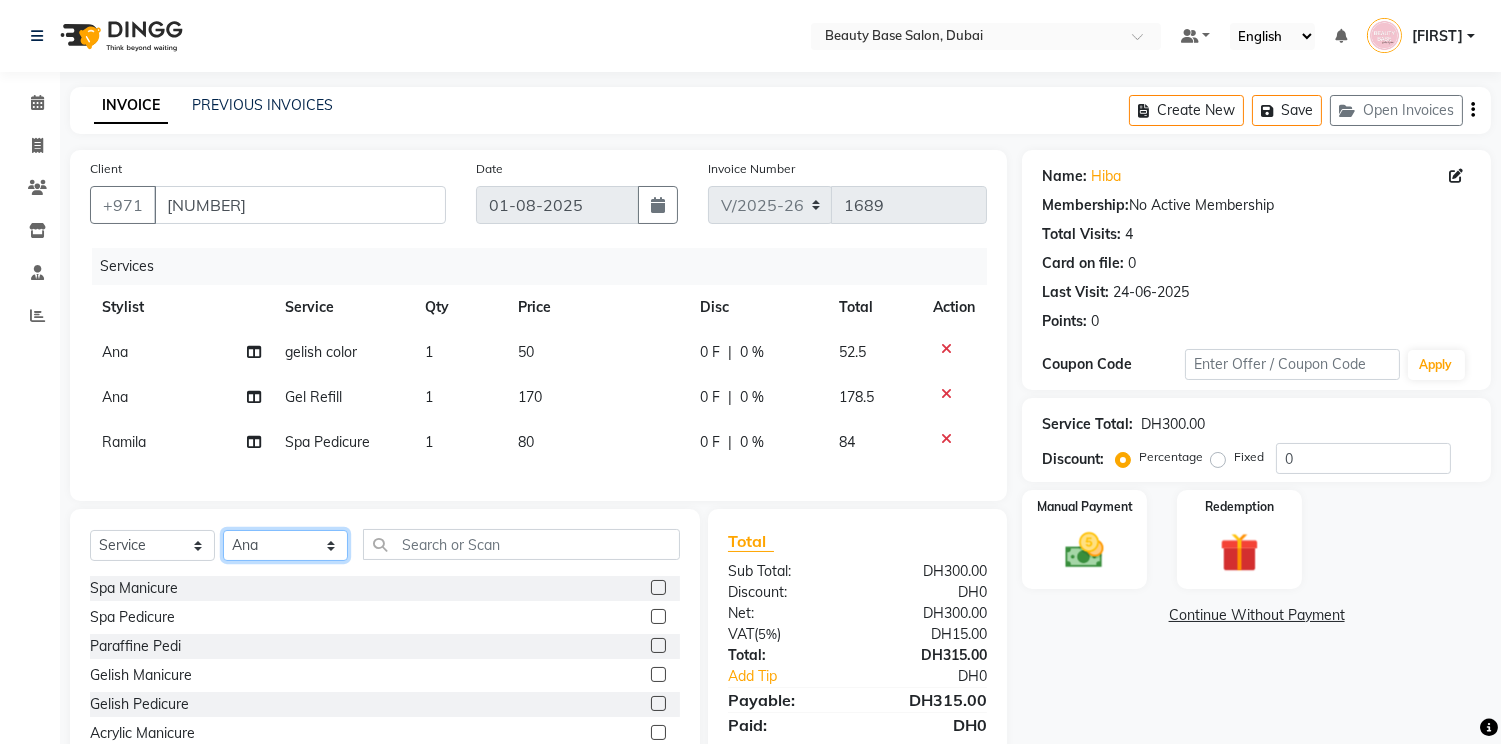 click on "Select Stylist Accounts Afraa Algerim alissa Ana annie Burula Ghizlane Glenny Grace Hang  Ilham lahmoudi  imane jenny John Dyer Julia Smith Julia Smith June kath Lama Marvi Minh phuong Nancy Gill Nassim nouma Rachel Ramila Rana Receptionist tapita tina tutti Vee yasmin Zai zainab" 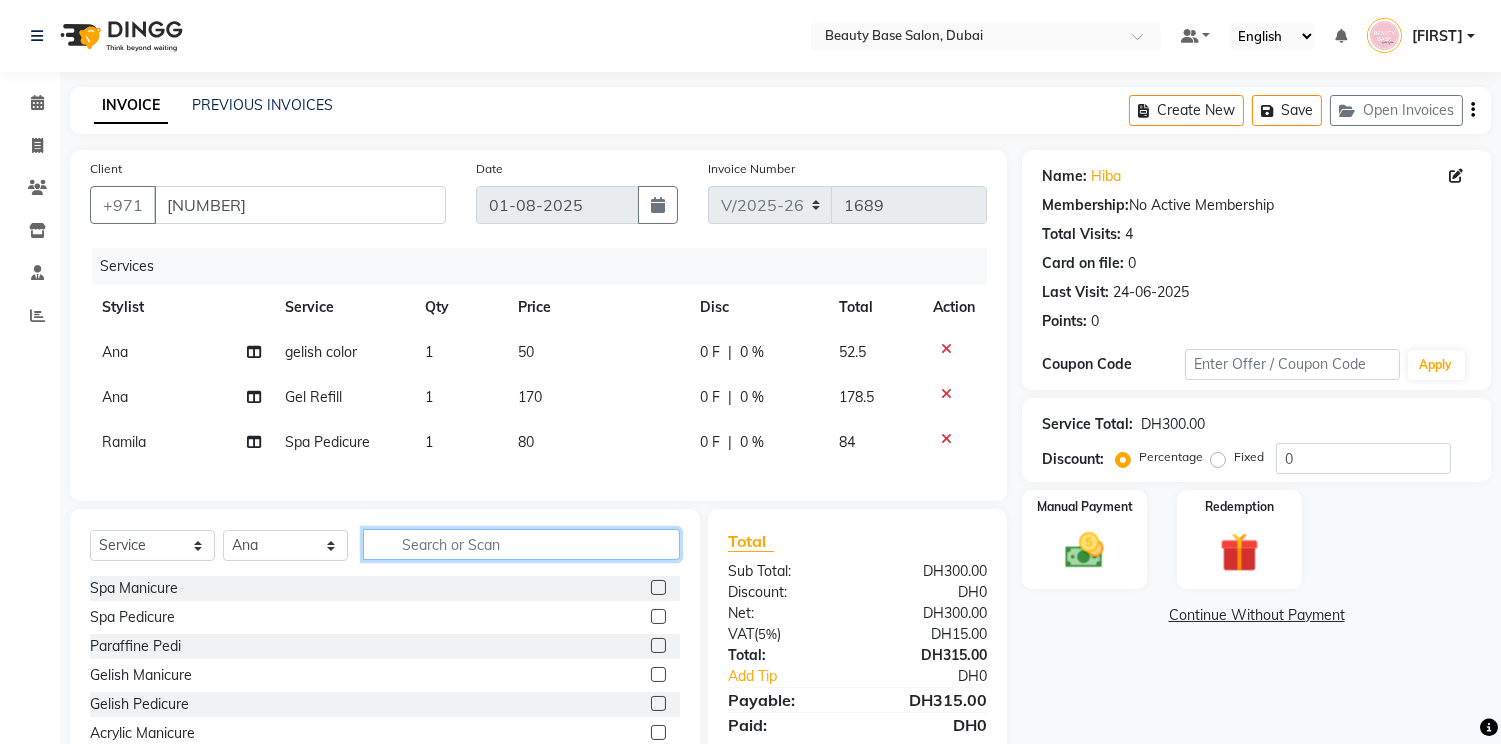 click 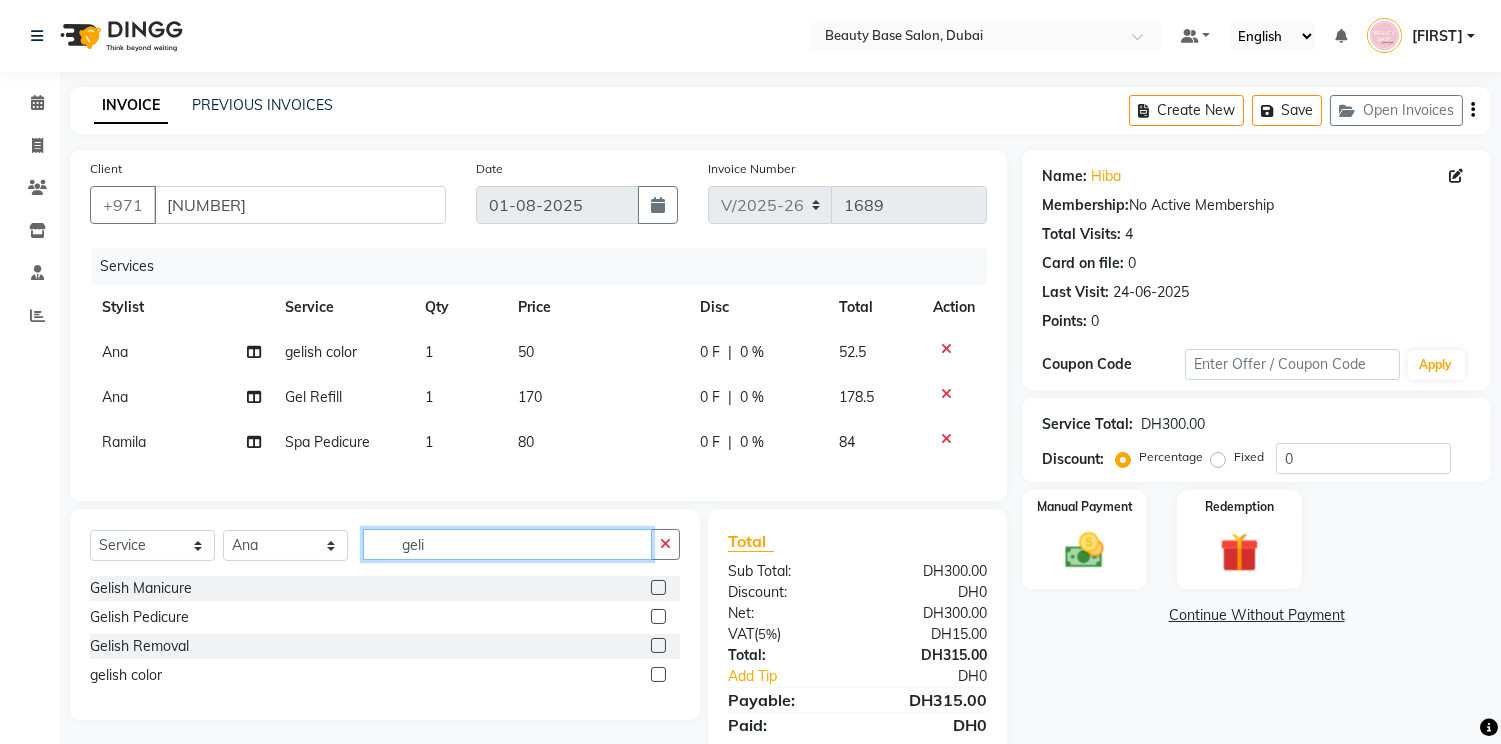 type on "geli" 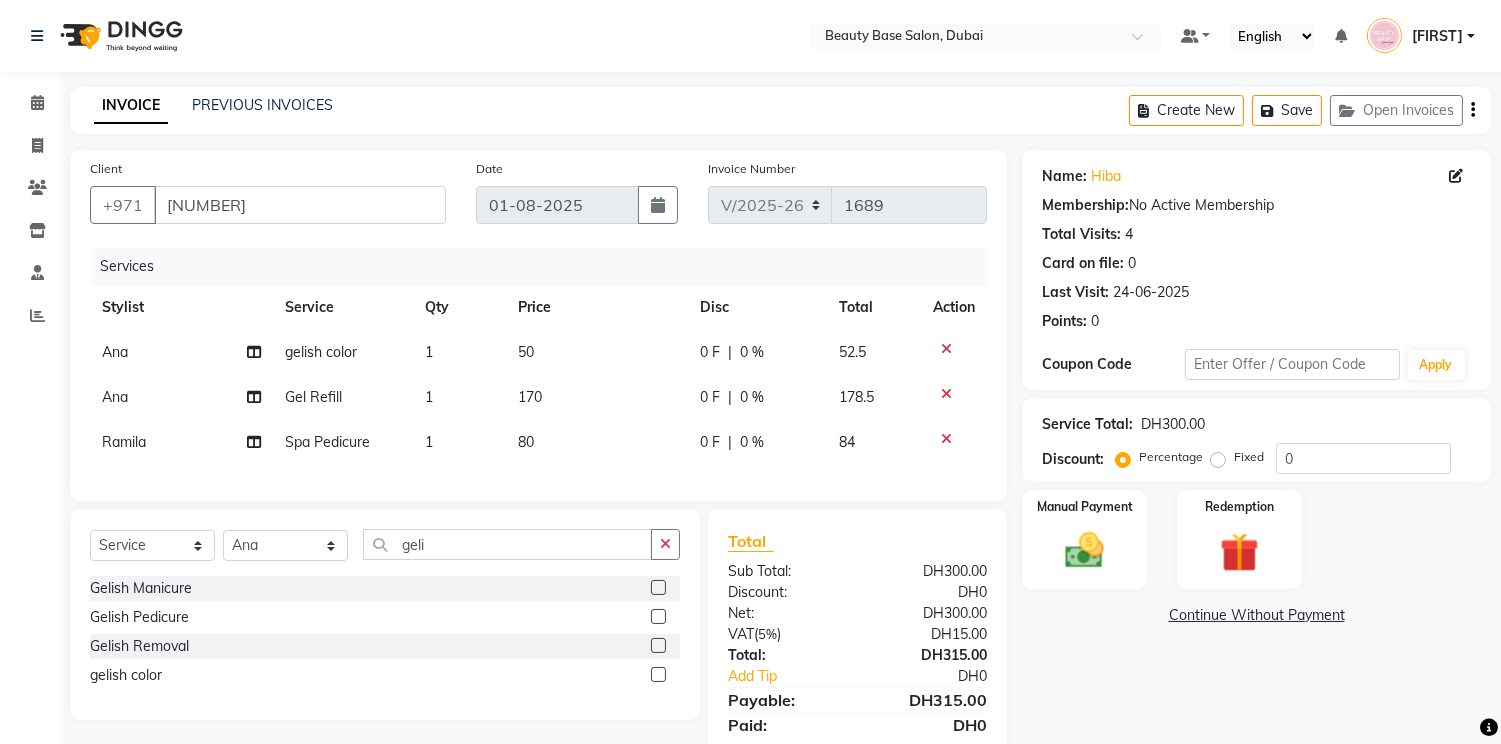 click 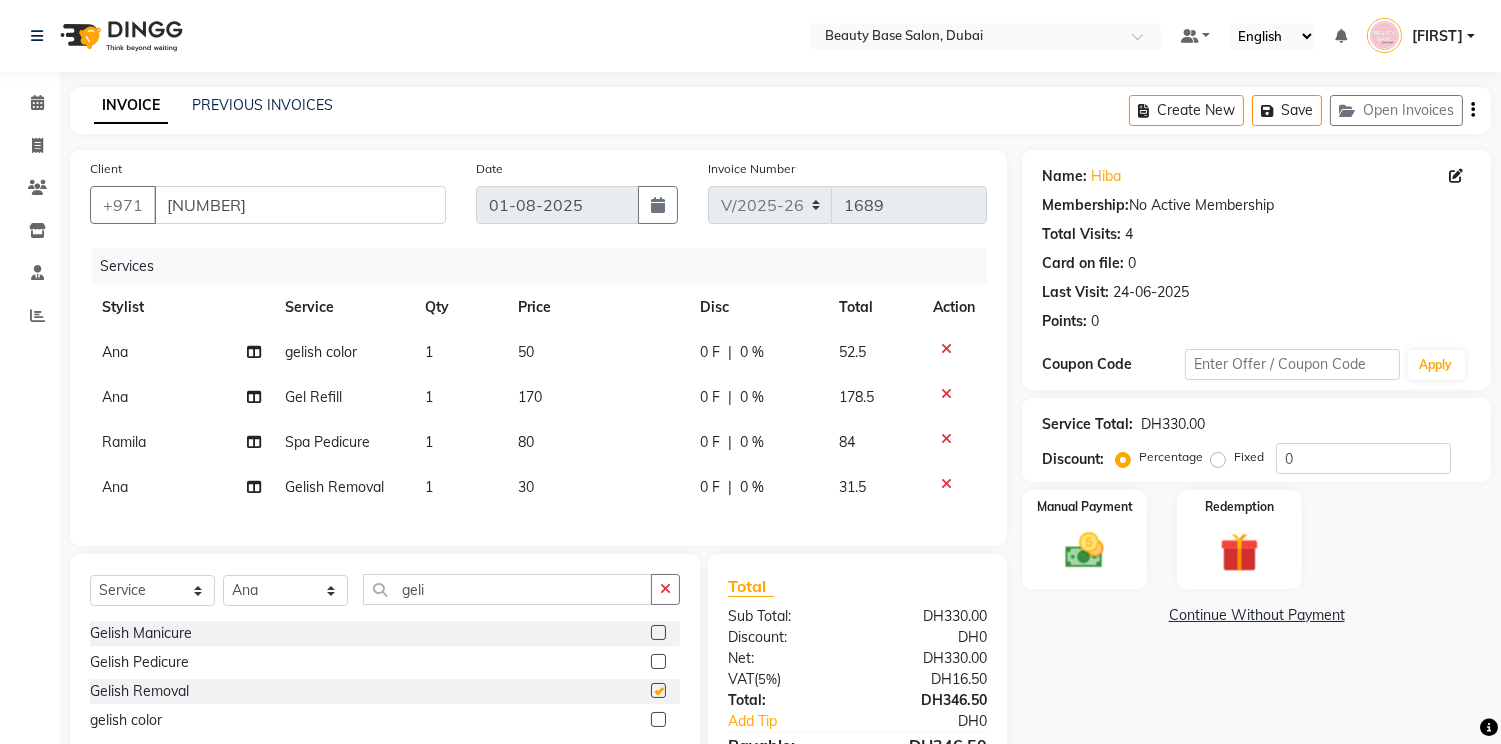 checkbox on "false" 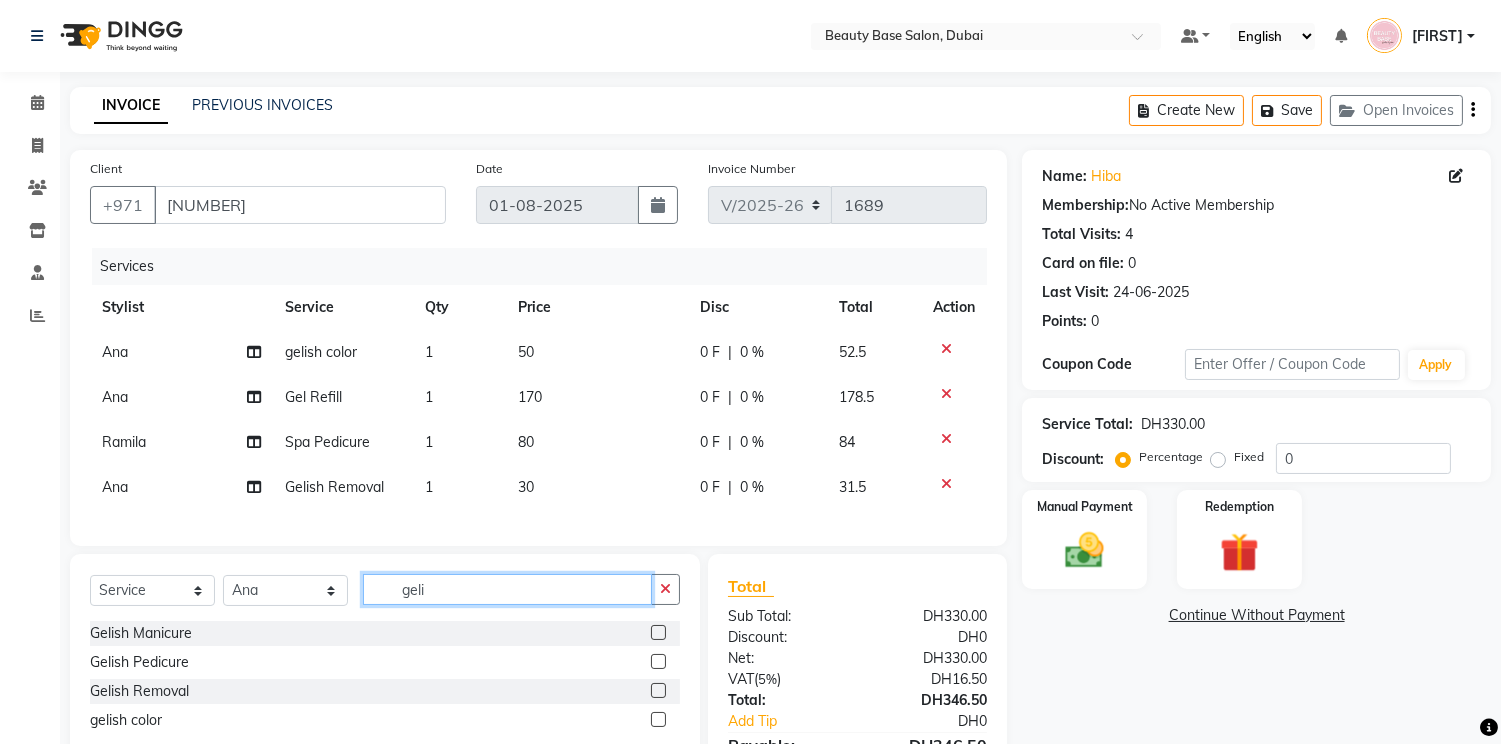 click on "geli" 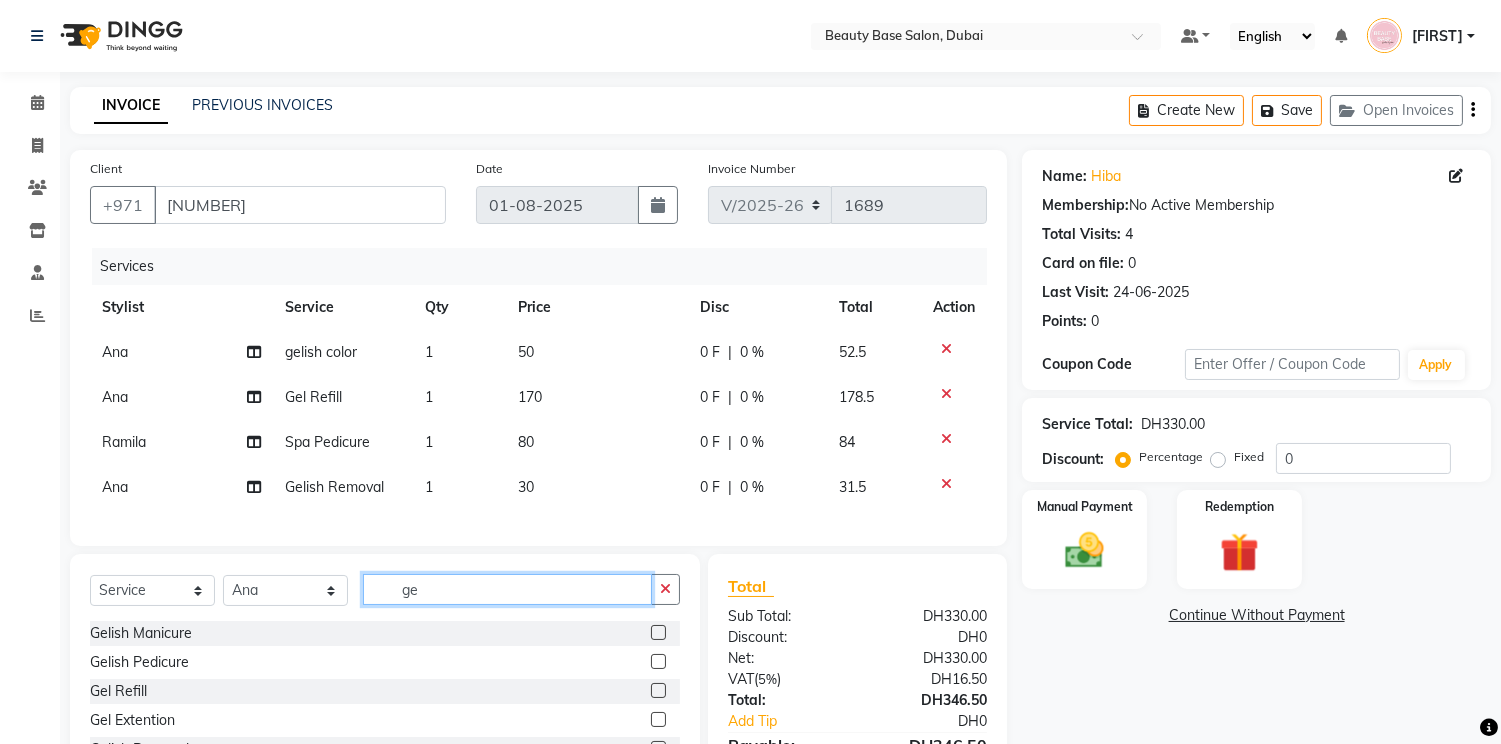 type on "g" 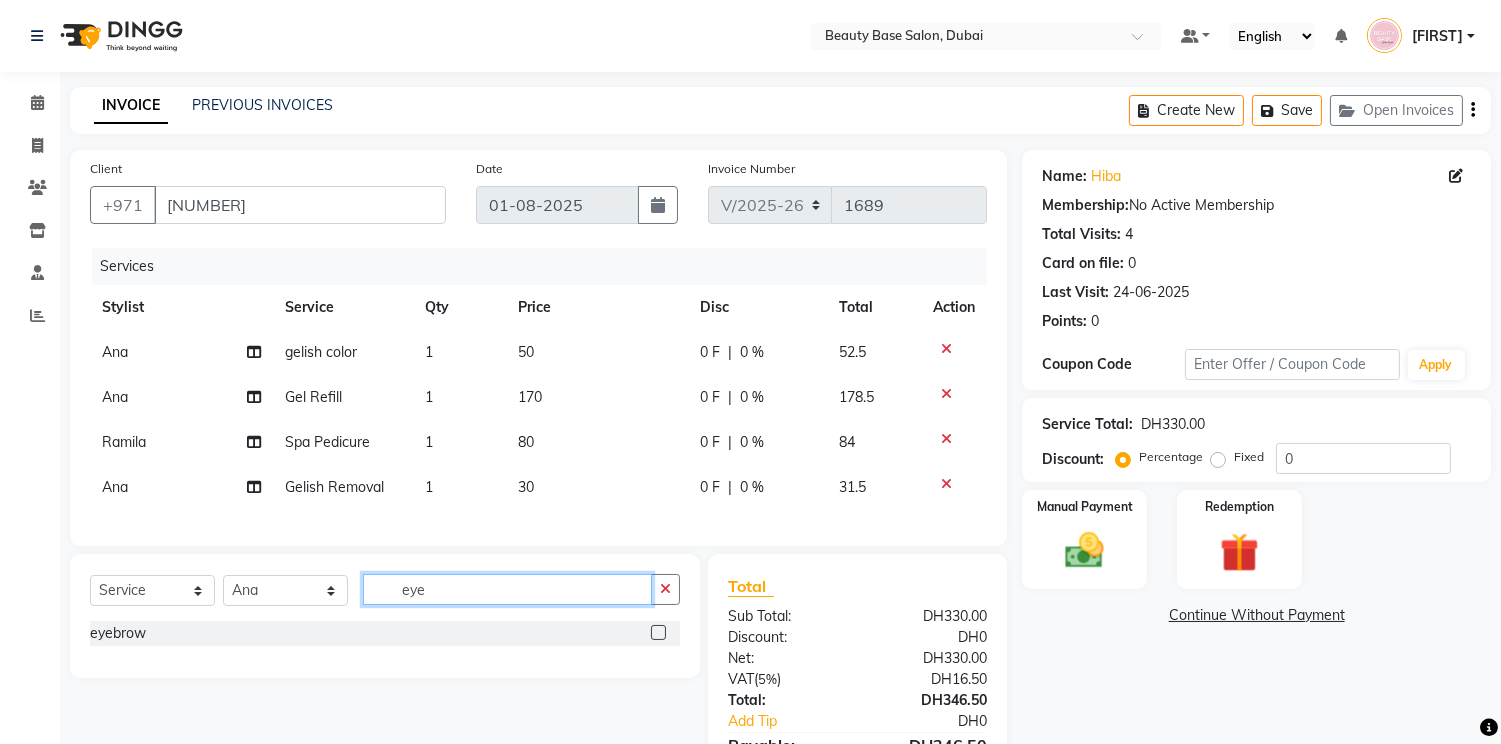 type on "eye" 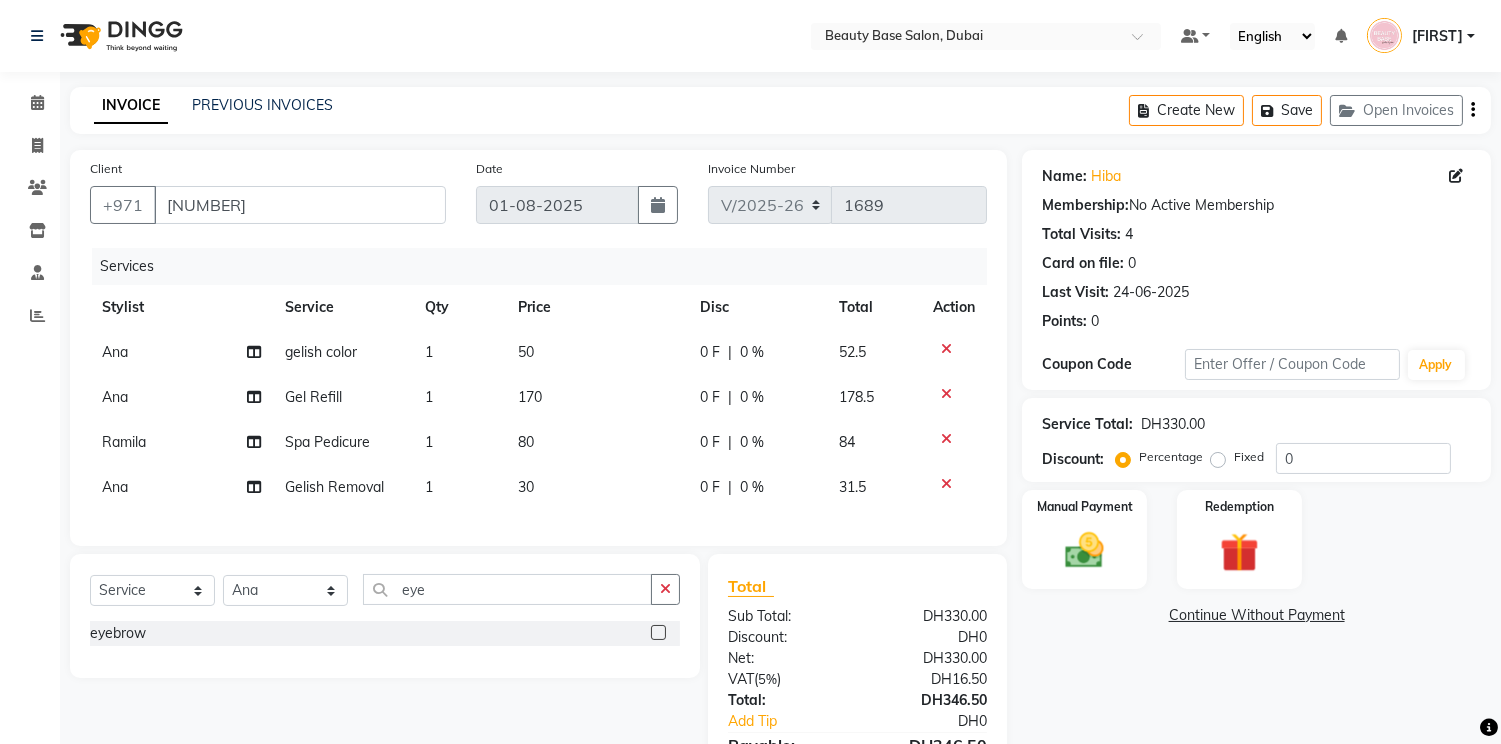 click on "Select  Service  Product  Membership  Package Voucher Prepaid Gift Card  Select Stylist Accounts Afraa Algerim alissa Ana annie Burula Ghizlane Glenny Grace Hang  Ilham lahmoudi  imane jenny John Dyer Julia Smith Julia Smith June kath Lama Marvi Minh phuong Nancy Gill Nassim nouma Rachel Ramila Rana Receptionist tapita tina tutti Vee yasmin Zai zainab eye eyebrow" 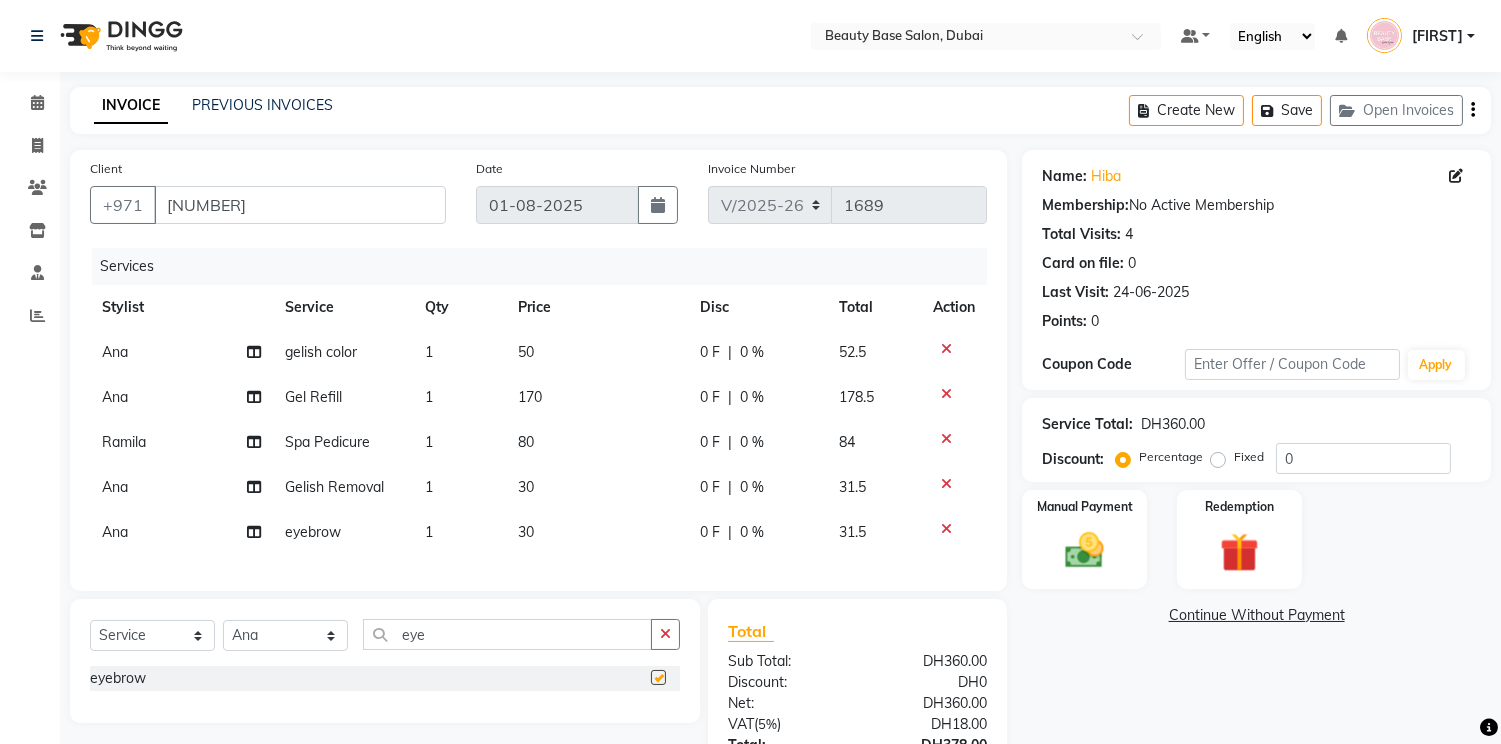 checkbox on "false" 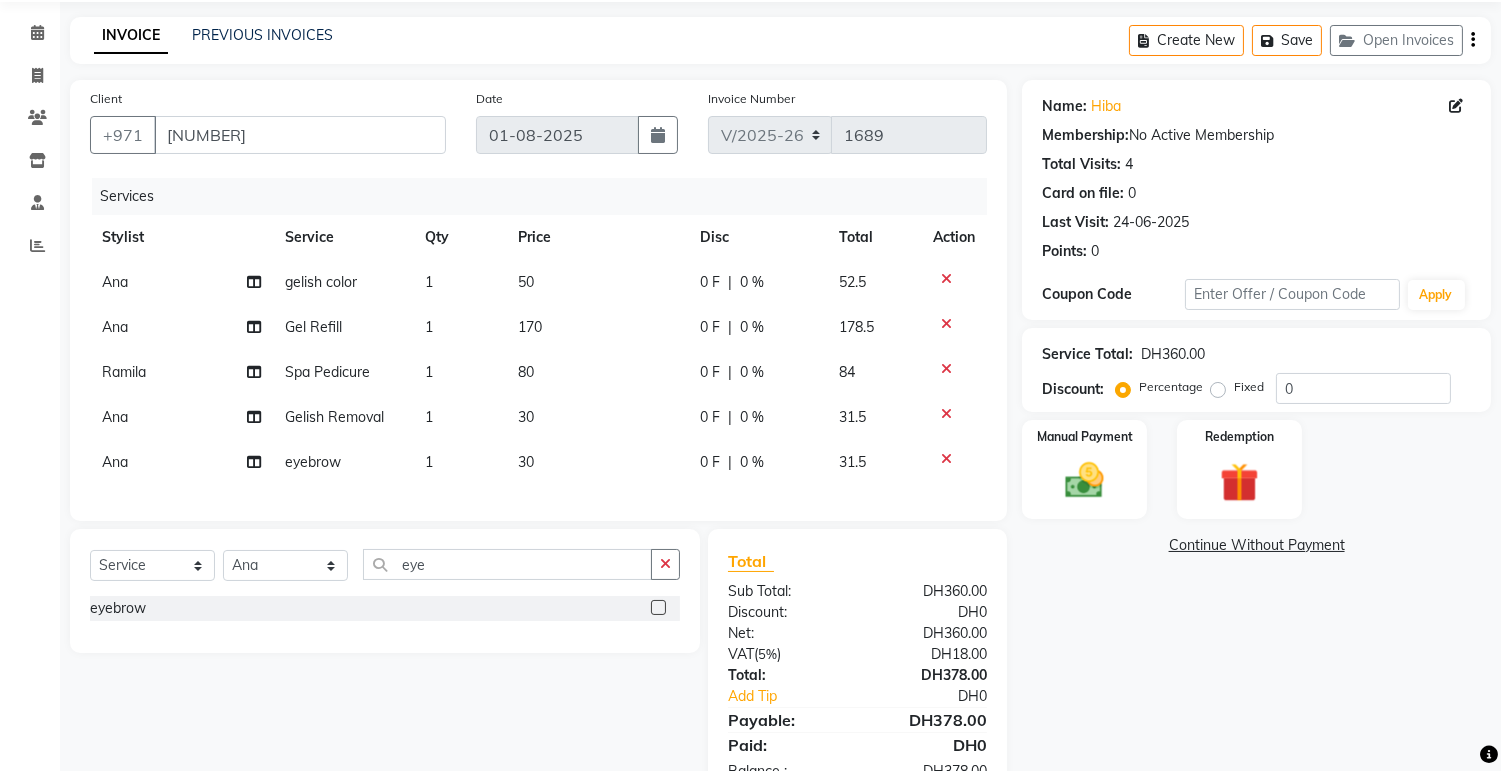scroll, scrollTop: 0, scrollLeft: 0, axis: both 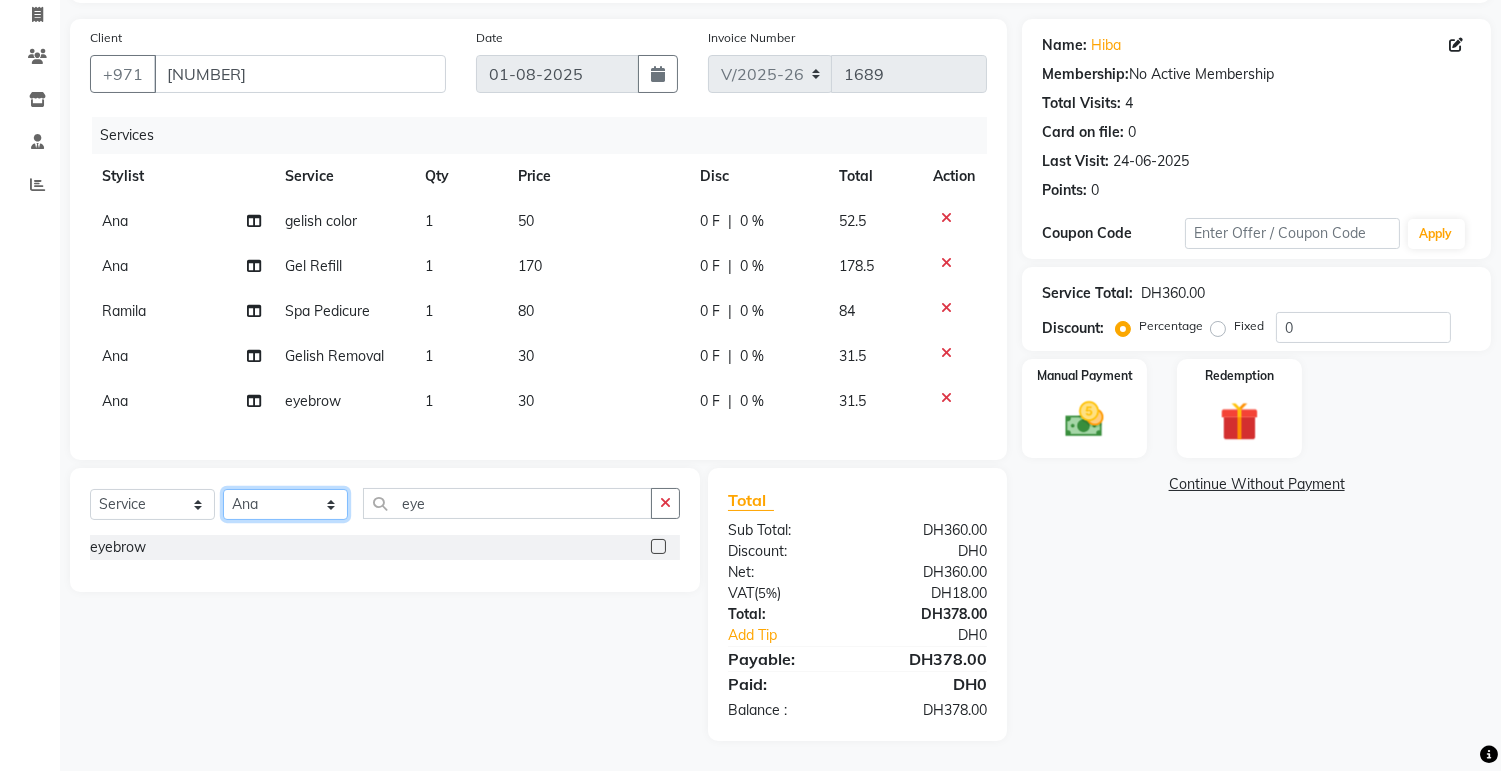 click on "Select Stylist Accounts Afraa Algerim alissa Ana annie Burula Ghizlane Glenny Grace Hang  Ilham lahmoudi  imane jenny John Dyer Julia Smith Julia Smith June kath Lama Marvi Minh phuong Nancy Gill Nassim nouma Rachel Ramila Rana Receptionist tapita tina tutti Vee yasmin Zai zainab" 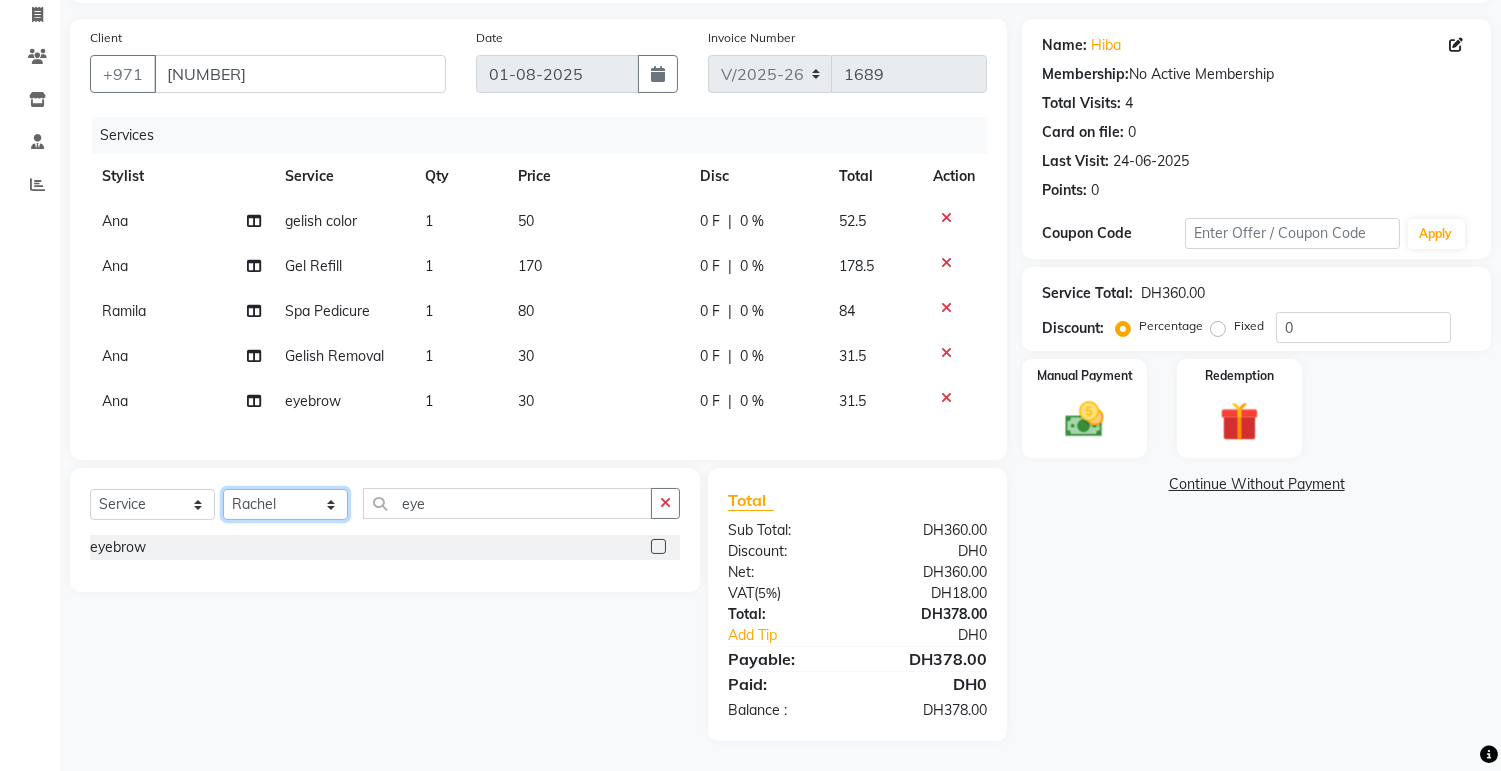 click on "Select Stylist Accounts Afraa Algerim alissa Ana annie Burula Ghizlane Glenny Grace Hang  Ilham lahmoudi  imane jenny John Dyer Julia Smith Julia Smith June kath Lama Marvi Minh phuong Nancy Gill Nassim nouma Rachel Ramila Rana Receptionist tapita tina tutti Vee yasmin Zai zainab" 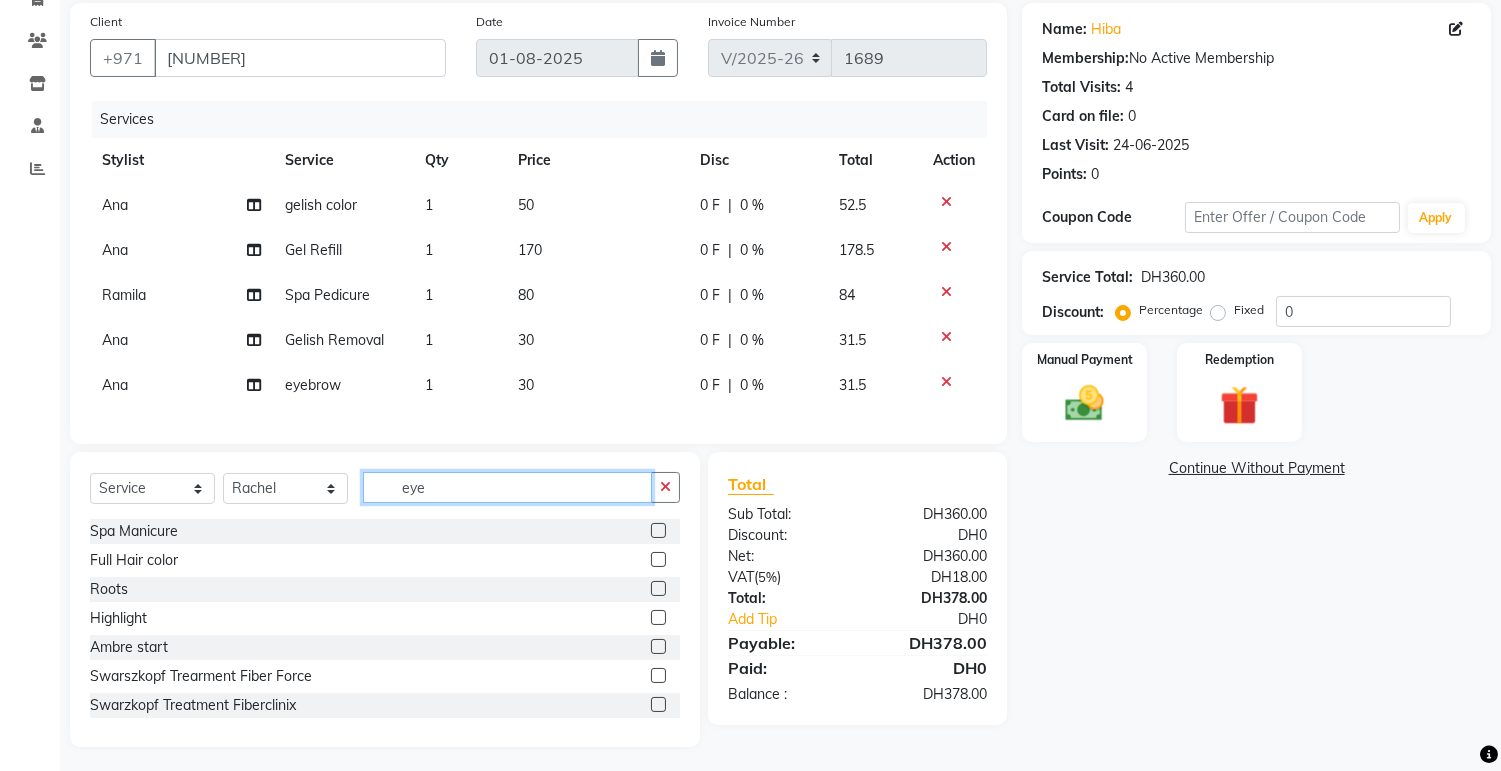 click on "eye" 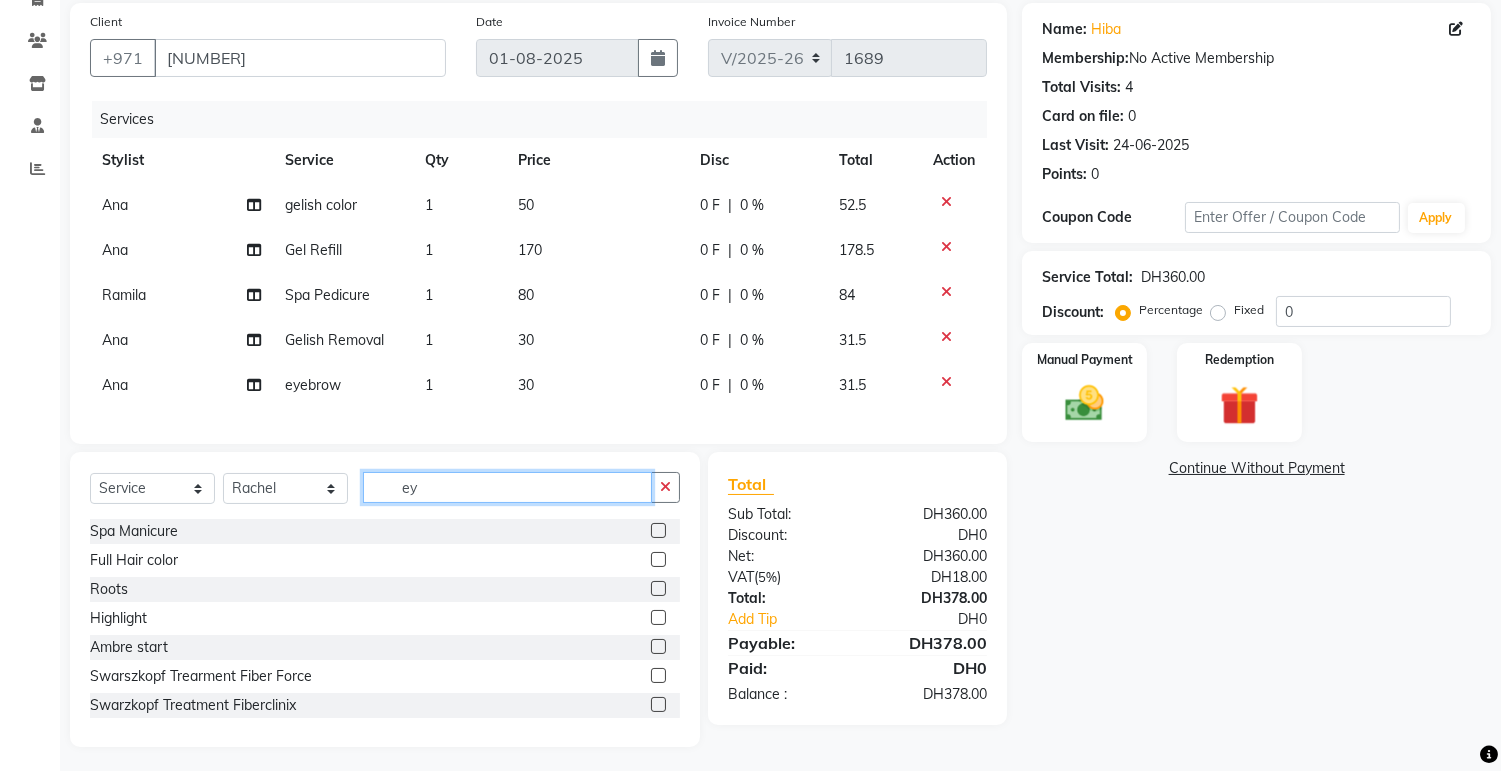 type on "e" 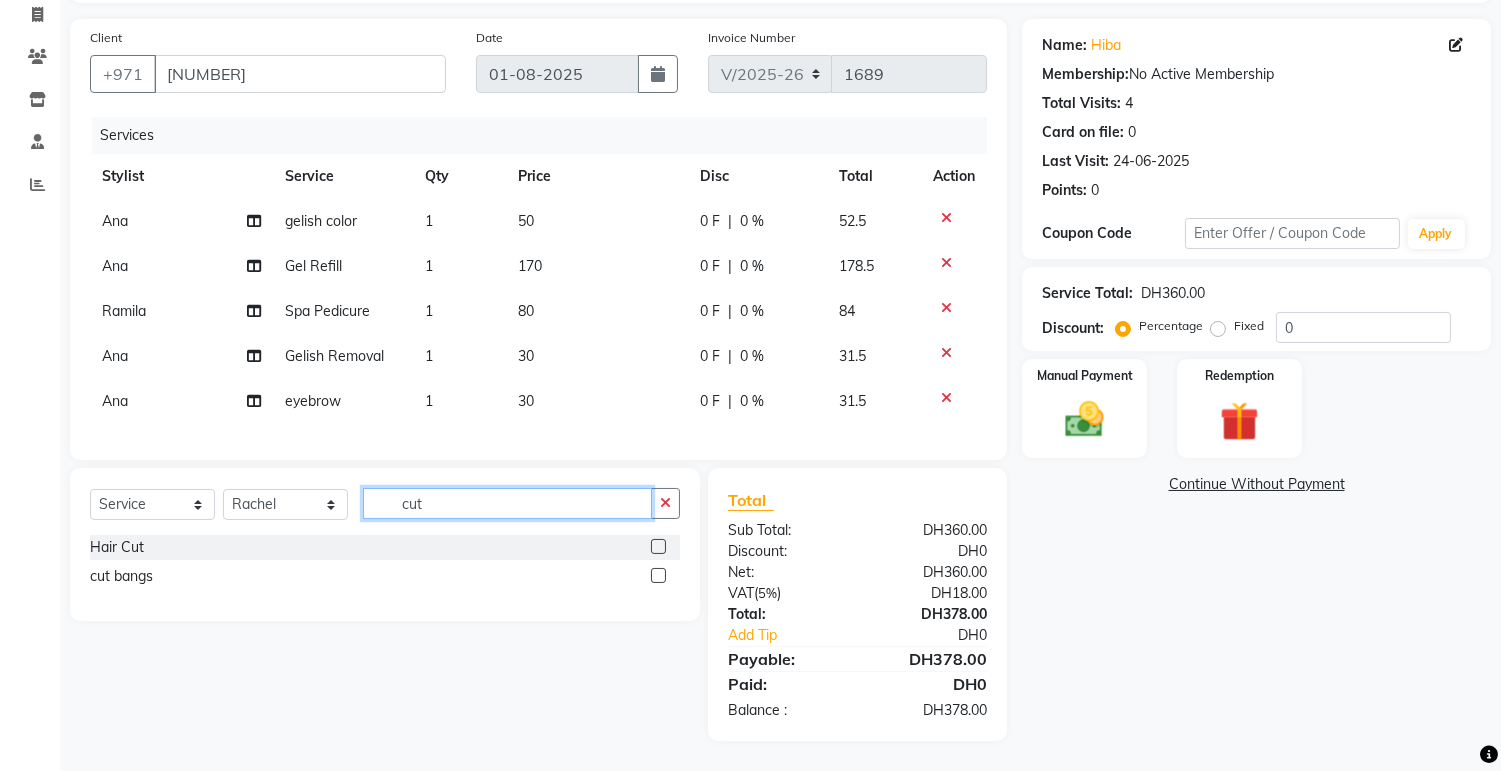 type on "cut" 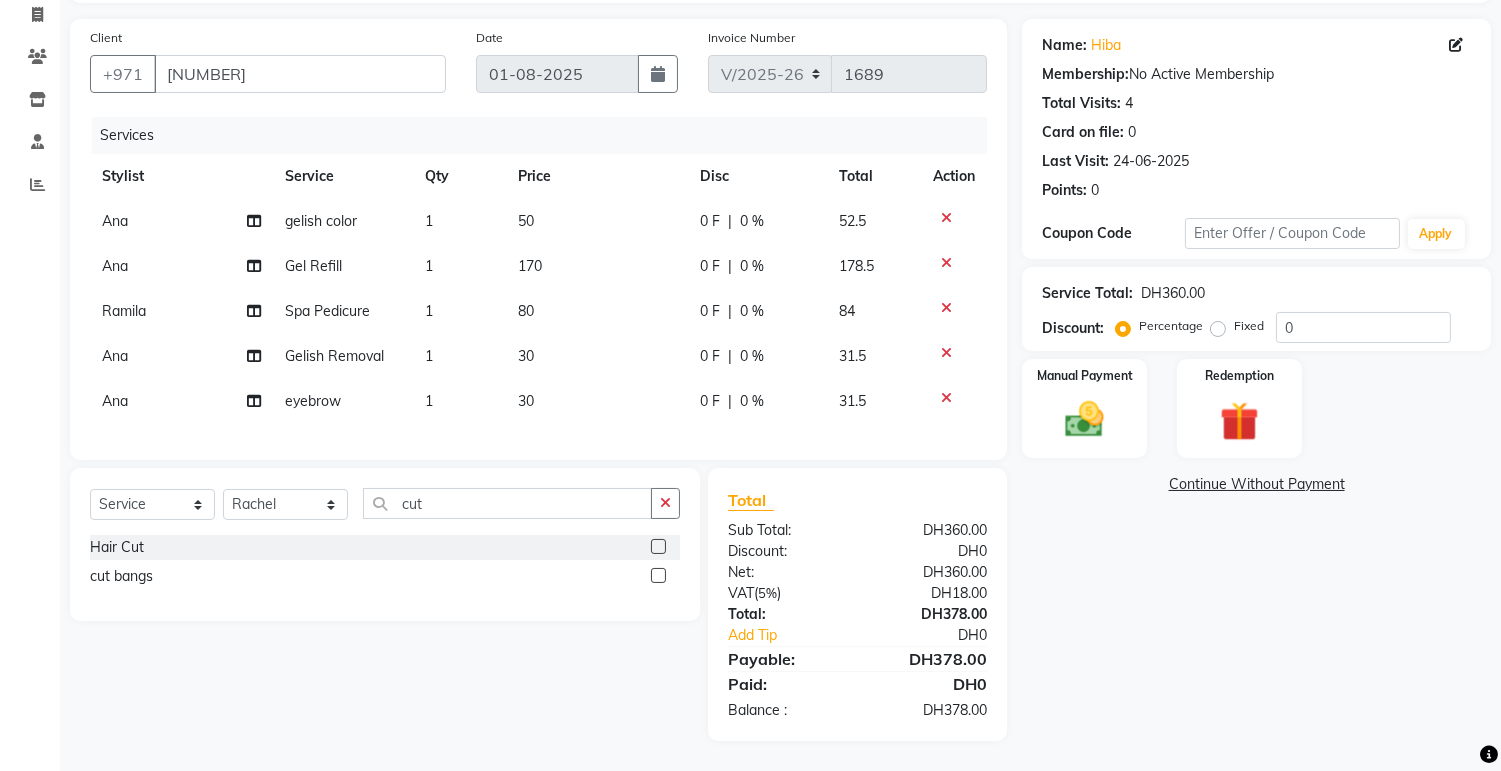 click 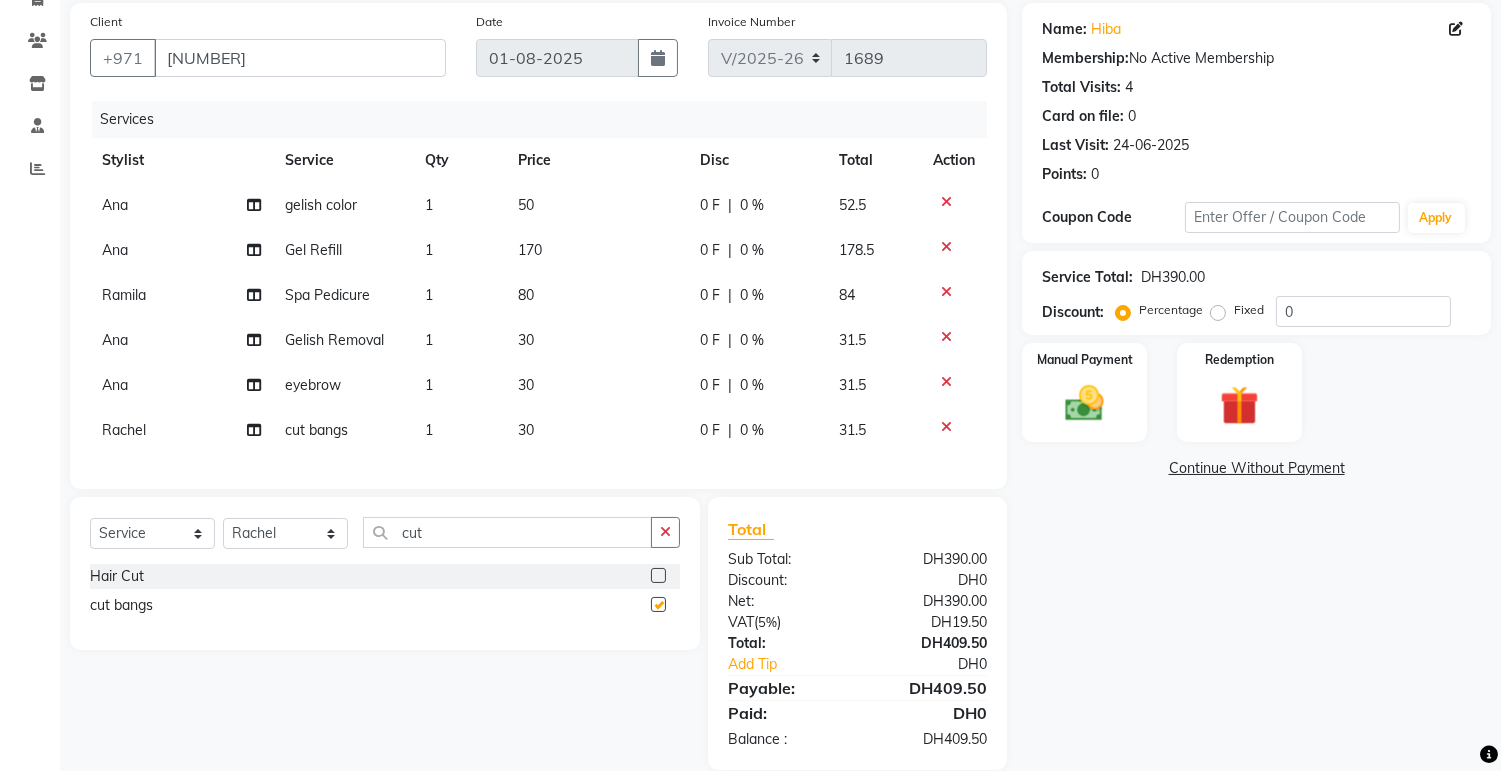 checkbox on "false" 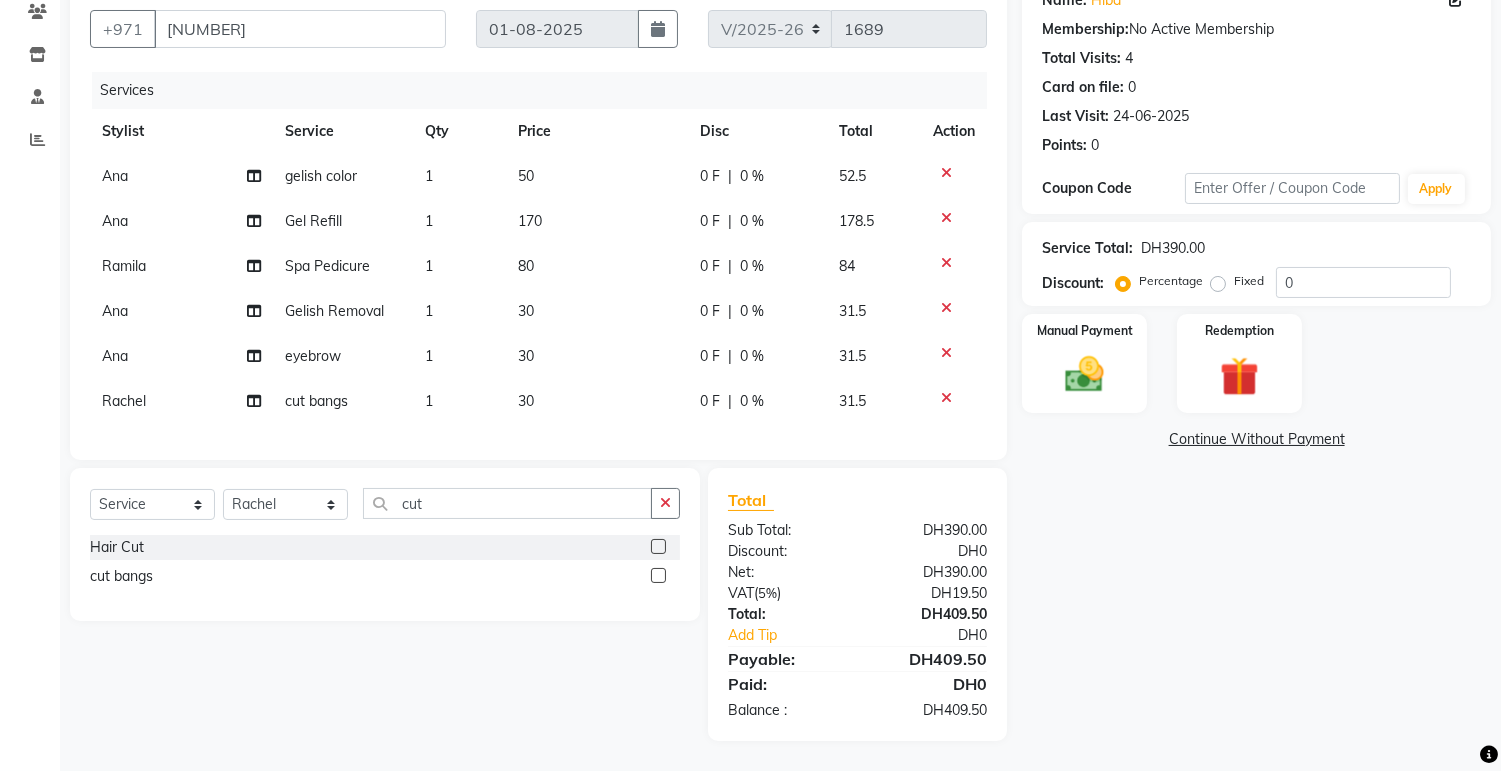 click 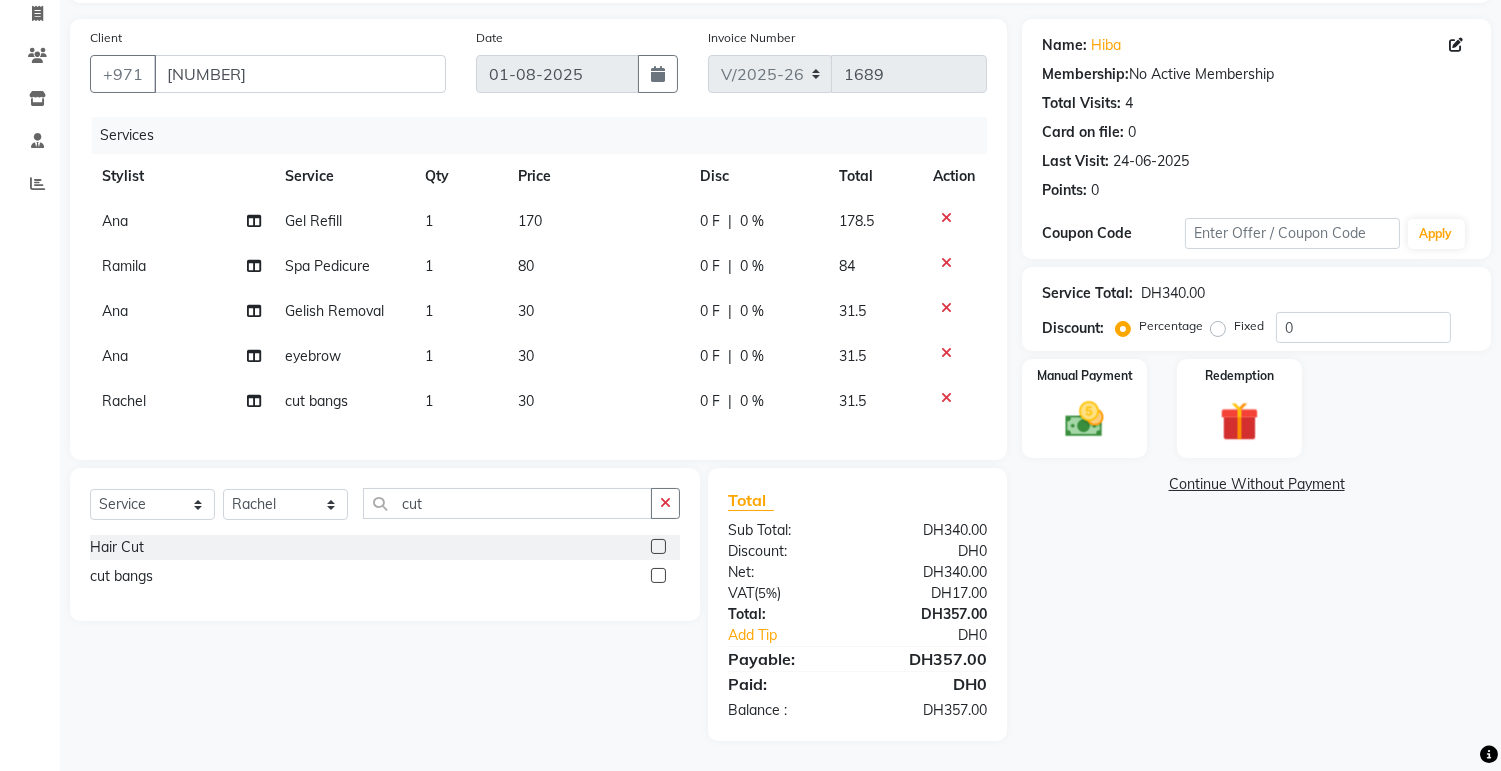 click on "Fixed" 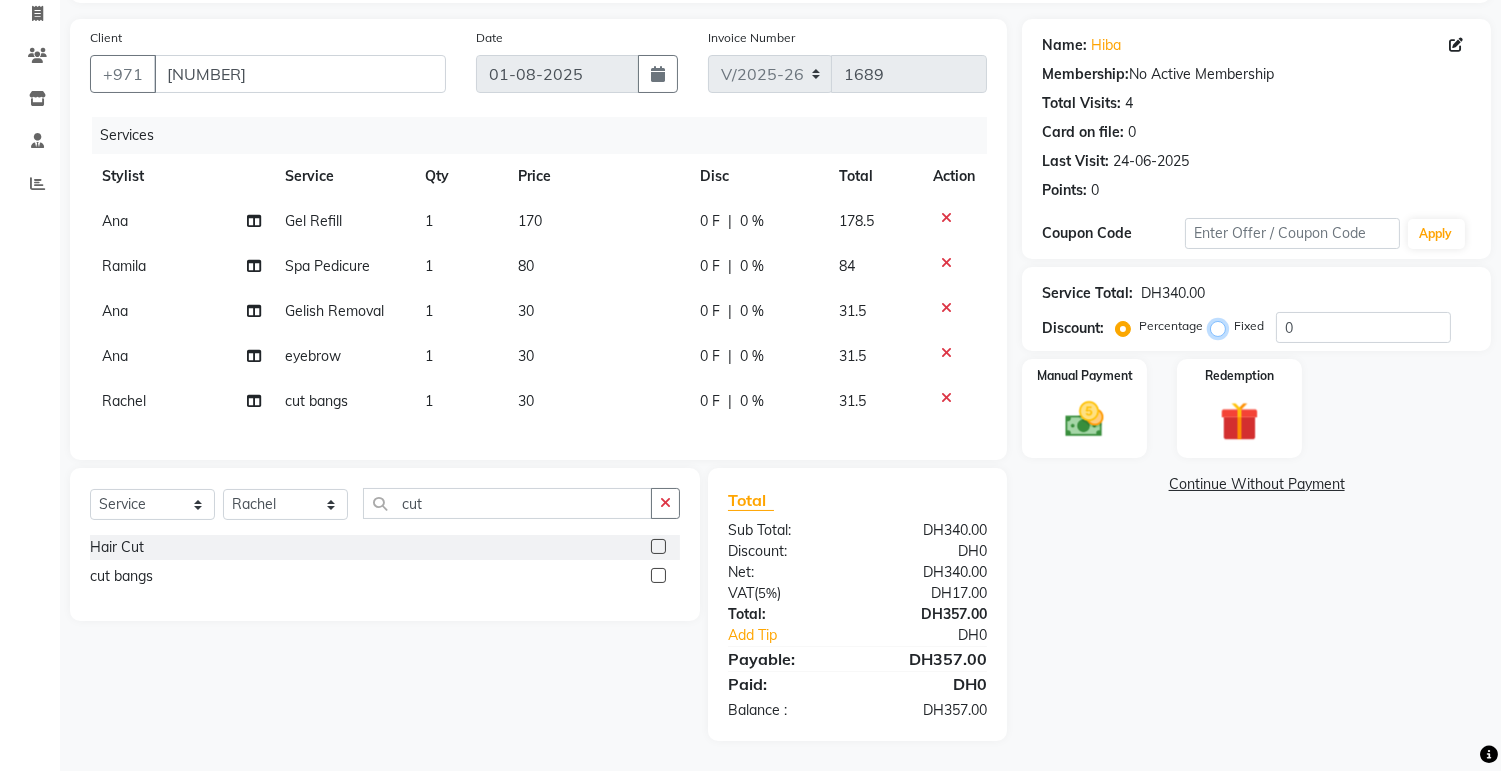 click on "Fixed" at bounding box center (1222, 326) 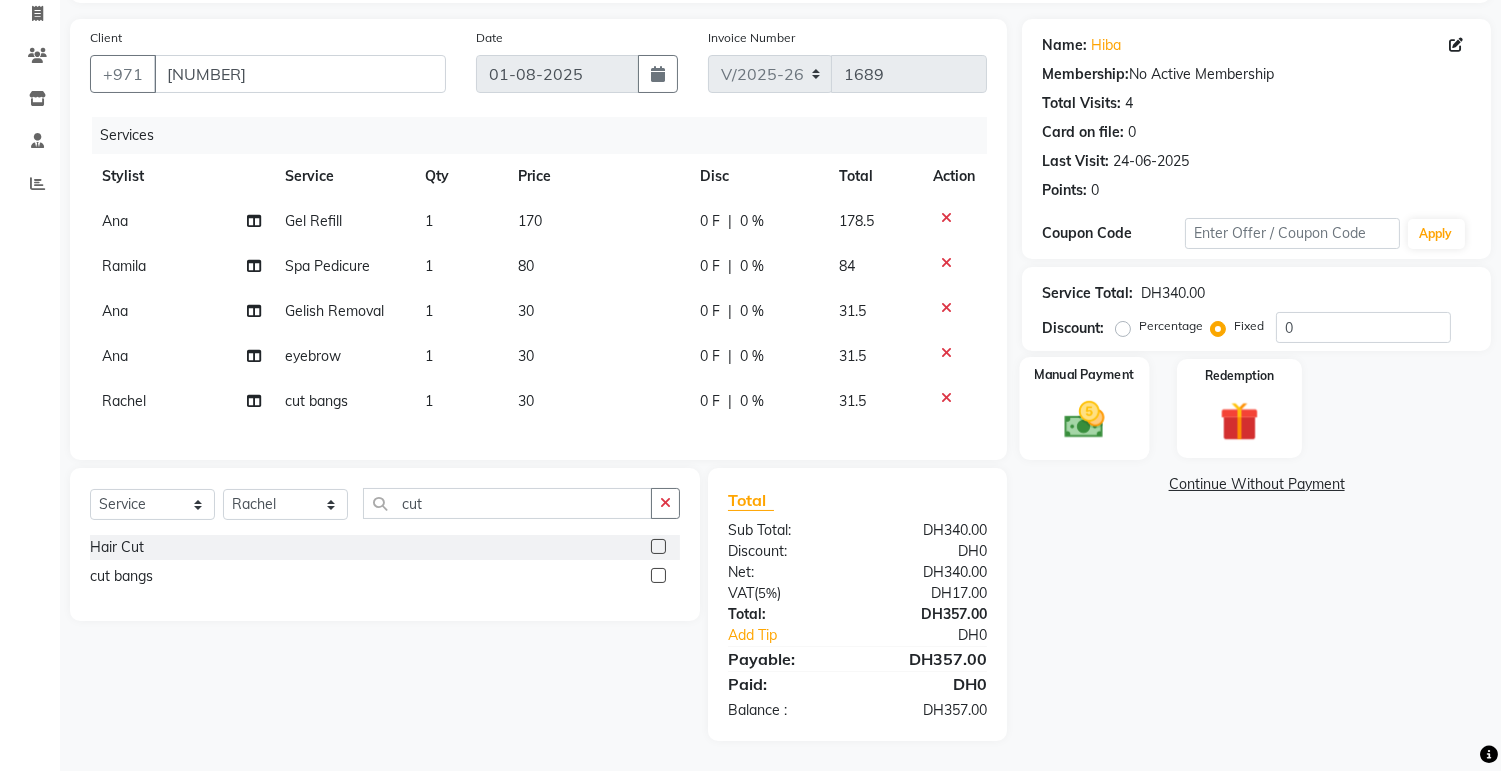 click 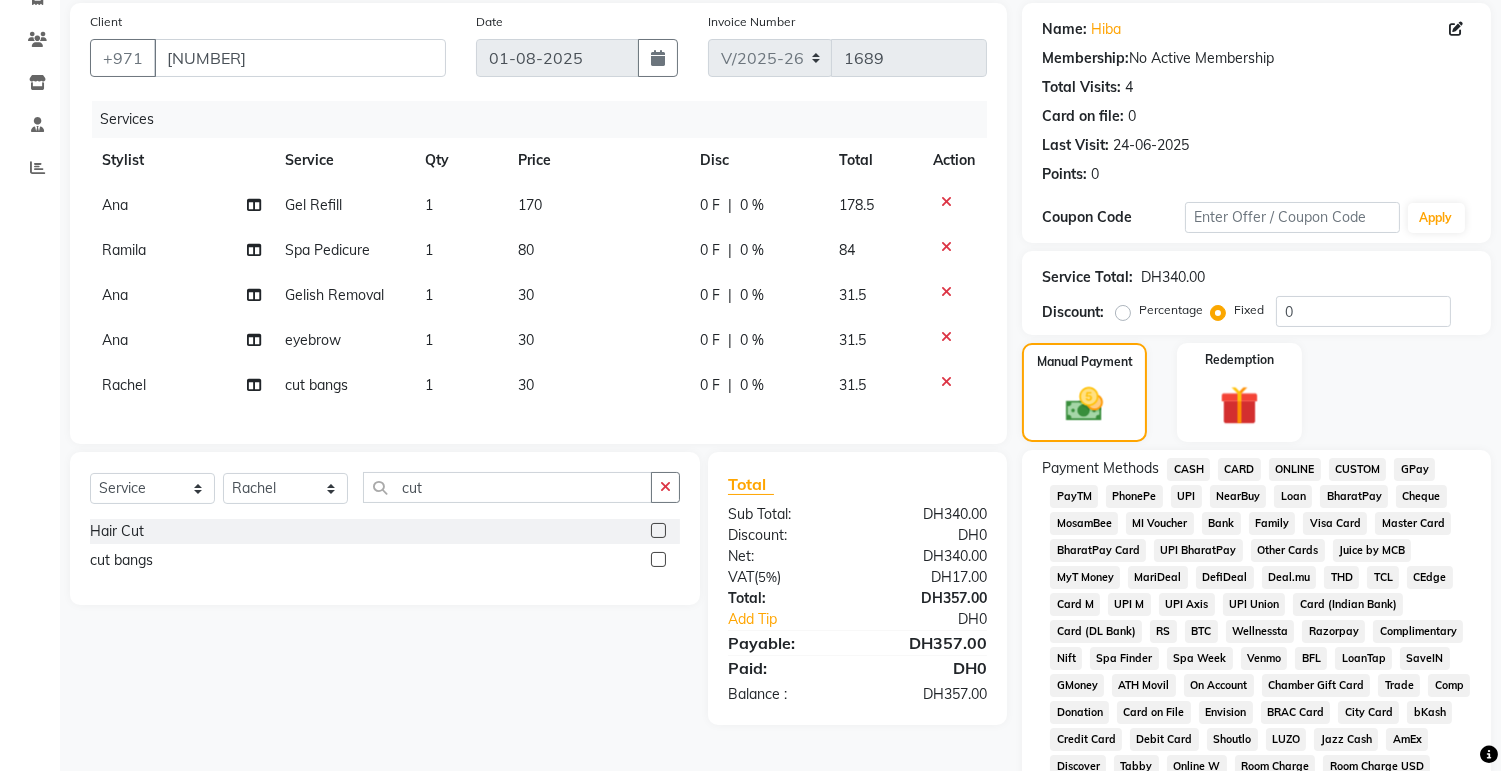 click on "CARD" 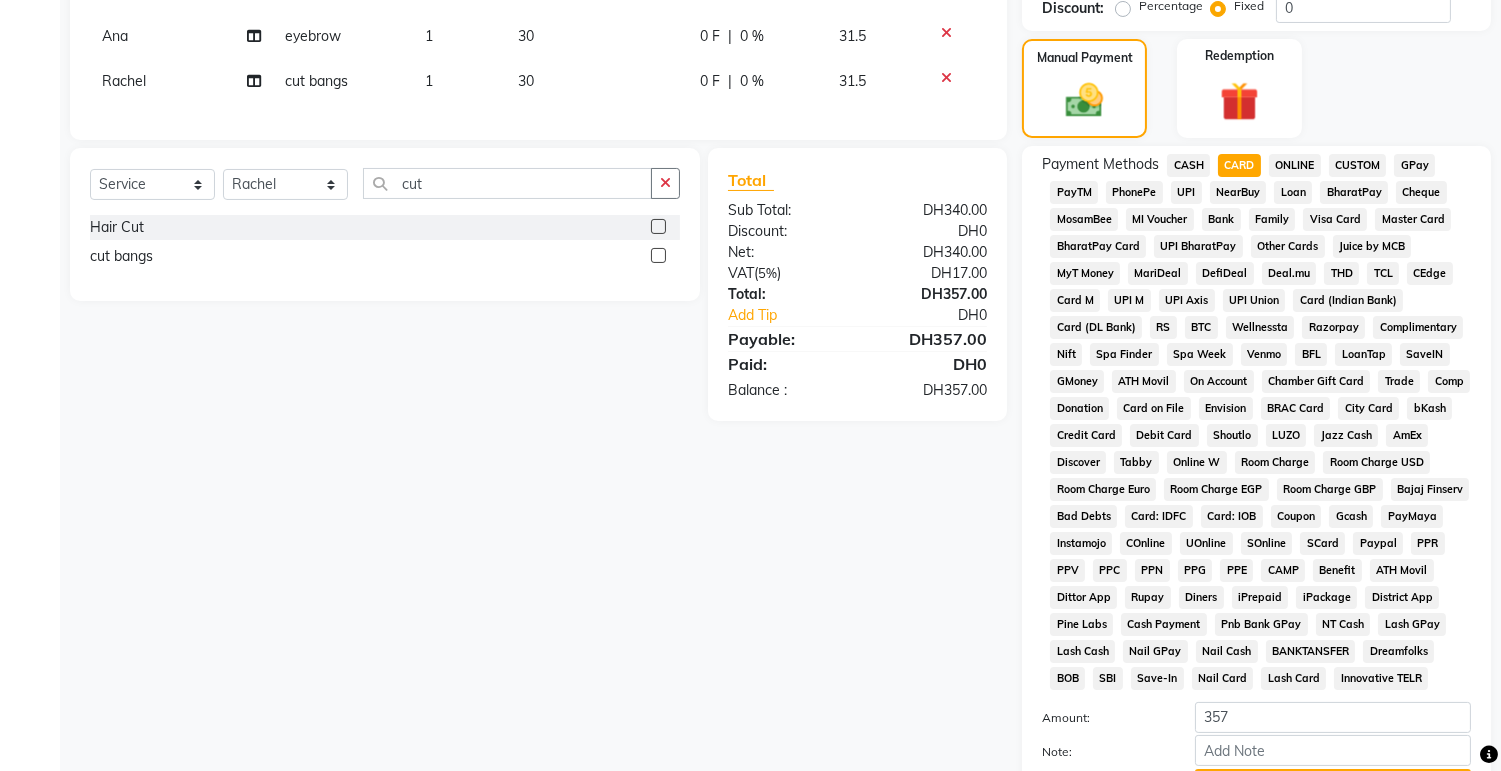 scroll, scrollTop: 563, scrollLeft: 0, axis: vertical 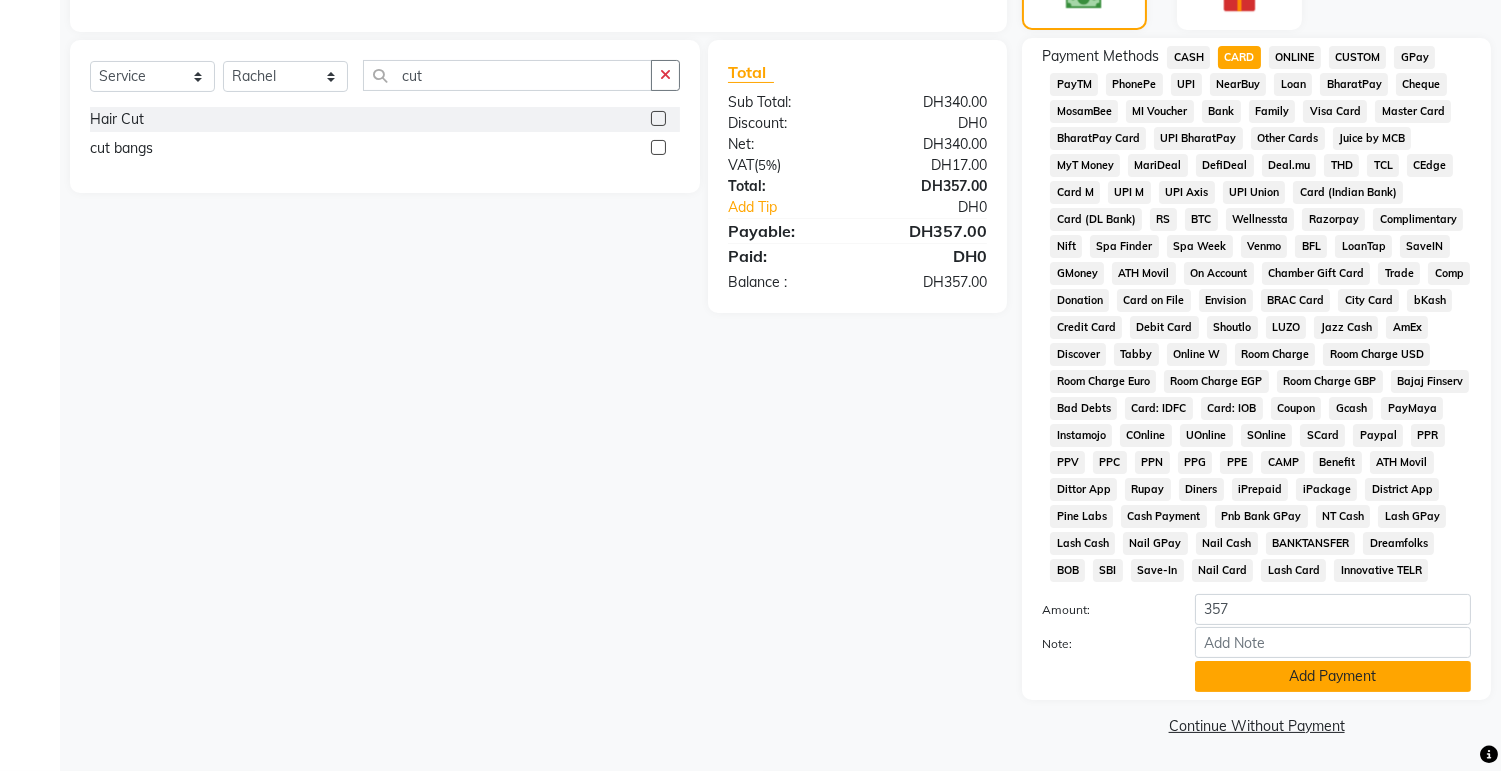 click on "Add Payment" 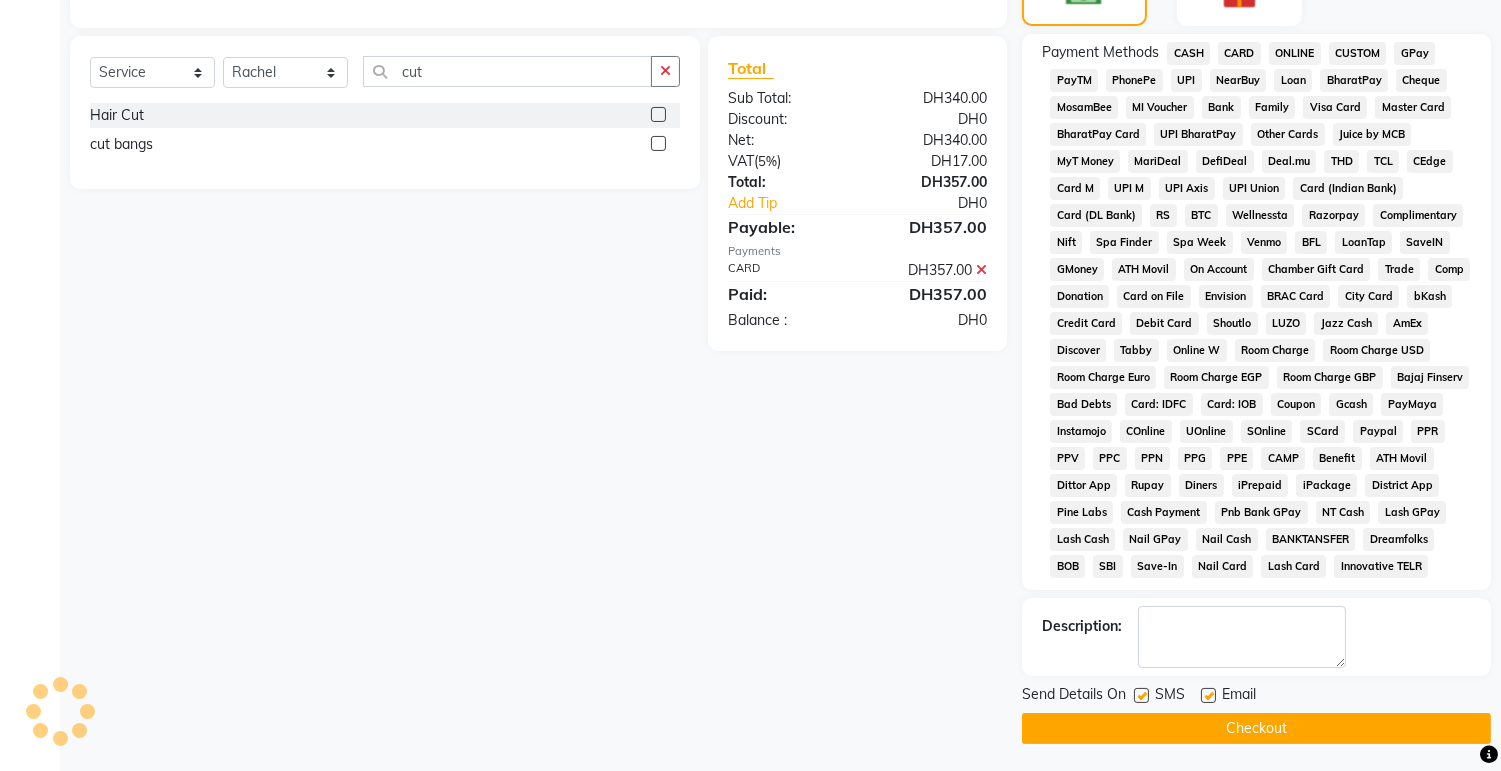 click on "Checkout" 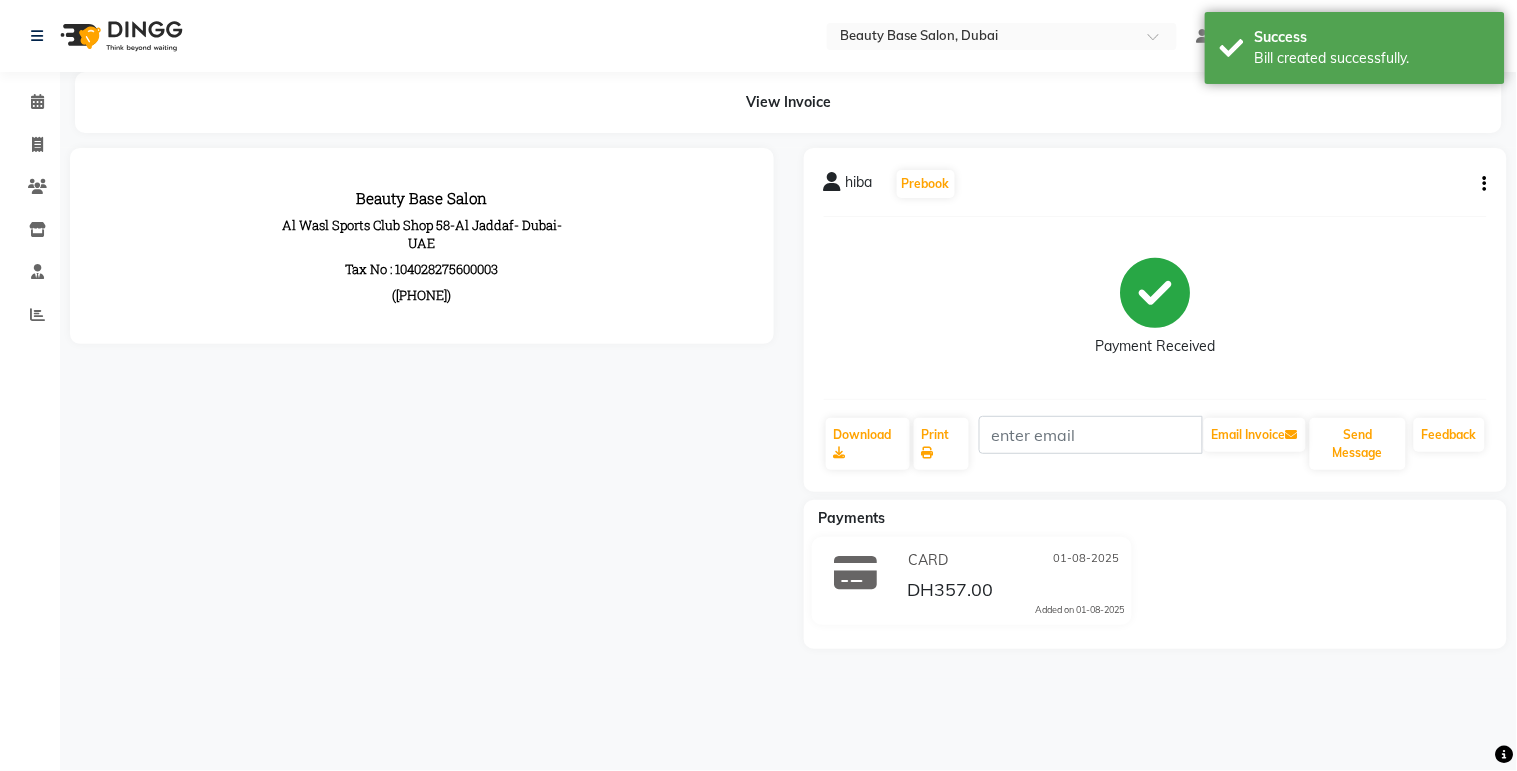 scroll, scrollTop: 0, scrollLeft: 0, axis: both 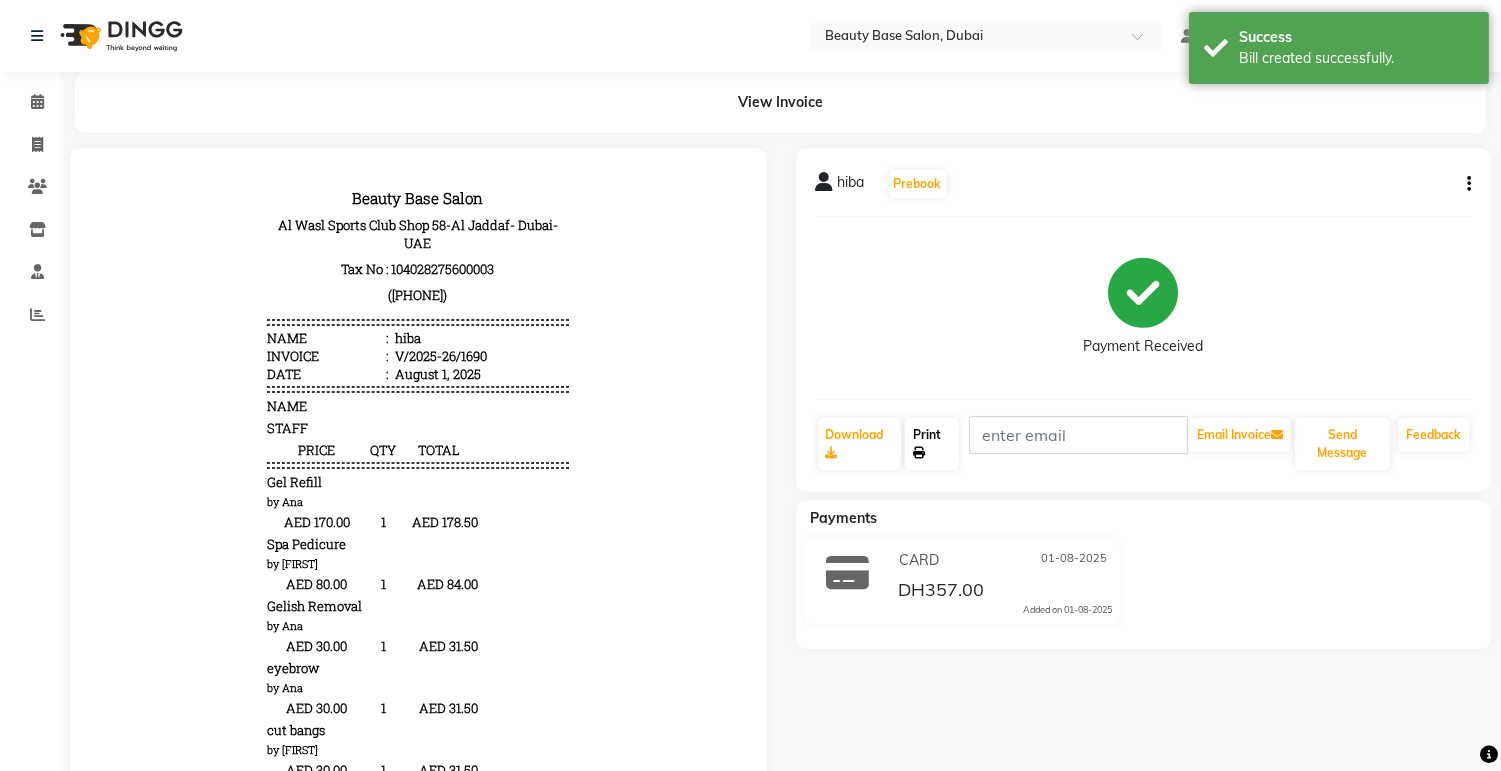 click on "Print" 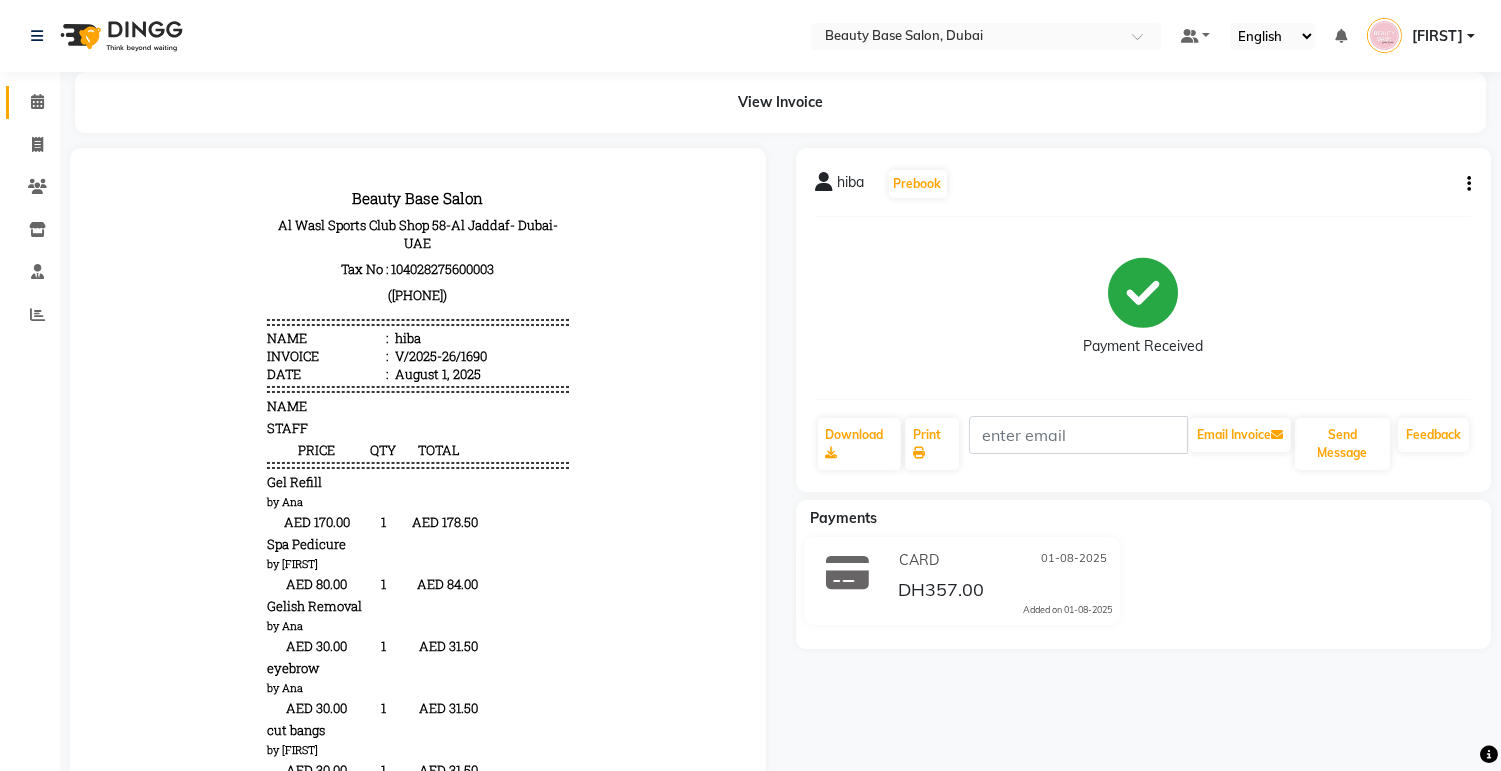 click 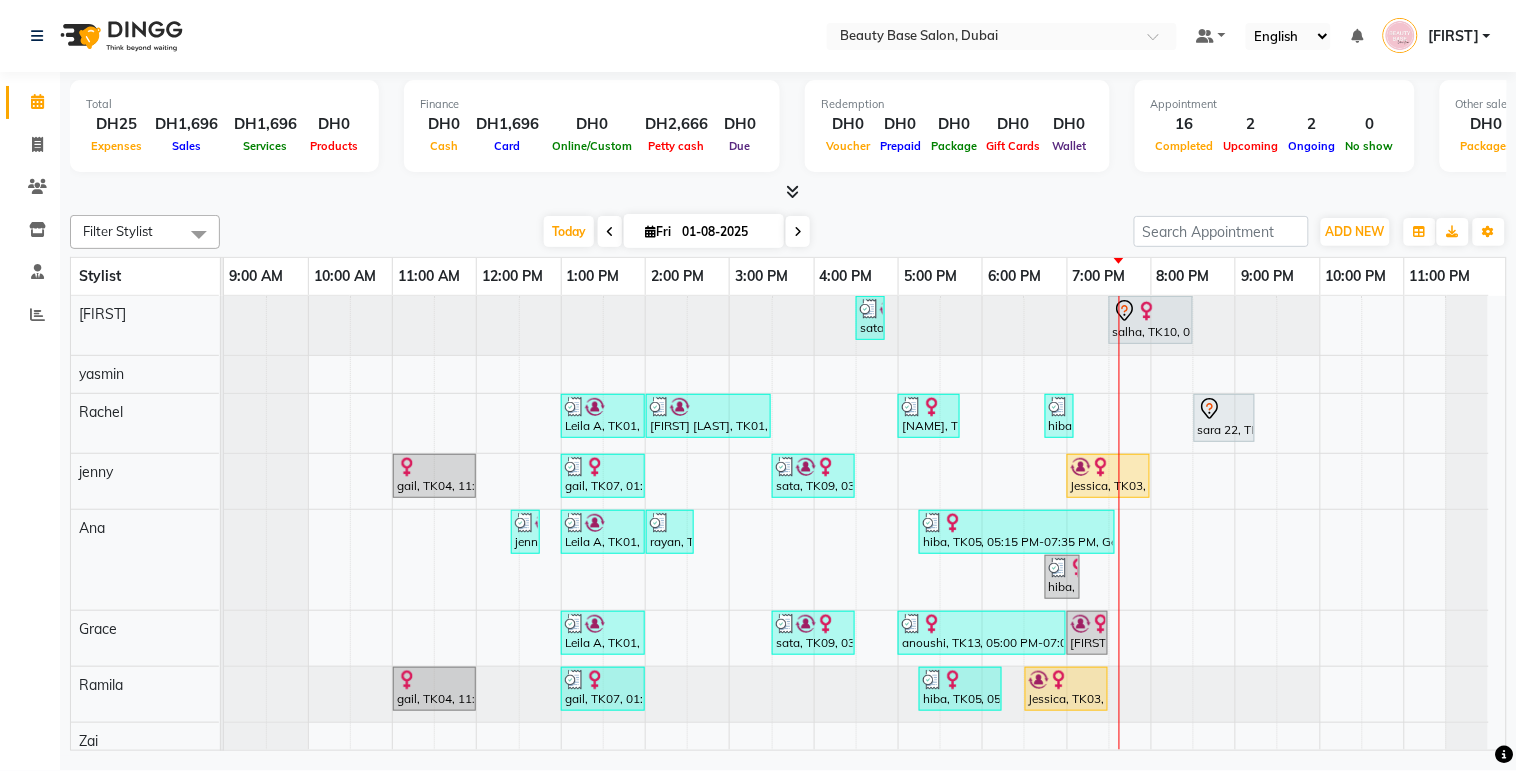 scroll, scrollTop: 17, scrollLeft: 0, axis: vertical 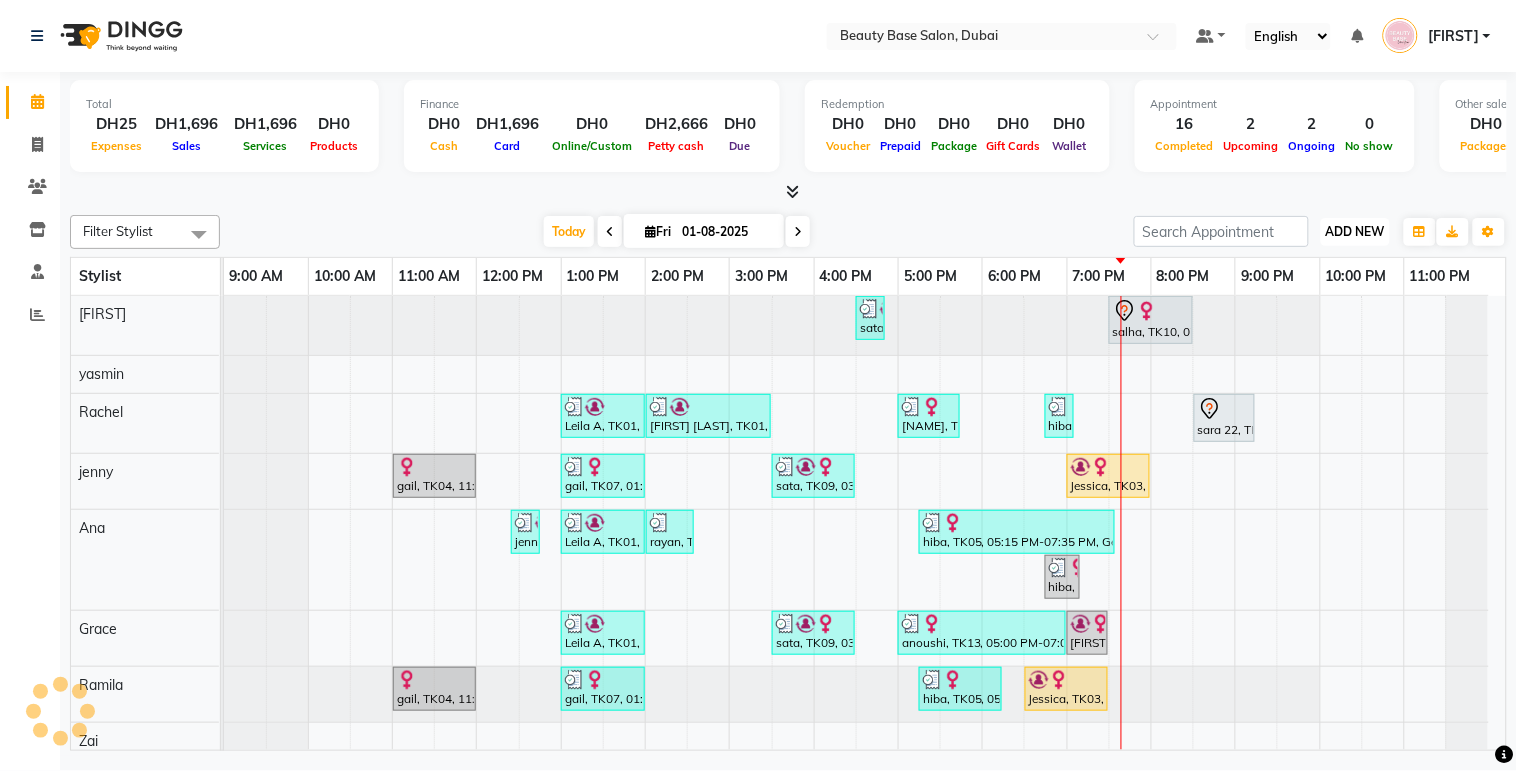 click on "ADD NEW" at bounding box center [1355, 231] 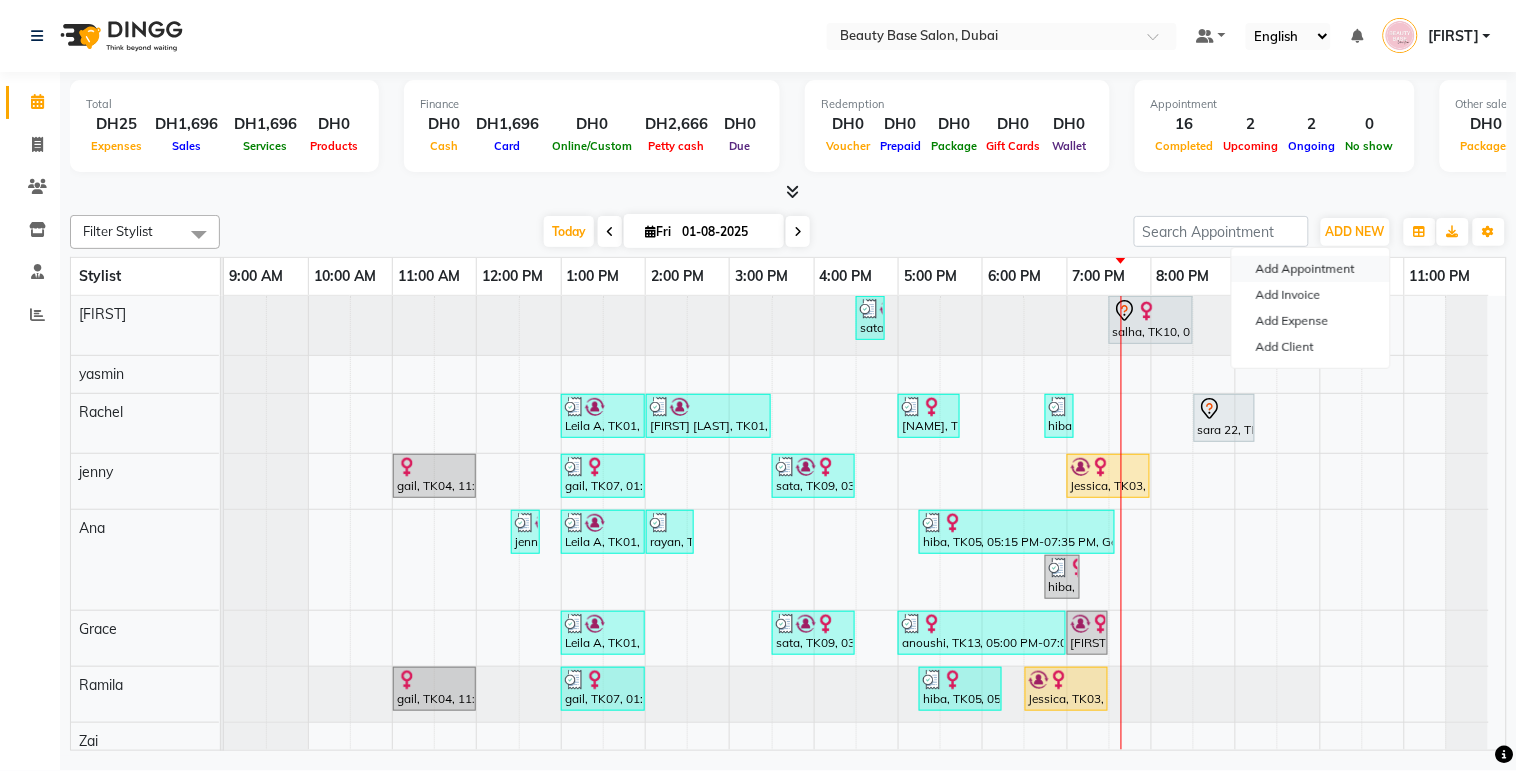 click on "Add Appointment" at bounding box center [1311, 269] 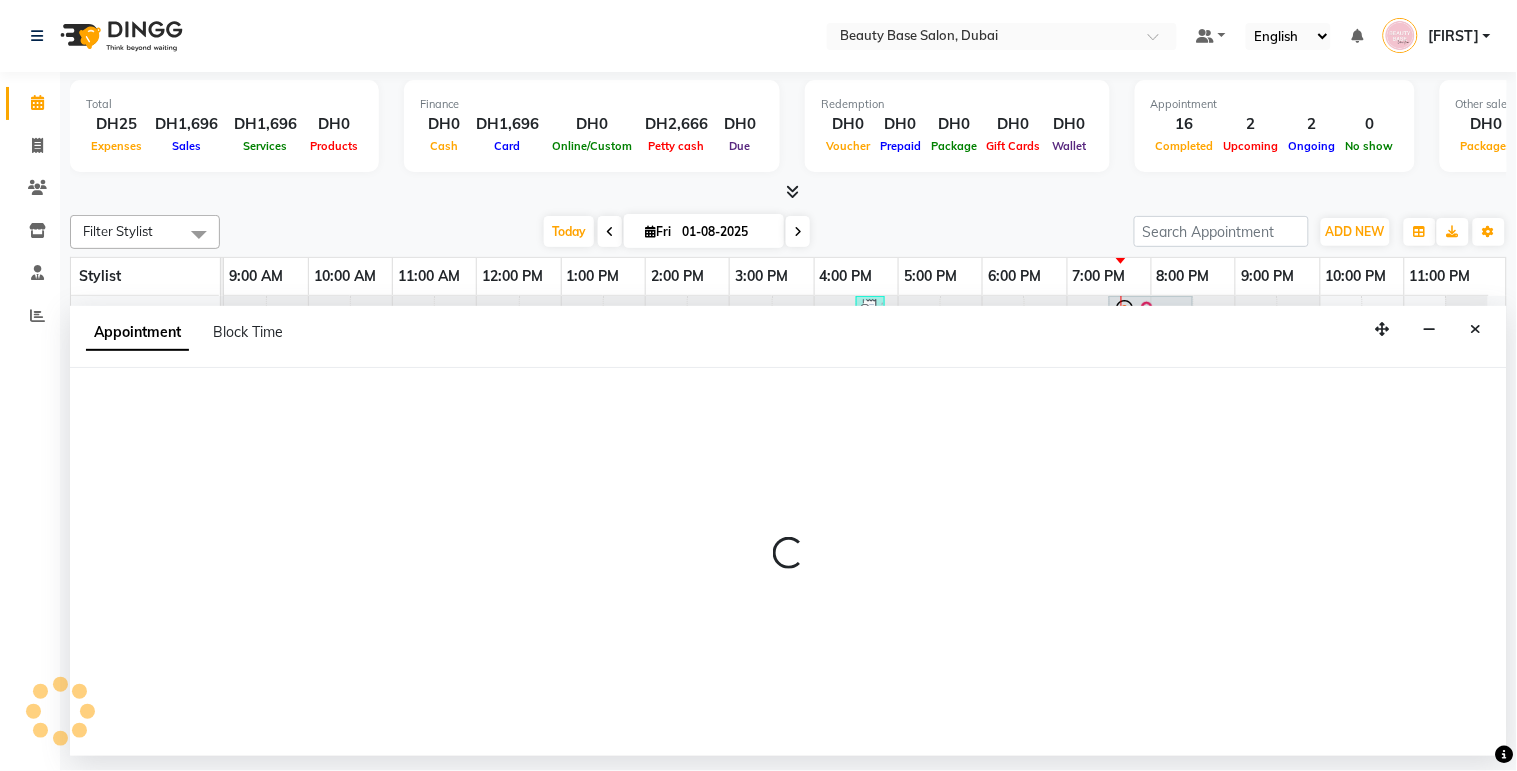 select on "tentative" 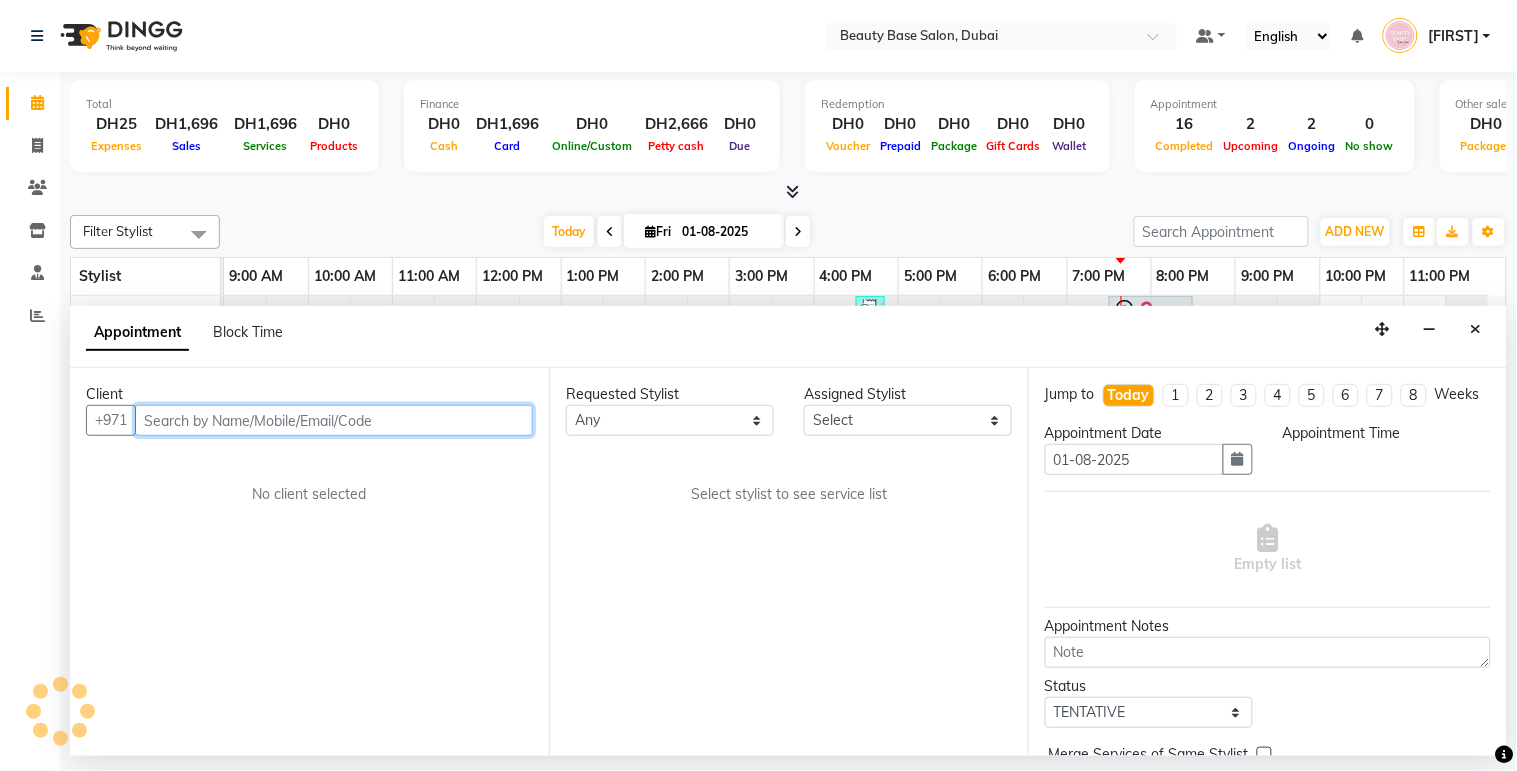 select on "600" 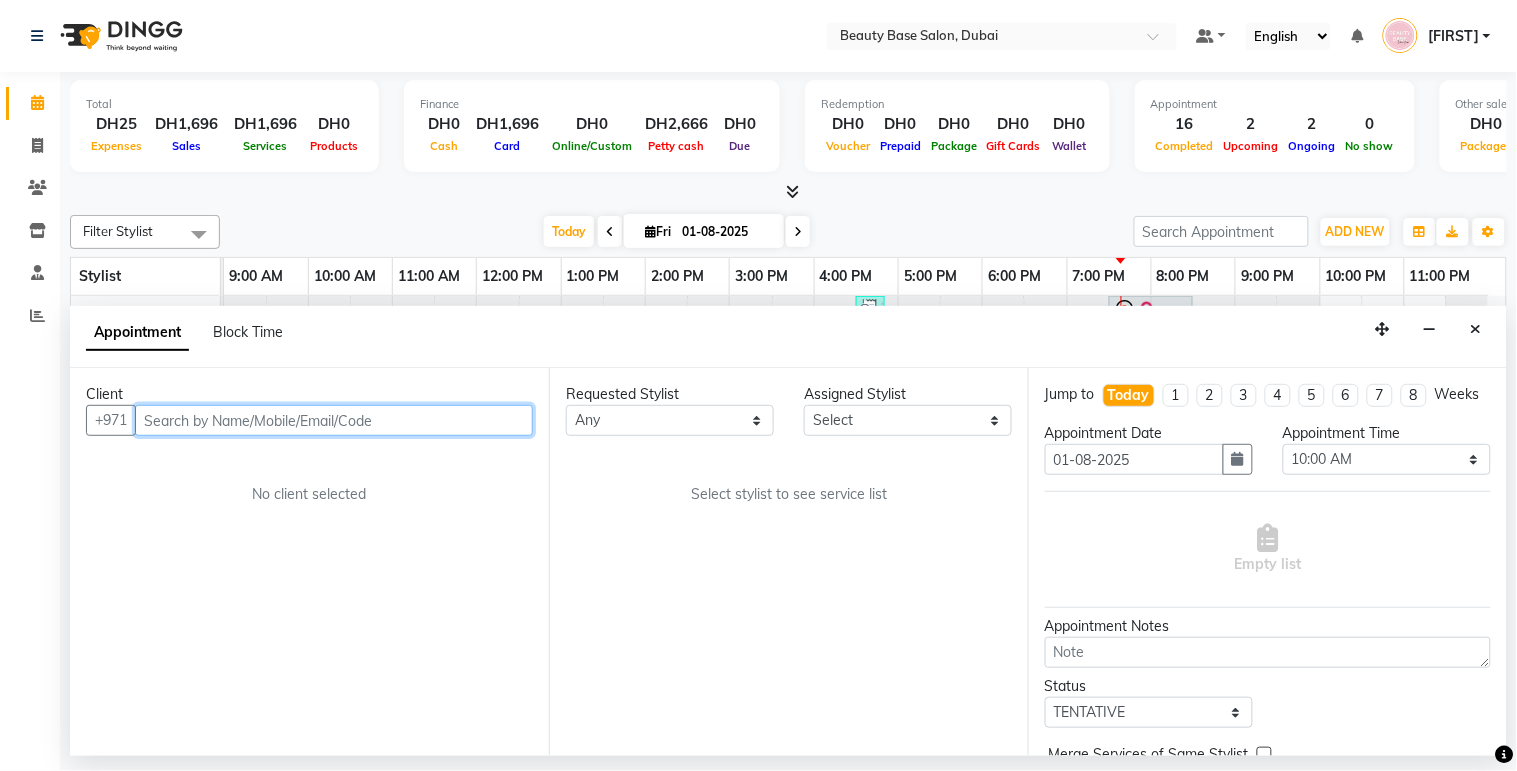click at bounding box center (334, 420) 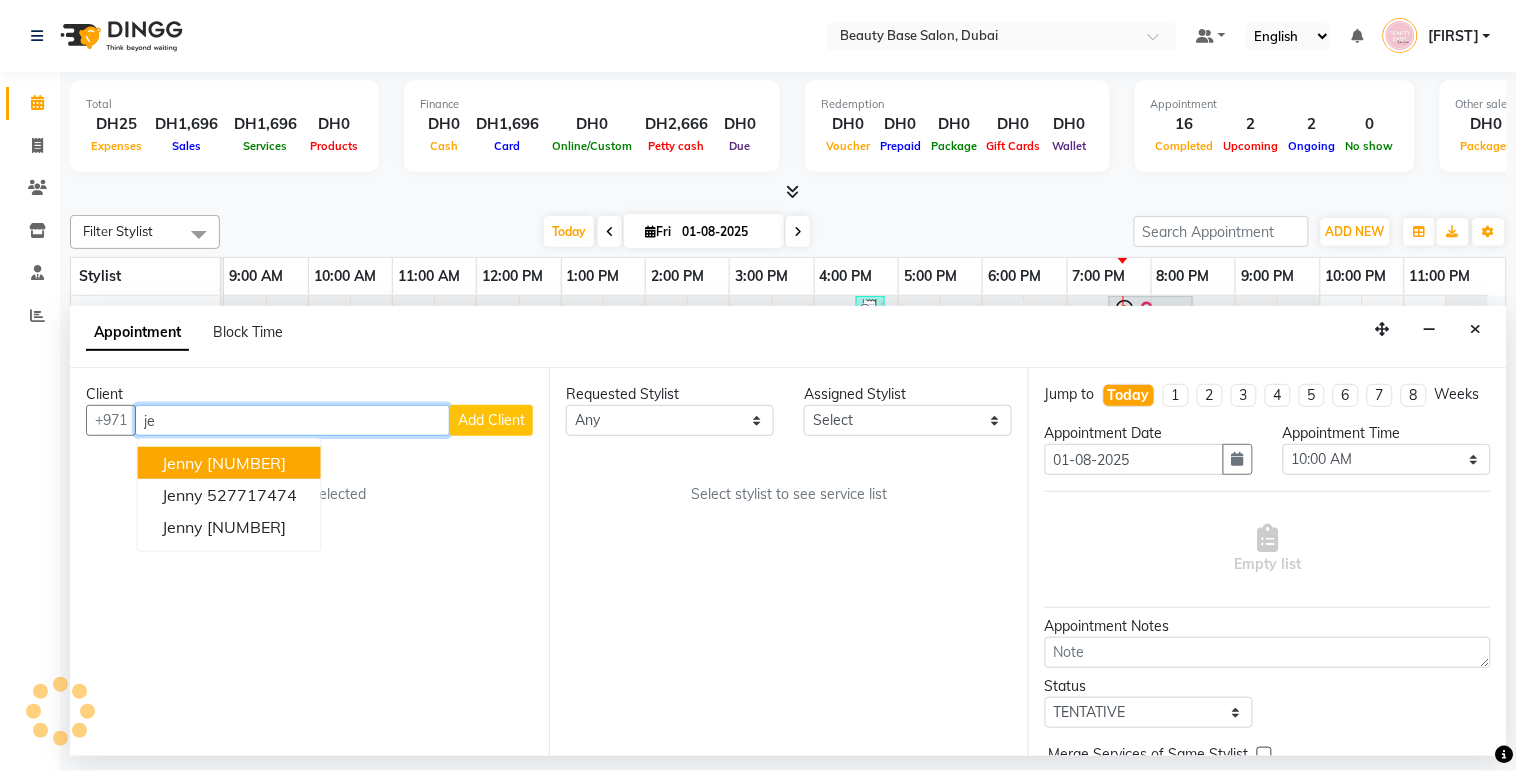 type on "j" 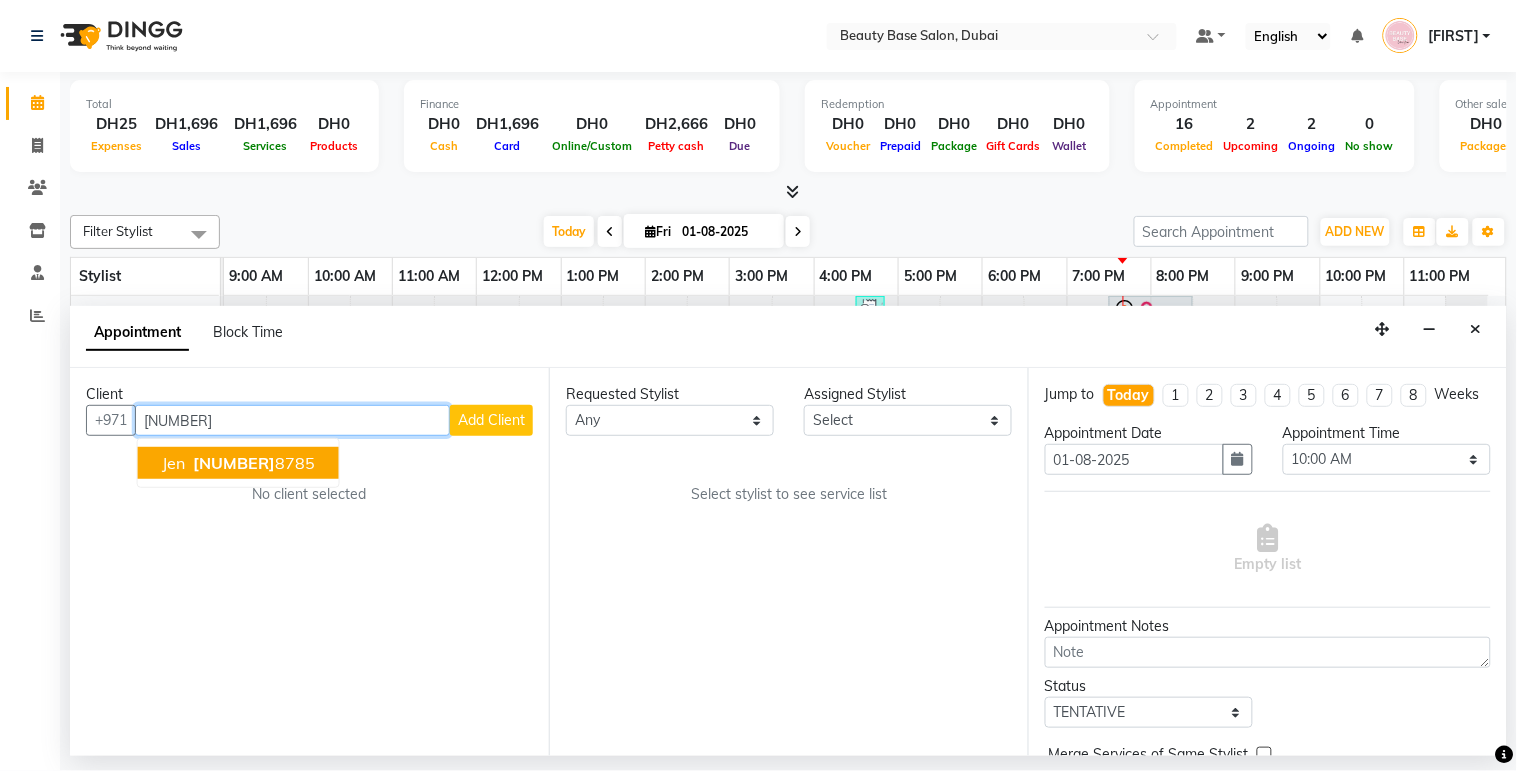 click on "[PHONE]" at bounding box center [252, 463] 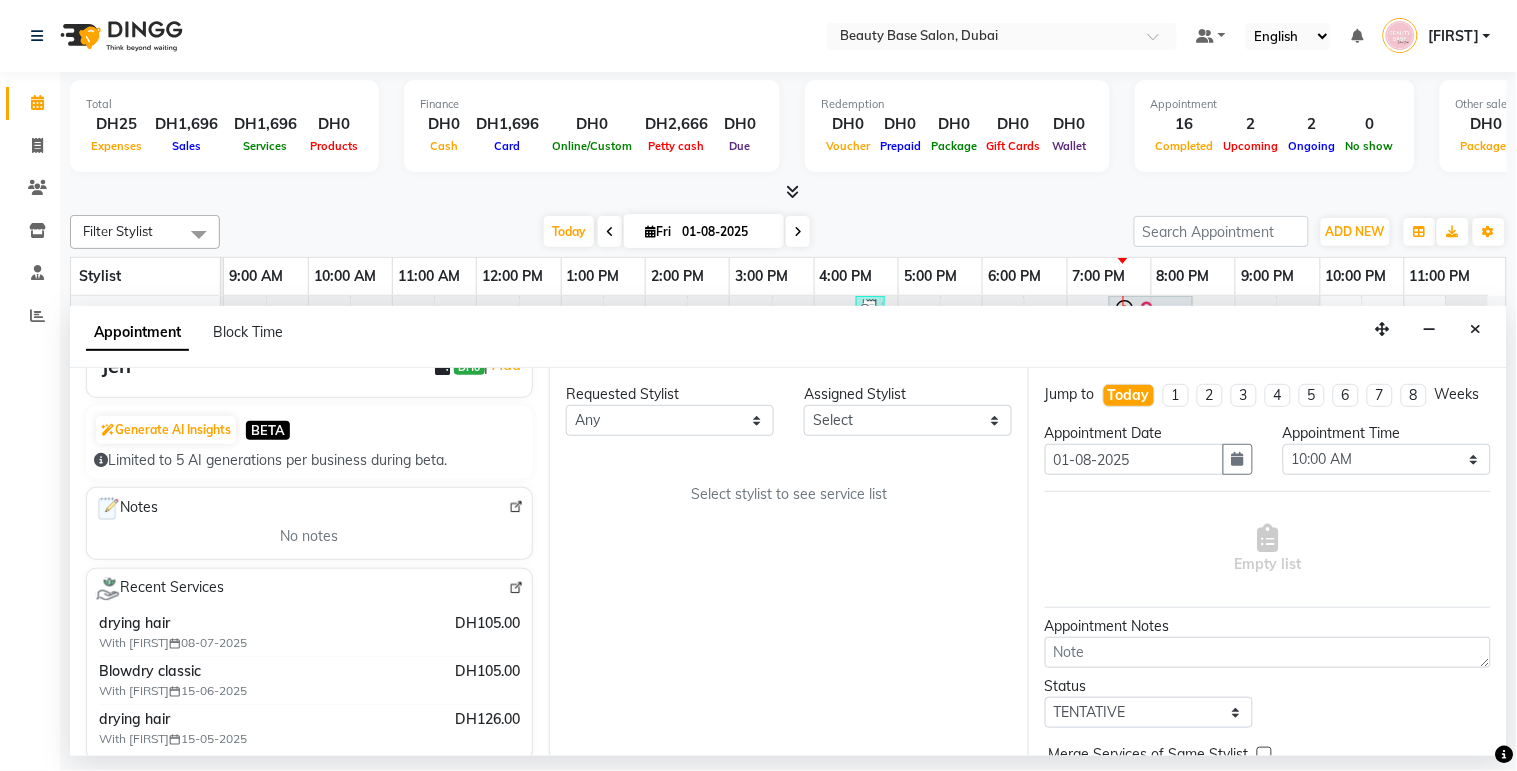 scroll, scrollTop: 161, scrollLeft: 0, axis: vertical 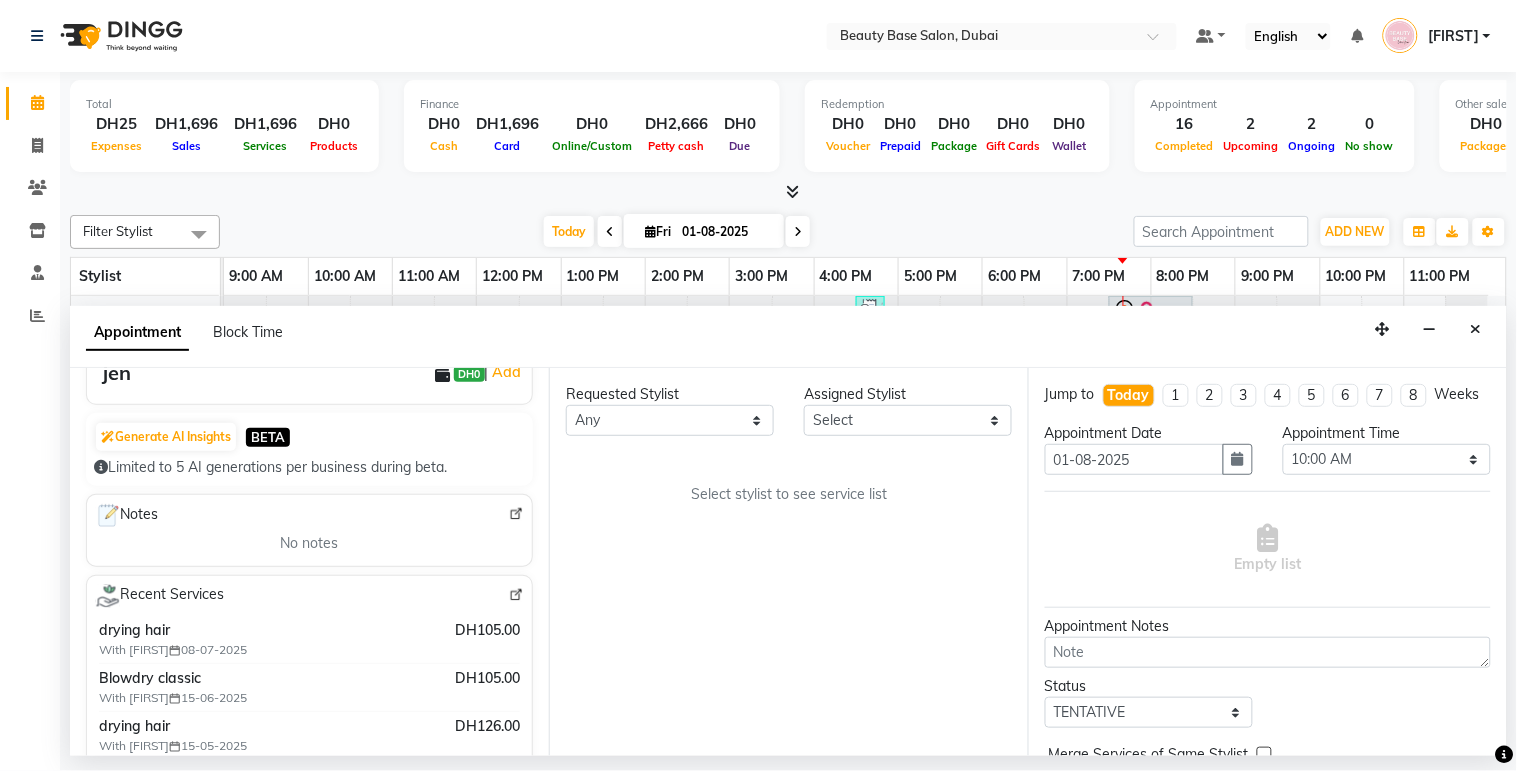 type on "[NUMBER]" 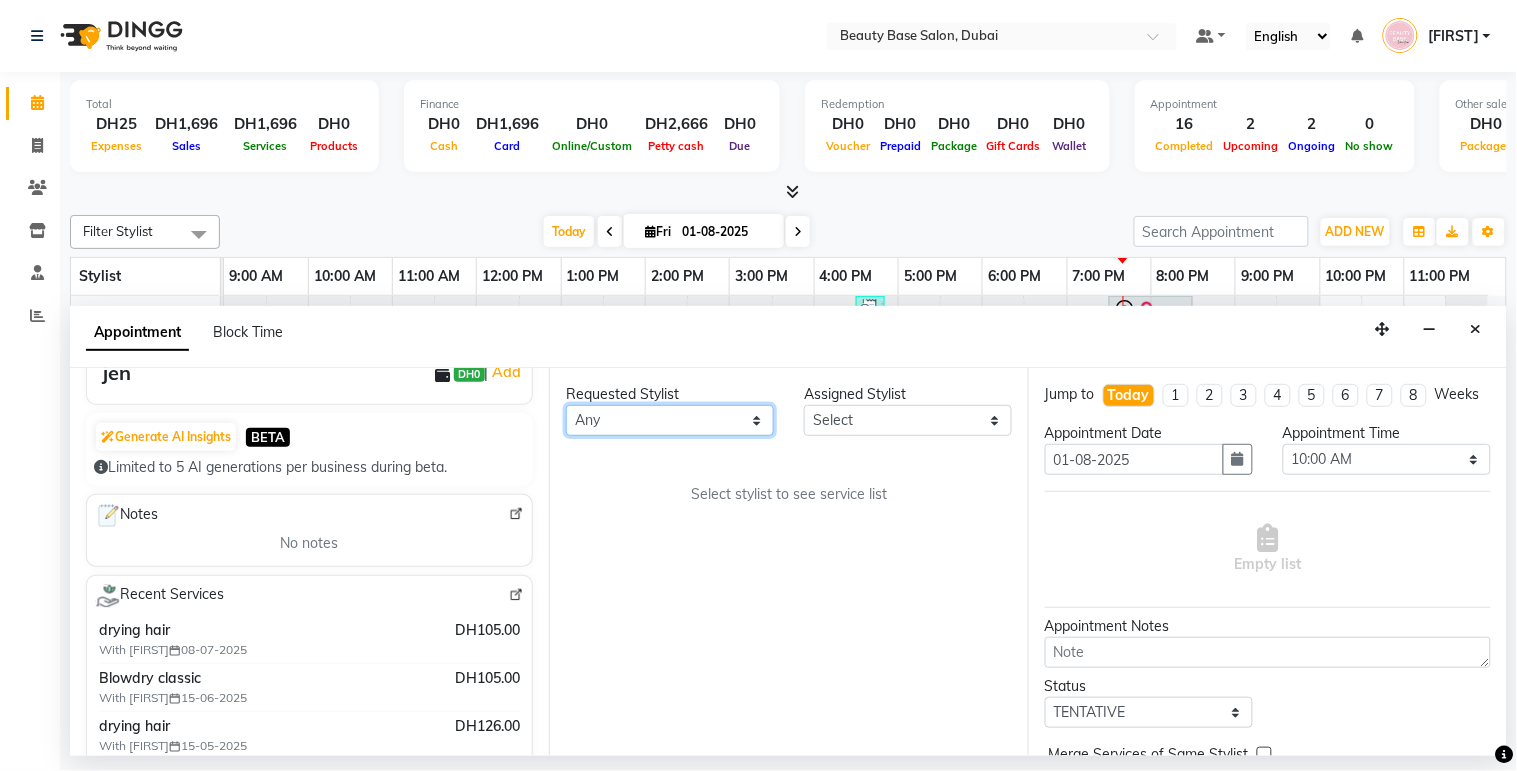 click on "Any [FIRST] [FIRST] [FIRST] [FIRST] [FIRST] [FIRST] [FIRST] [FIRST] [FIRST]" at bounding box center [670, 420] 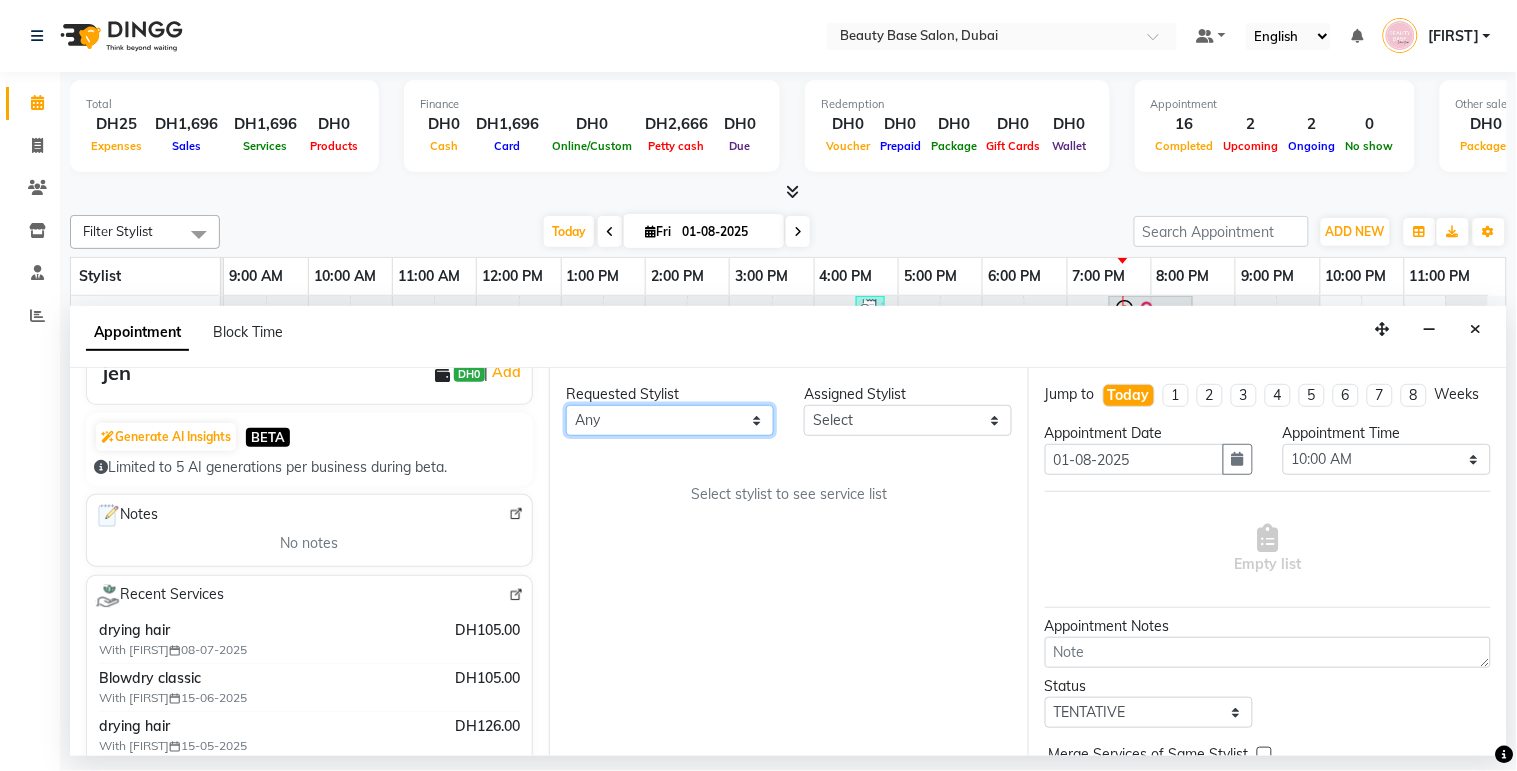 select on "13438" 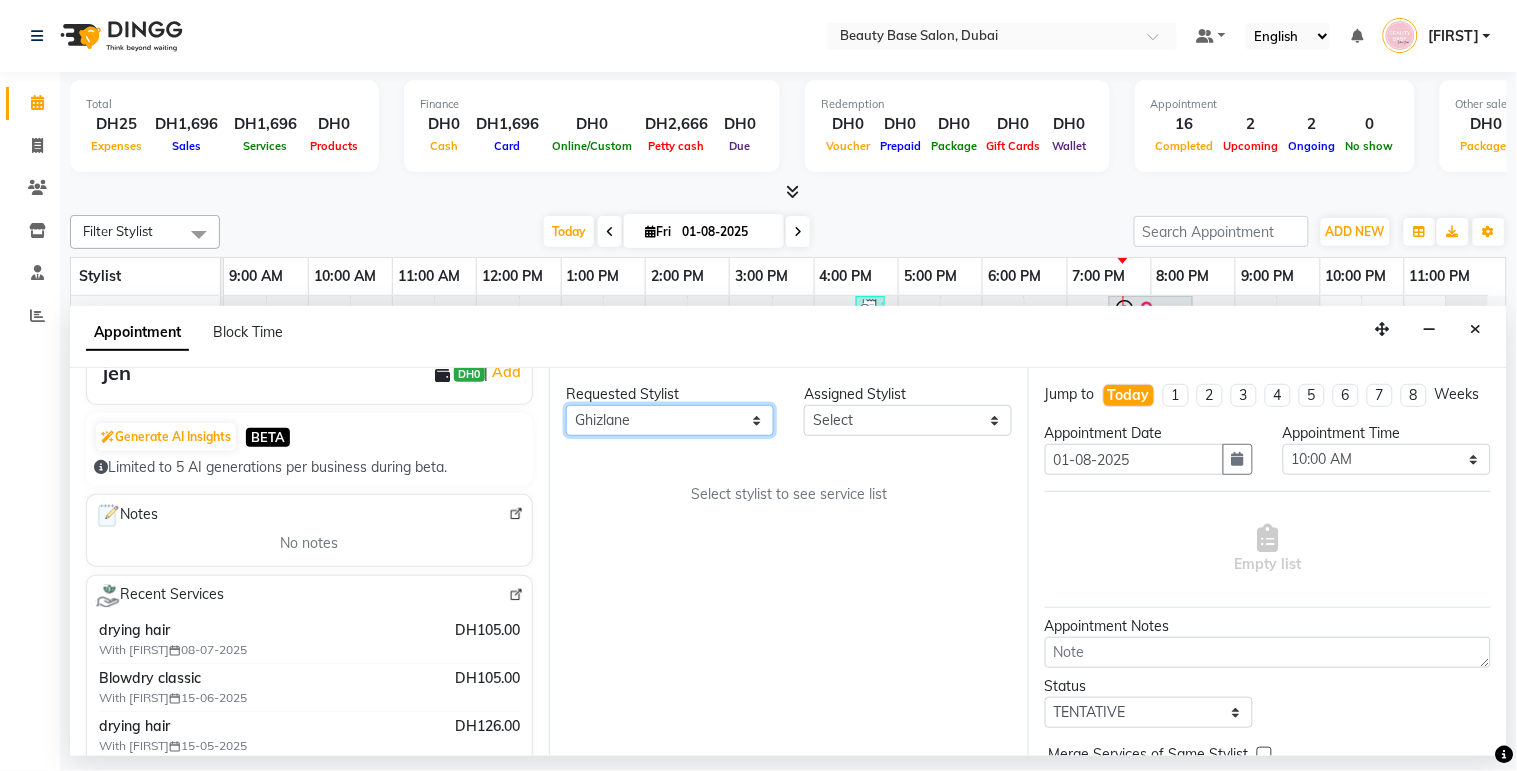 click on "Any [FIRST] [FIRST] [FIRST] [FIRST] [FIRST] [FIRST] [FIRST] [FIRST] [FIRST]" at bounding box center [670, 420] 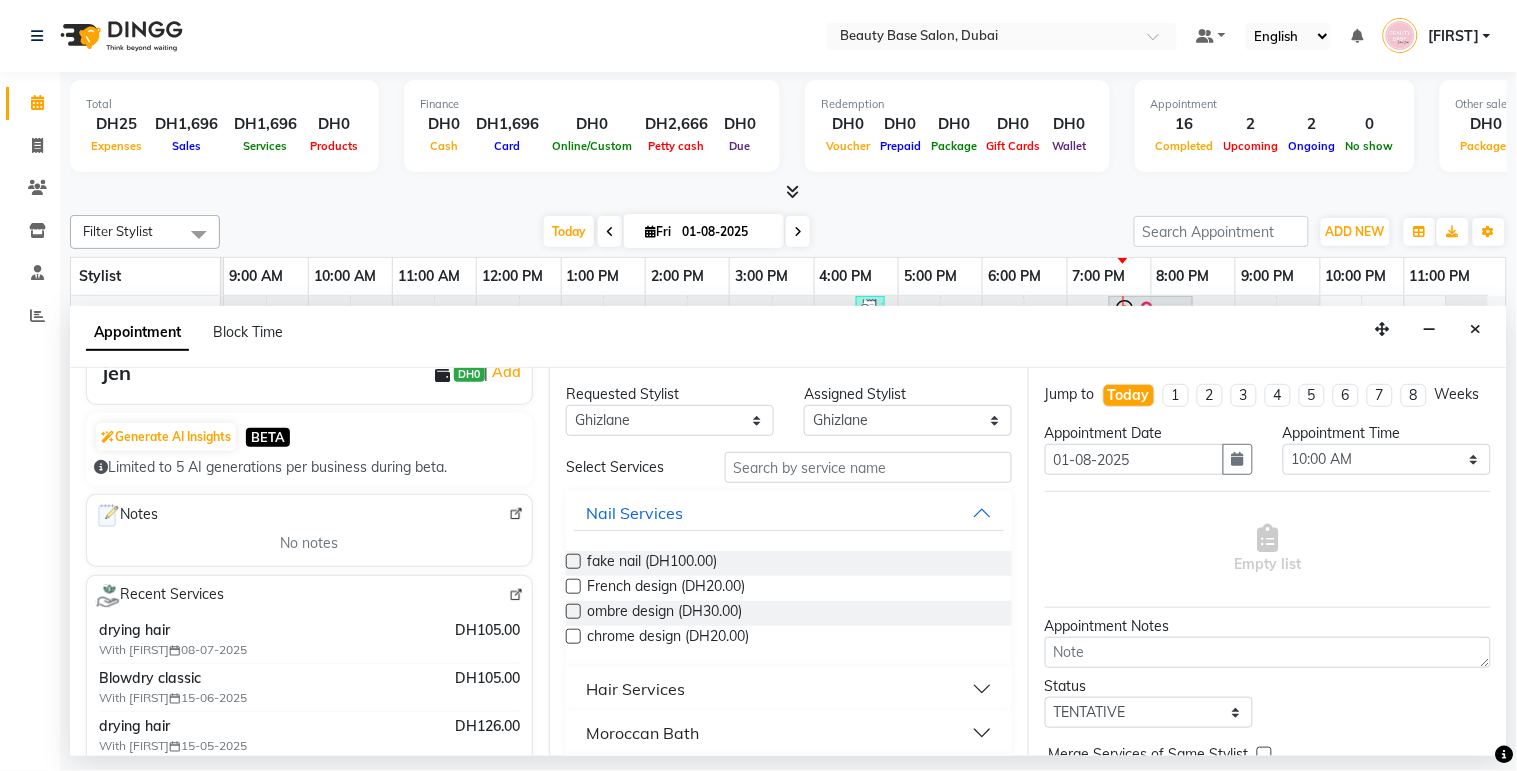 click on "Hair Services" at bounding box center (789, 689) 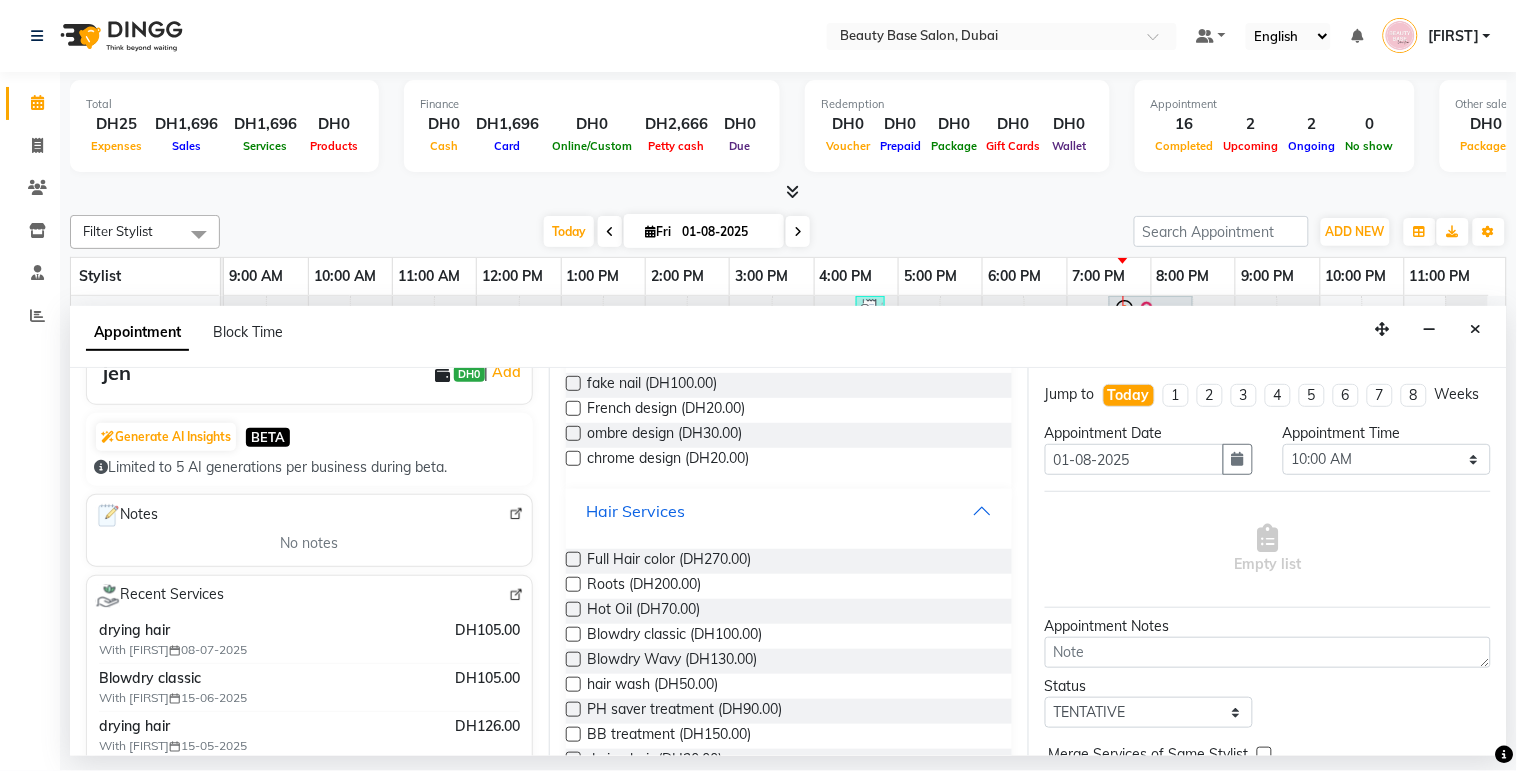 scroll, scrollTop: 184, scrollLeft: 0, axis: vertical 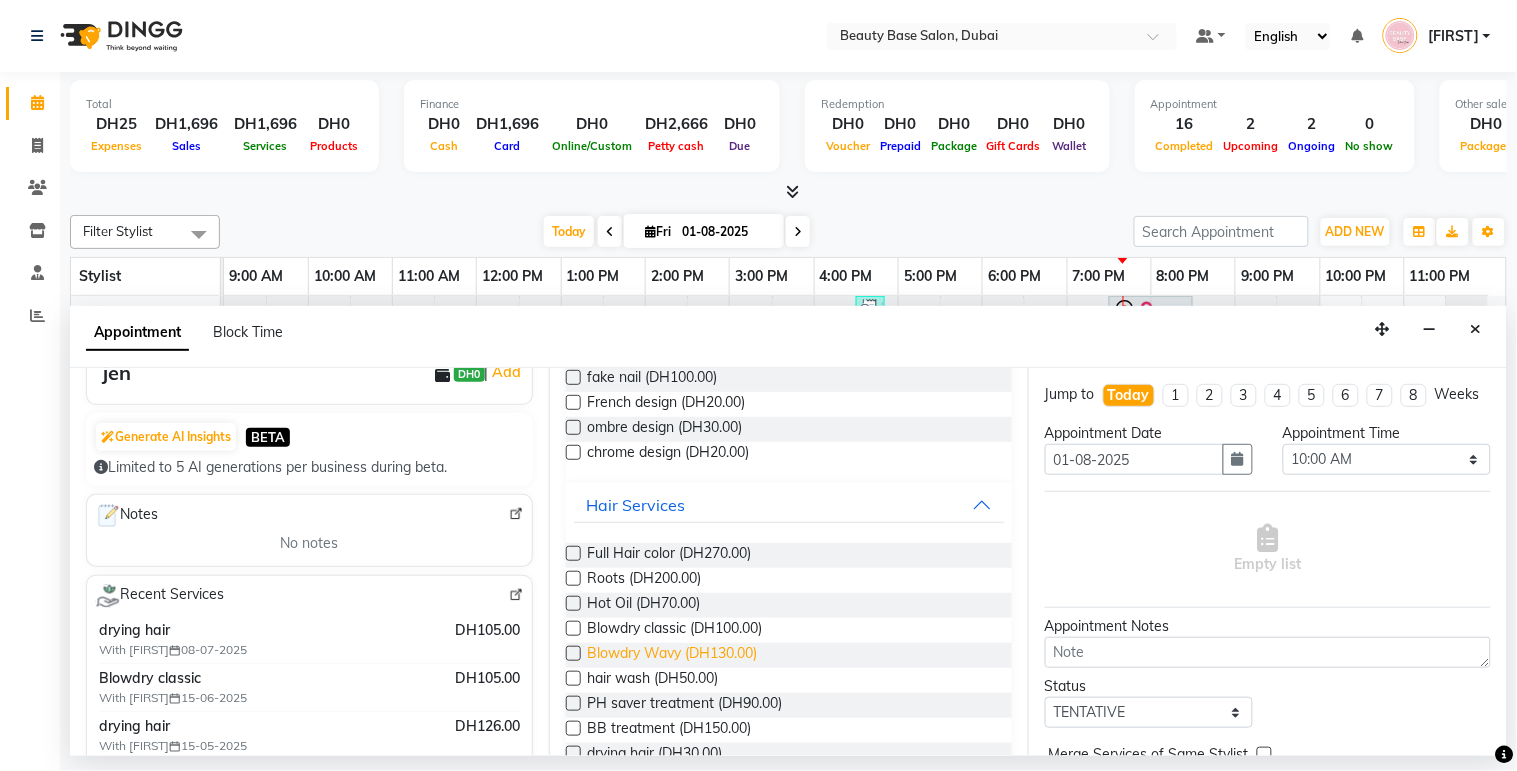 click on "Blowdry Wavy (DH130.00)" at bounding box center [672, 655] 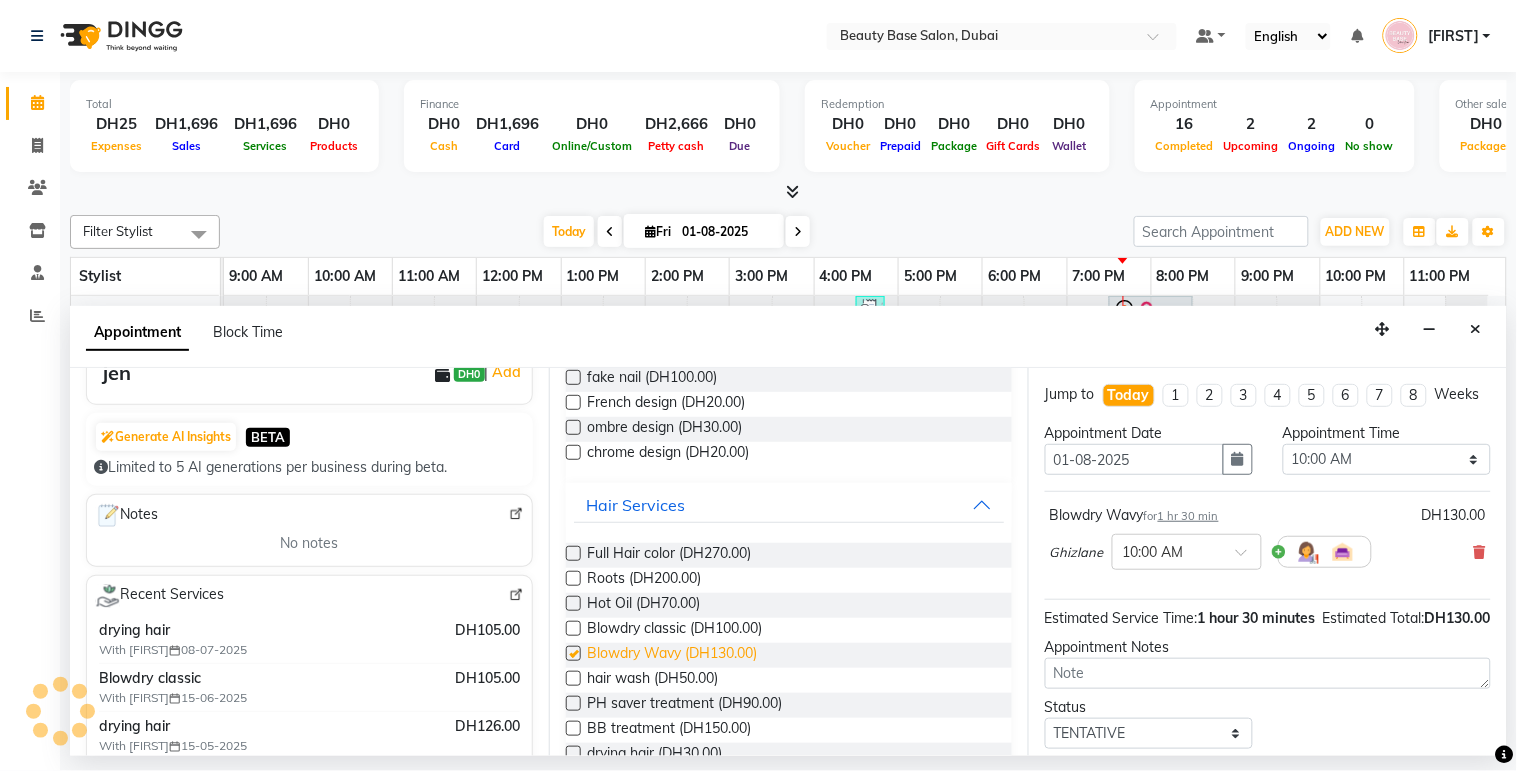 checkbox on "false" 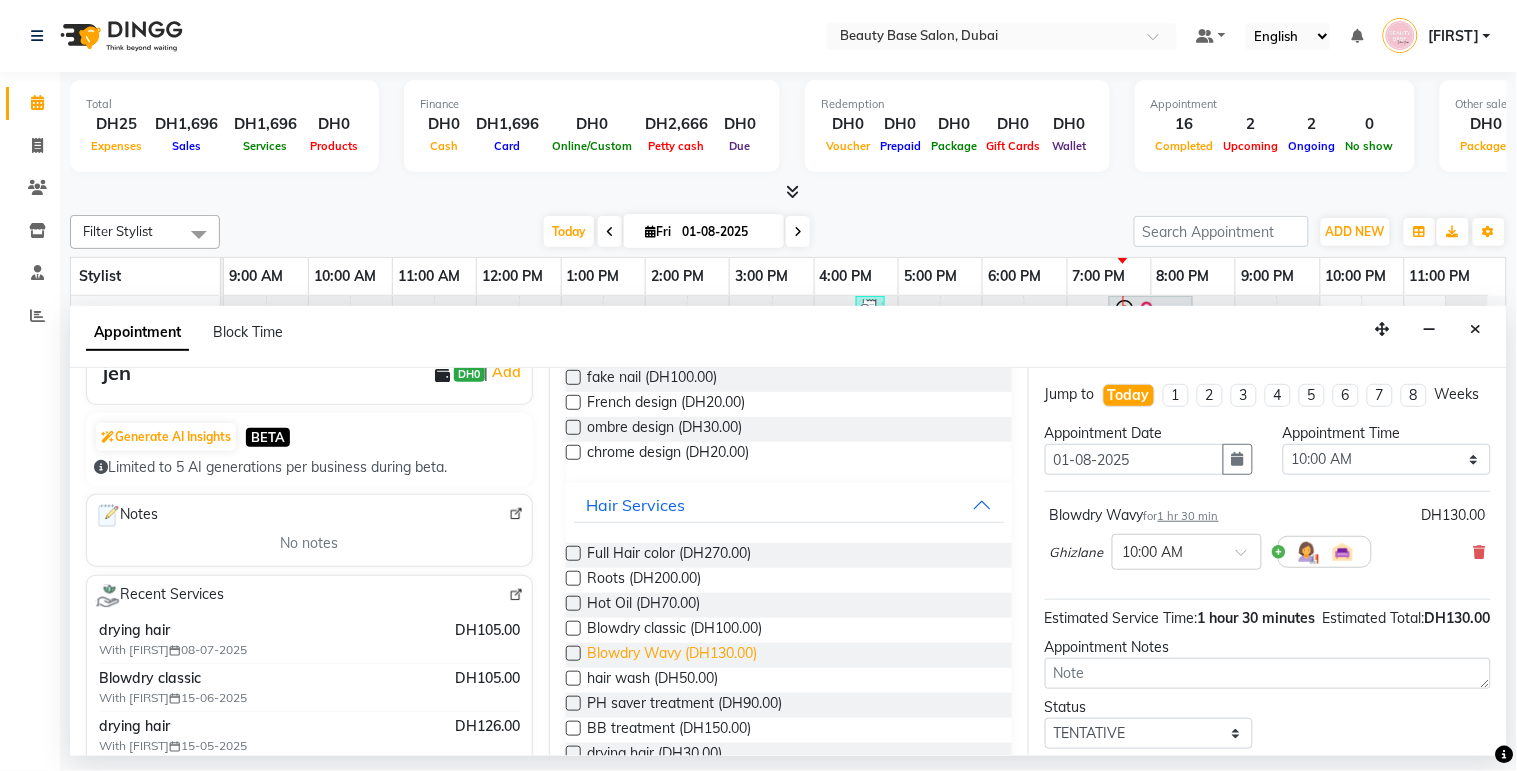 scroll, scrollTop: 0, scrollLeft: 0, axis: both 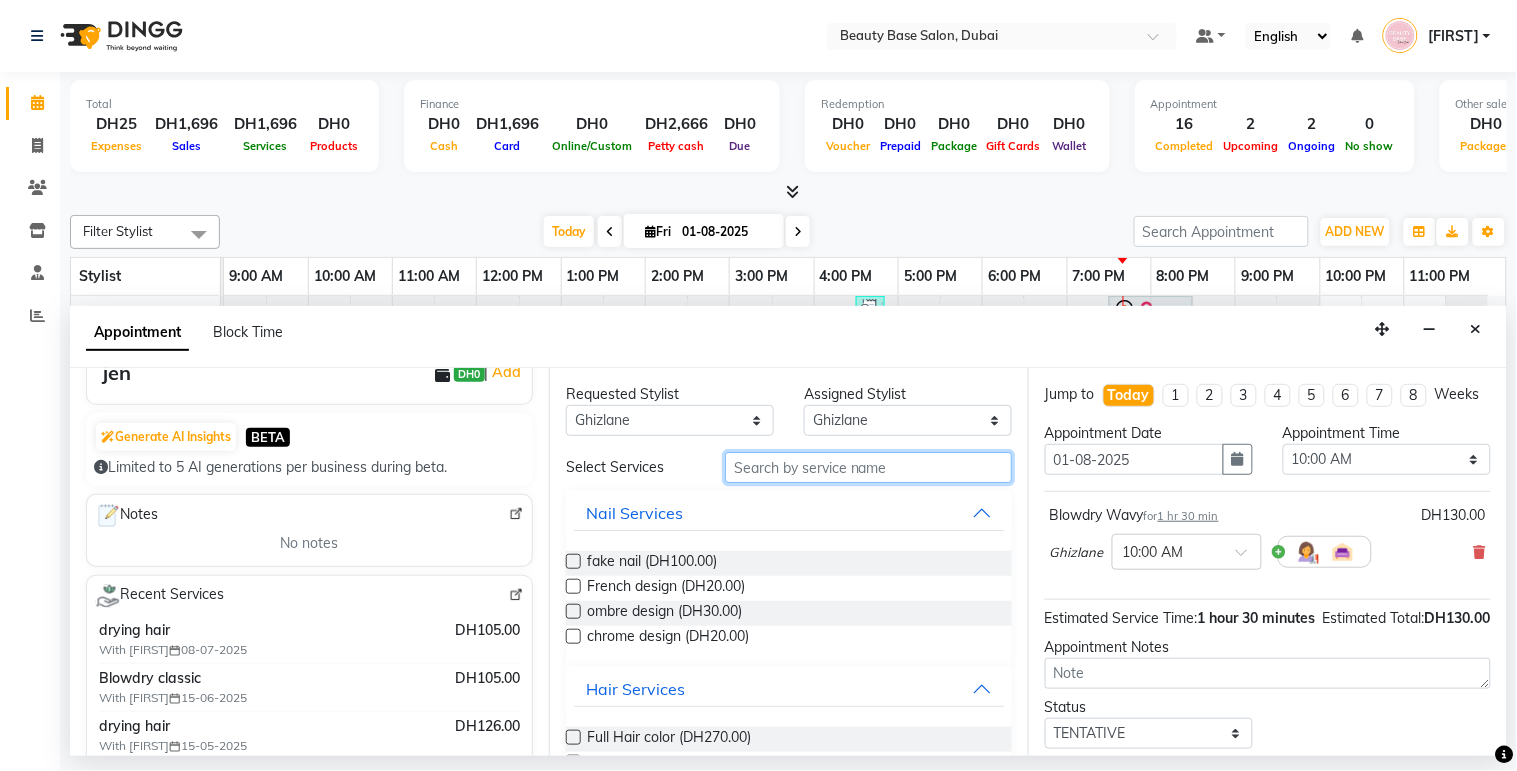 click at bounding box center (868, 467) 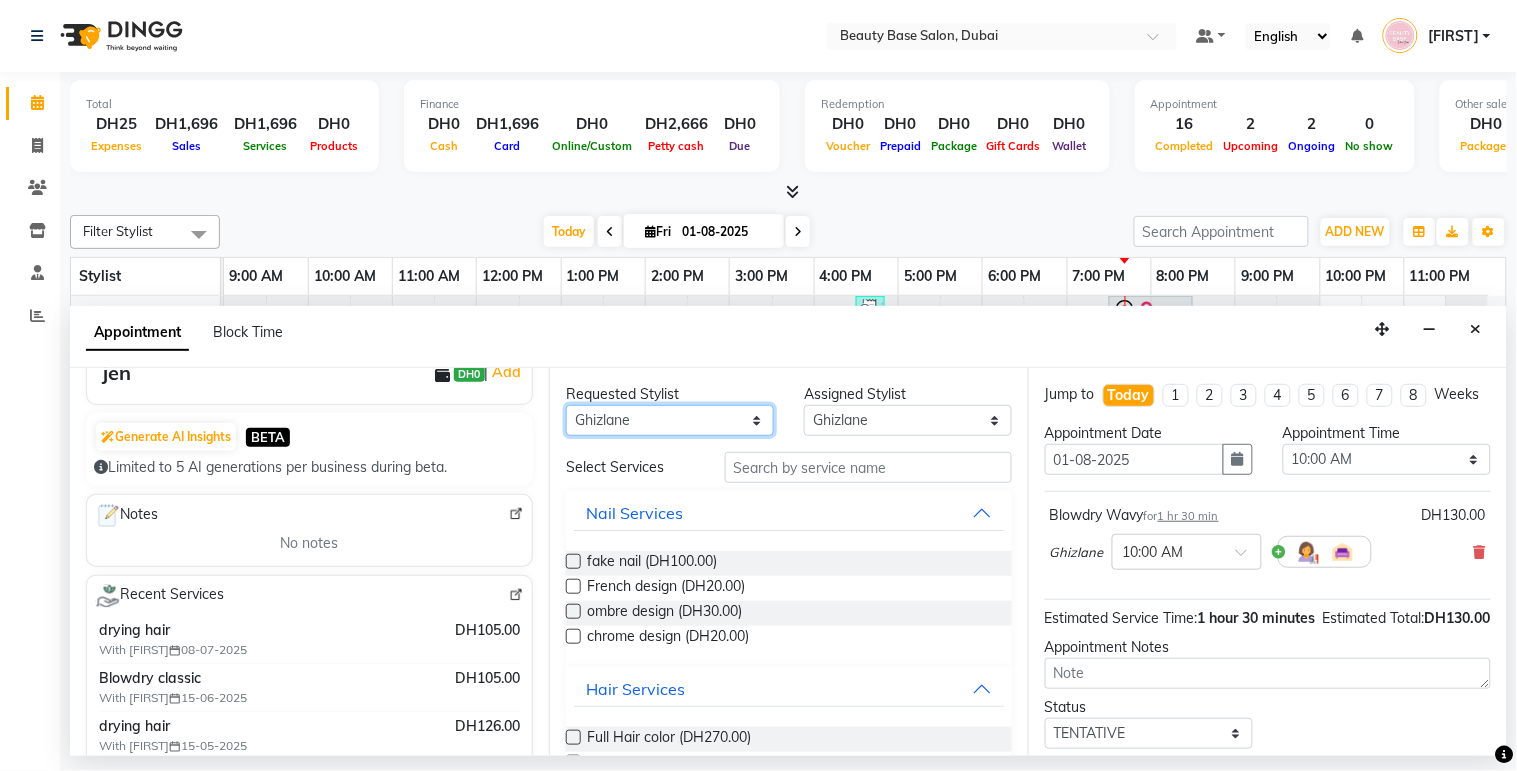 click on "Any [FIRST] [FIRST] [FIRST] [FIRST] [FIRST] [FIRST] [FIRST] [FIRST] [FIRST]" at bounding box center (670, 420) 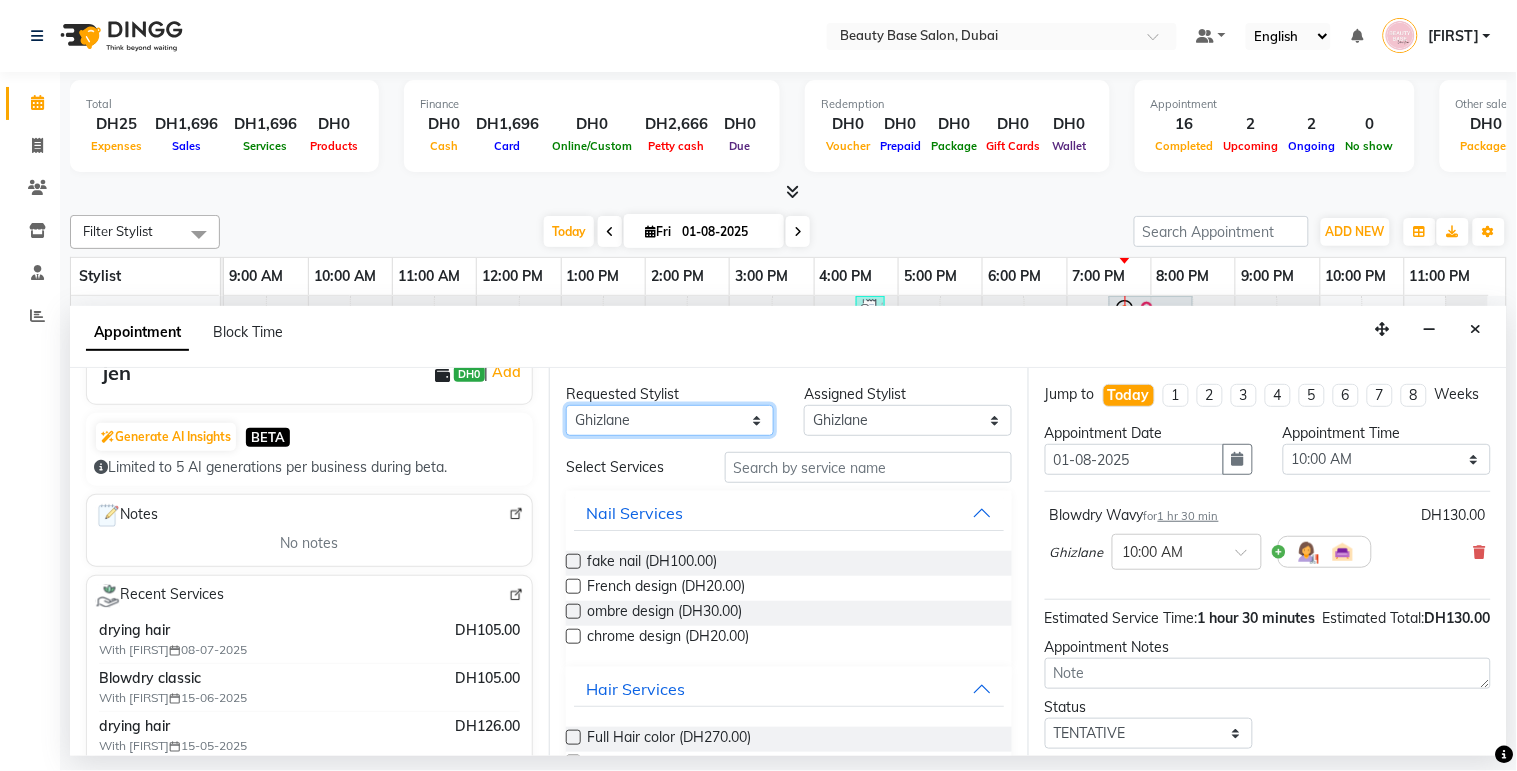 select on "30434" 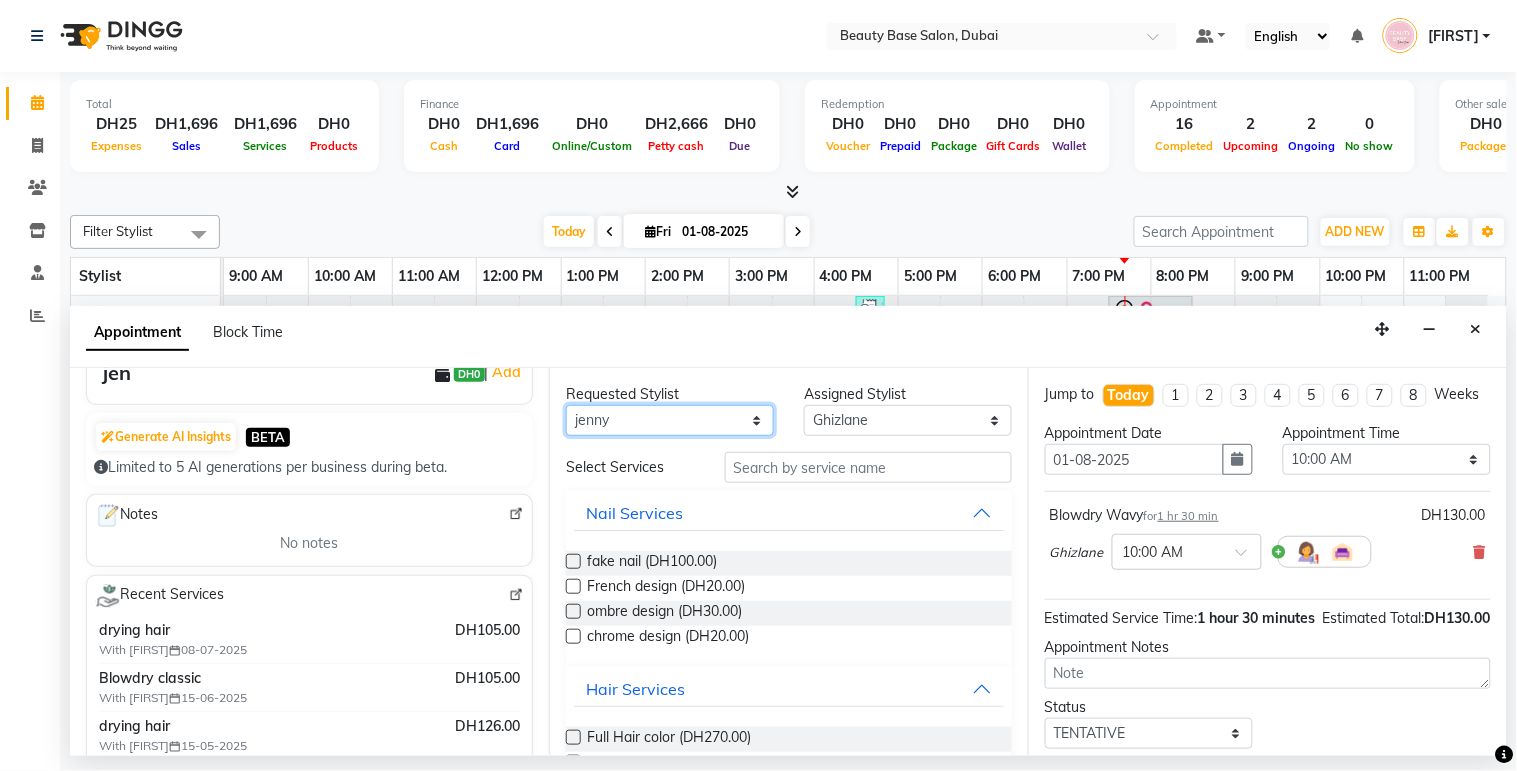 click on "Any [FIRST] [FIRST] [FIRST] [FIRST] [FIRST] [FIRST] [FIRST] [FIRST] [FIRST]" at bounding box center [670, 420] 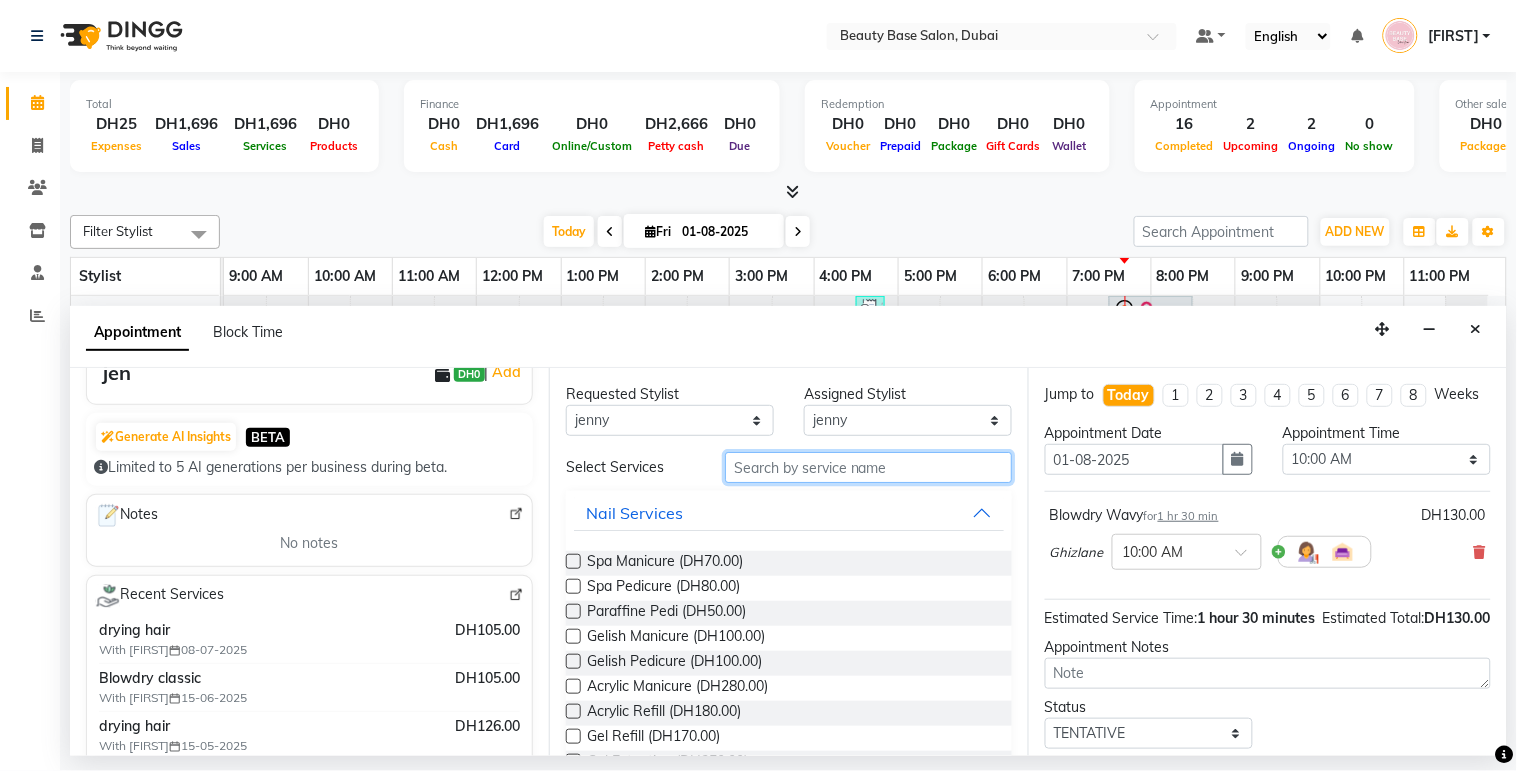 click at bounding box center (868, 467) 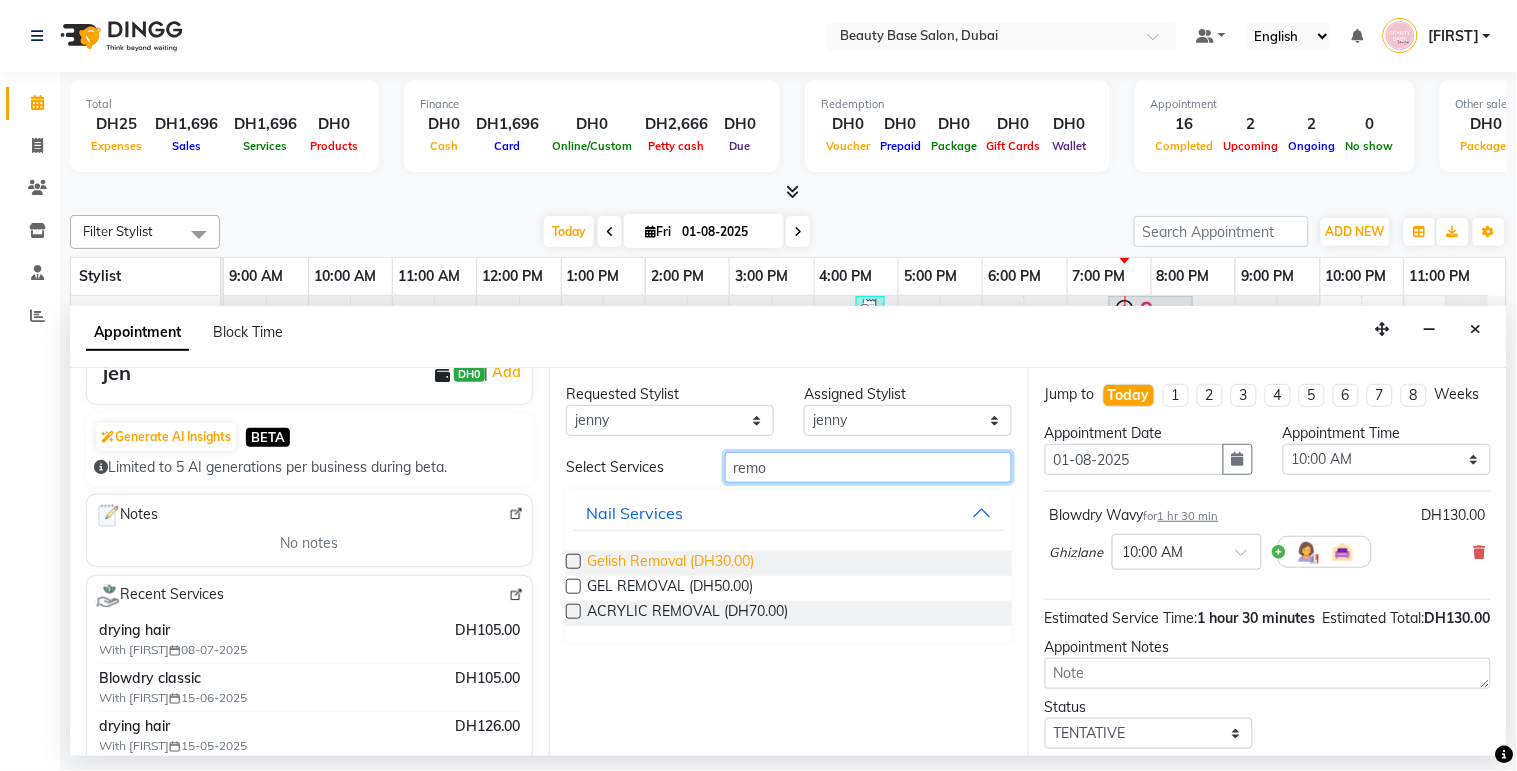 type on "remo" 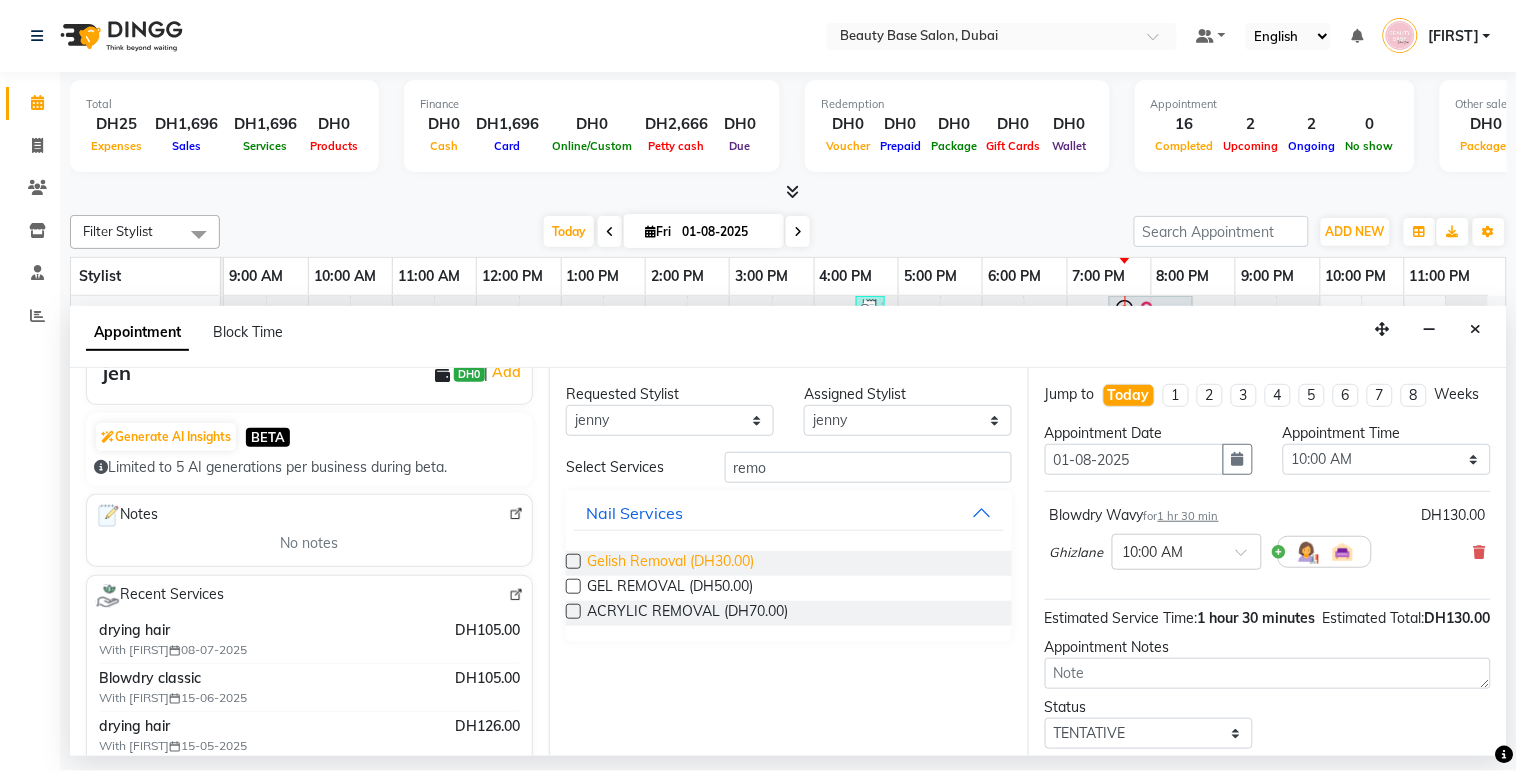 click on "Gelish Removal (DH30.00)" at bounding box center [670, 563] 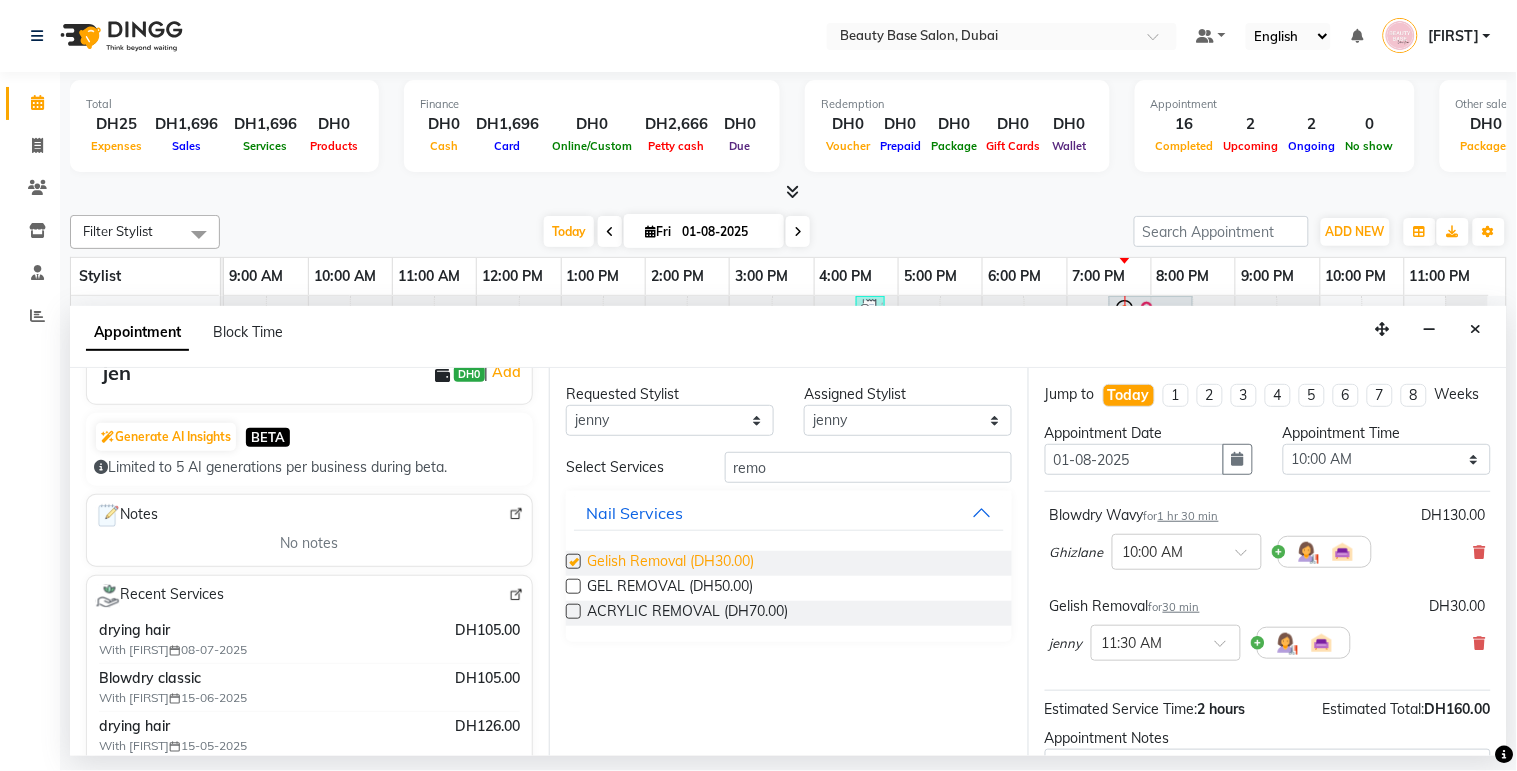checkbox on "false" 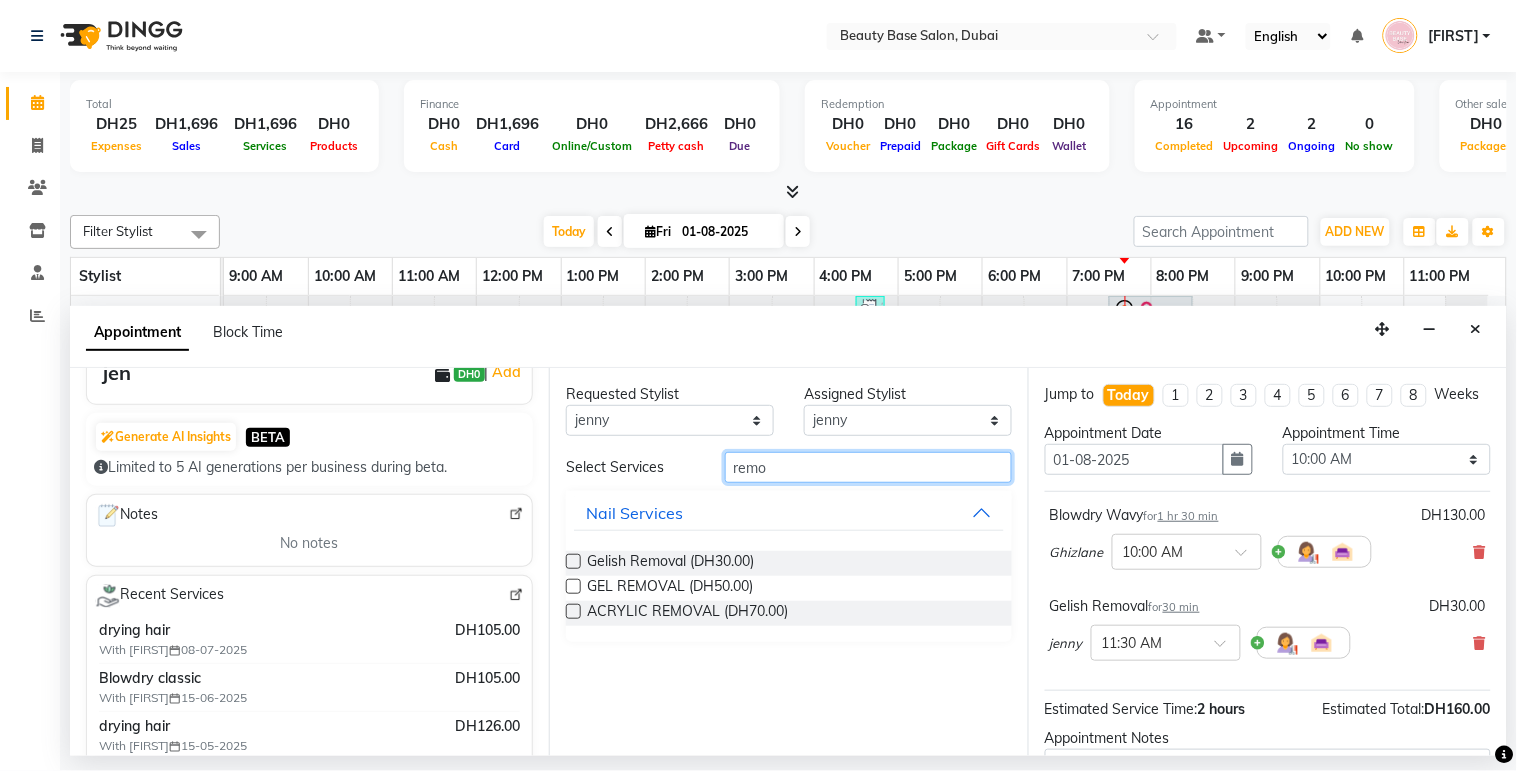 click on "remo" at bounding box center [868, 467] 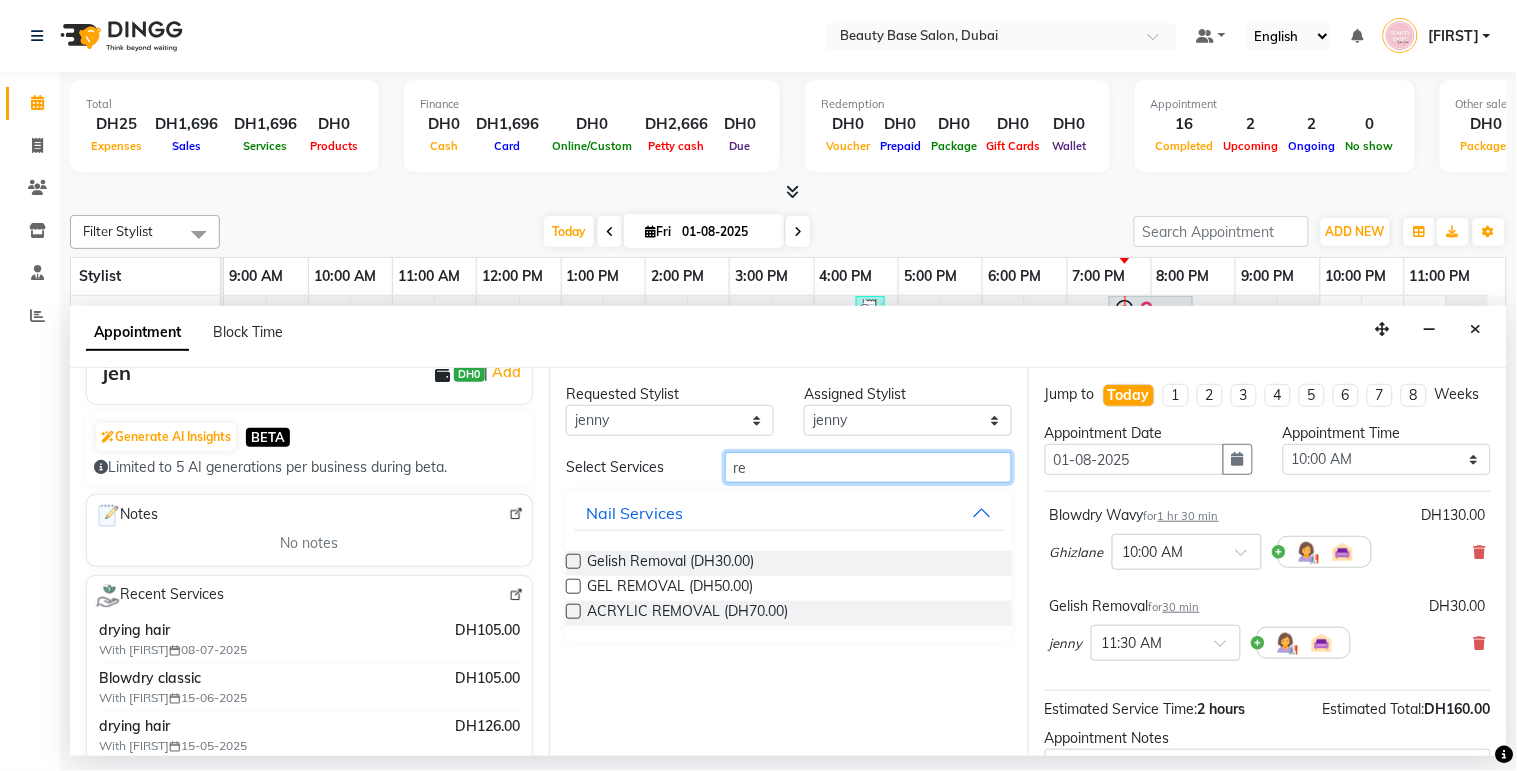 type on "r" 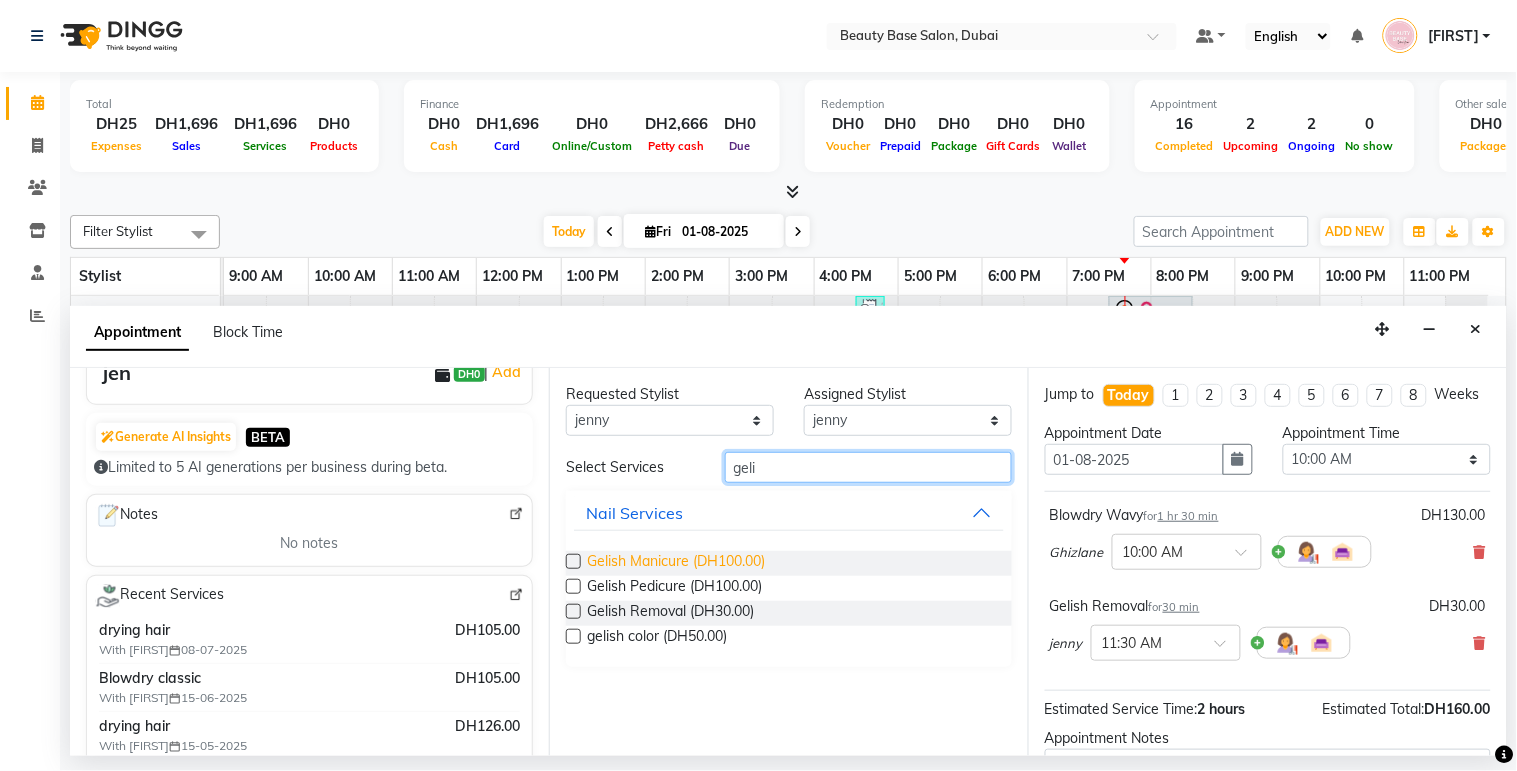 type on "geli" 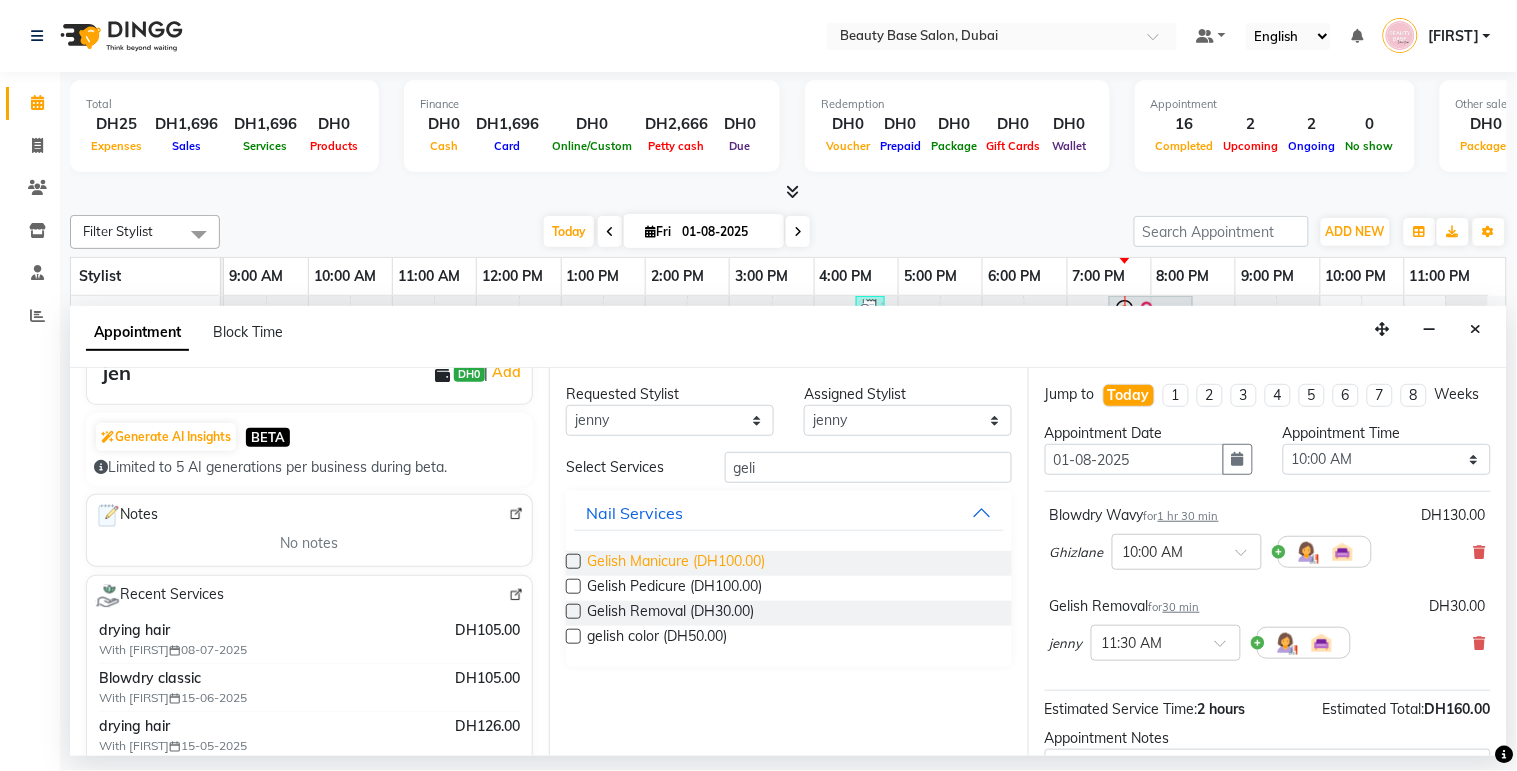click on "Gelish Manicure (DH100.00)" at bounding box center (676, 563) 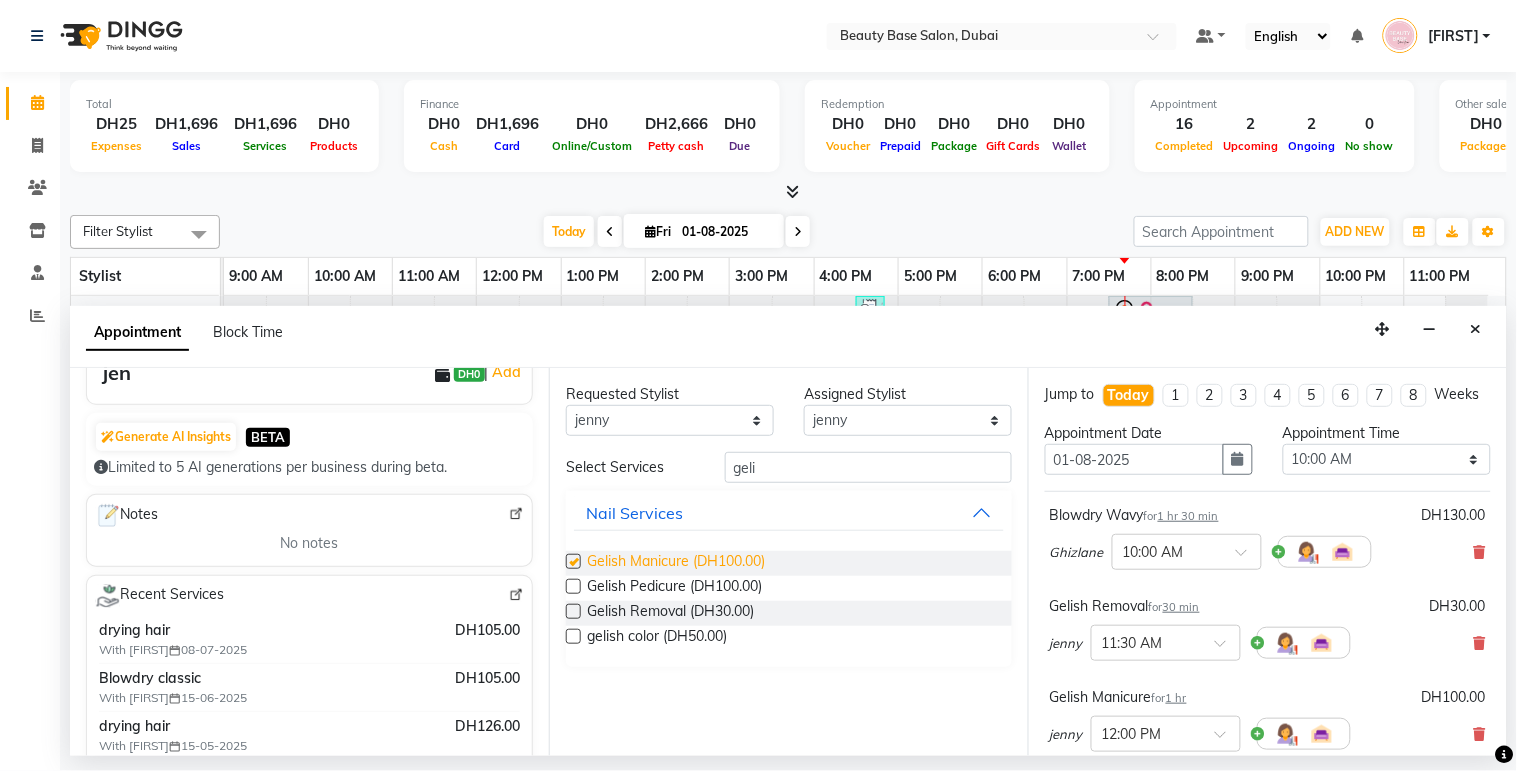 checkbox on "false" 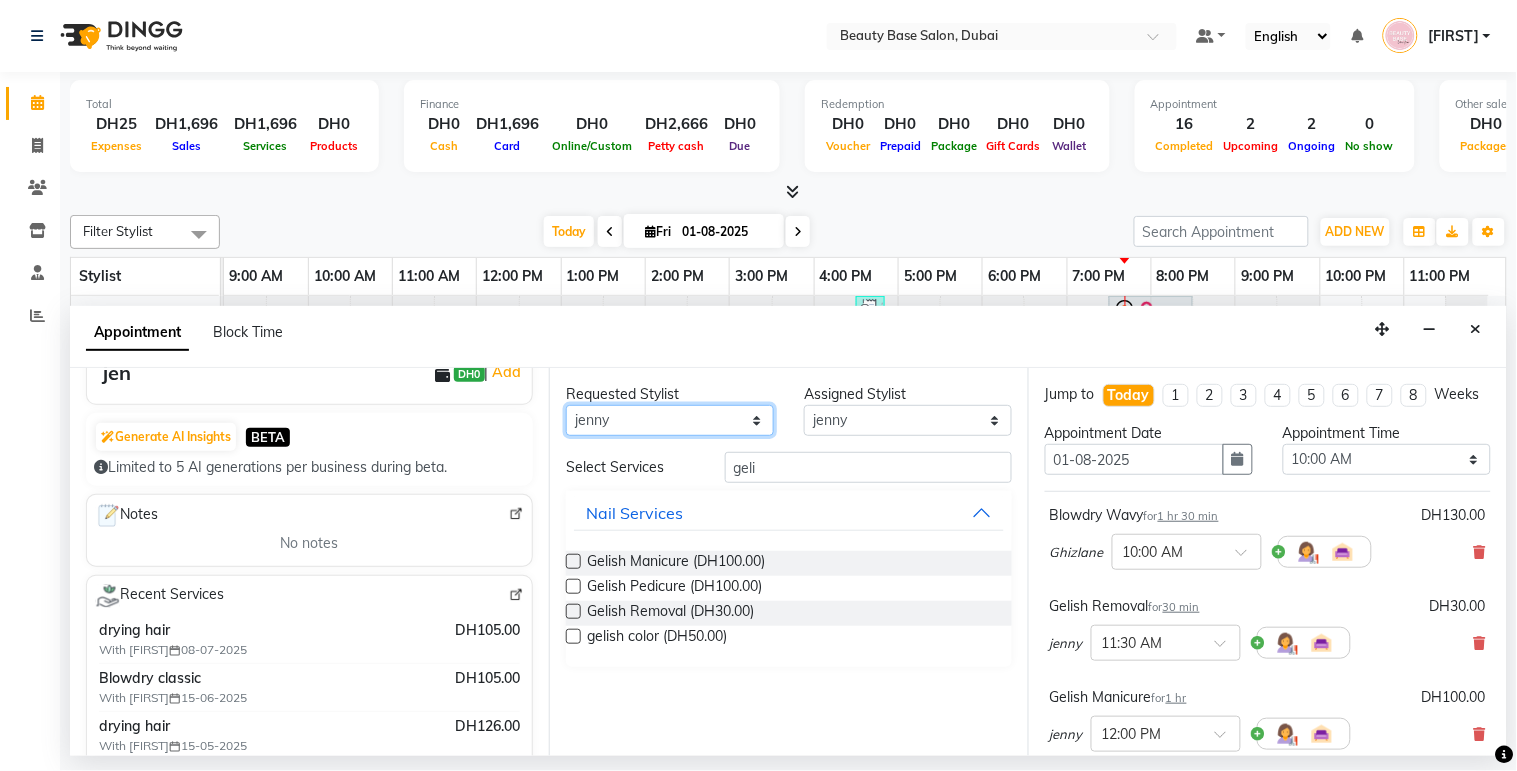 click on "Any [FIRST] [FIRST] [FIRST] [FIRST] [FIRST] [FIRST] [FIRST] [FIRST] [FIRST]" at bounding box center [670, 420] 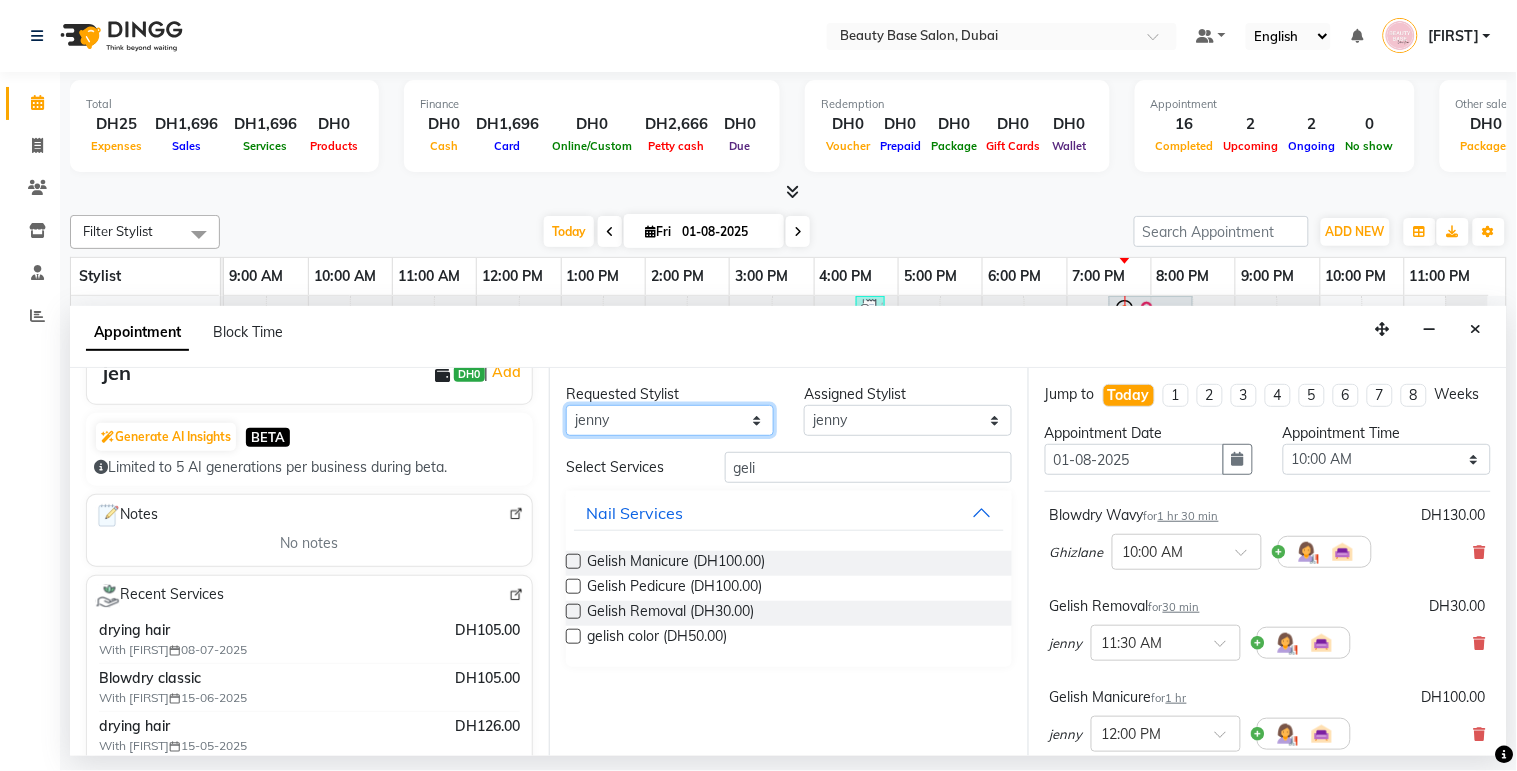 select on "54542" 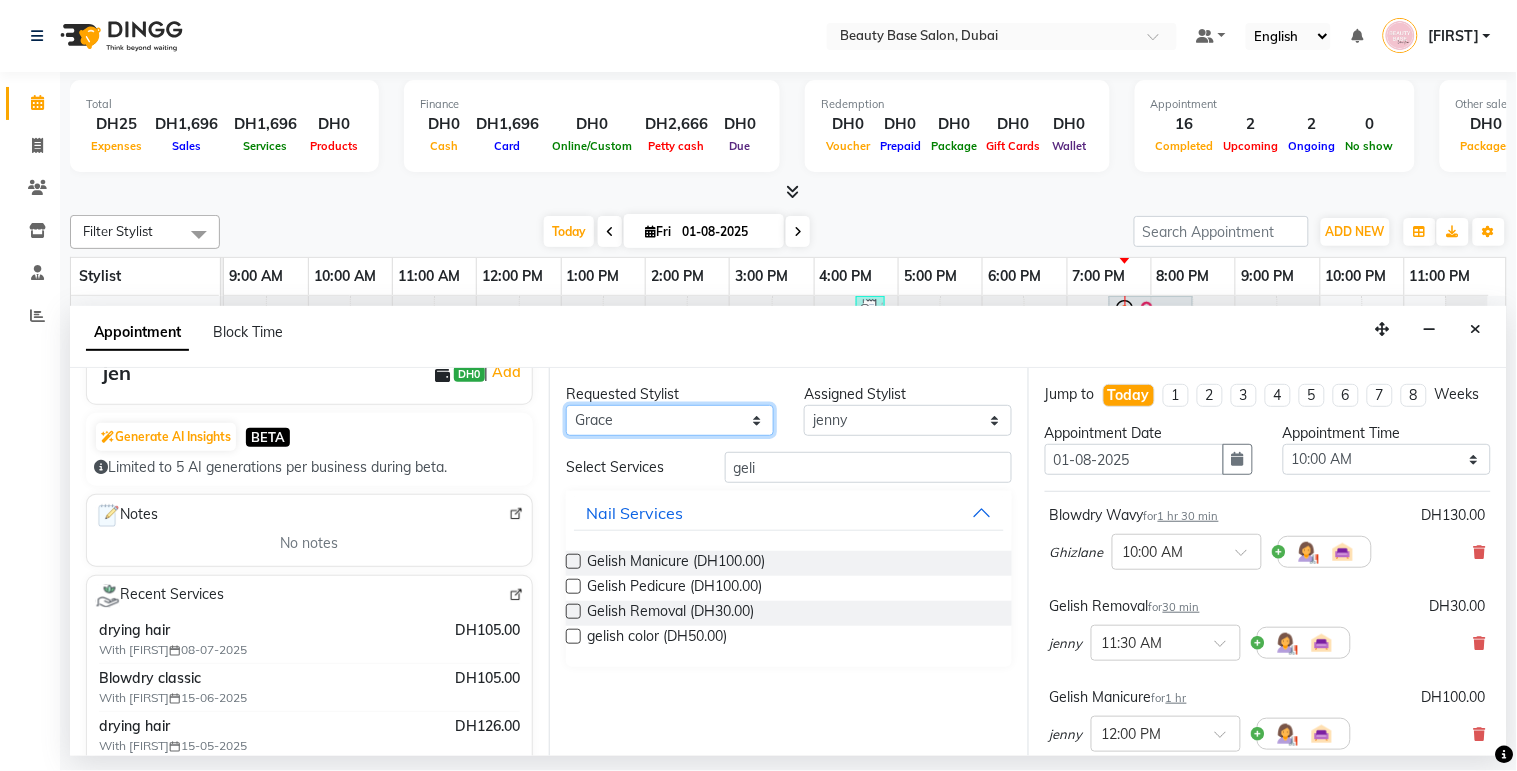 click on "Any [FIRST] [FIRST] [FIRST] [FIRST] [FIRST] [FIRST] [FIRST] [FIRST] [FIRST]" at bounding box center [670, 420] 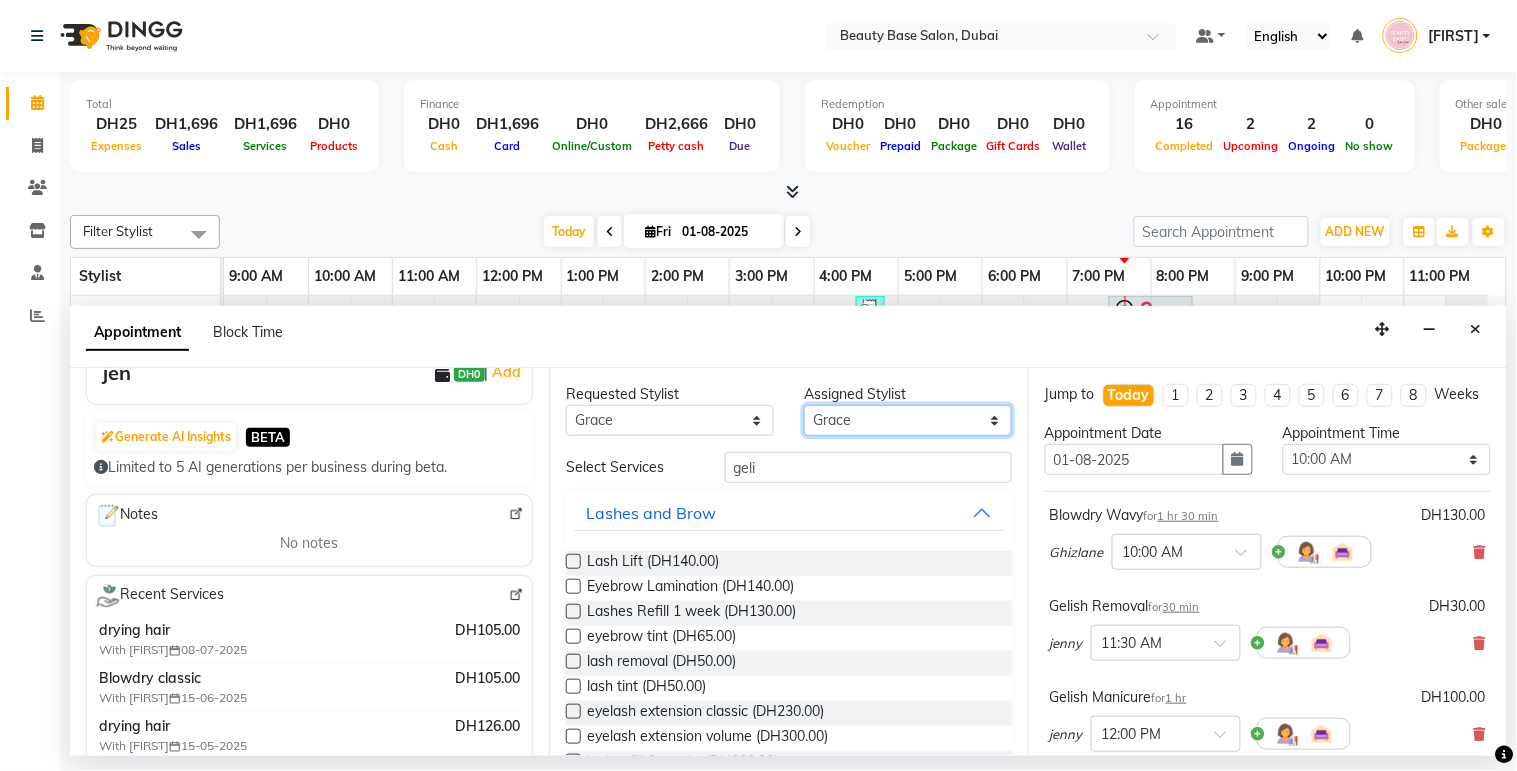 click on "Select [FIRST] [FIRST] [FIRST] [FIRST] [FIRST] [FIRST] [FIRST] [FIRST] [FIRST]" at bounding box center (908, 420) 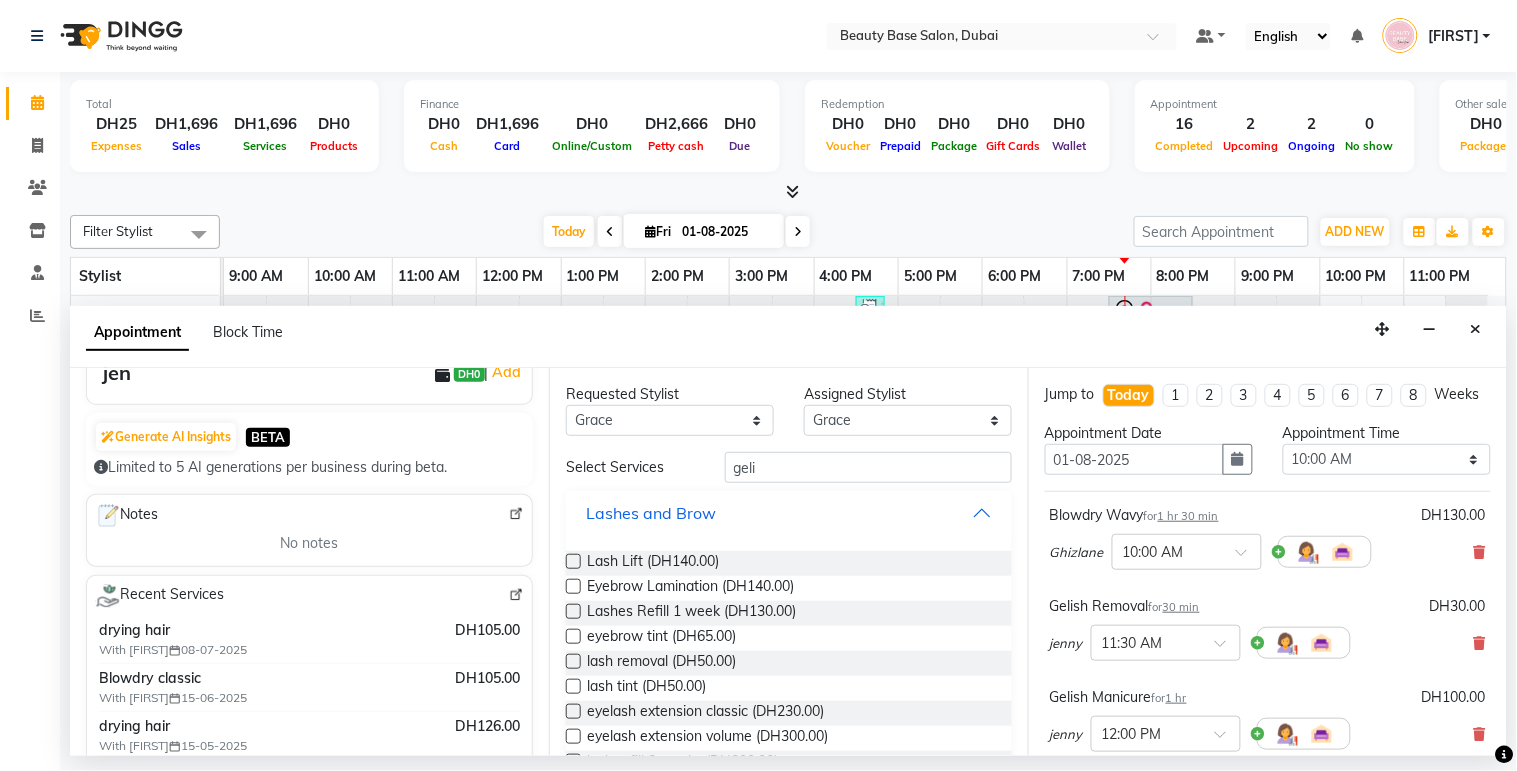 click on "Lashes and Brow" at bounding box center [789, 513] 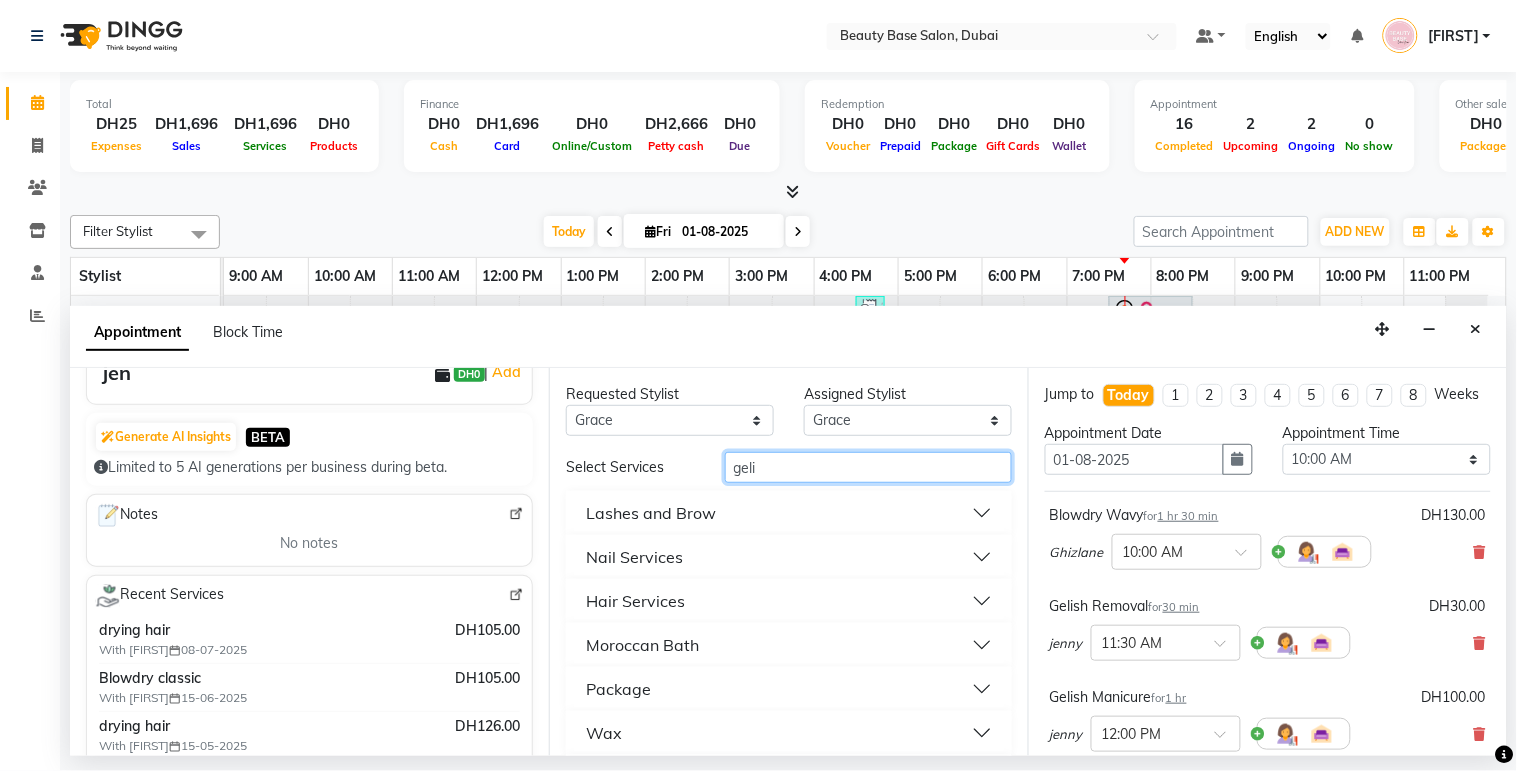 click on "geli" at bounding box center (868, 467) 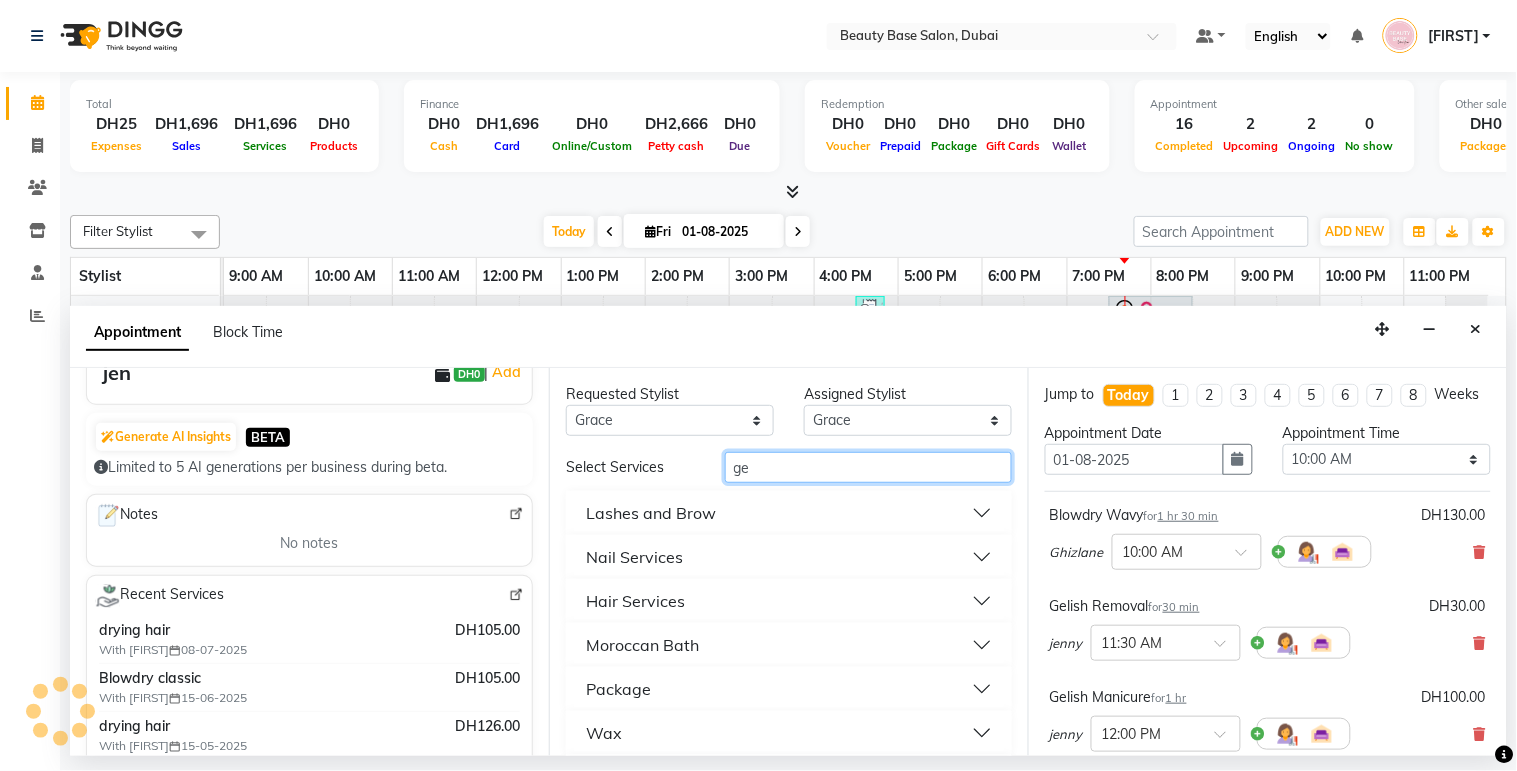 type on "g" 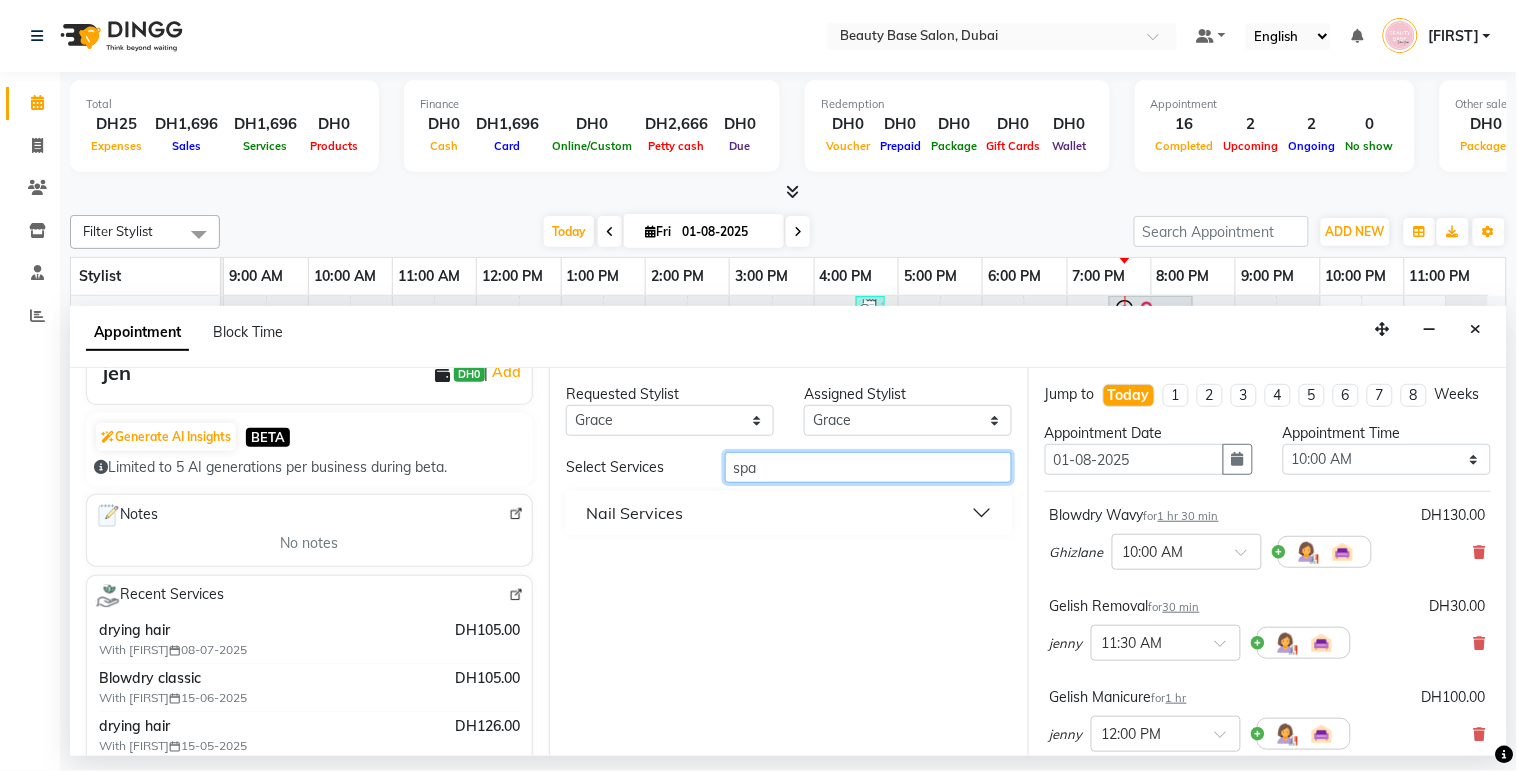 type on "spa" 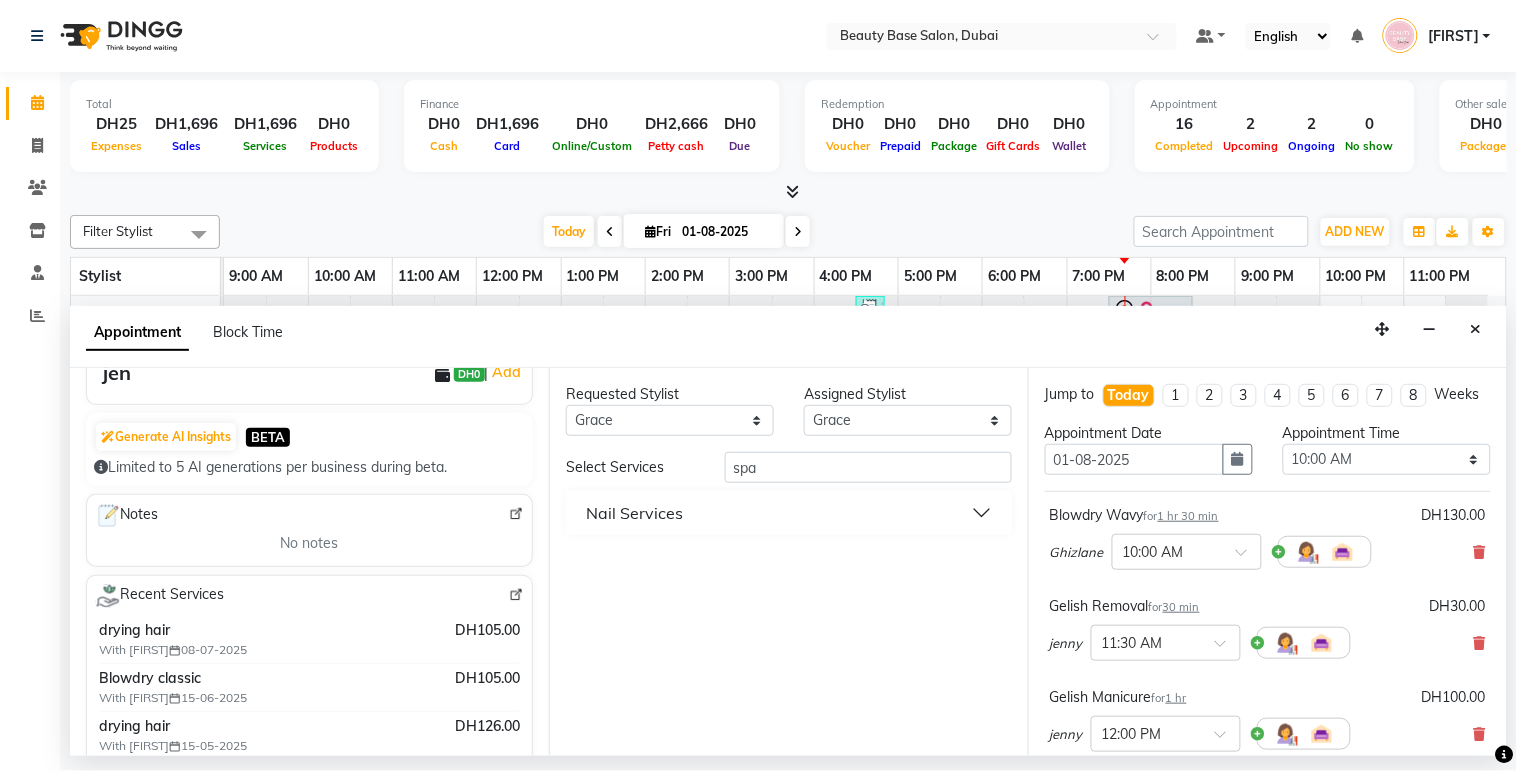 click on "Nail Services" at bounding box center (789, 513) 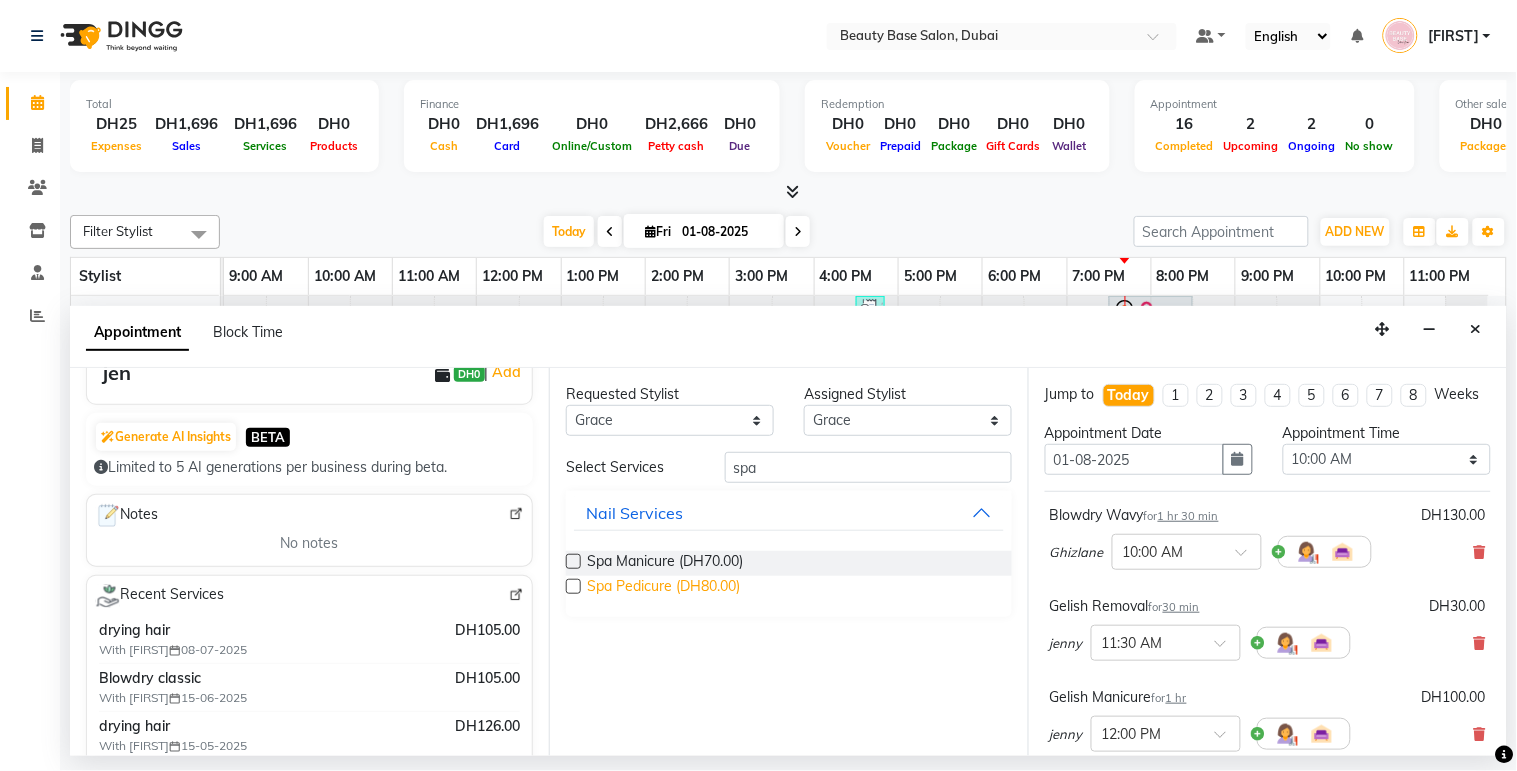 click on "Spa Pedicure (DH80.00)" at bounding box center (663, 588) 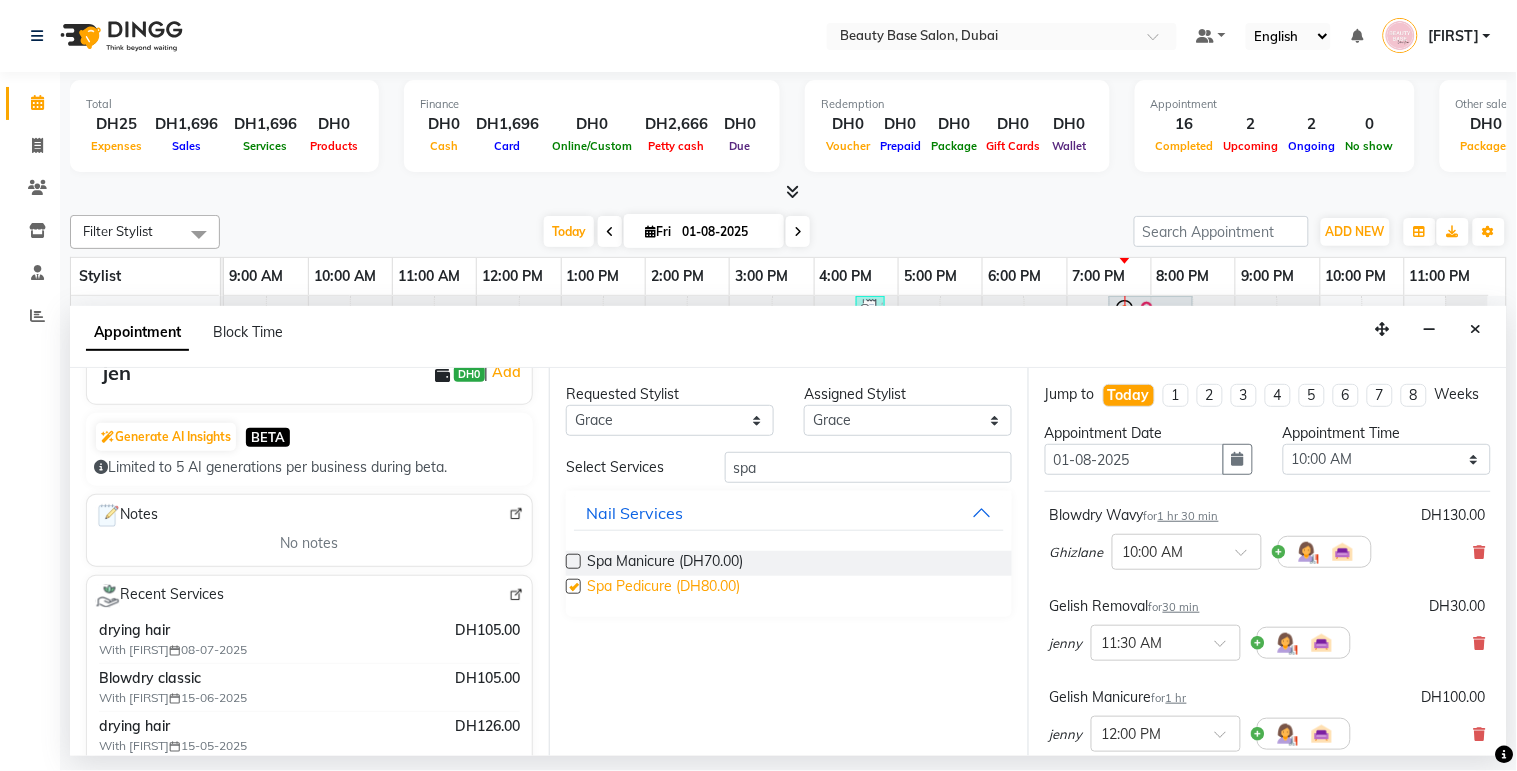 checkbox on "false" 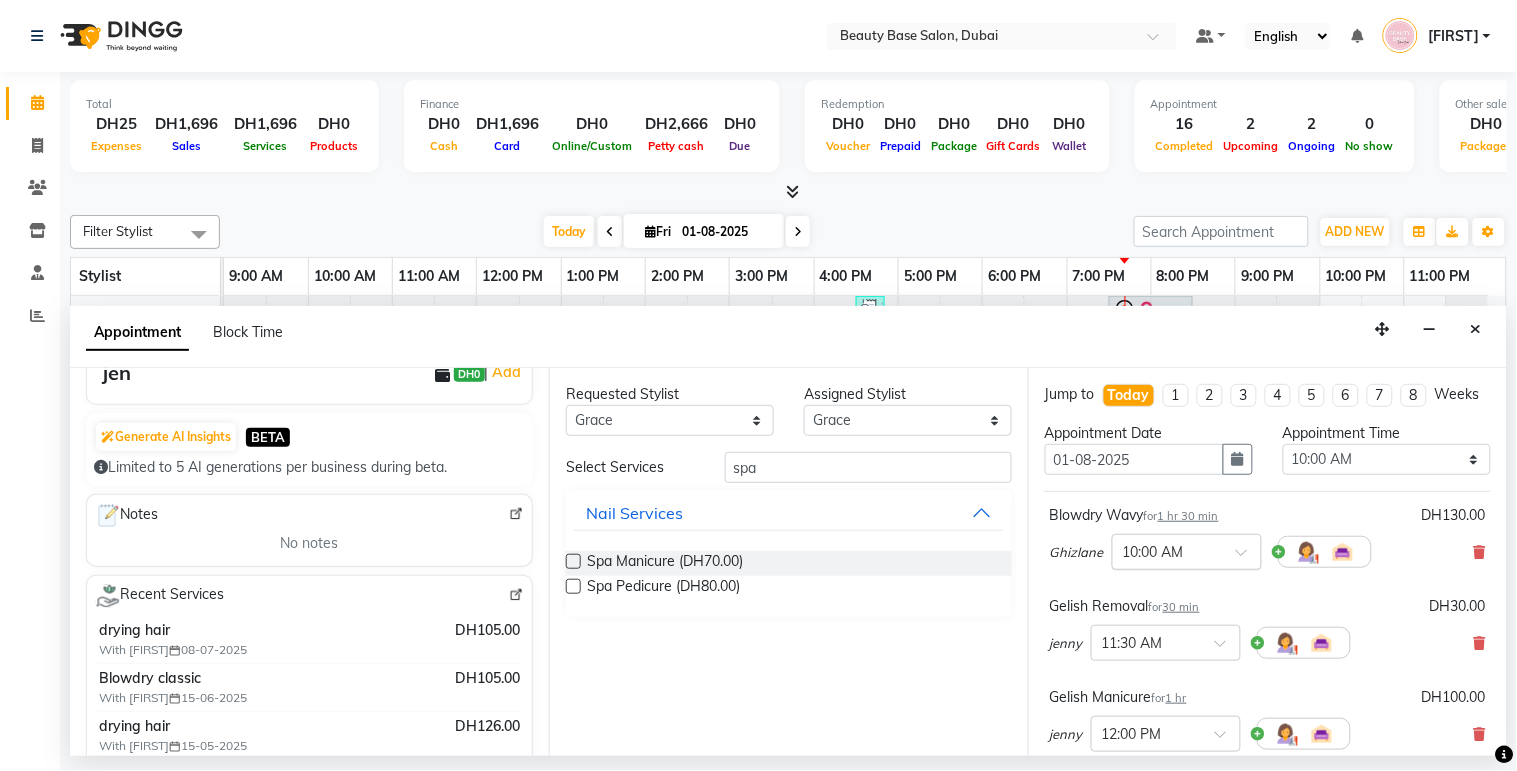 click at bounding box center [1167, 550] 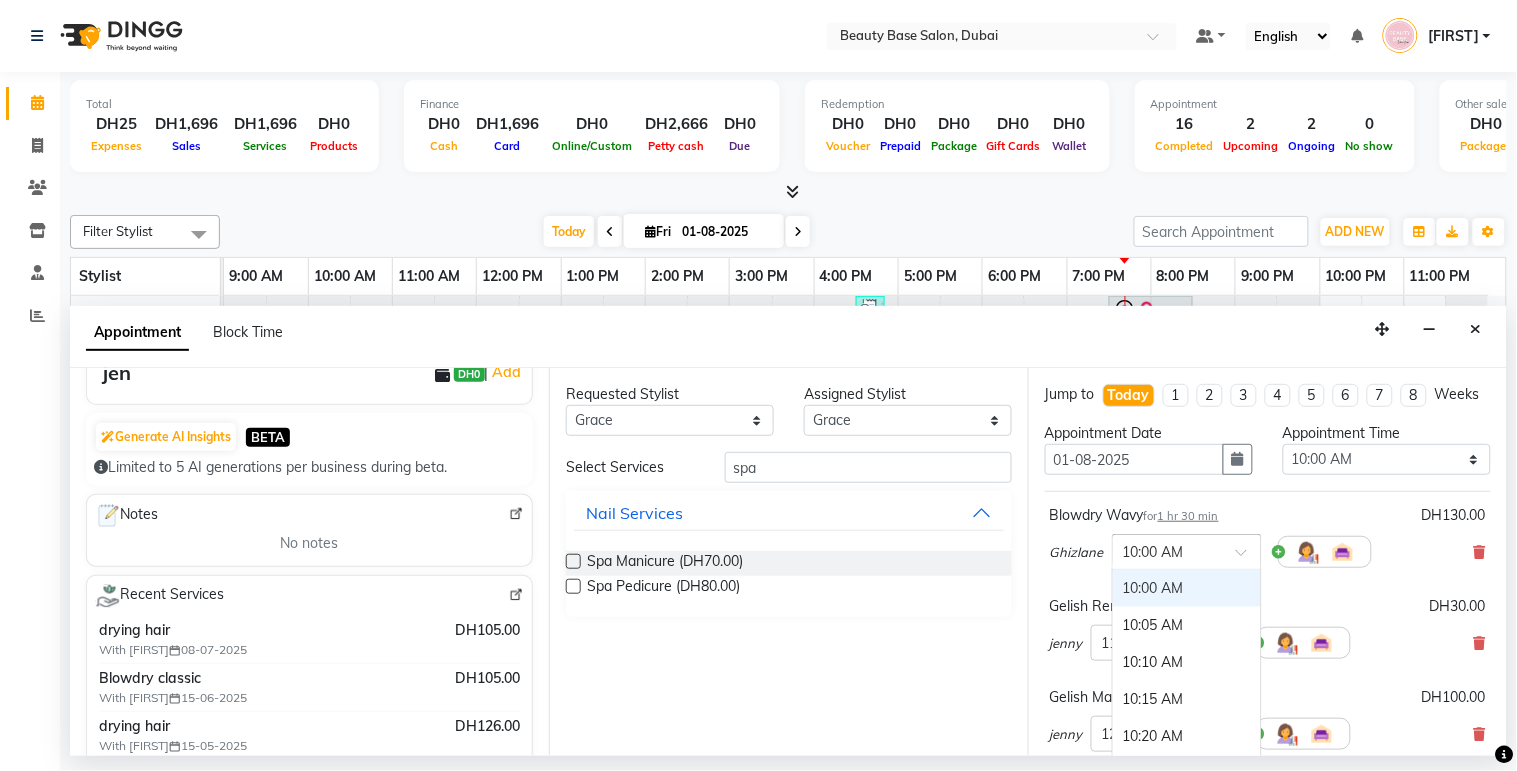 type on "6" 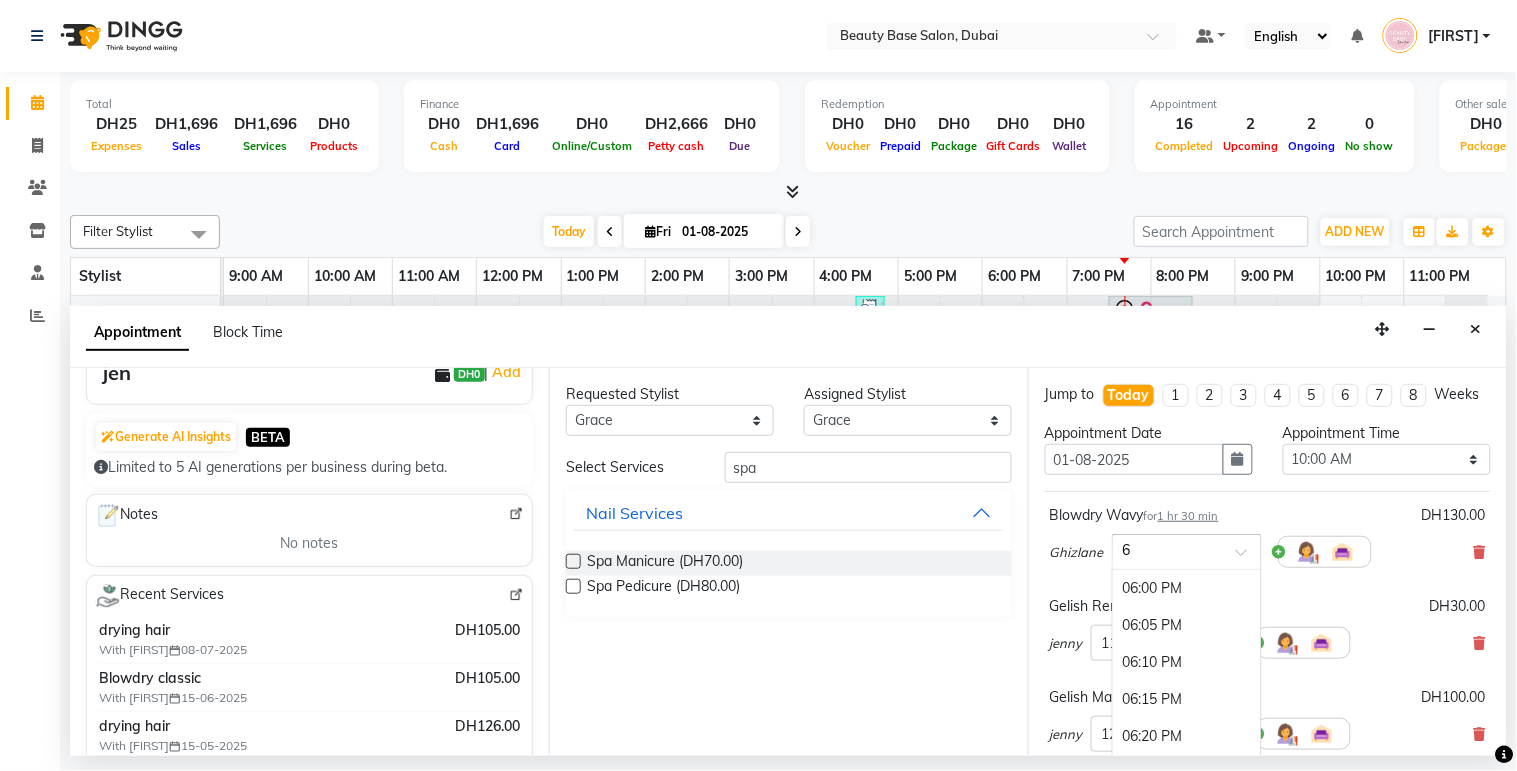 click on "06:00 PM" at bounding box center (1187, 588) 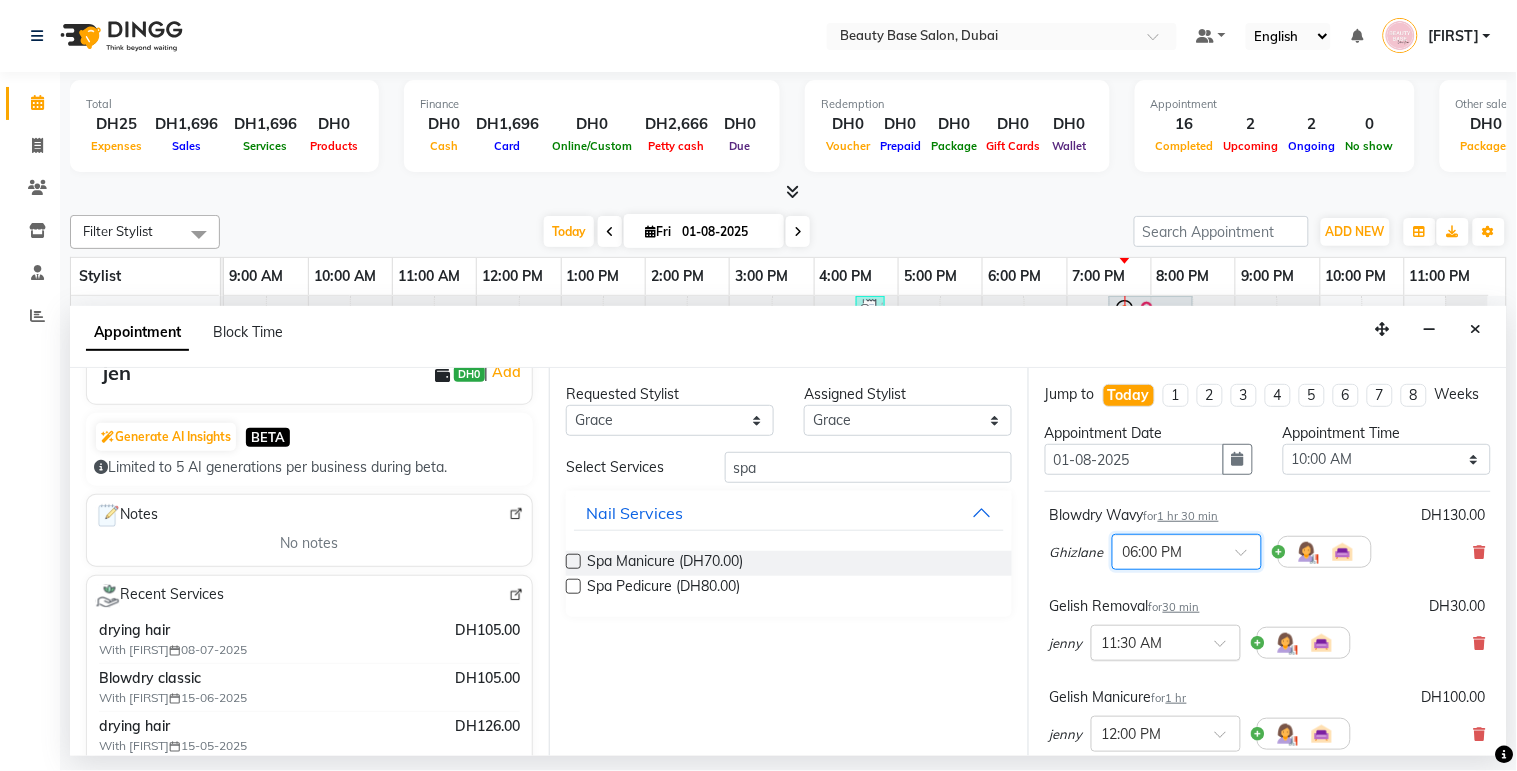 click at bounding box center [1146, 641] 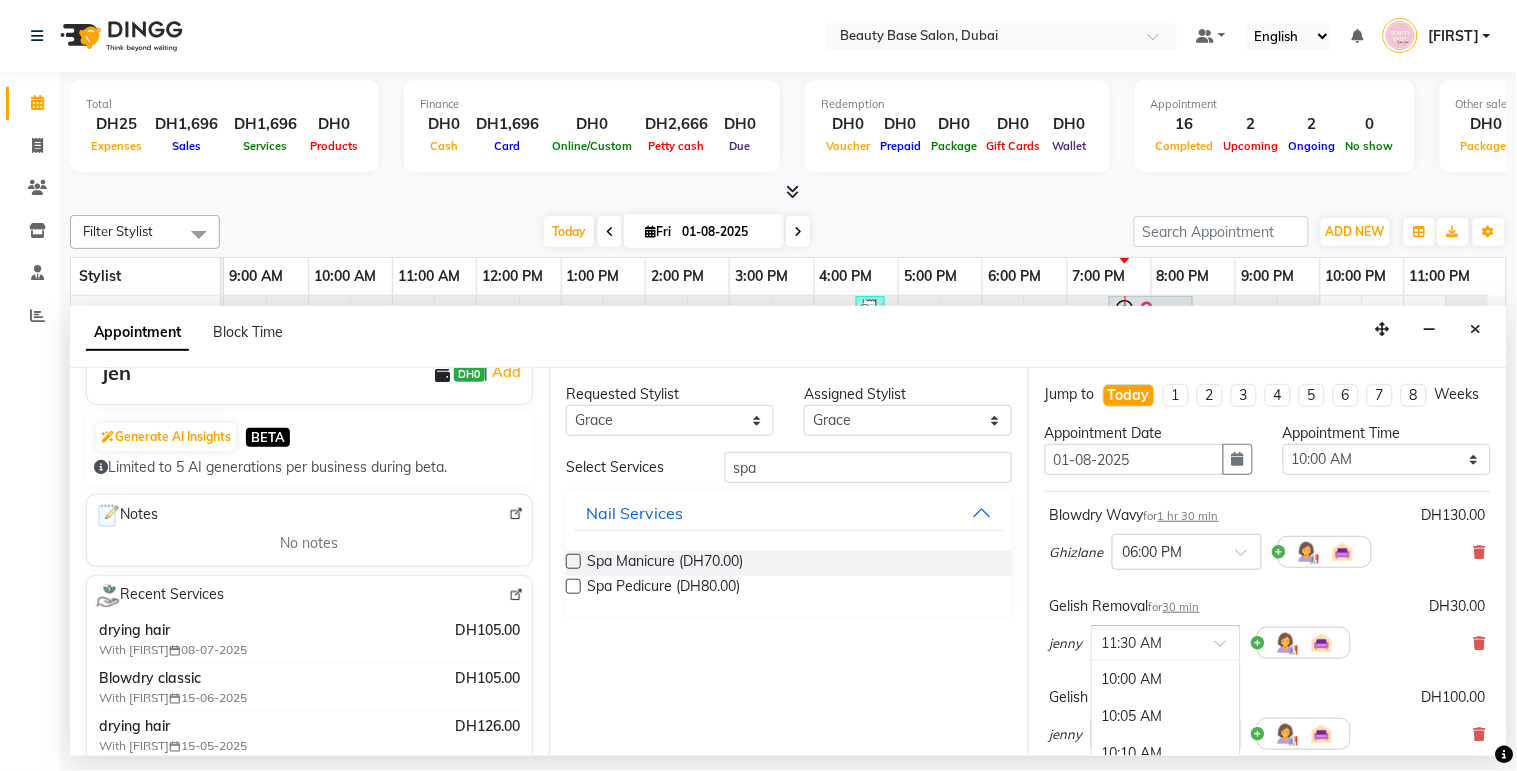 scroll, scrollTop: 665, scrollLeft: 0, axis: vertical 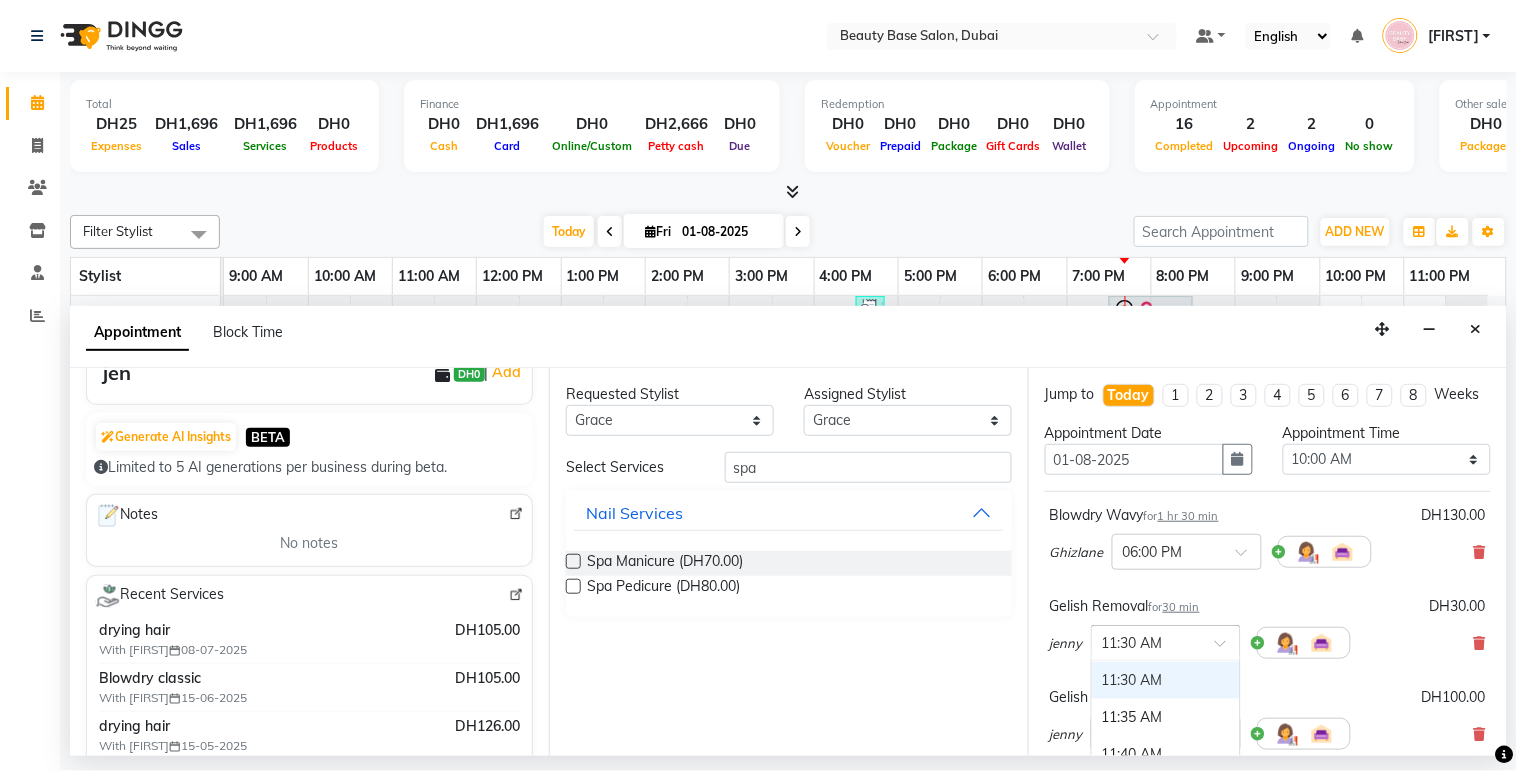 type on "7" 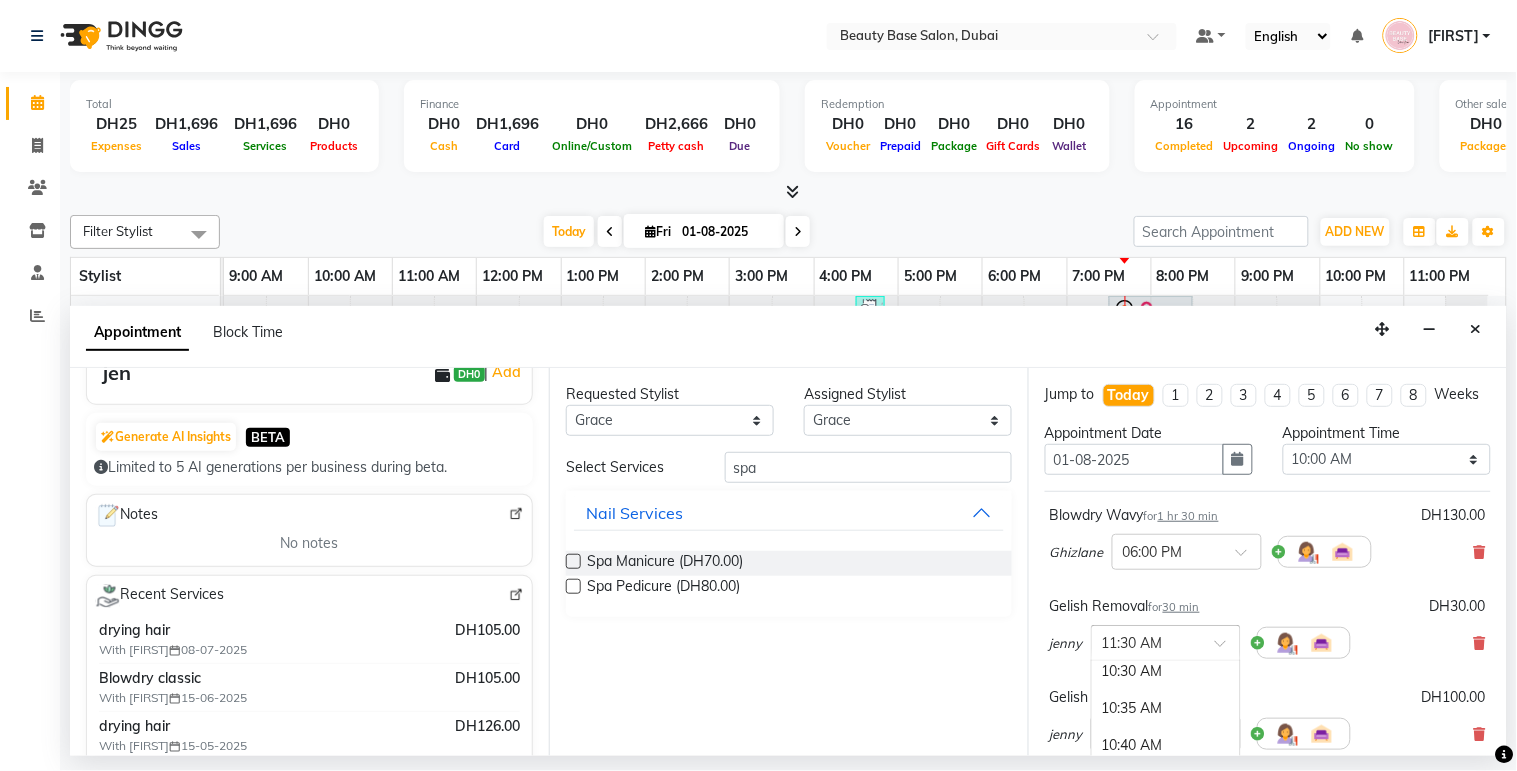 scroll, scrollTop: 665, scrollLeft: 0, axis: vertical 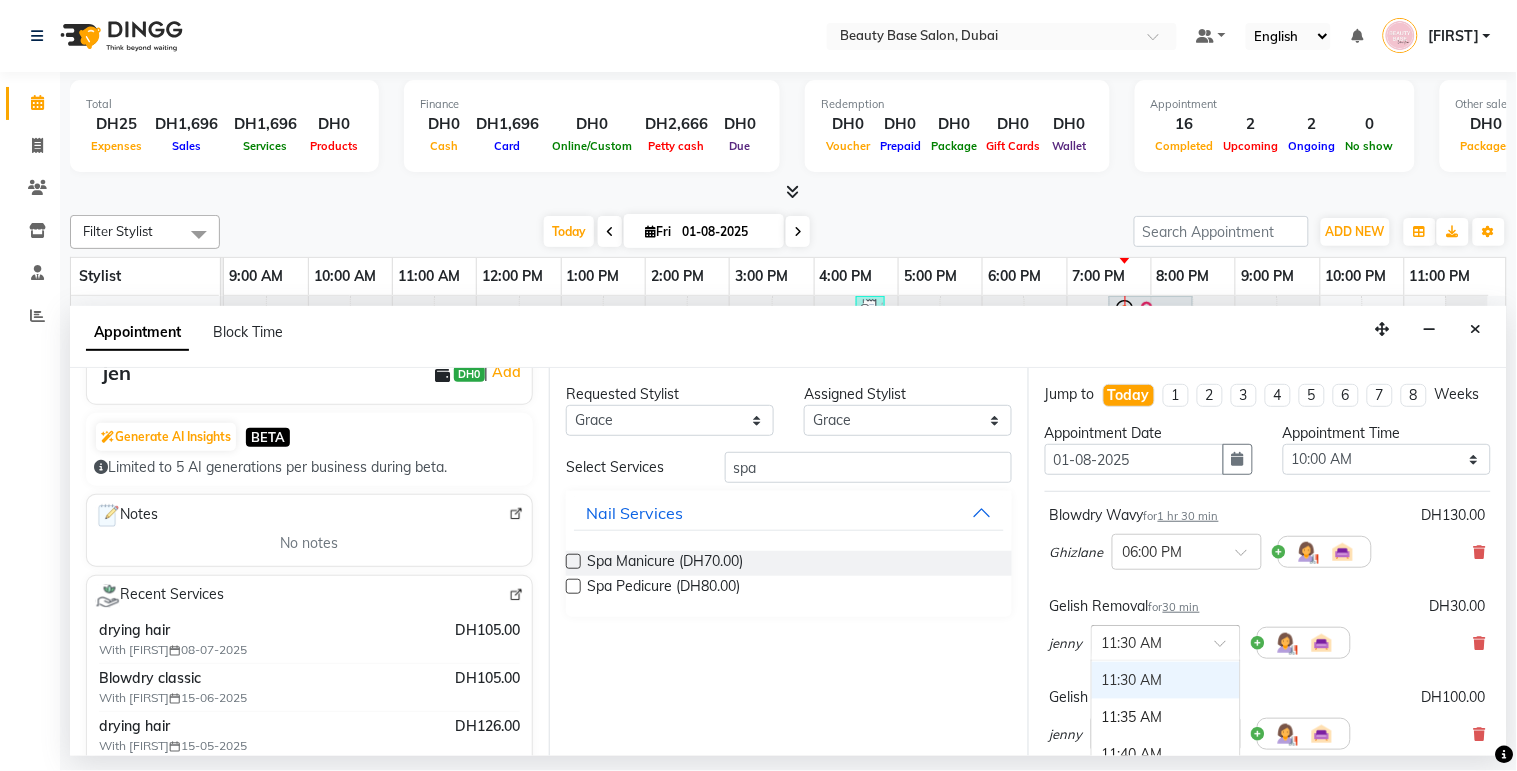 type on "6" 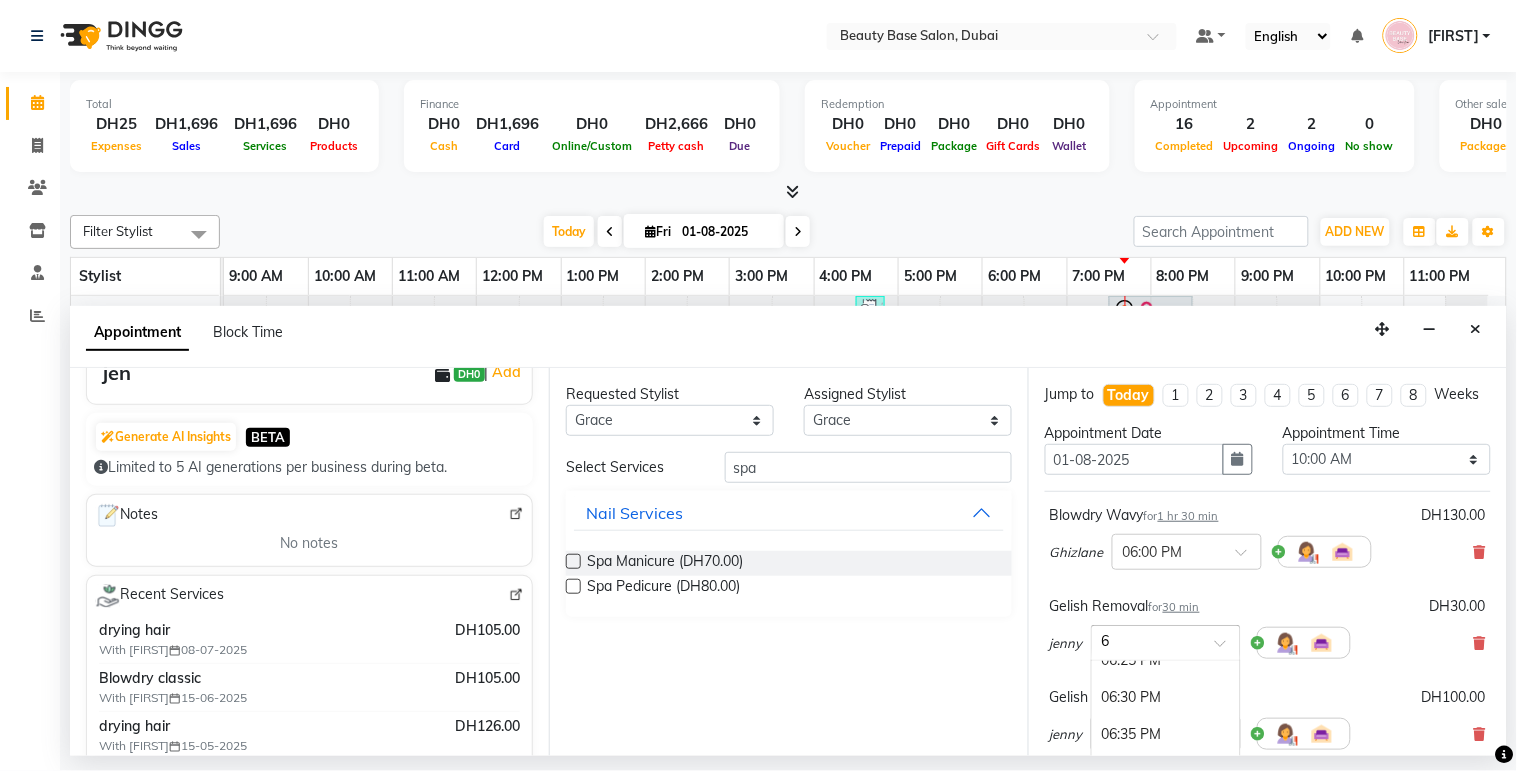 scroll, scrollTop: 203, scrollLeft: 0, axis: vertical 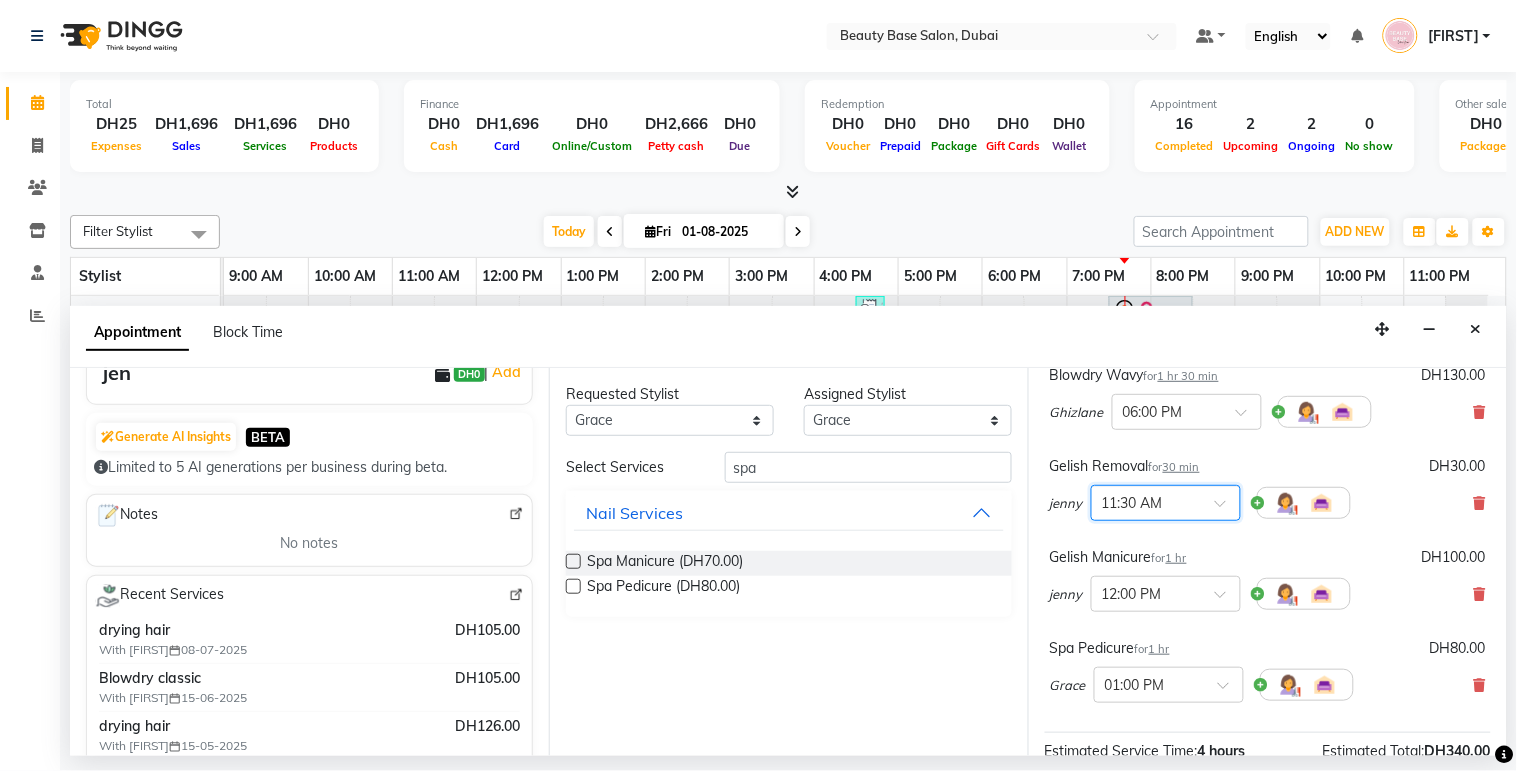 click at bounding box center [1227, 509] 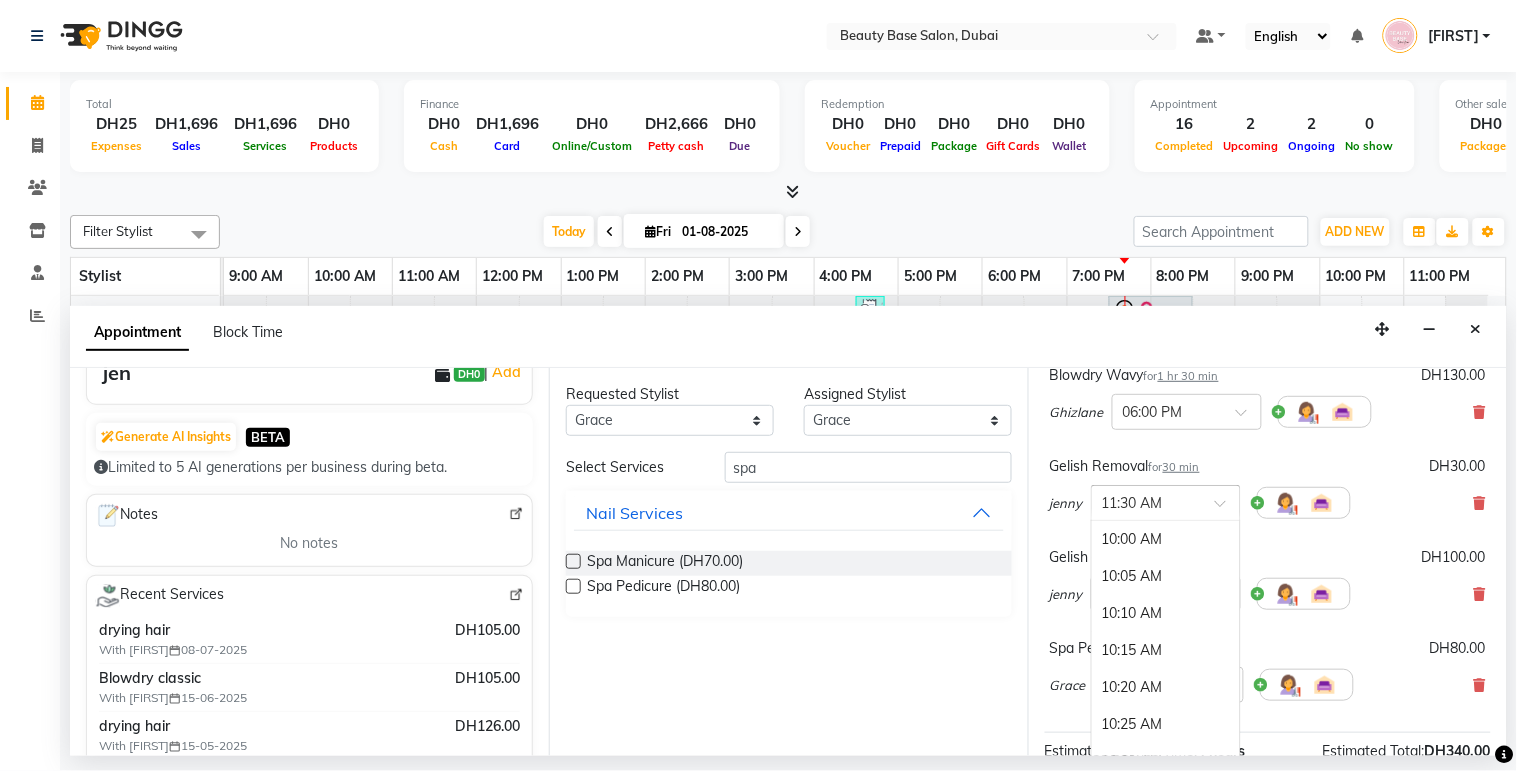 scroll, scrollTop: 665, scrollLeft: 0, axis: vertical 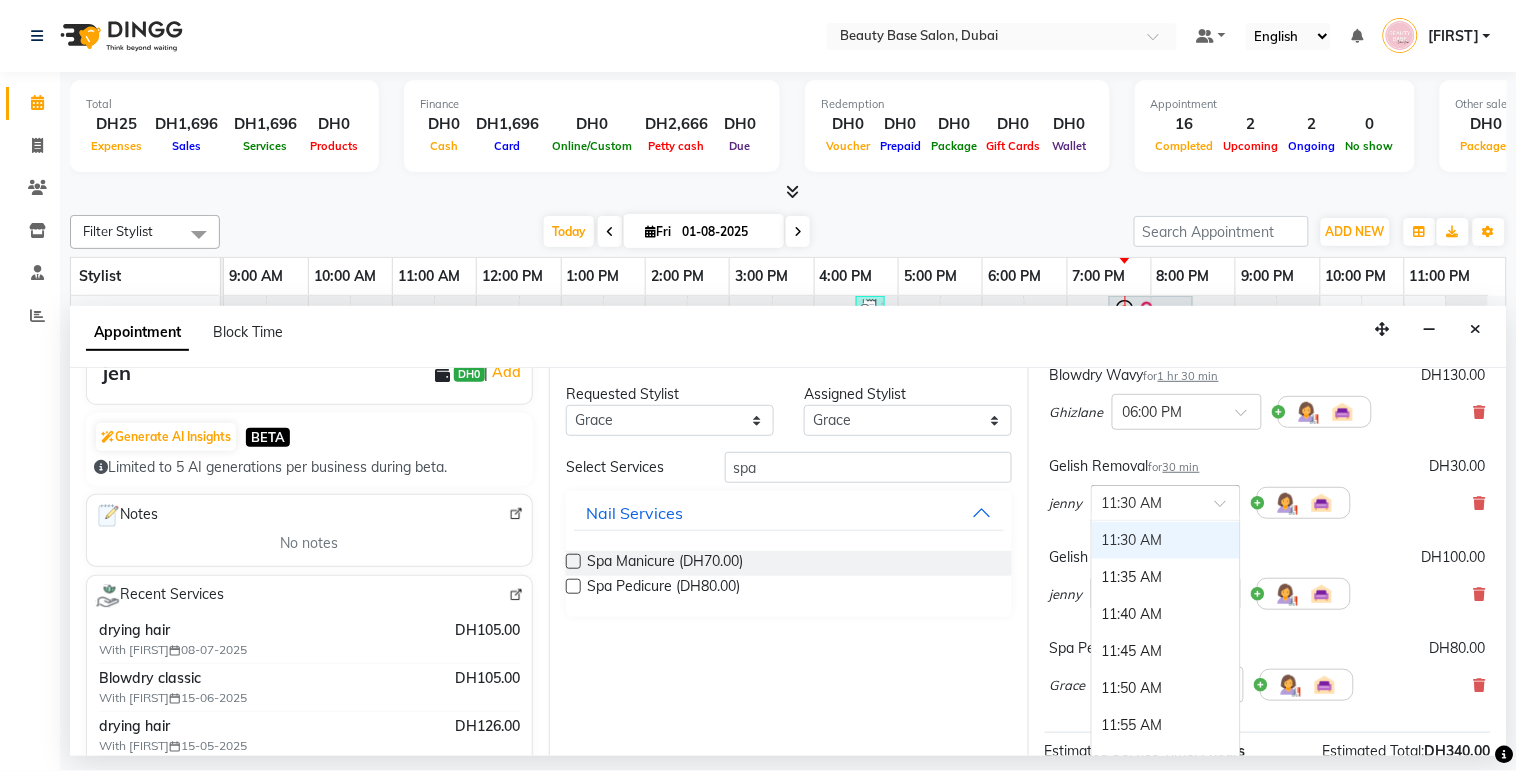 type on "6" 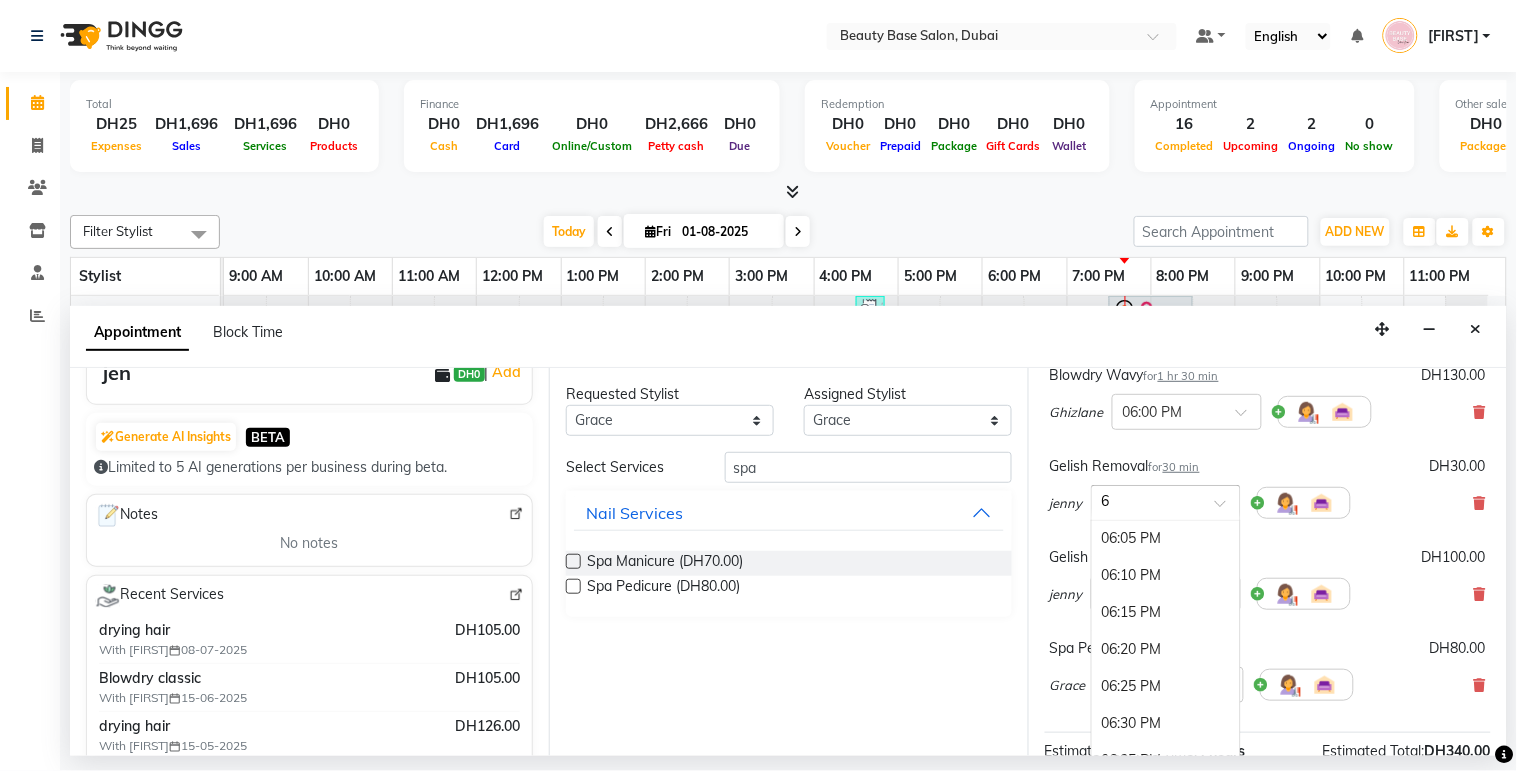 scroll, scrollTop: 0, scrollLeft: 0, axis: both 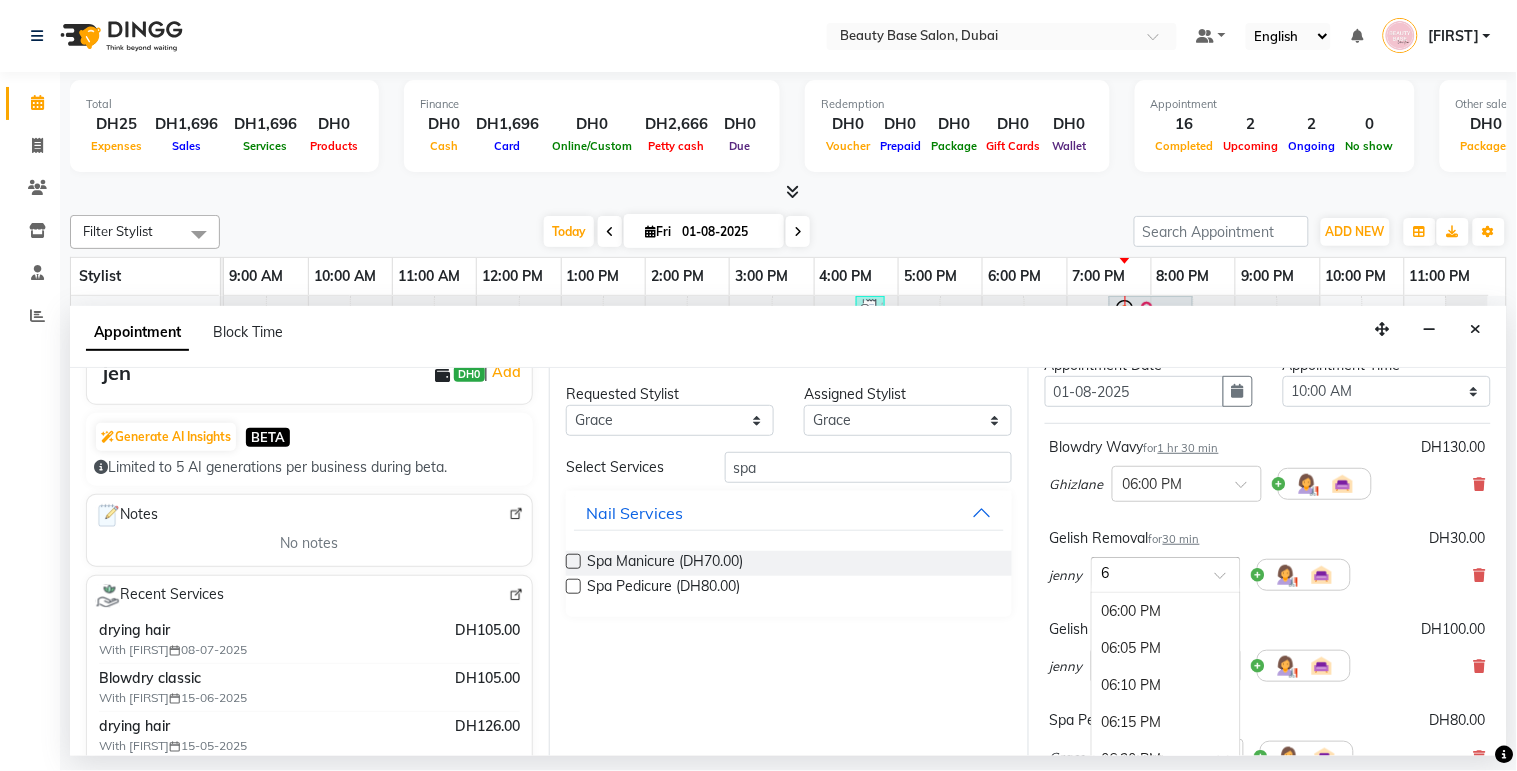 click on "06:00 PM" at bounding box center (1166, 611) 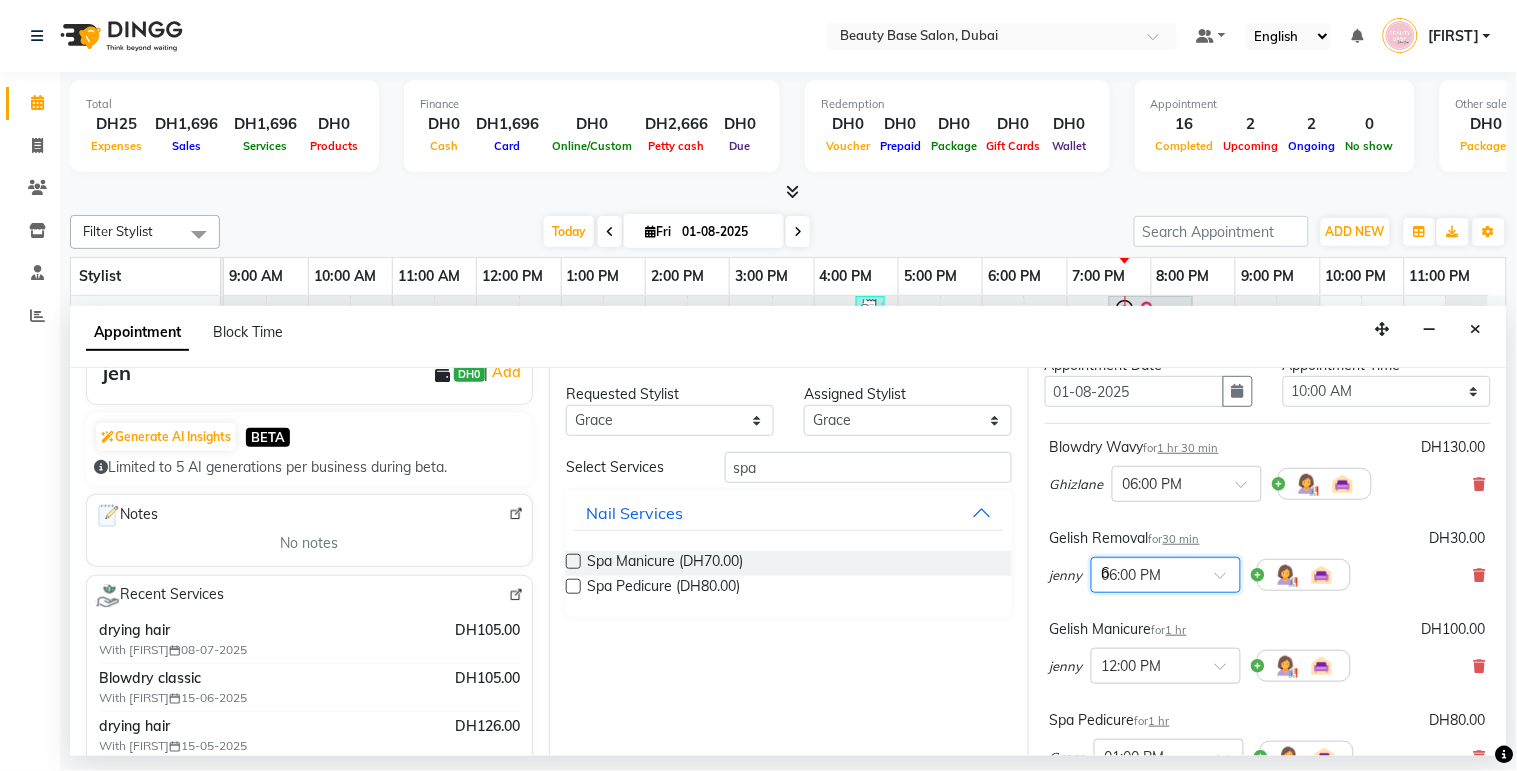 type 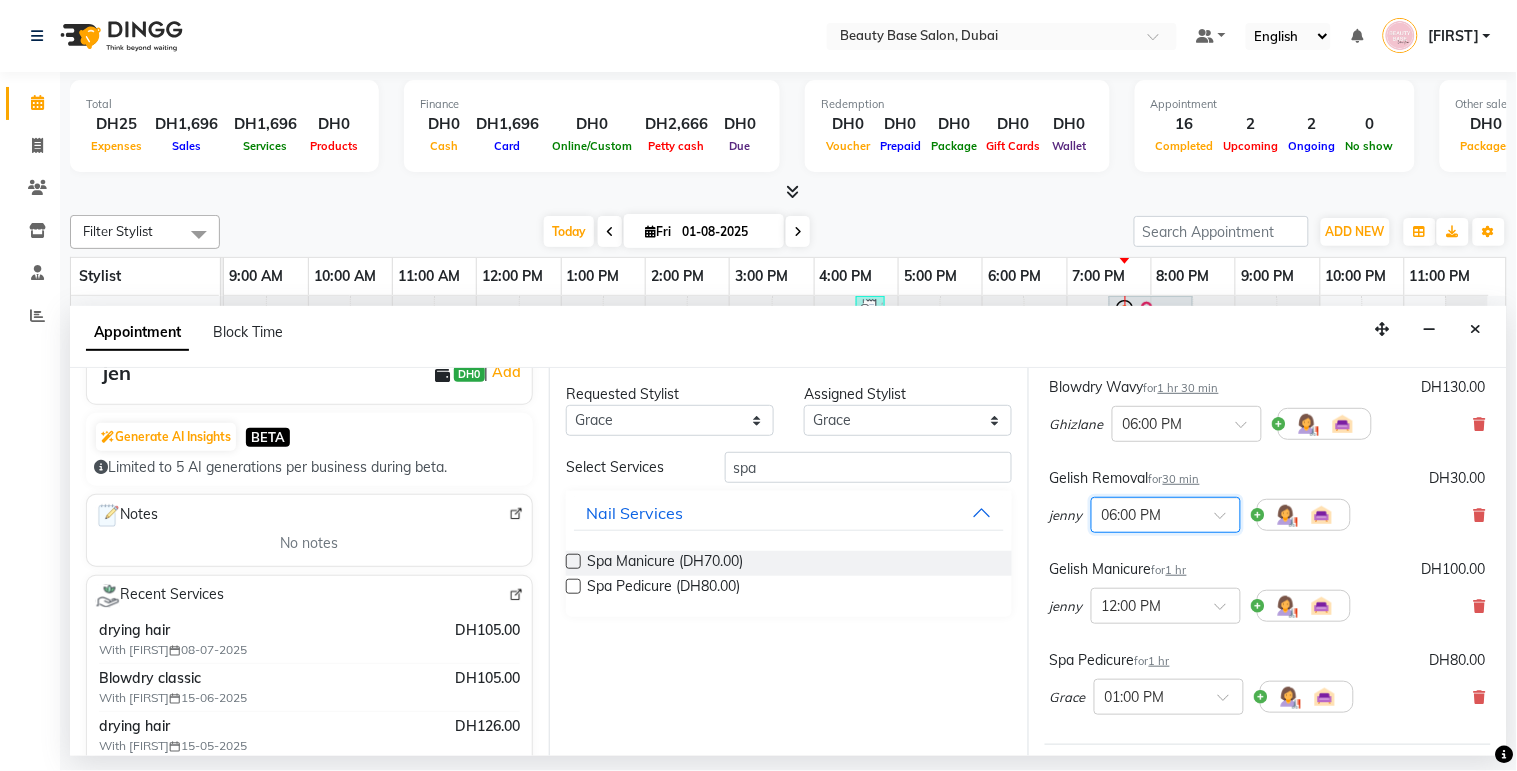 scroll, scrollTop: 171, scrollLeft: 0, axis: vertical 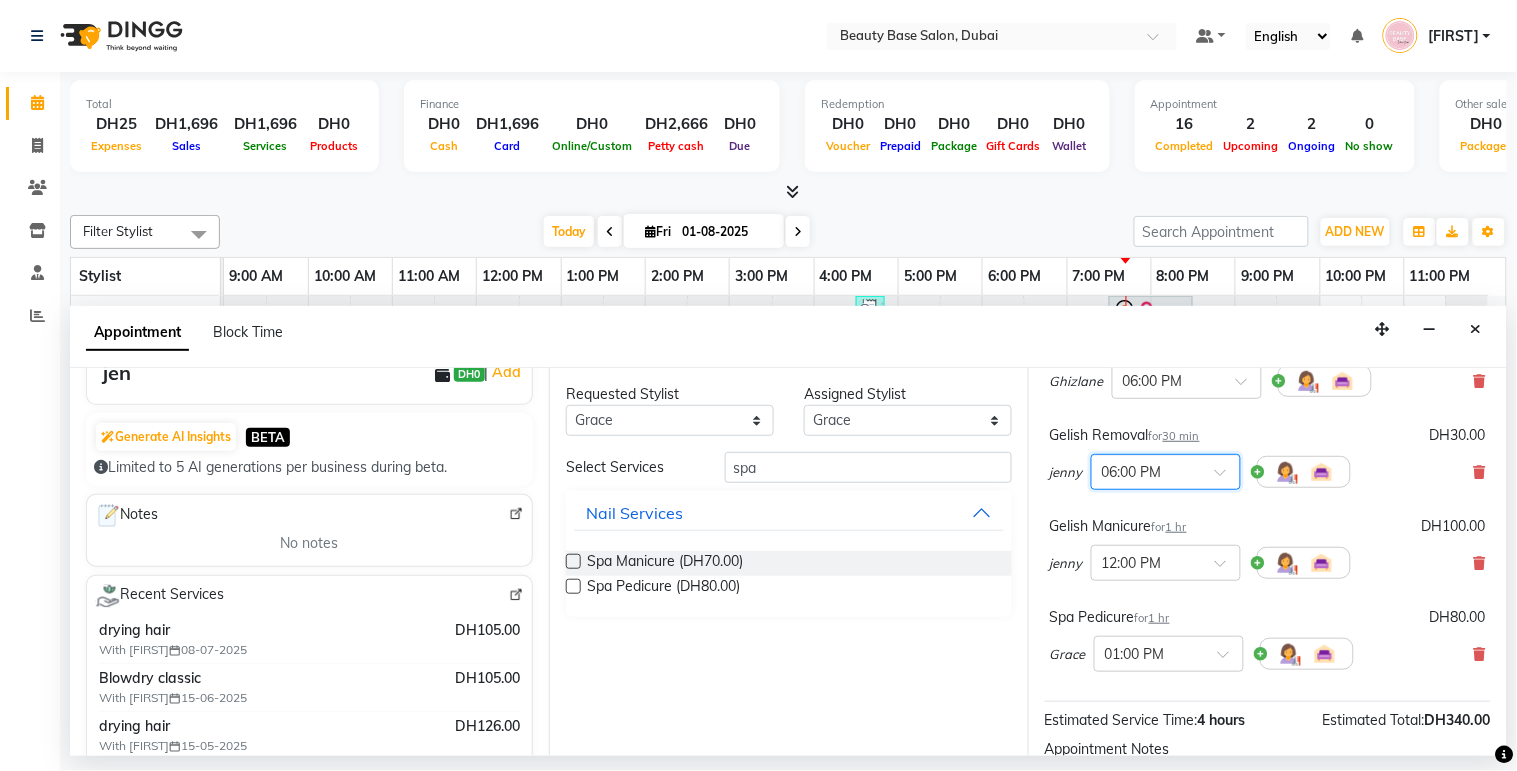 click at bounding box center (1227, 478) 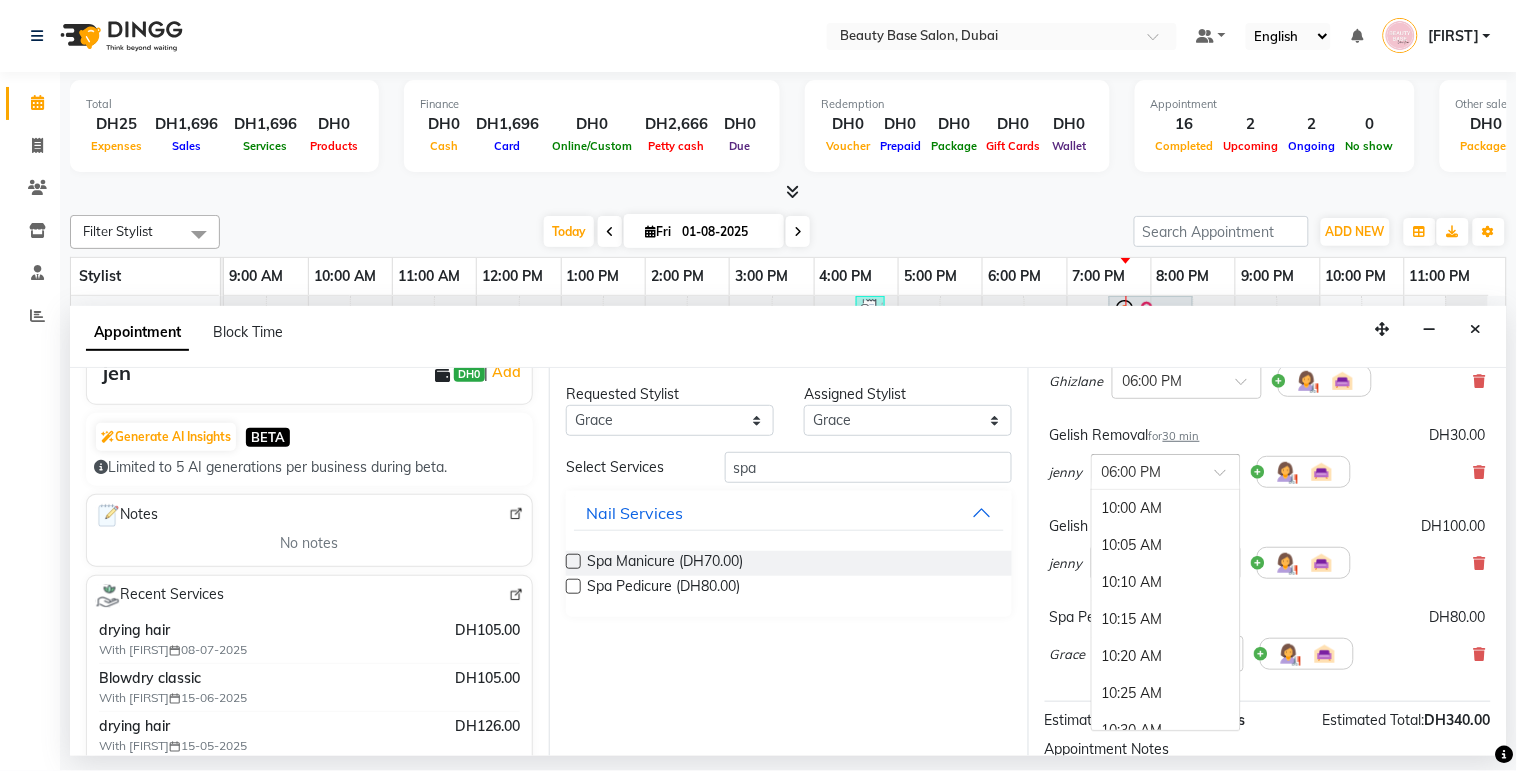 scroll, scrollTop: 3602, scrollLeft: 0, axis: vertical 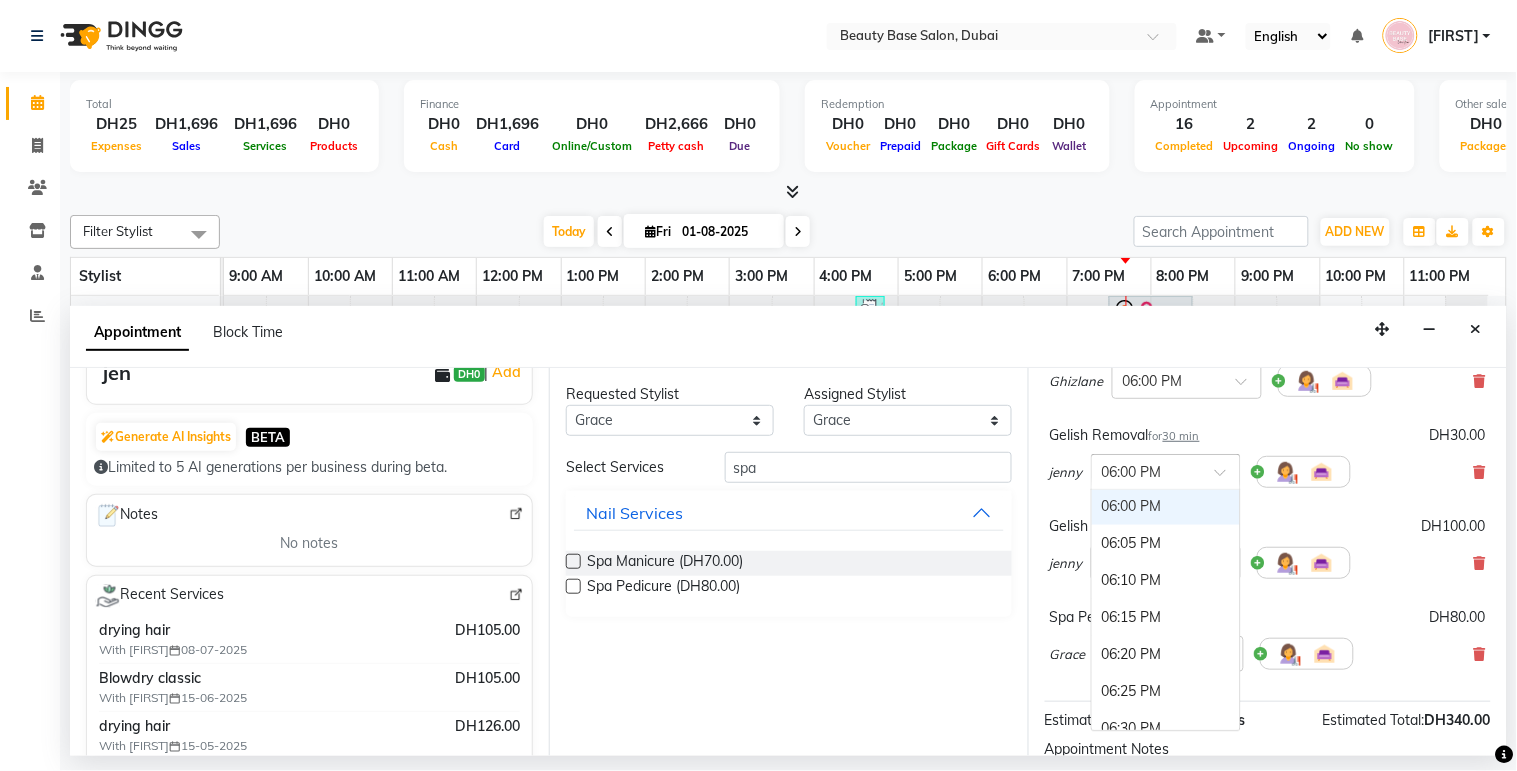 click on "06:00 PM" at bounding box center [1166, 506] 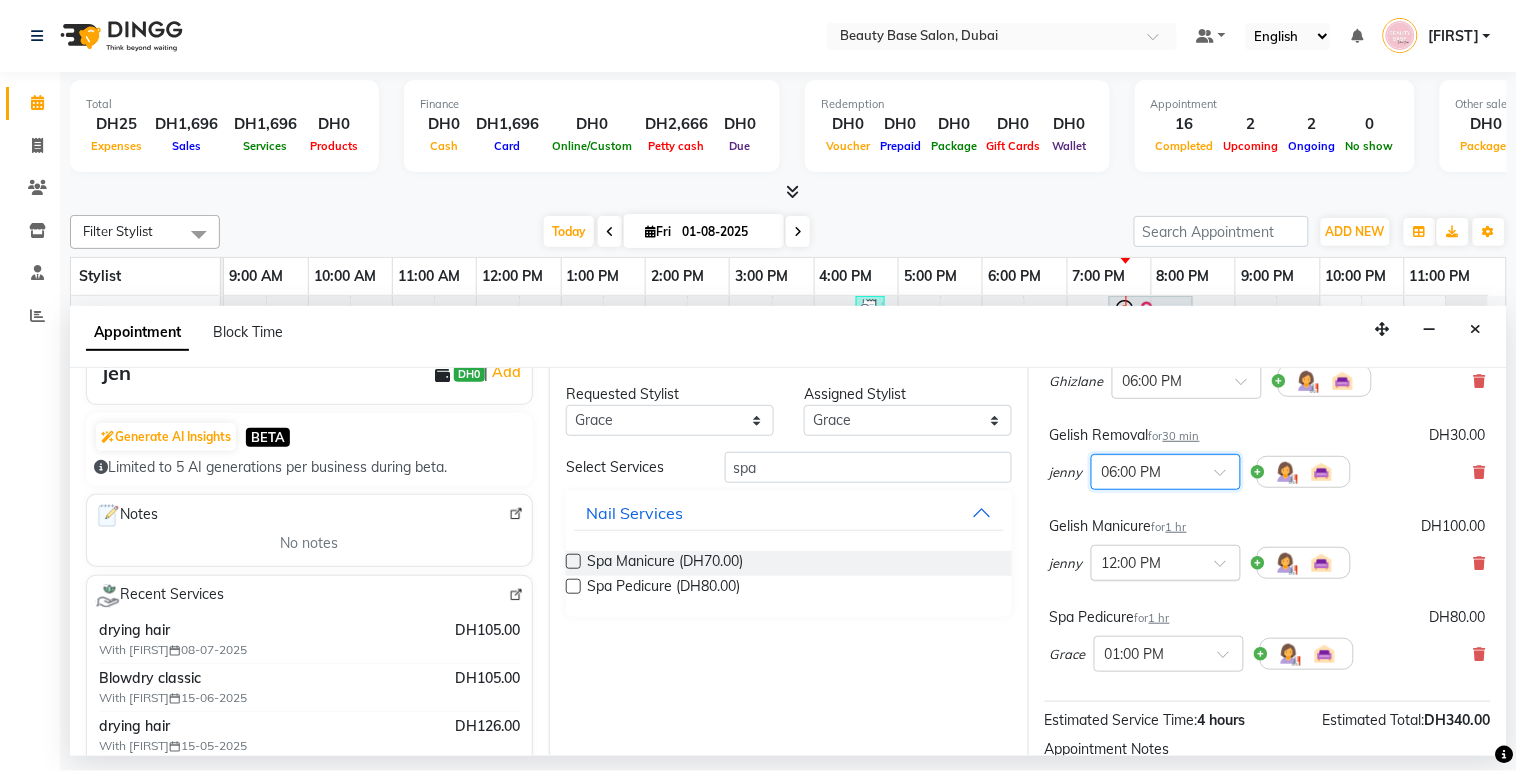 click at bounding box center [1146, 561] 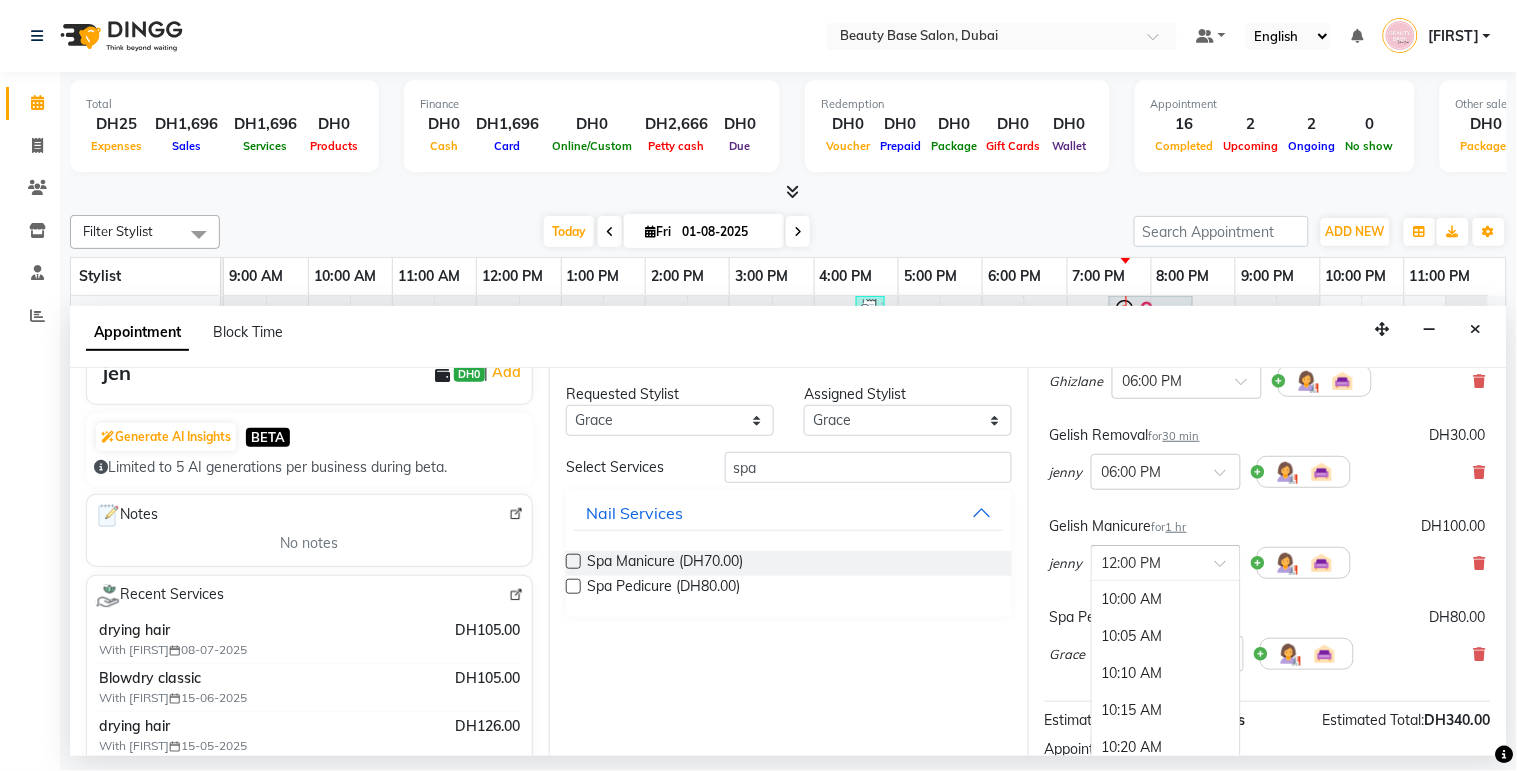 scroll, scrollTop: 886, scrollLeft: 0, axis: vertical 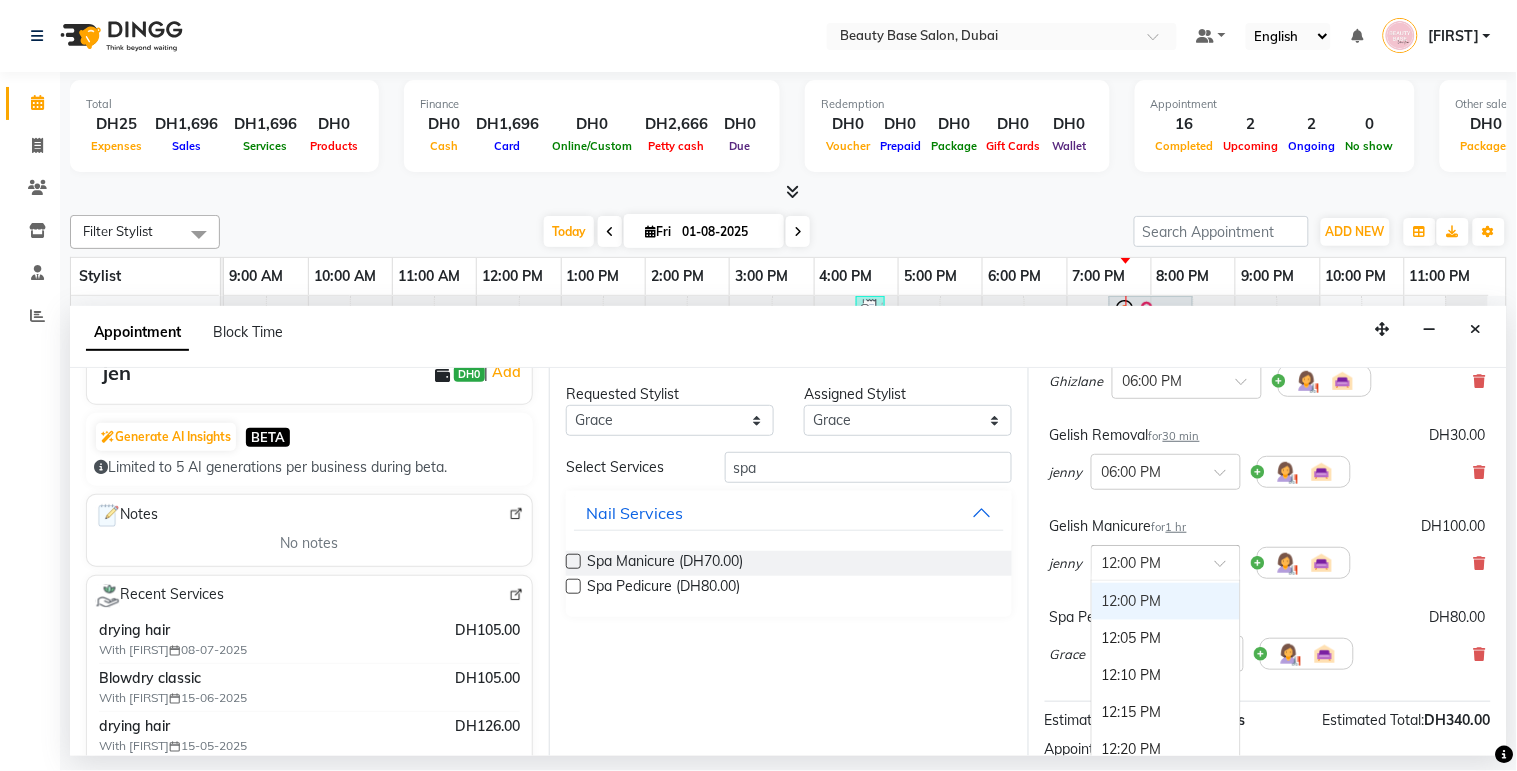 type on "6" 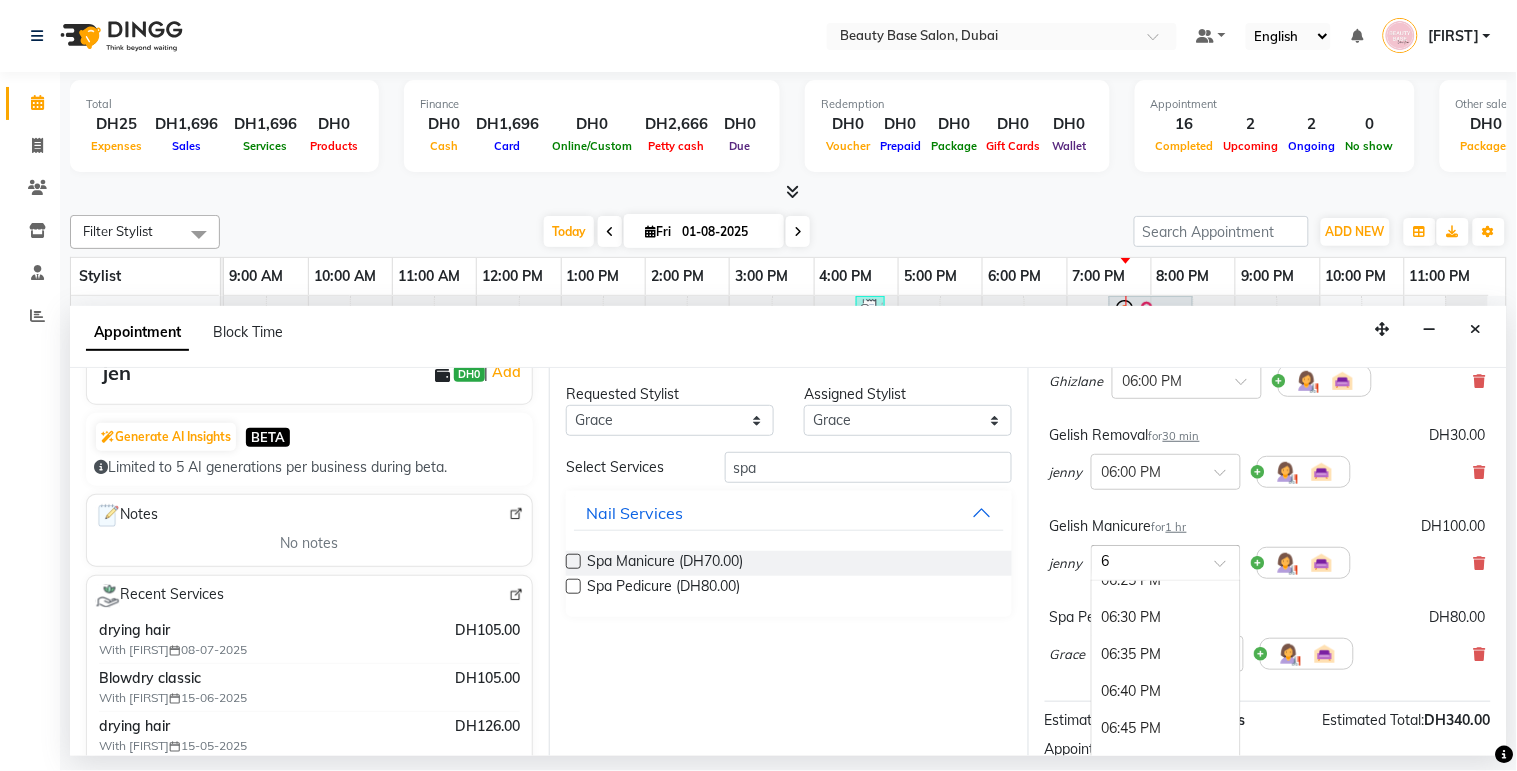 scroll, scrollTop: 203, scrollLeft: 0, axis: vertical 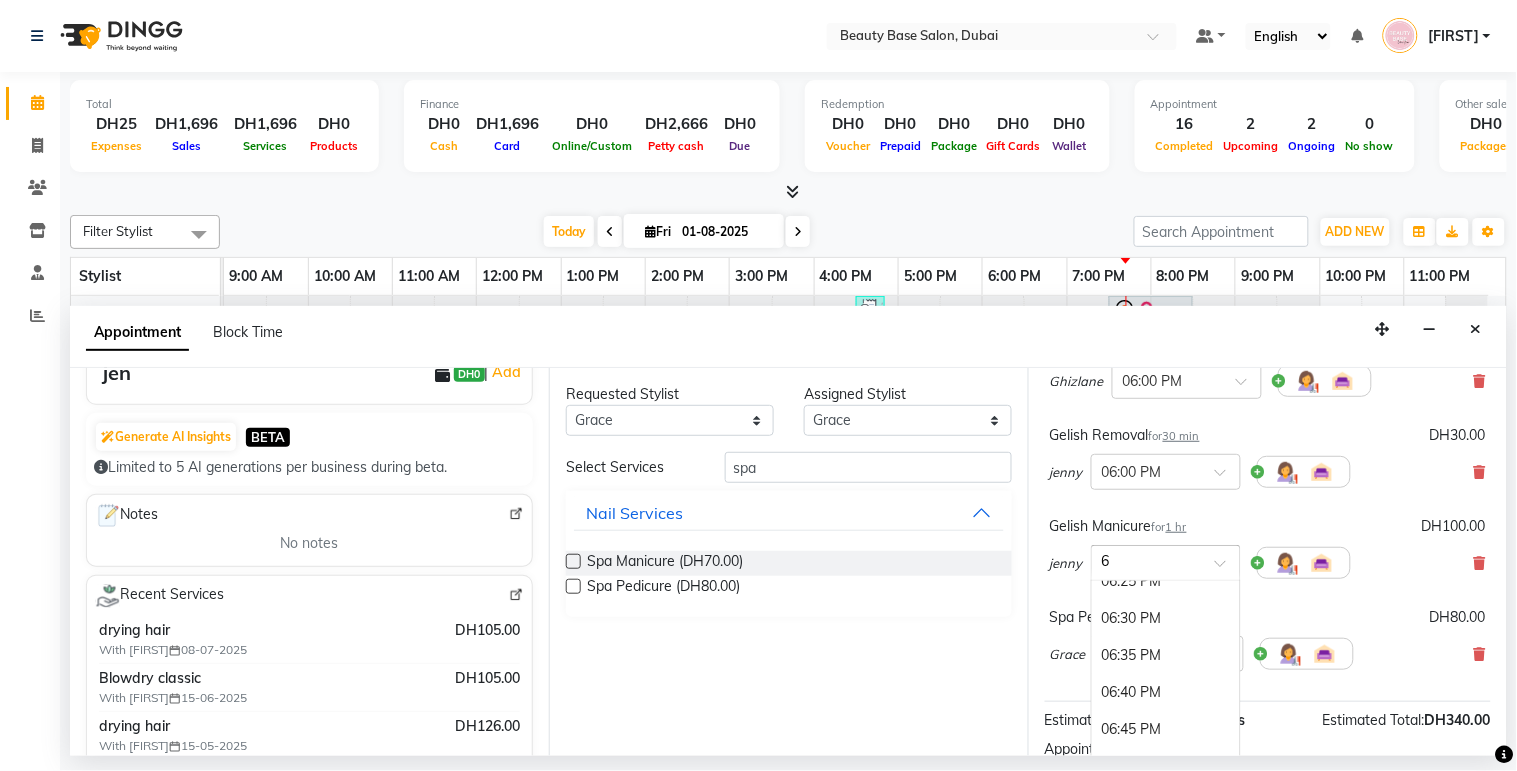 click on "06:30 PM" at bounding box center (1166, 618) 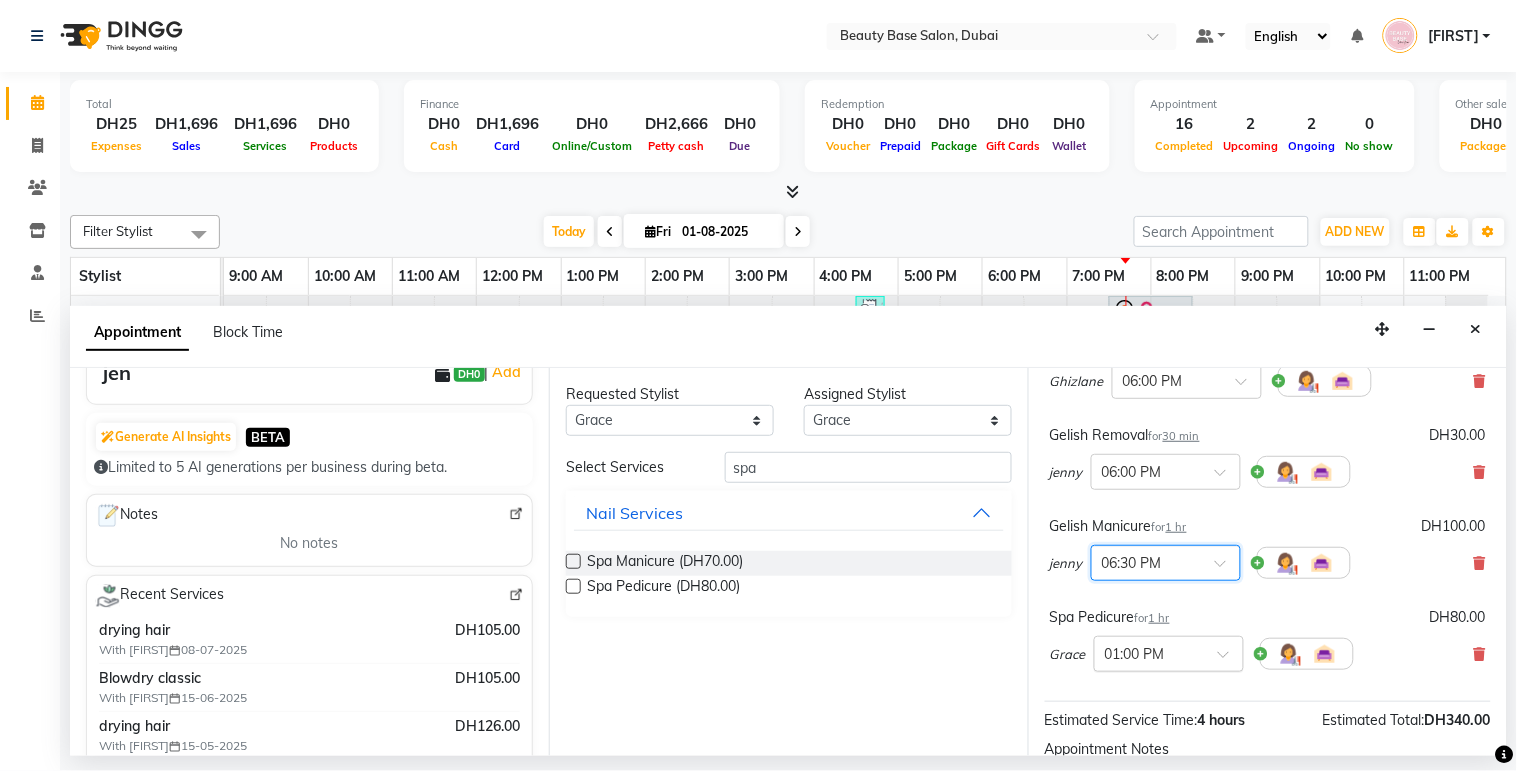 click at bounding box center [1149, 652] 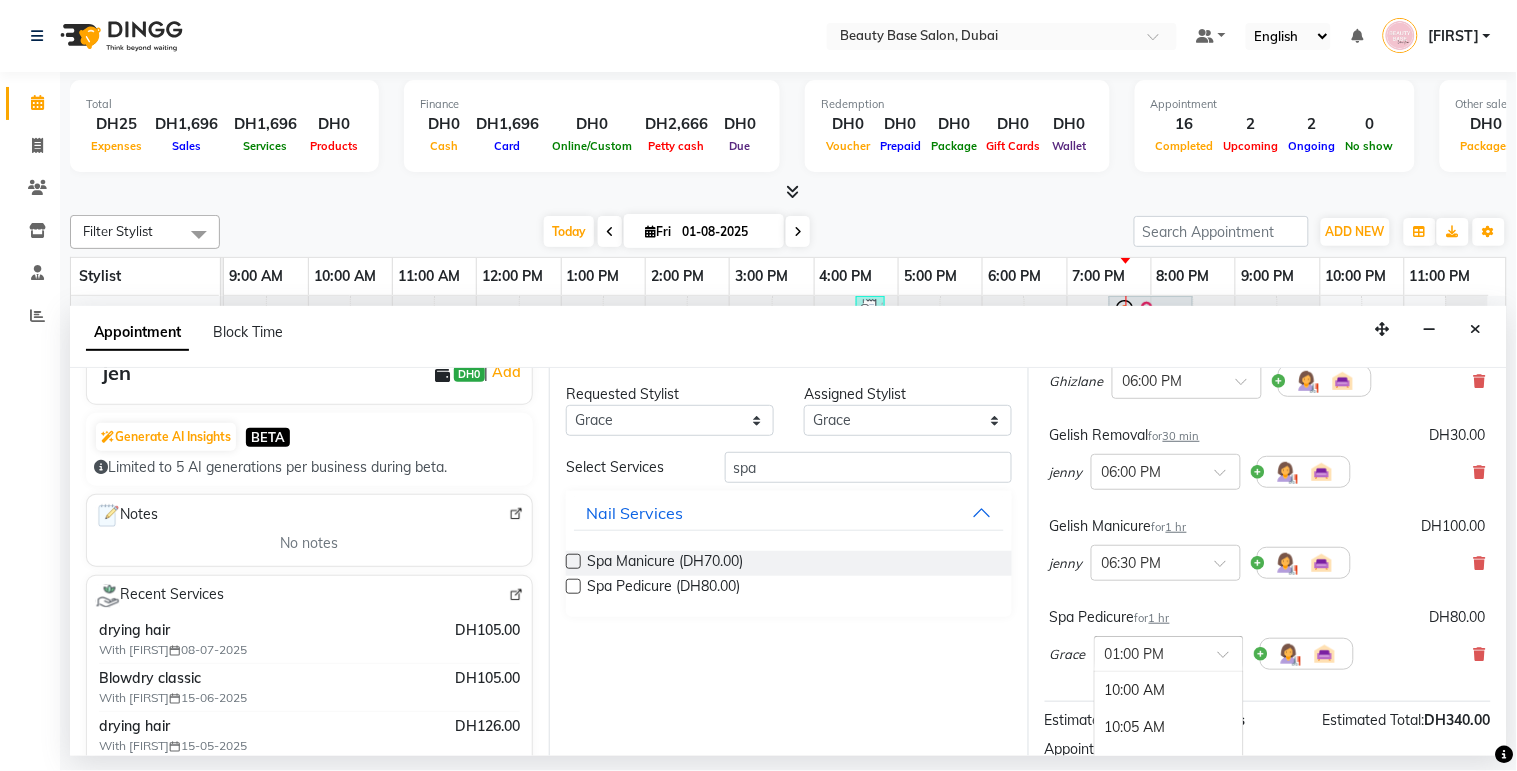 scroll, scrollTop: 1331, scrollLeft: 0, axis: vertical 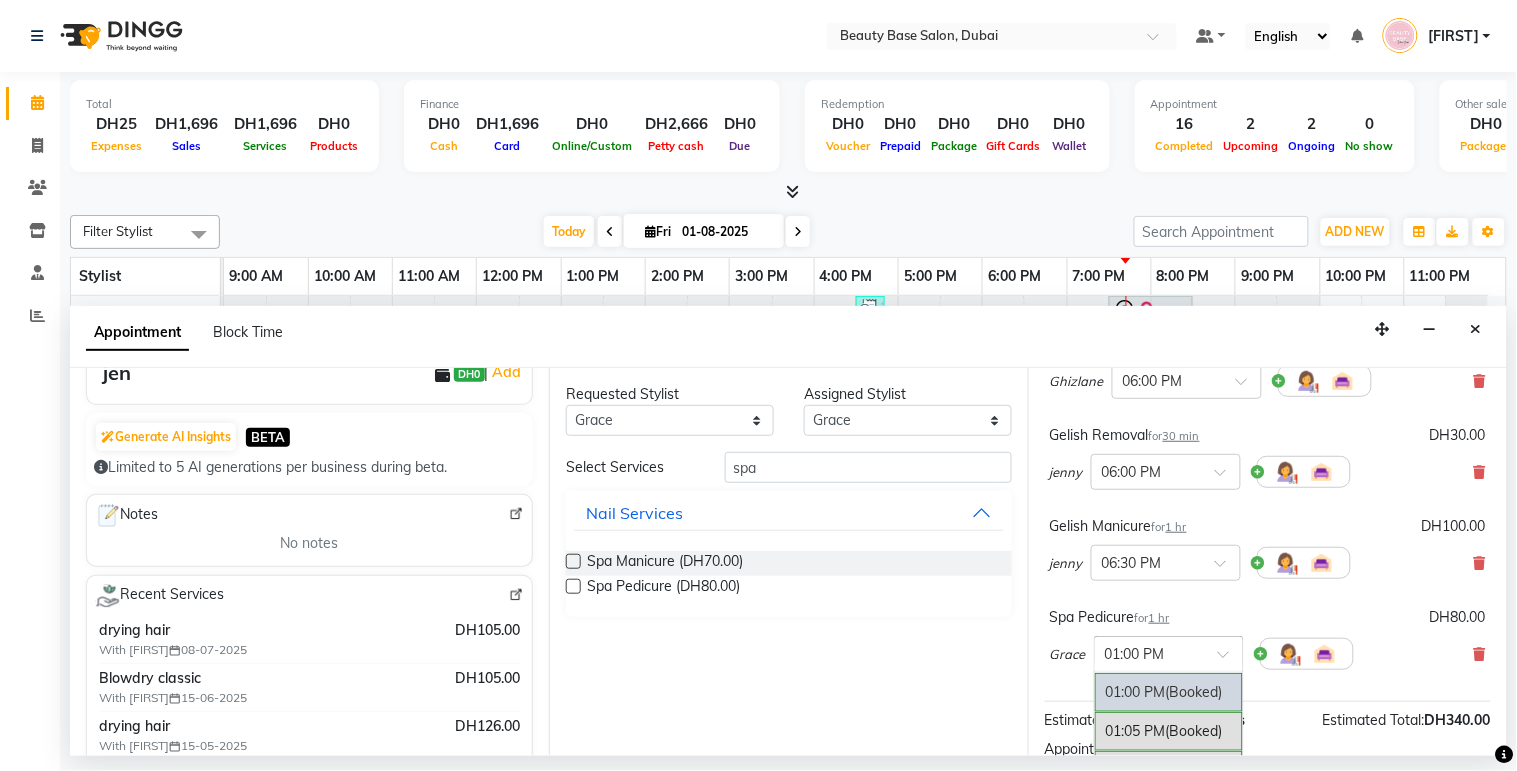 type on "6" 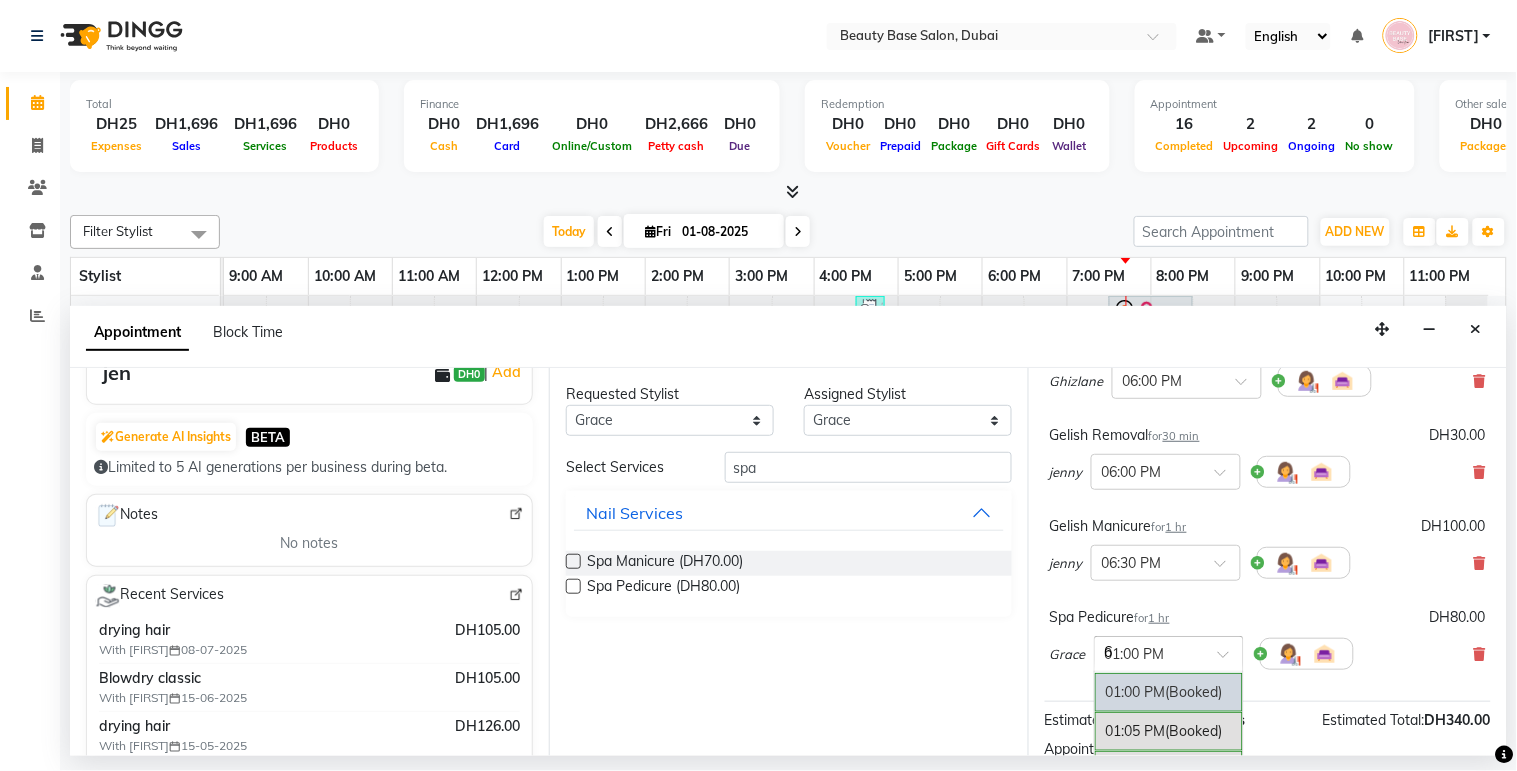 scroll, scrollTop: 230, scrollLeft: 0, axis: vertical 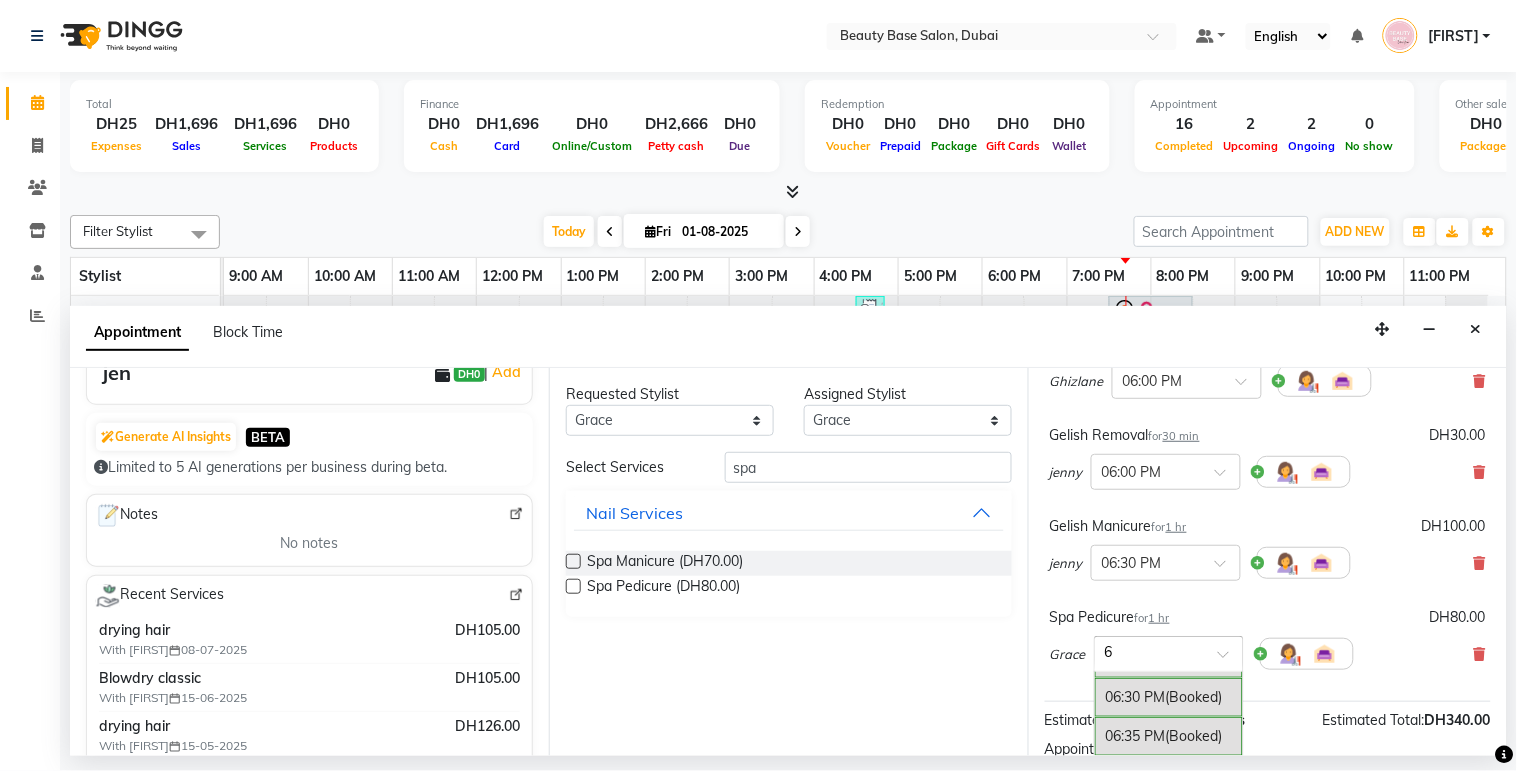 click on "(Booked)" at bounding box center [1194, 697] 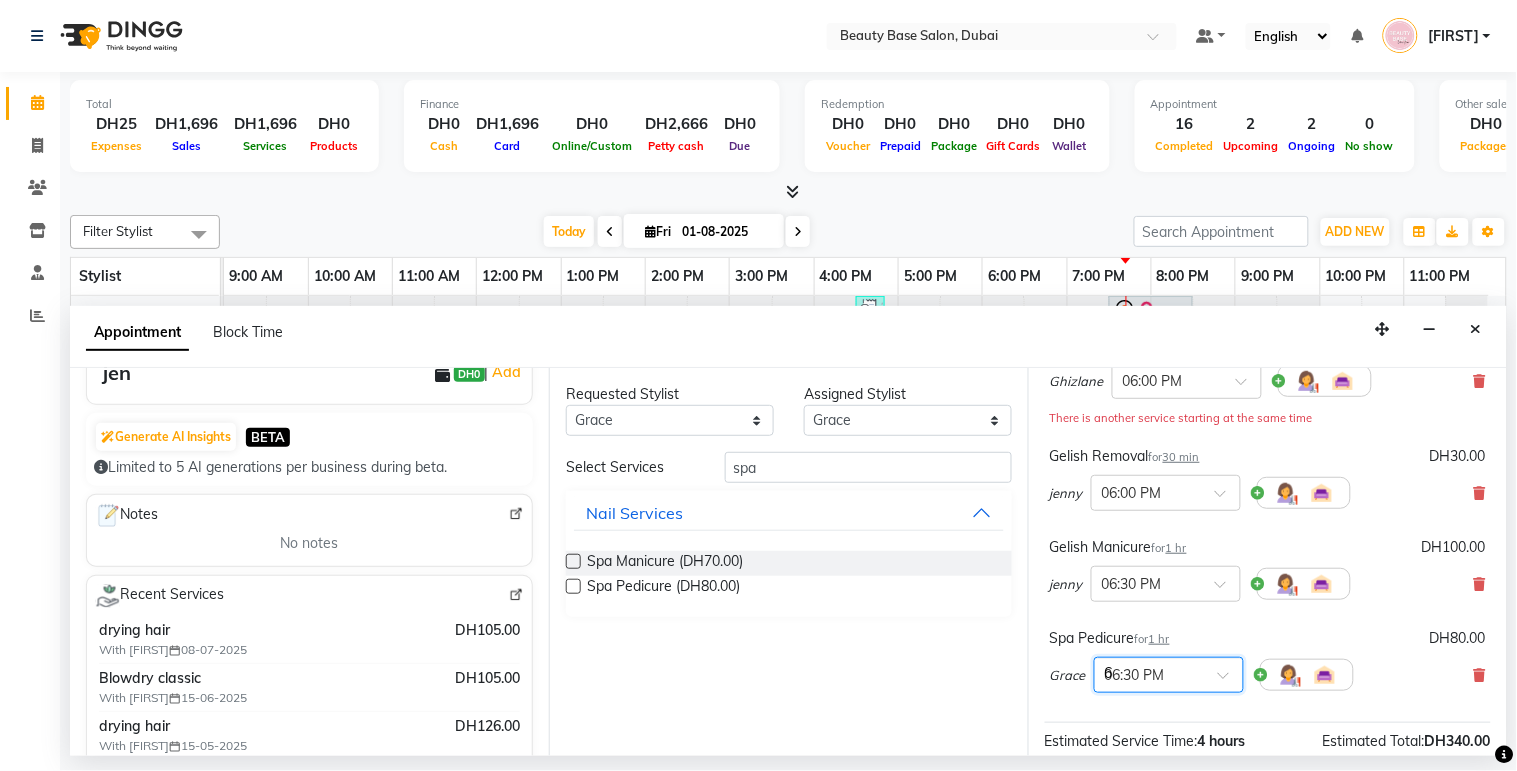 type 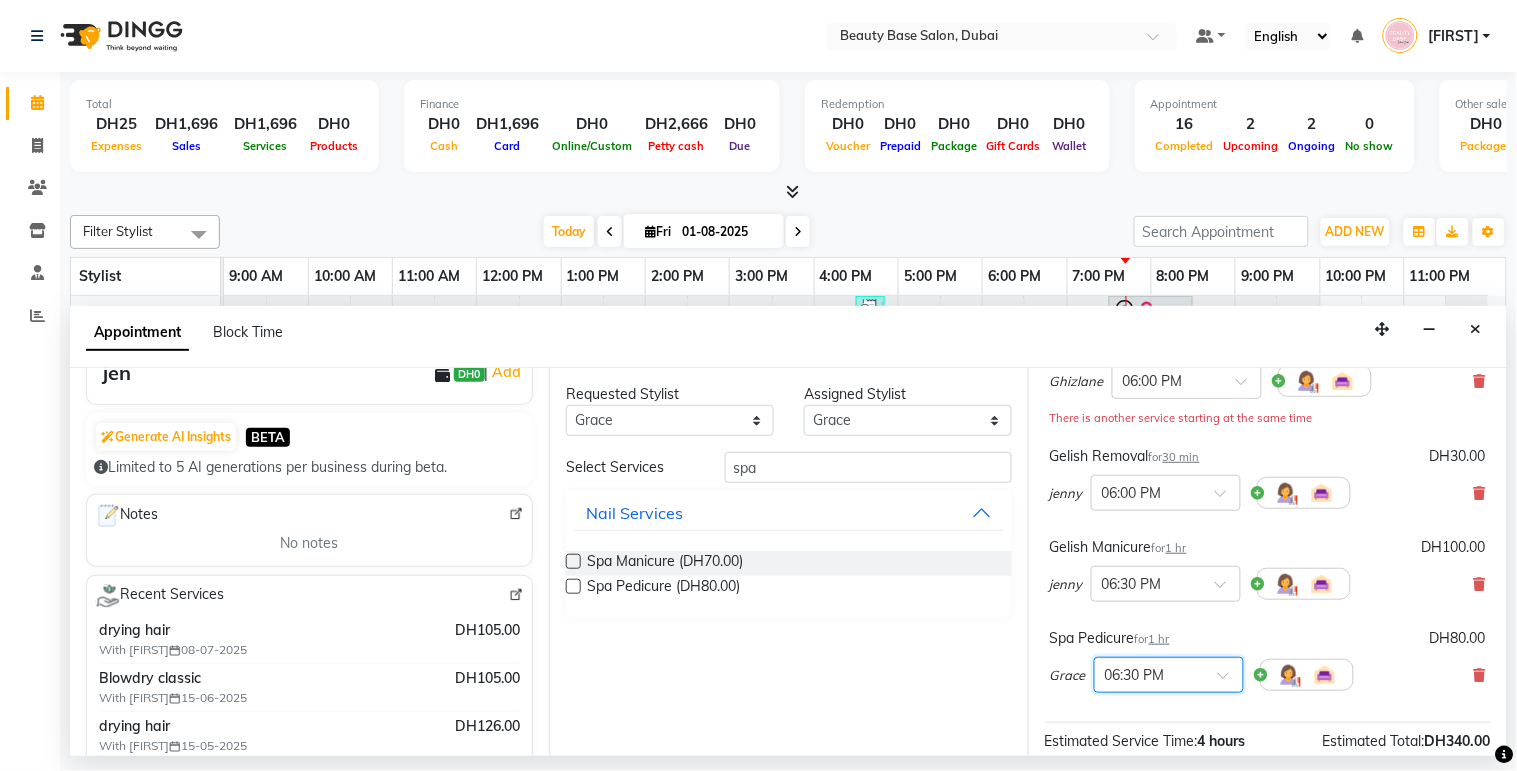 scroll, scrollTop: 432, scrollLeft: 0, axis: vertical 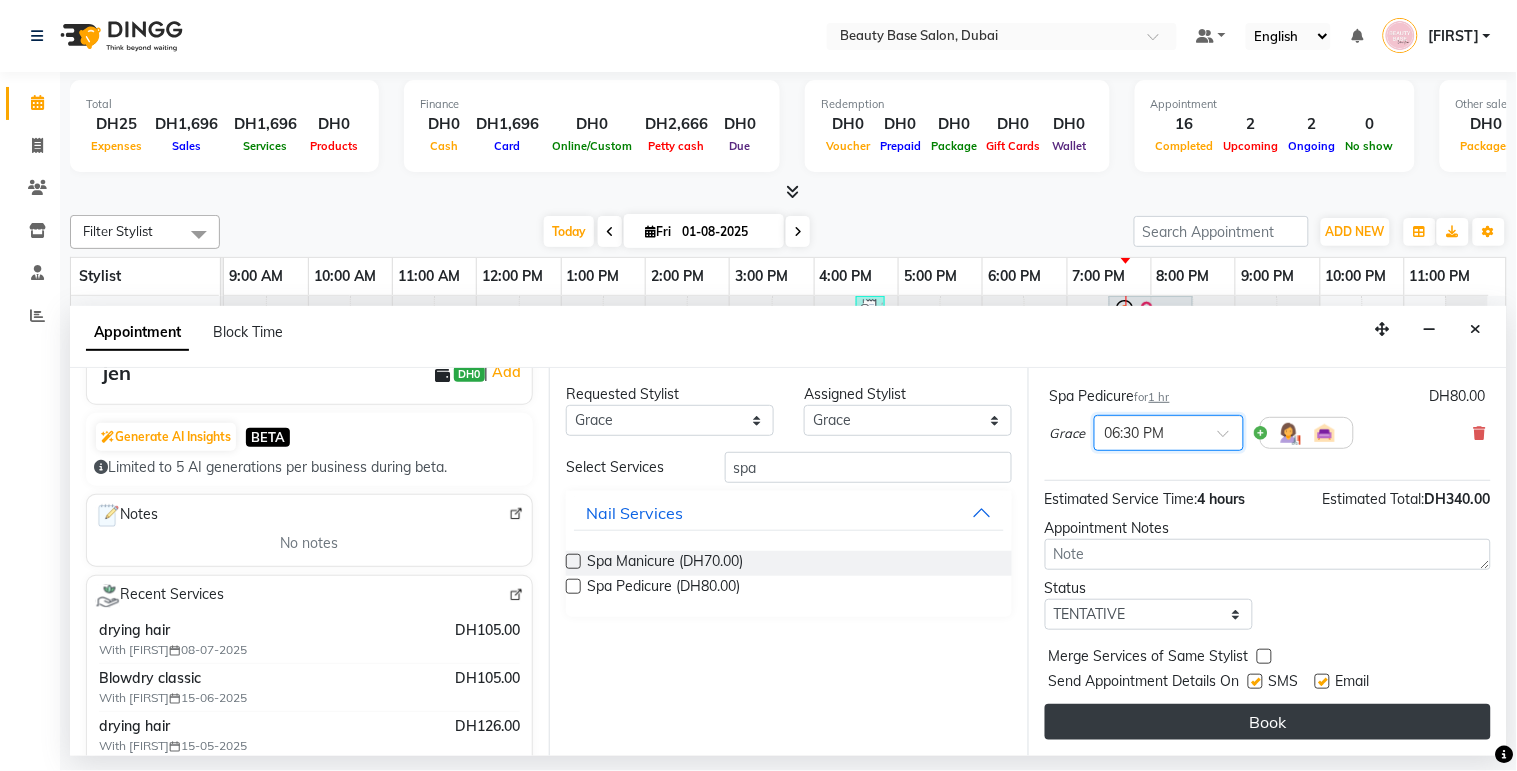 click on "Book" at bounding box center (1268, 722) 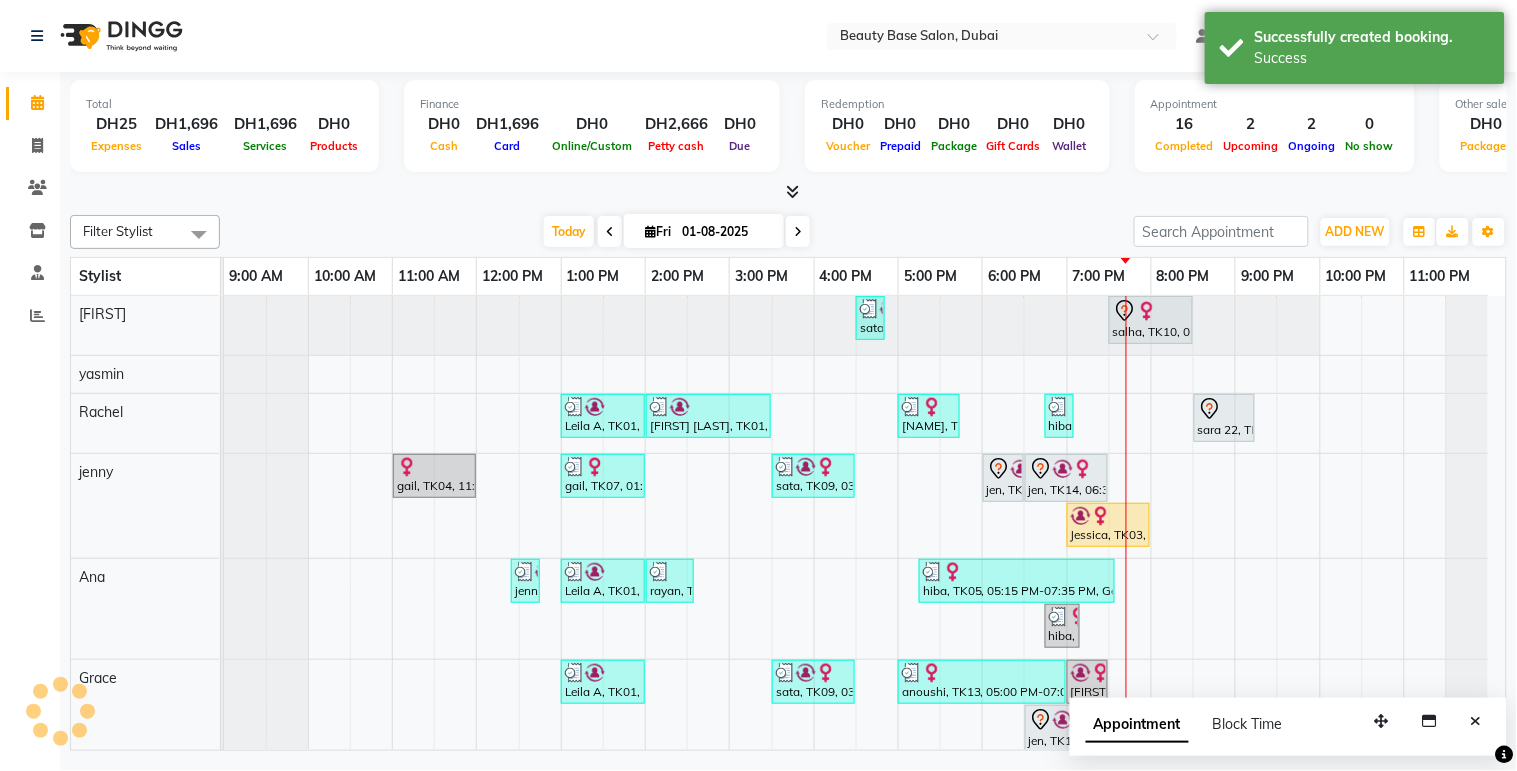 click on "Appointment Block Time" at bounding box center [1288, 729] 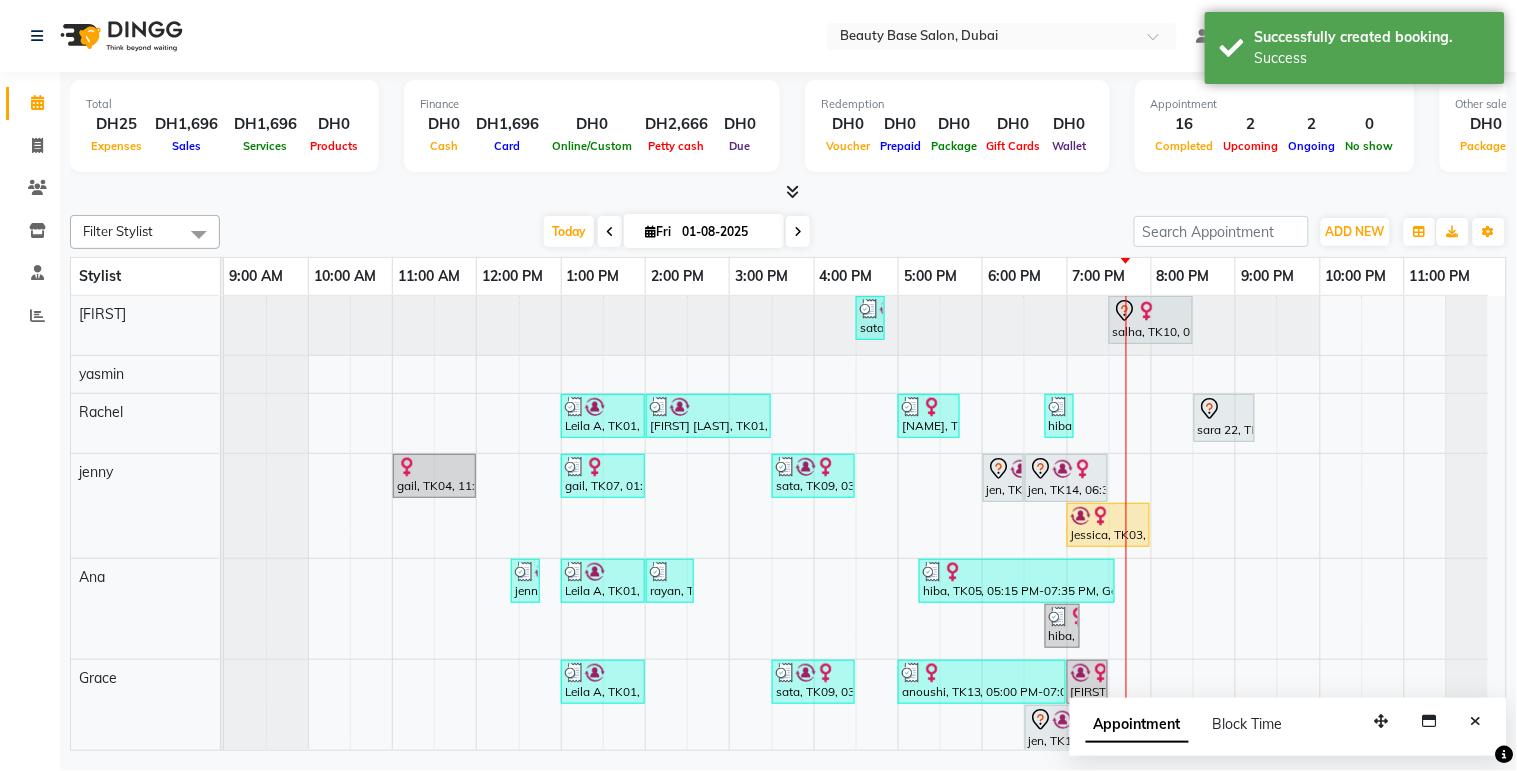 scroll, scrollTop: 165, scrollLeft: 0, axis: vertical 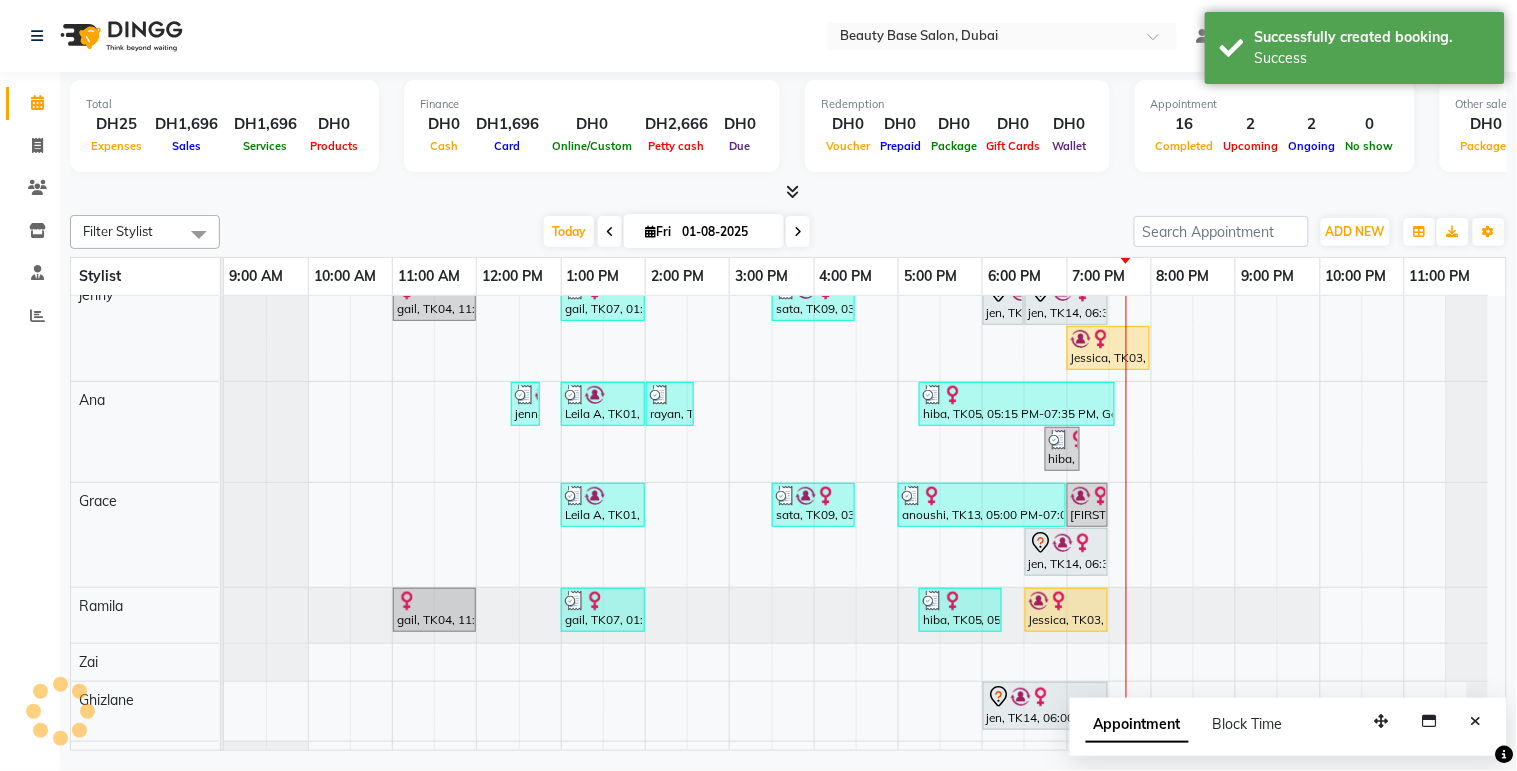 click on "Appointment Block Time" at bounding box center [1288, 729] 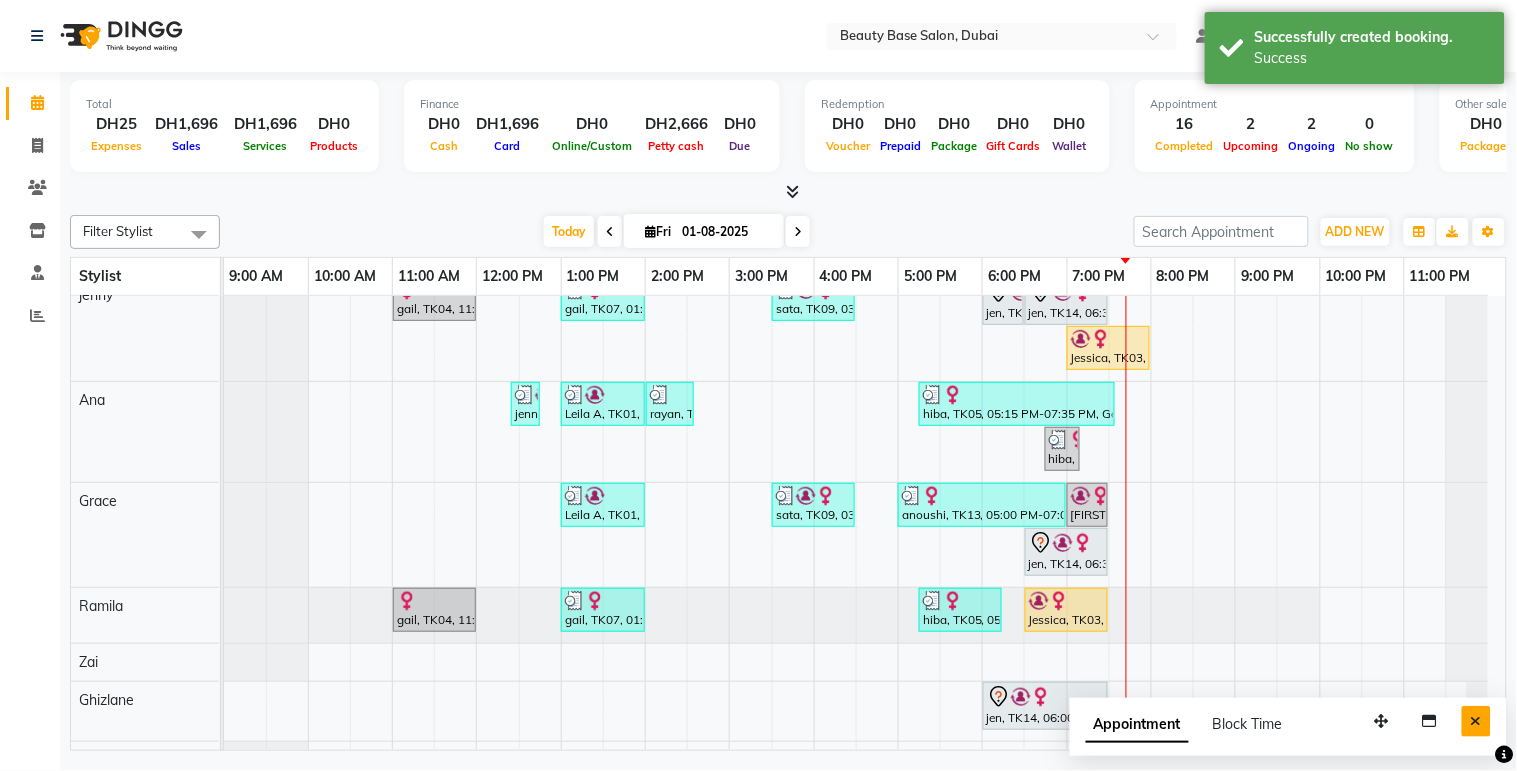 click at bounding box center (1476, 721) 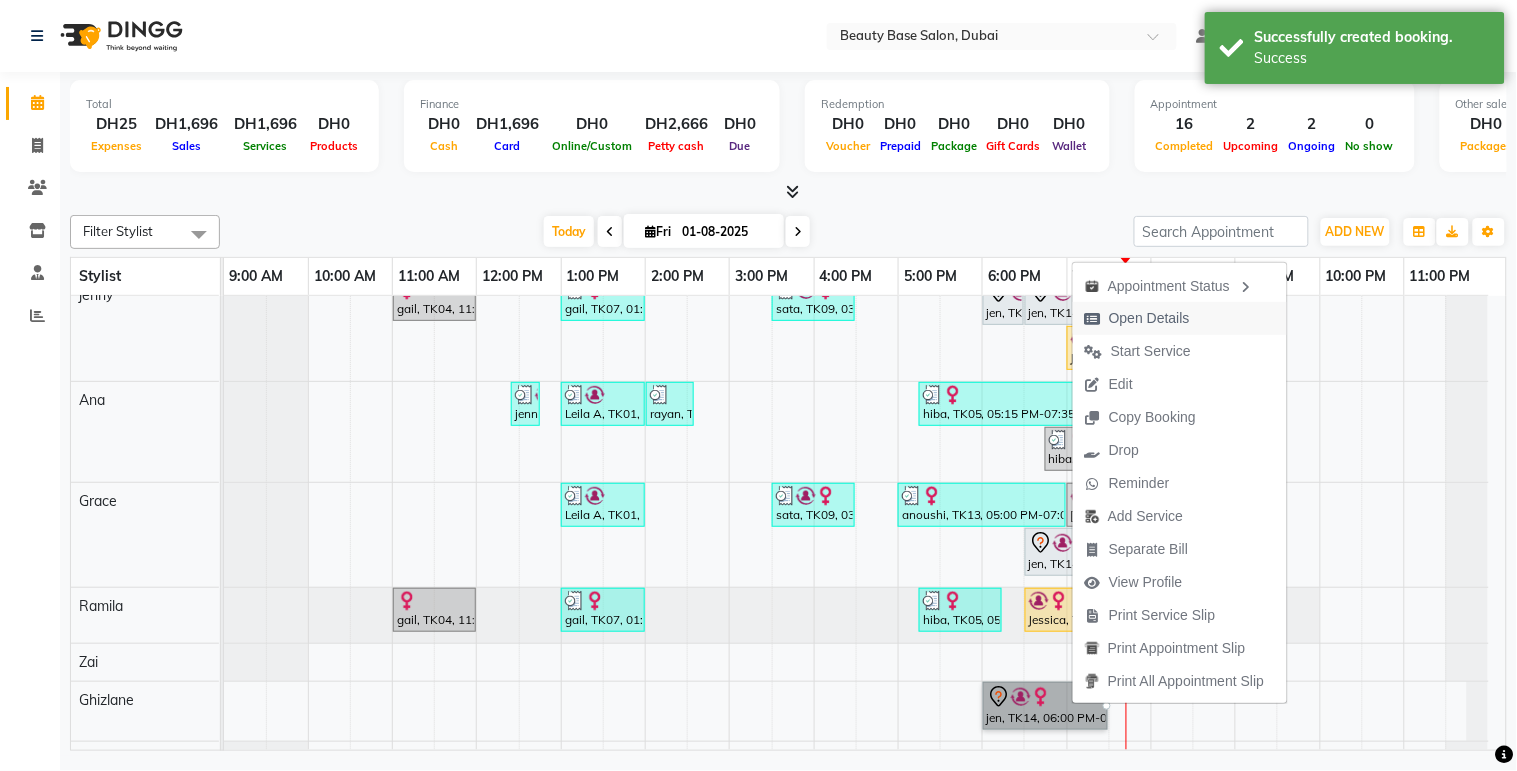 click on "Open Details" at bounding box center [1149, 318] 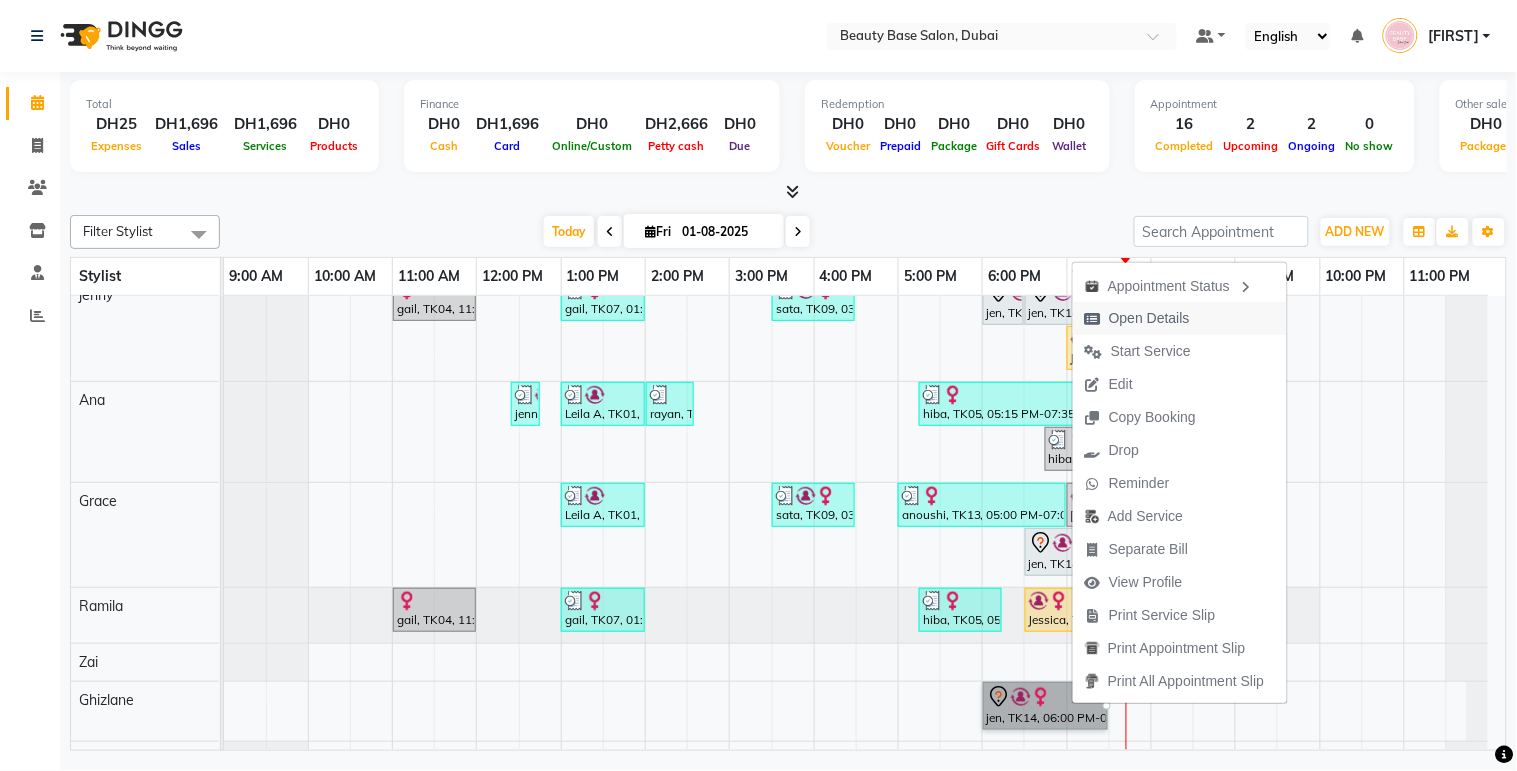 select on "7" 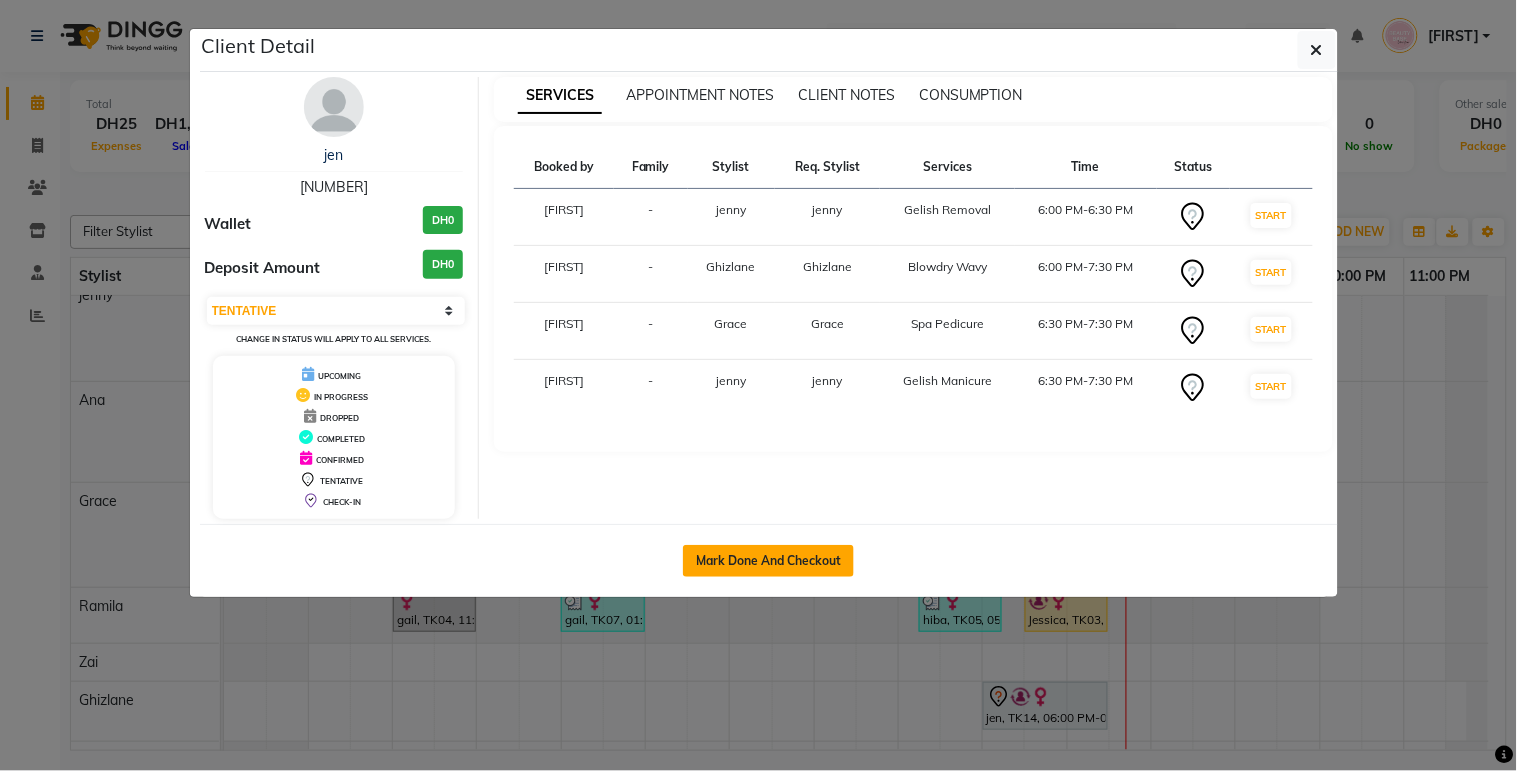 click on "Mark Done And Checkout" 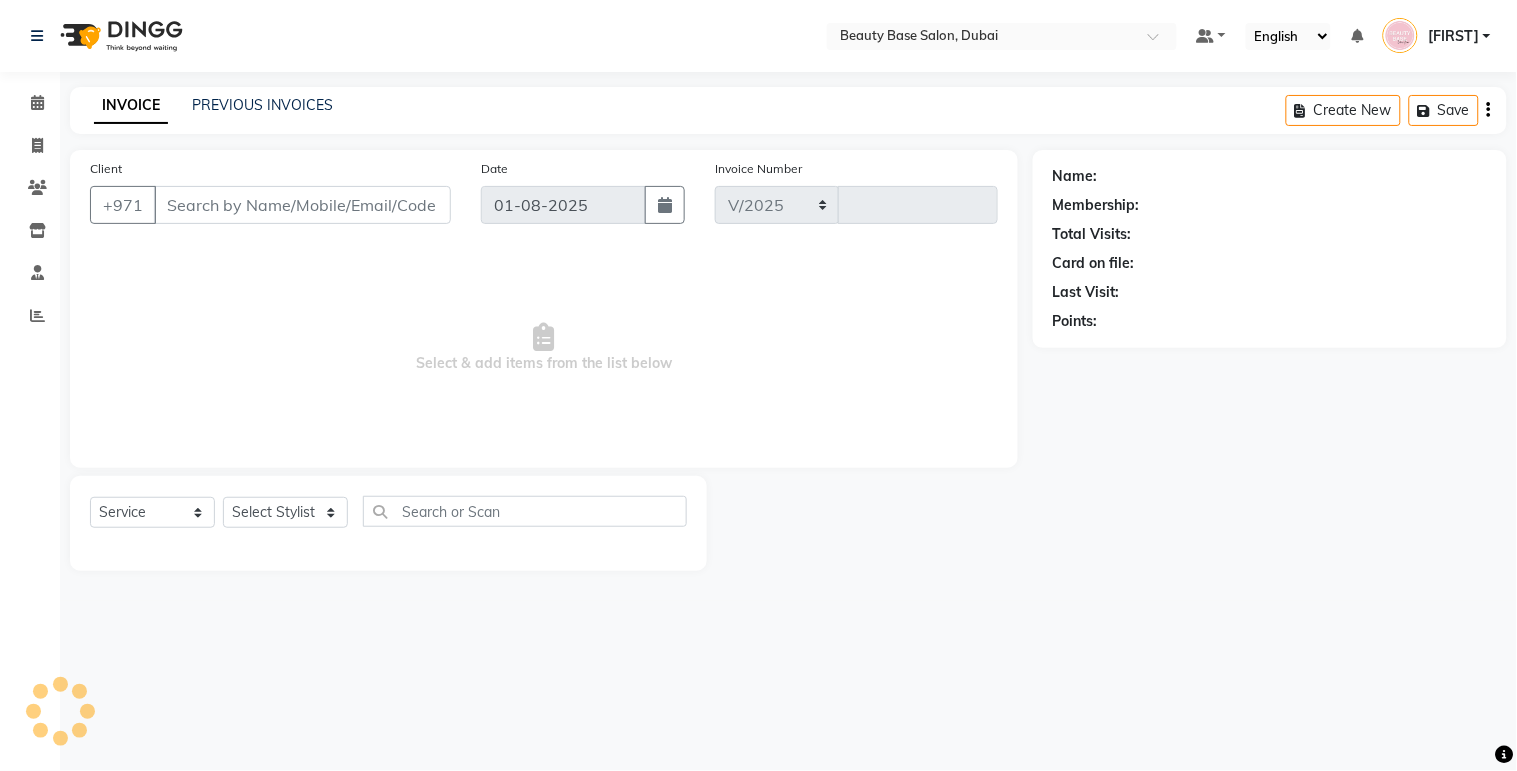 select on "813" 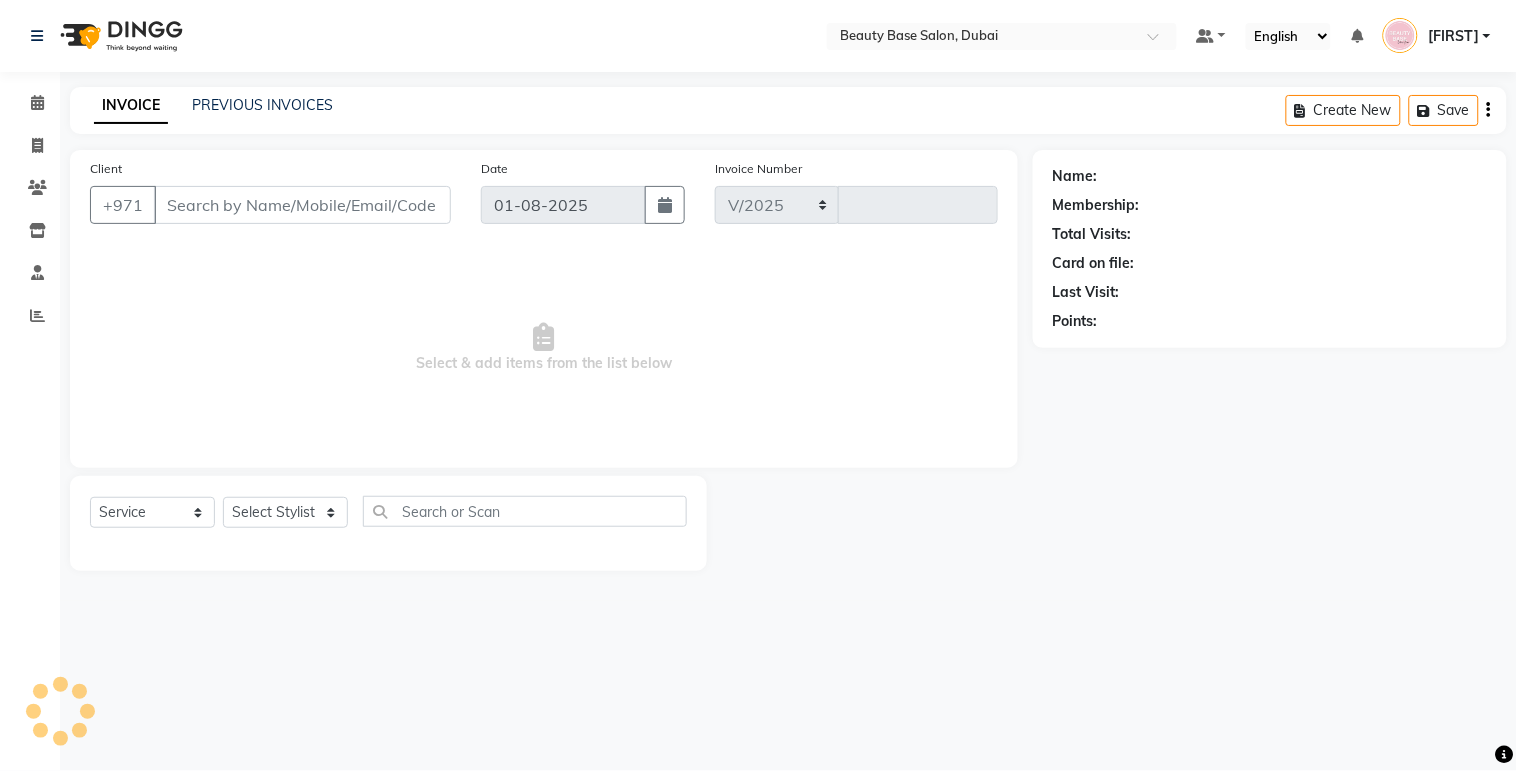 type on "1691" 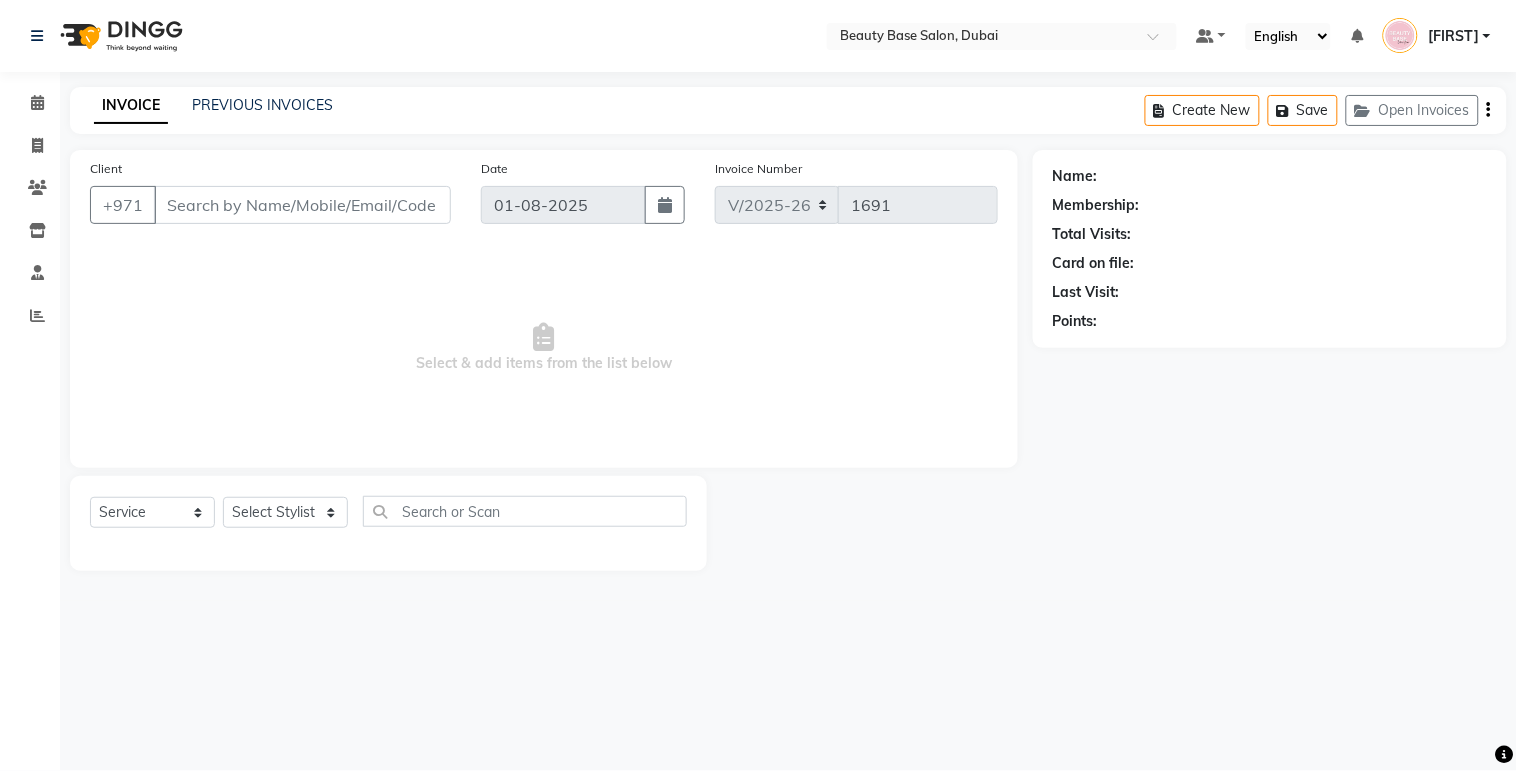 type on "[NUMBER]" 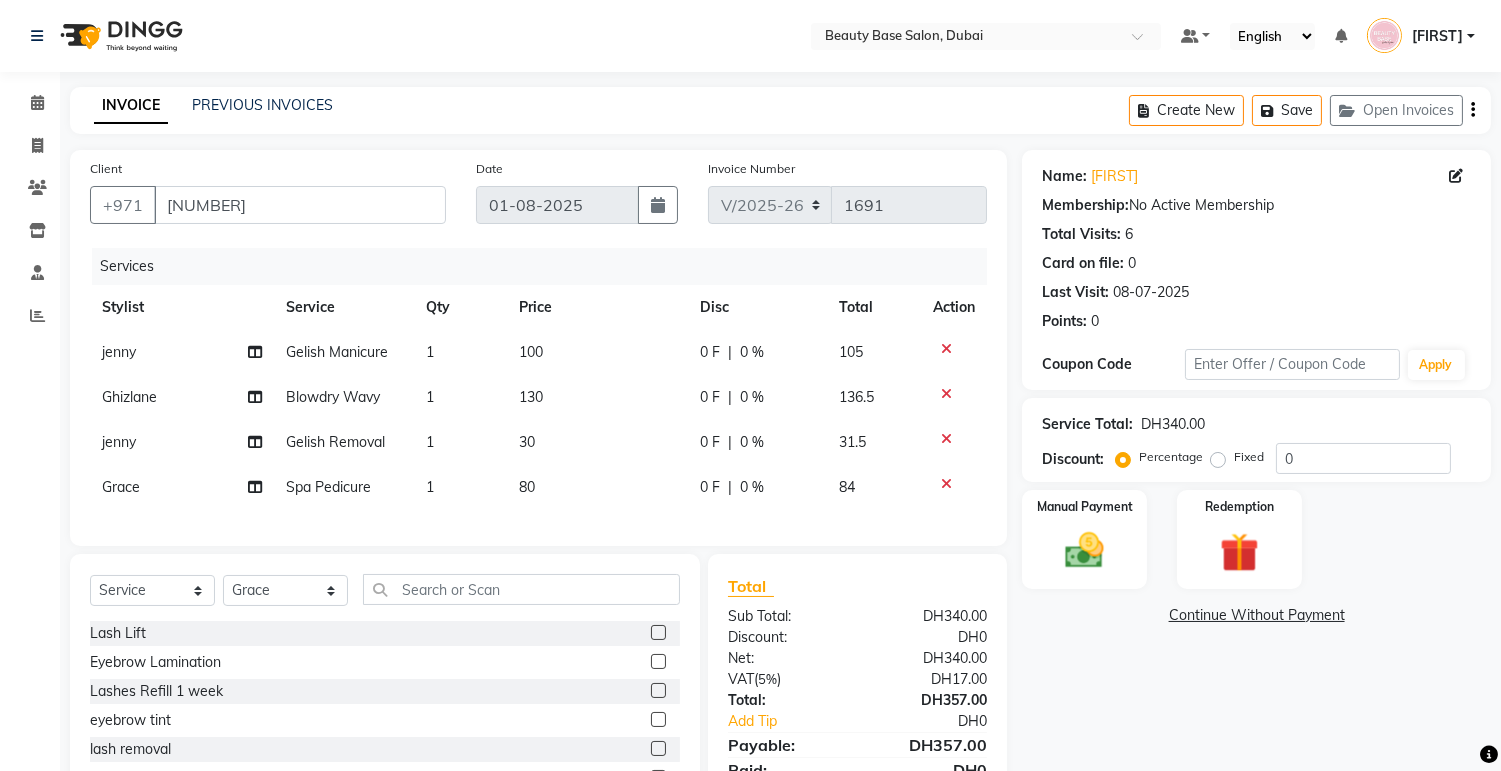 click on "Fixed" 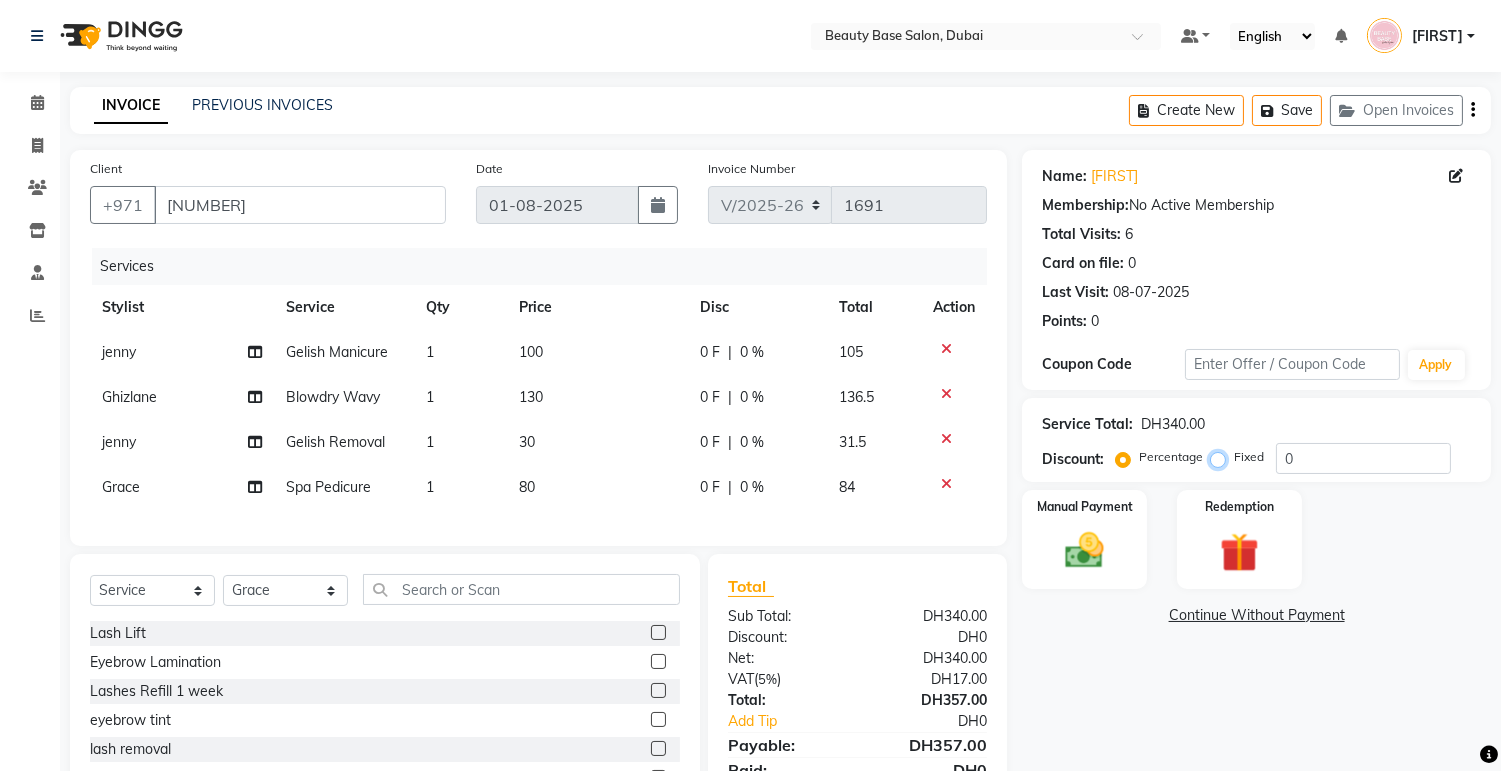 click on "Fixed" at bounding box center (1222, 457) 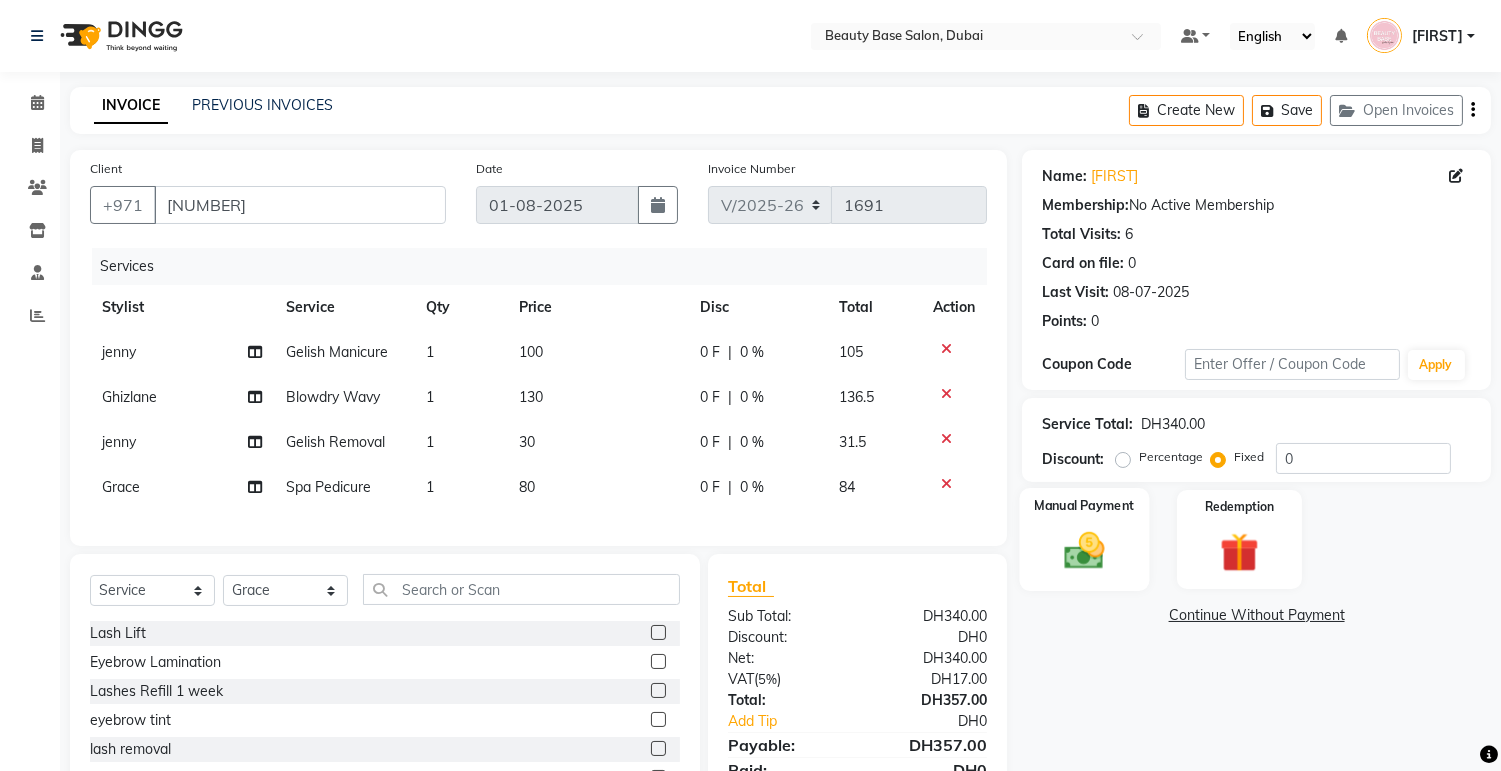 click 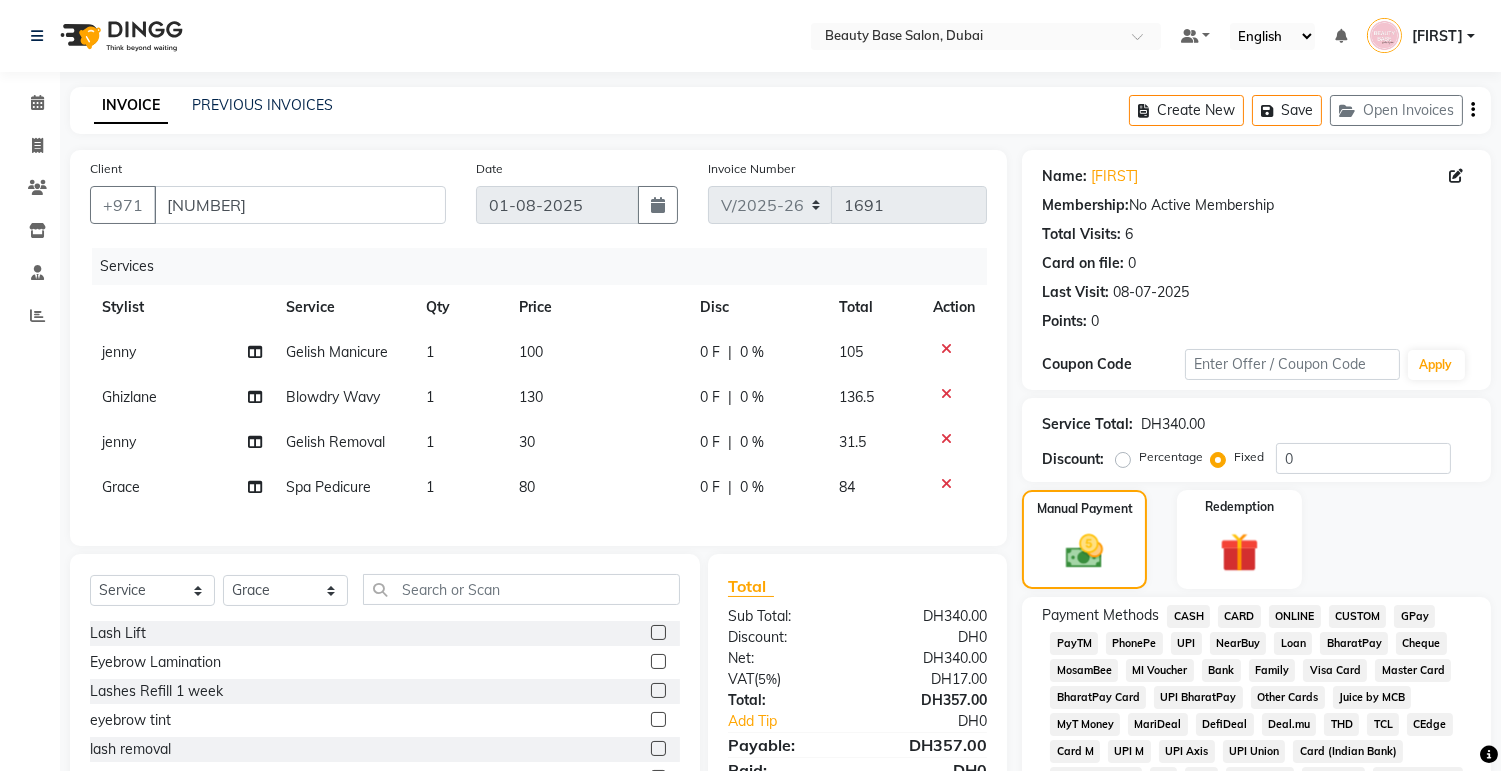 click on "CARD" 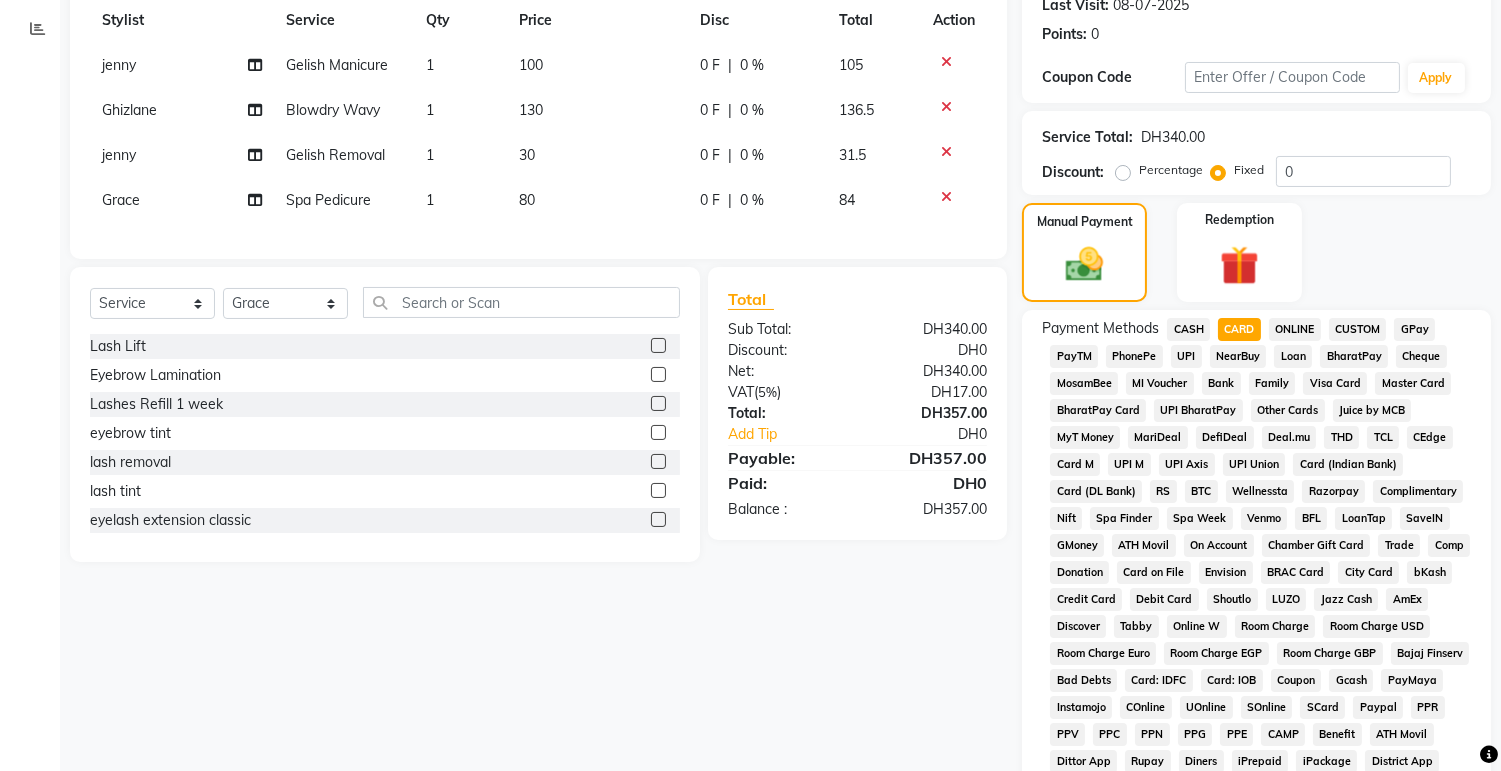 scroll, scrollTop: 563, scrollLeft: 0, axis: vertical 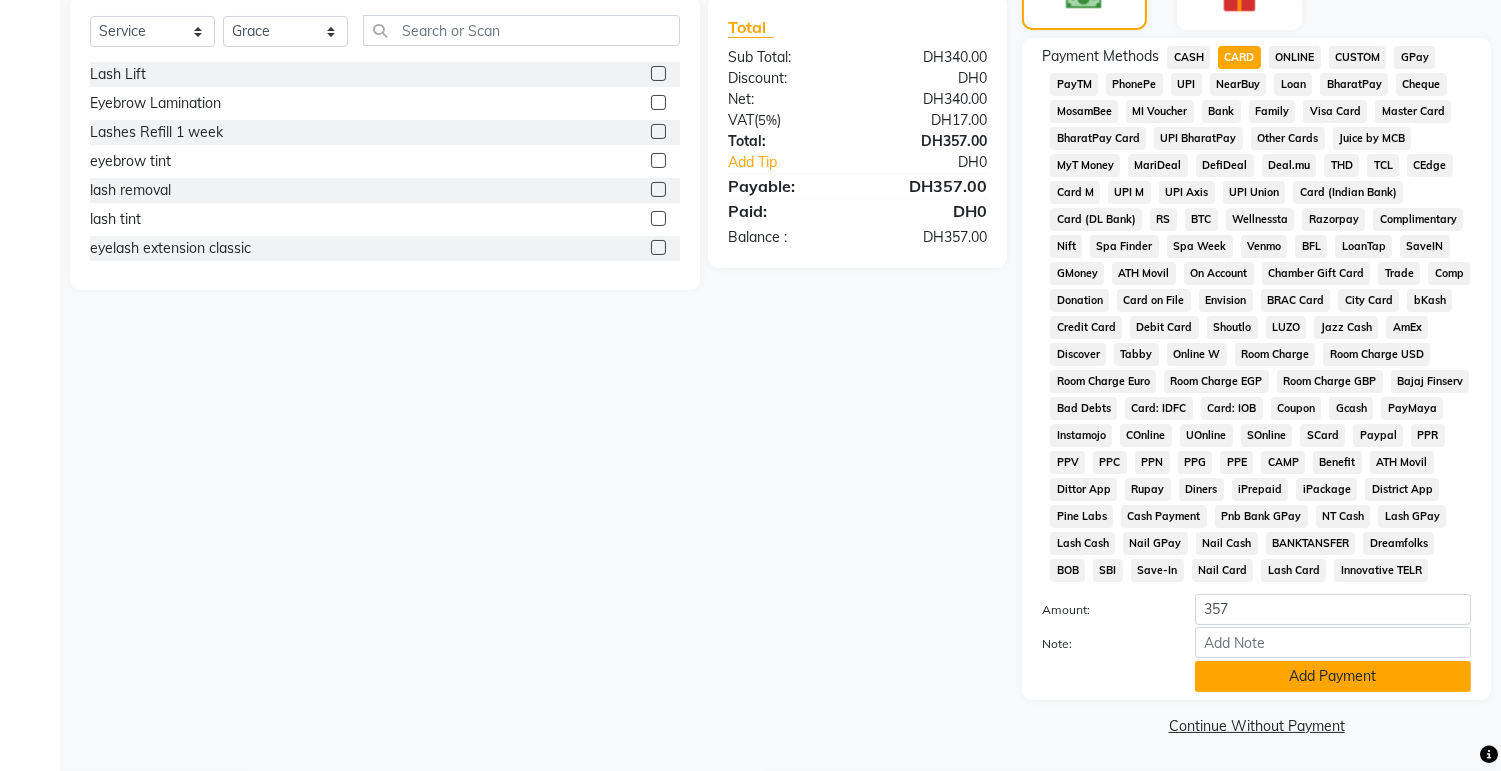 click on "Add Payment" 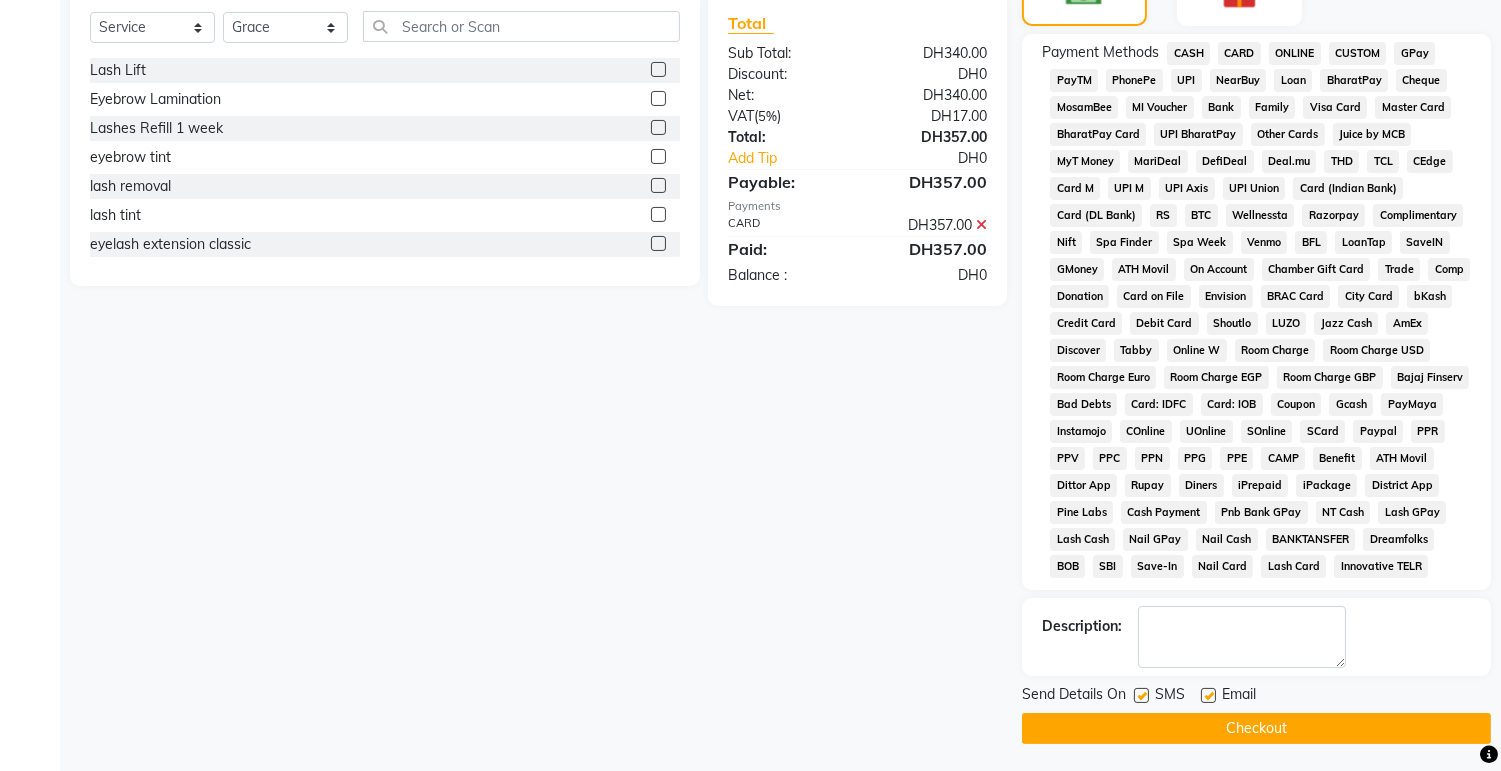 click on "Checkout" 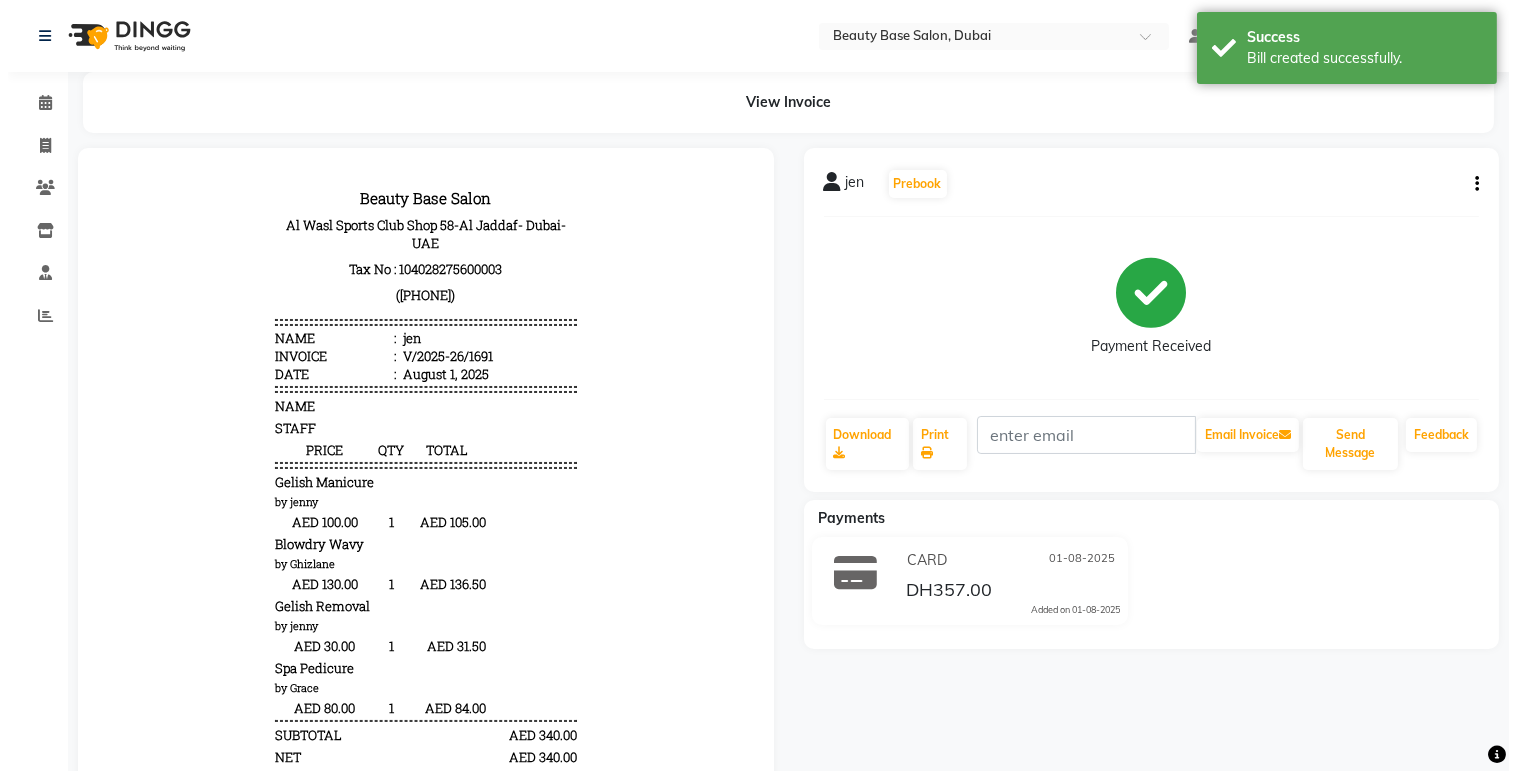 scroll, scrollTop: 0, scrollLeft: 0, axis: both 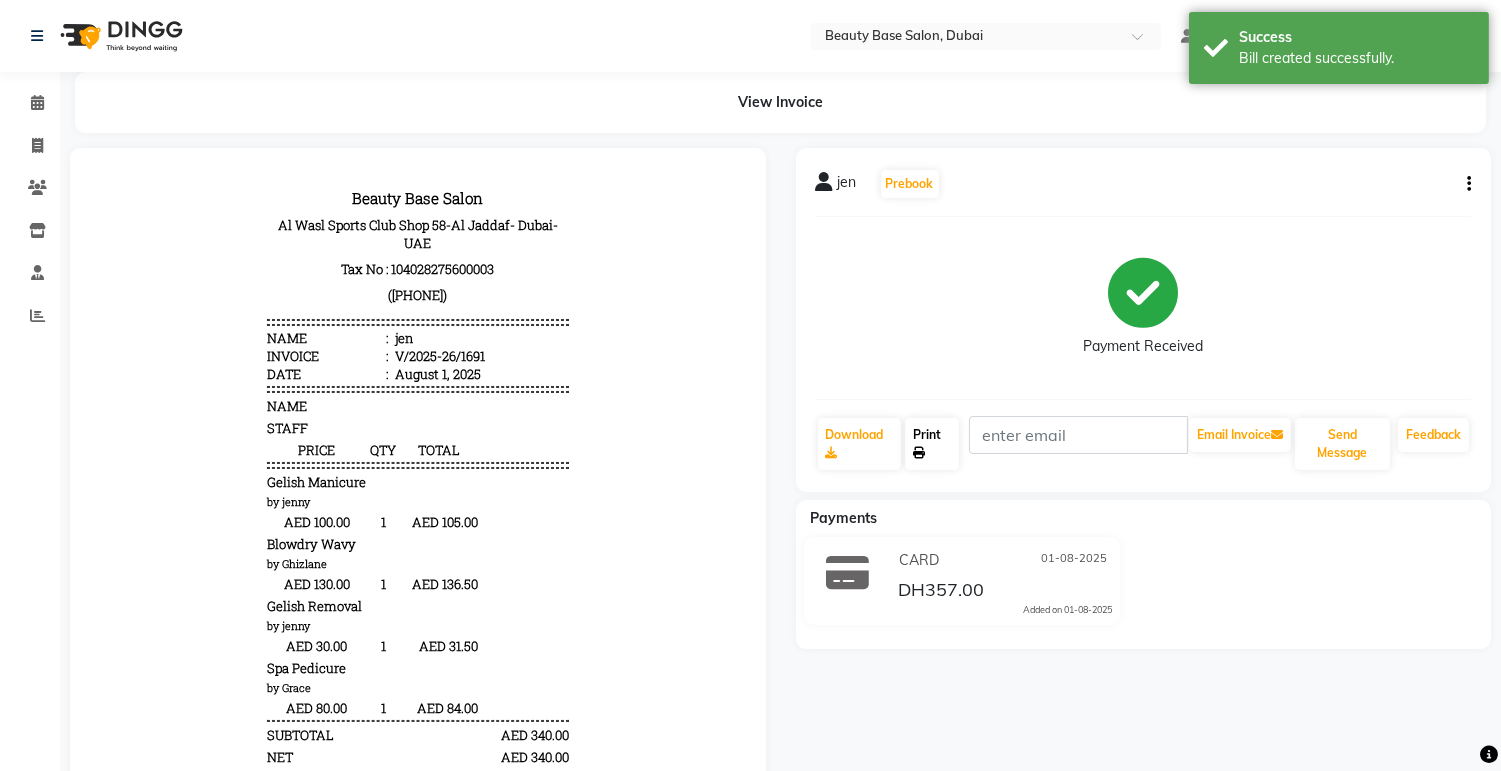 click on "Print" 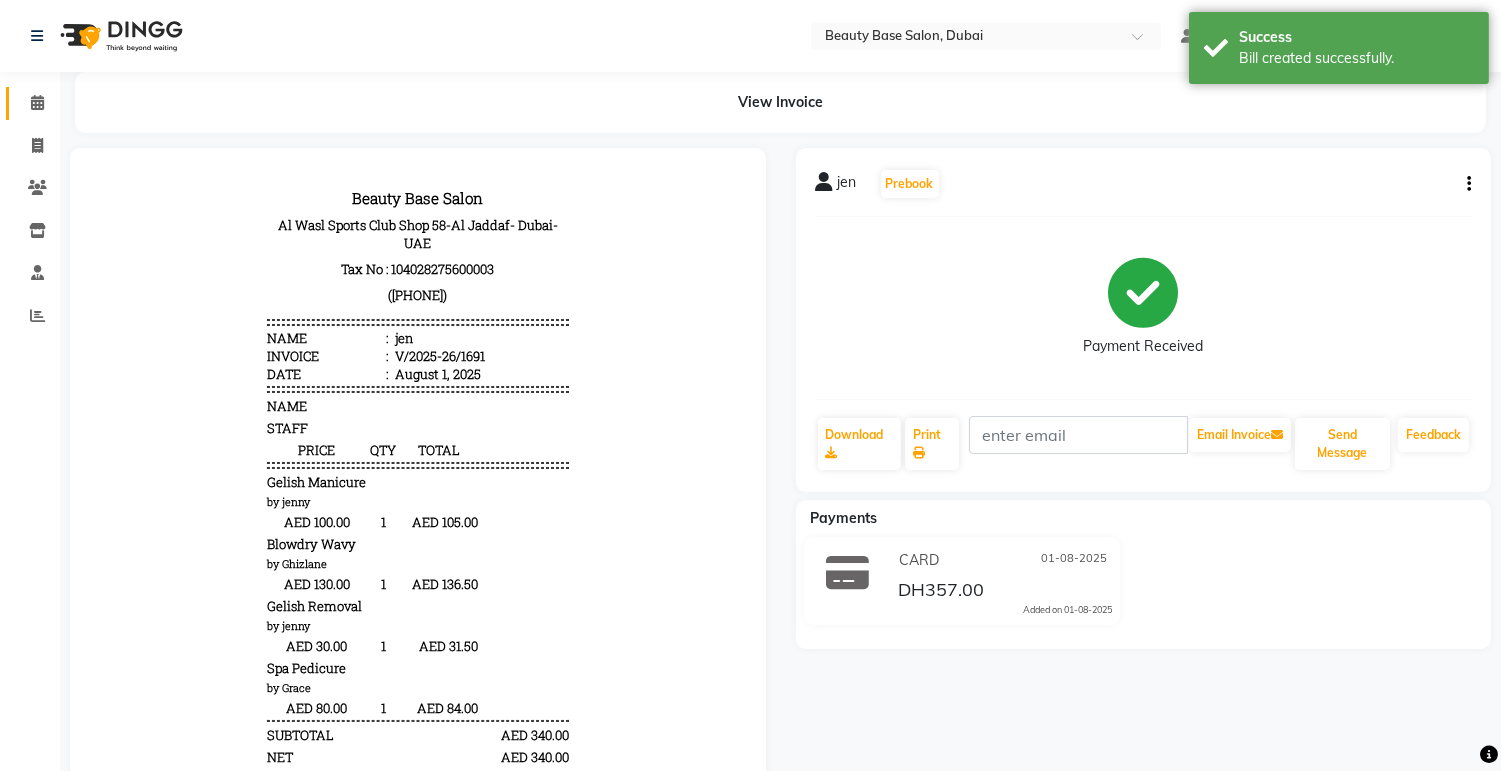 click 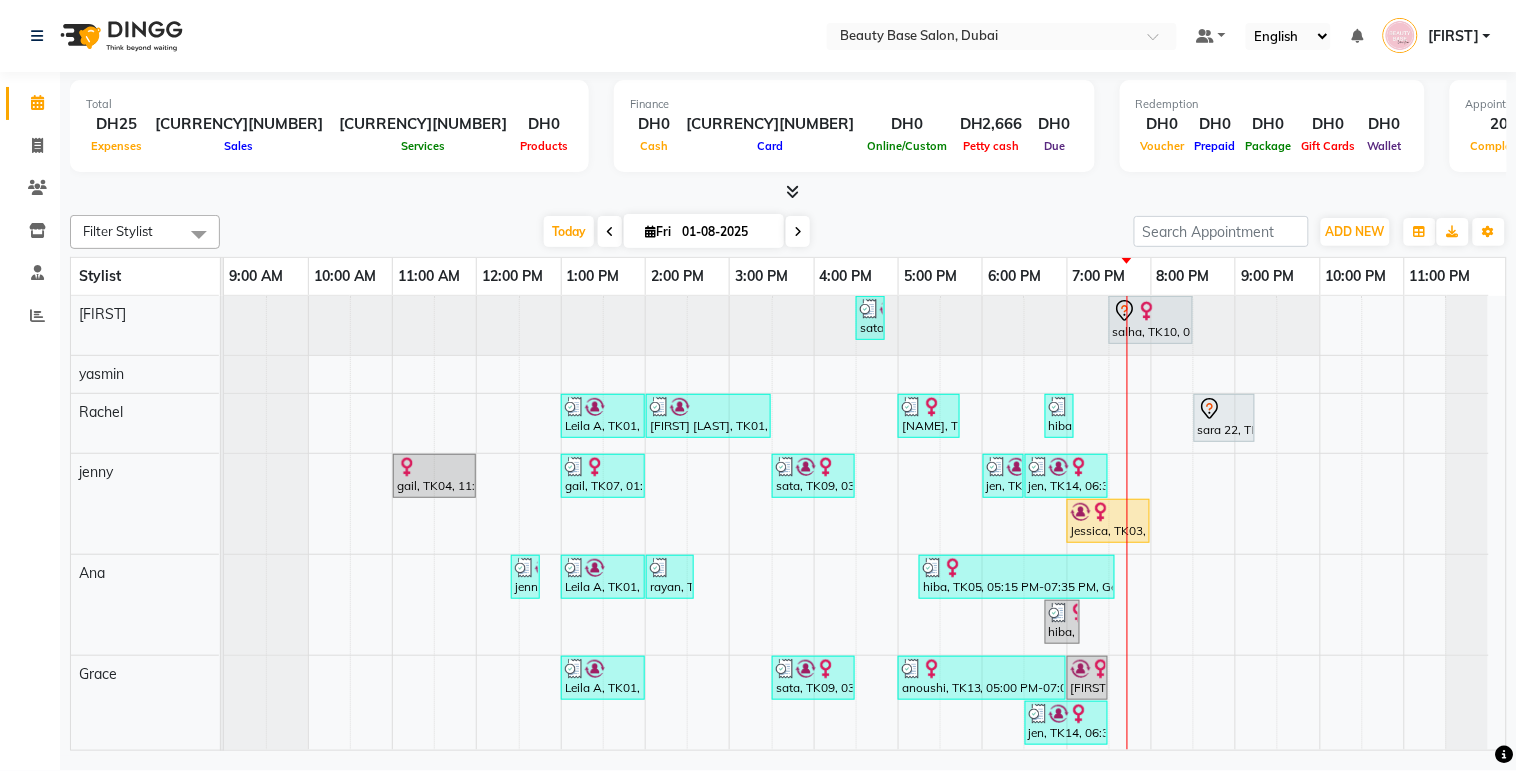 scroll, scrollTop: 16, scrollLeft: 0, axis: vertical 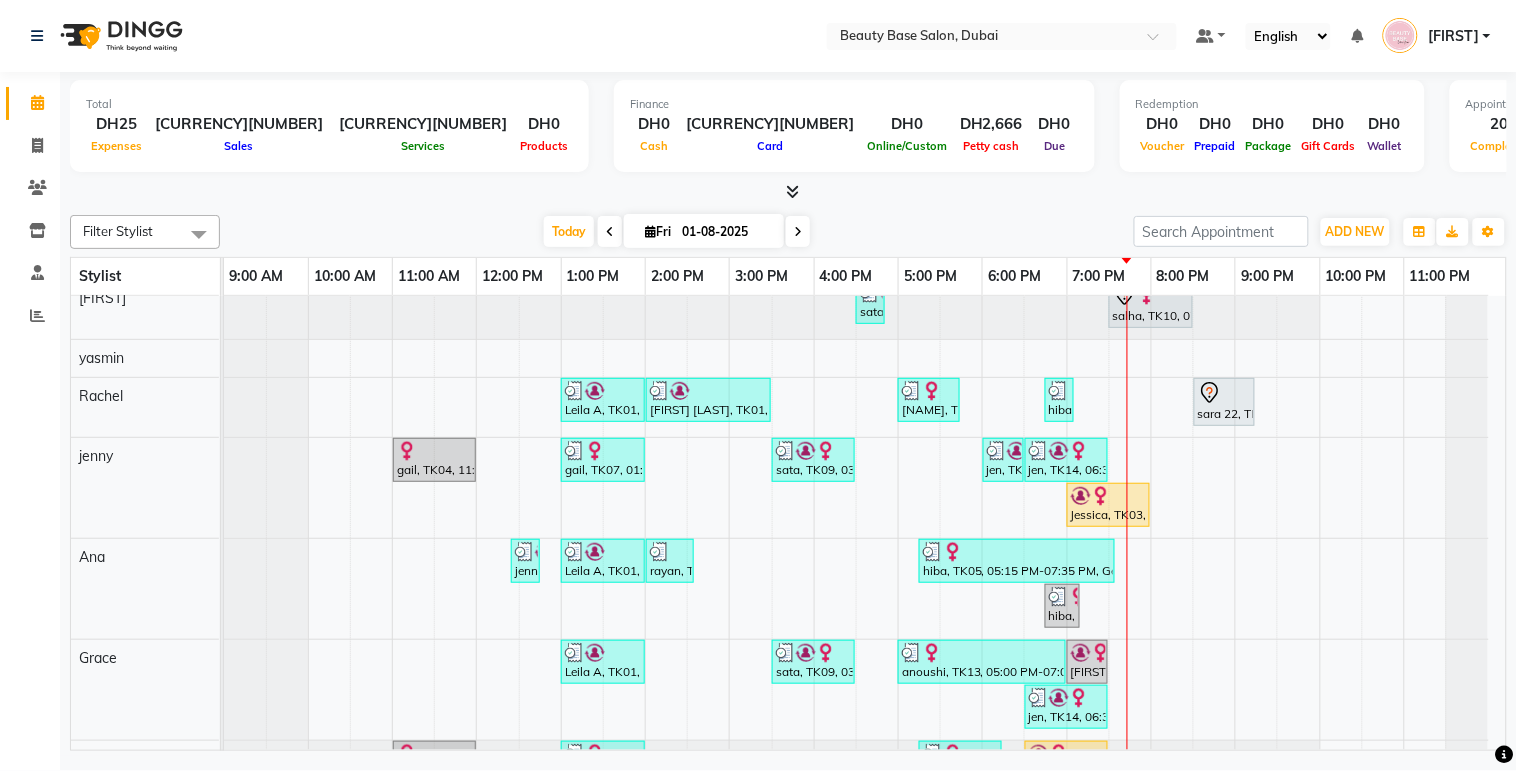 click on "sata, TK09, 04:30 PM-04:50 PM, eyebrow     salha, TK10, 07:30 PM-08:30 PM, blowdry with straight     Leila A, TK01, 01:00 PM-02:00 PM, Roots     Leila A, TK01, 02:00 PM-03:30 PM, Blowdry Wavy     anoushi, TK13, 05:00 PM-05:45 PM, Blowdry classic     hiba, TK05, 06:45 PM-07:00 PM, cut bangs     sara 22, TK12, 08:30 PM-09:15 PM, Blowdry classic     gail, TK04, 11:00 AM-12:00 PM, Gelish Manicure     gail, TK07, 01:00 PM-02:00 PM, Gelish Manicure     sata, TK09, 03:30 PM-04:30 PM, Spa Manicure     jen, TK14, 06:00 PM-06:30 PM, Gelish Removal     jen, TK14, 06:30 PM-07:30 PM, Gelish Manicure     Jessica, TK03, 07:00 PM-08:00 PM, Spa Manicure     jenny, TK06, 12:25 PM-12:45 PM, eyebrow     Leila A, TK01, 01:00 PM-02:00 PM, Spa Manicure     rayan, TK08, 02:00 PM-02:35 PM, eyebrow,upper lips     hiba, TK05, 05:15 PM-07:35 PM, Gel Refill,Gelish Removal,eyebrow     hiba, TK05, 06:45 PM-07:10 PM, gelish color     Leila A, TK01, 01:00 PM-02:00 PM, Spa Pedicure" at bounding box center [865, 524] 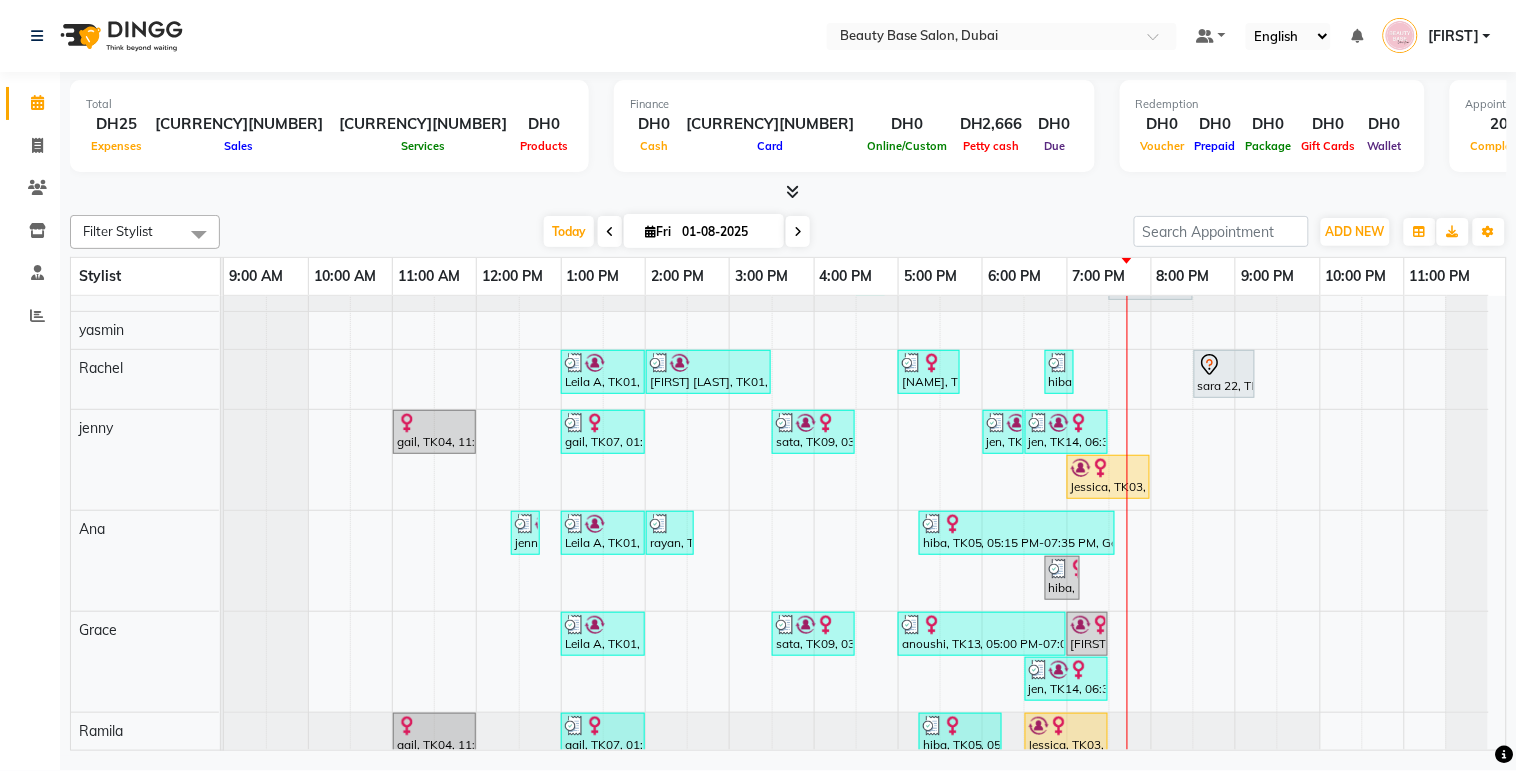 scroll, scrollTop: 166, scrollLeft: 0, axis: vertical 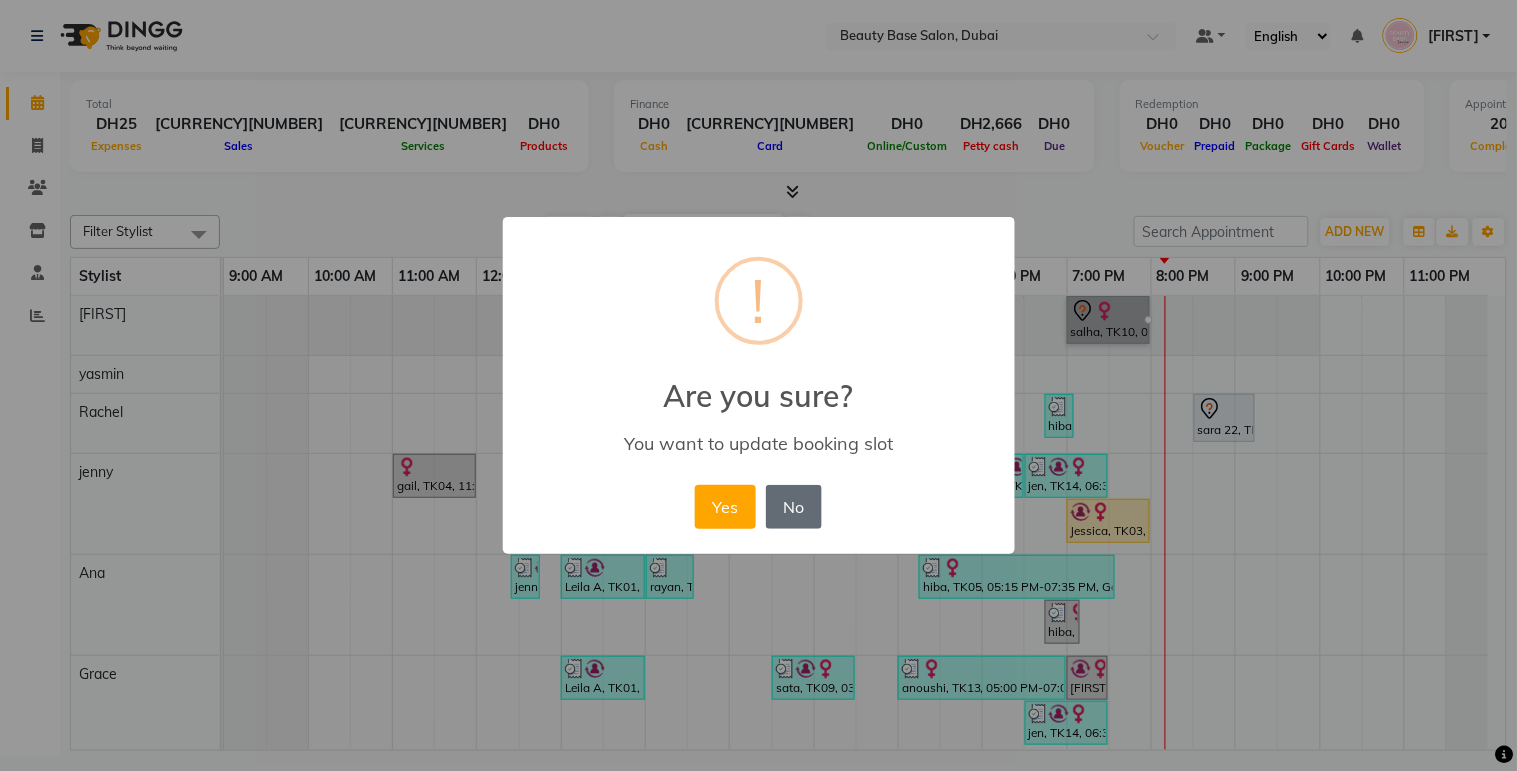 click on "No" at bounding box center (794, 507) 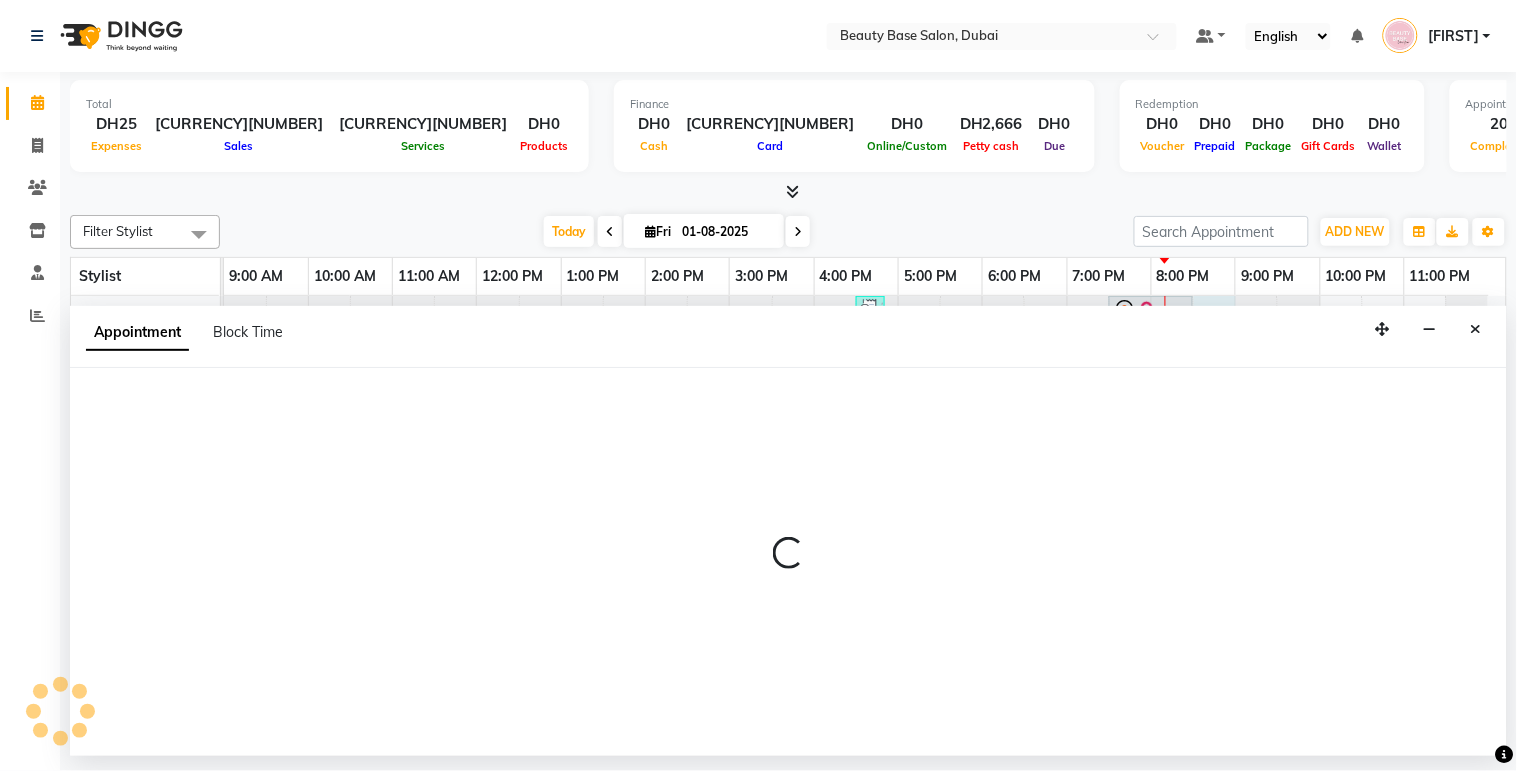 select on "13437" 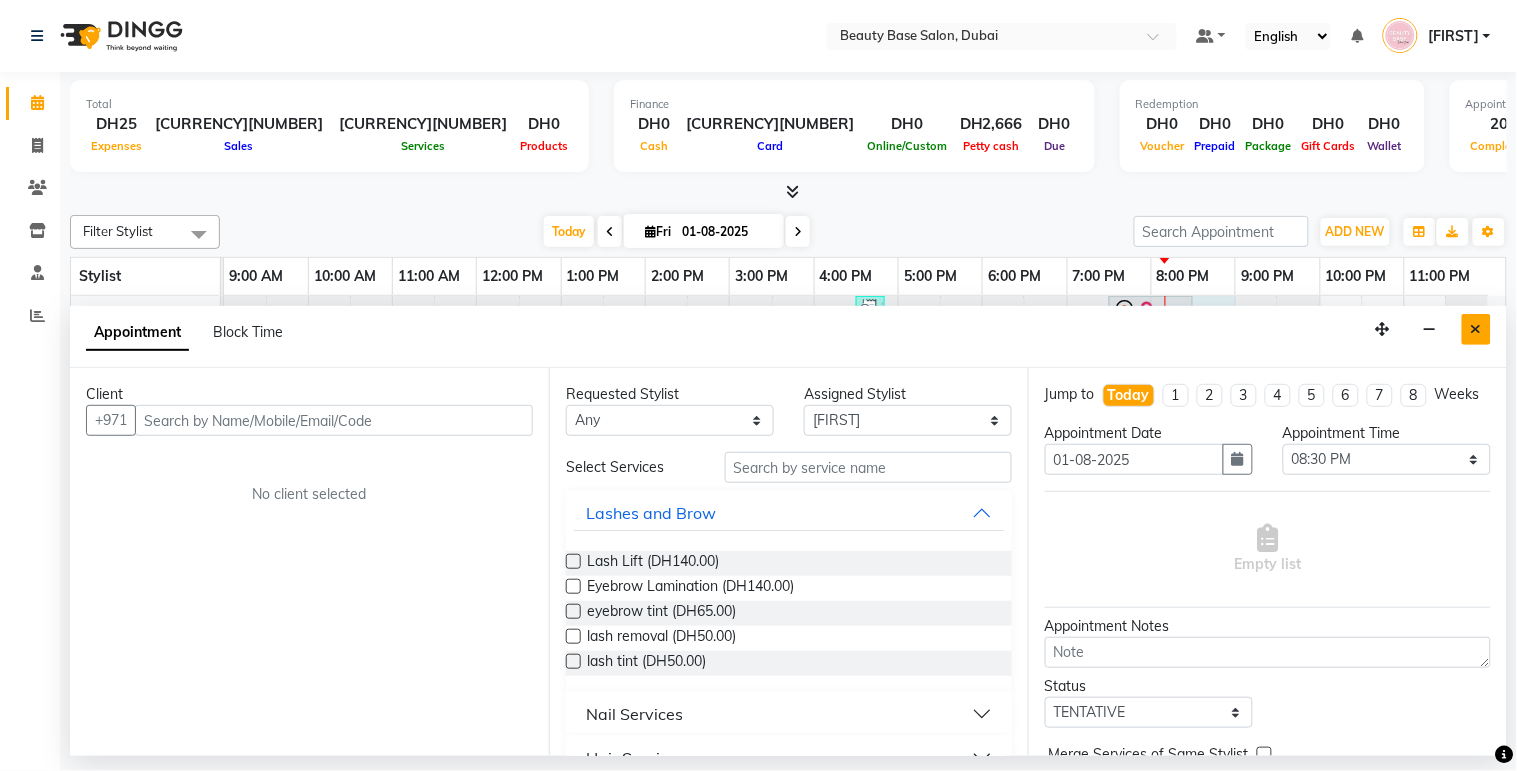 click at bounding box center (1476, 329) 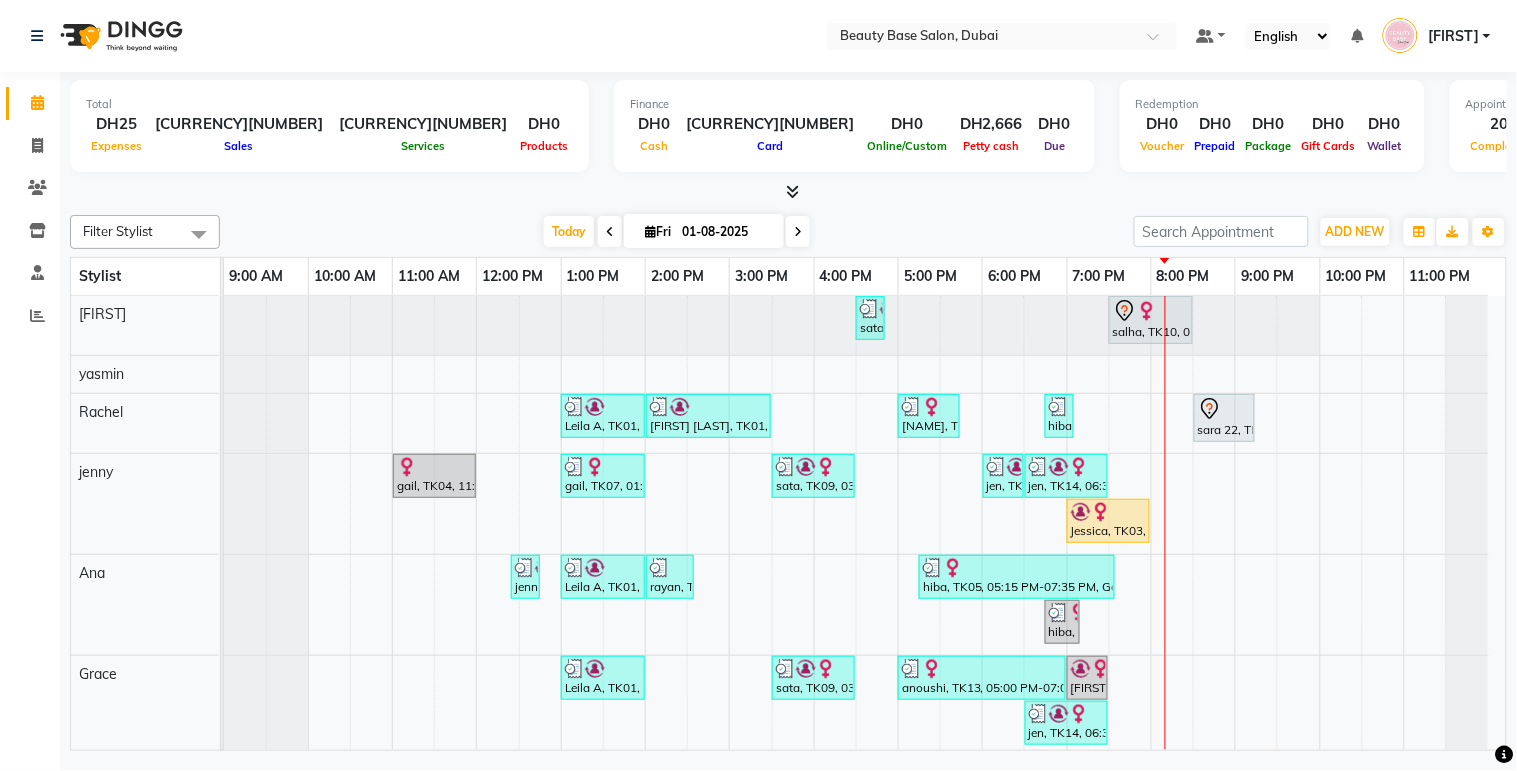 click on "salha, TK10, 07:30 PM-08:30 PM, blowdry with straight" at bounding box center (1151, 320) 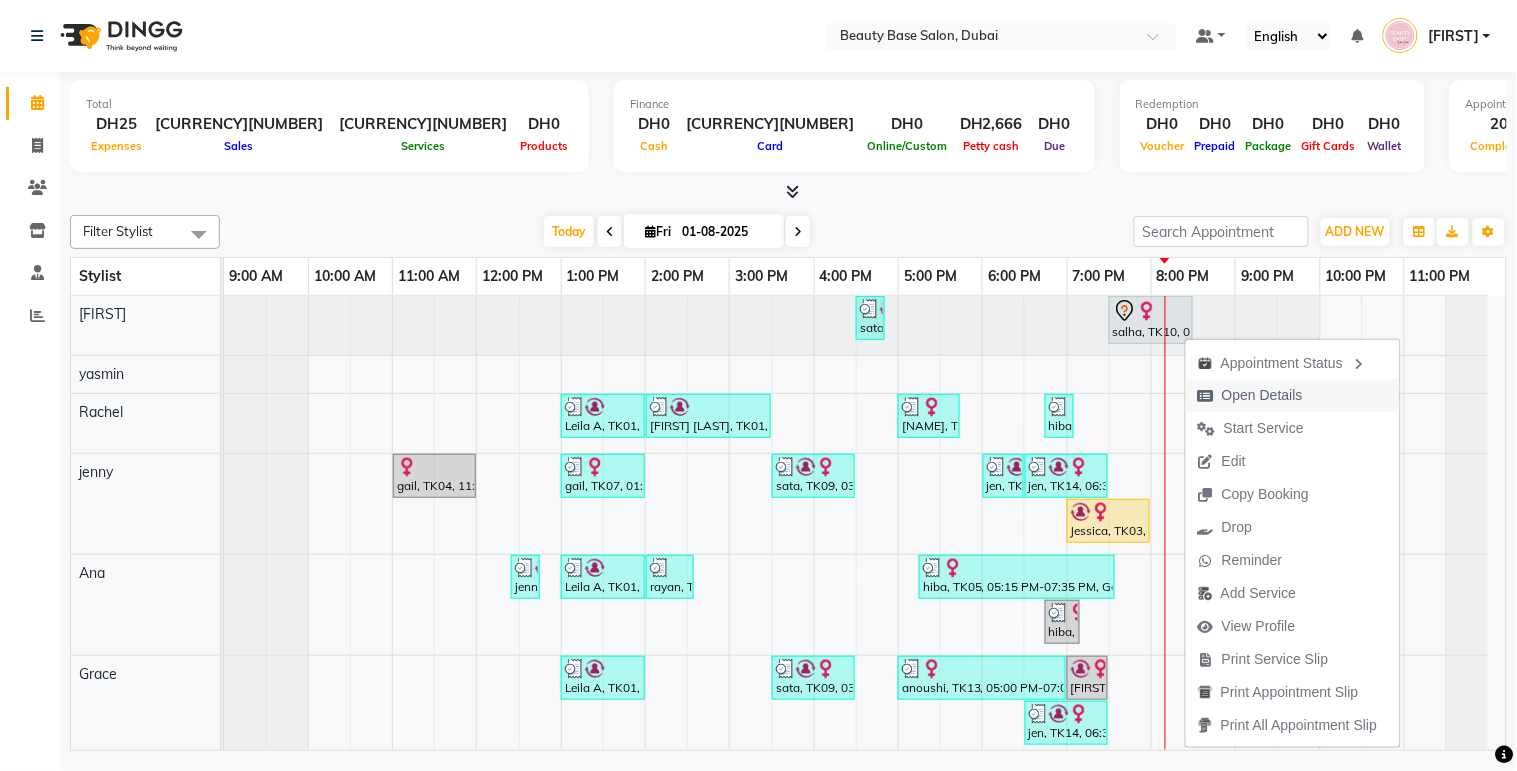 click on "Open Details" at bounding box center (1250, 395) 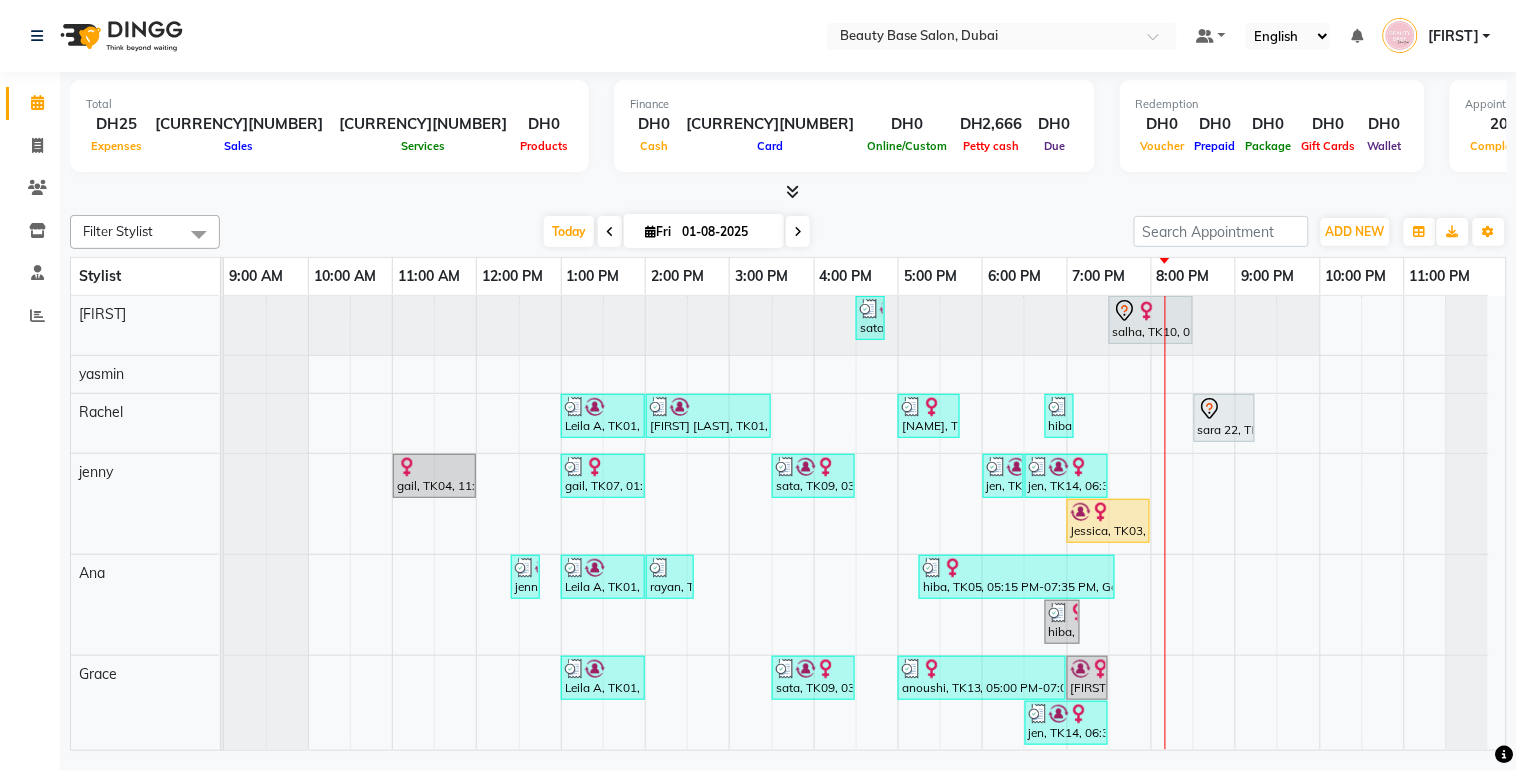 click at bounding box center [1192, 320] 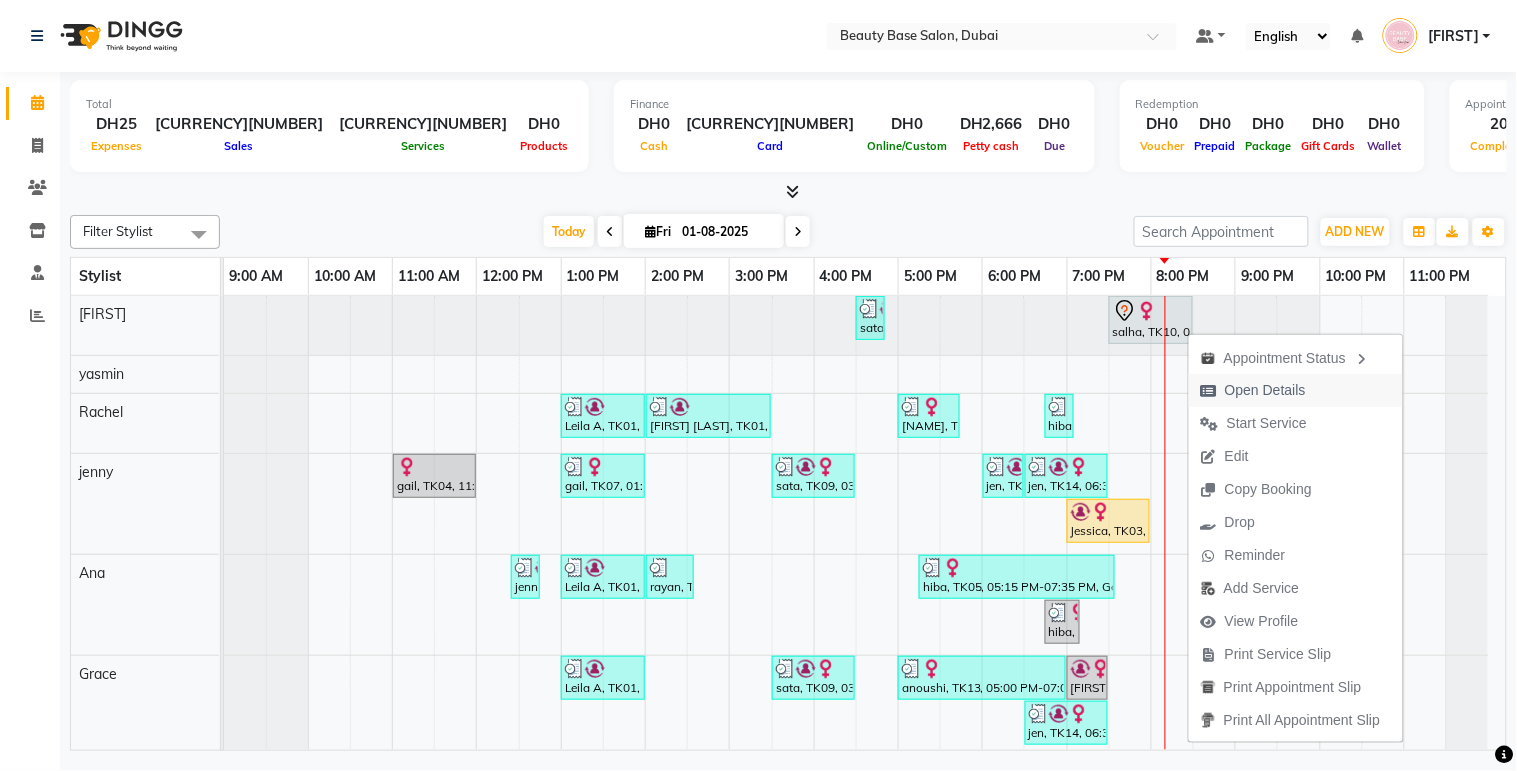 click on "Open Details" at bounding box center (1253, 390) 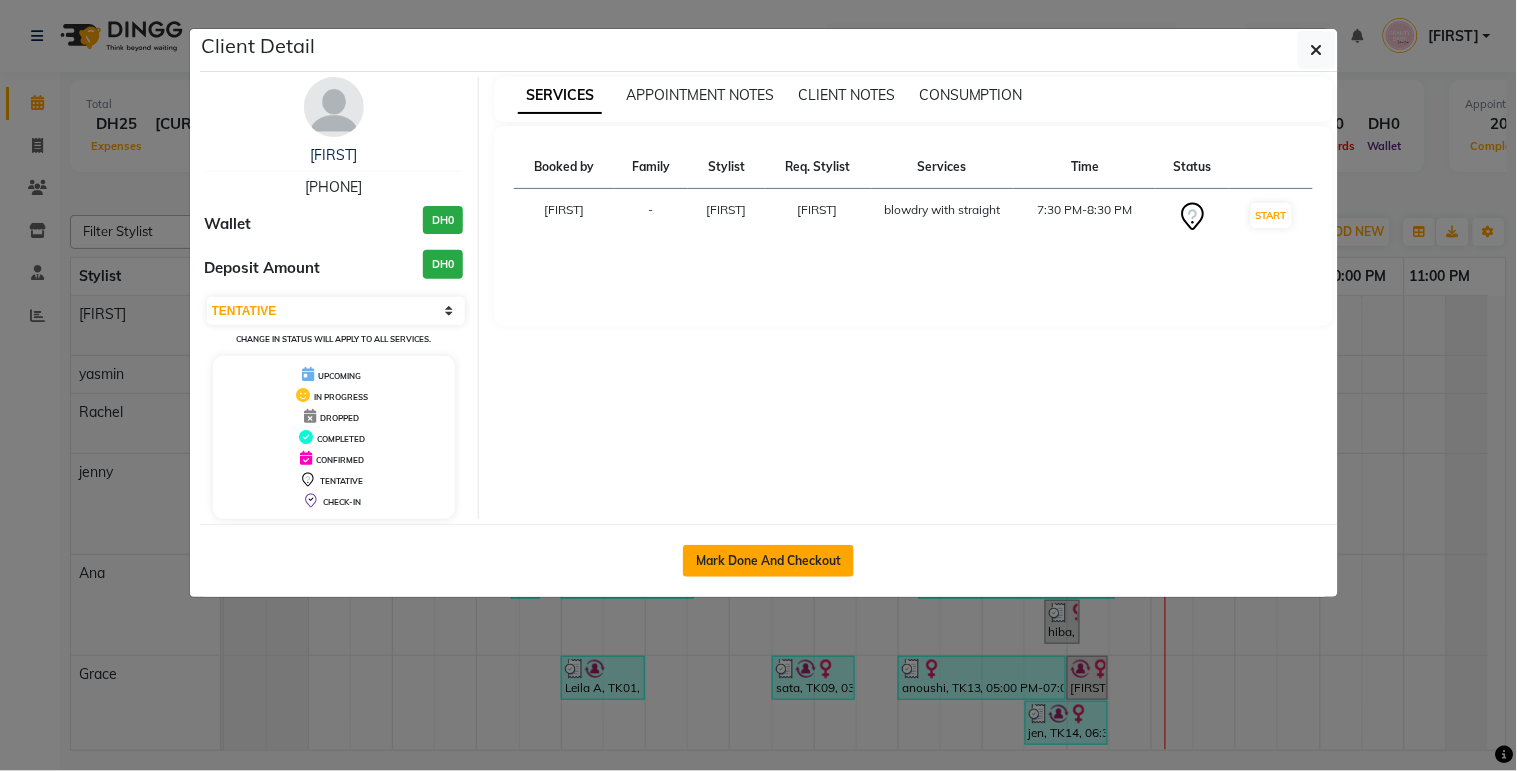 click on "Mark Done And Checkout" 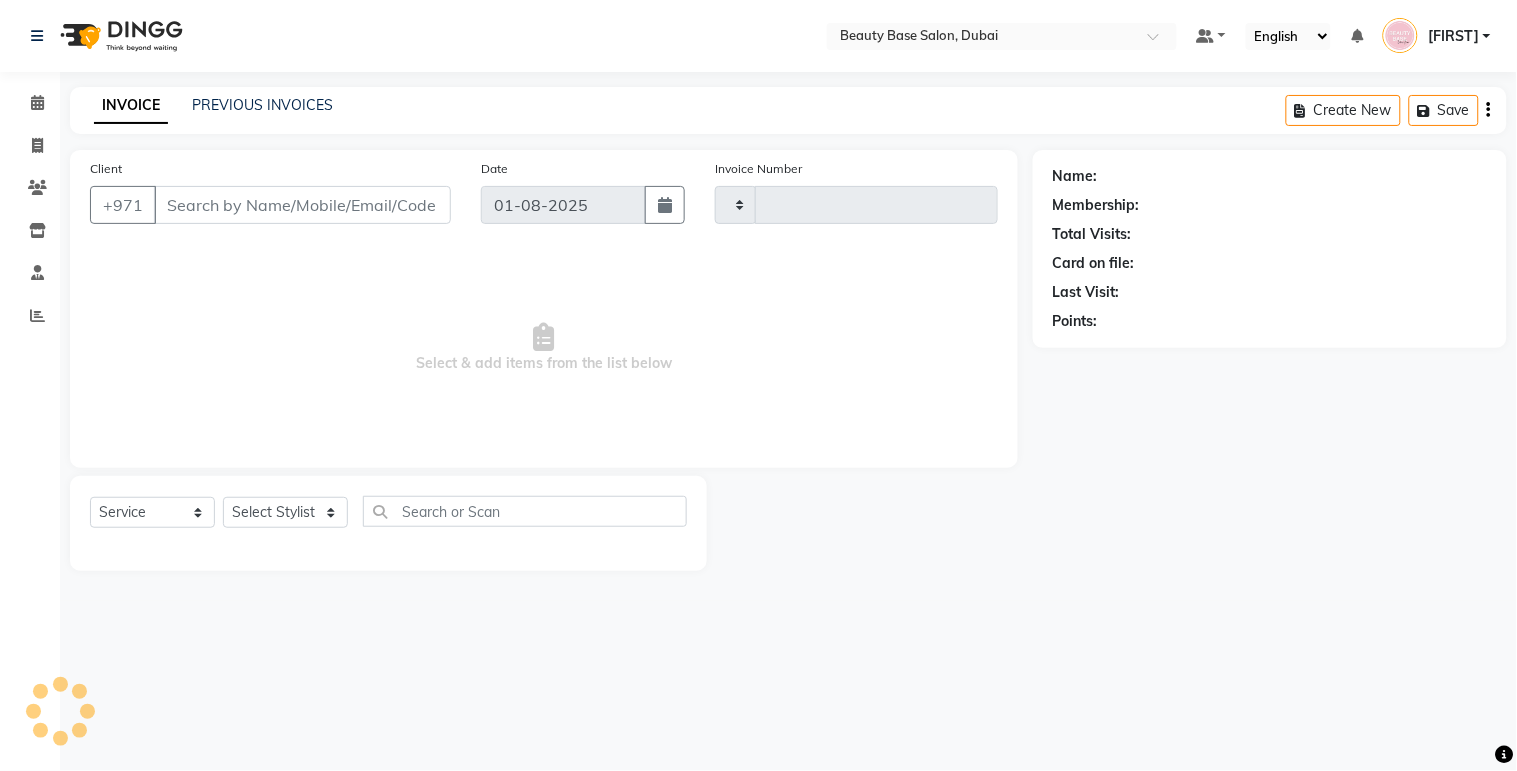 type on "1692" 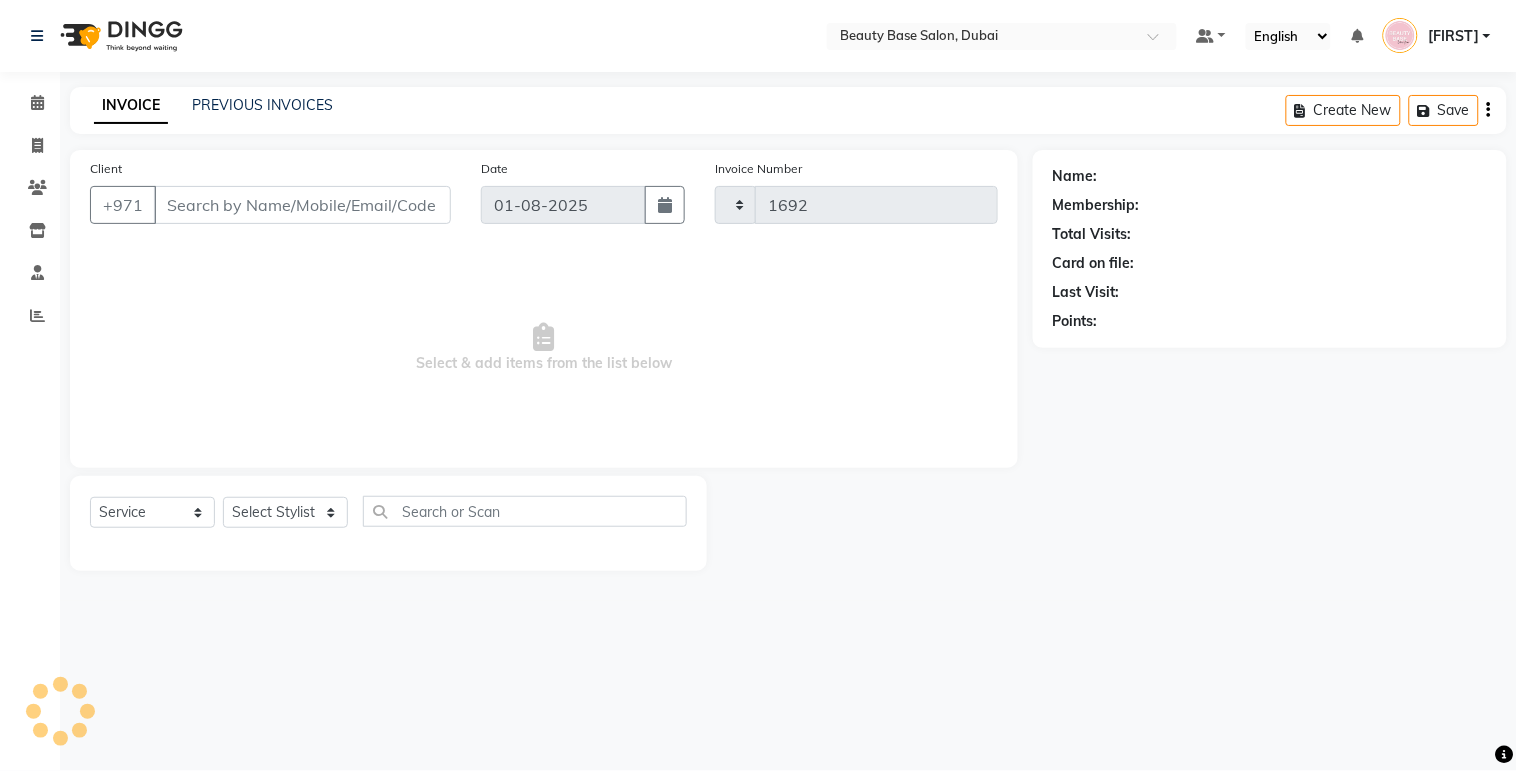 select on "813" 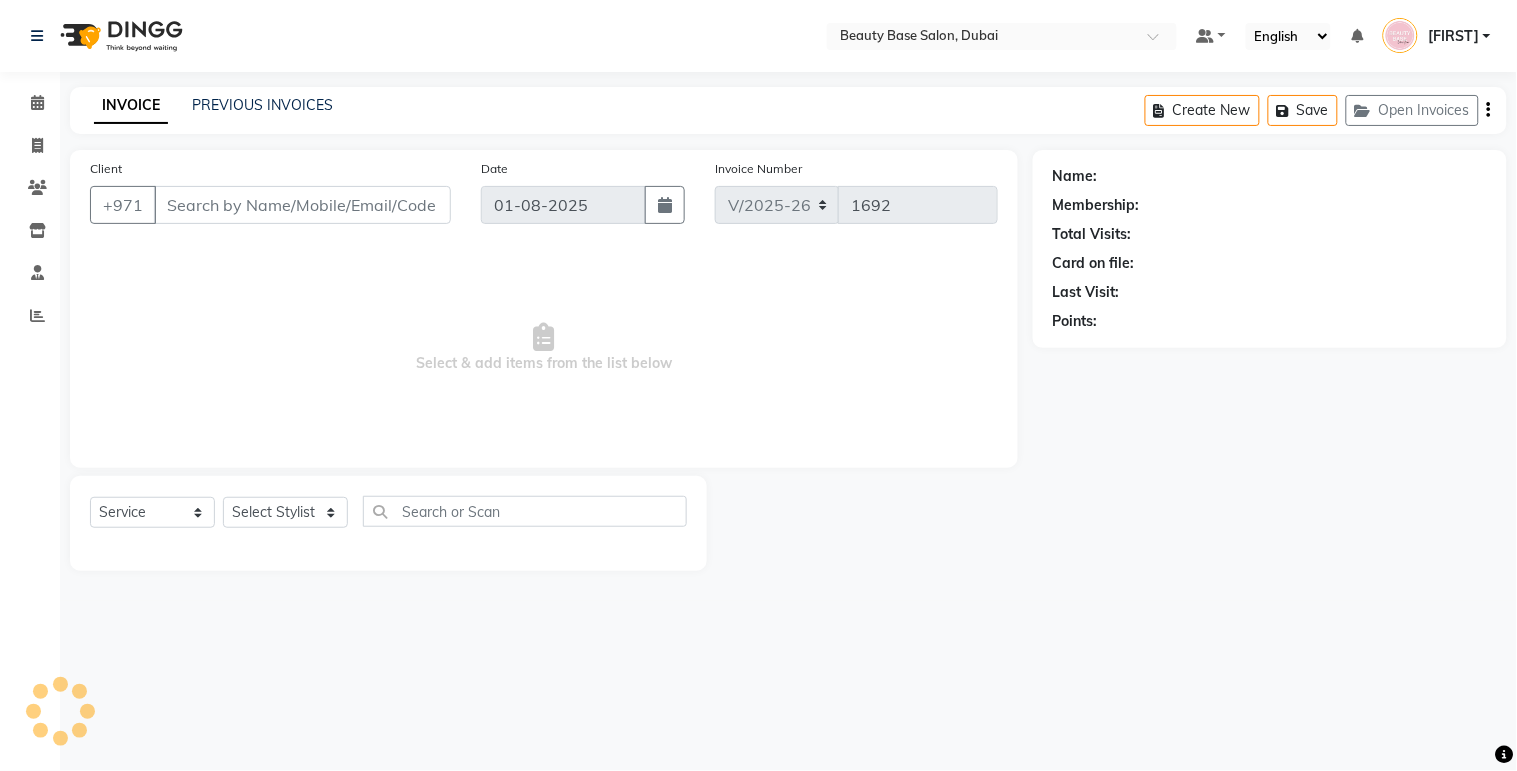 type on "[PHONE]" 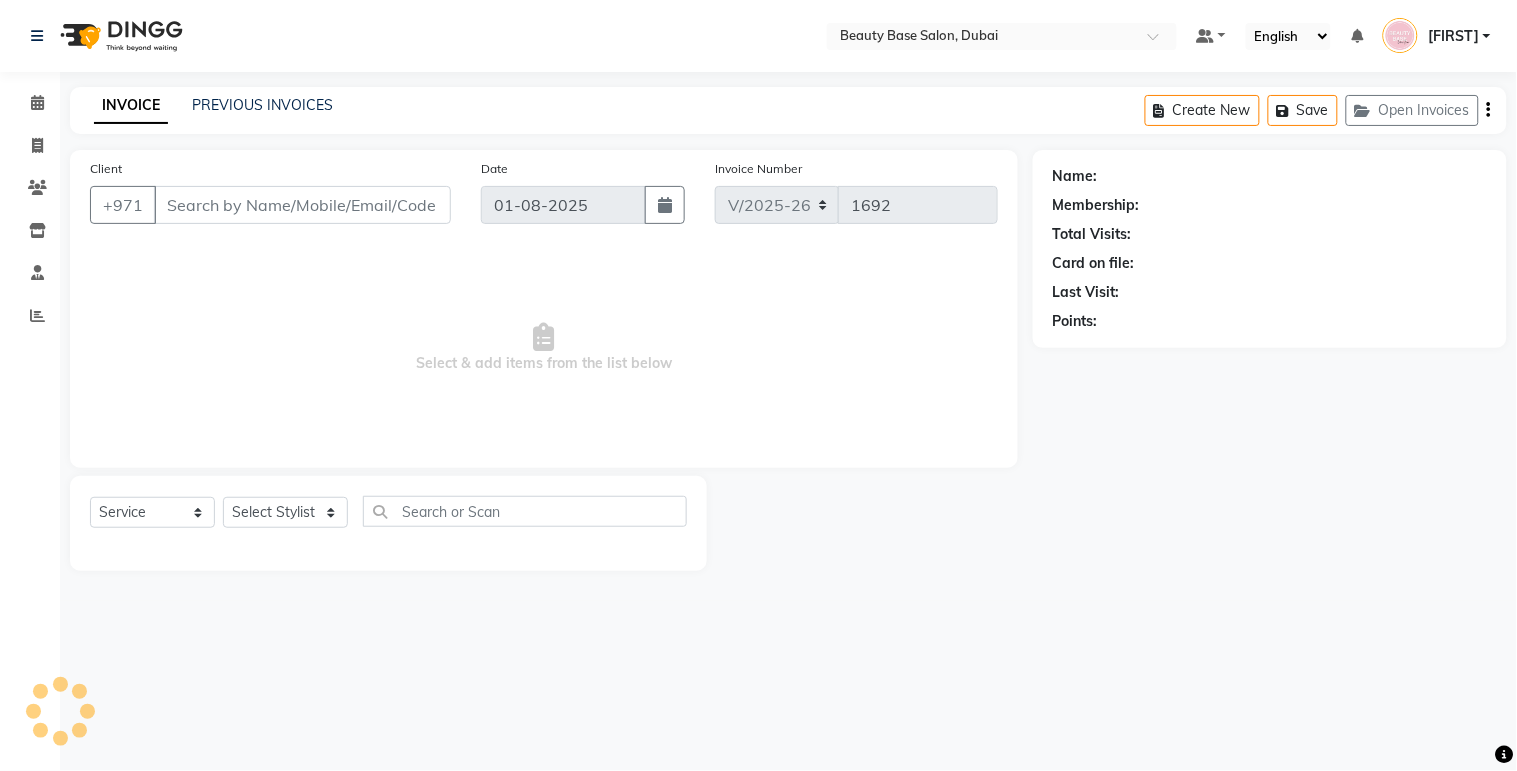 select on "13437" 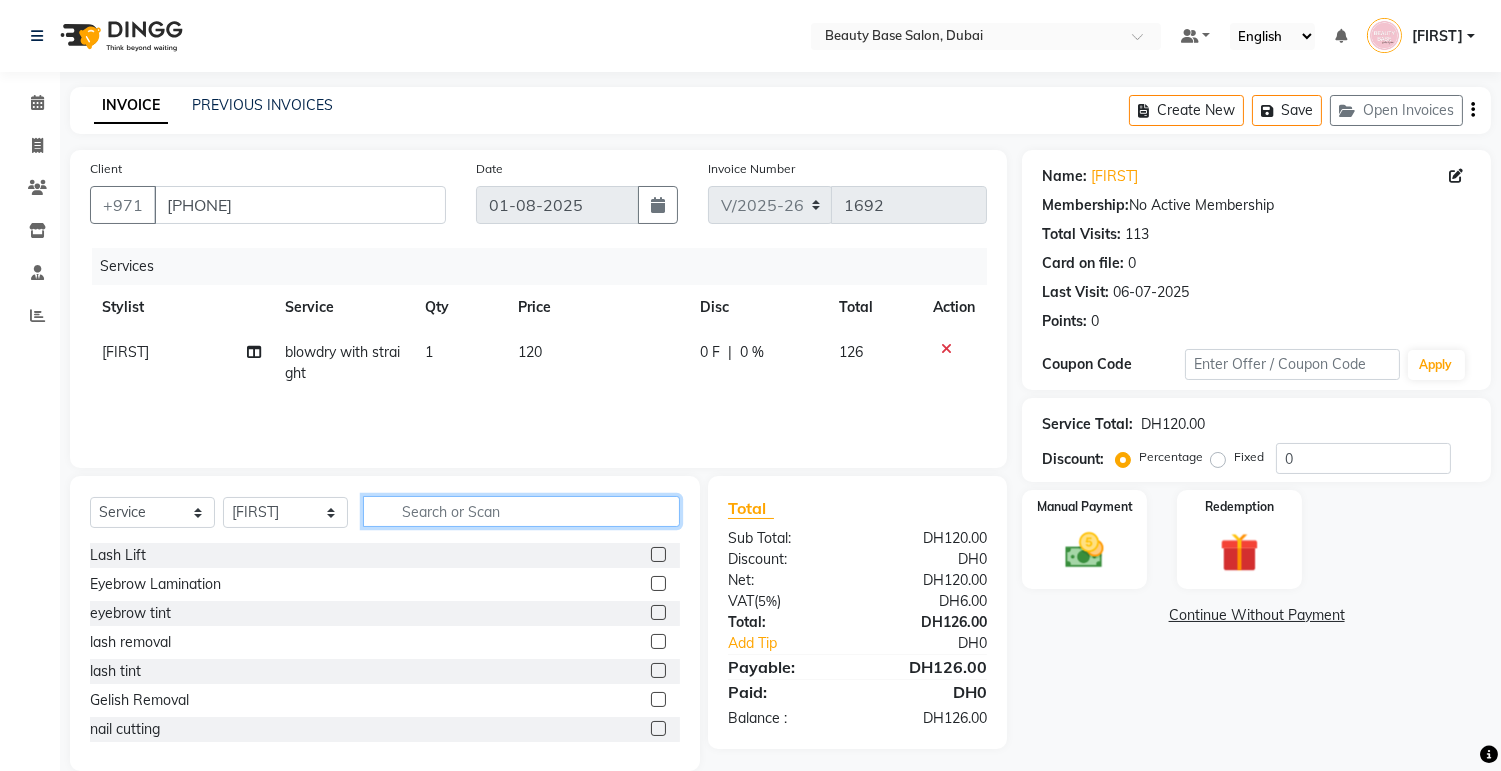 click 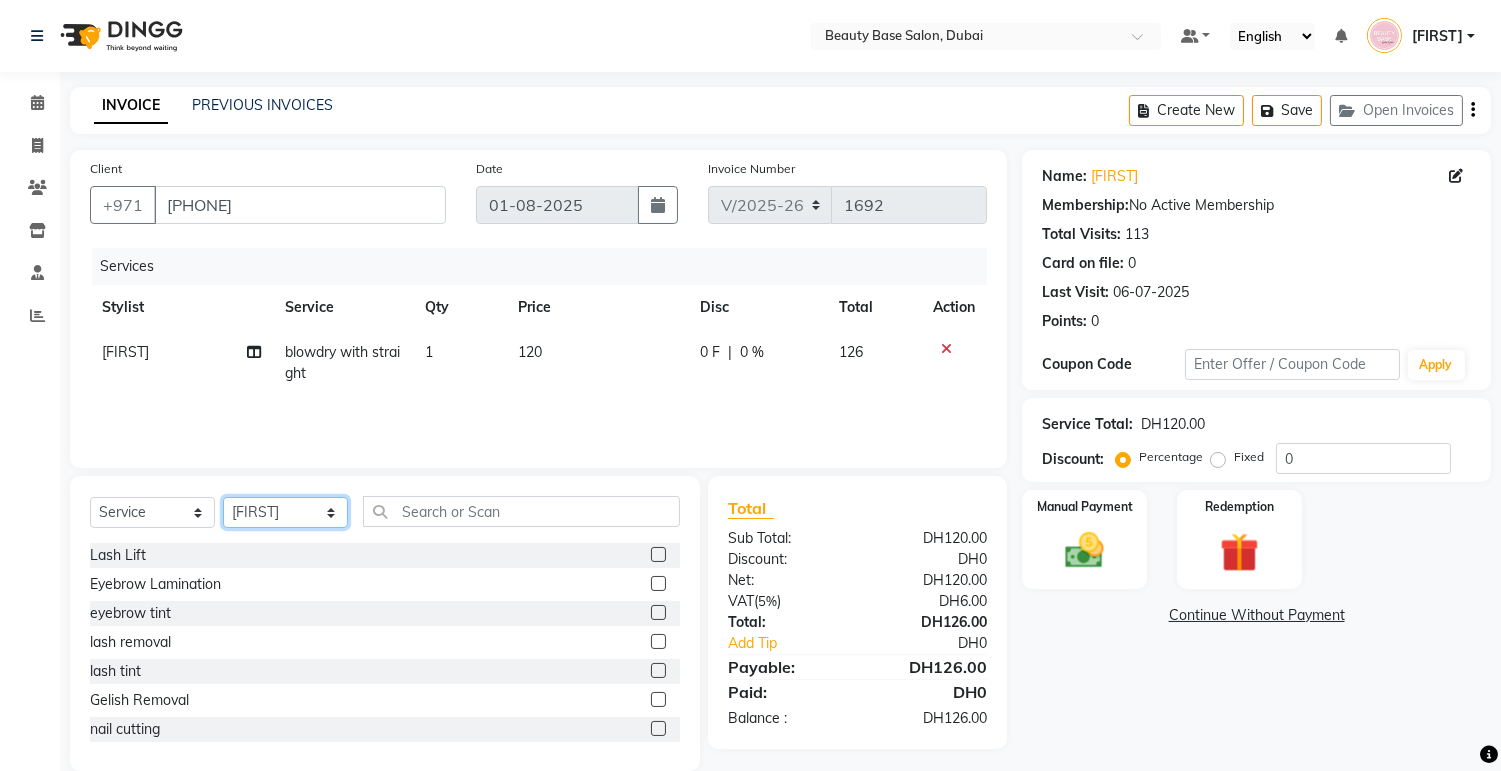 click on "Select Stylist Accounts Afraa Algerim alissa Ana annie Burula Ghizlane Glenny Grace Hang  Ilham lahmoudi  imane jenny John Dyer Julia Smith Julia Smith June kath Lama Marvi Minh phuong Nancy Gill Nassim nouma Rachel Ramila Rana Receptionist tapita tina tutti Vee yasmin Zai zainab" 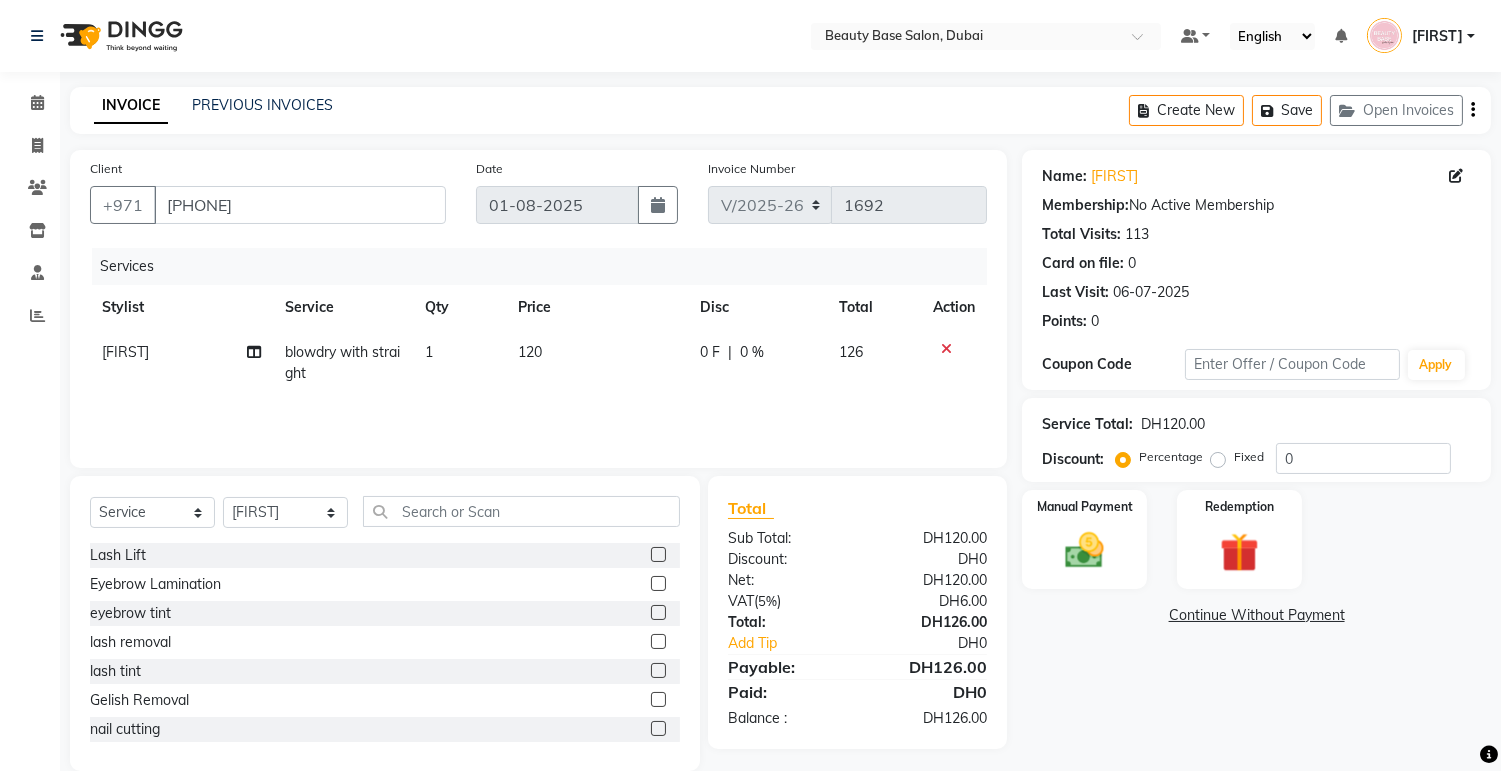 click on "Client +[COUNTRY CODE] [PHONE] Date [DATE] Invoice Number V/2025 V/2025-26 1692 Services Stylist Service Qty Price Disc Total Action [FIRST] blowdry with straight 1 120 0 F | 0 % 126" 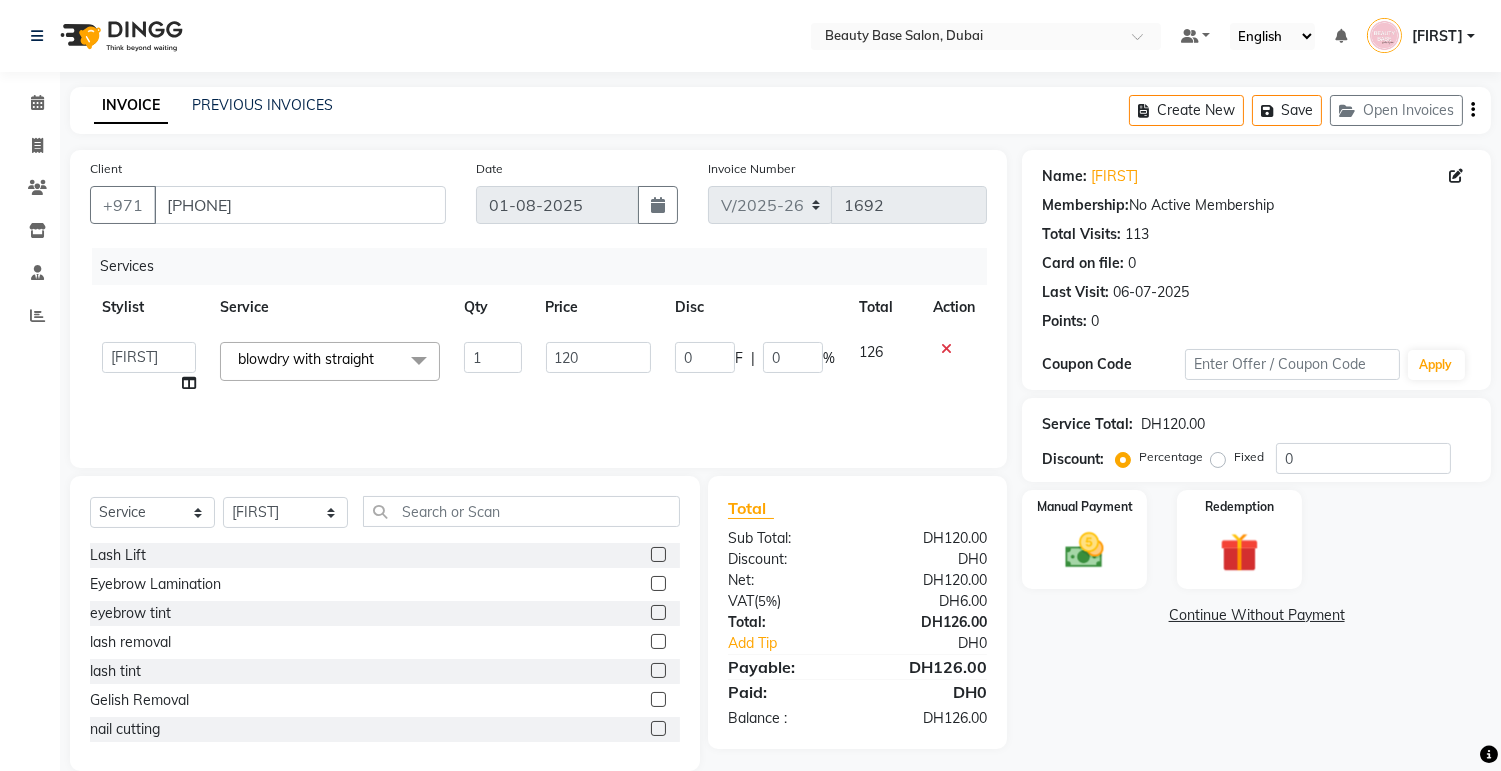 click 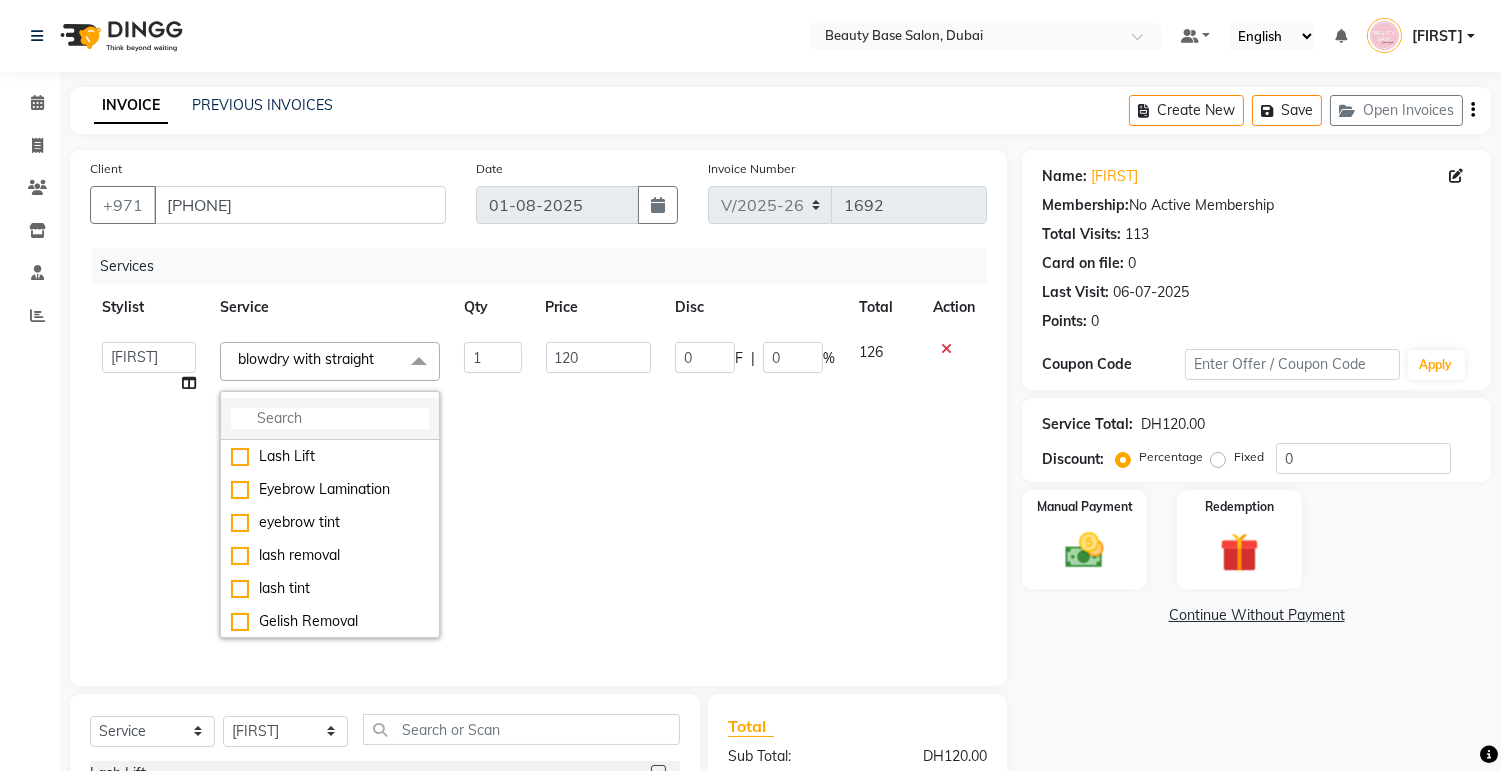 click 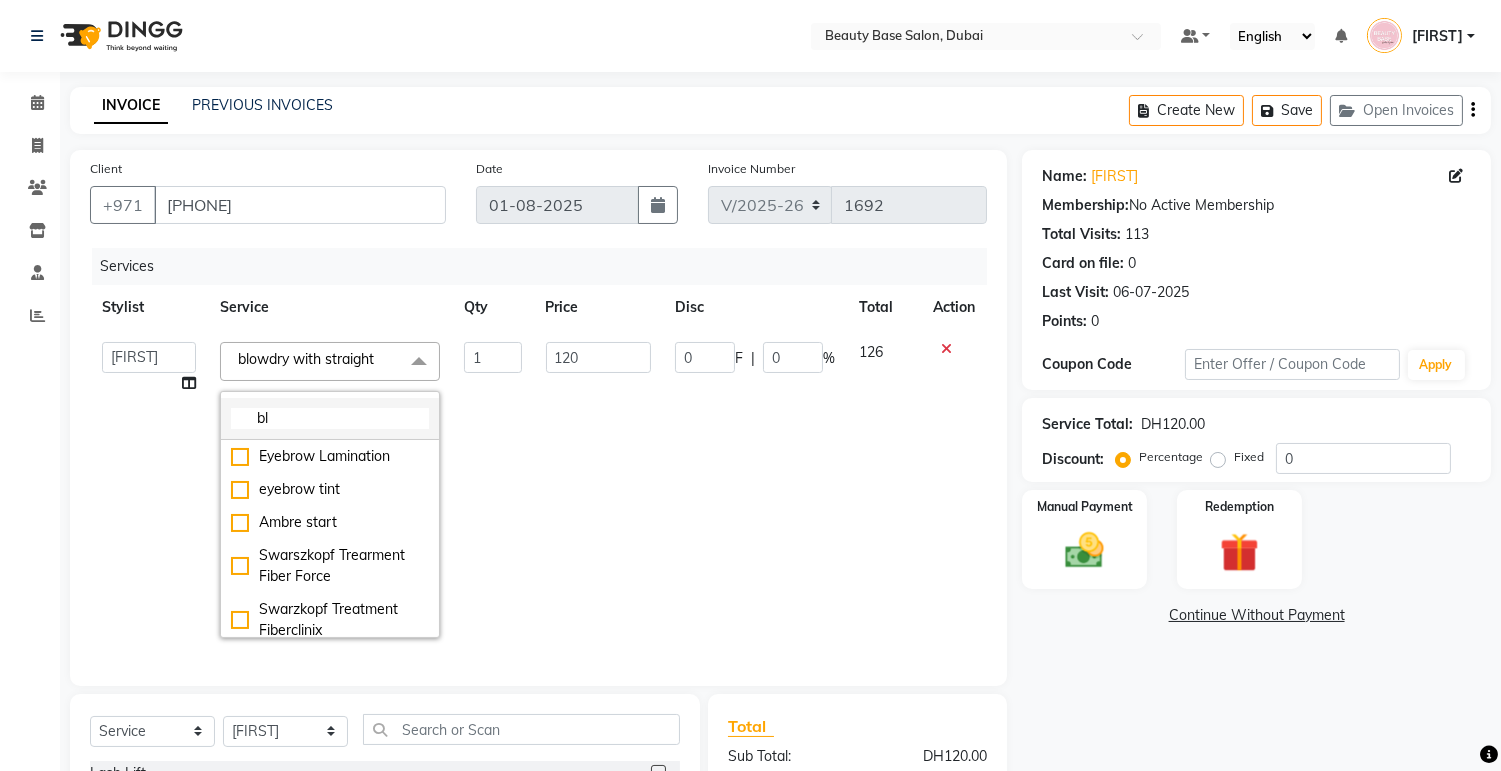 type on "blo" 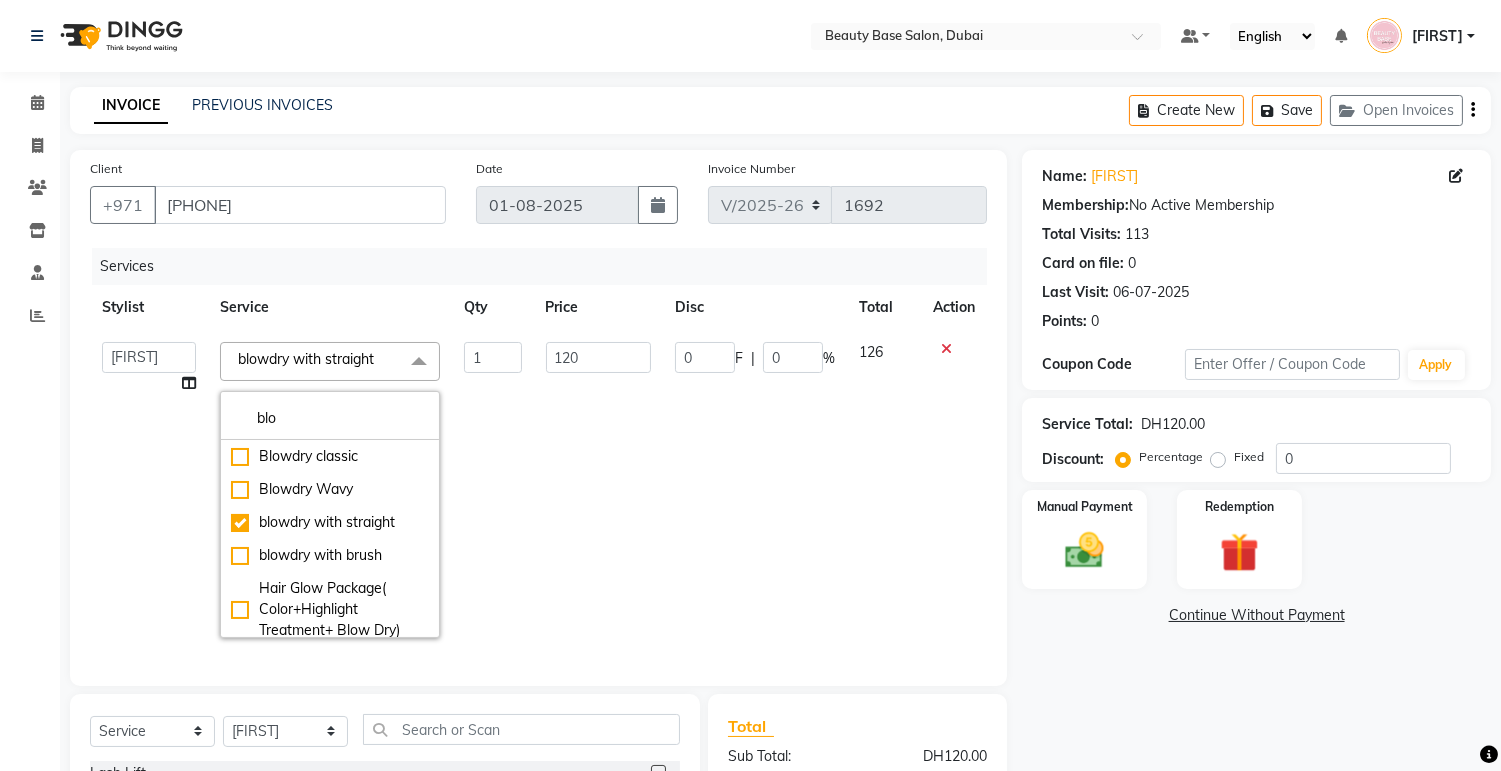 click 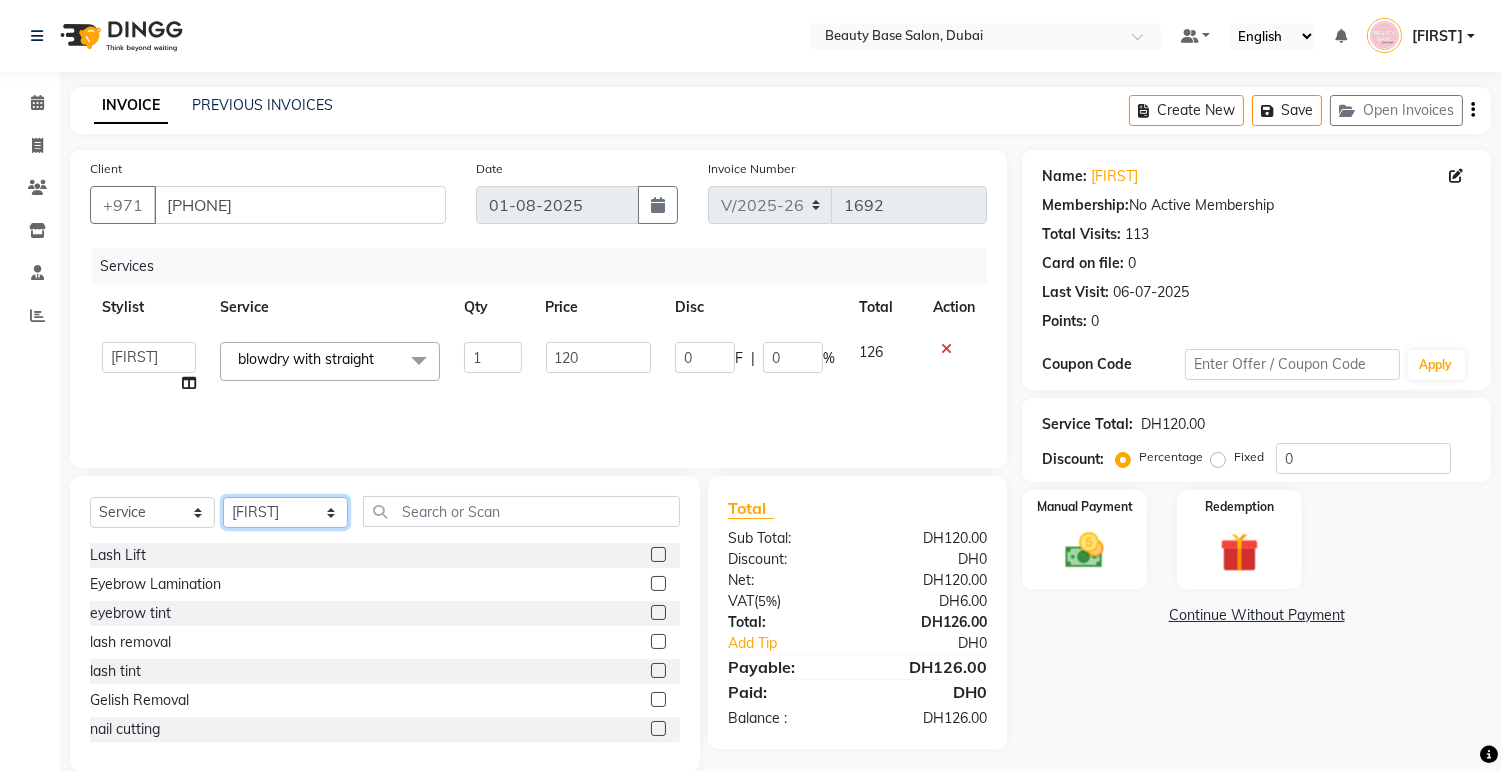 click on "Select Stylist Accounts Afraa Algerim alissa Ana annie Burula Ghizlane Glenny Grace Hang  Ilham lahmoudi  imane jenny John Dyer Julia Smith Julia Smith June kath Lama Marvi Minh phuong Nancy Gill Nassim nouma Rachel Ramila Rana Receptionist tapita tina tutti Vee yasmin Zai zainab" 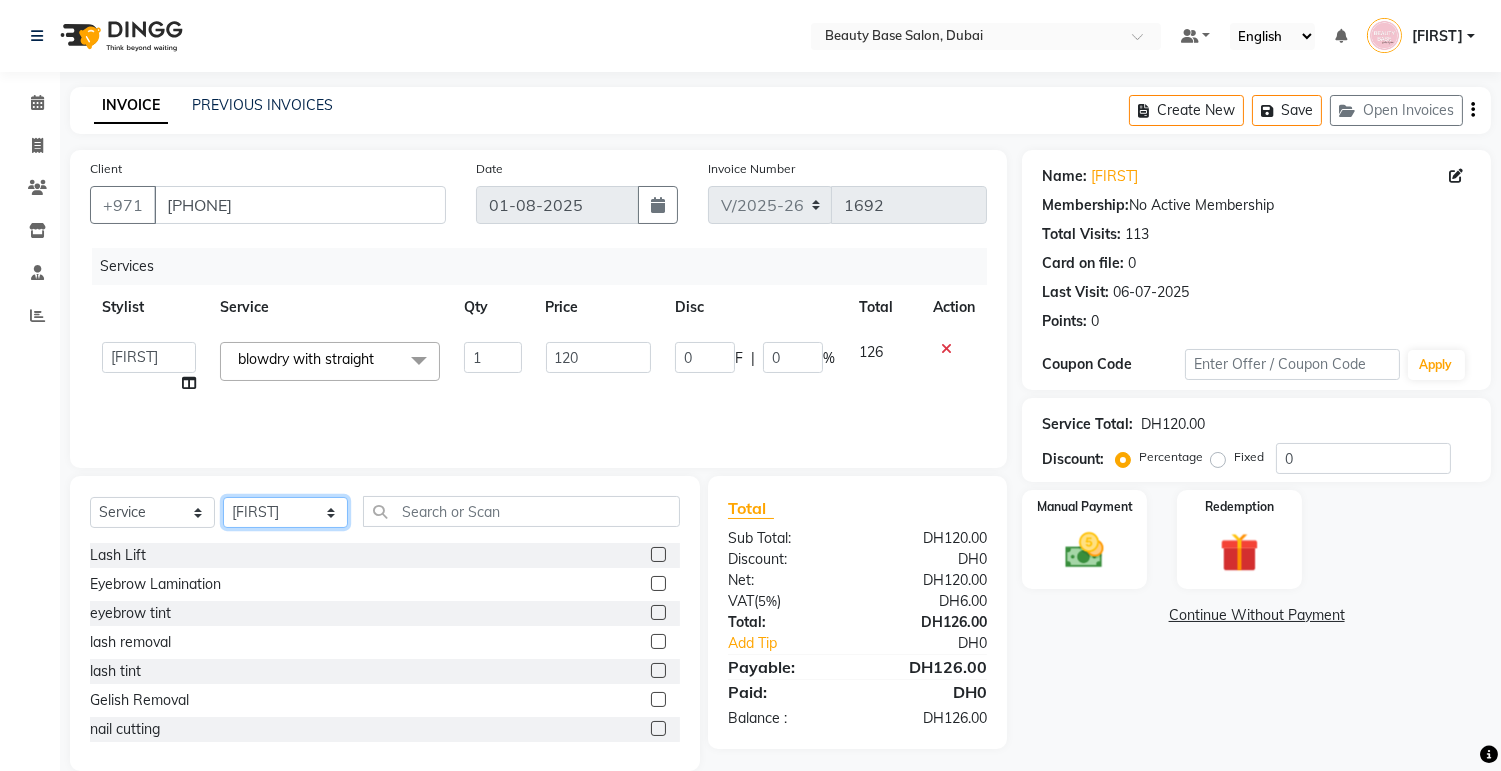 select on "61471" 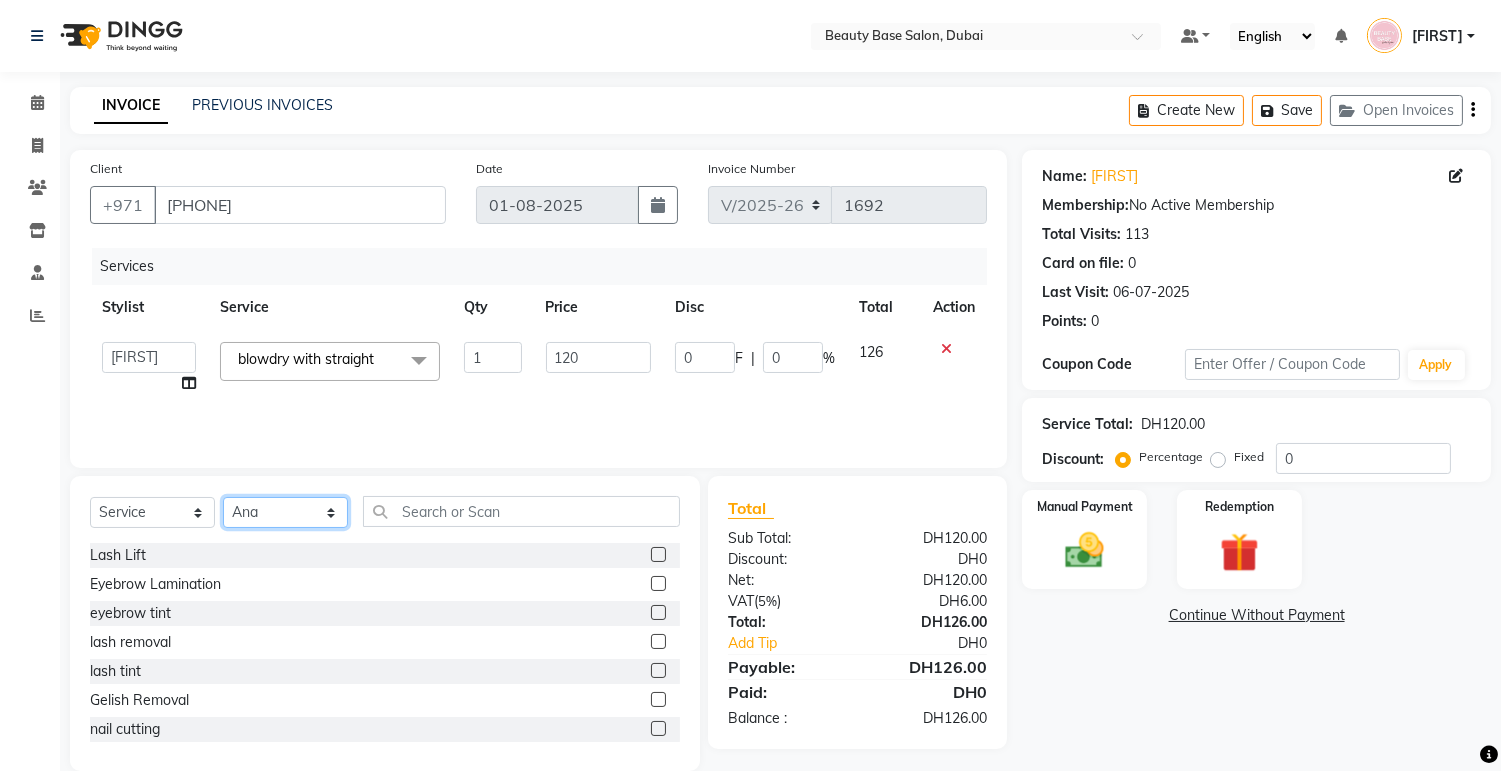 click on "Select Stylist Accounts Afraa Algerim alissa Ana annie Burula Ghizlane Glenny Grace Hang  Ilham lahmoudi  imane jenny John Dyer Julia Smith Julia Smith June kath Lama Marvi Minh phuong Nancy Gill Nassim nouma Rachel Ramila Rana Receptionist tapita tina tutti Vee yasmin Zai zainab" 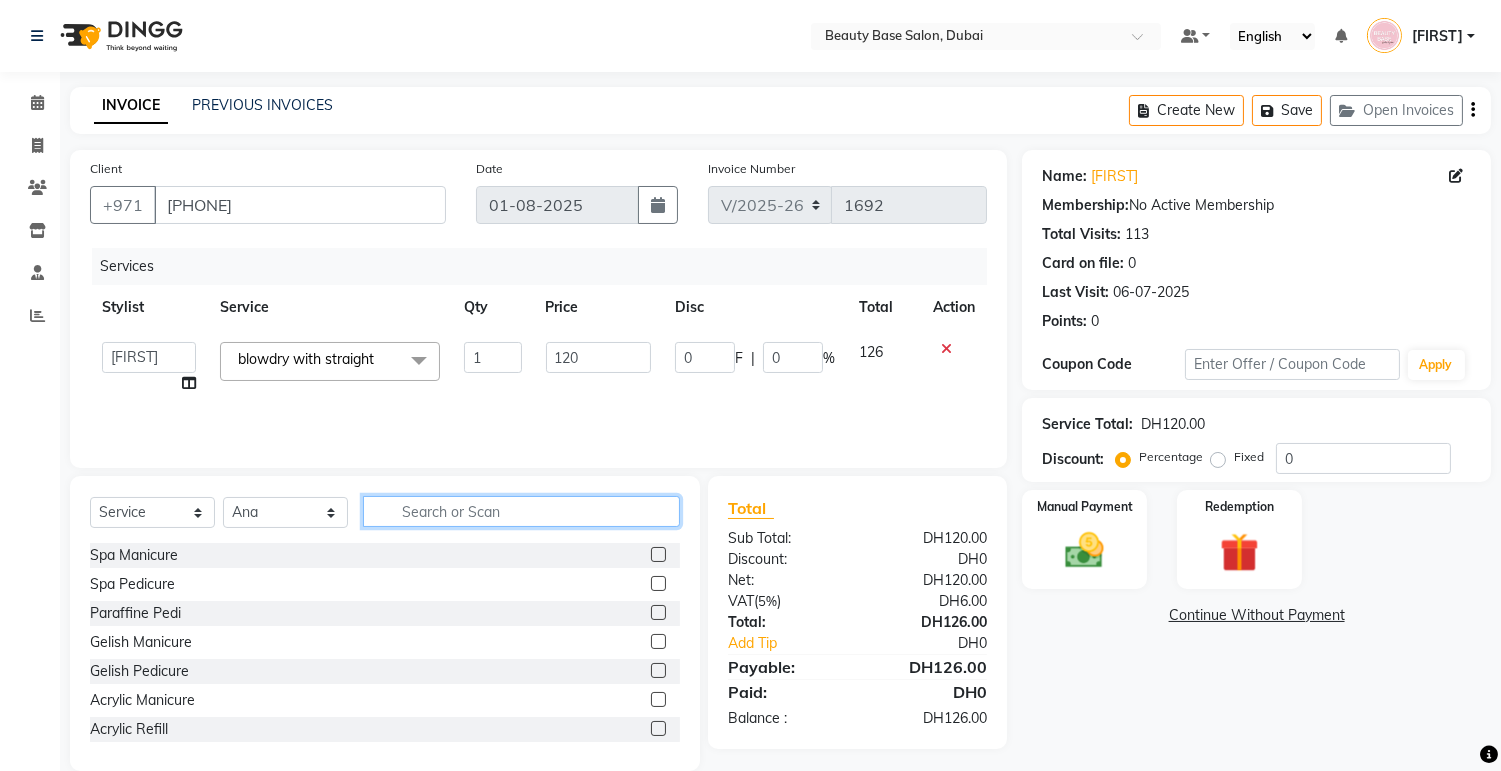 click 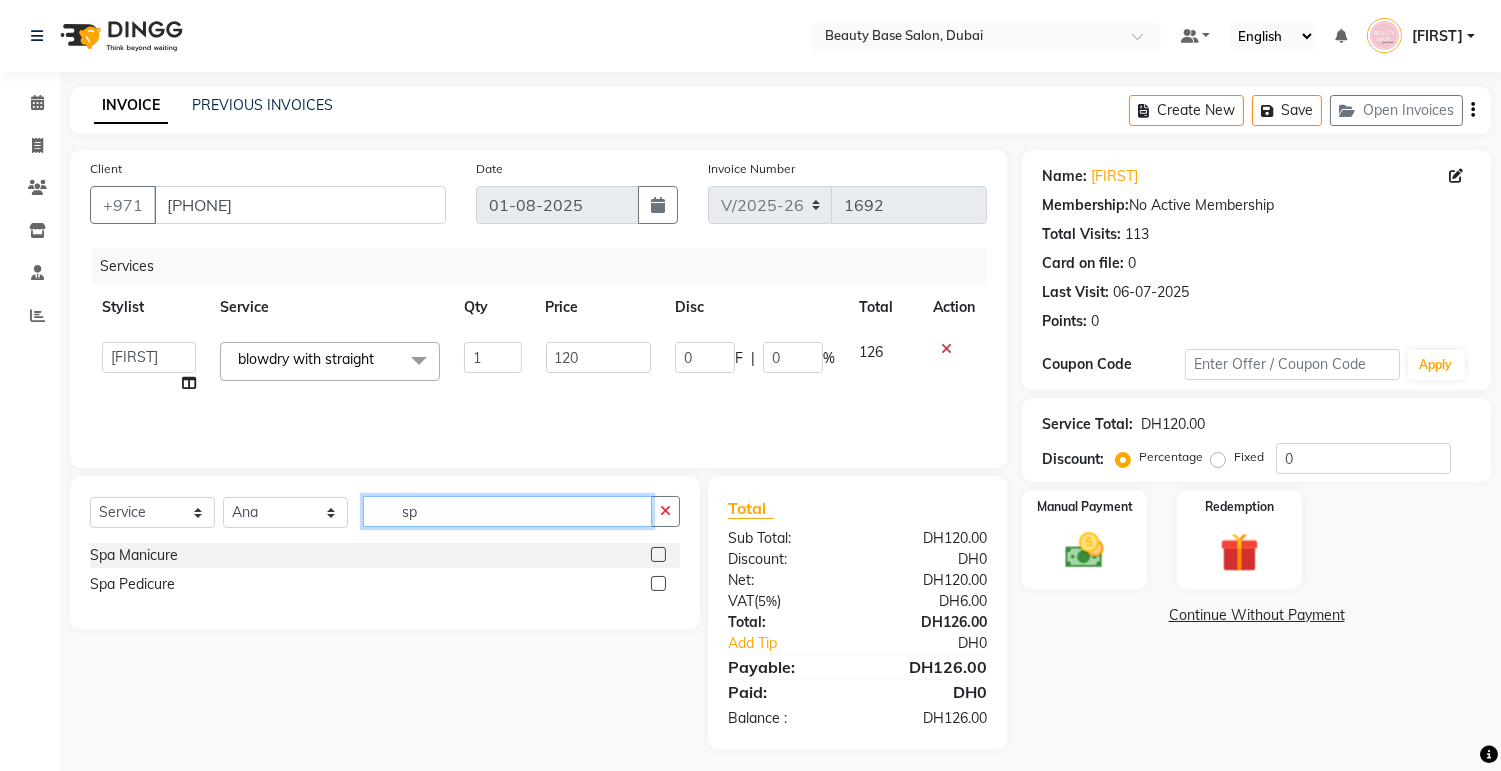 type on "sp" 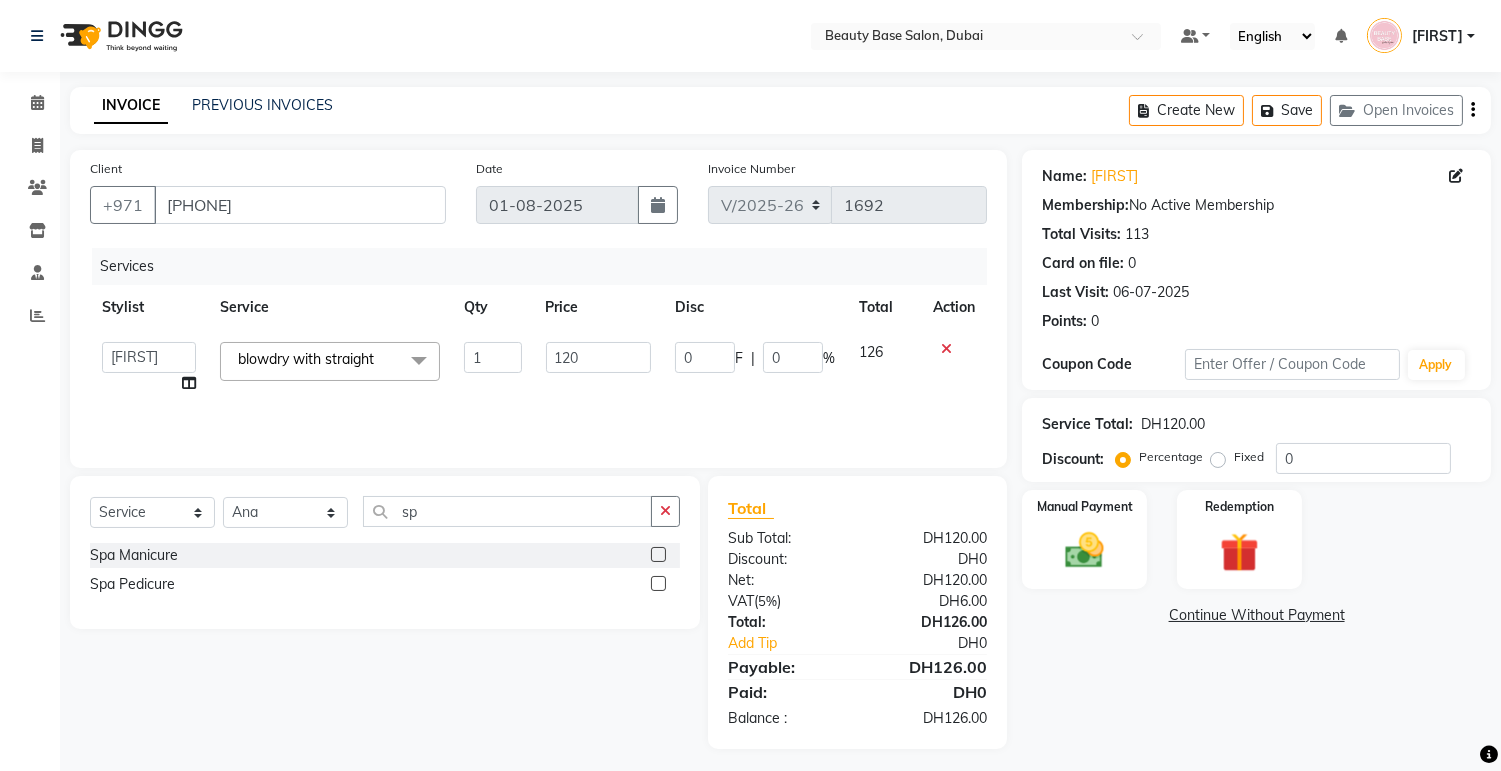 click 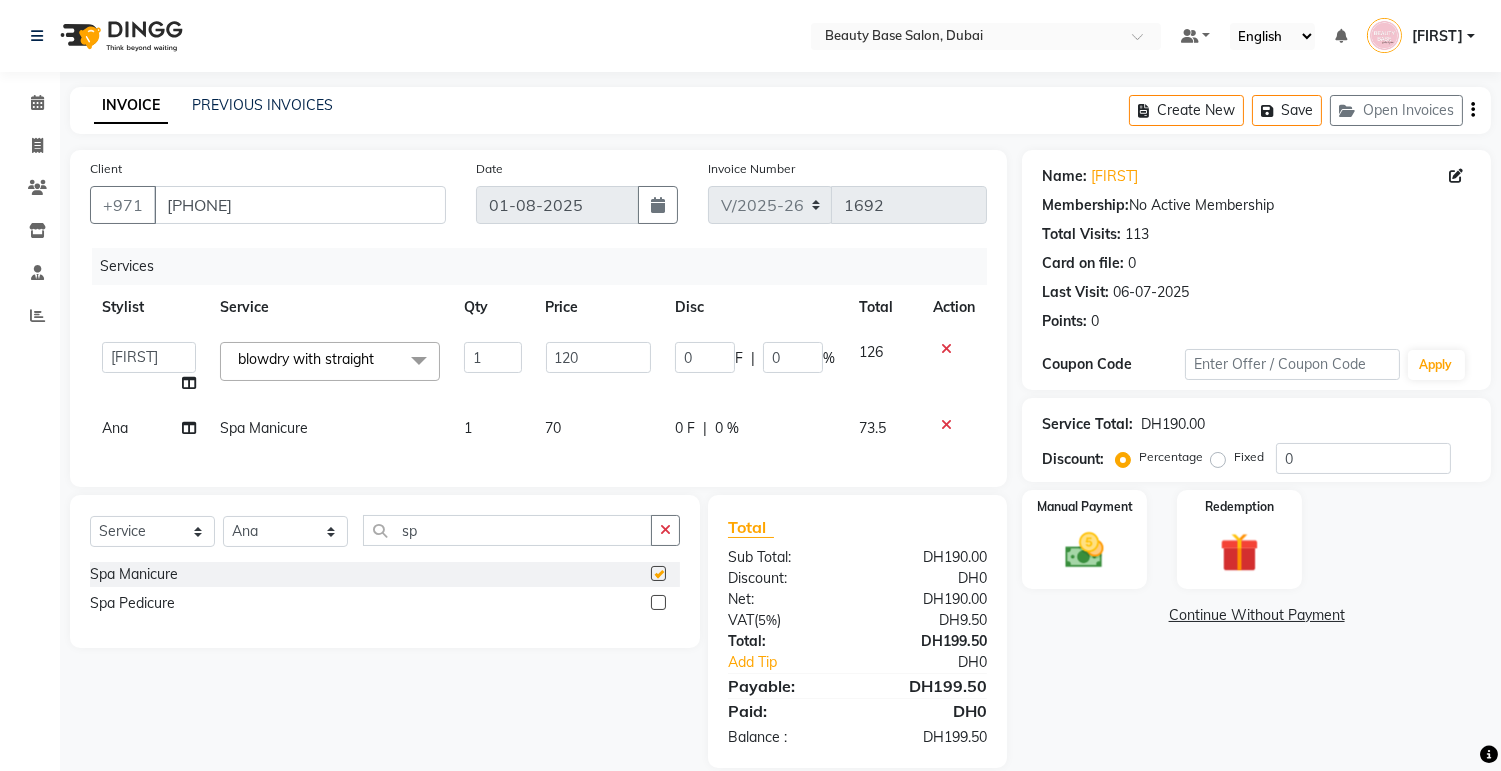 checkbox on "false" 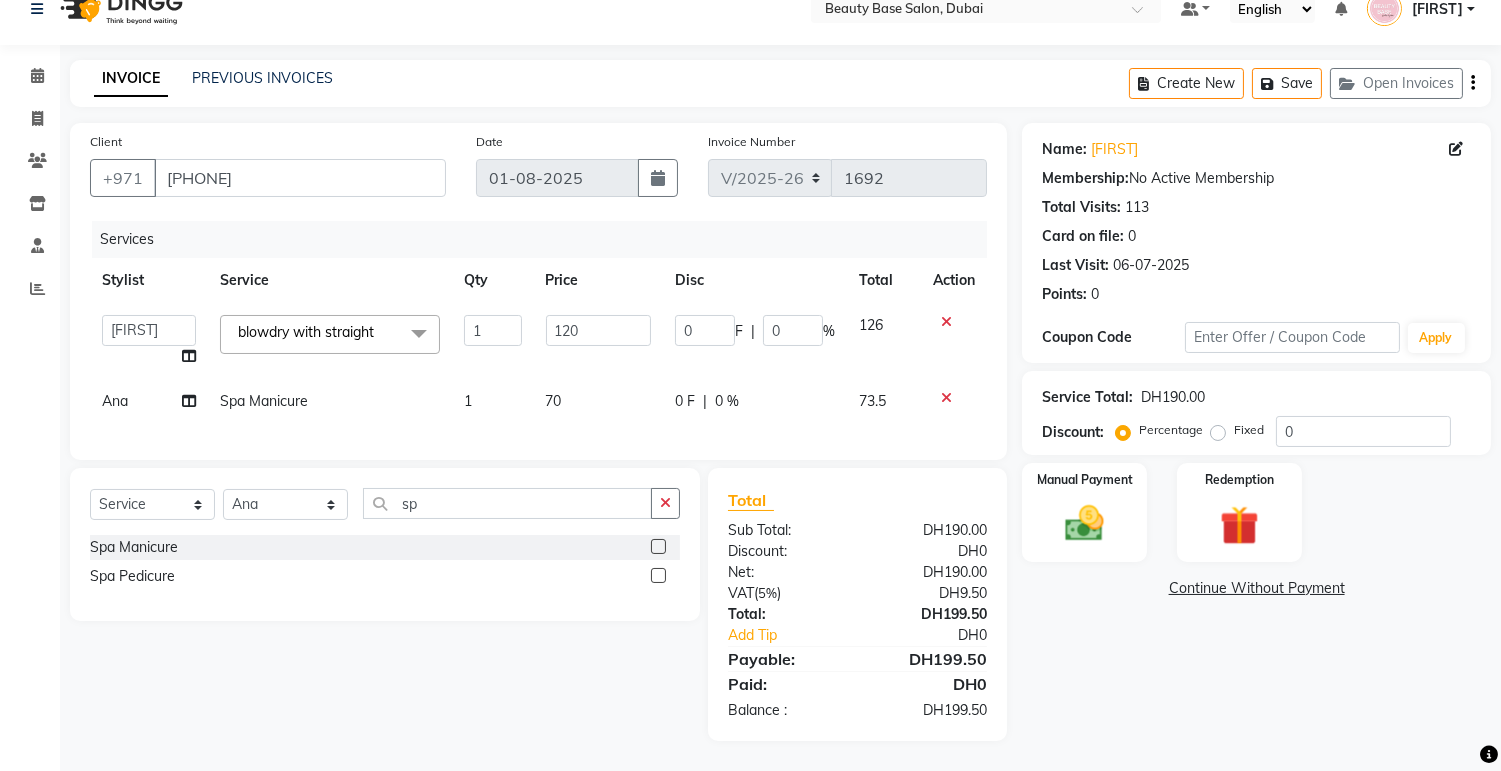 scroll, scrollTop: 43, scrollLeft: 0, axis: vertical 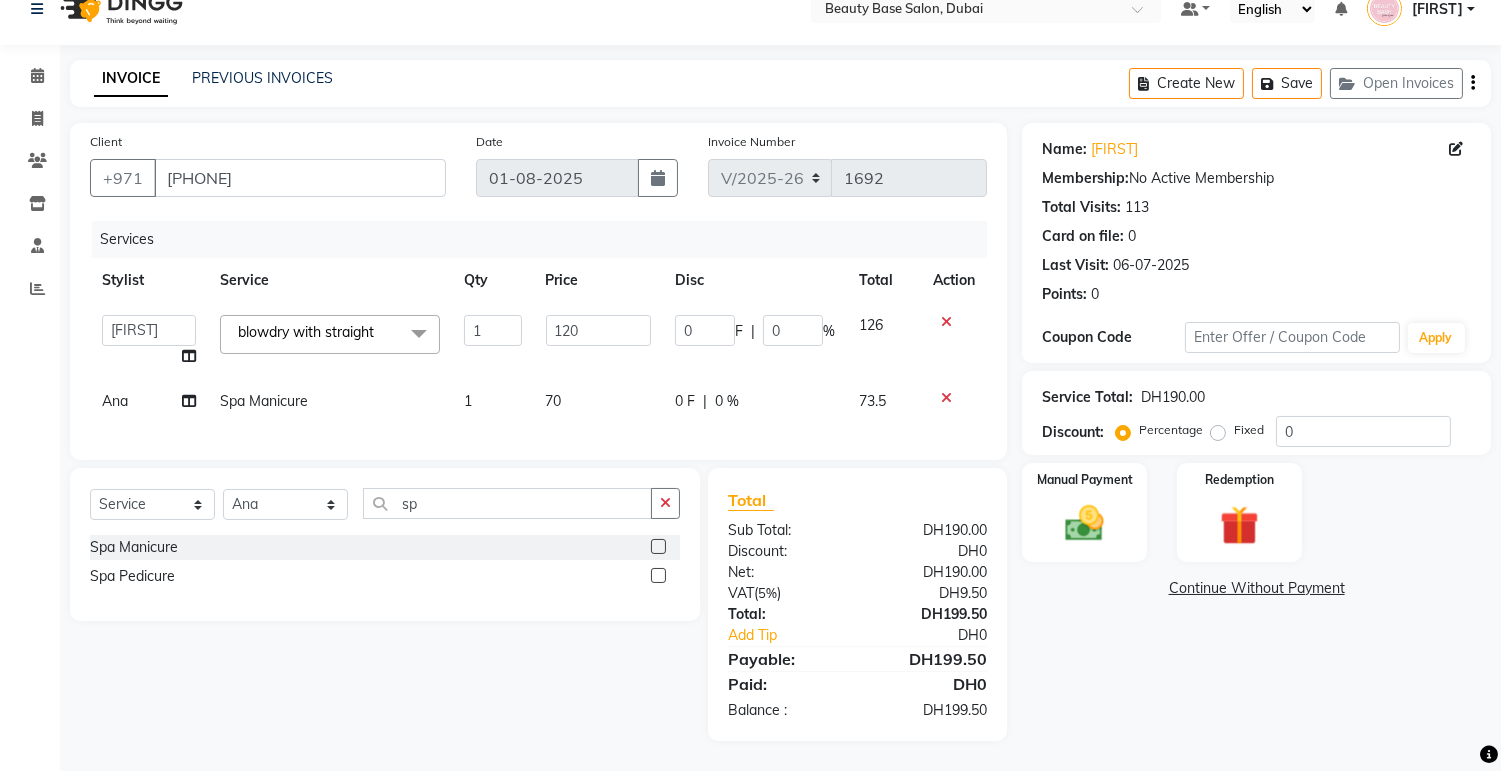 click on "Fixed" 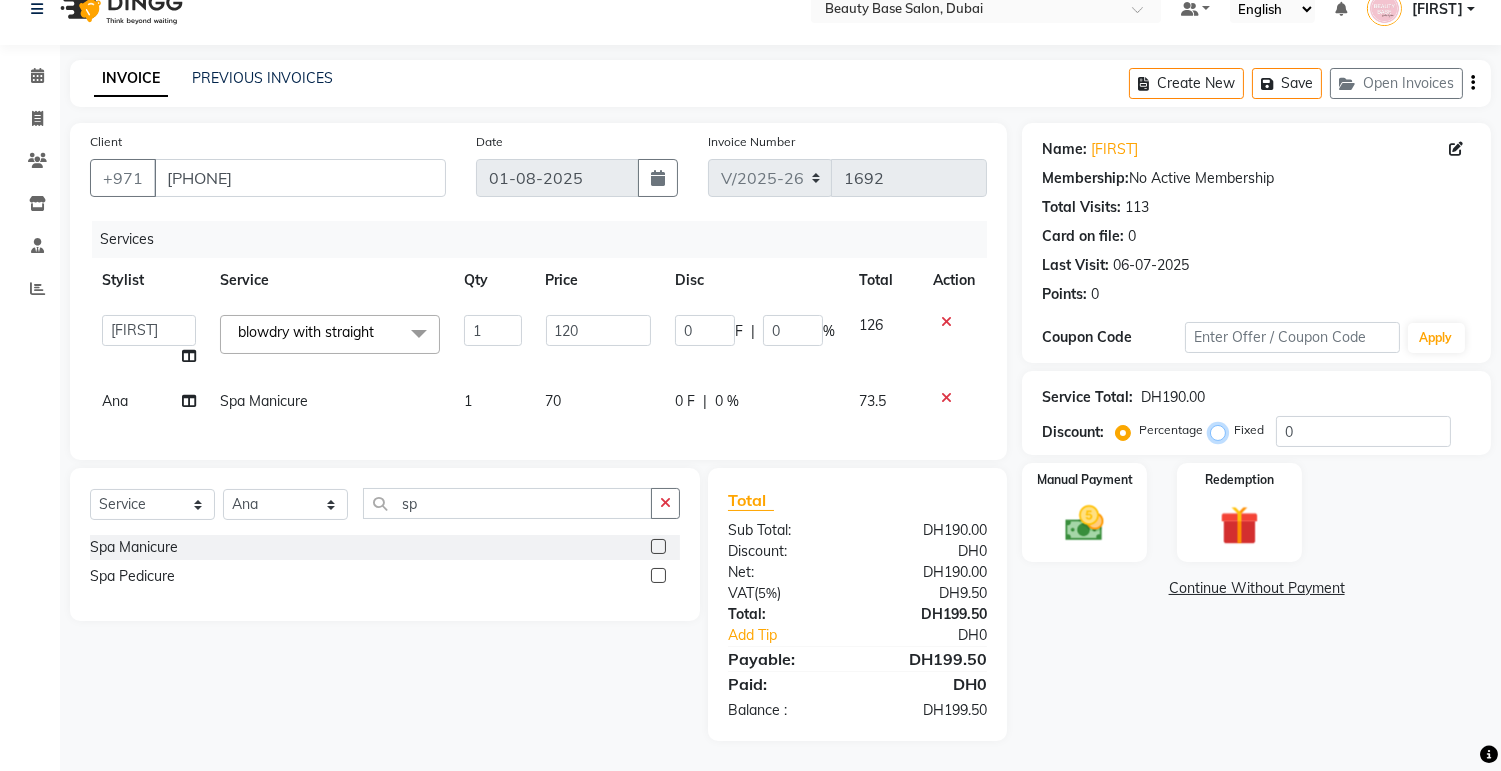 click on "Fixed" at bounding box center [1222, 430] 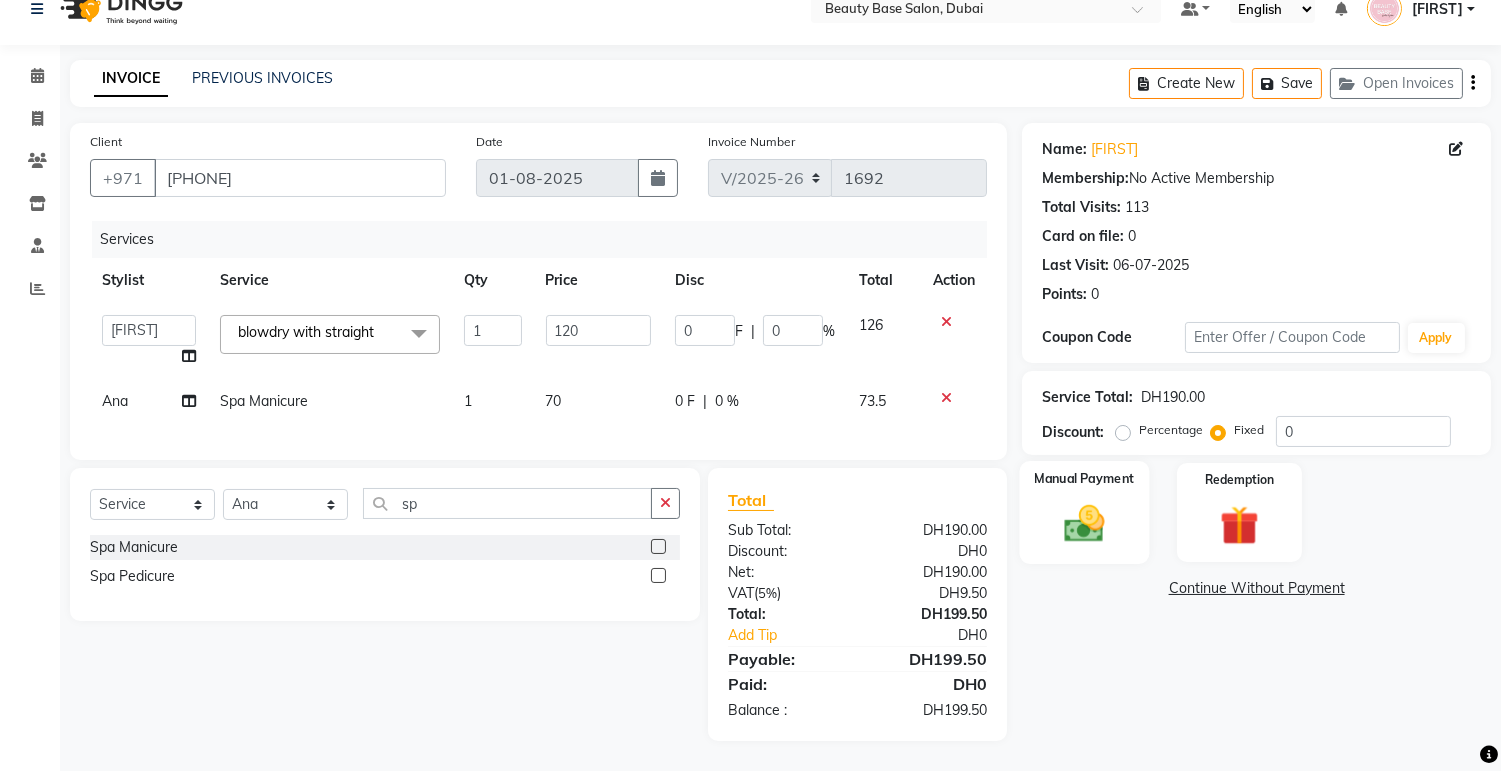 click 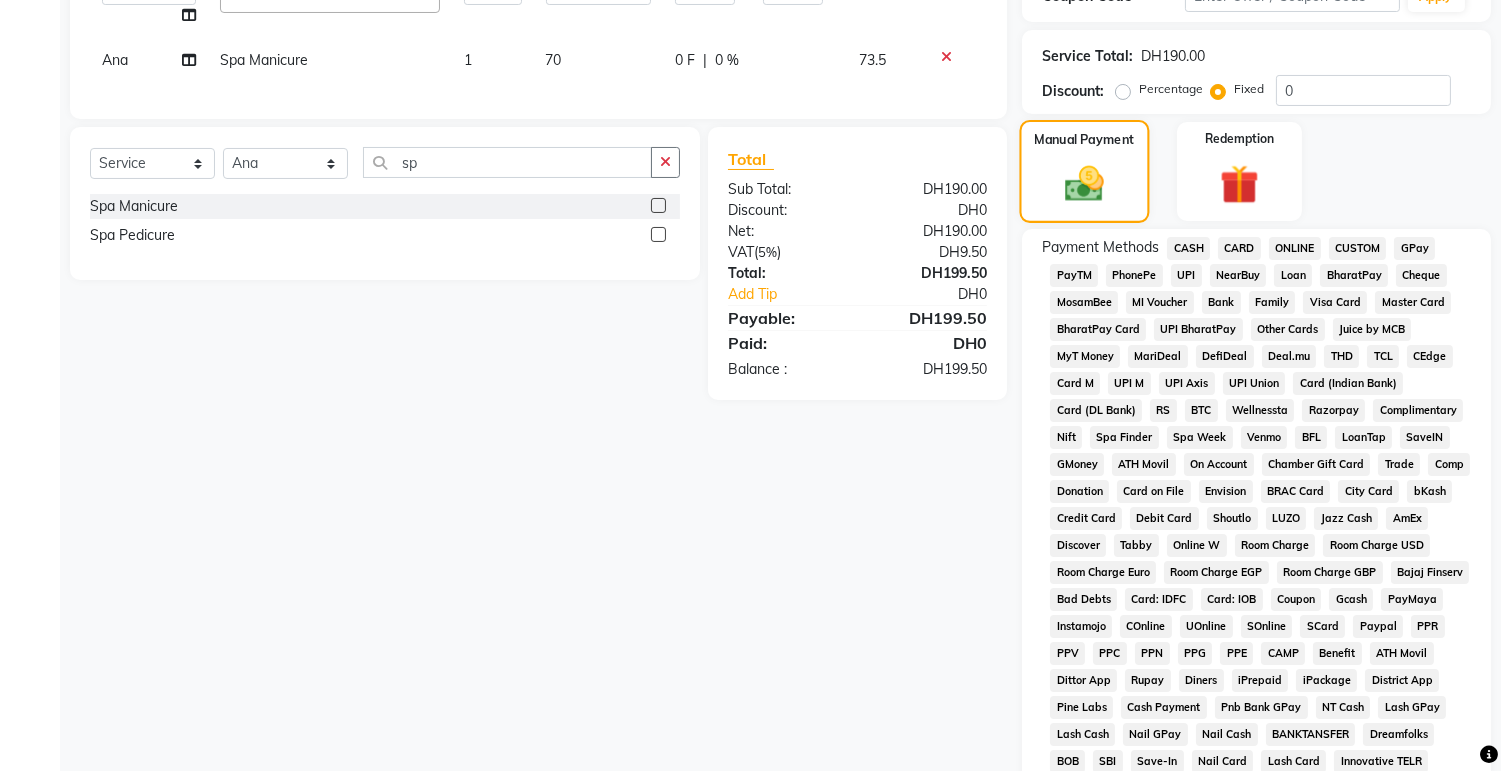 scroll, scrollTop: 370, scrollLeft: 0, axis: vertical 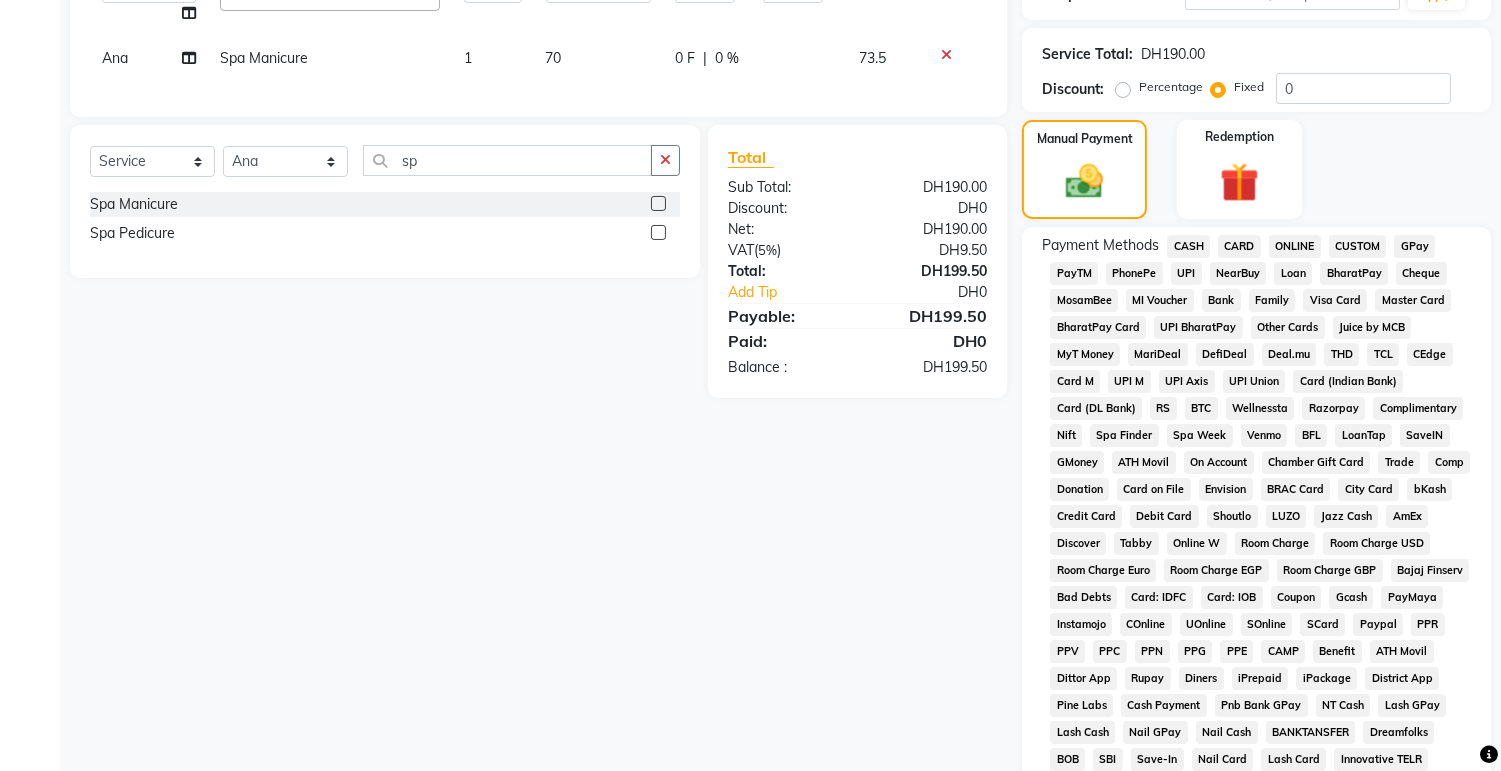 click on "CARD" 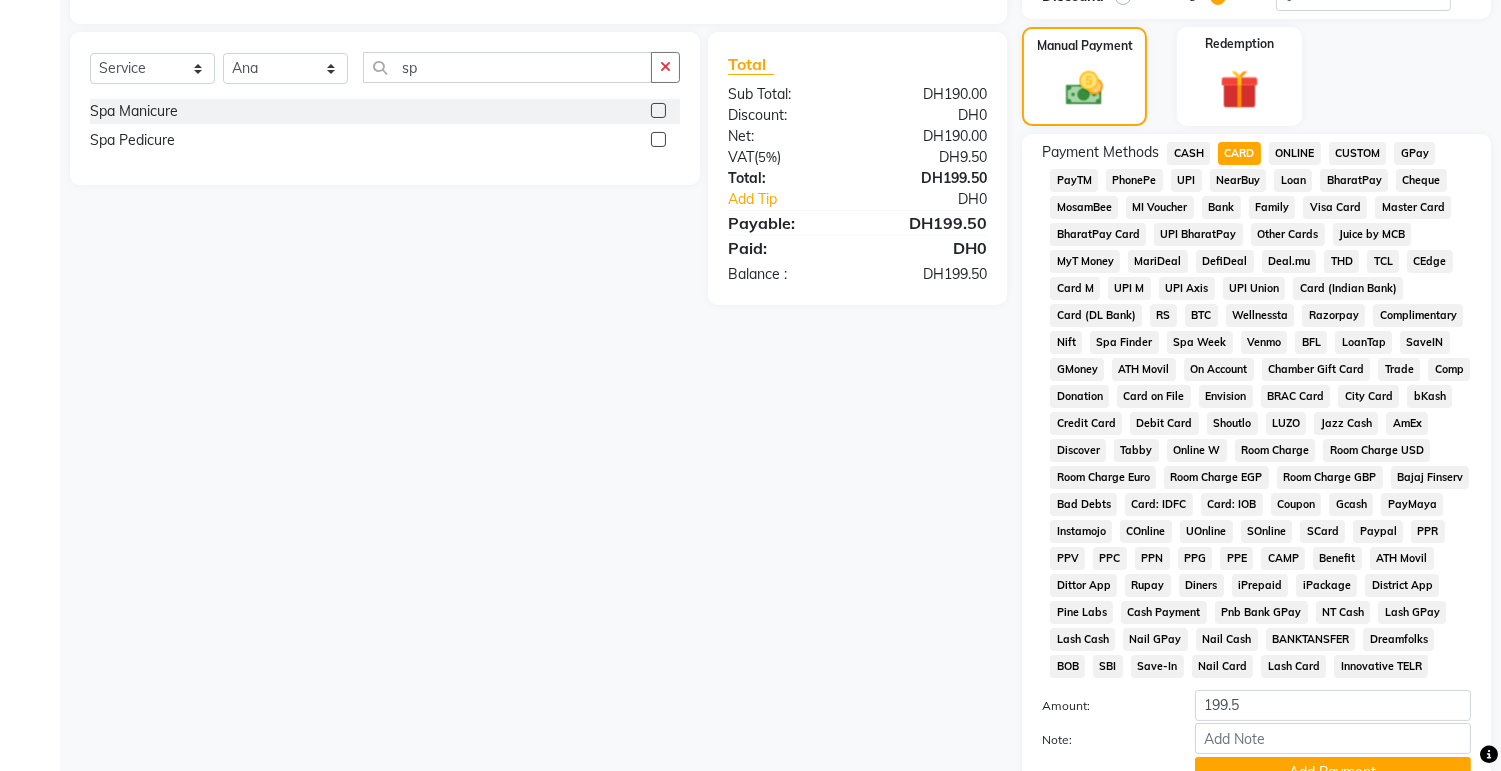 scroll, scrollTop: 563, scrollLeft: 0, axis: vertical 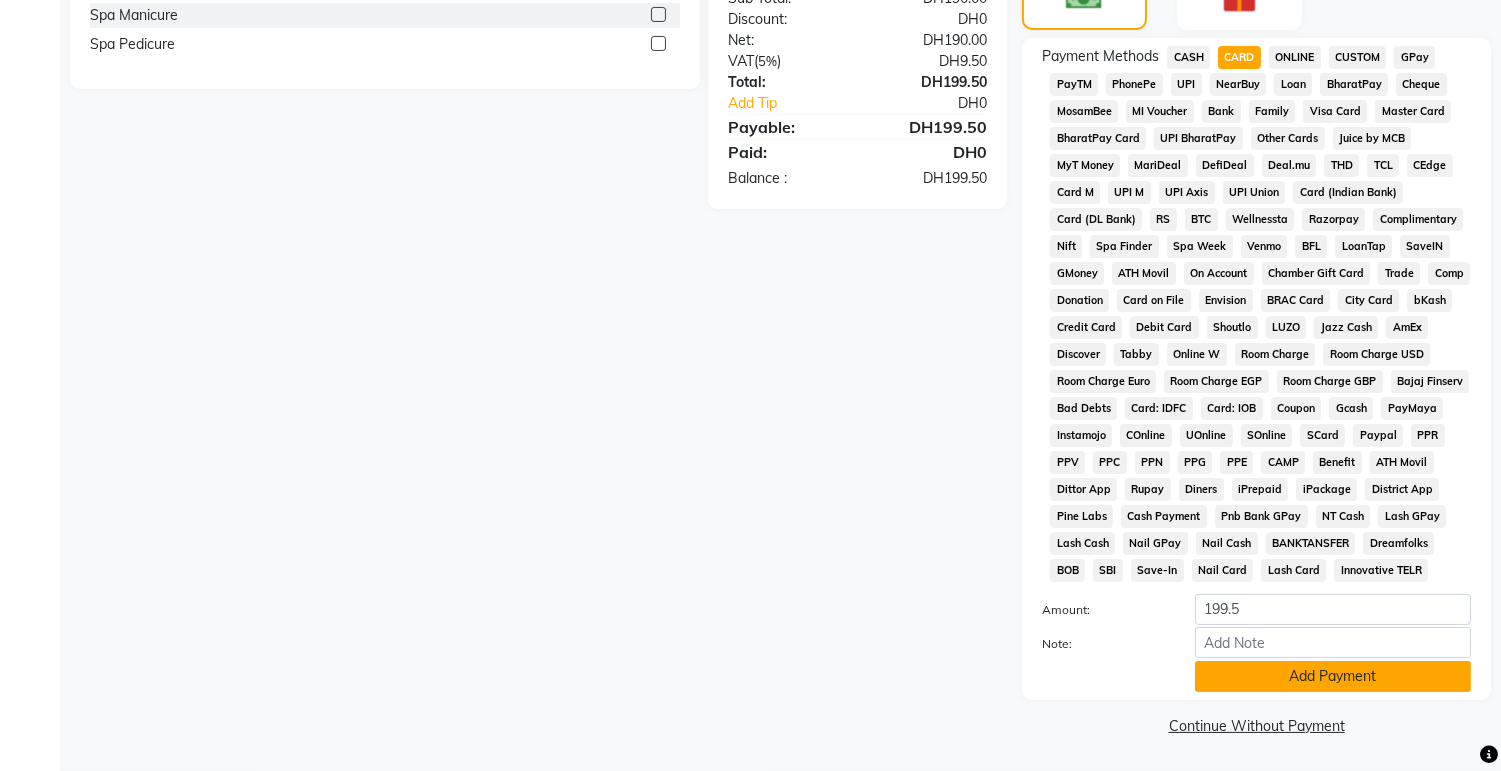 click on "Add Payment" 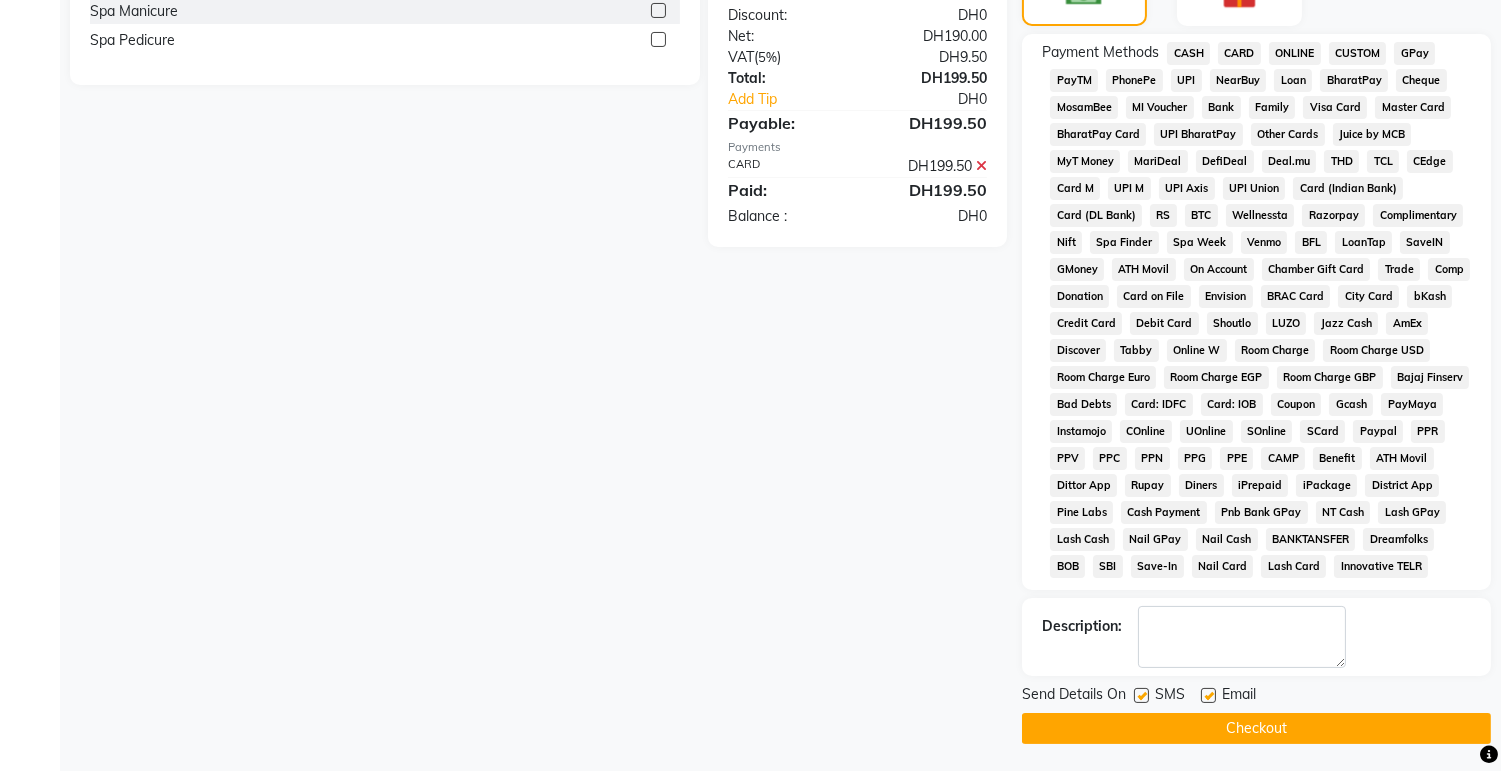 scroll, scrollTop: 570, scrollLeft: 0, axis: vertical 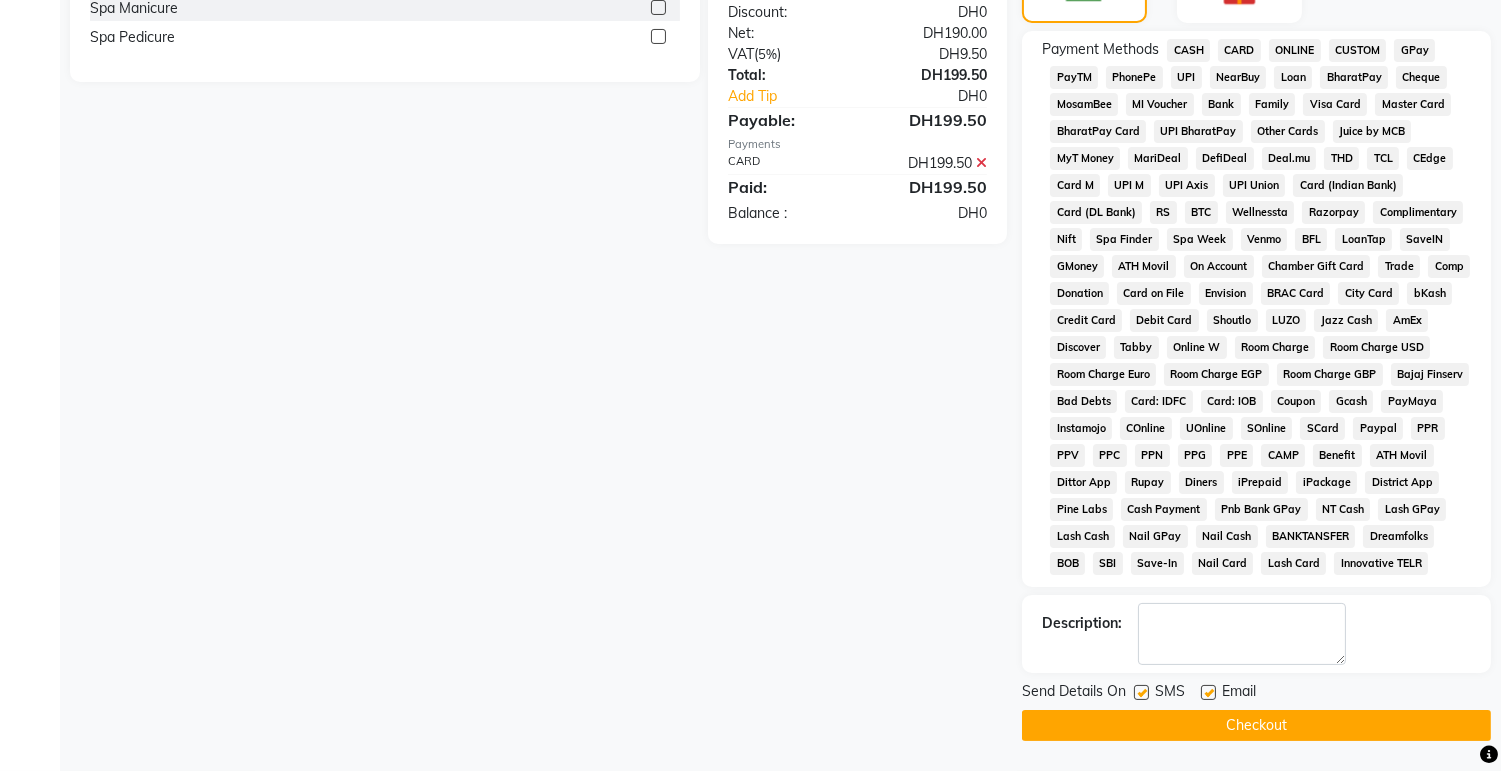 click on "Checkout" 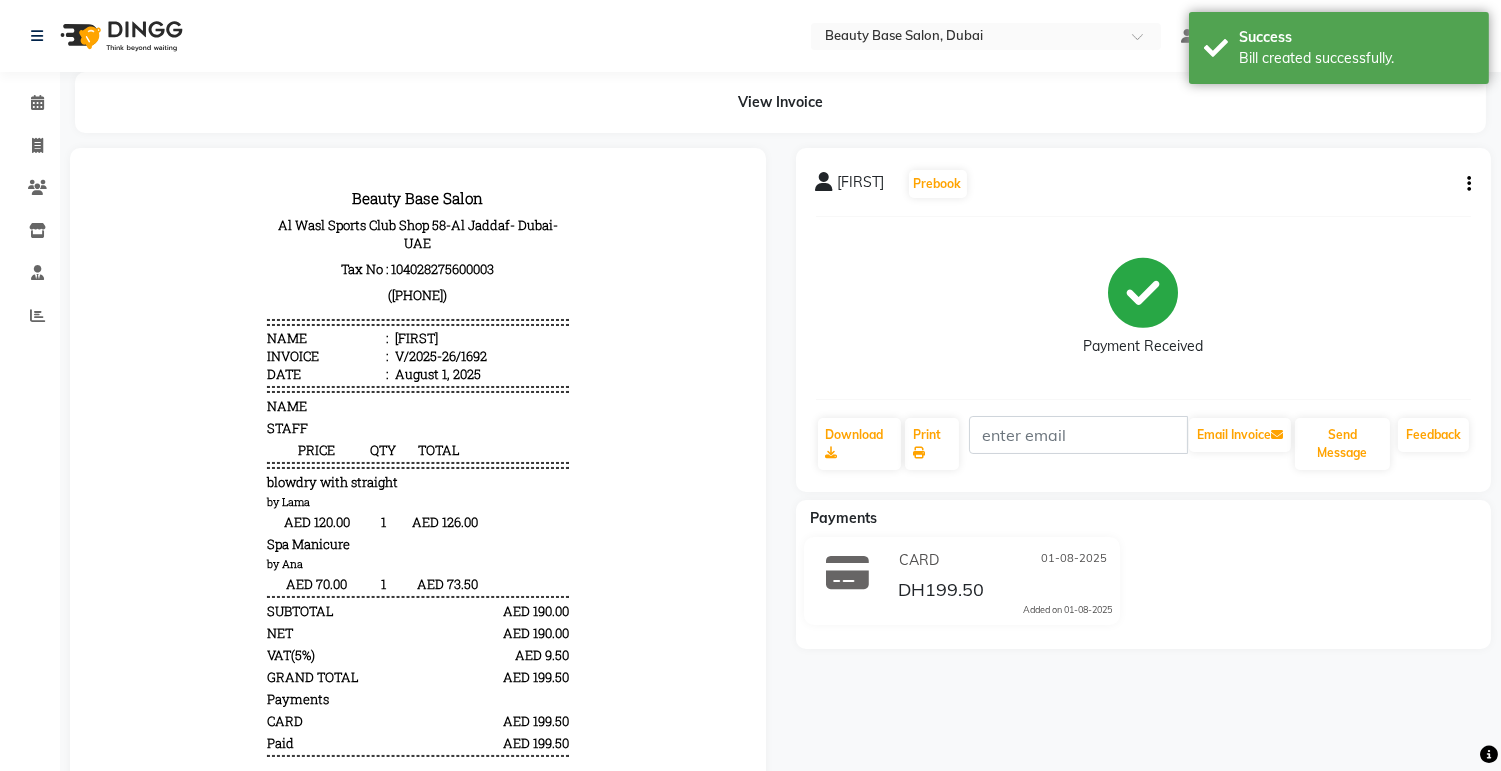 scroll, scrollTop: 0, scrollLeft: 0, axis: both 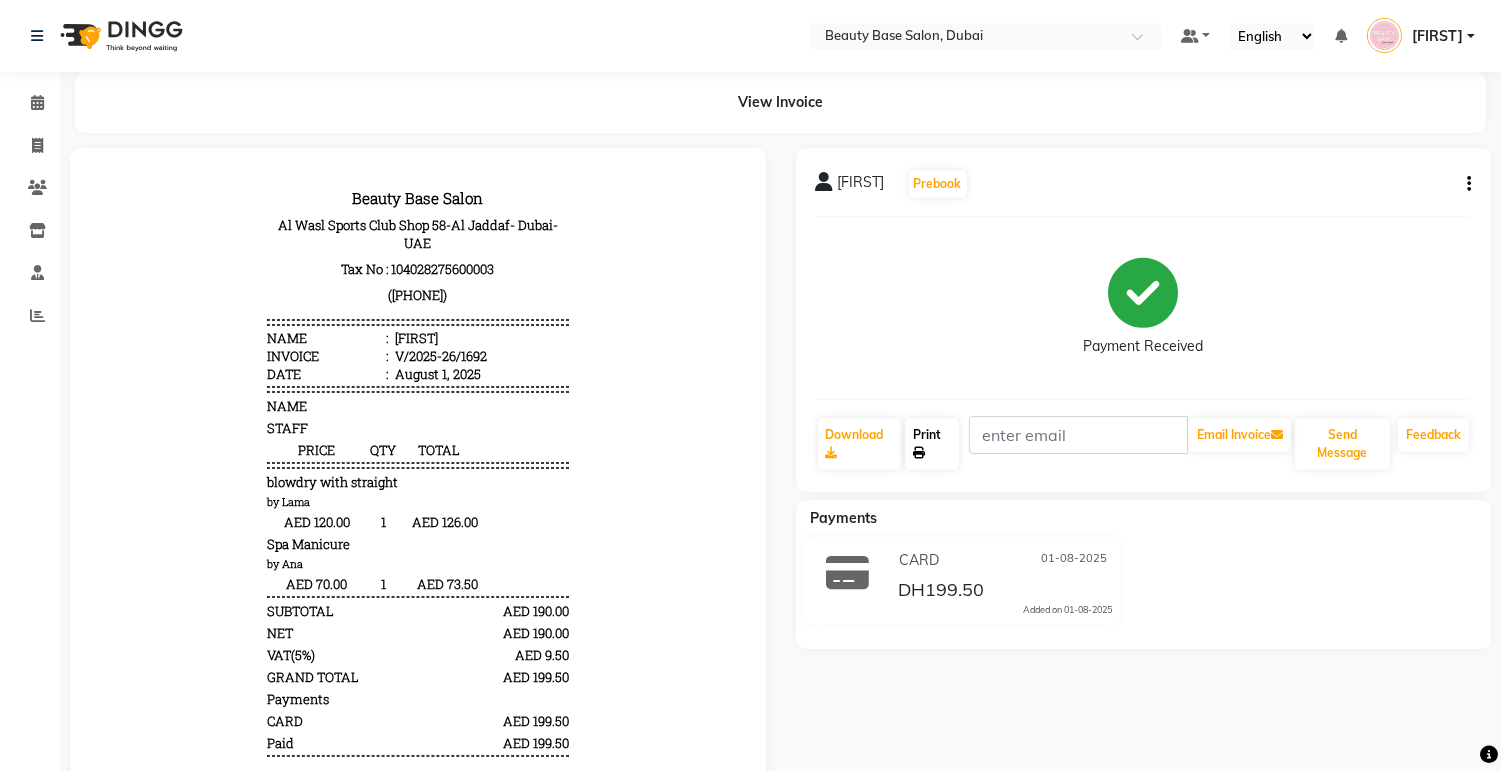 click on "Print" 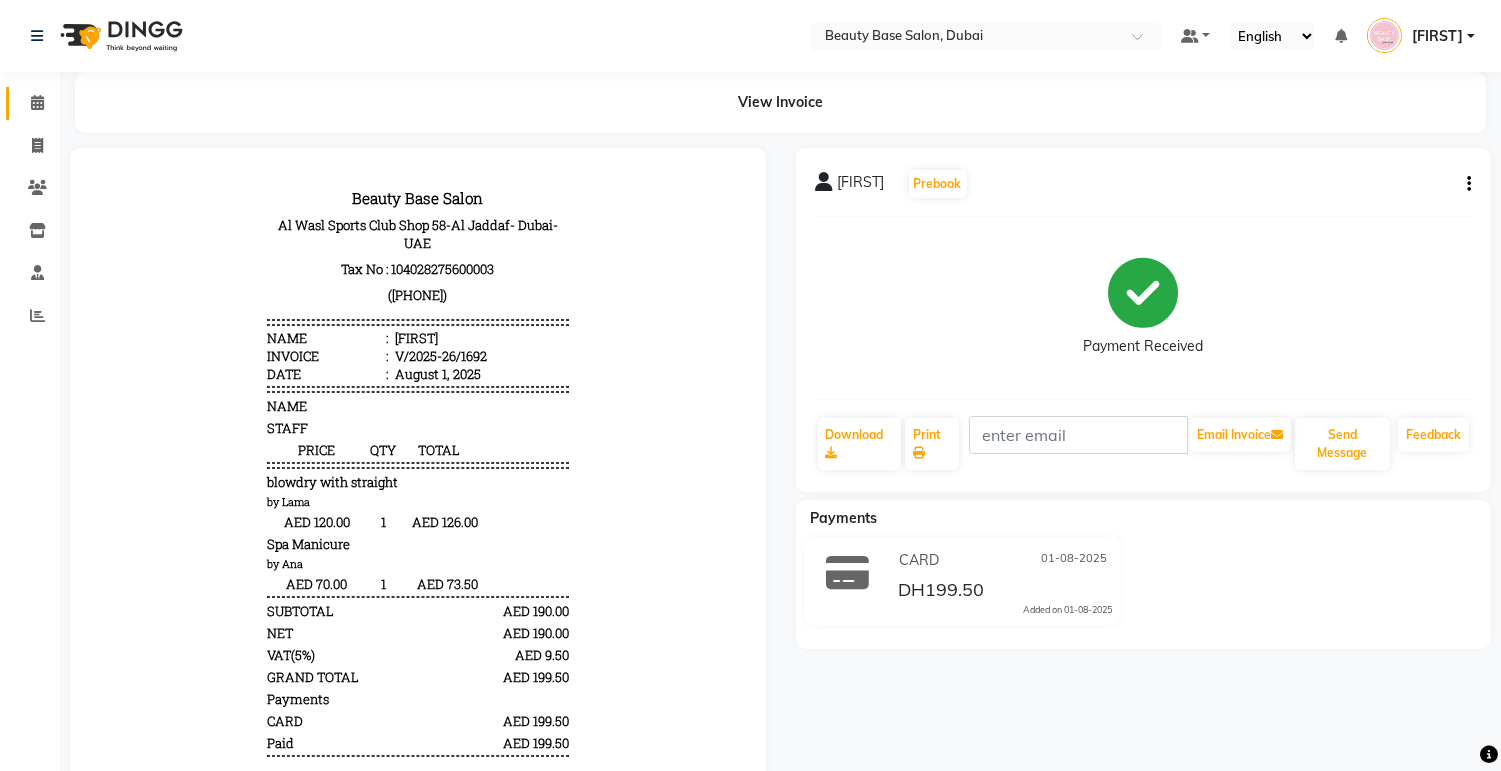 click 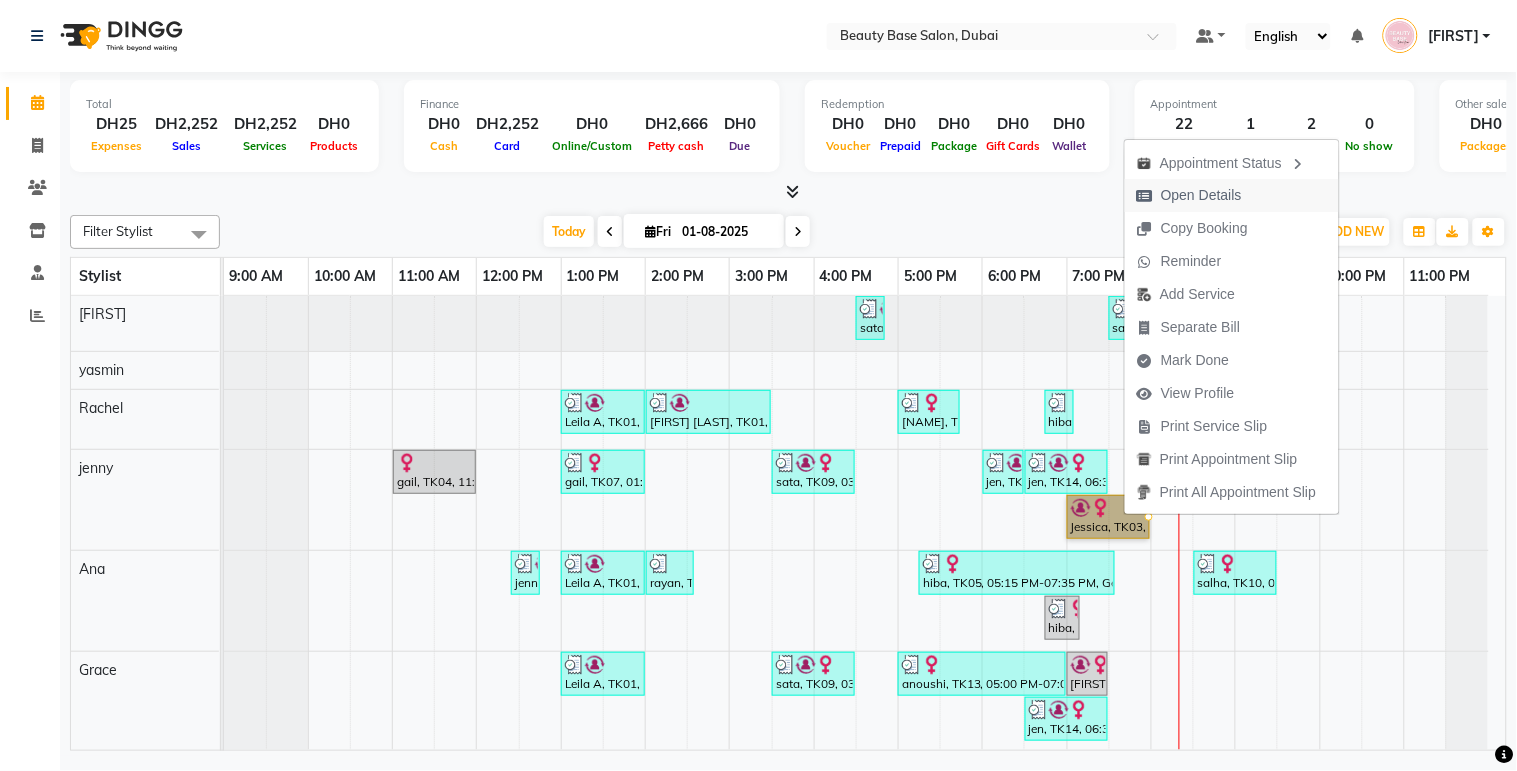 click on "Open Details" at bounding box center (1201, 195) 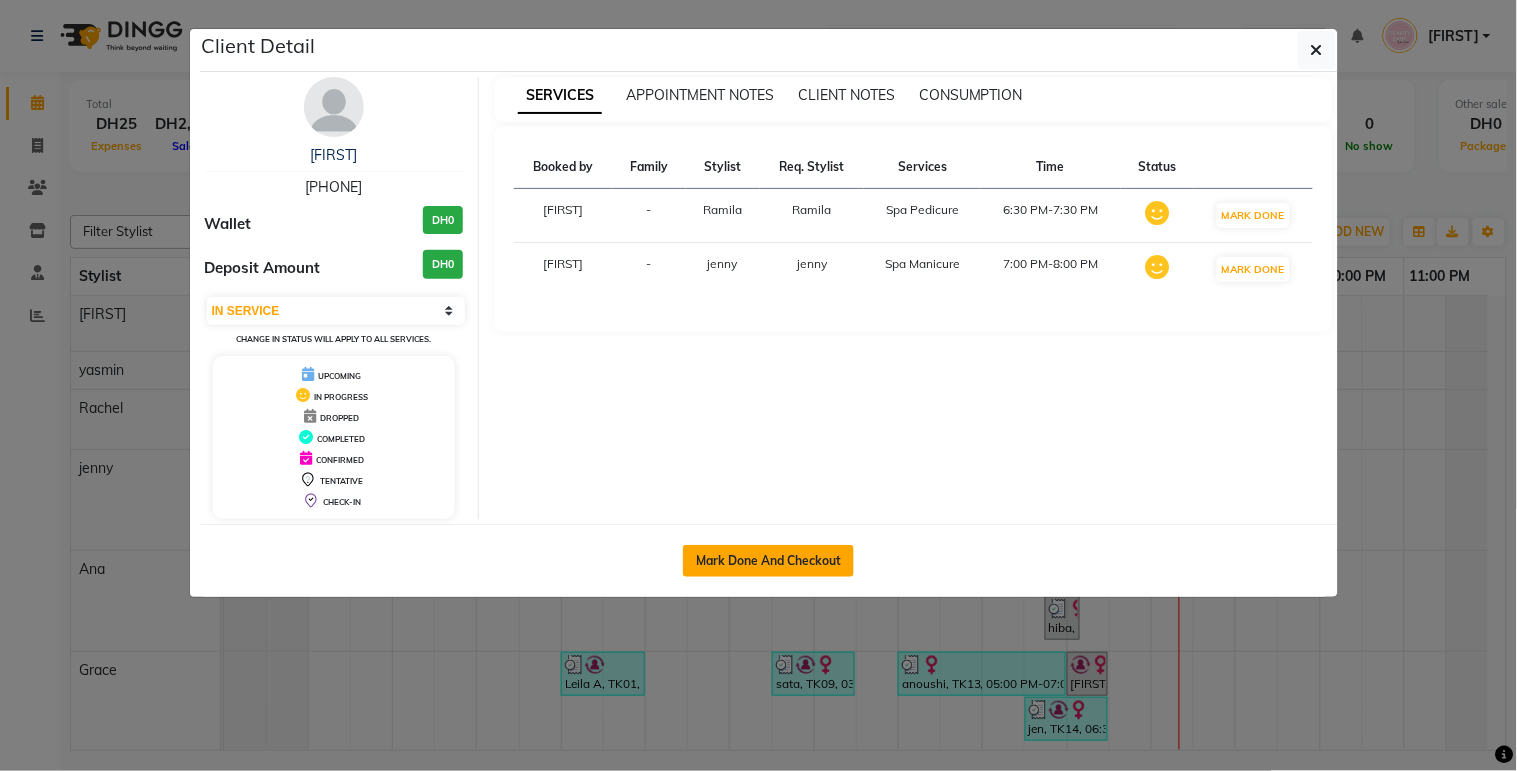 click on "Mark Done And Checkout" 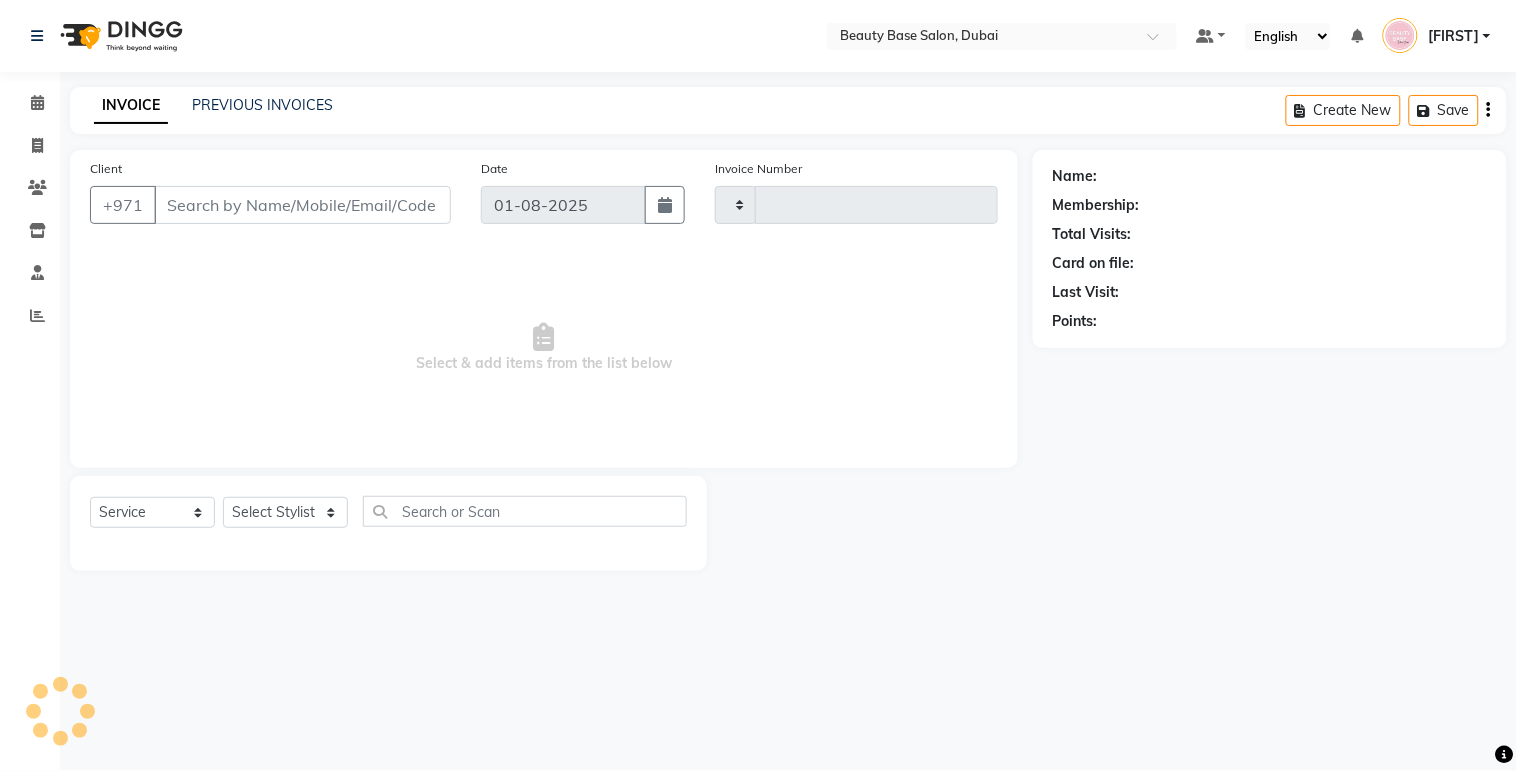 type on "1693" 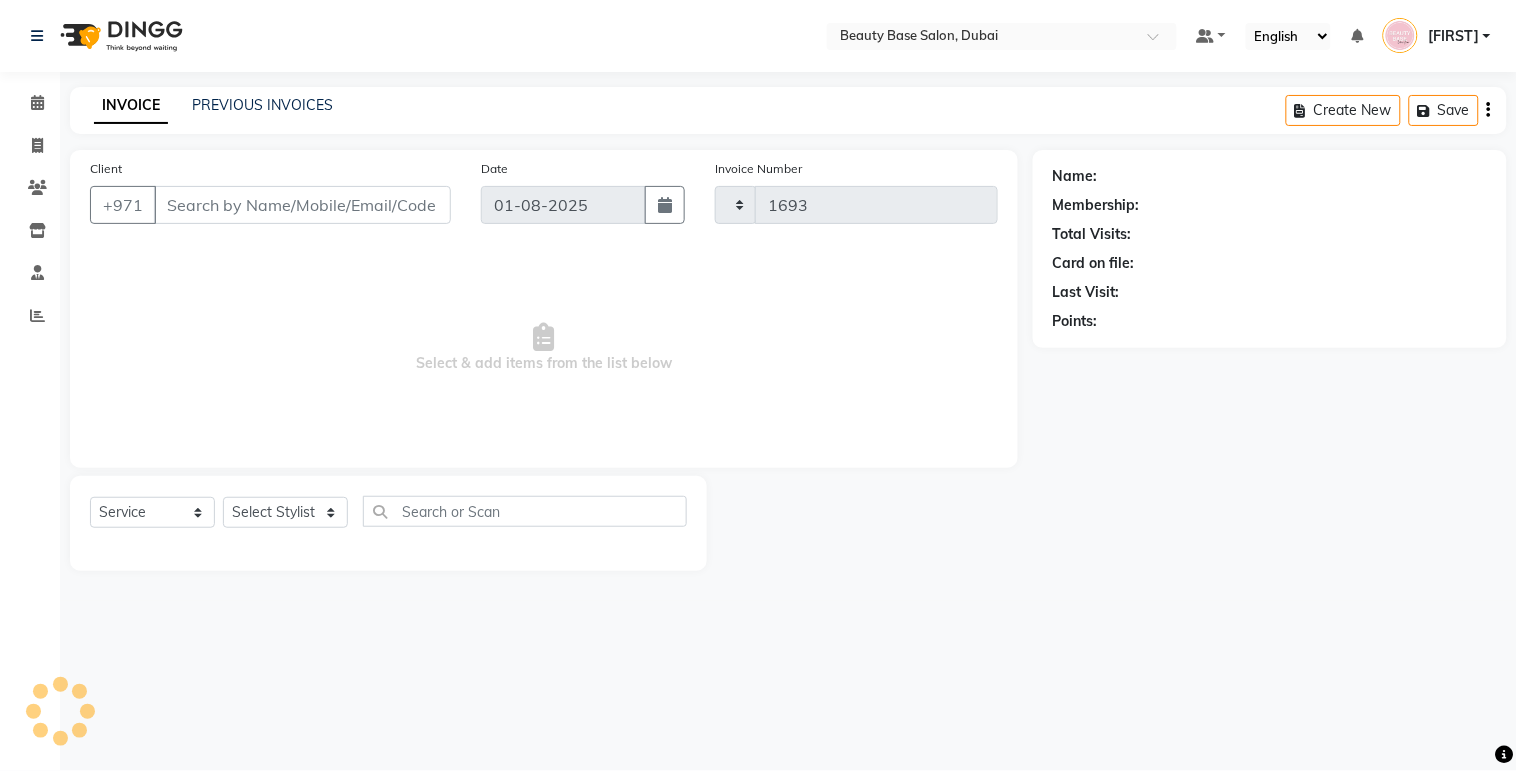 select on "813" 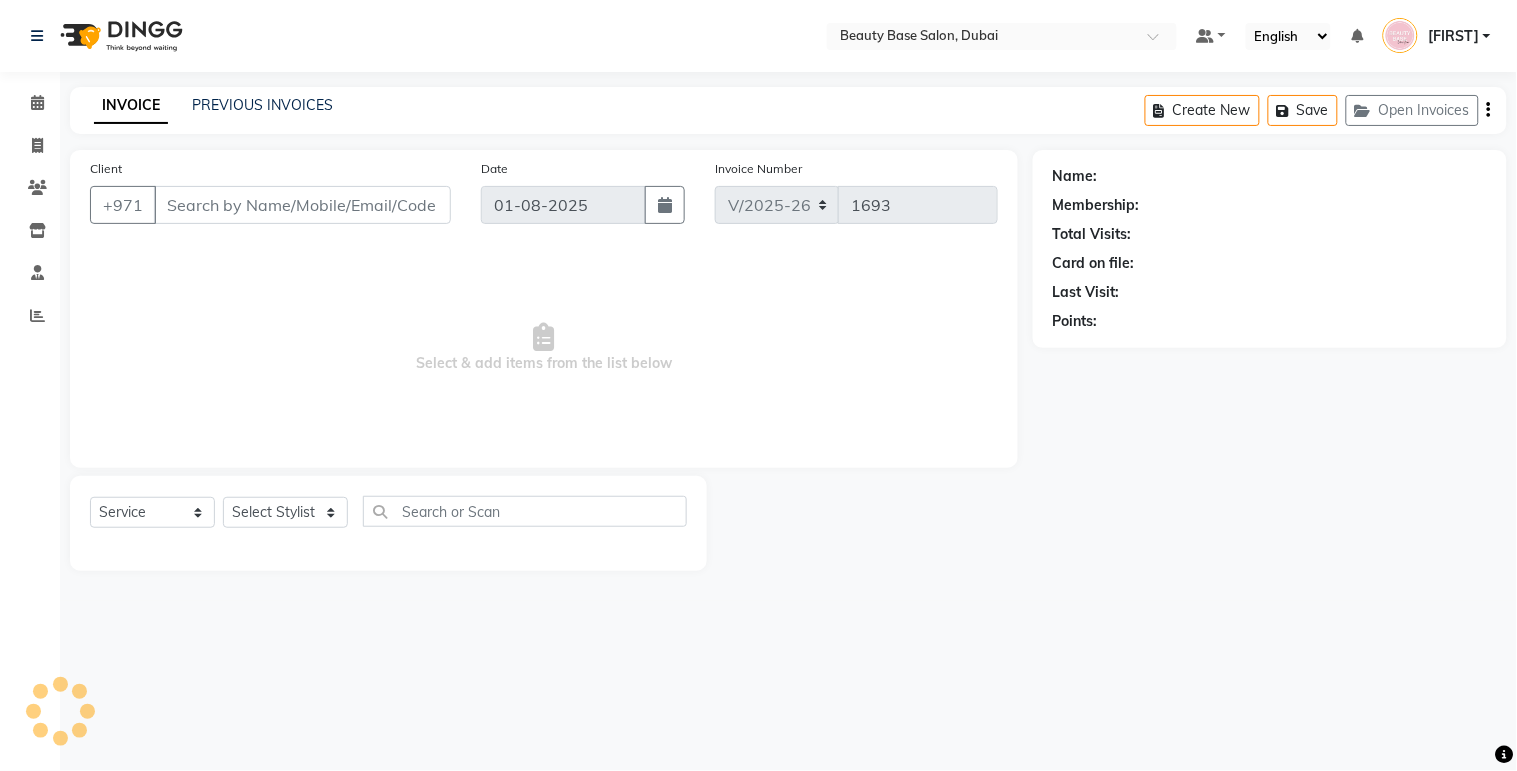 type on "[PHONE]" 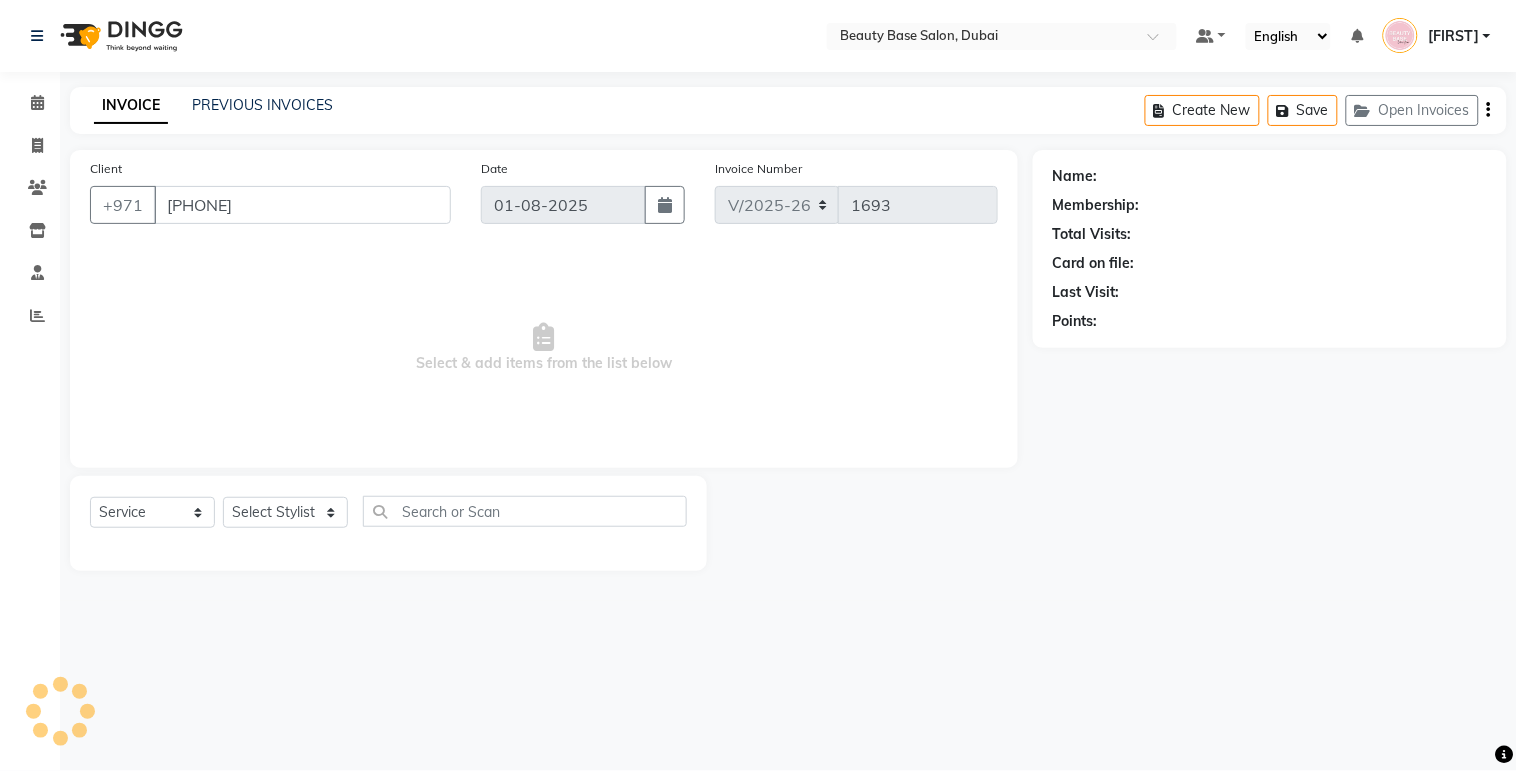 select on "30434" 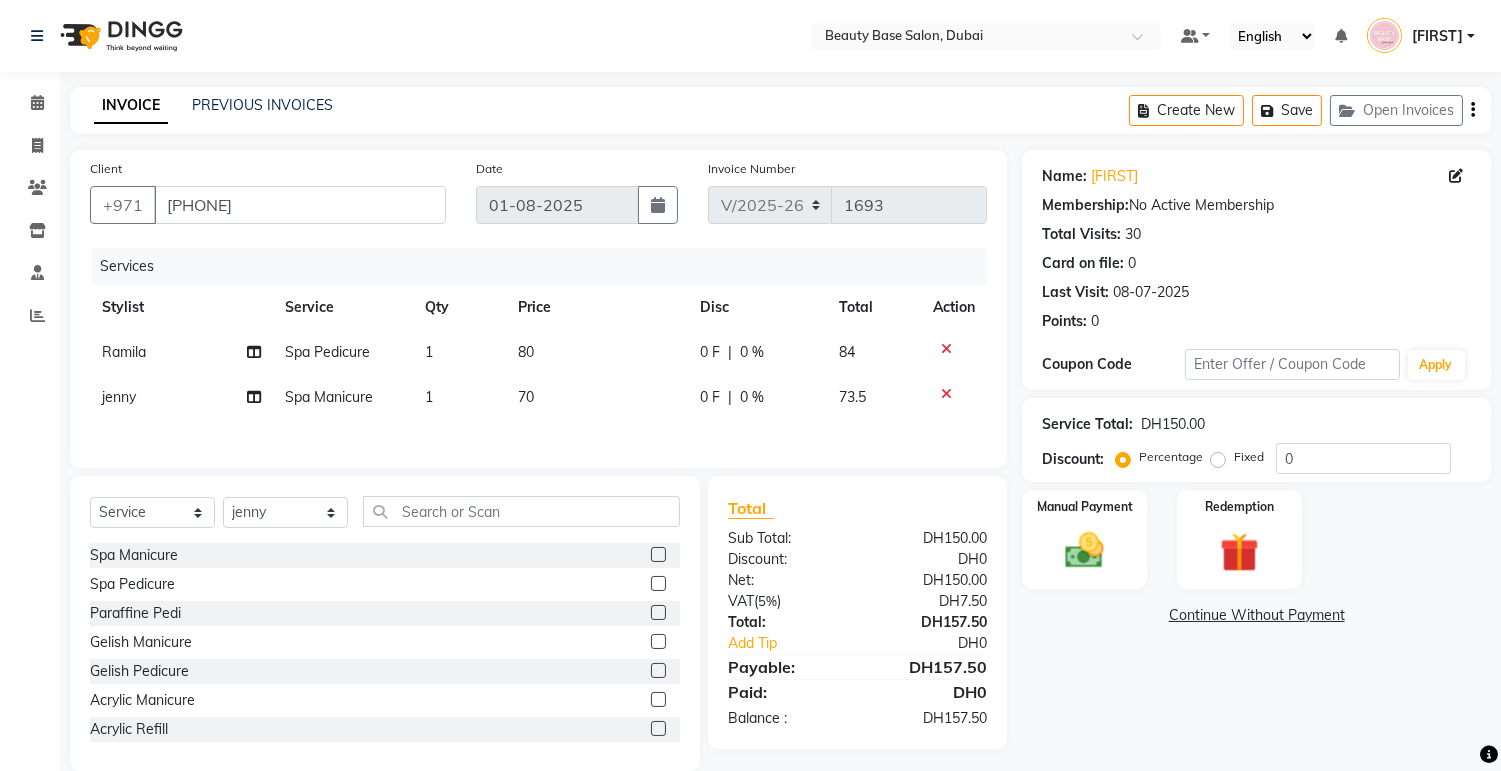 click on "Spa Manicure" 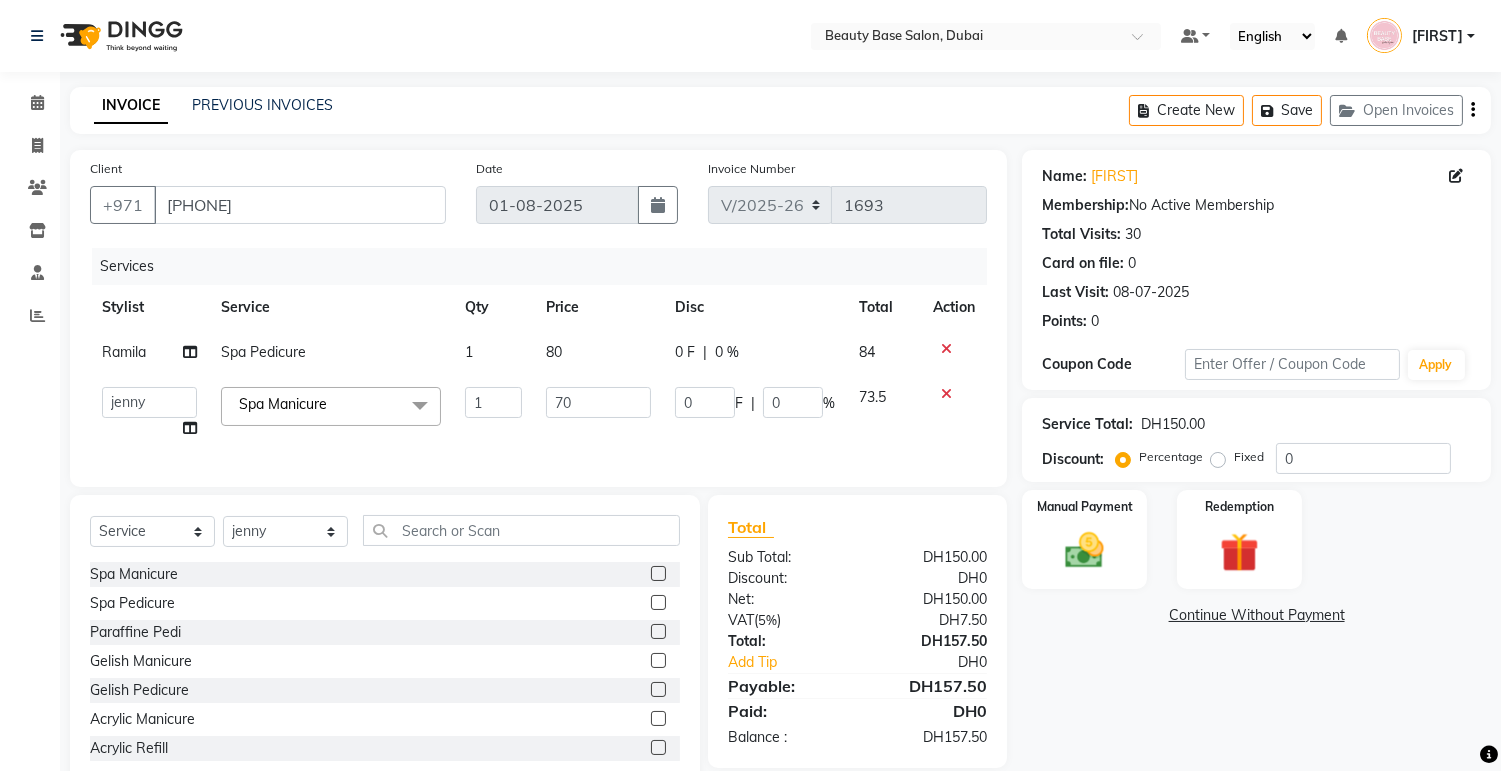 click on "Spa Manicure  x" 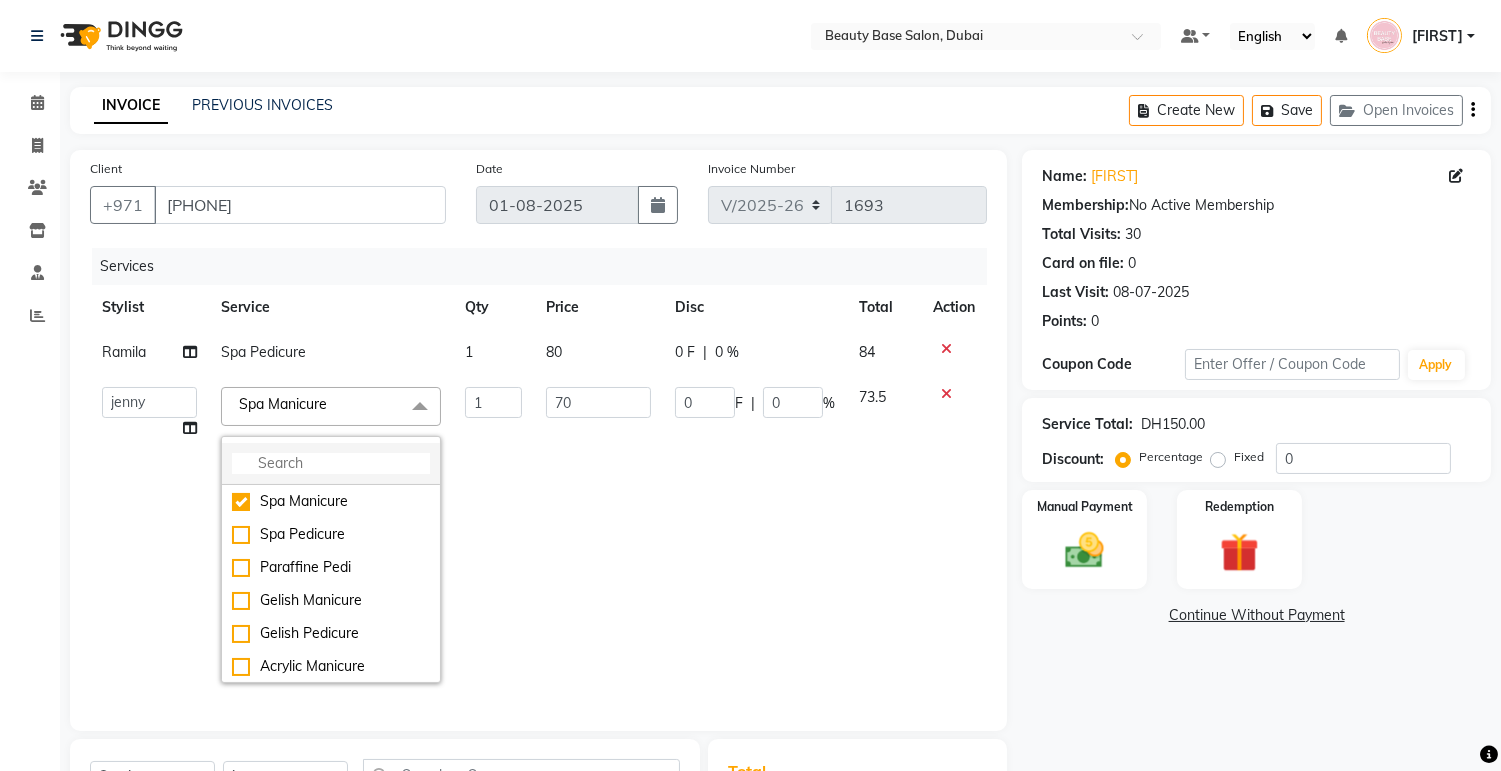 click 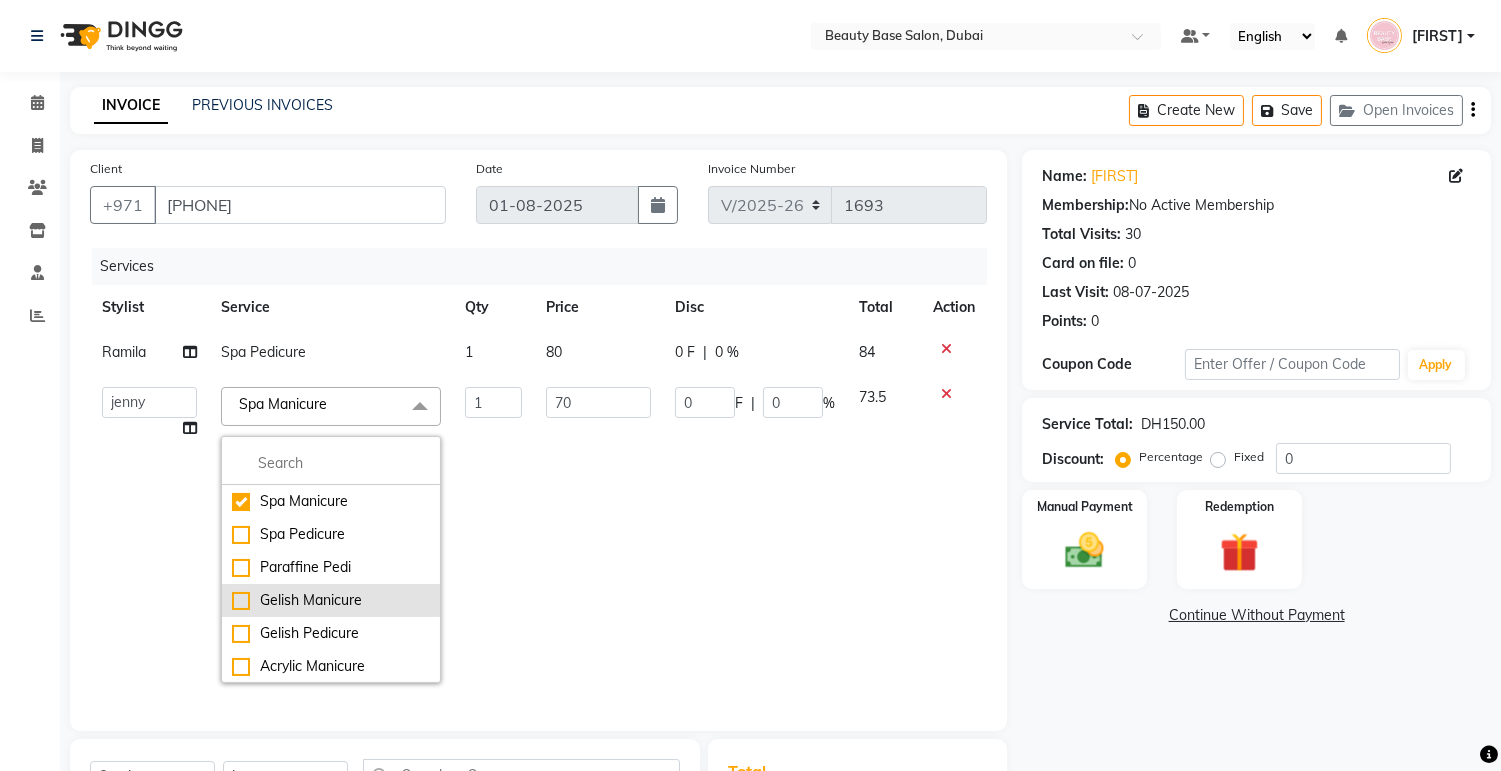 click on "Gelish Manicure" 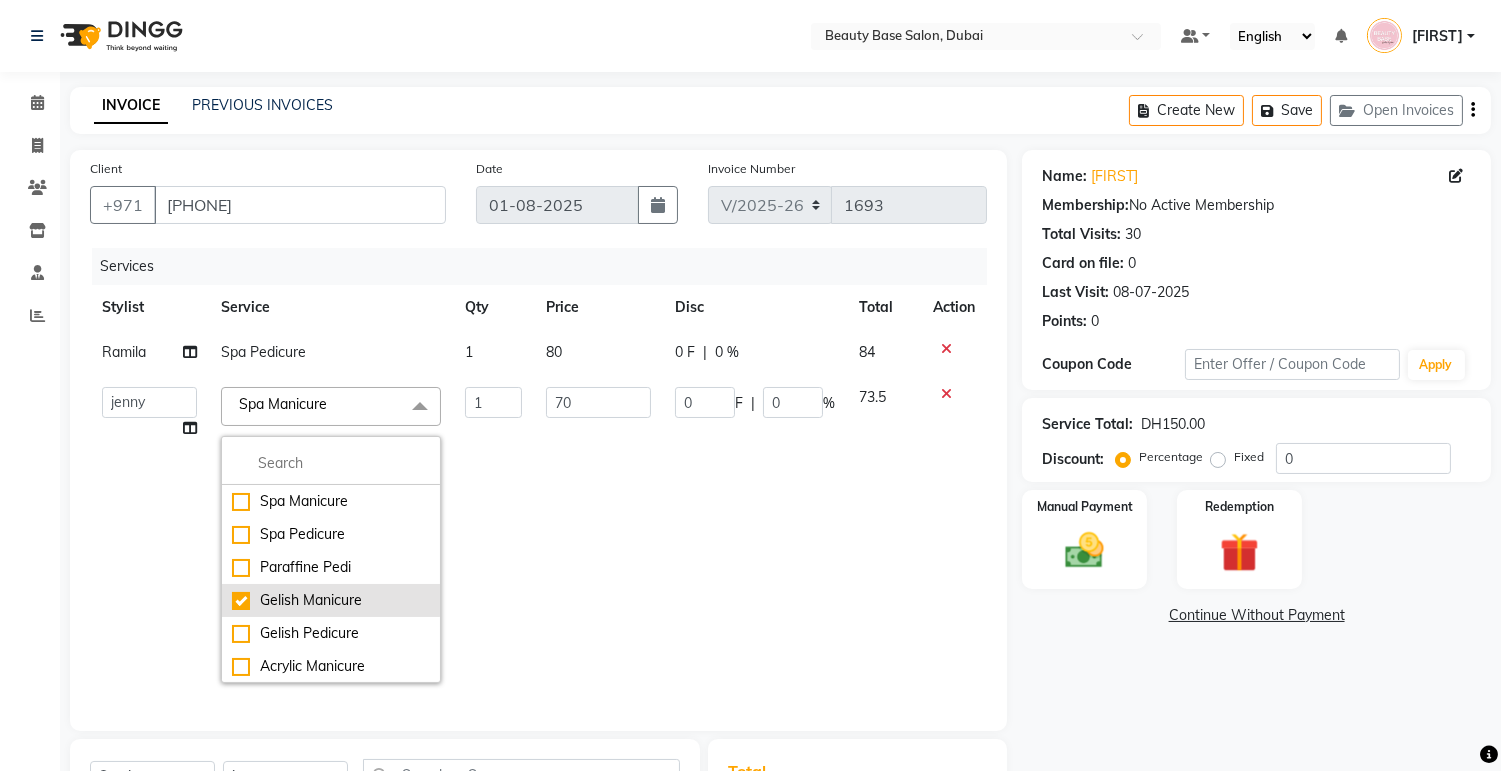 checkbox on "false" 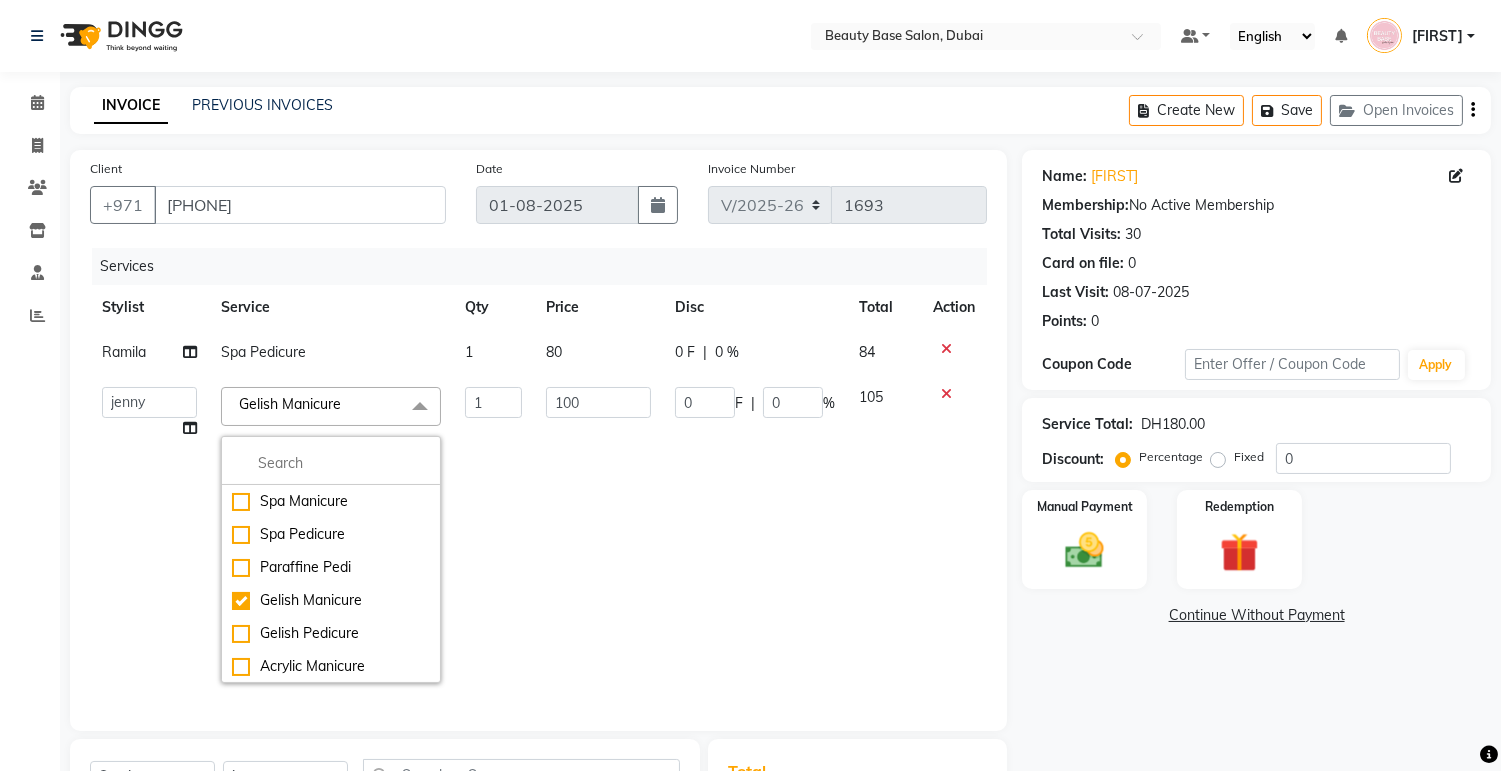 click on "100" 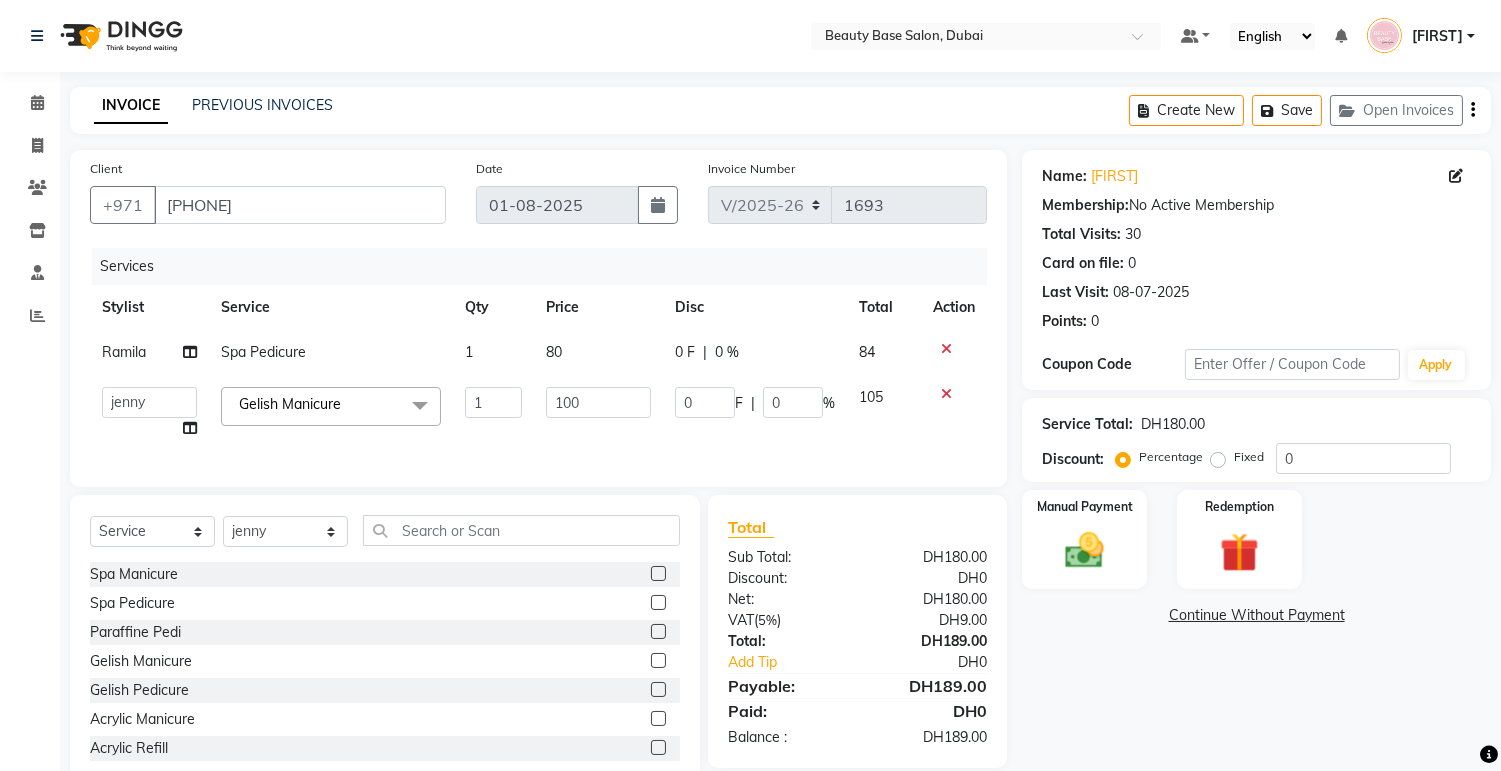 click on "Fixed" 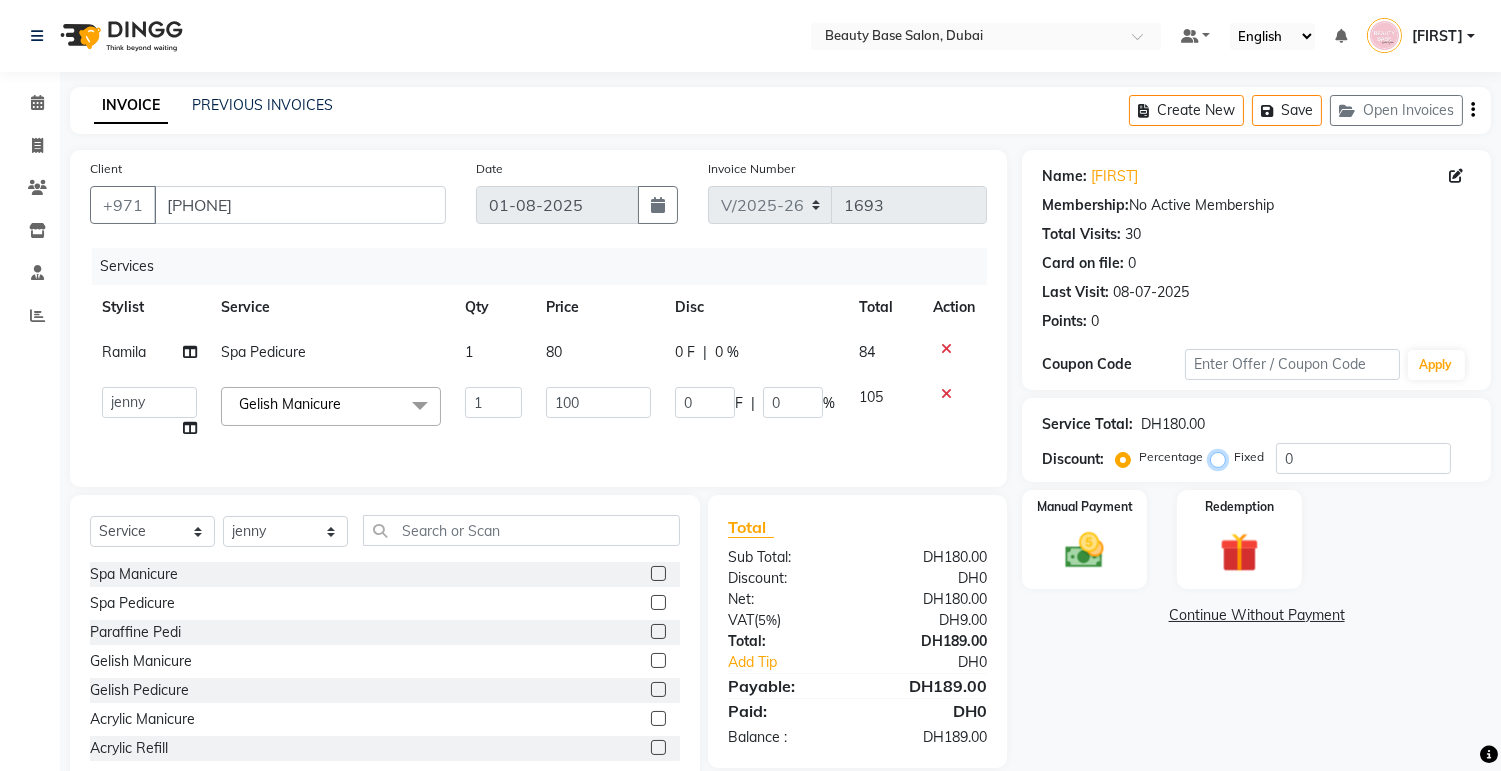 click on "Fixed" at bounding box center [1222, 457] 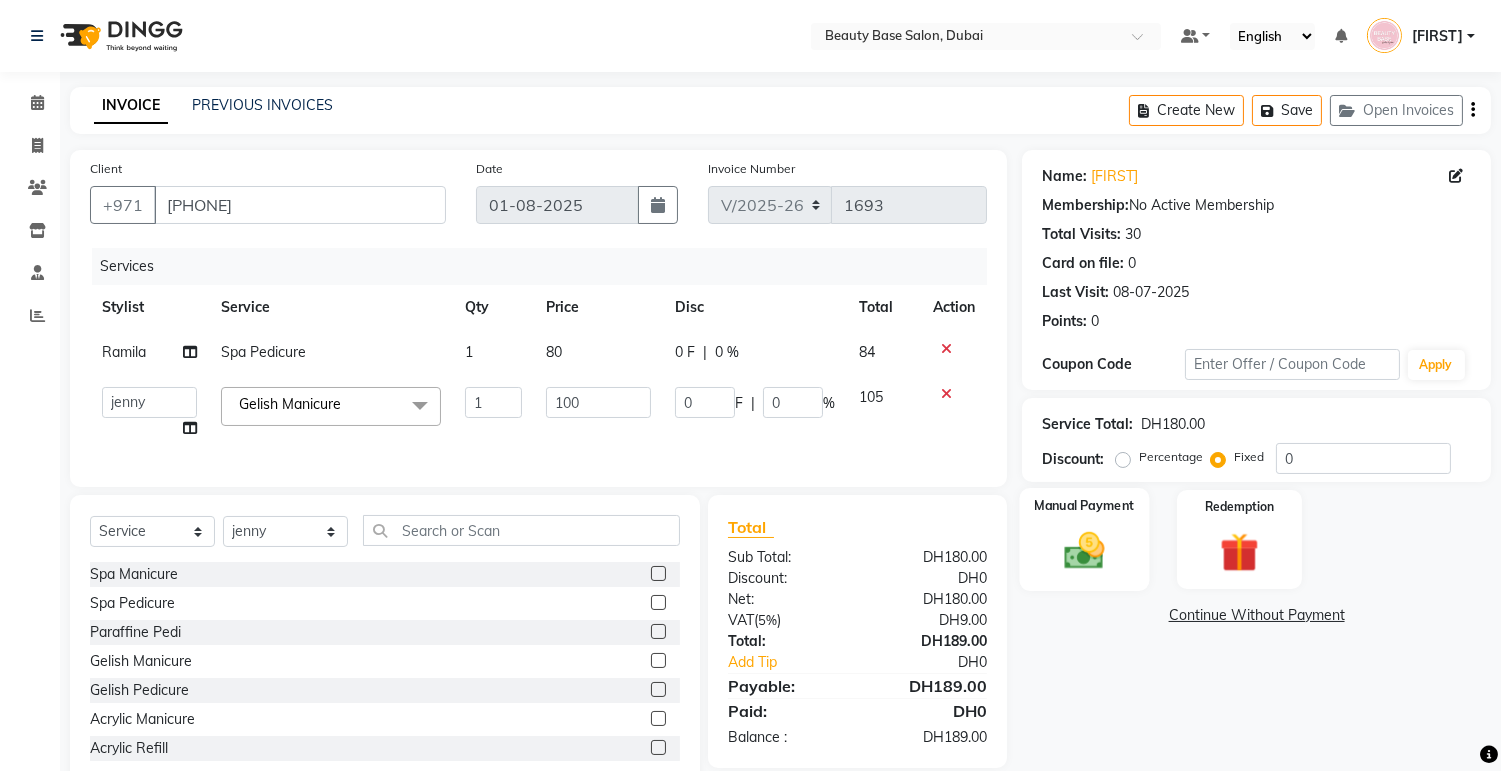 click 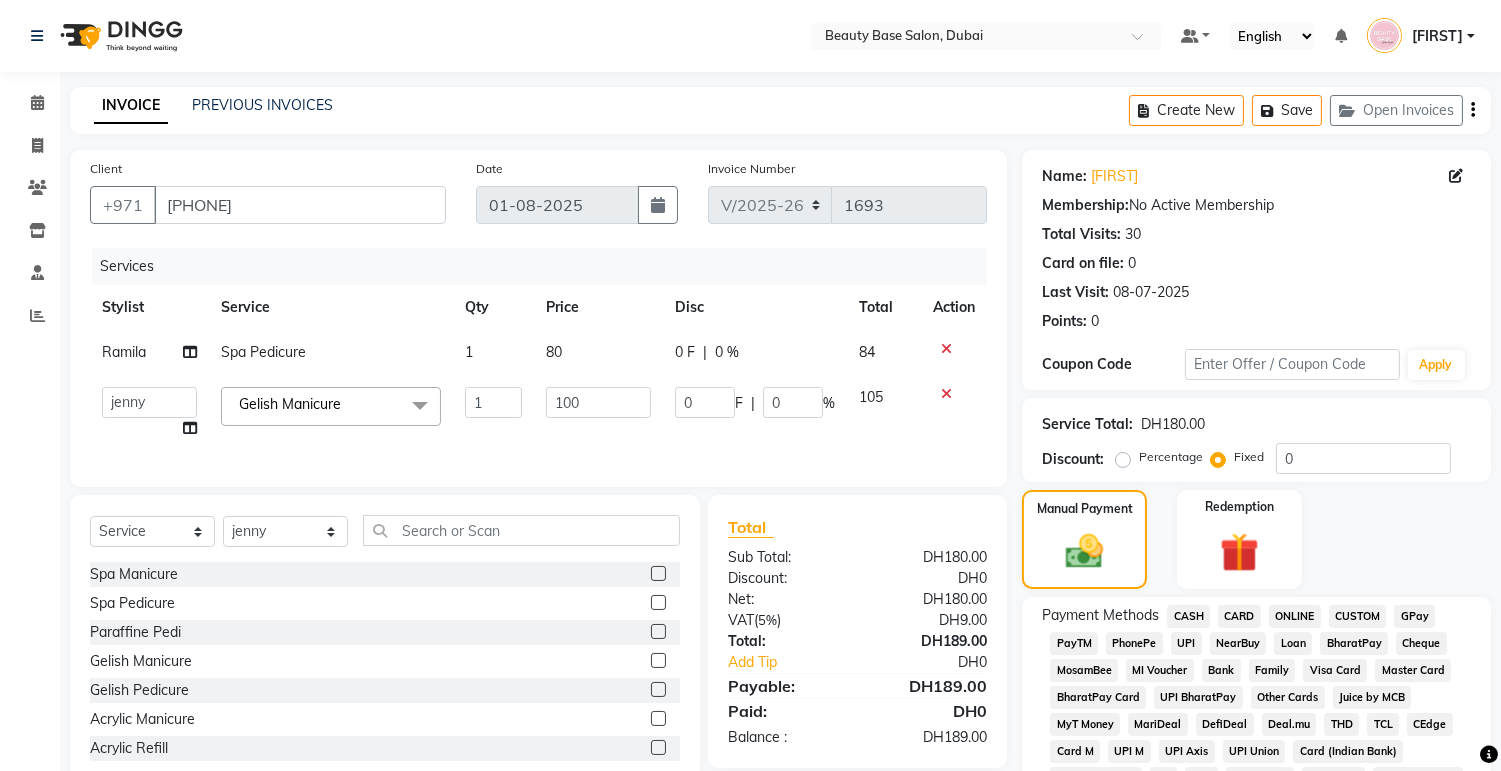 click on "CARD" 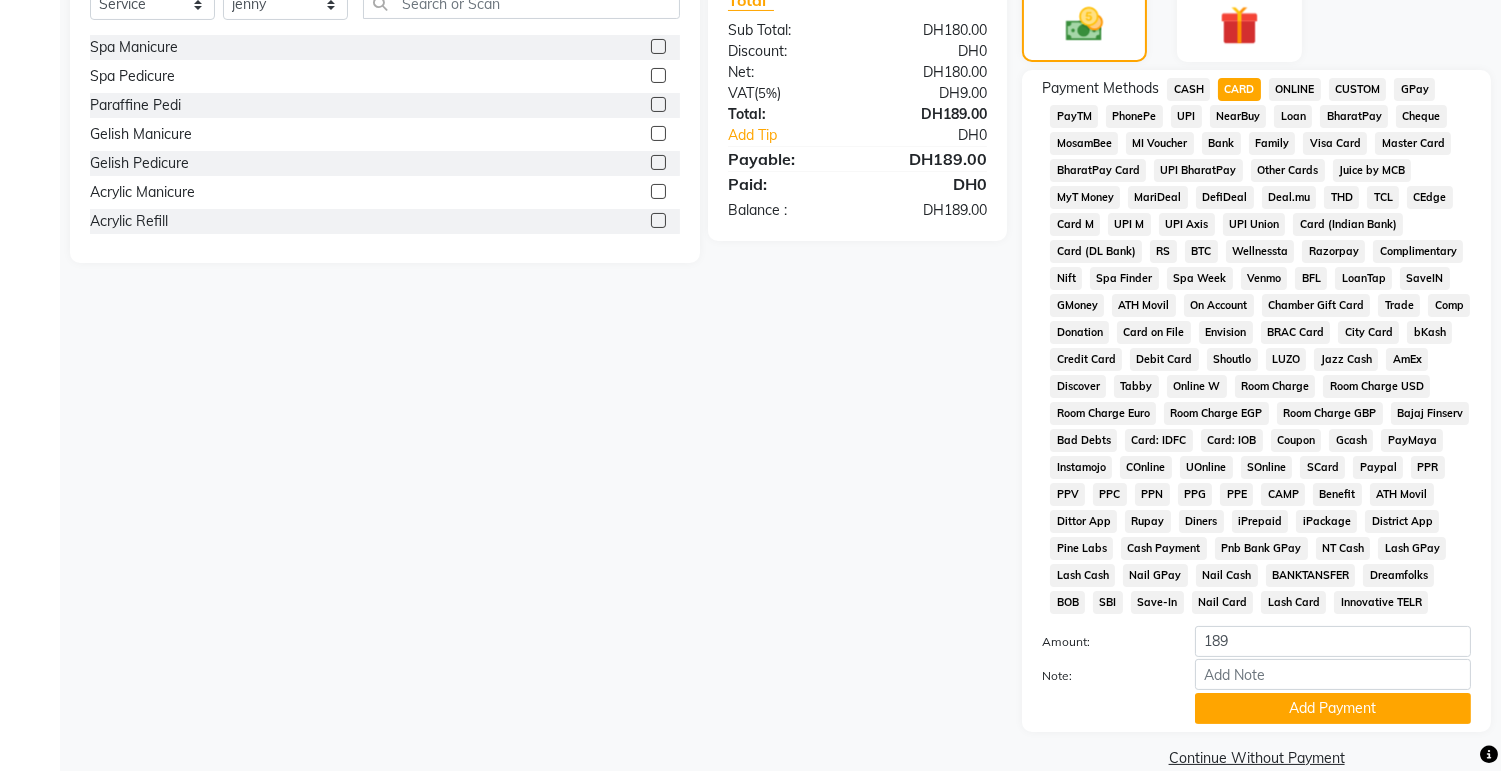 scroll, scrollTop: 563, scrollLeft: 0, axis: vertical 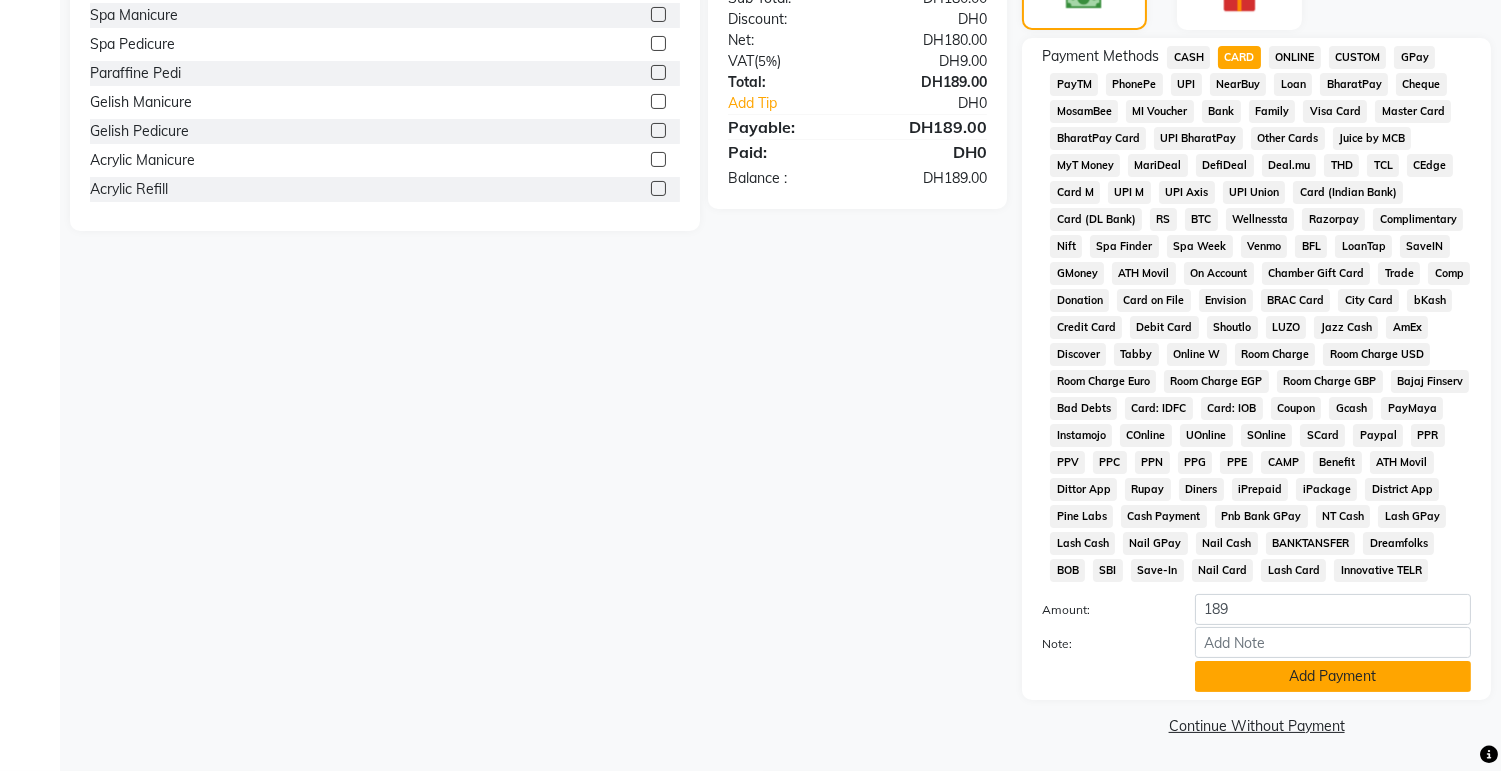 click on "Add Payment" 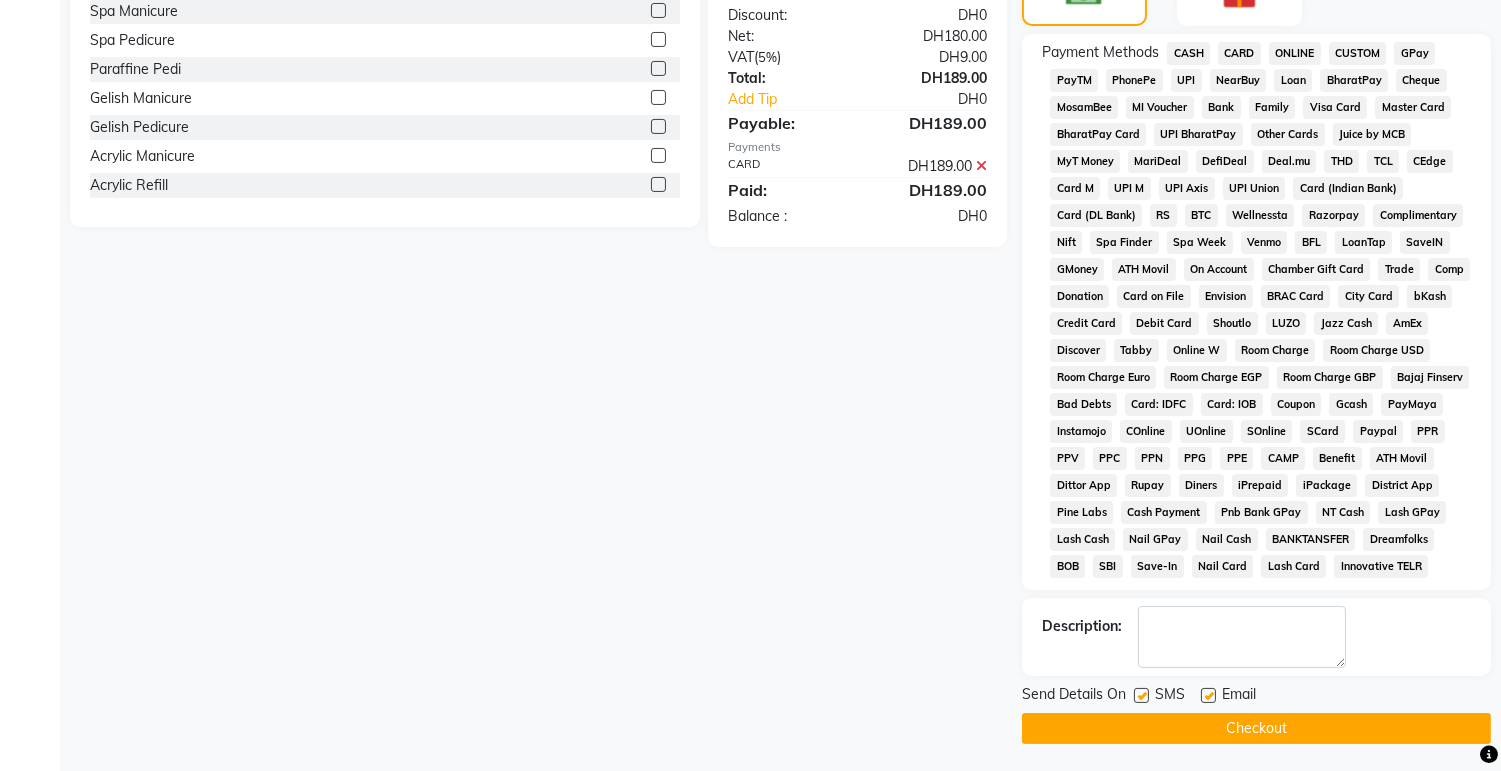 scroll, scrollTop: 570, scrollLeft: 0, axis: vertical 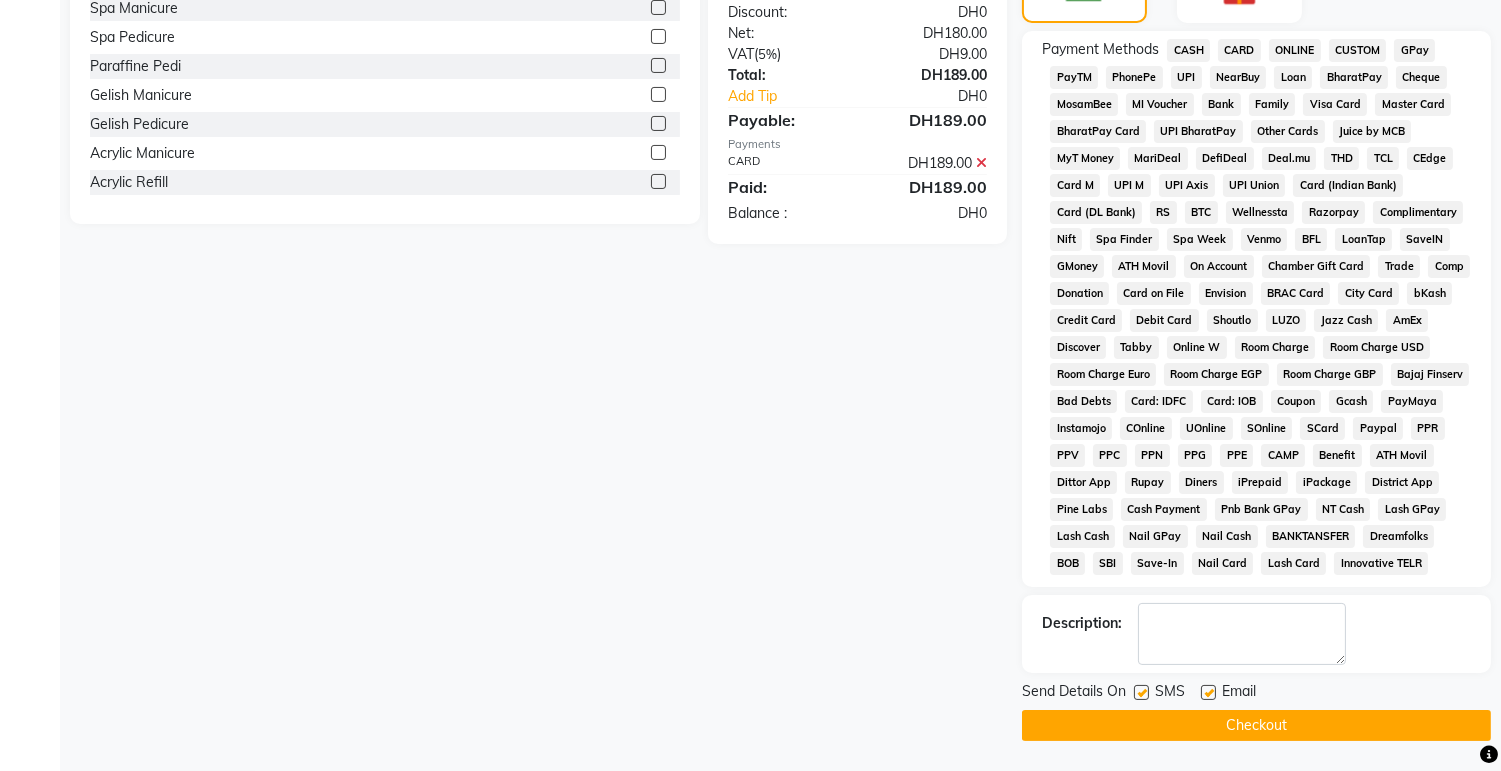 click on "Checkout" 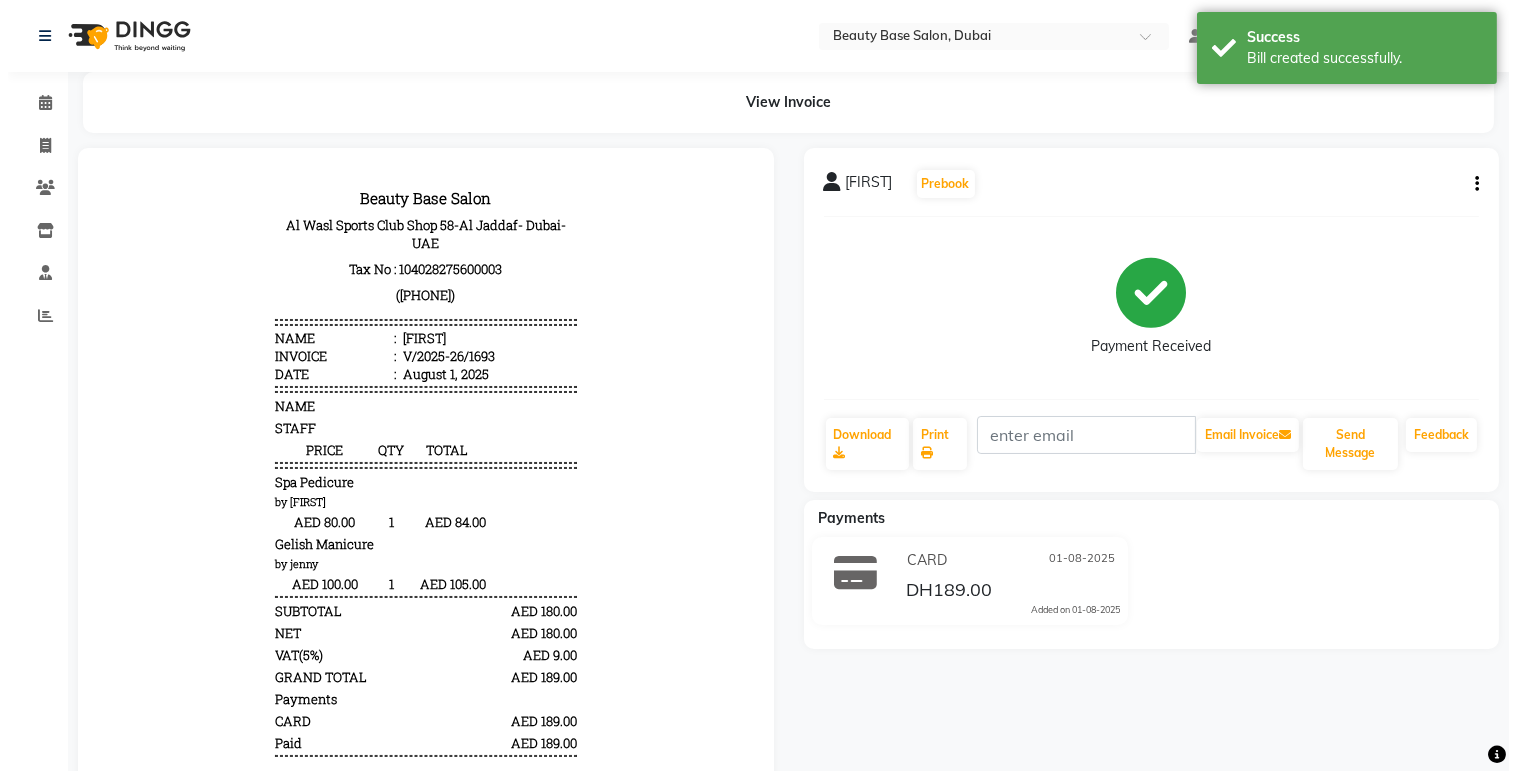 scroll, scrollTop: 0, scrollLeft: 0, axis: both 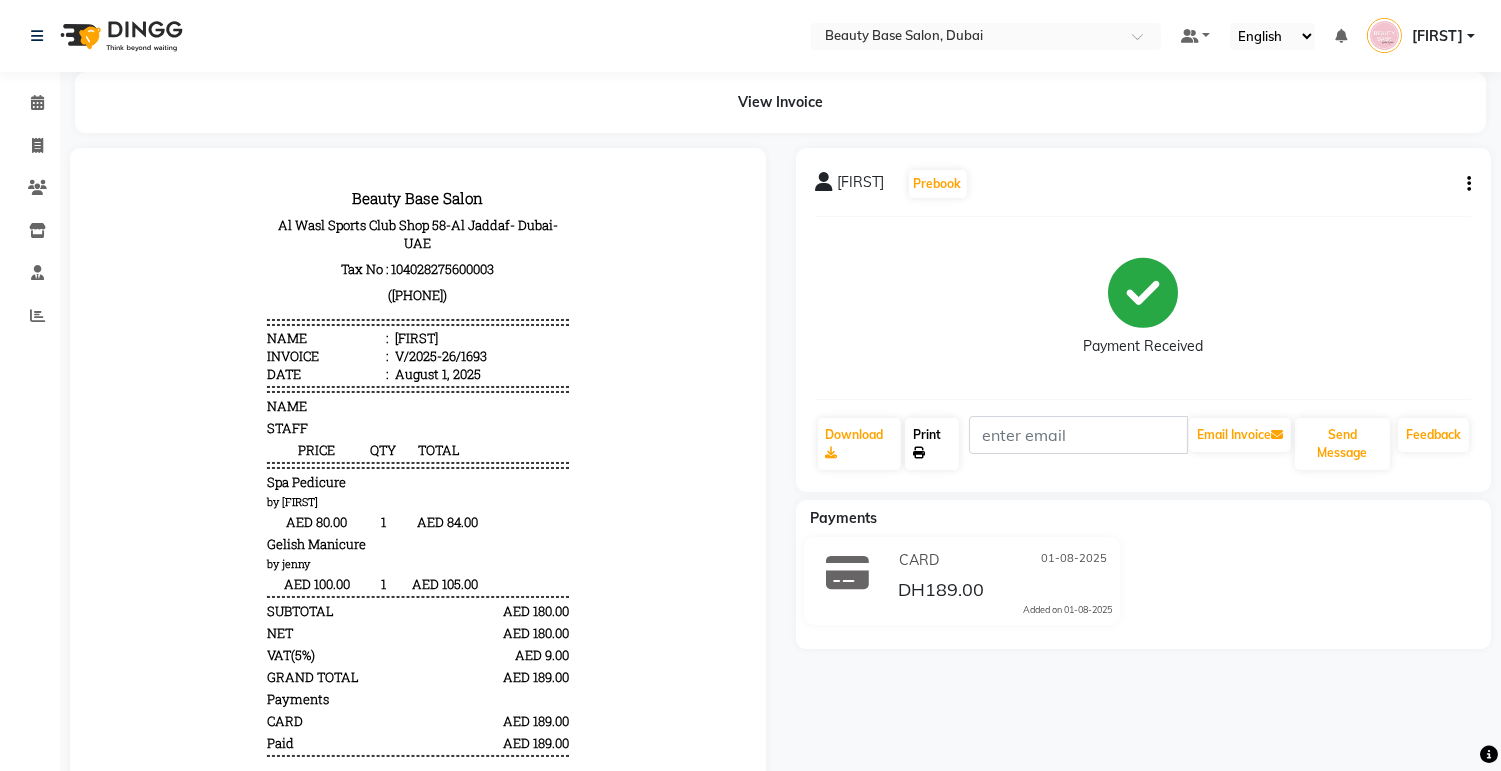 click on "Print" 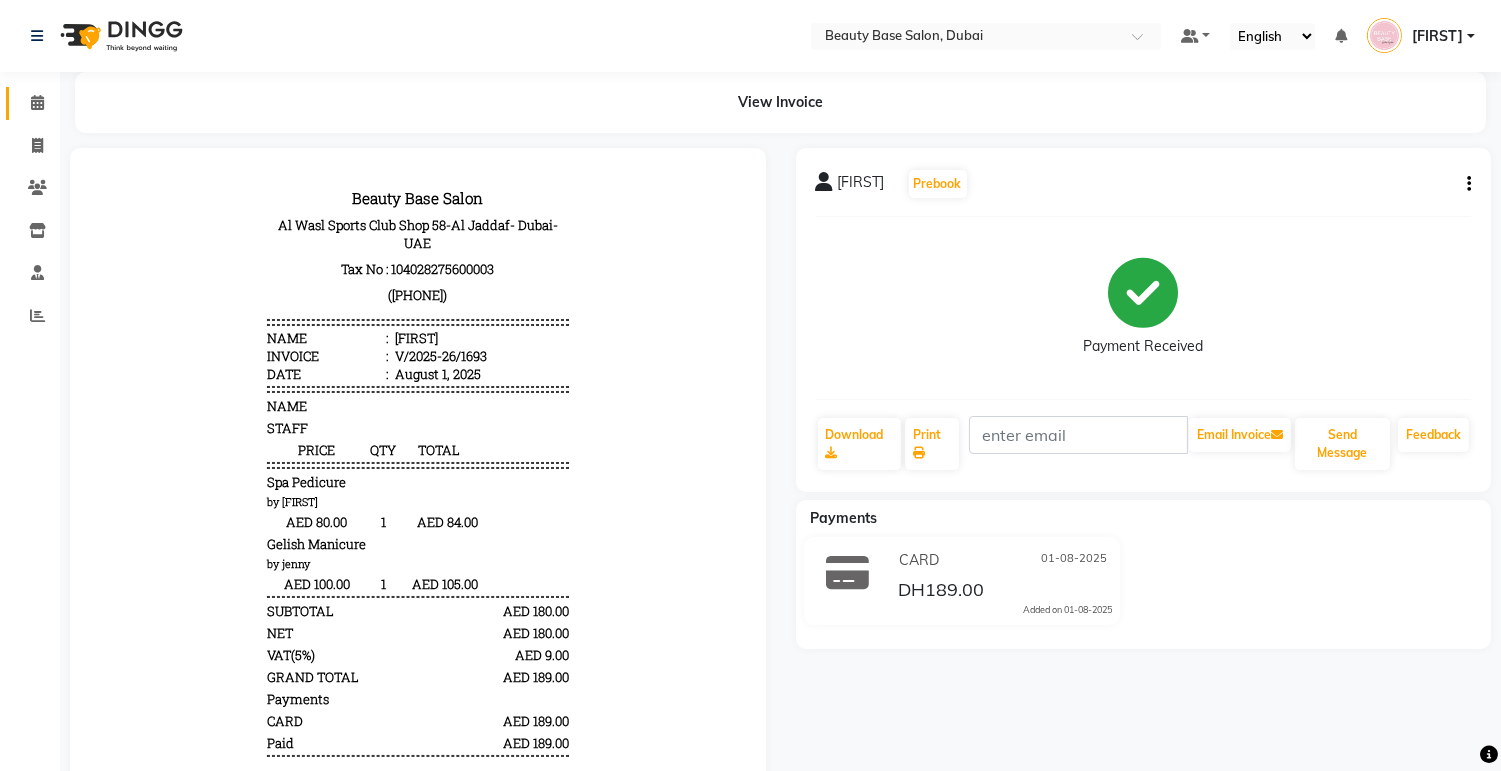 click 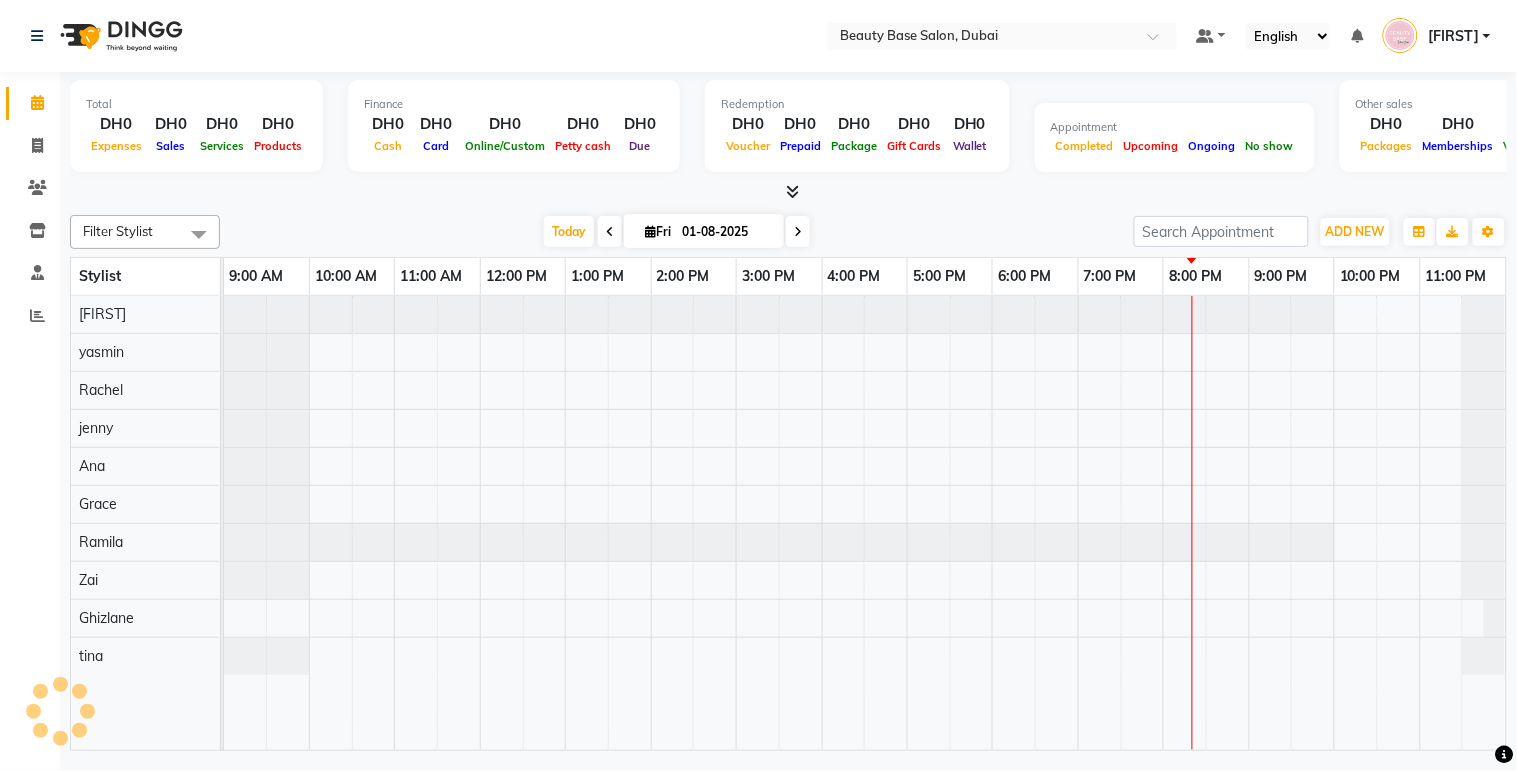 scroll, scrollTop: 0, scrollLeft: 0, axis: both 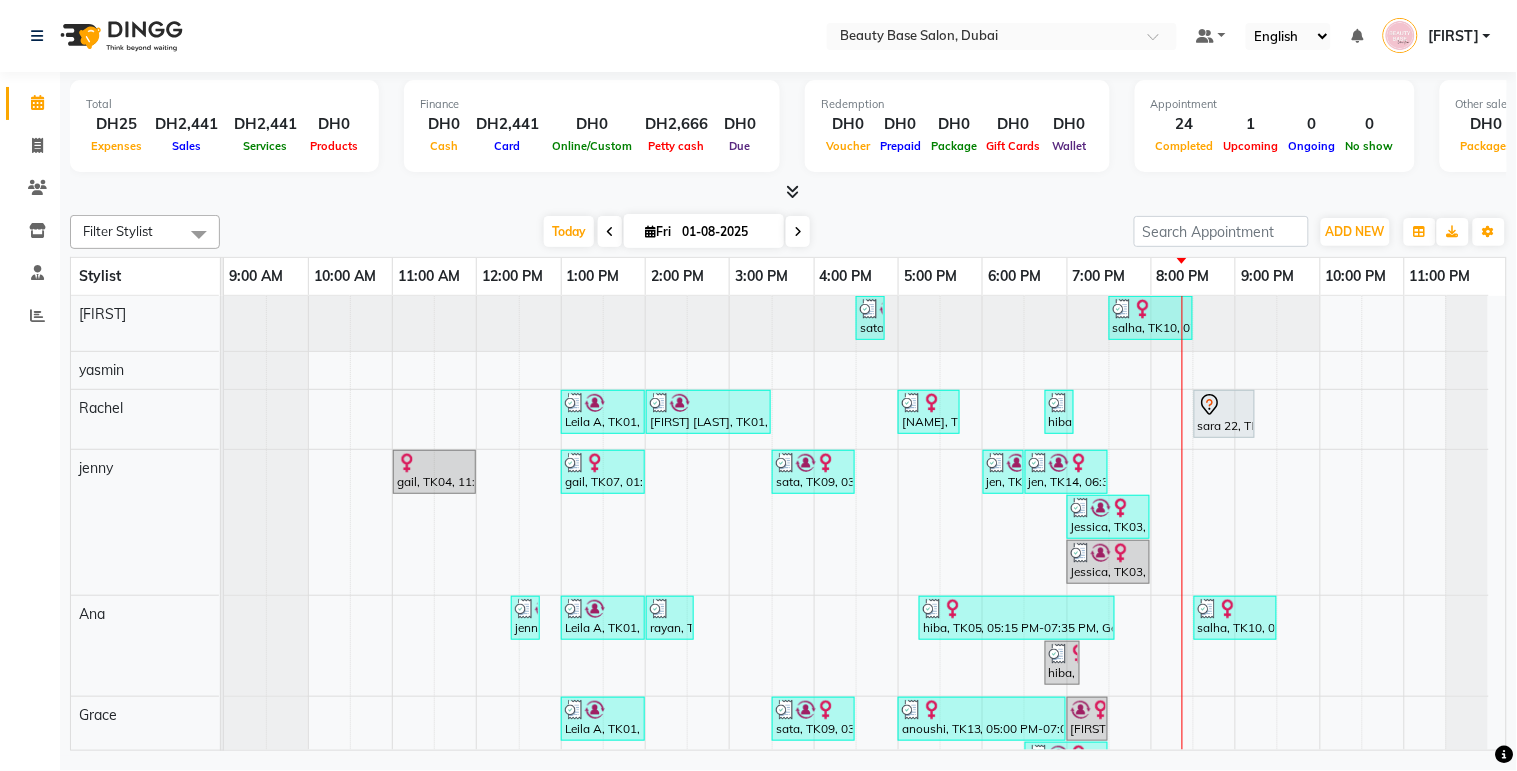 click at bounding box center (788, 192) 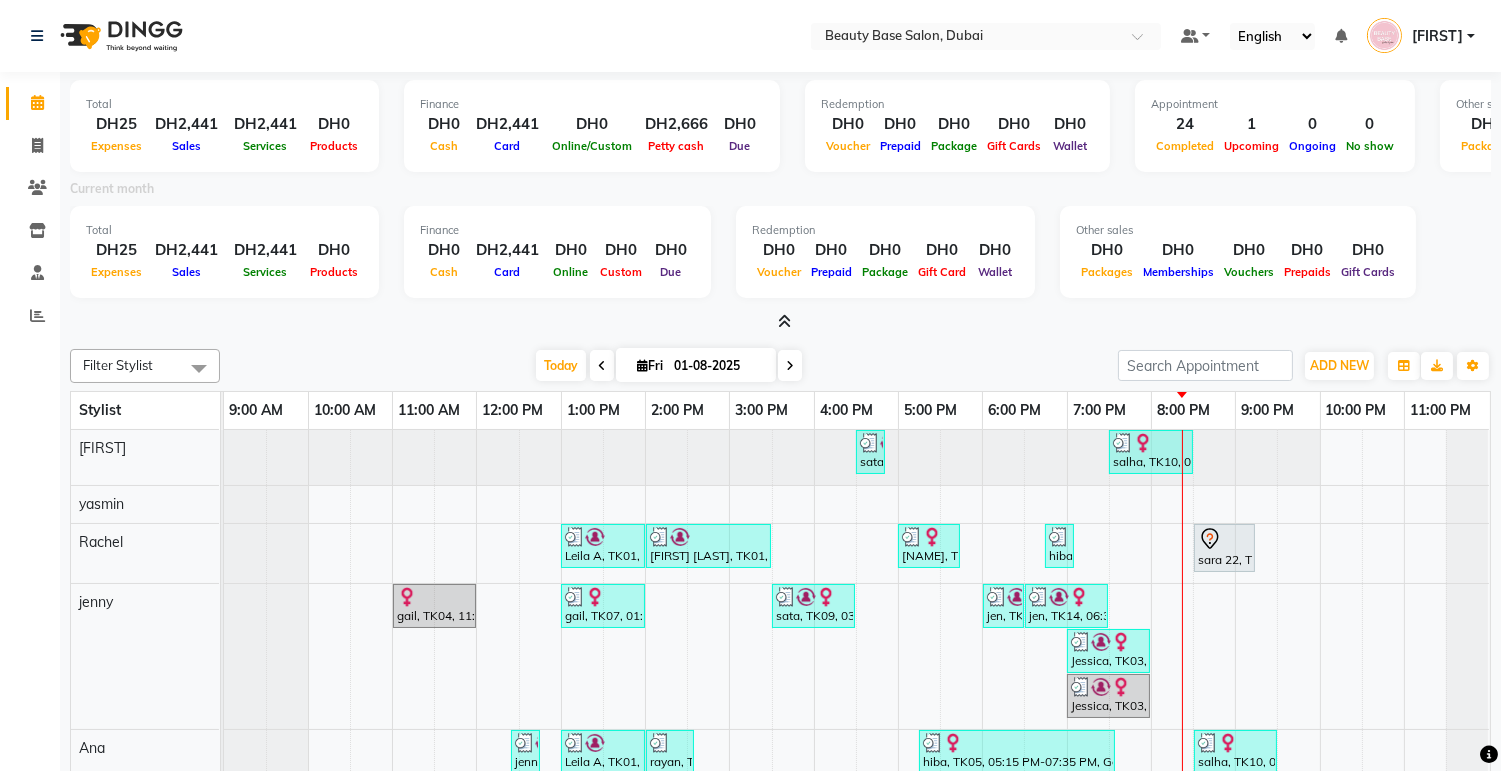 click at bounding box center [784, 321] 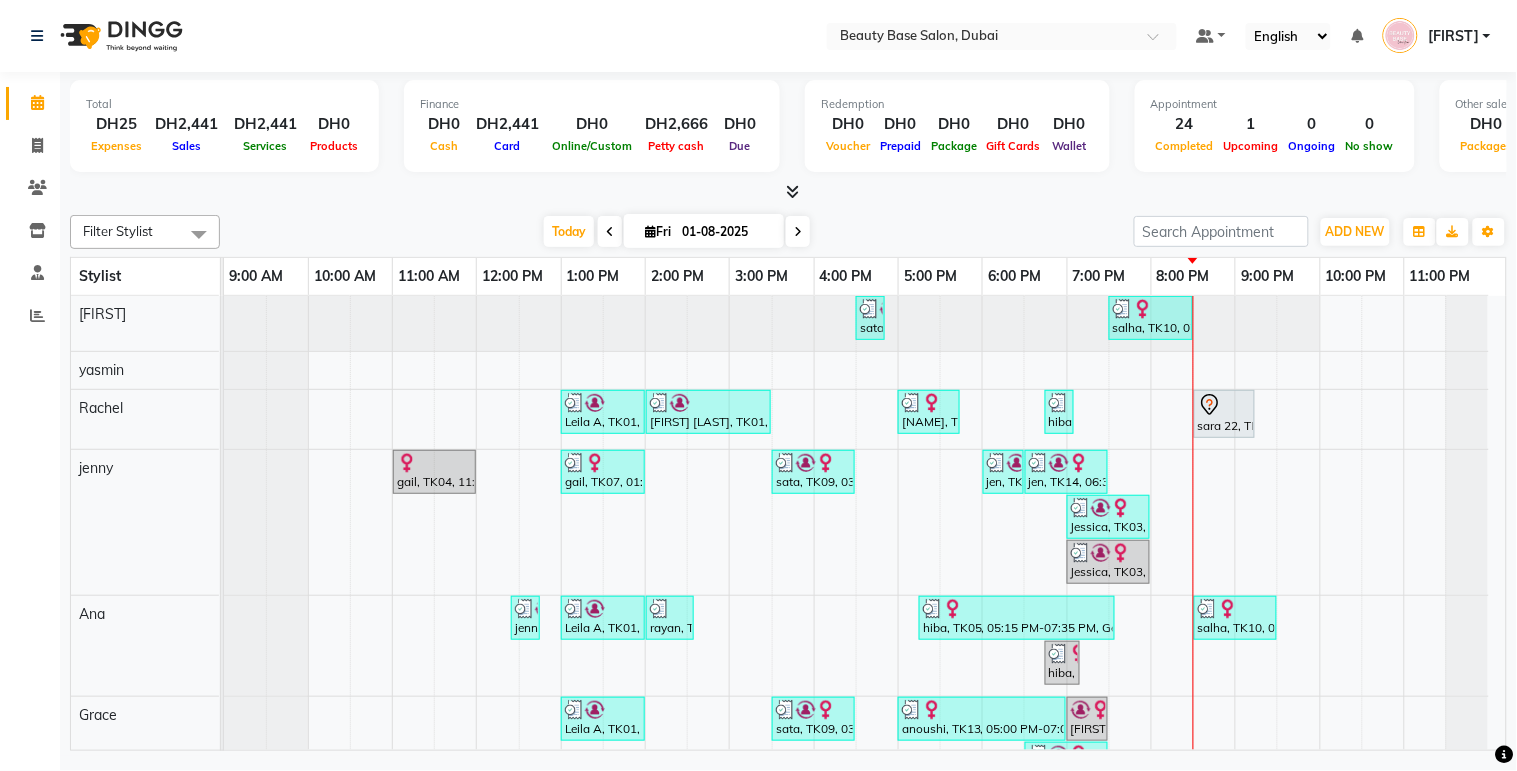 click at bounding box center (1341, 640) 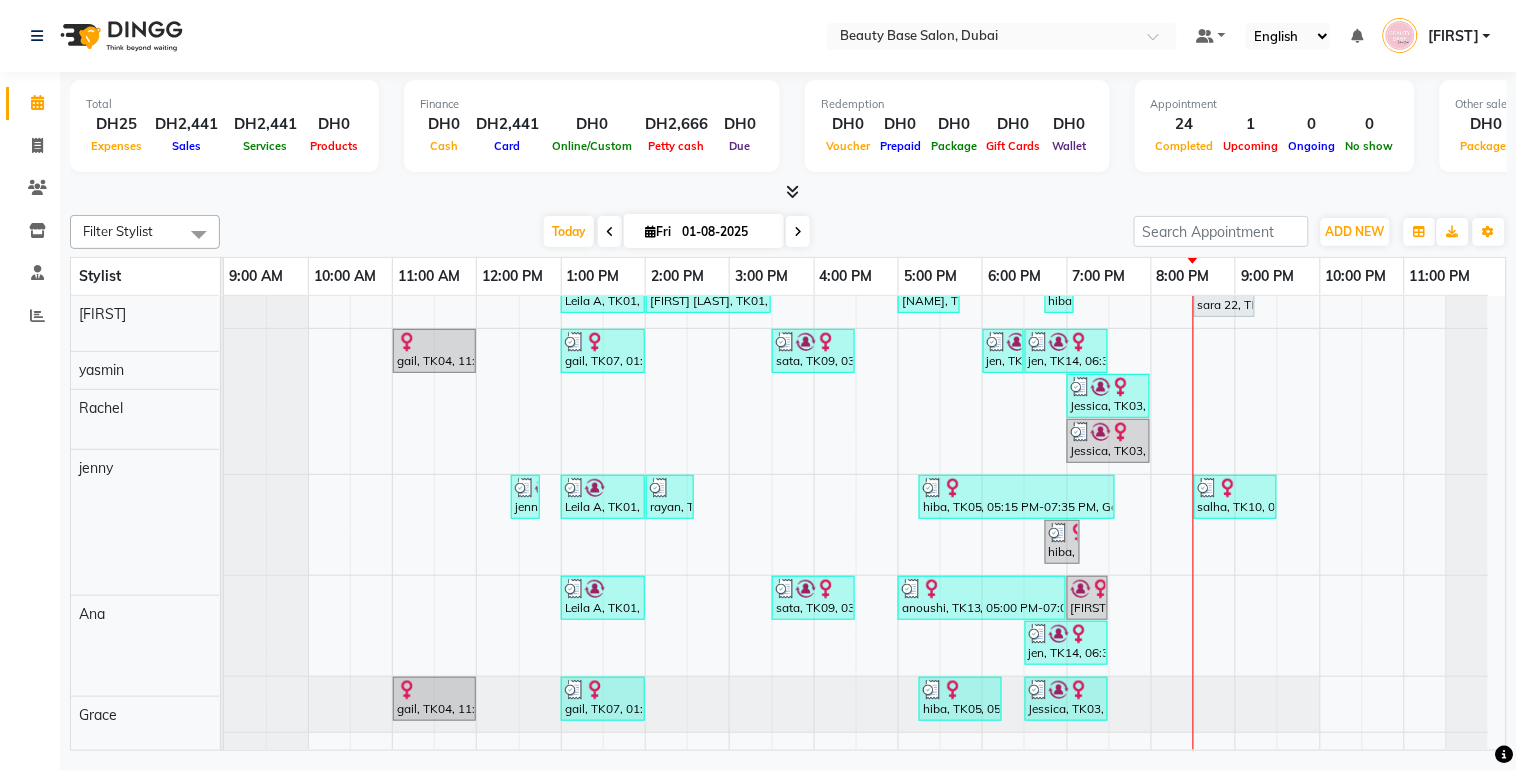 scroll, scrollTop: 121, scrollLeft: 0, axis: vertical 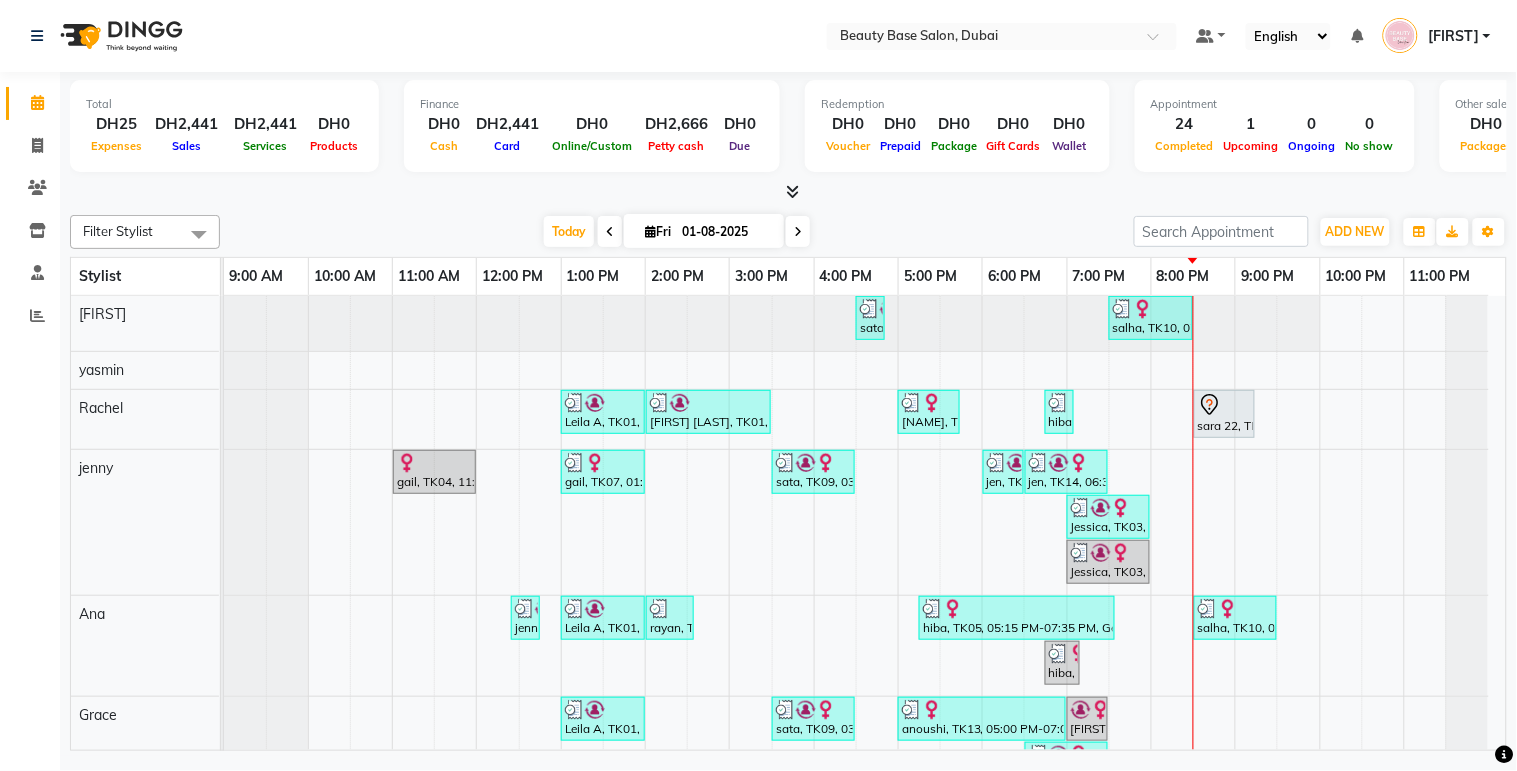click on "sara 22, TK12, 08:30 PM-09:15 PM, Blowdry classic" at bounding box center (1224, 414) 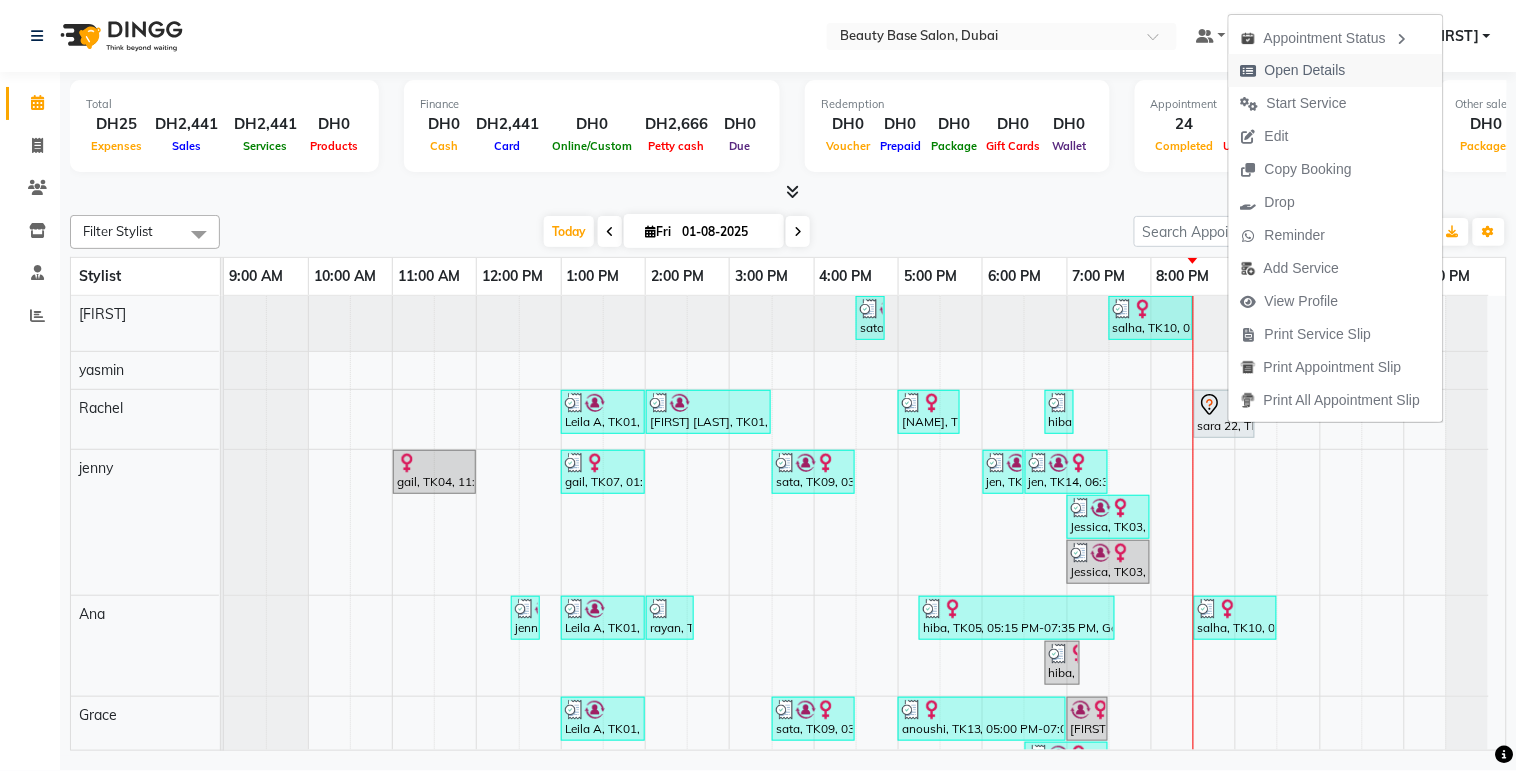 click on "Open Details" at bounding box center (1305, 70) 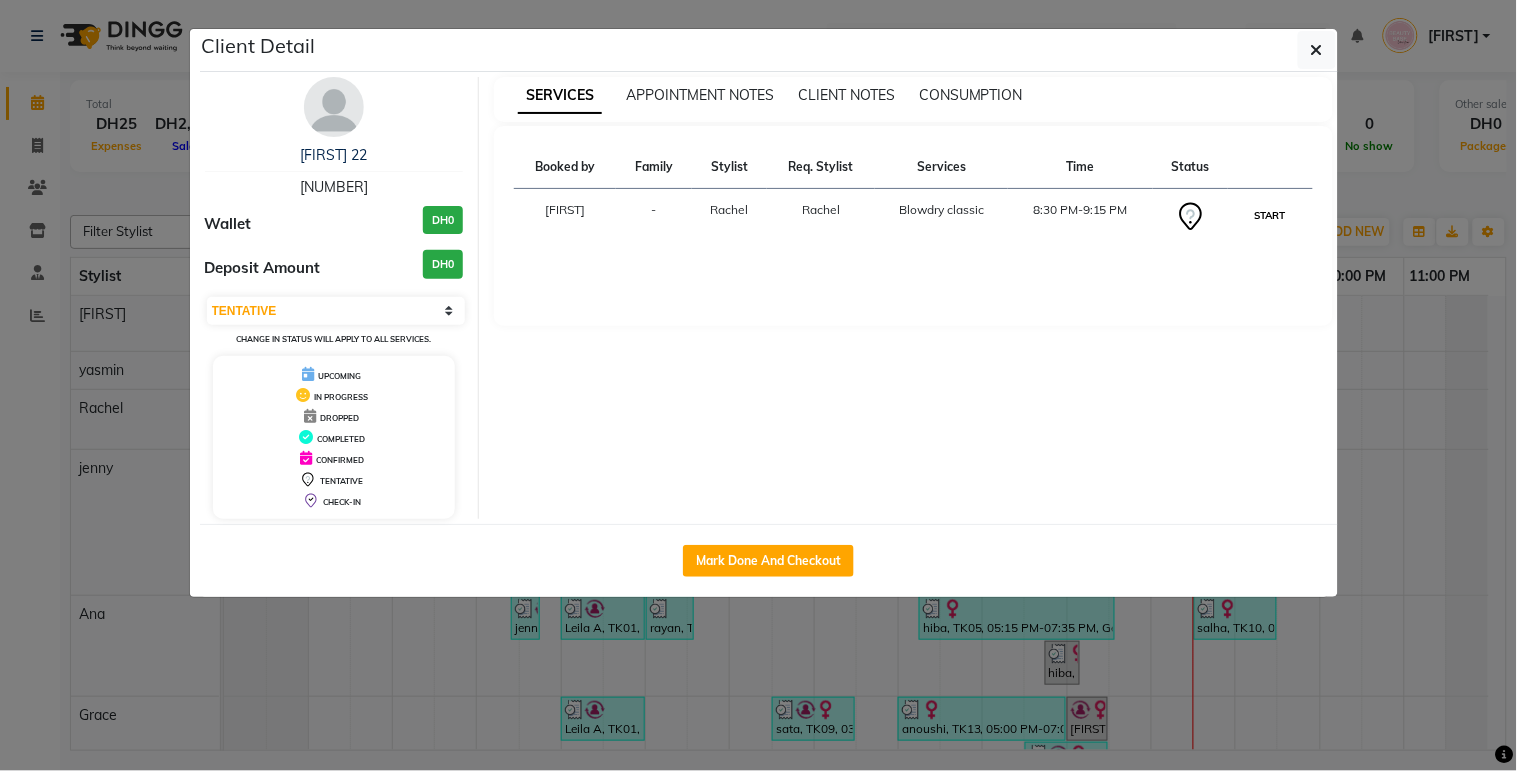 click on "START" at bounding box center [1270, 215] 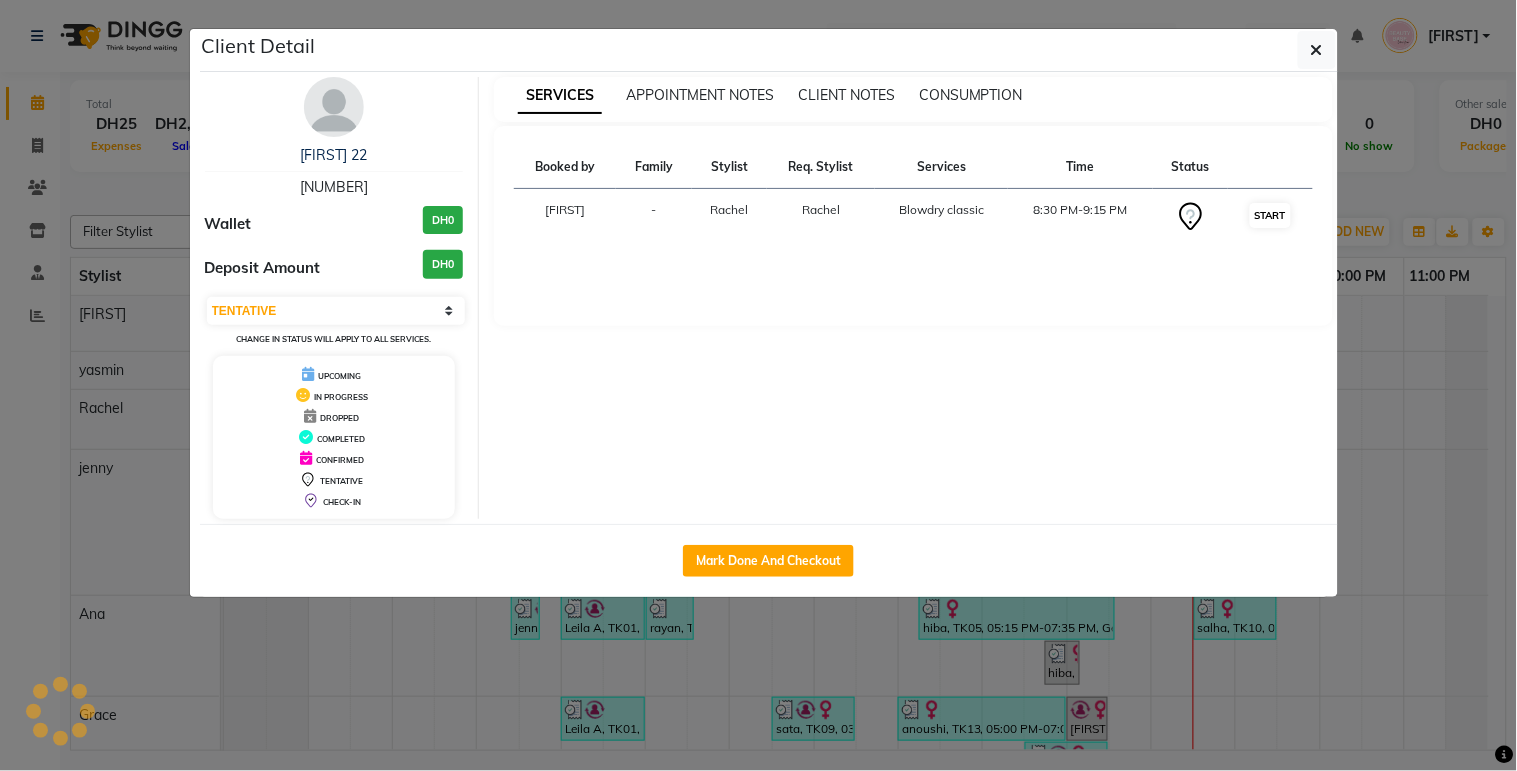 select on "1" 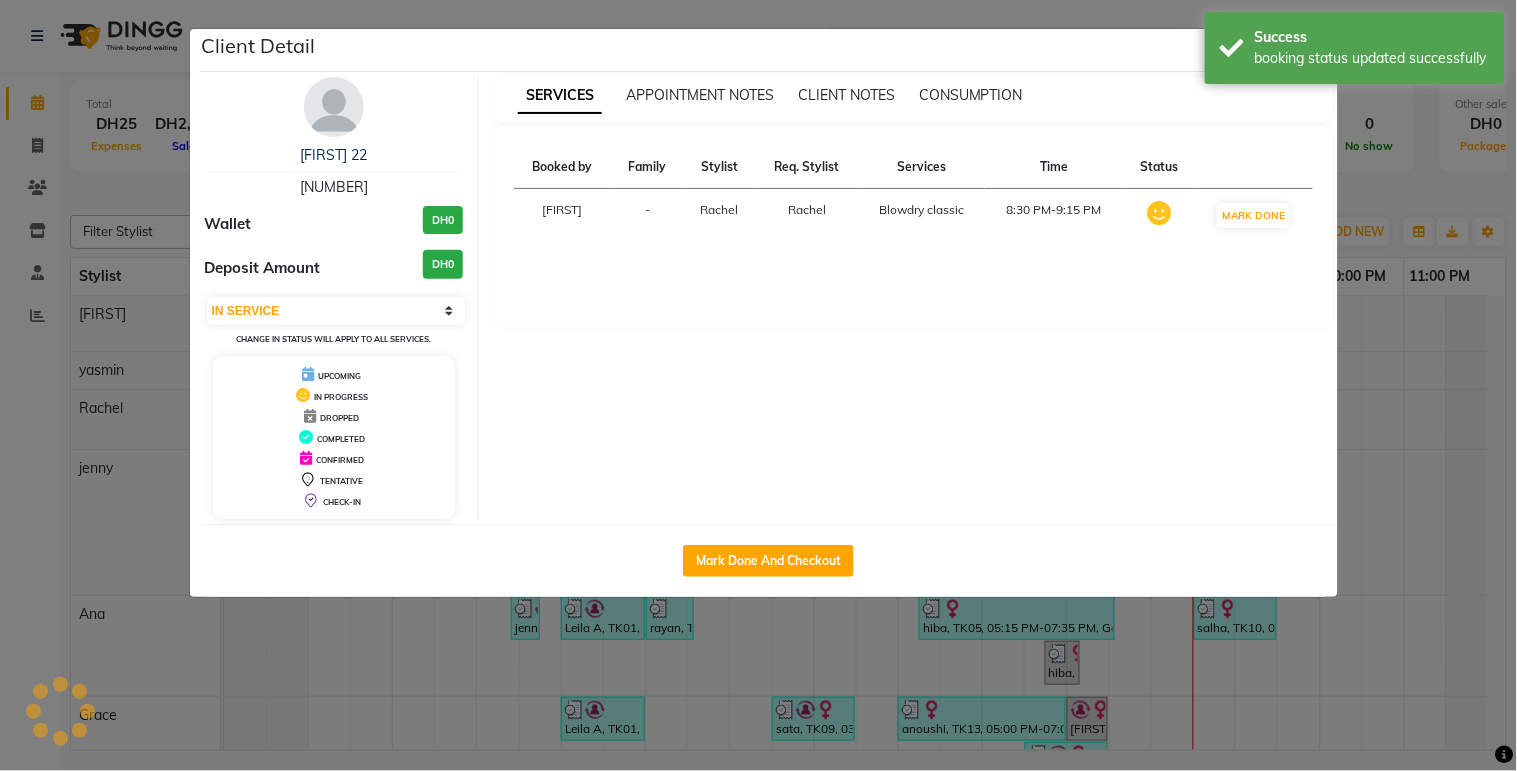 click on "Client Detail  [FIRST] 22    [NUMBER] Wallet [CURRENCY][NUMBER] Deposit Amount  [CURRENCY][NUMBER]  Select IN SERVICE CONFIRMED TENTATIVE CHECK IN MARK DONE DROPPED UPCOMING Change in status will apply to all services. UPCOMING IN PROGRESS DROPPED COMPLETED CONFIRMED TENTATIVE CHECK-IN SERVICES APPOINTMENT NOTES CLIENT NOTES CONSUMPTION Booked by Family Stylist Req. Stylist Services Time Status  [FIRST]  - [FIRST] [FIRST]  Blowdry classic   8:30 PM-9:15 PM   MARK DONE   Mark Done And Checkout" 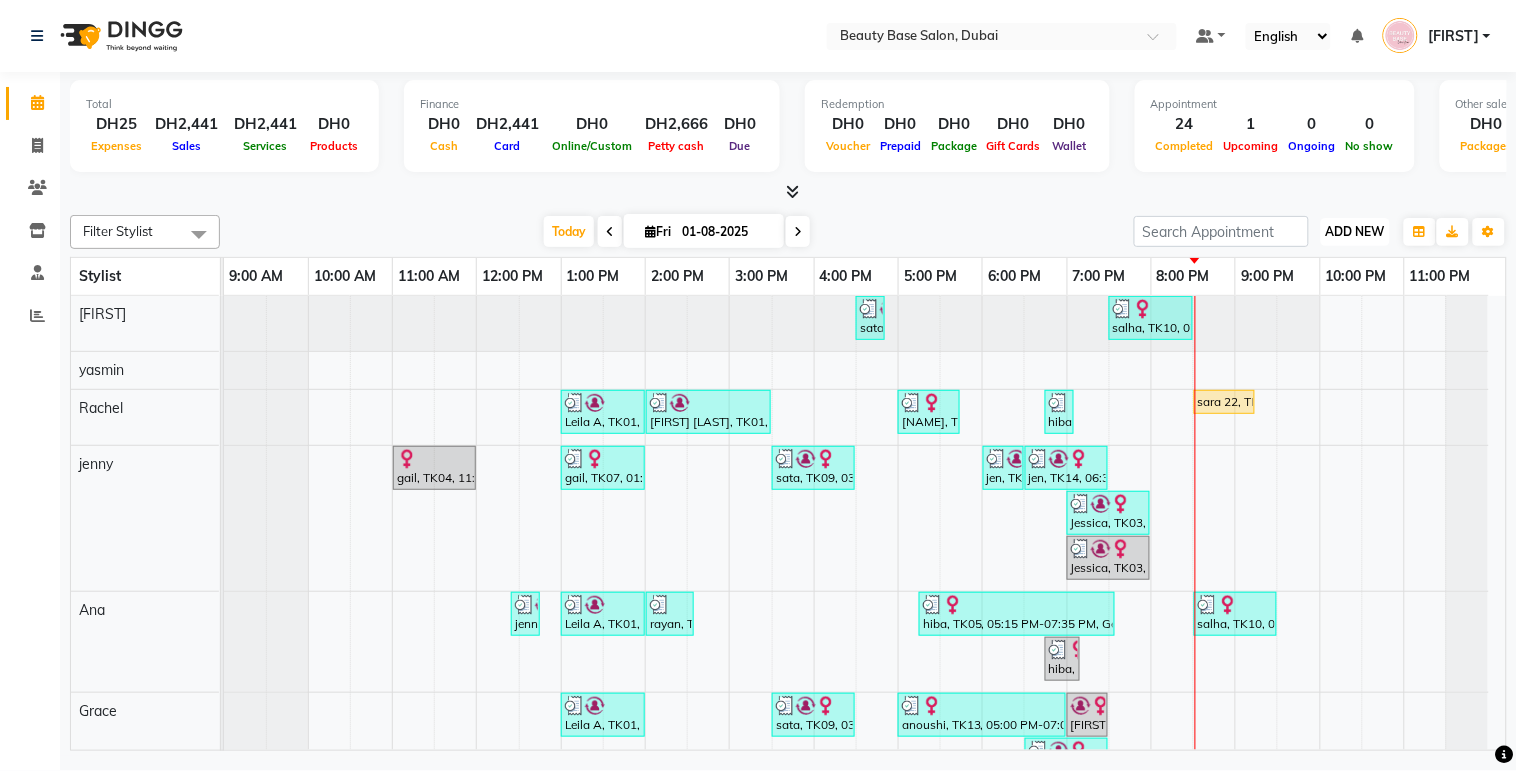 click on "ADD NEW" at bounding box center [1355, 231] 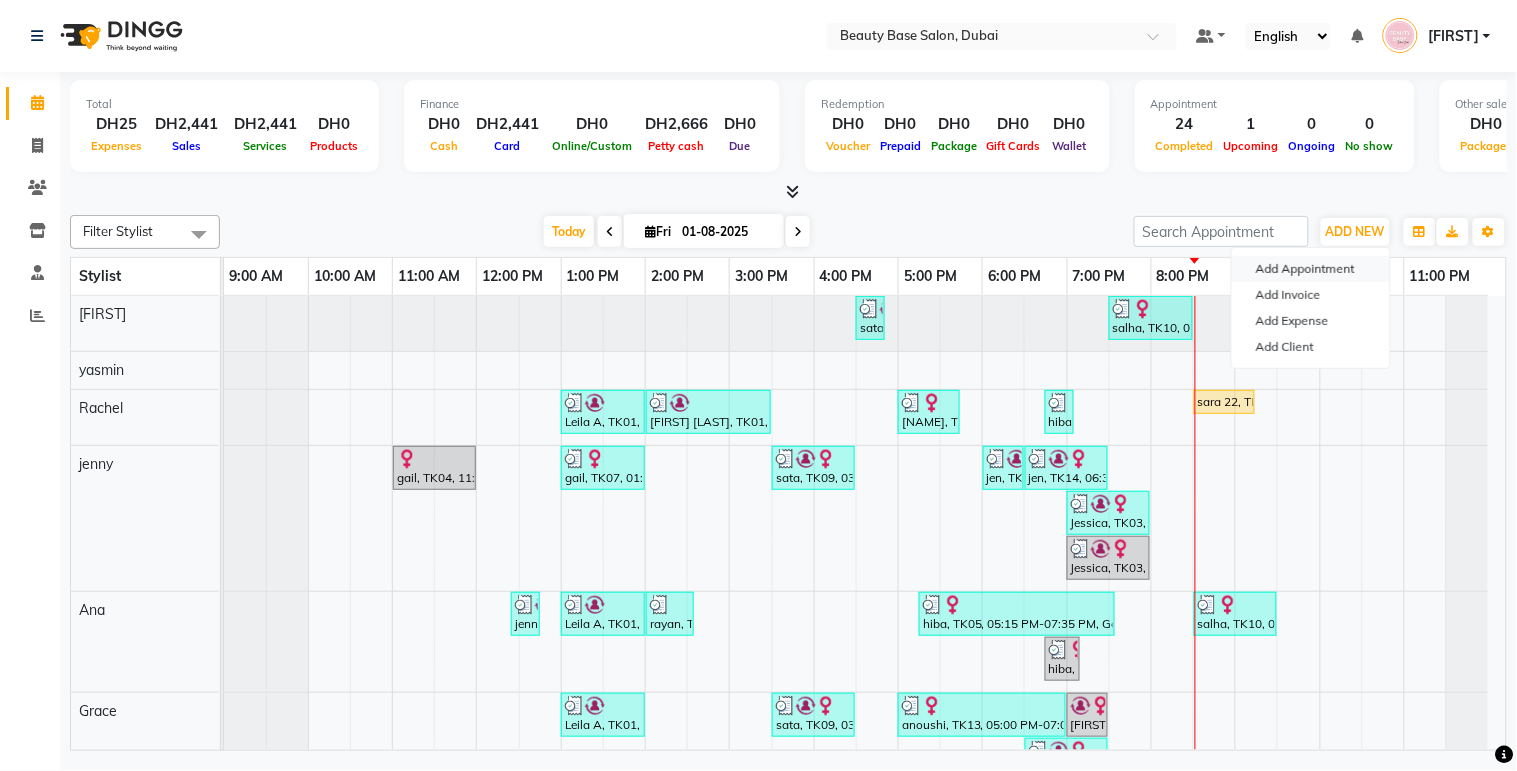 click on "Add Appointment" at bounding box center [1311, 269] 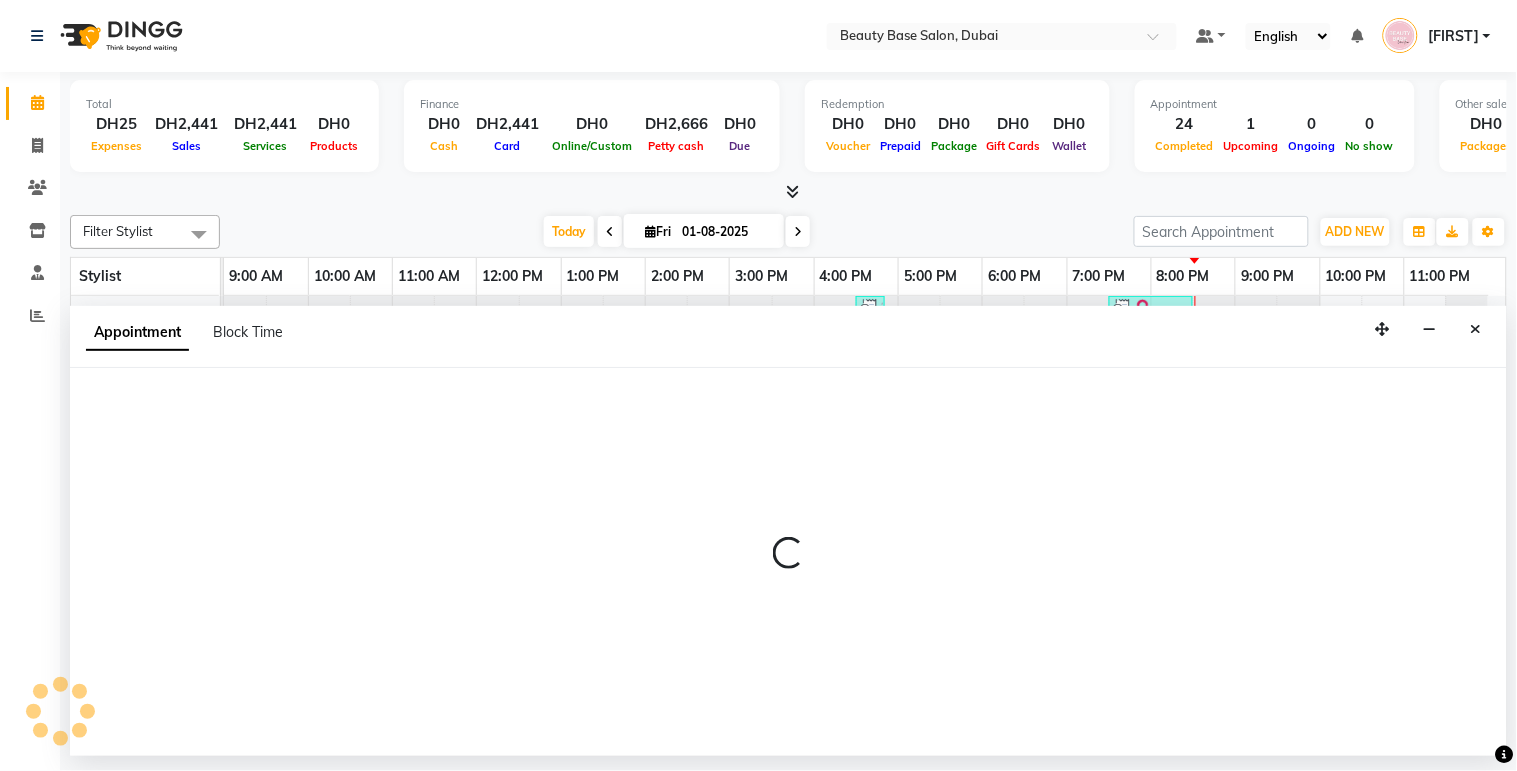 select on "600" 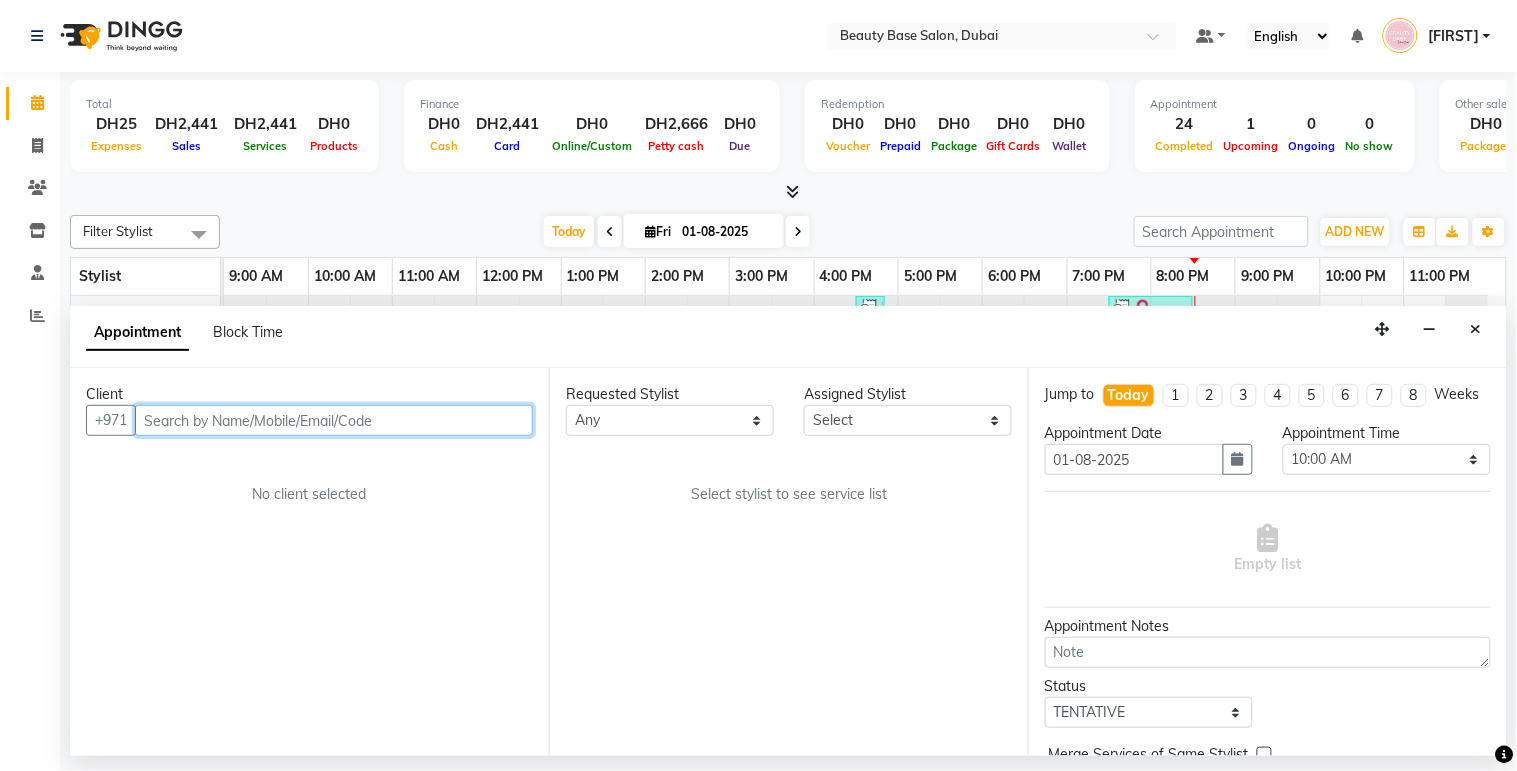 click at bounding box center [334, 420] 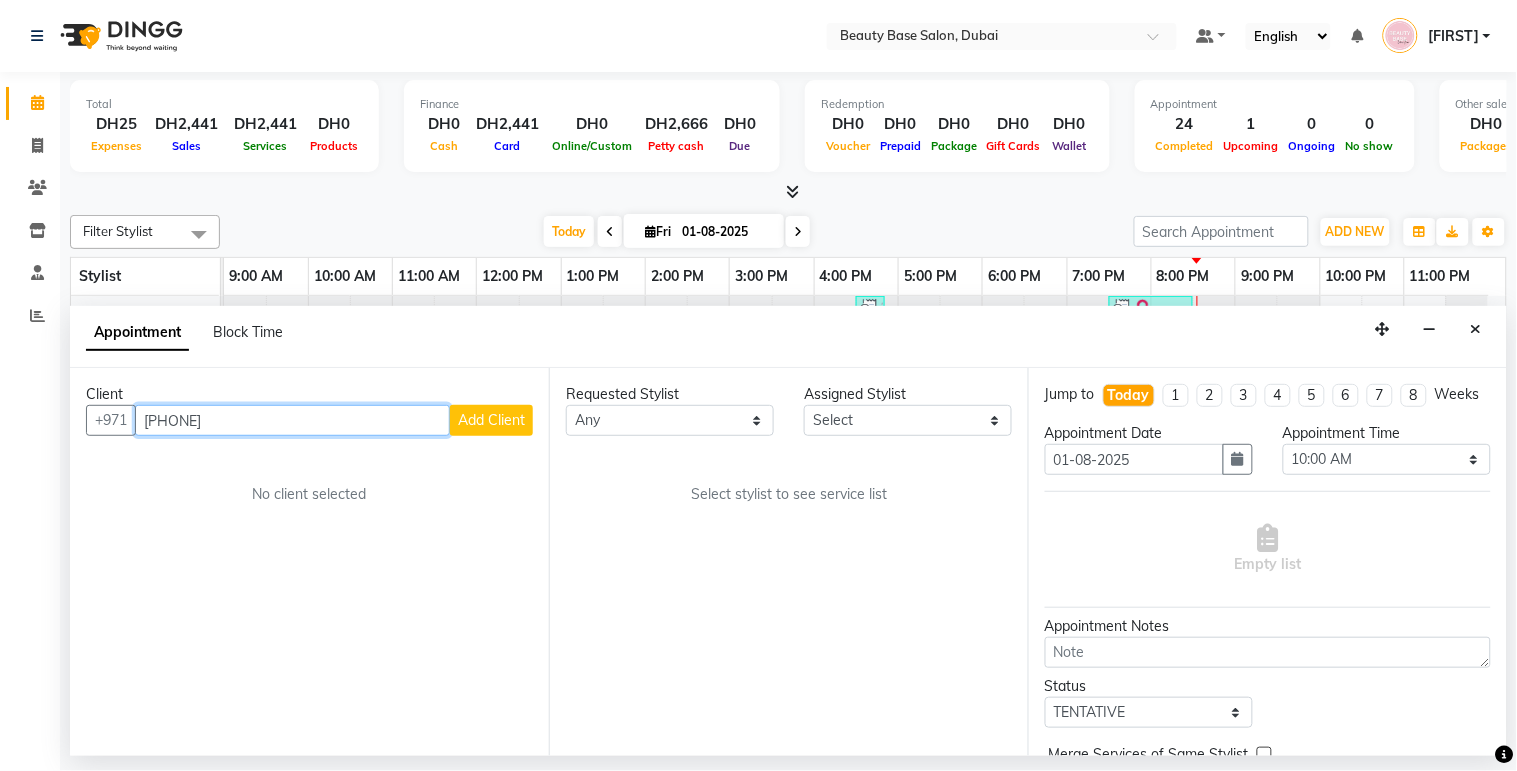 type on "[PHONE]" 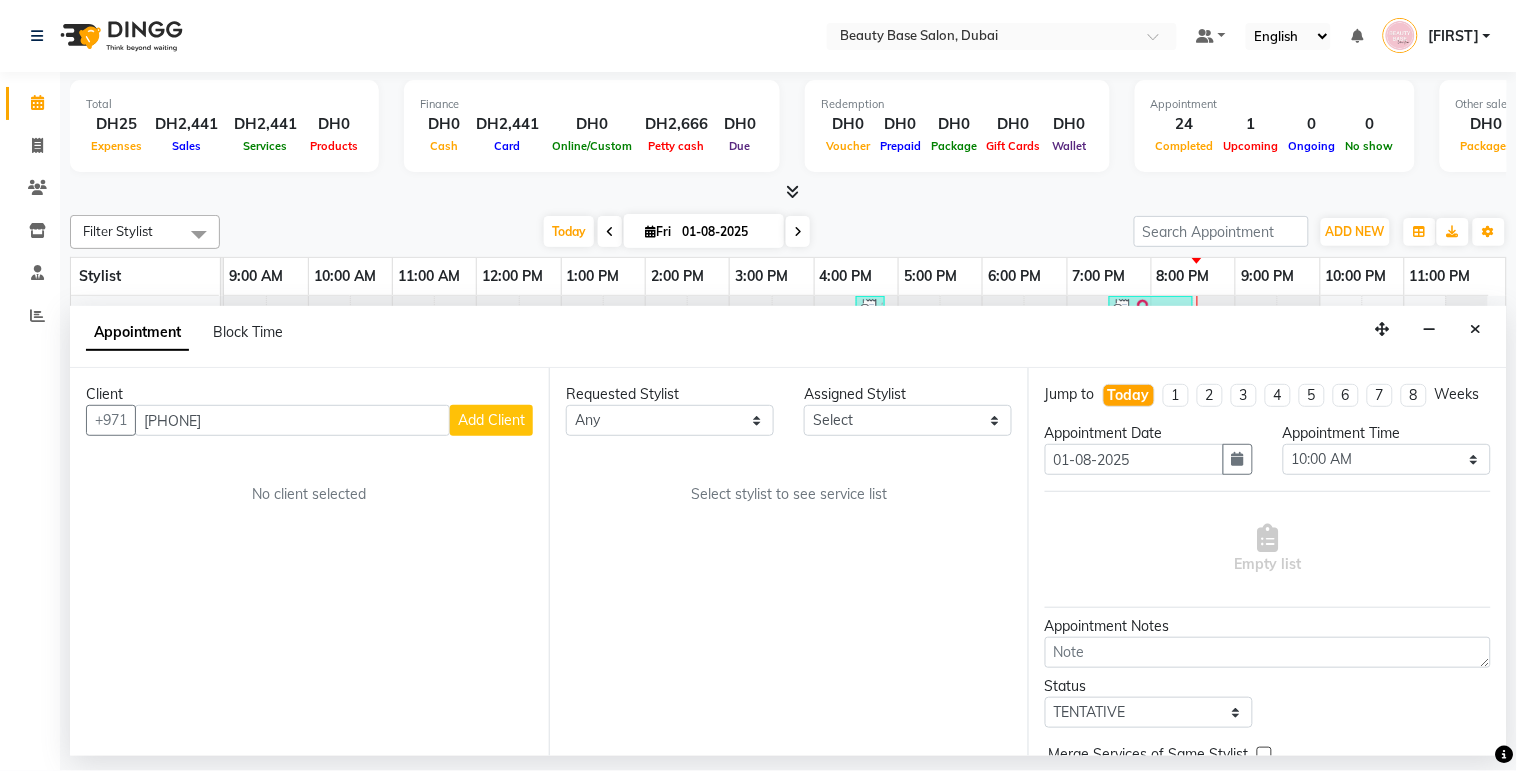 click on "Add Client" at bounding box center [491, 420] 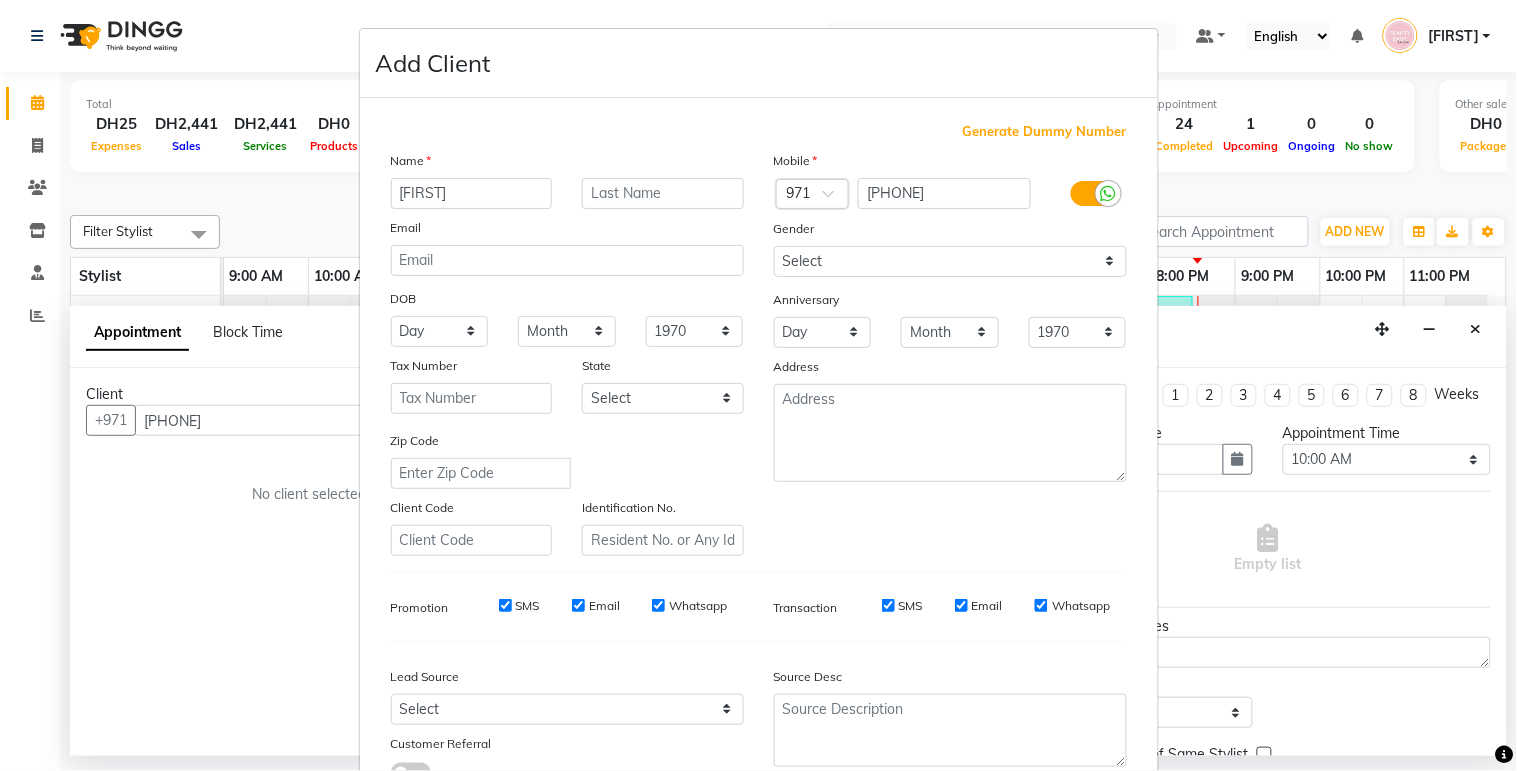 type on "[FIRST]" 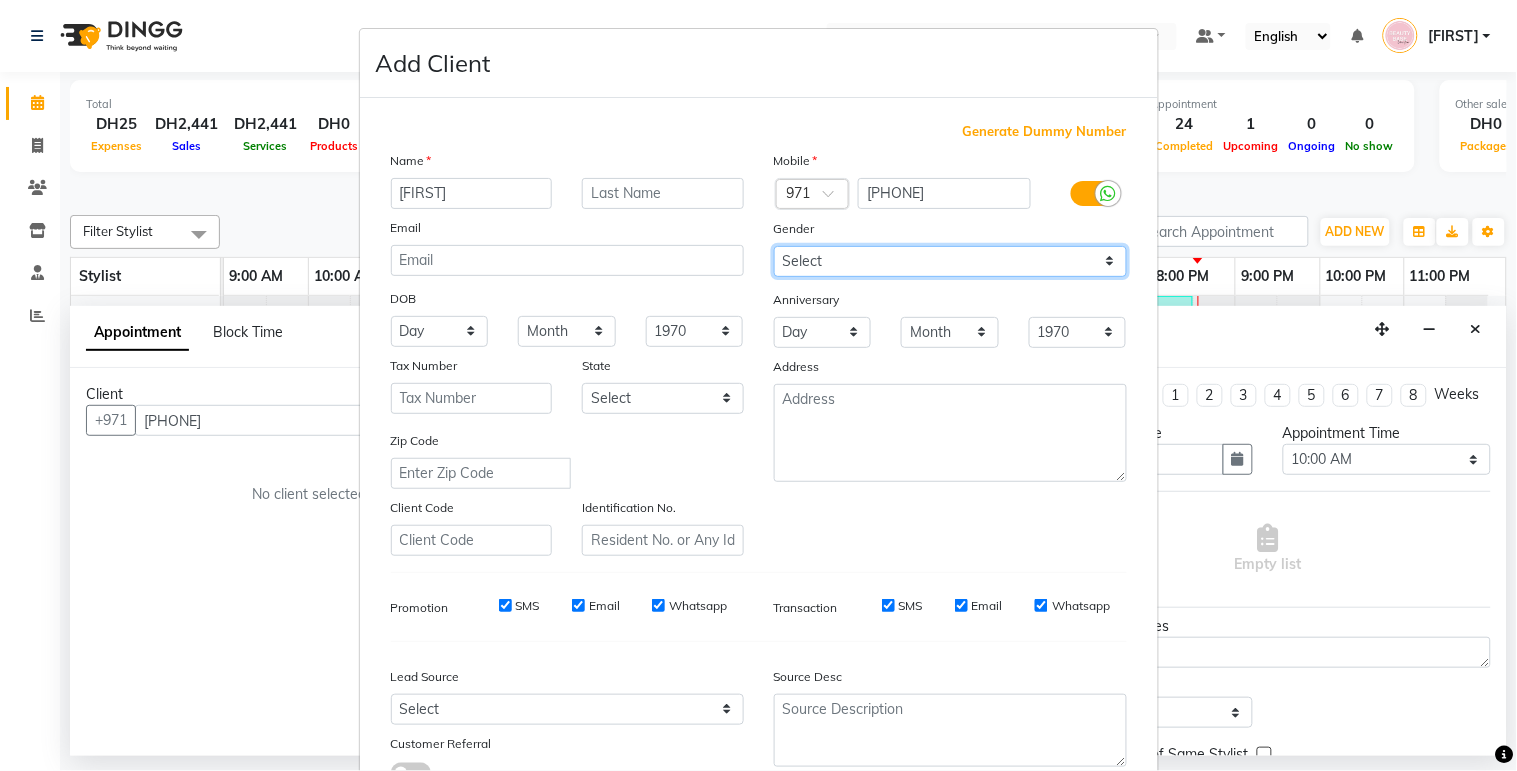 click on "Select Male Female Other Prefer Not To Say" at bounding box center (950, 261) 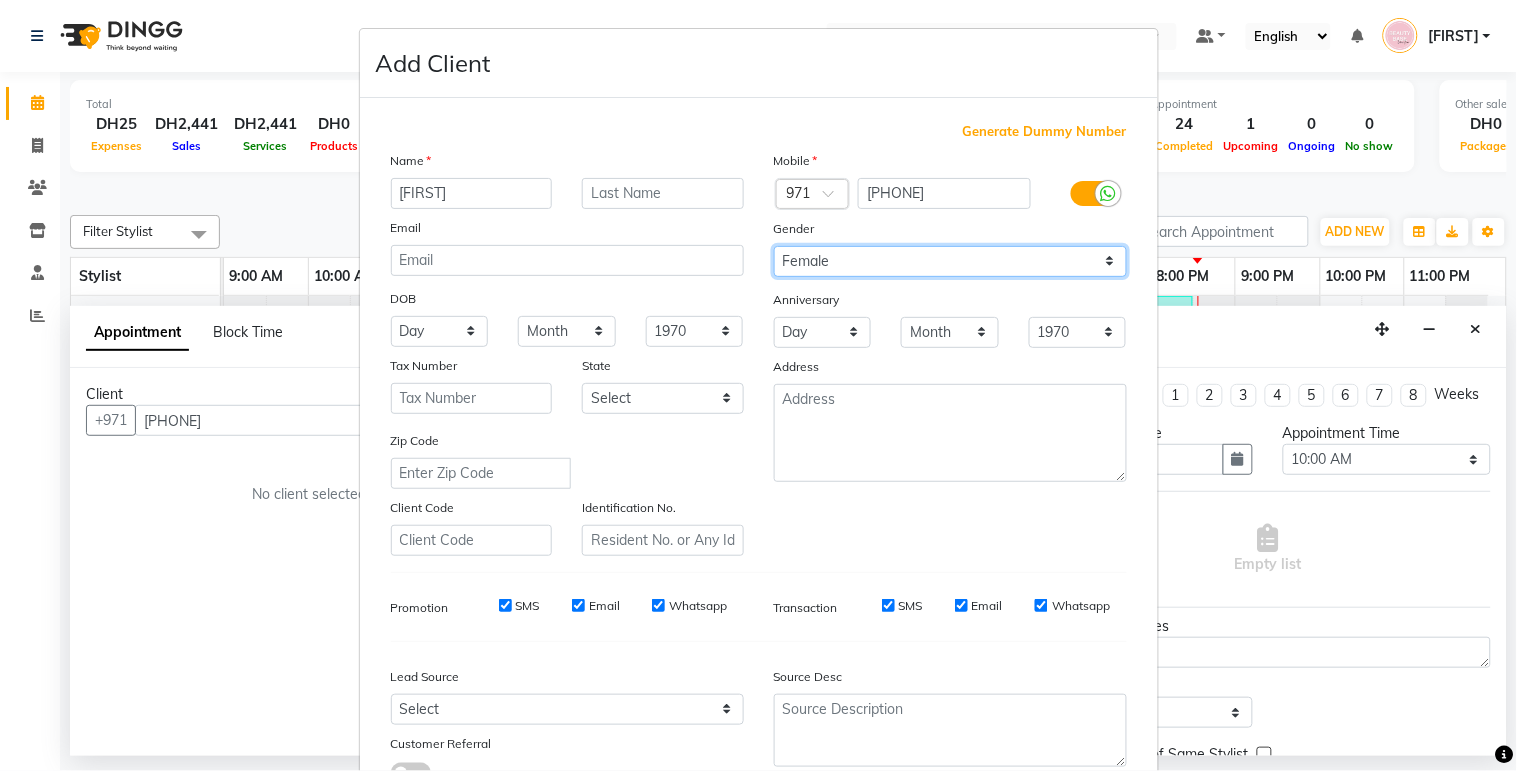 click on "Select Male Female Other Prefer Not To Say" at bounding box center [950, 261] 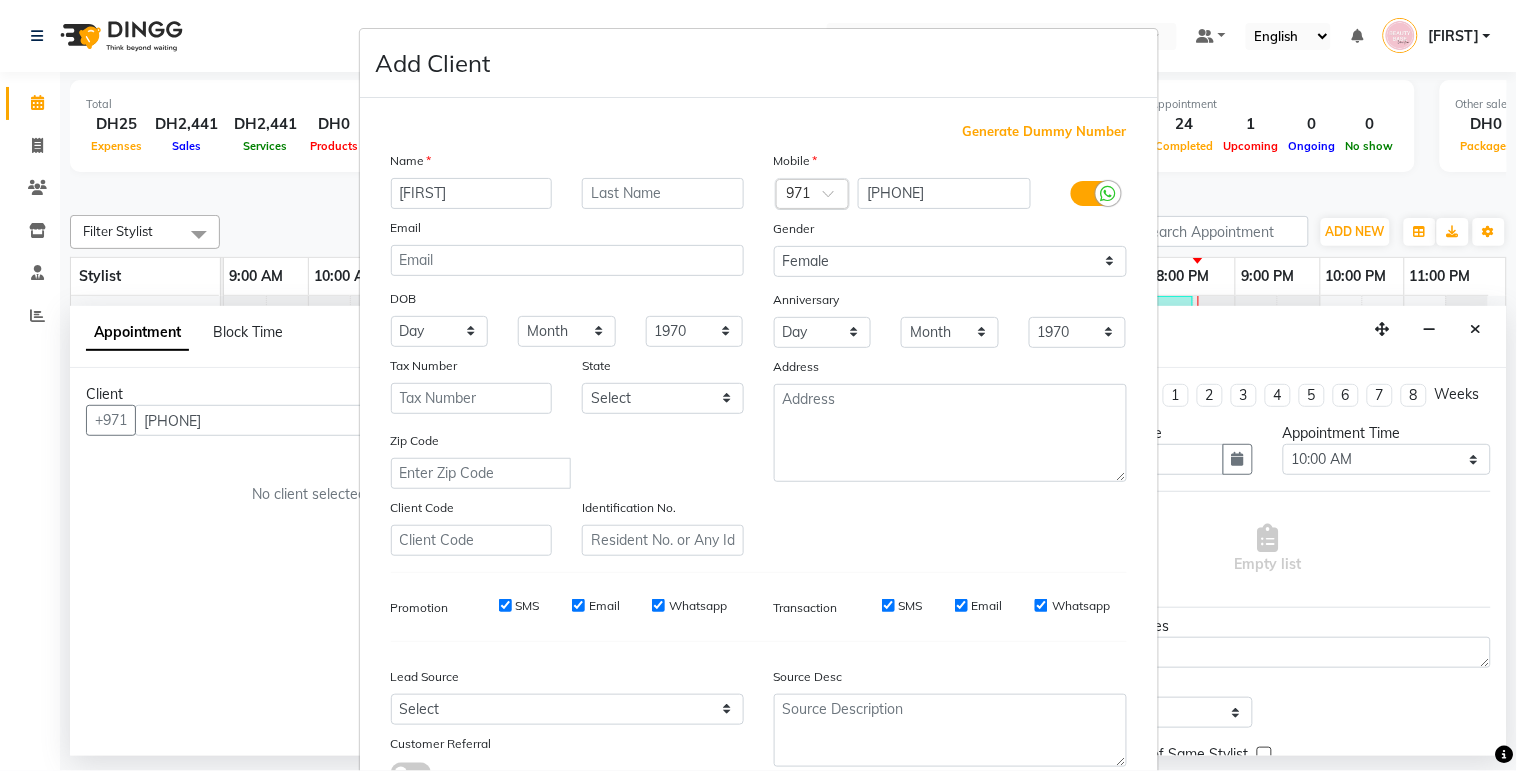 click on "Country Code × [COUNTRY CODE]" at bounding box center (813, 194) 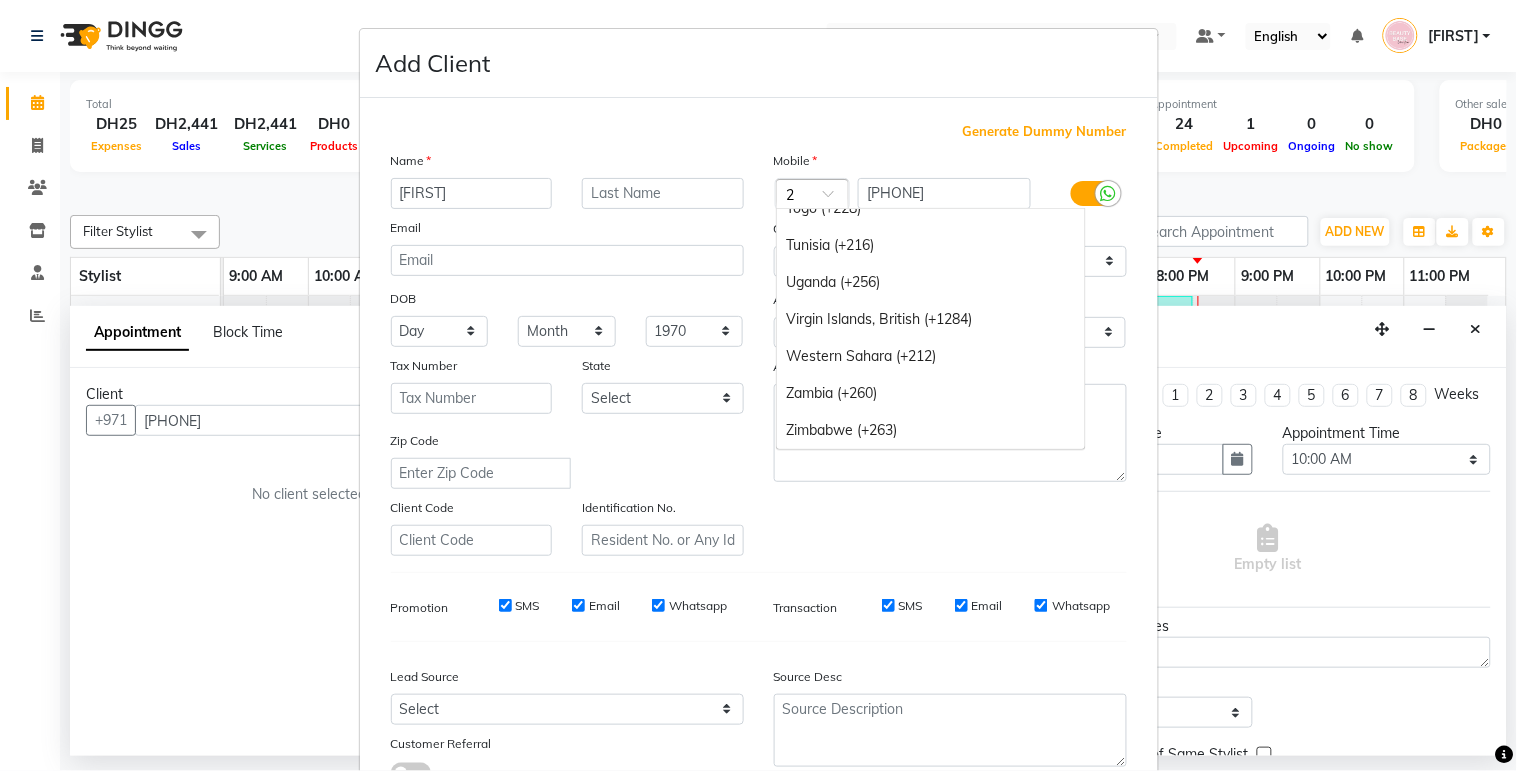 scroll, scrollTop: 2942, scrollLeft: 0, axis: vertical 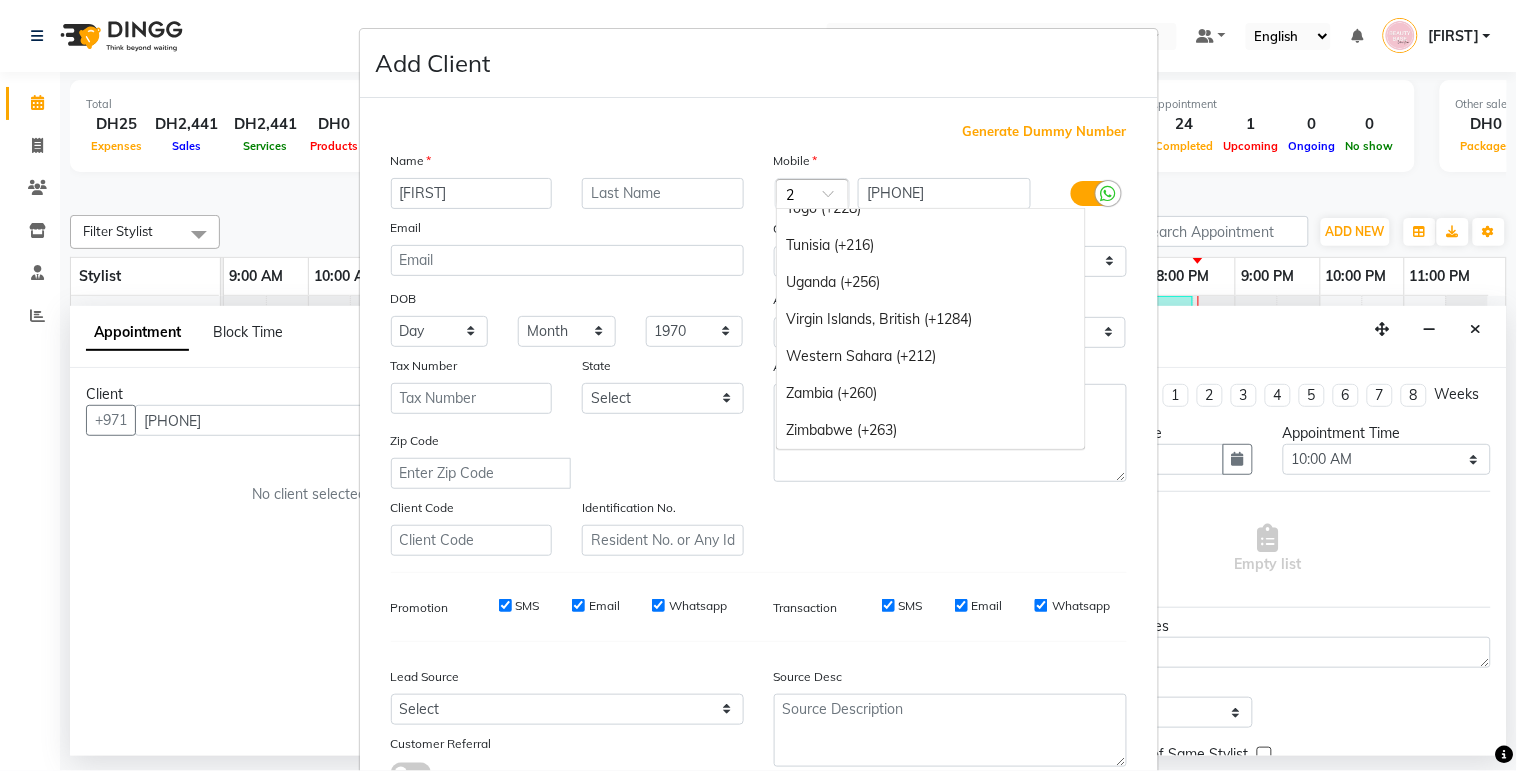 type on "21" 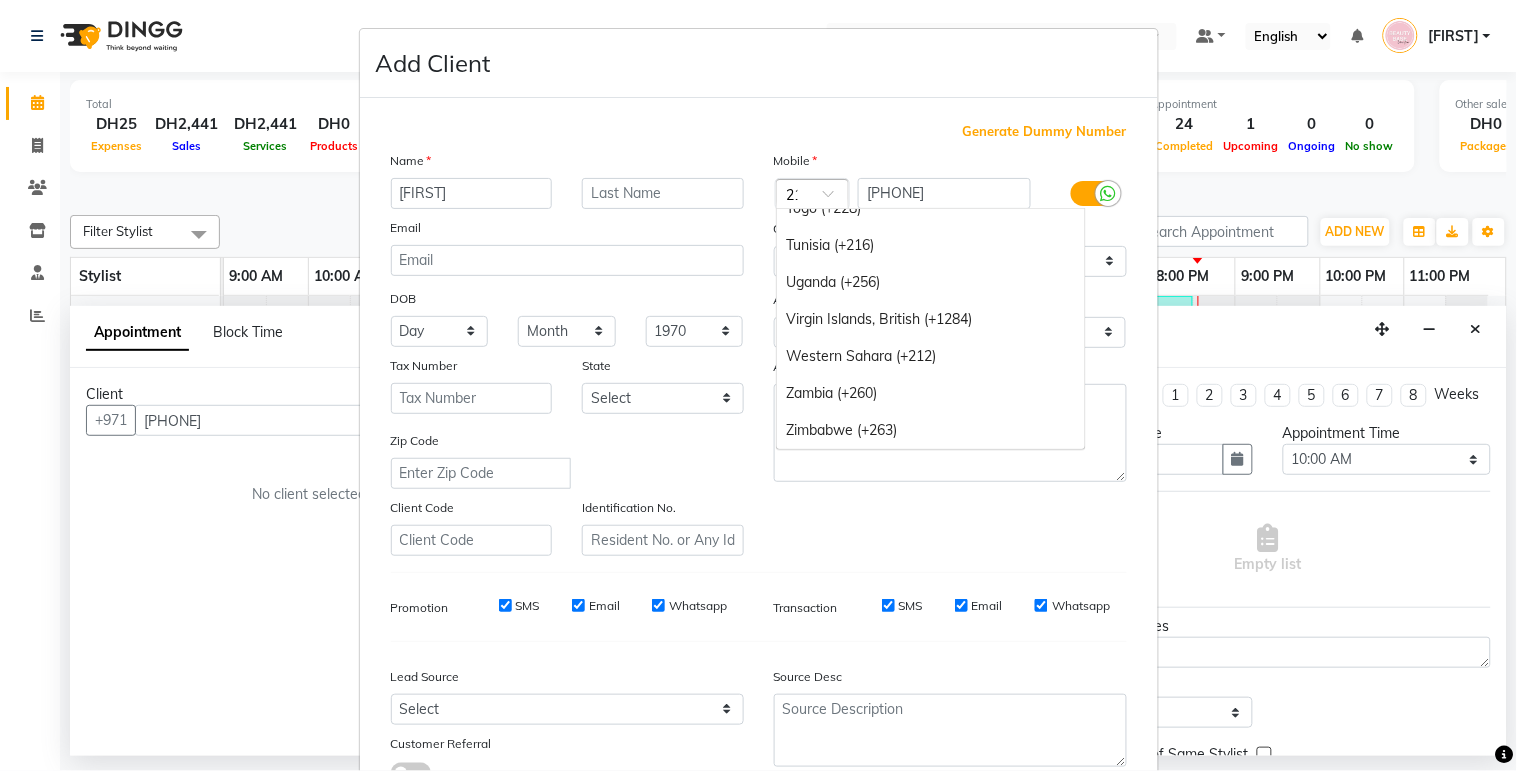 scroll, scrollTop: 0, scrollLeft: 5, axis: horizontal 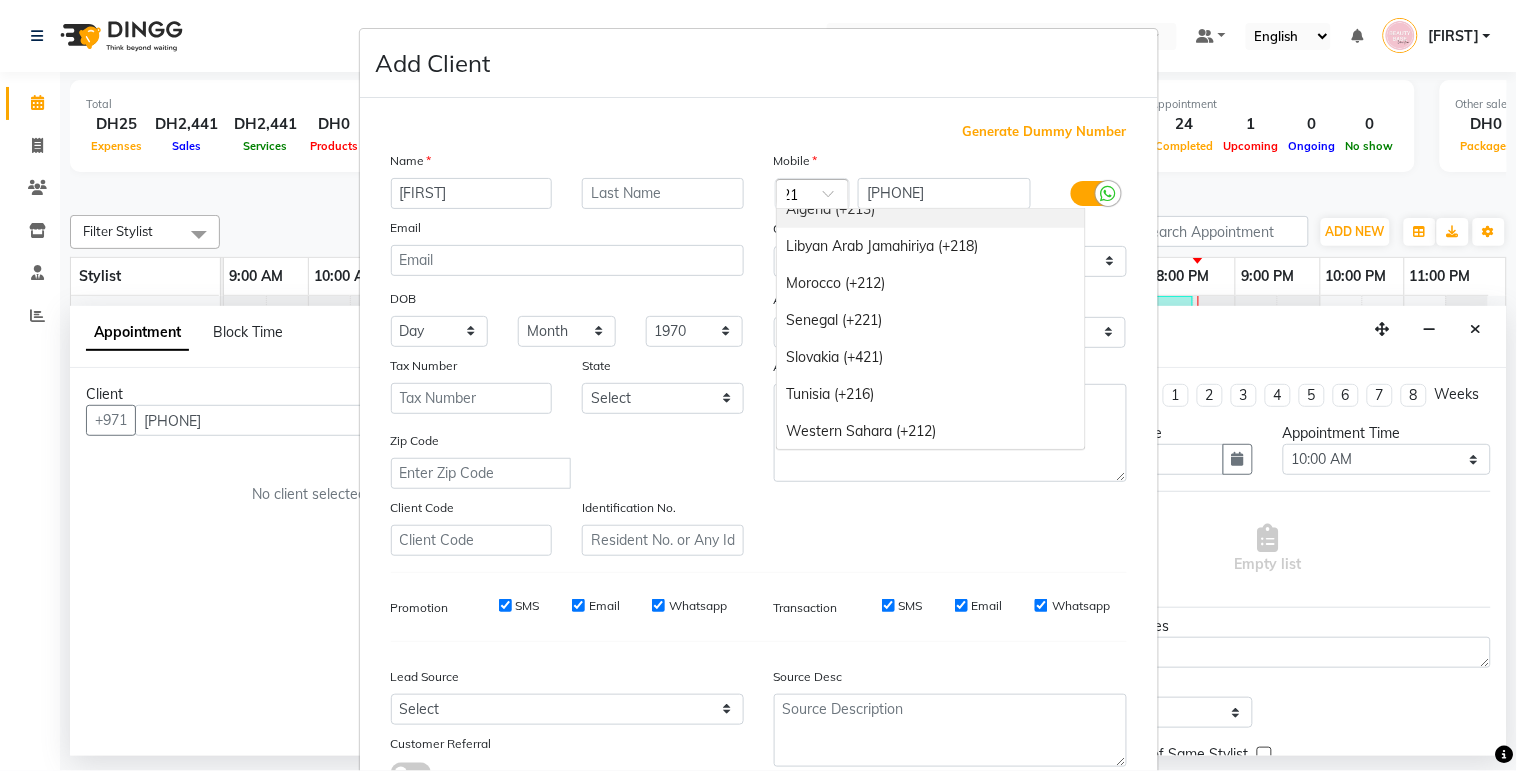 click on "Morocco (+212)" at bounding box center (931, 283) 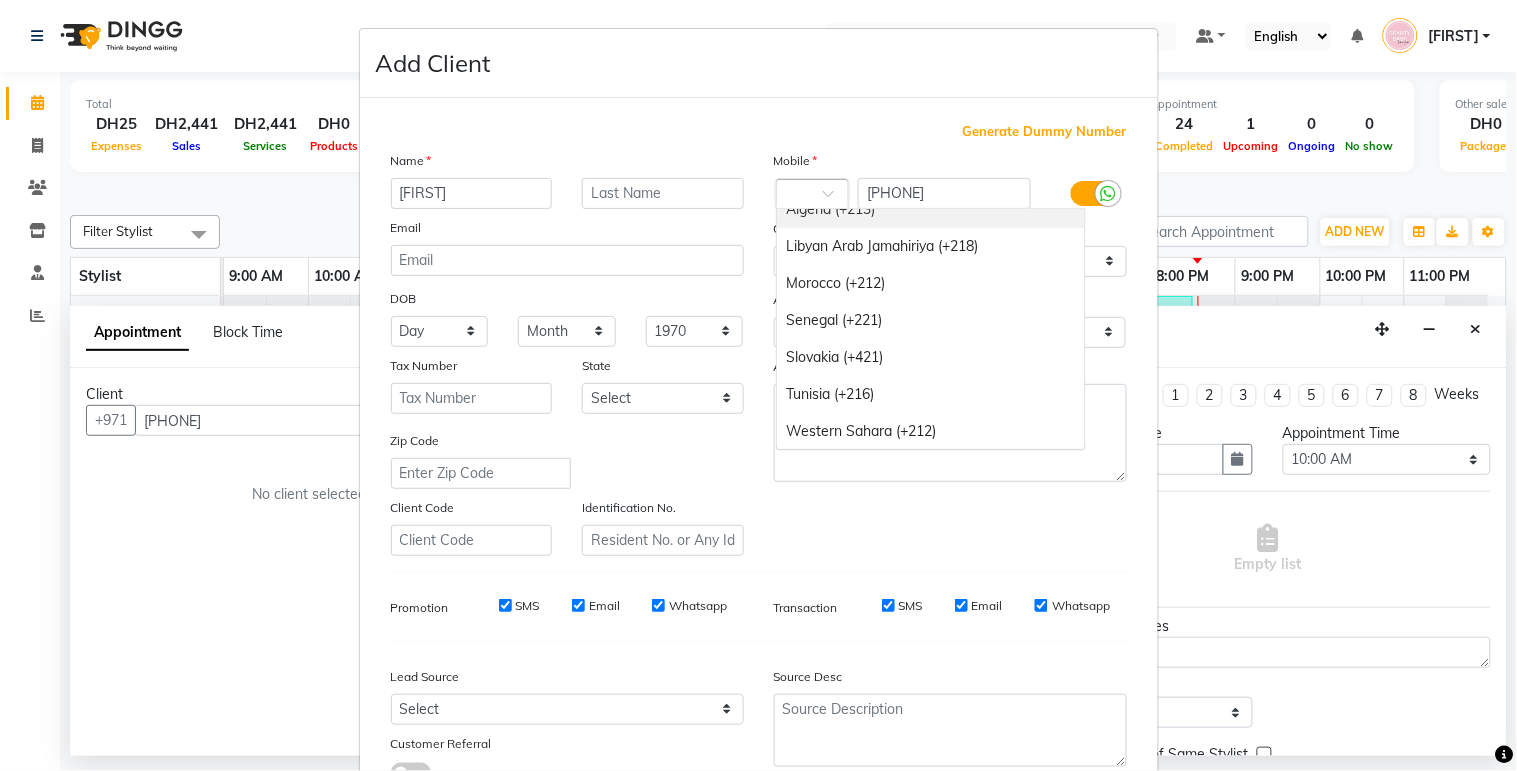 scroll, scrollTop: 0, scrollLeft: 0, axis: both 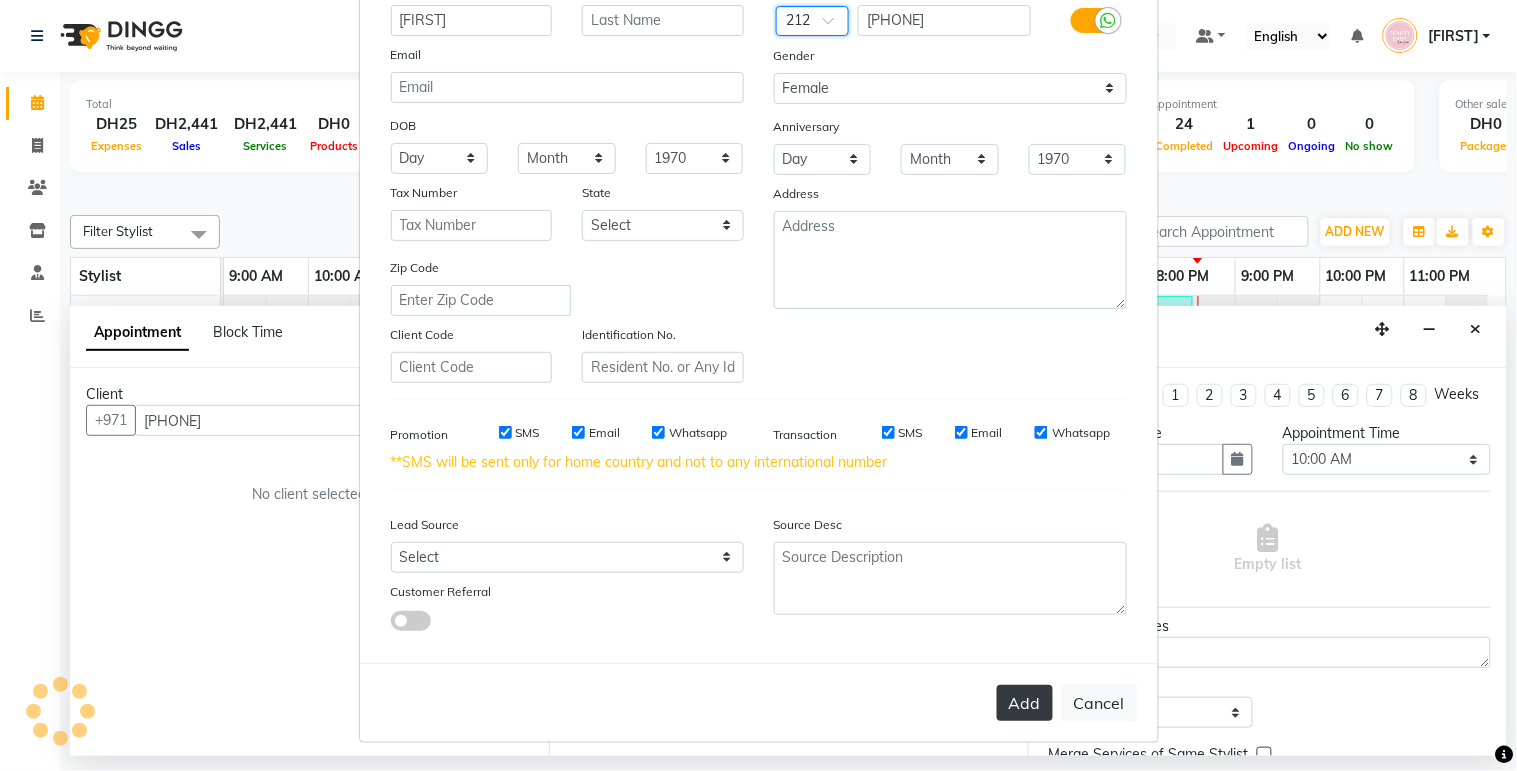click on "Add" at bounding box center [1025, 703] 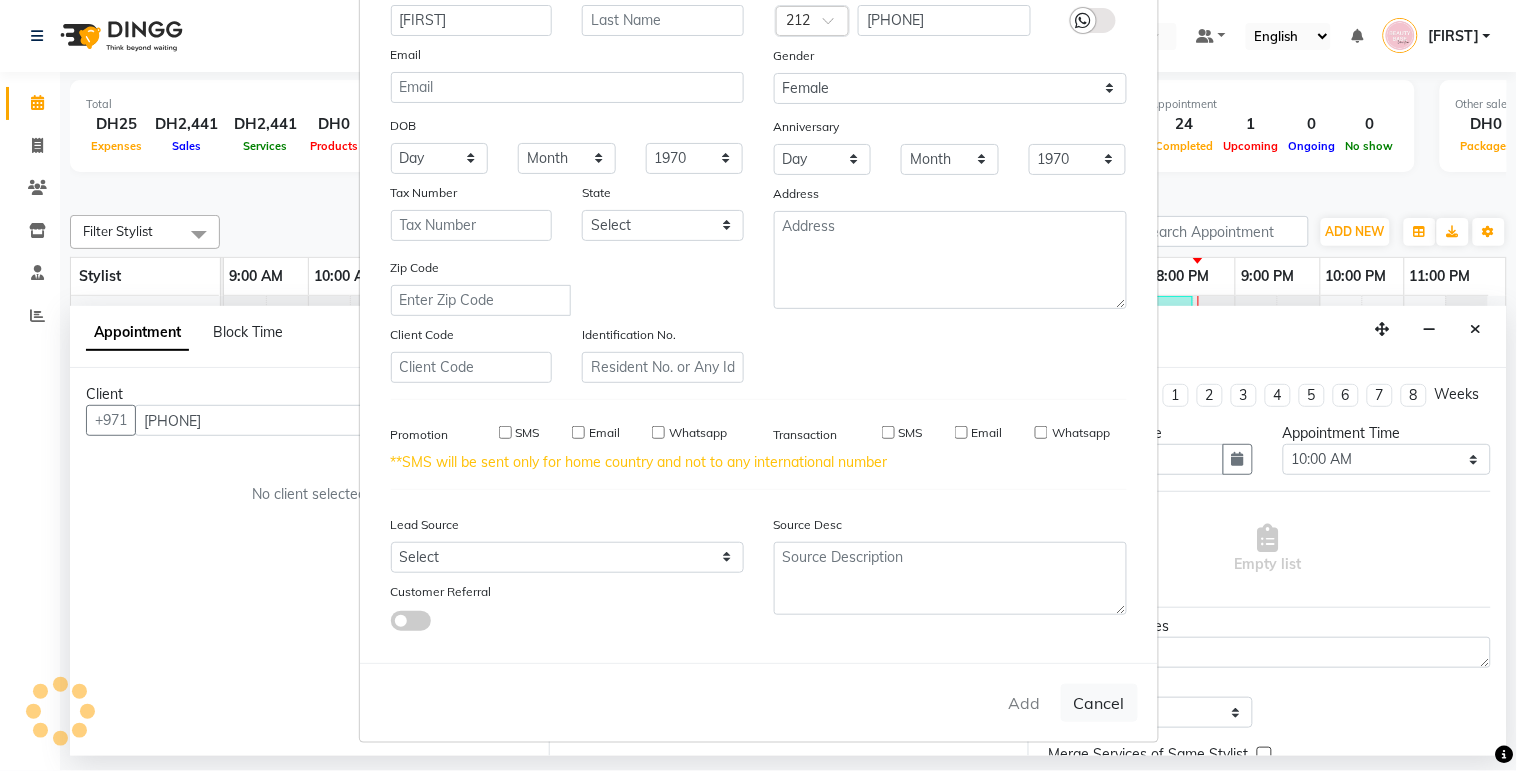 type 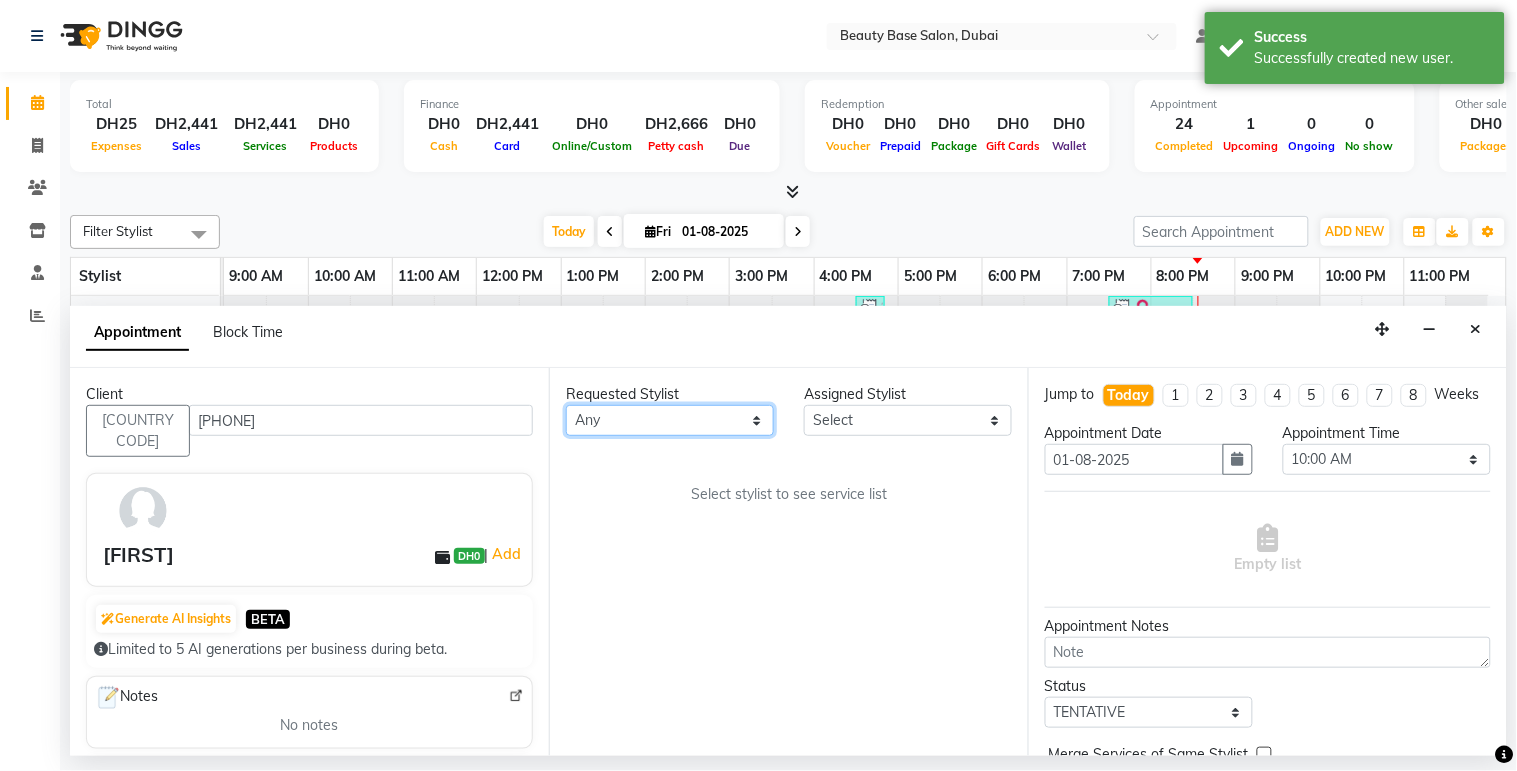 click on "Any [FIRST] [FIRST] [FIRST] [FIRST] [FIRST] [FIRST] [FIRST] [FIRST] [FIRST]" at bounding box center [670, 420] 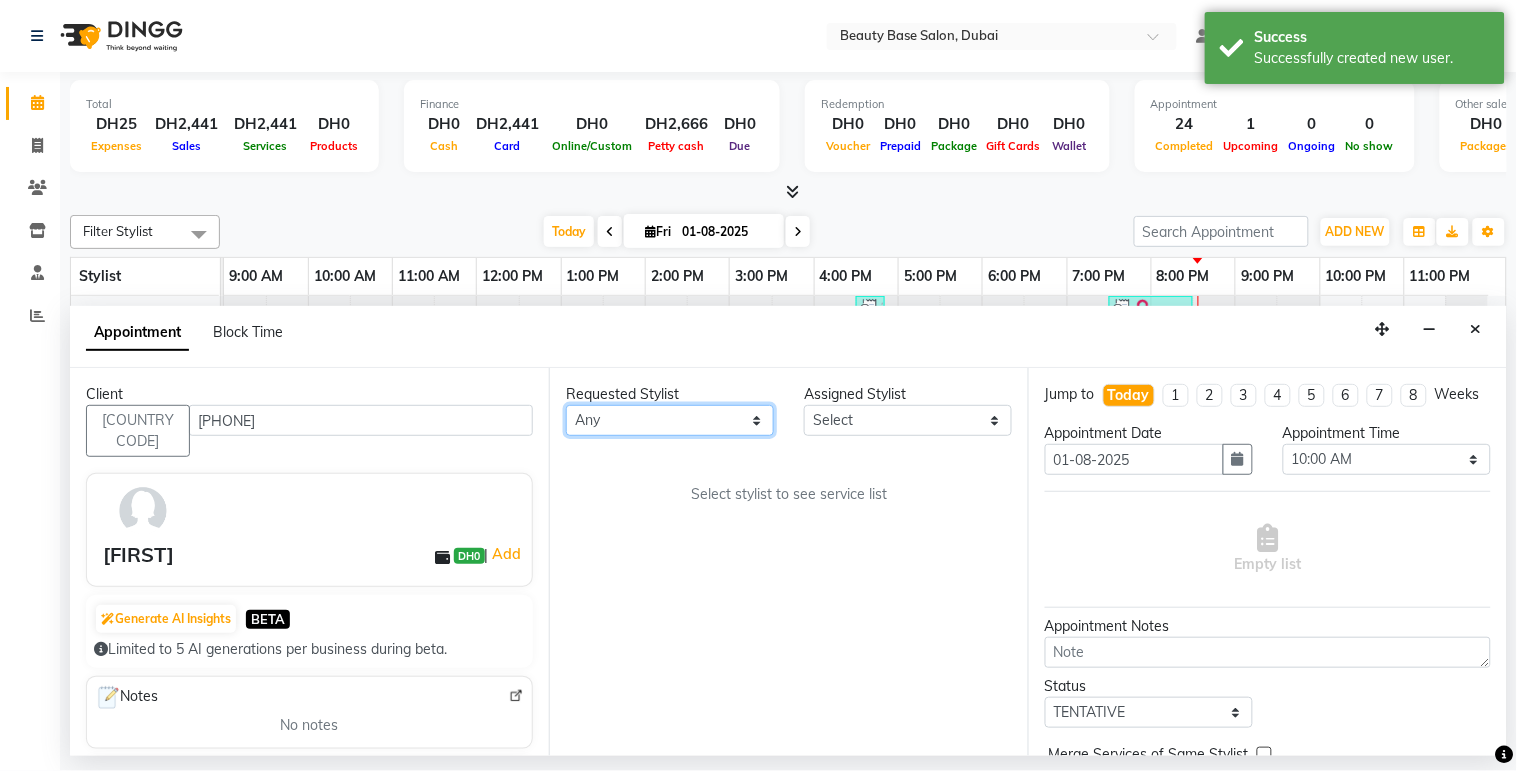 select on "54541" 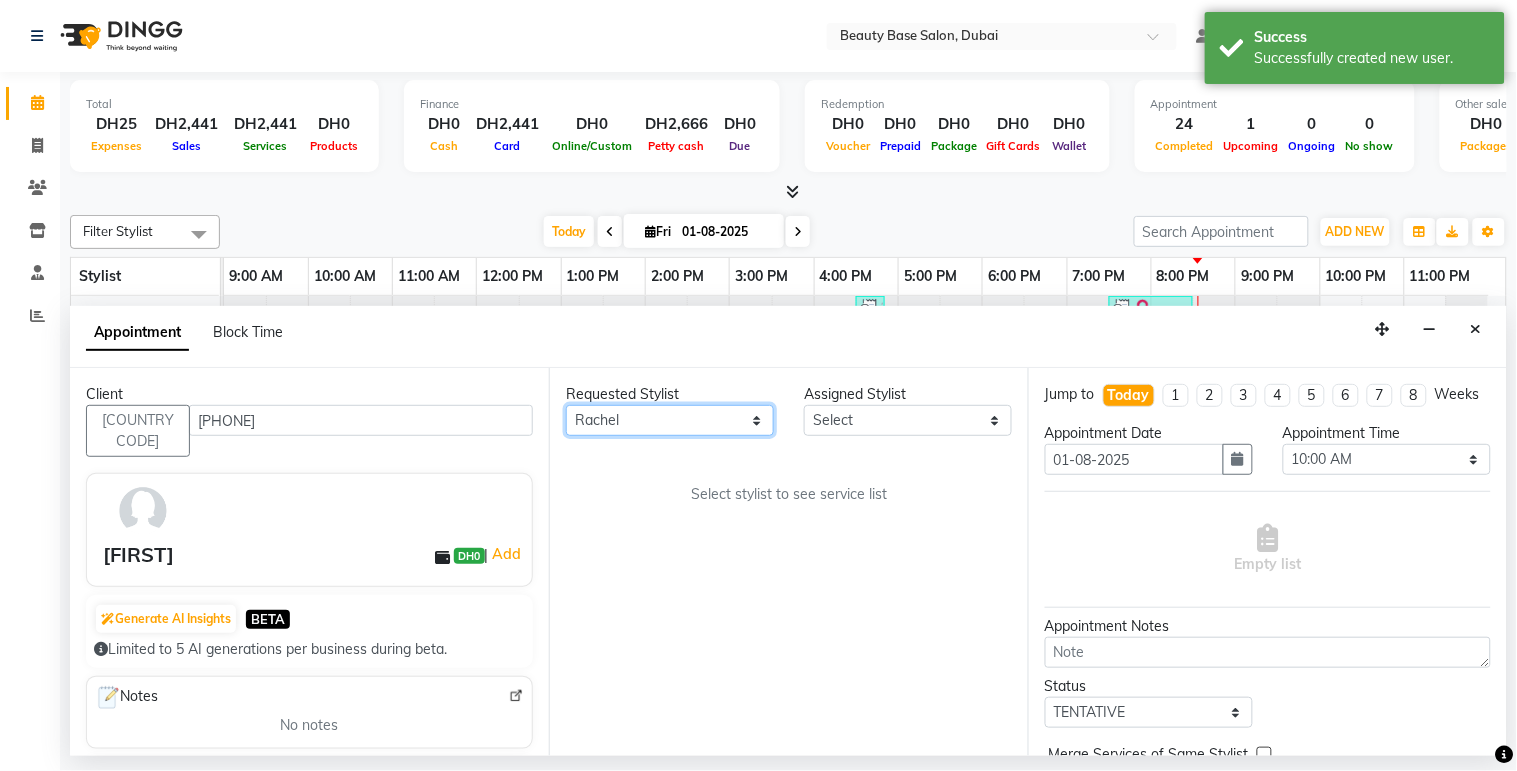 click on "Any [FIRST] [FIRST] [FIRST] [FIRST] [FIRST] [FIRST] [FIRST] [FIRST] [FIRST]" at bounding box center [670, 420] 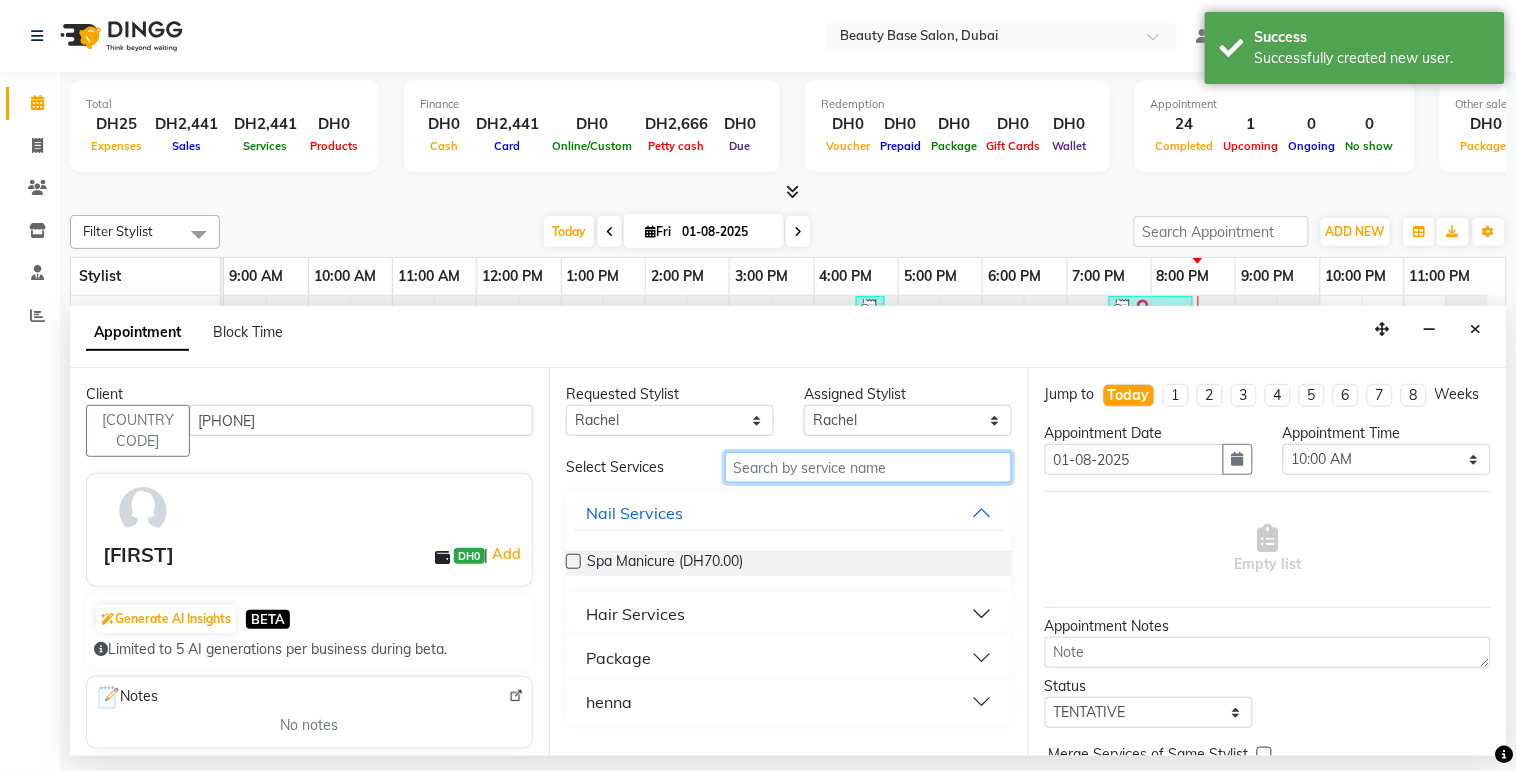 click at bounding box center [868, 467] 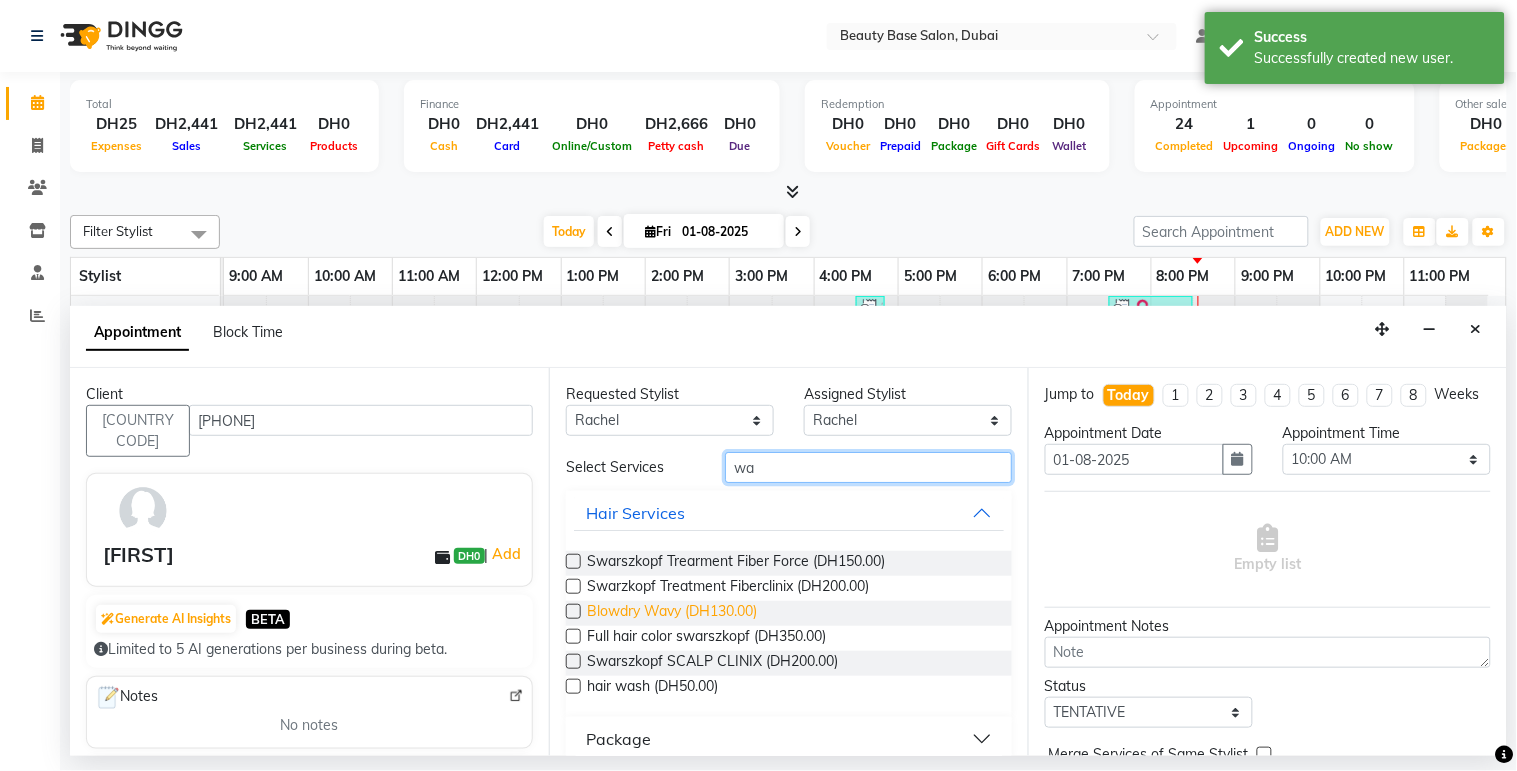 type on "wa" 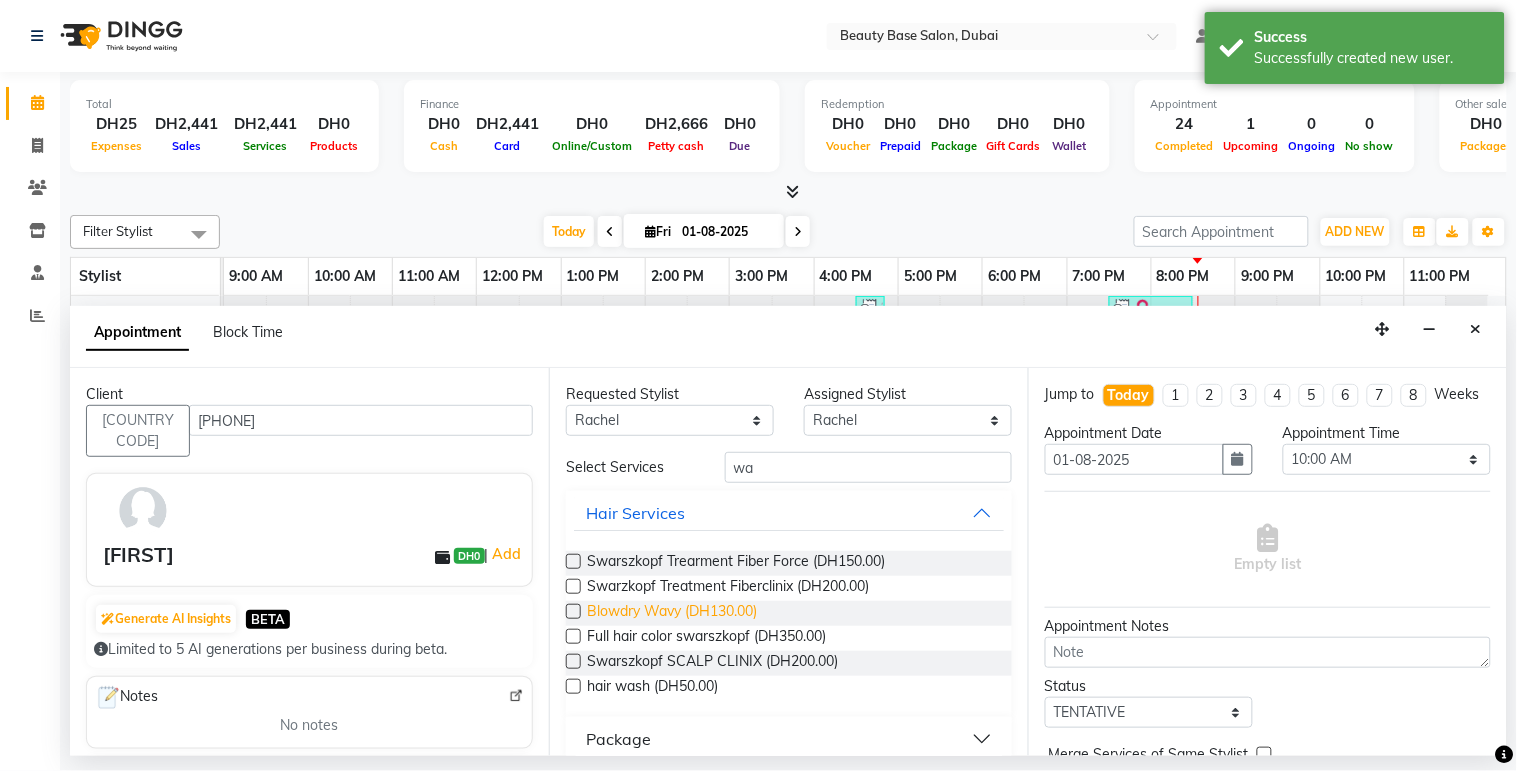click on "Blowdry Wavy (DH130.00)" at bounding box center [672, 613] 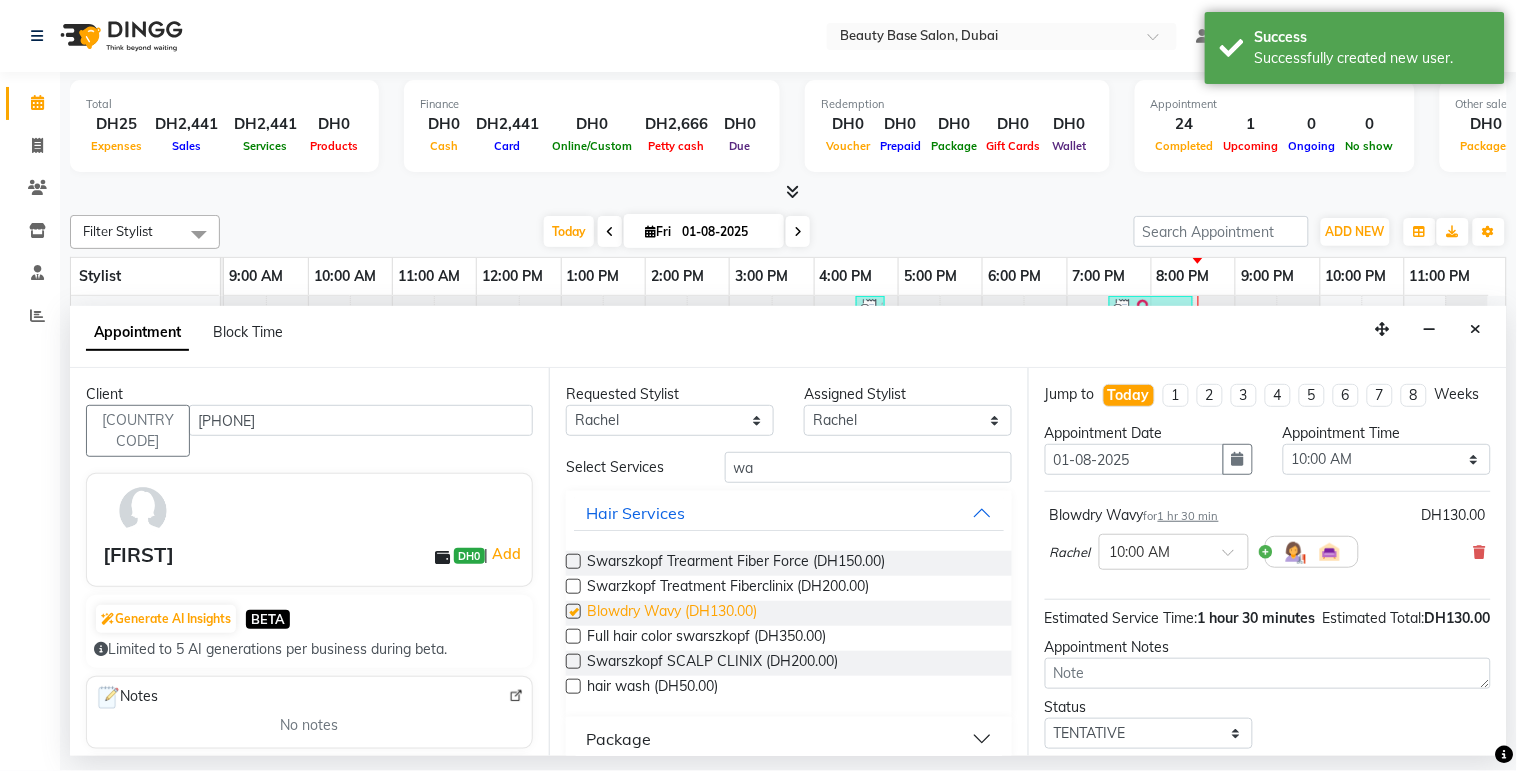 checkbox on "false" 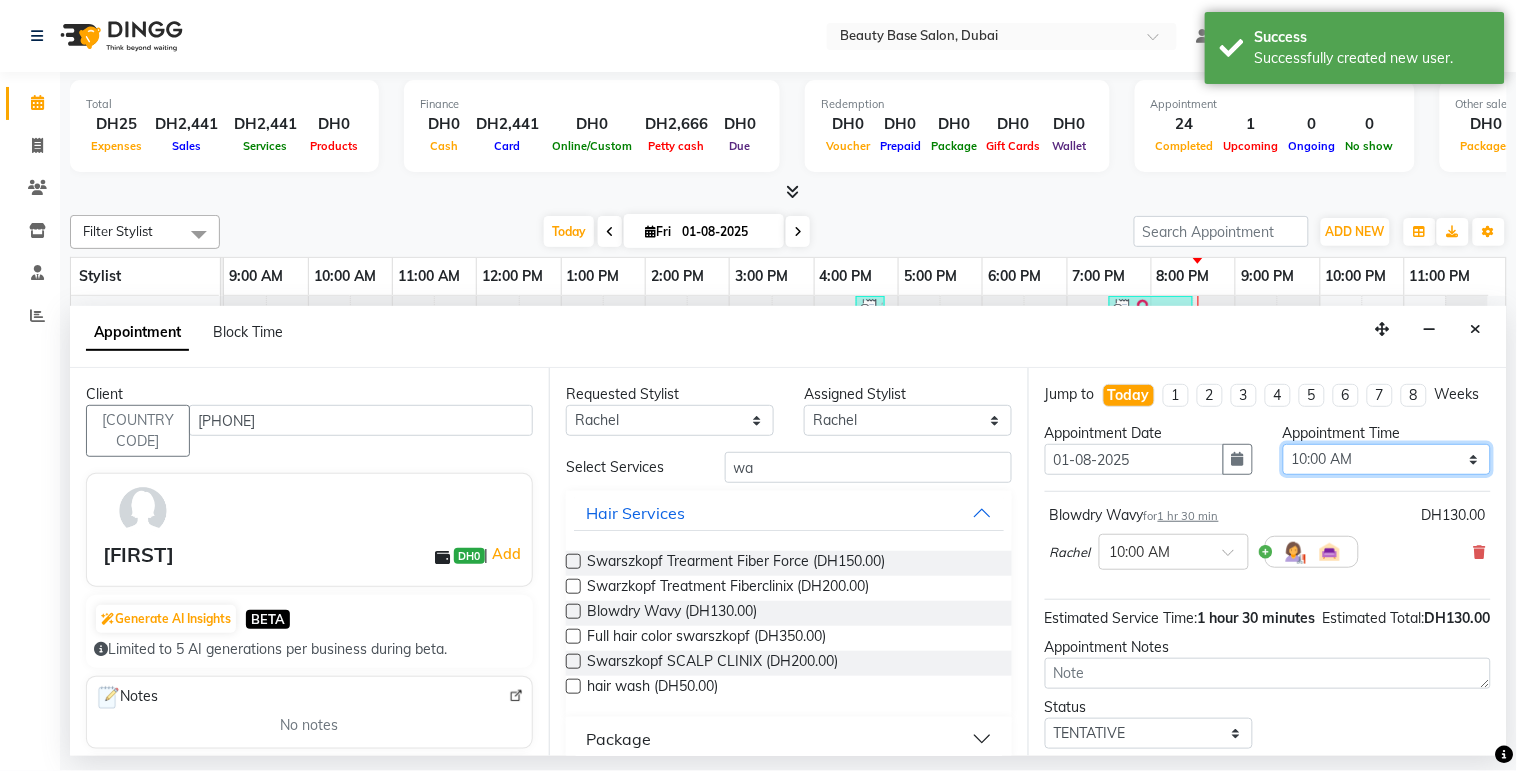 click on "Select 10:00 AM 10:05 AM 10:10 AM 10:15 AM 10:20 AM 10:25 AM 10:30 AM 10:35 AM 10:40 AM 10:45 AM 10:50 AM 10:55 AM 11:00 AM 11:05 AM 11:10 AM 11:15 AM 11:20 AM 11:25 AM 11:30 AM 11:35 AM 11:40 AM 11:45 AM 11:50 AM 11:55 AM 12:00 PM 12:05 PM 12:10 PM 12:15 PM 12:20 PM 12:25 PM 12:30 PM 12:35 PM 12:40 PM 12:45 PM 12:50 PM 12:55 PM 01:00 PM 01:05 PM 01:10 PM 01:15 PM 01:20 PM 01:25 PM 01:30 PM 01:35 PM 01:40 PM 01:45 PM 01:50 PM 01:55 PM 02:00 PM 02:05 PM 02:10 PM 02:15 PM 02:20 PM 02:25 PM 02:30 PM 02:35 PM 02:40 PM 02:45 PM 02:50 PM 02:55 PM 03:00 PM 03:05 PM 03:10 PM 03:15 PM 03:20 PM 03:25 PM 03:30 PM 03:35 PM 03:40 PM 03:45 PM 03:50 PM 03:55 PM 04:00 PM 04:05 PM 04:10 PM 04:15 PM 04:20 PM 04:25 PM 04:30 PM 04:35 PM 04:40 PM 04:45 PM 04:50 PM 04:55 PM 05:00 PM 05:05 PM 05:10 PM 05:15 PM 05:20 PM 05:25 PM 05:30 PM 05:35 PM 05:40 PM 05:45 PM 05:50 PM 05:55 PM 06:00 PM 06:05 PM 06:10 PM 06:15 PM 06:20 PM 06:25 PM 06:30 PM 06:35 PM 06:40 PM 06:45 PM 06:50 PM 06:55 PM 07:00 PM 07:05 PM 07:10 PM 07:15 PM 07:20 PM" at bounding box center (1387, 459) 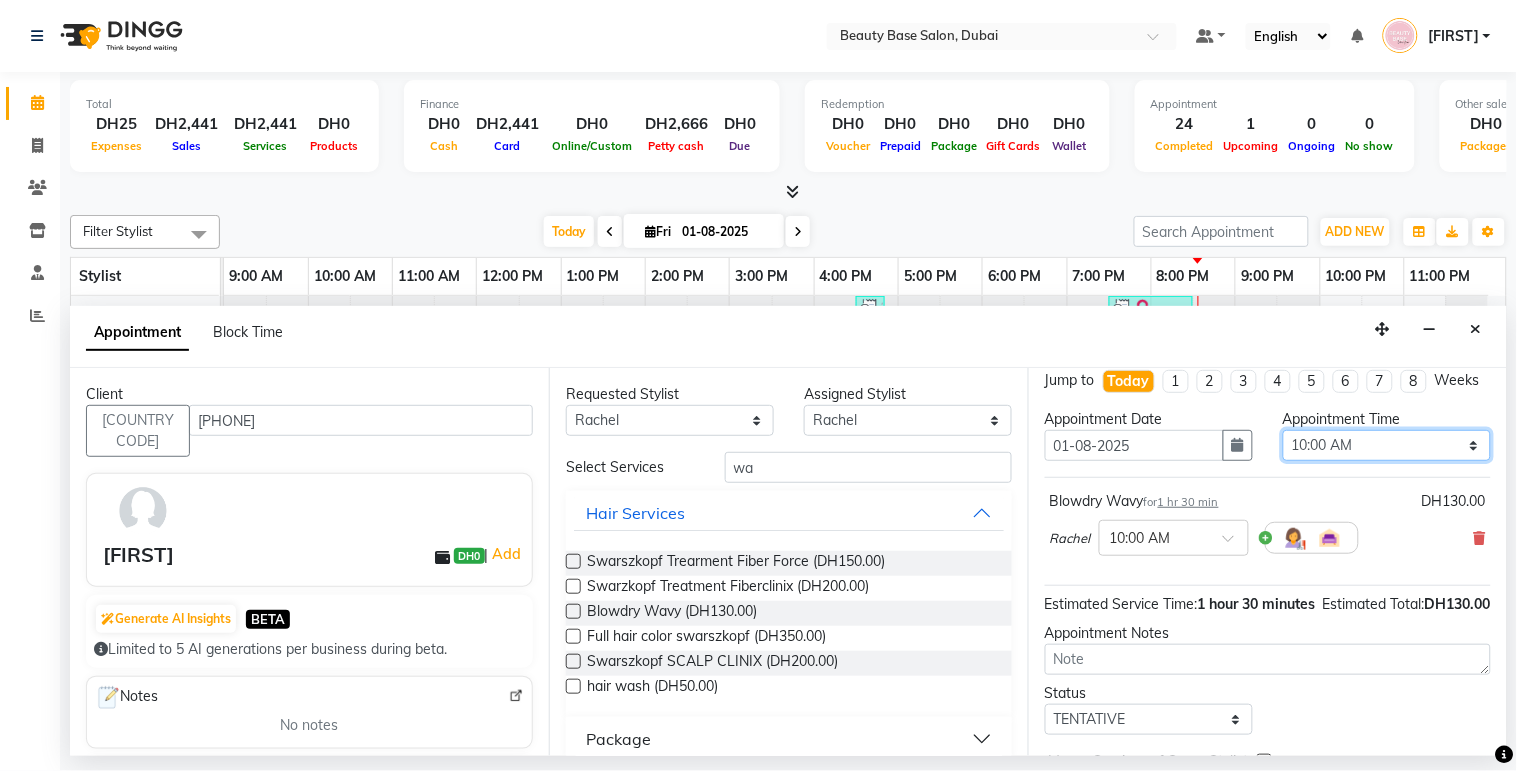 scroll, scrollTop: 0, scrollLeft: 0, axis: both 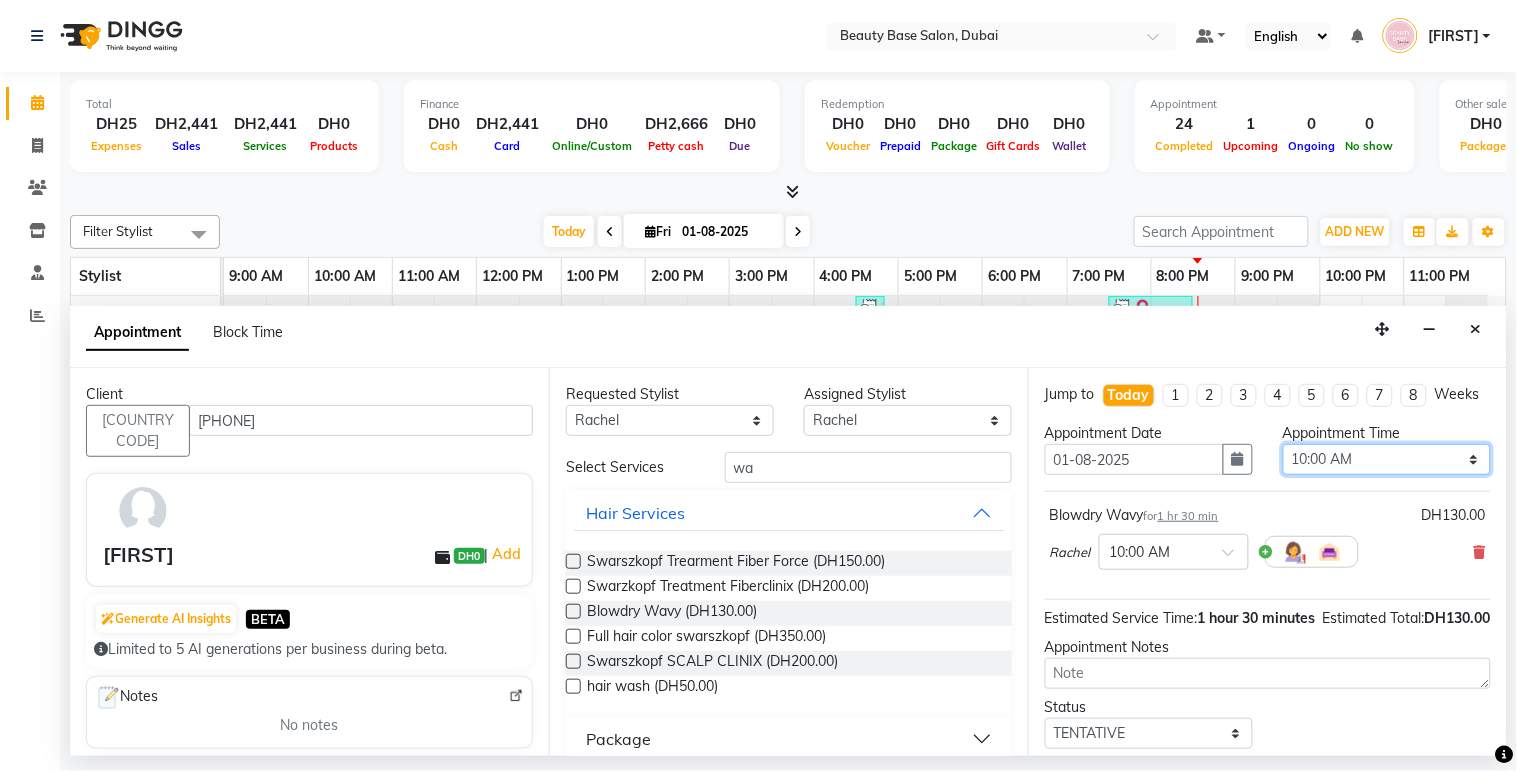 click on "Select 10:00 AM 10:05 AM 10:10 AM 10:15 AM 10:20 AM 10:25 AM 10:30 AM 10:35 AM 10:40 AM 10:45 AM 10:50 AM 10:55 AM 11:00 AM 11:05 AM 11:10 AM 11:15 AM 11:20 AM 11:25 AM 11:30 AM 11:35 AM 11:40 AM 11:45 AM 11:50 AM 11:55 AM 12:00 PM 12:05 PM 12:10 PM 12:15 PM 12:20 PM 12:25 PM 12:30 PM 12:35 PM 12:40 PM 12:45 PM 12:50 PM 12:55 PM 01:00 PM 01:05 PM 01:10 PM 01:15 PM 01:20 PM 01:25 PM 01:30 PM 01:35 PM 01:40 PM 01:45 PM 01:50 PM 01:55 PM 02:00 PM 02:05 PM 02:10 PM 02:15 PM 02:20 PM 02:25 PM 02:30 PM 02:35 PM 02:40 PM 02:45 PM 02:50 PM 02:55 PM 03:00 PM 03:05 PM 03:10 PM 03:15 PM 03:20 PM 03:25 PM 03:30 PM 03:35 PM 03:40 PM 03:45 PM 03:50 PM 03:55 PM 04:00 PM 04:05 PM 04:10 PM 04:15 PM 04:20 PM 04:25 PM 04:30 PM 04:35 PM 04:40 PM 04:45 PM 04:50 PM 04:55 PM 05:00 PM 05:05 PM 05:10 PM 05:15 PM 05:20 PM 05:25 PM 05:30 PM 05:35 PM 05:40 PM 05:45 PM 05:50 PM 05:55 PM 06:00 PM 06:05 PM 06:10 PM 06:15 PM 06:20 PM 06:25 PM 06:30 PM 06:35 PM 06:40 PM 06:45 PM 06:50 PM 06:55 PM 07:00 PM 07:05 PM 07:10 PM 07:15 PM 07:20 PM" at bounding box center (1387, 459) 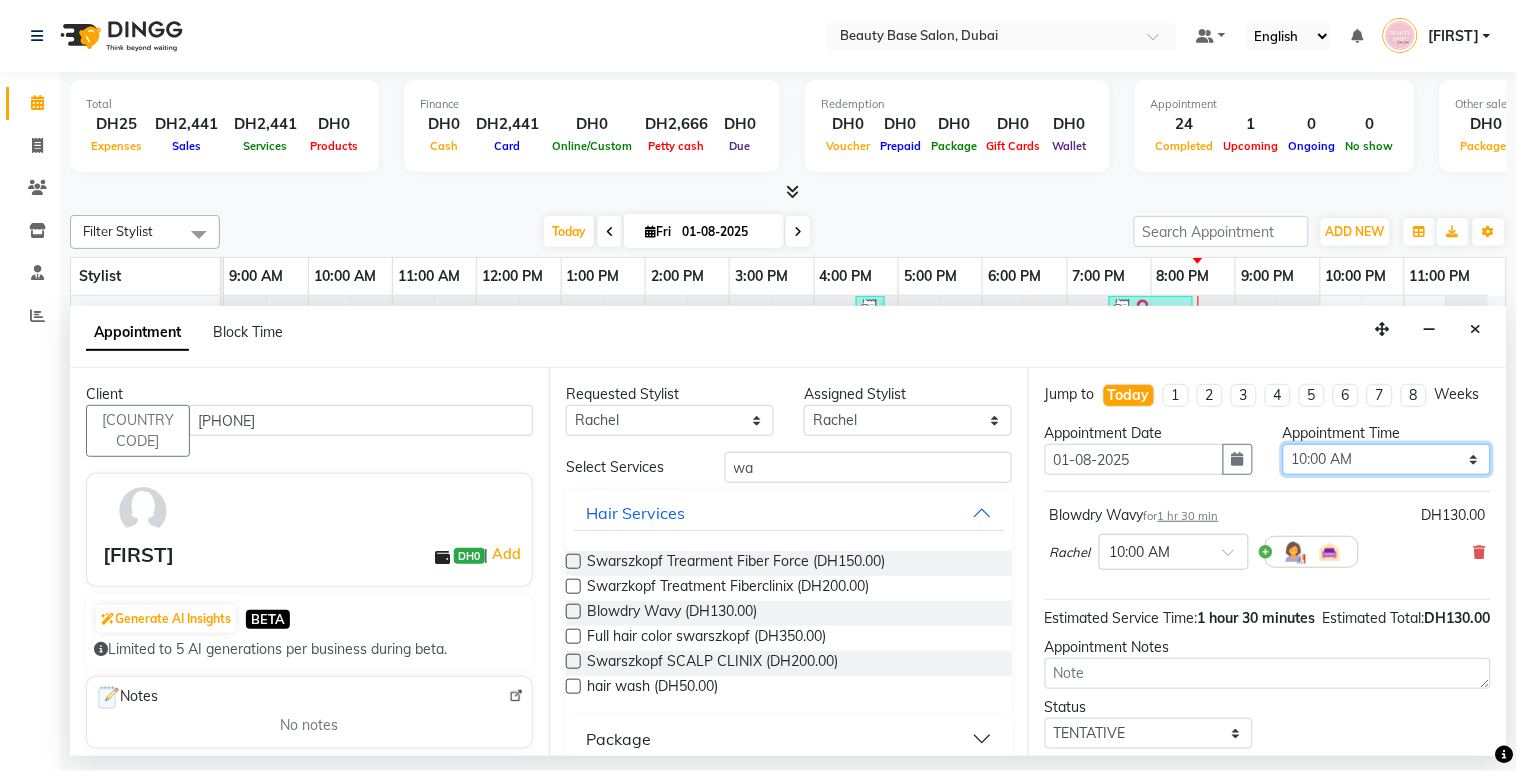 select on "1080" 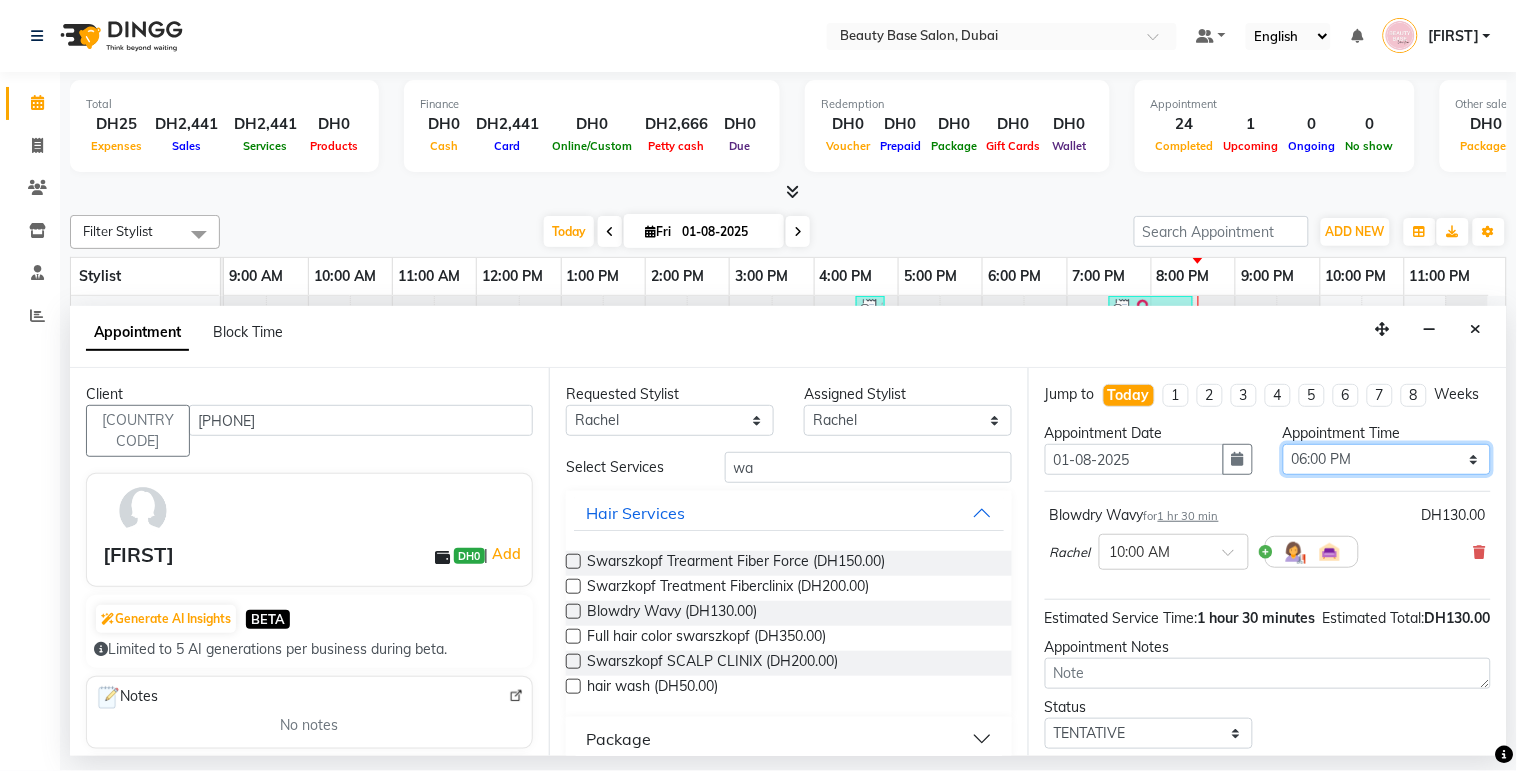 click on "Select 10:00 AM 10:05 AM 10:10 AM 10:15 AM 10:20 AM 10:25 AM 10:30 AM 10:35 AM 10:40 AM 10:45 AM 10:50 AM 10:55 AM 11:00 AM 11:05 AM 11:10 AM 11:15 AM 11:20 AM 11:25 AM 11:30 AM 11:35 AM 11:40 AM 11:45 AM 11:50 AM 11:55 AM 12:00 PM 12:05 PM 12:10 PM 12:15 PM 12:20 PM 12:25 PM 12:30 PM 12:35 PM 12:40 PM 12:45 PM 12:50 PM 12:55 PM 01:00 PM 01:05 PM 01:10 PM 01:15 PM 01:20 PM 01:25 PM 01:30 PM 01:35 PM 01:40 PM 01:45 PM 01:50 PM 01:55 PM 02:00 PM 02:05 PM 02:10 PM 02:15 PM 02:20 PM 02:25 PM 02:30 PM 02:35 PM 02:40 PM 02:45 PM 02:50 PM 02:55 PM 03:00 PM 03:05 PM 03:10 PM 03:15 PM 03:20 PM 03:25 PM 03:30 PM 03:35 PM 03:40 PM 03:45 PM 03:50 PM 03:55 PM 04:00 PM 04:05 PM 04:10 PM 04:15 PM 04:20 PM 04:25 PM 04:30 PM 04:35 PM 04:40 PM 04:45 PM 04:50 PM 04:55 PM 05:00 PM 05:05 PM 05:10 PM 05:15 PM 05:20 PM 05:25 PM 05:30 PM 05:35 PM 05:40 PM 05:45 PM 05:50 PM 05:55 PM 06:00 PM 06:05 PM 06:10 PM 06:15 PM 06:20 PM 06:25 PM 06:30 PM 06:35 PM 06:40 PM 06:45 PM 06:50 PM 06:55 PM 07:00 PM 07:05 PM 07:10 PM 07:15 PM 07:20 PM" at bounding box center (1387, 459) 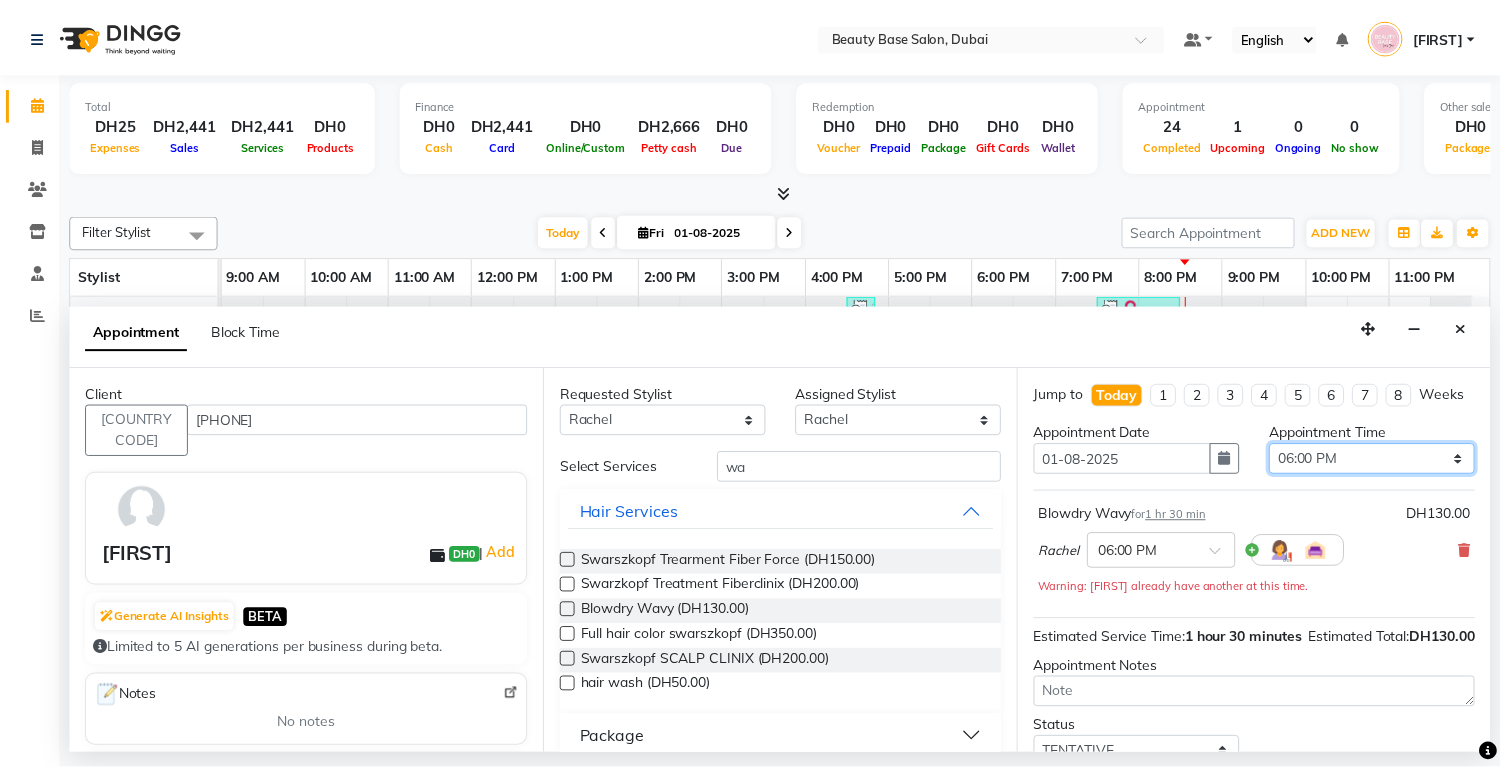 scroll, scrollTop: 180, scrollLeft: 0, axis: vertical 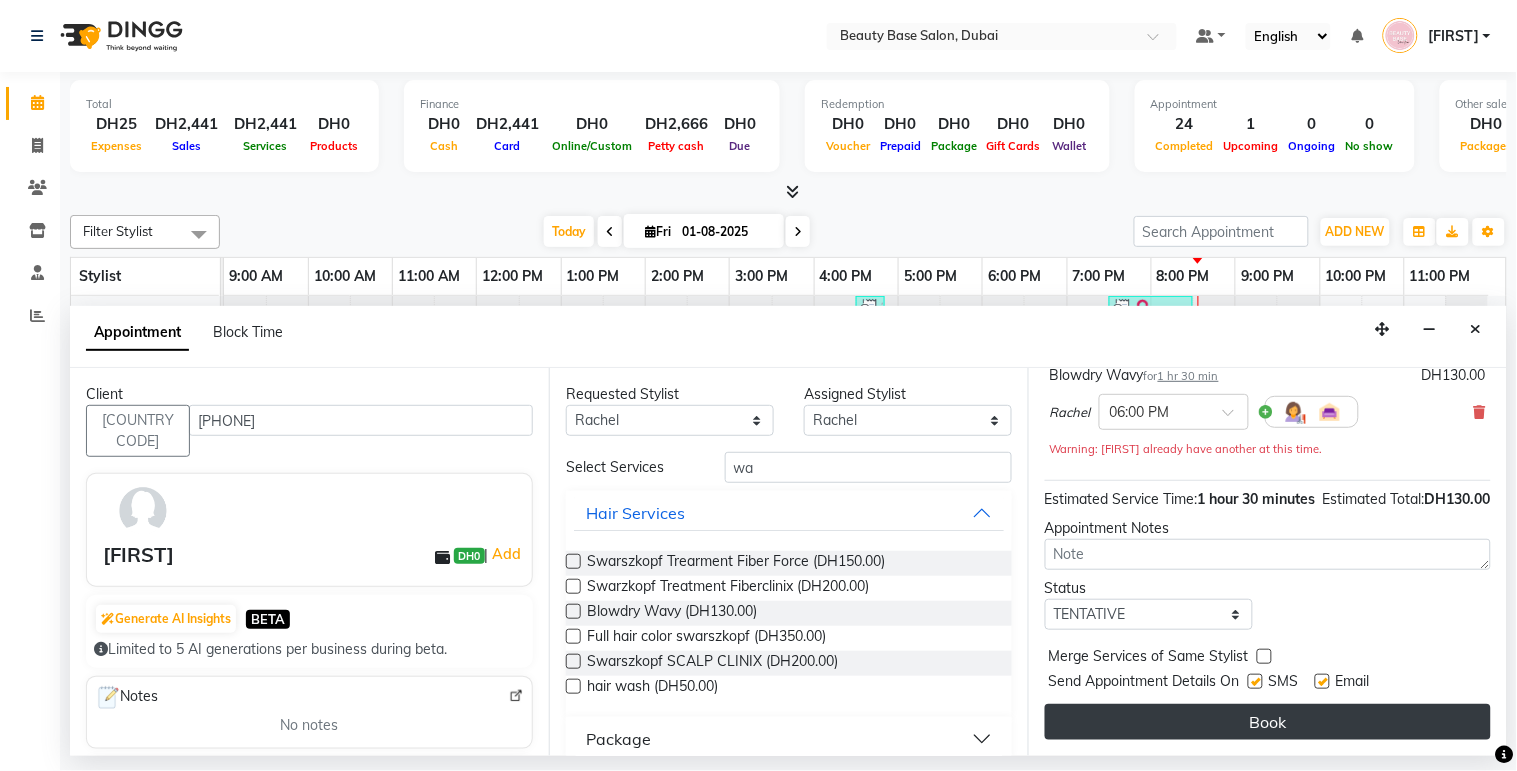 click on "Book" at bounding box center [1268, 722] 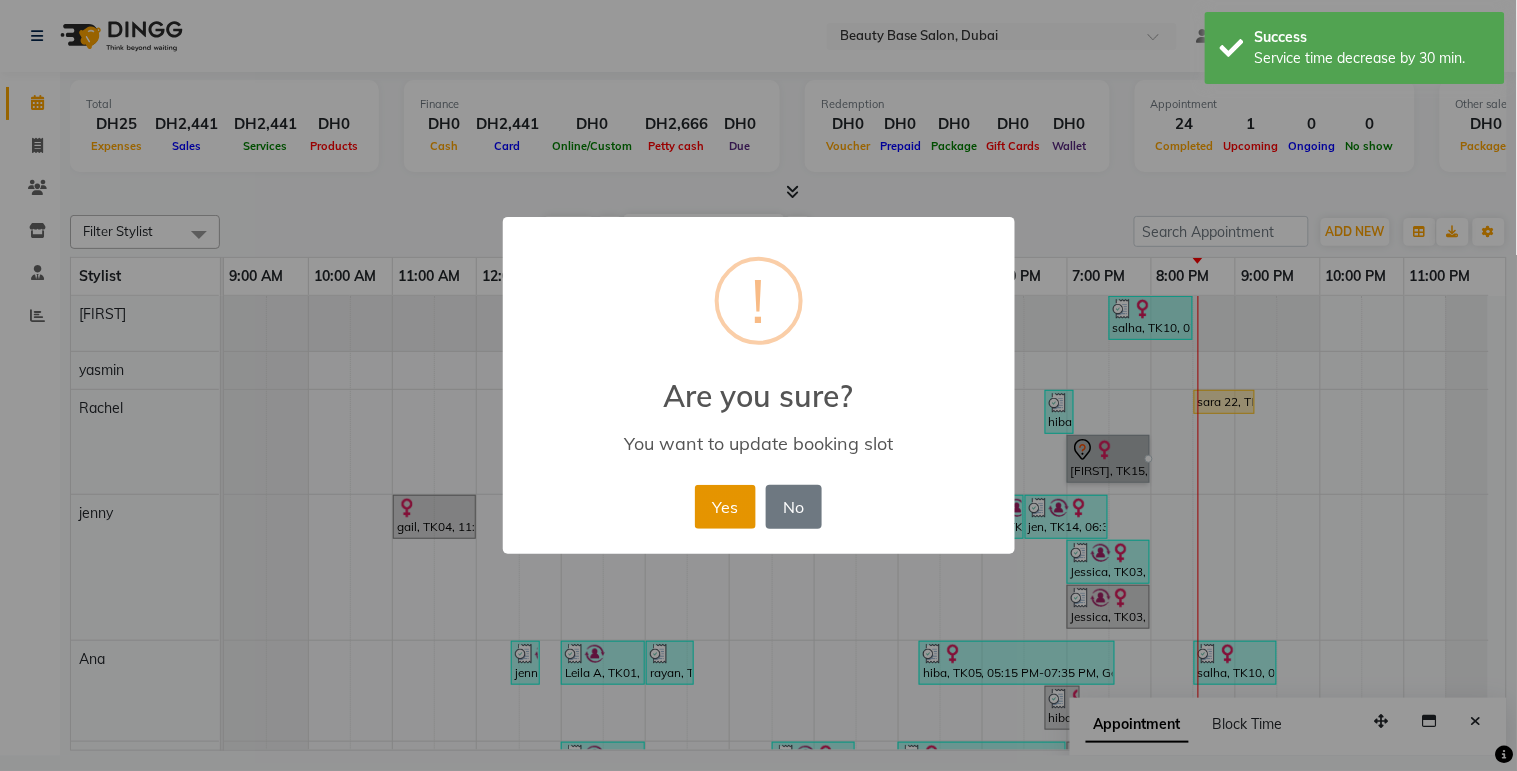 click on "Yes" at bounding box center (725, 507) 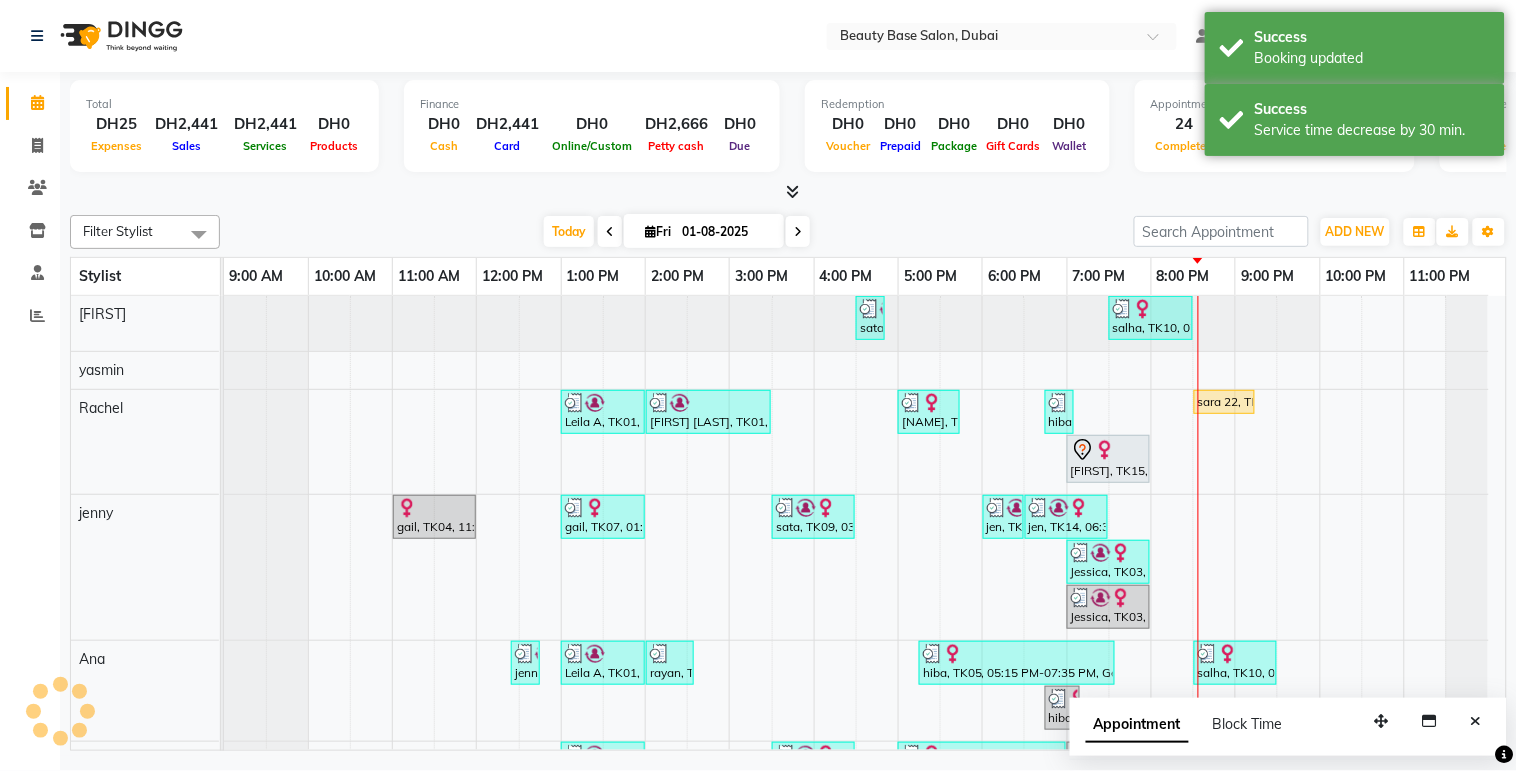 click at bounding box center (1108, 450) 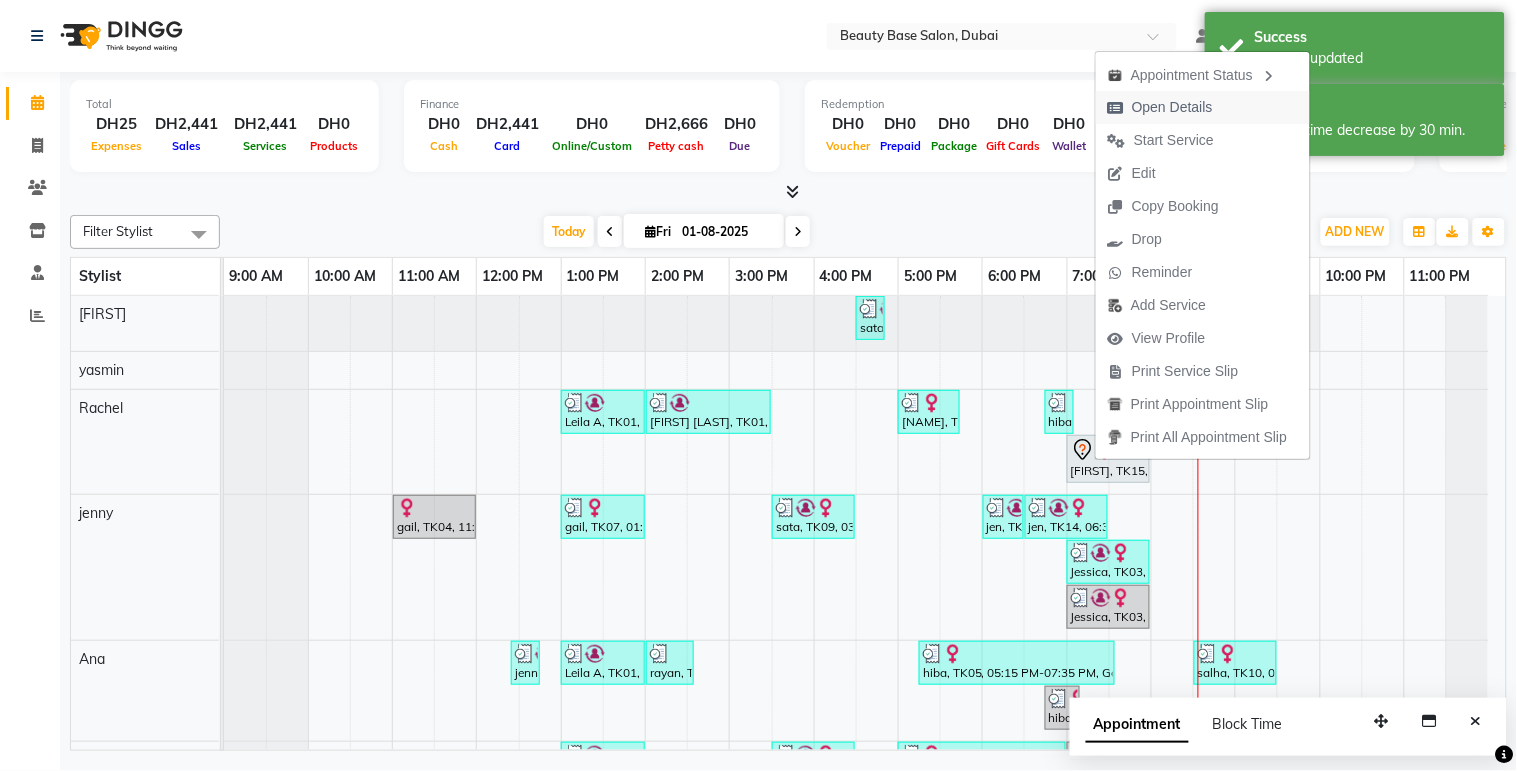 click on "Open Details" at bounding box center [1172, 107] 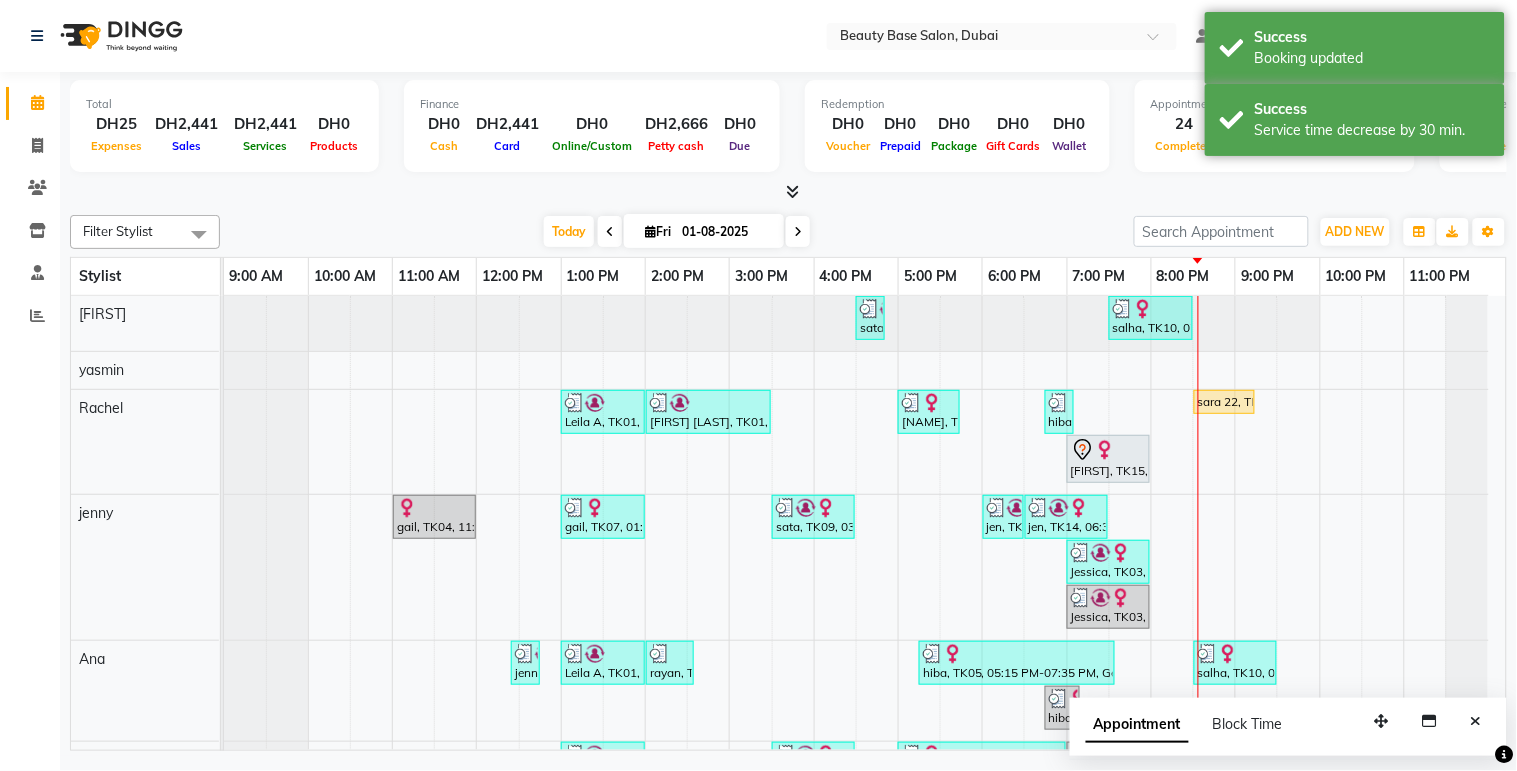 click on "[FIRST], TK15, 07:00 PM-08:00 PM, Blowdry Wavy" at bounding box center (1108, 459) 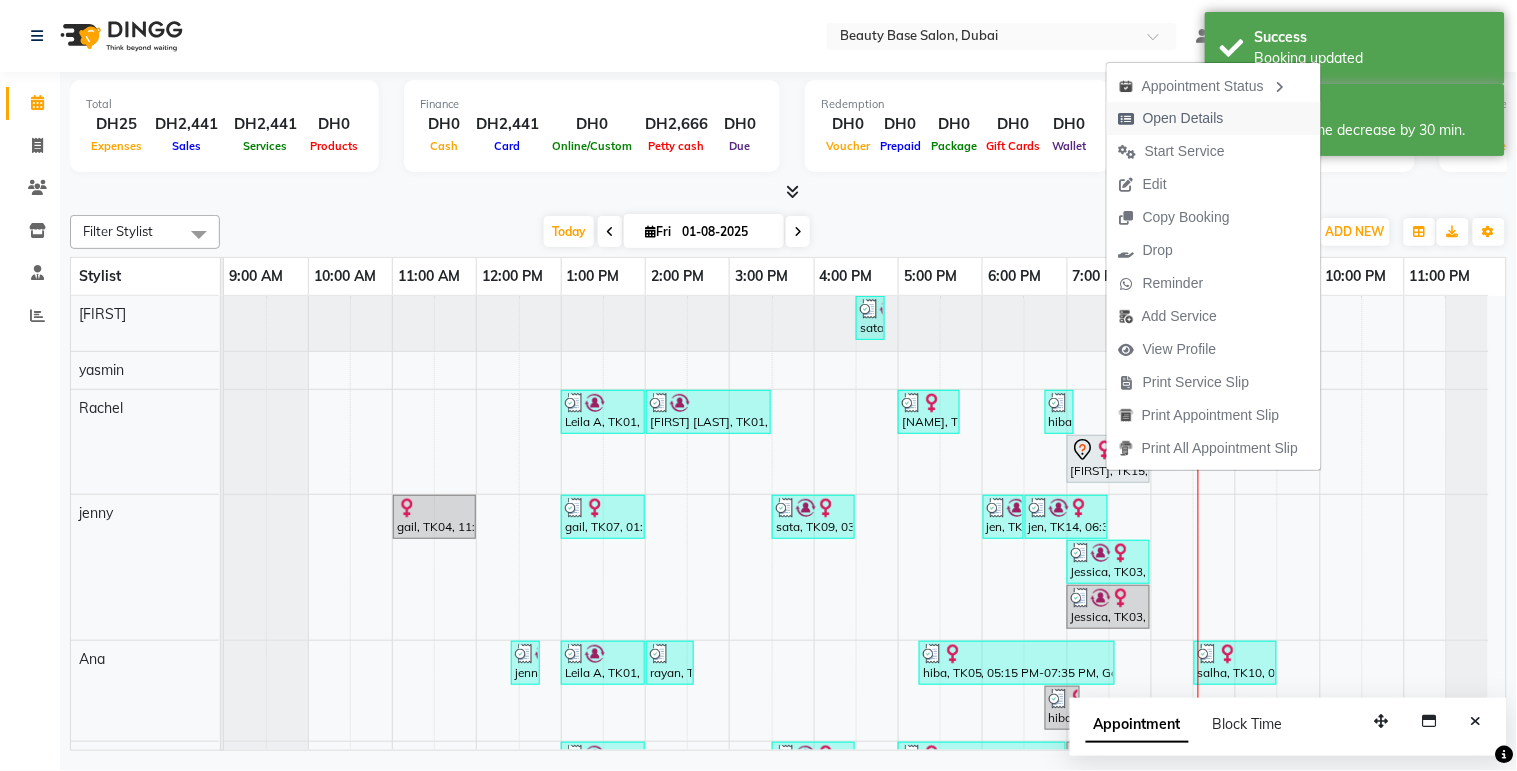 click on "Open Details" at bounding box center (1183, 118) 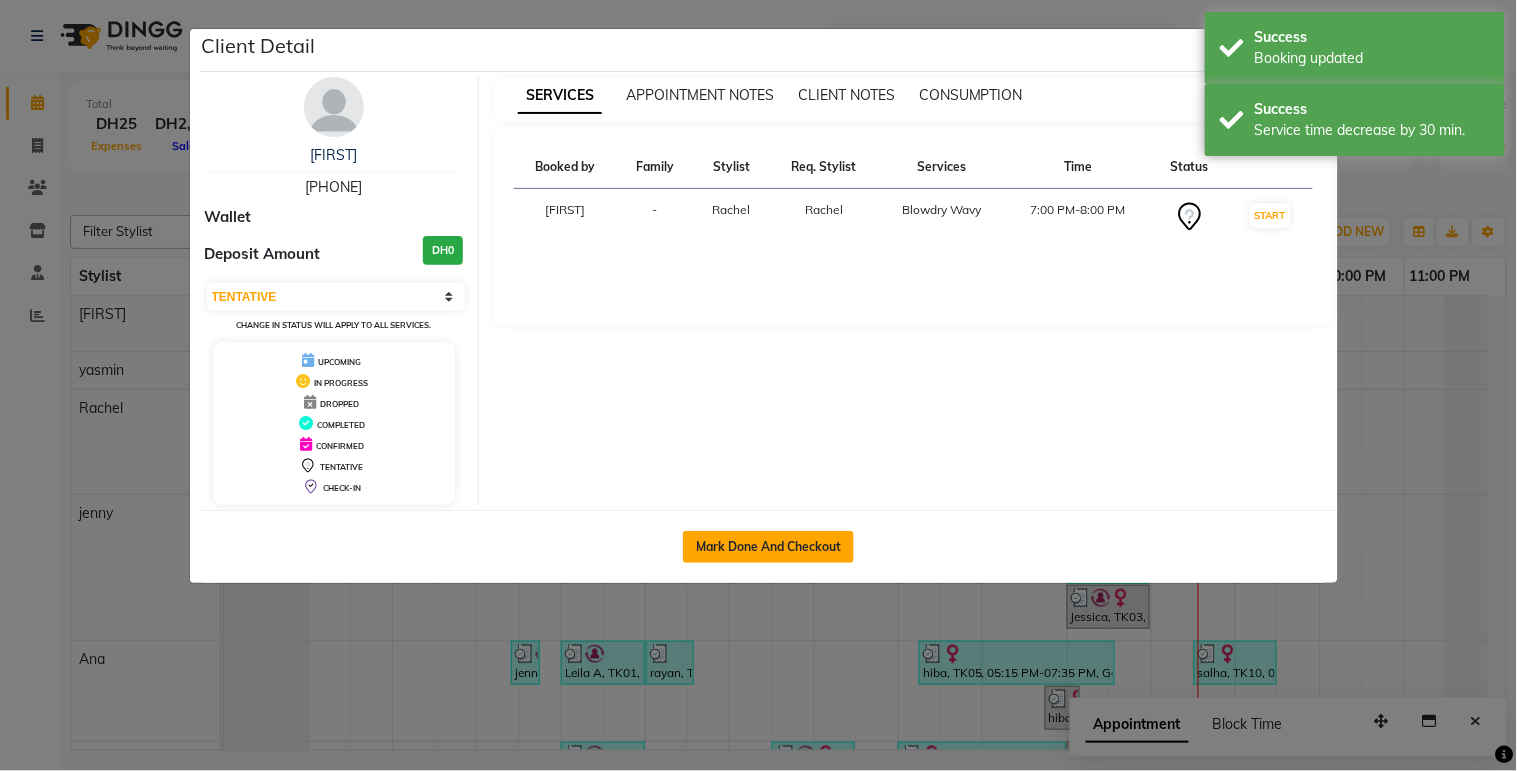 click on "Mark Done And Checkout" 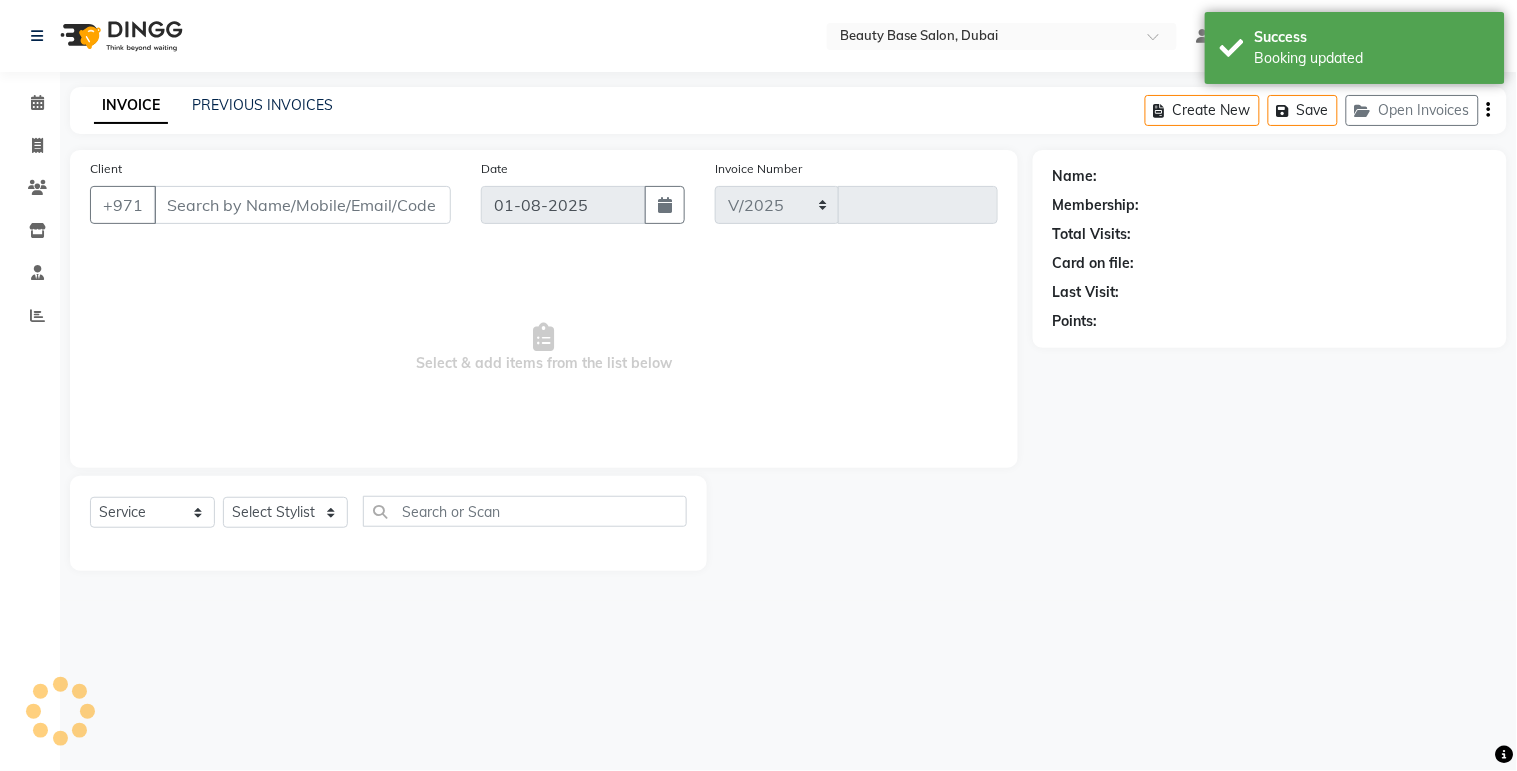 select on "813" 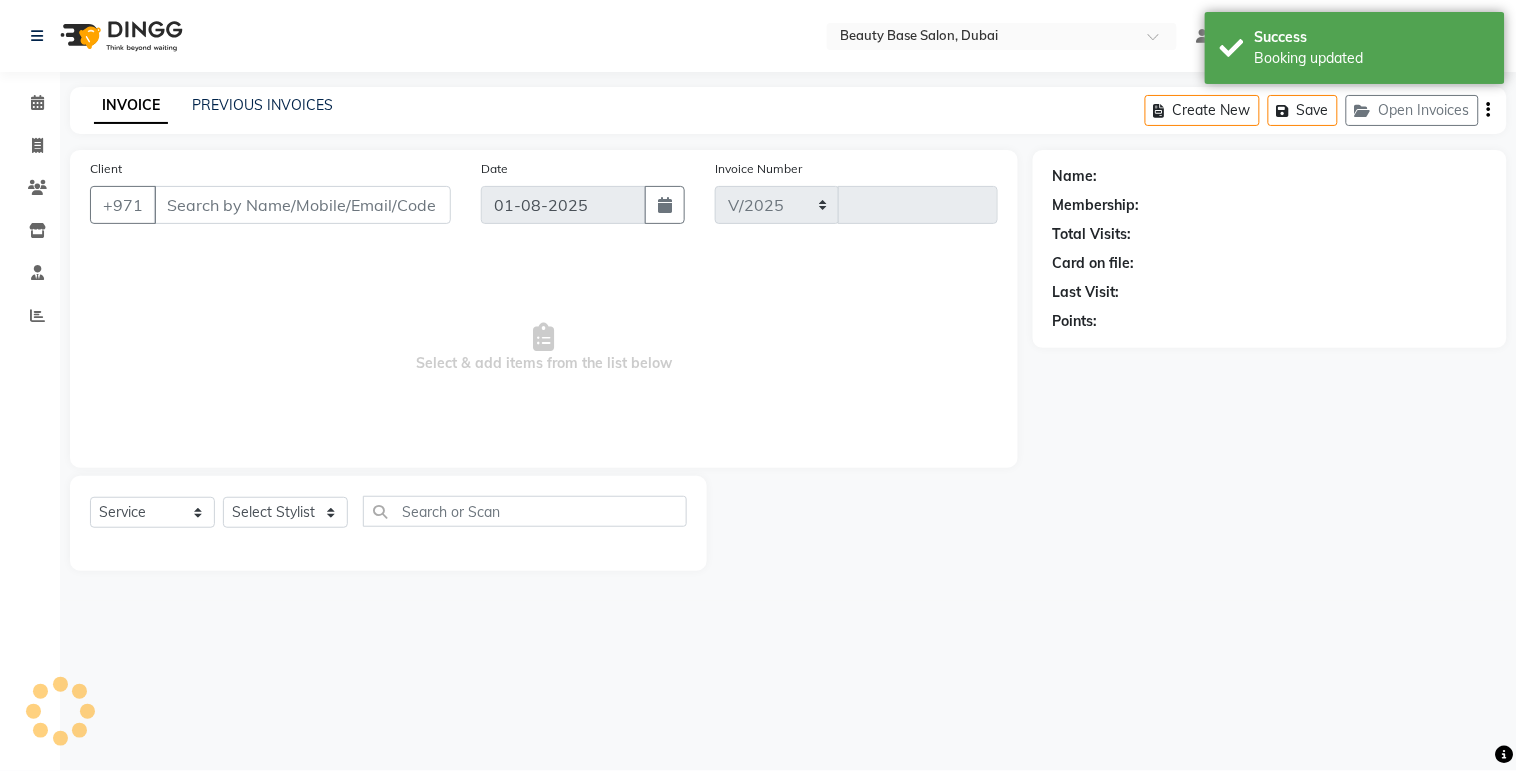 type on "1694" 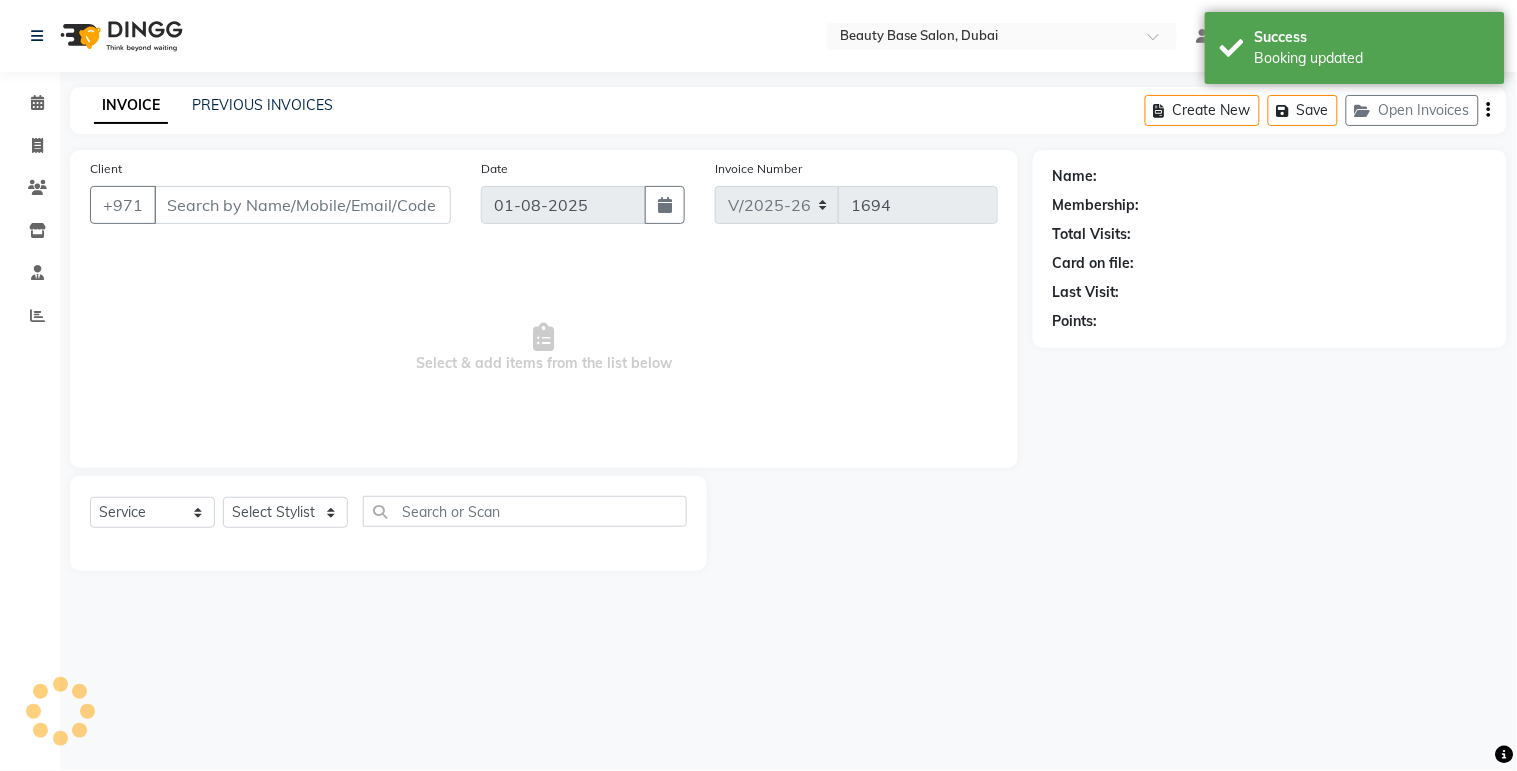 type on "[PHONE]" 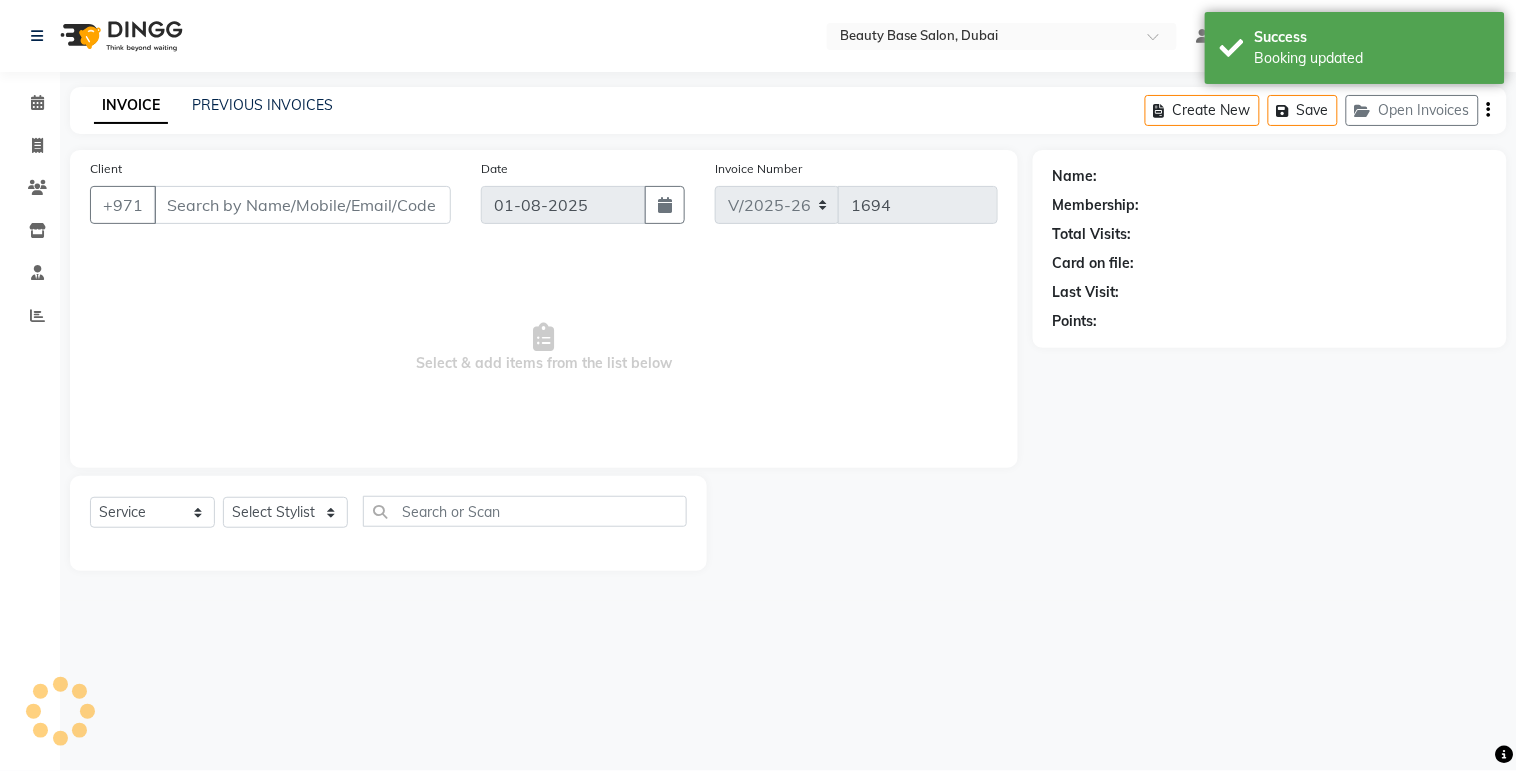 select on "54541" 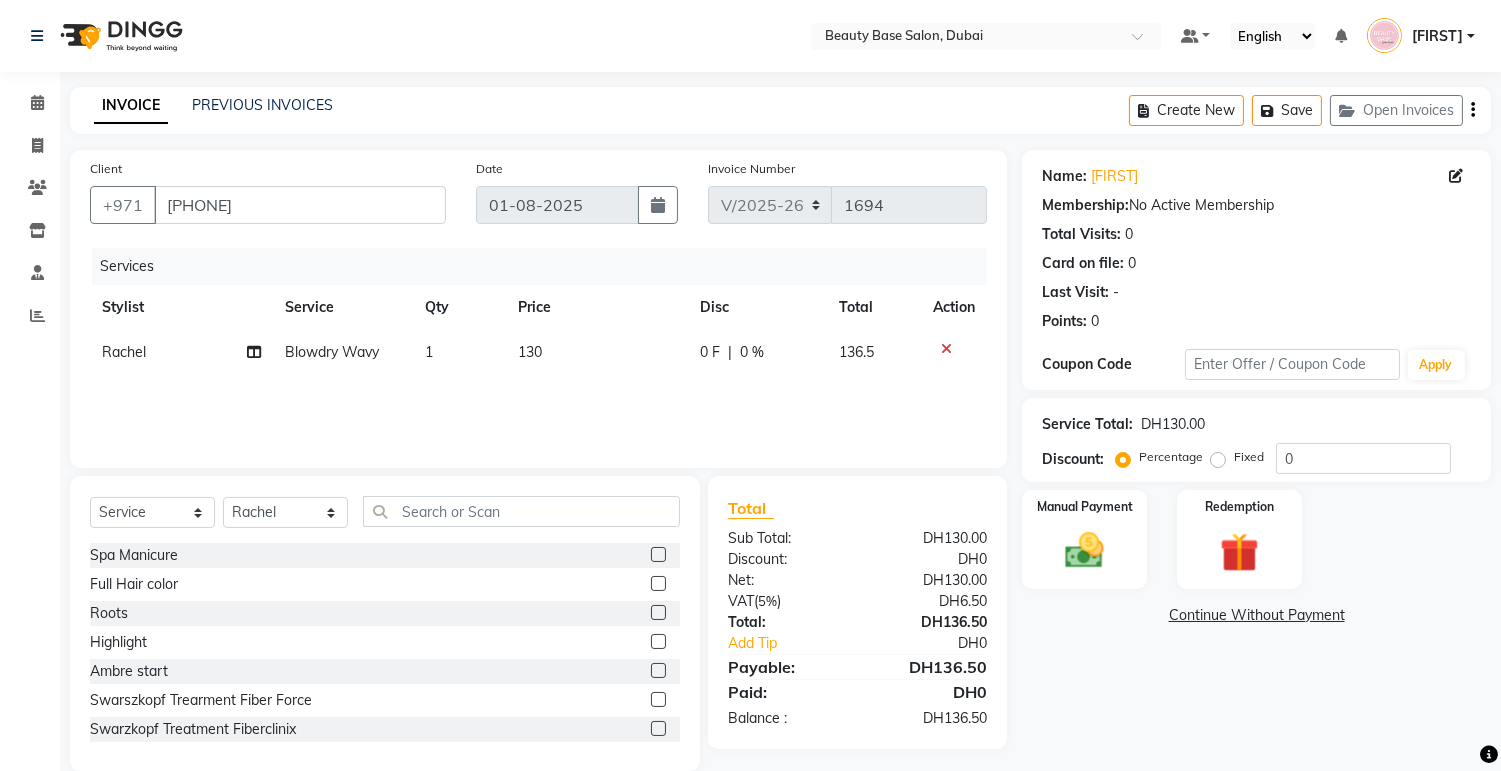click on "Fixed" 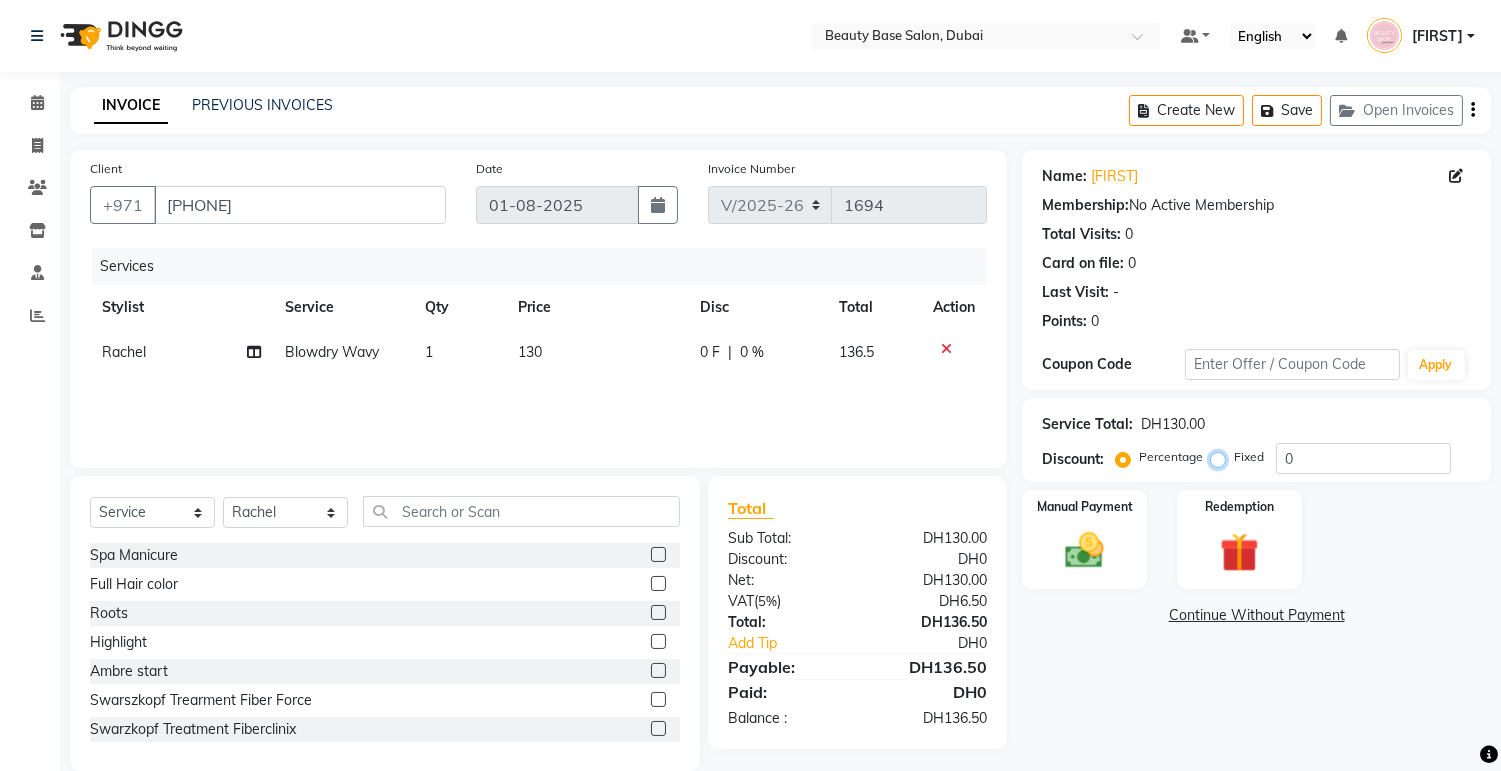 click on "Fixed" at bounding box center (1222, 457) 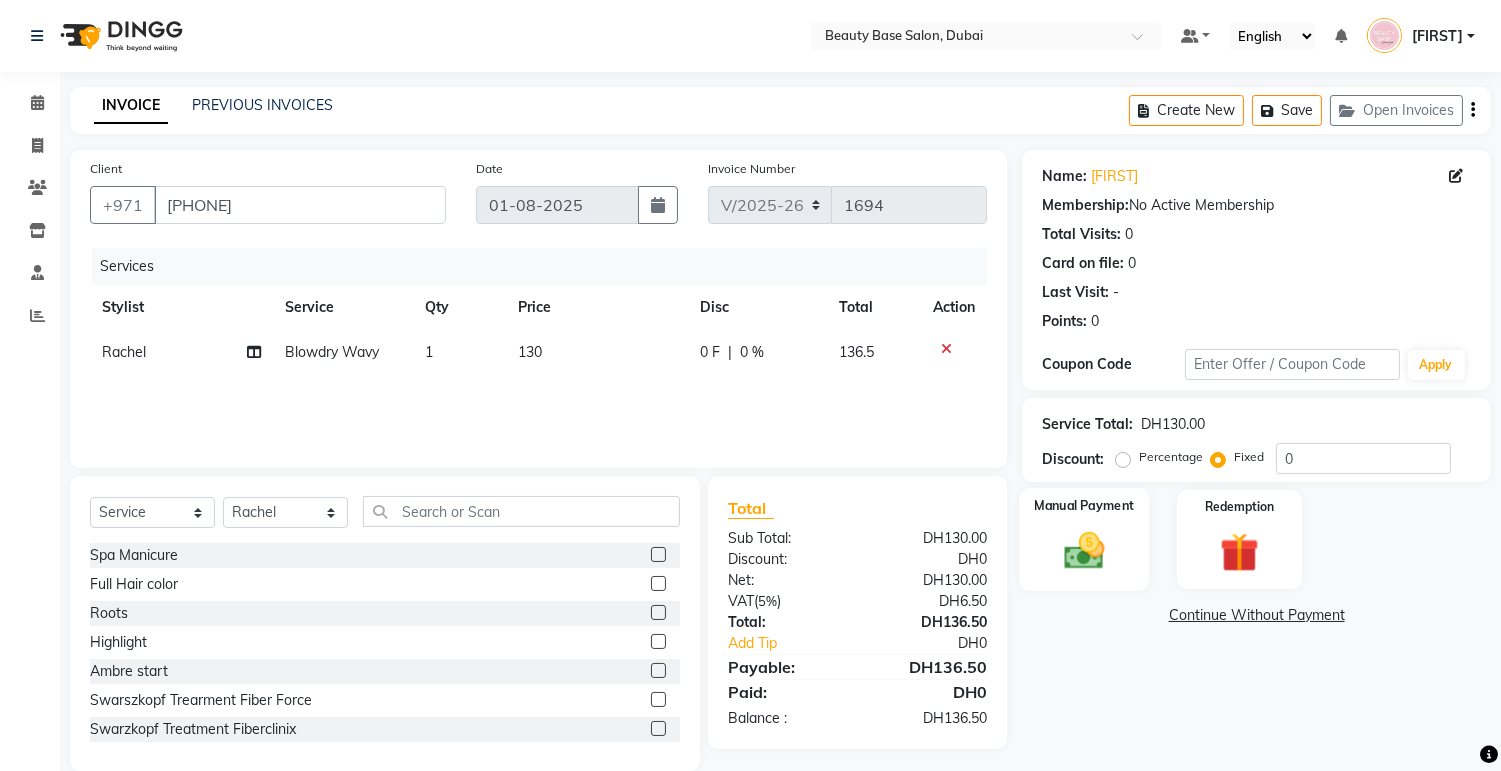 click 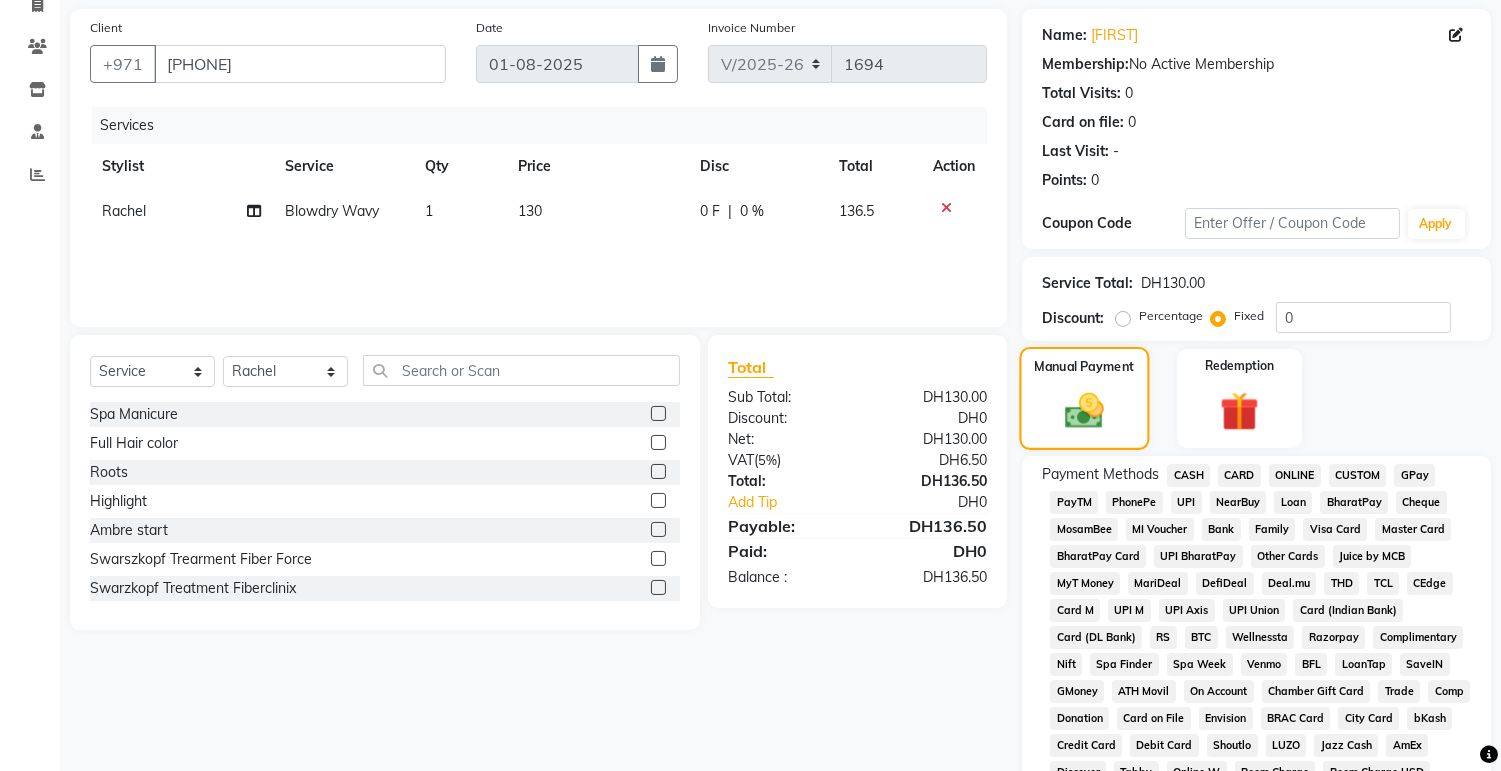 scroll, scrollTop: 142, scrollLeft: 0, axis: vertical 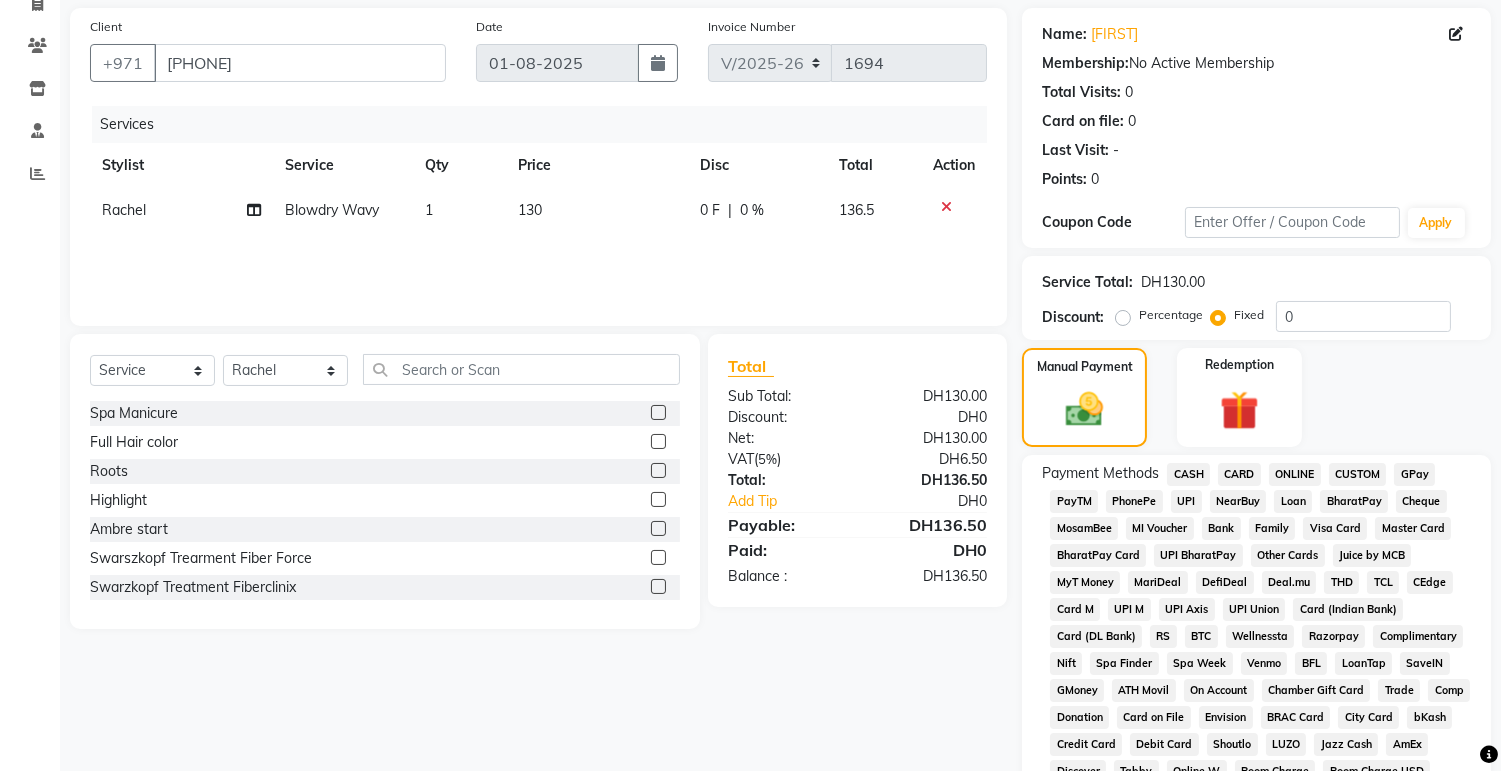 click on "CARD" 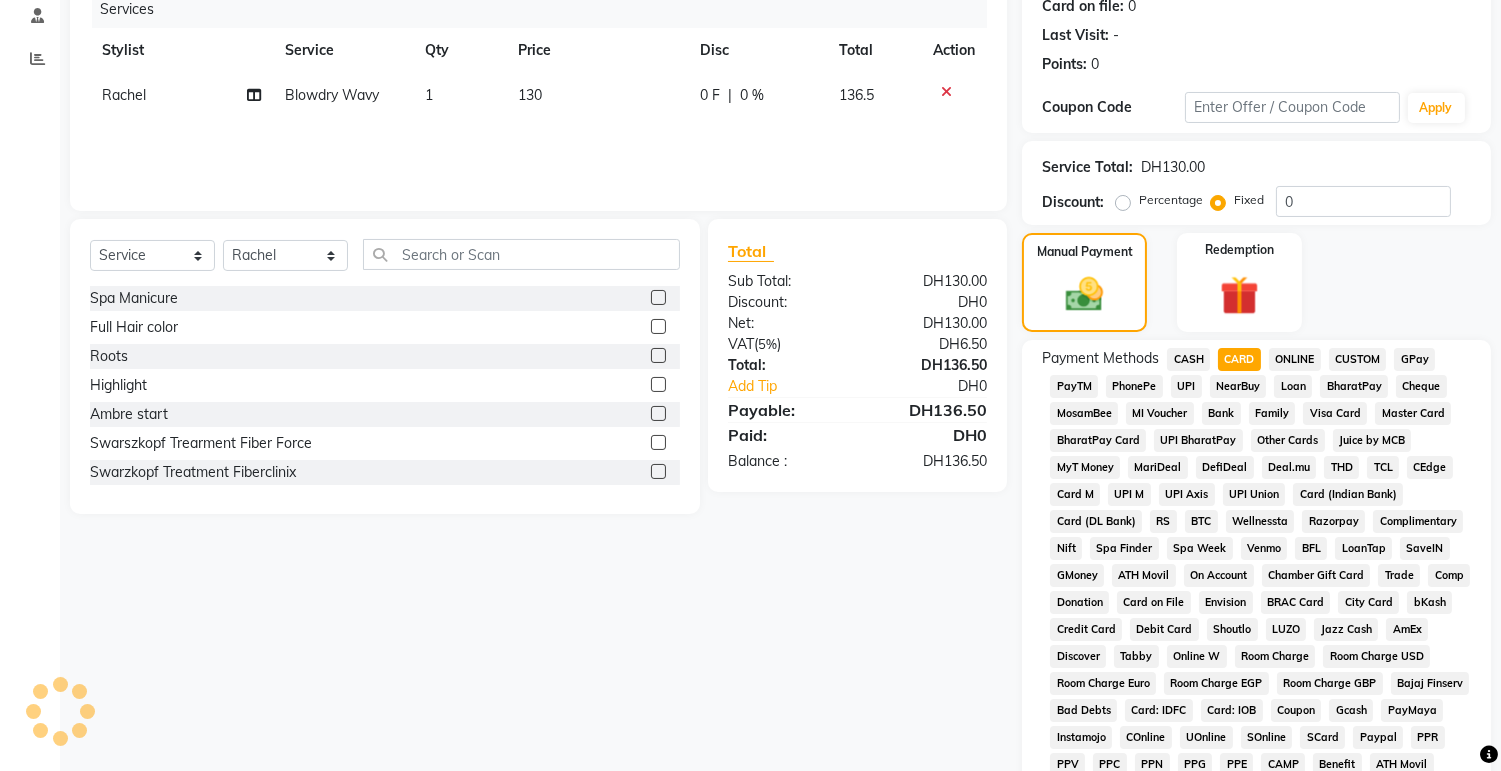 scroll, scrollTop: 563, scrollLeft: 0, axis: vertical 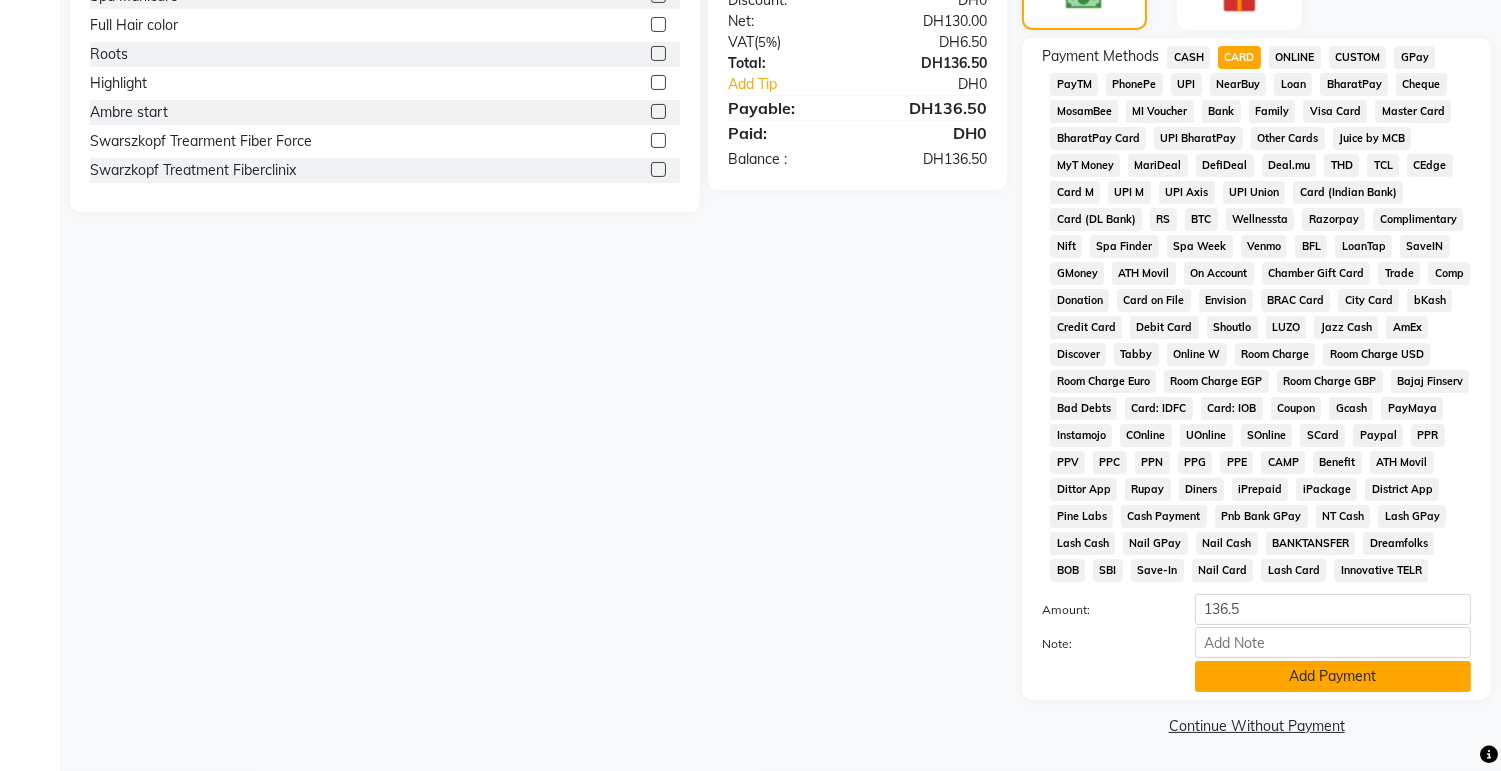 click on "Add Payment" 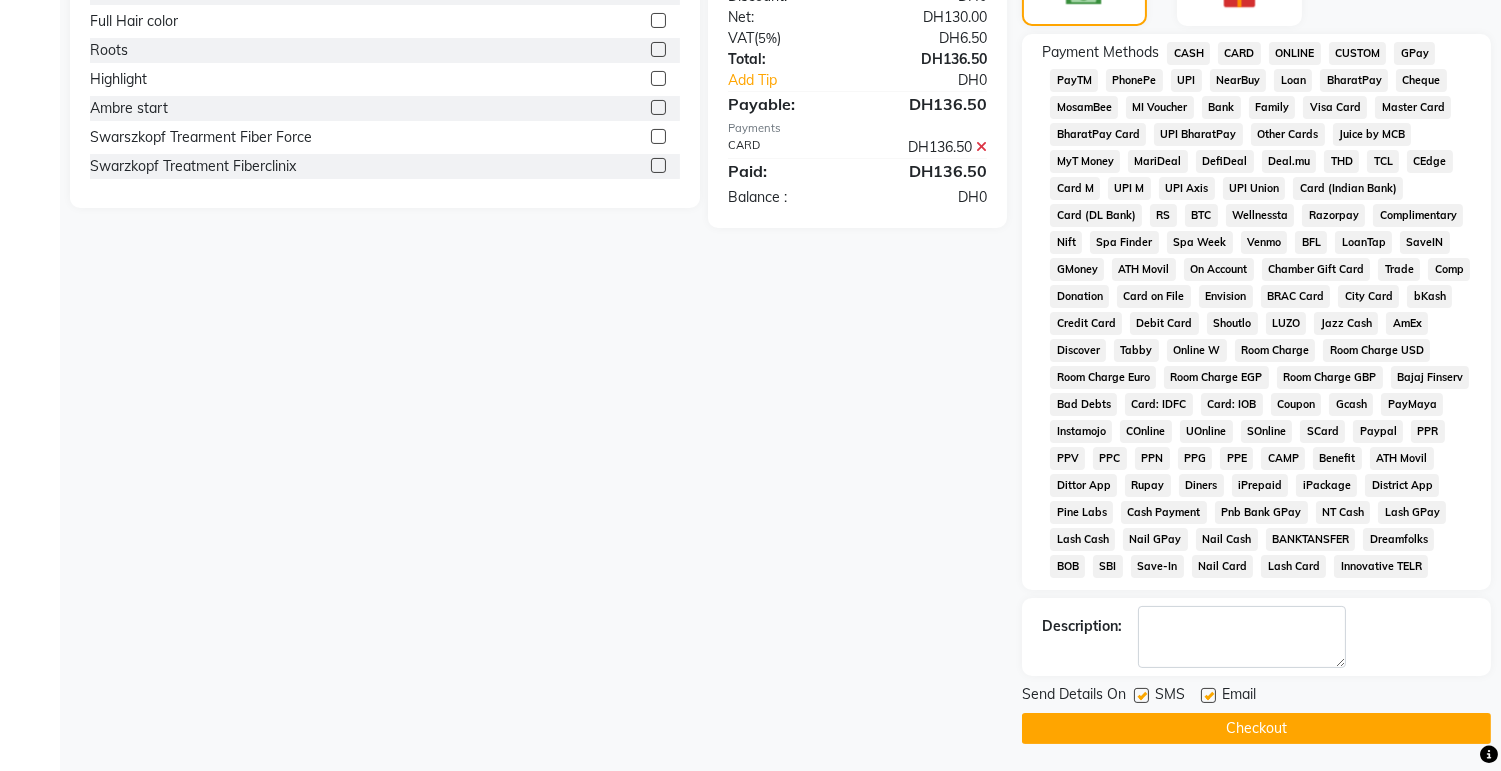 scroll, scrollTop: 570, scrollLeft: 0, axis: vertical 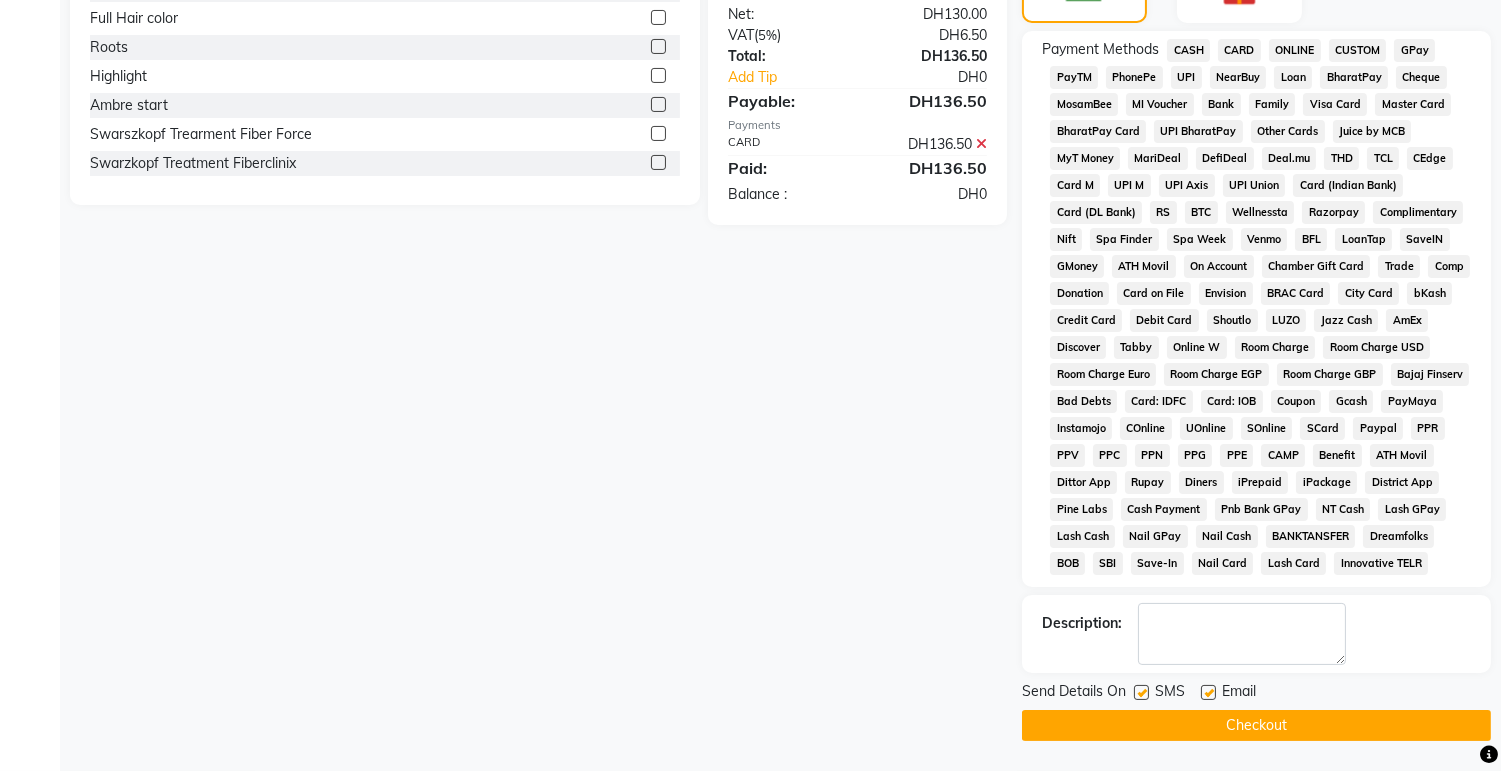 click on "Checkout" 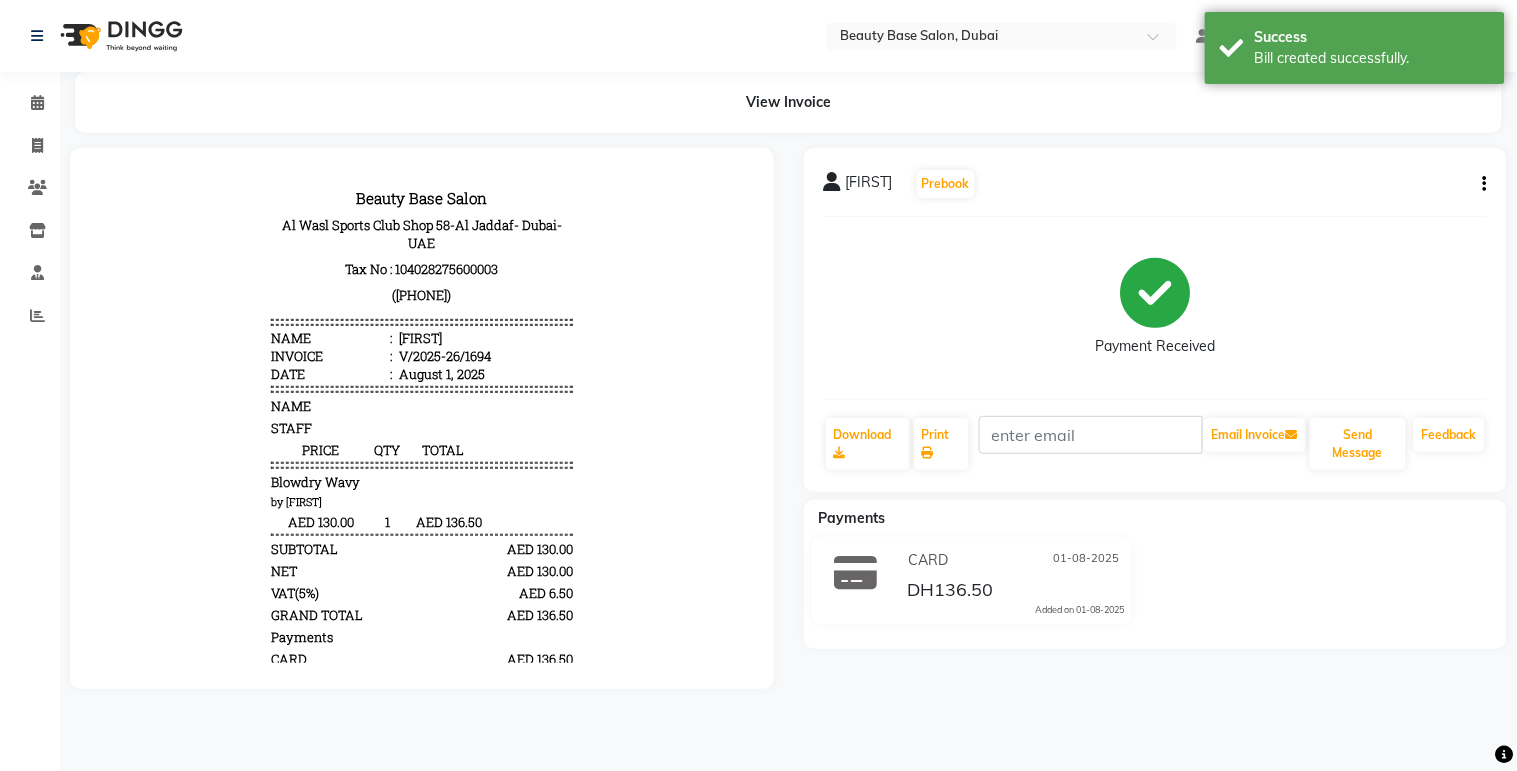 scroll, scrollTop: 0, scrollLeft: 0, axis: both 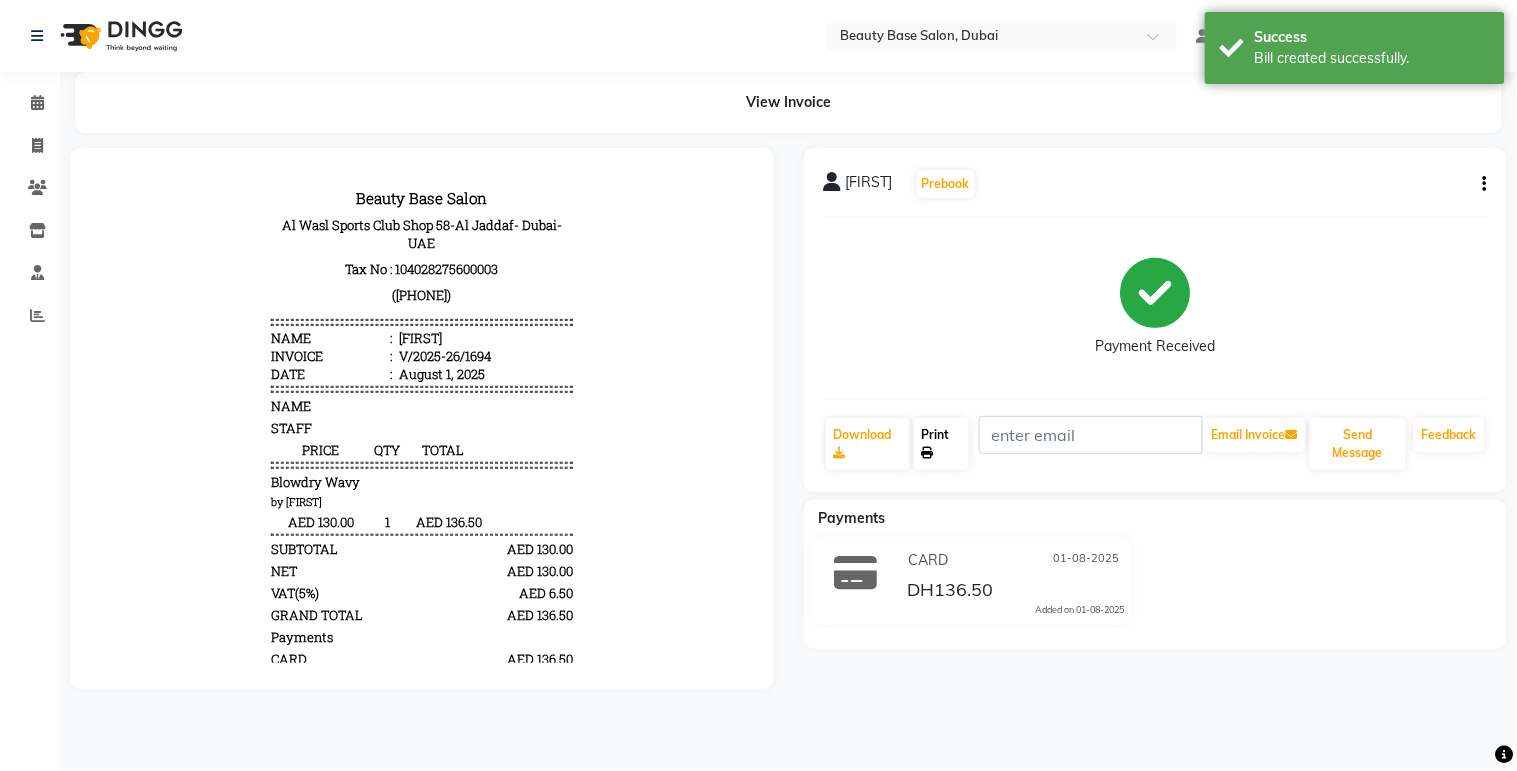 click on "Print" 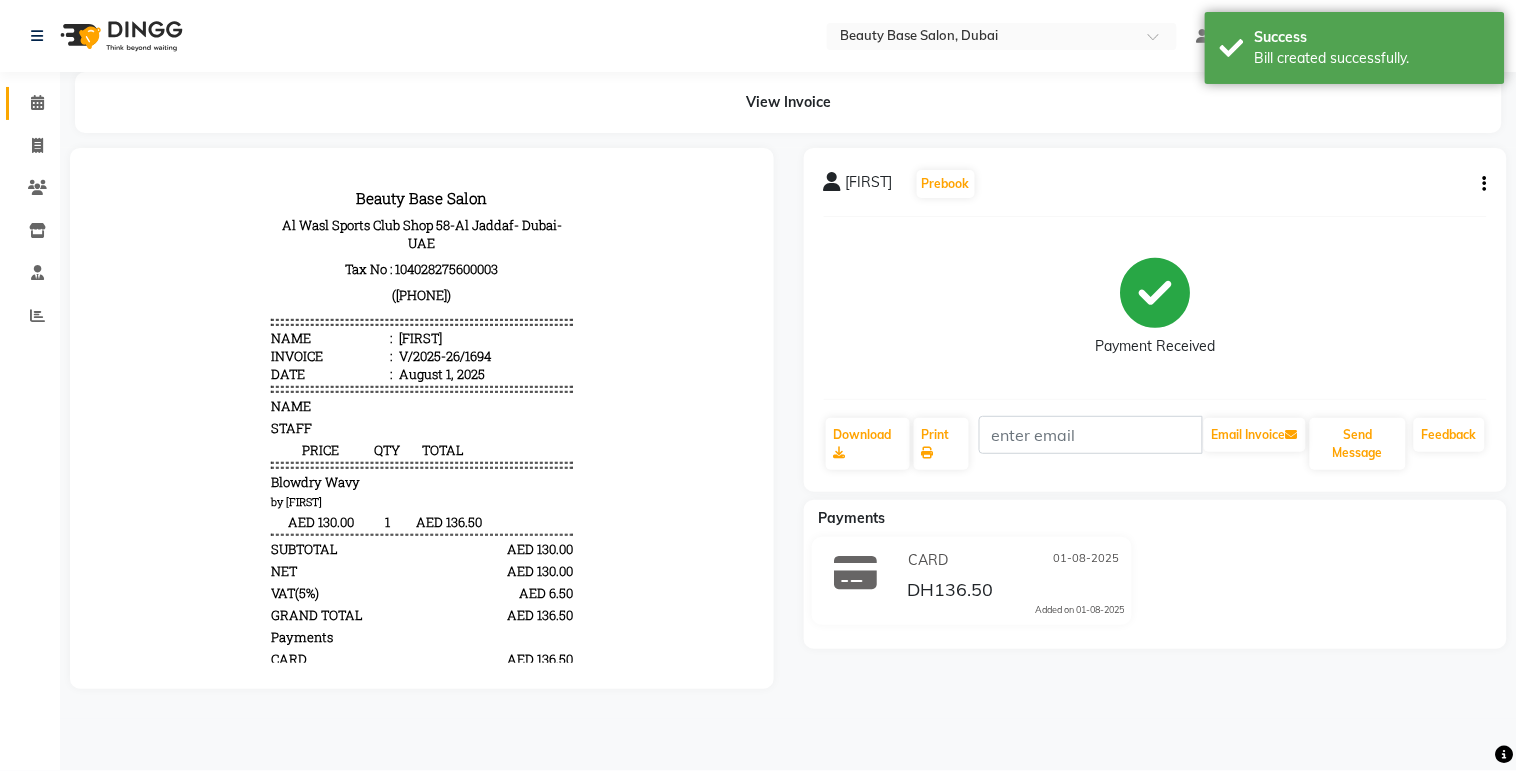 click 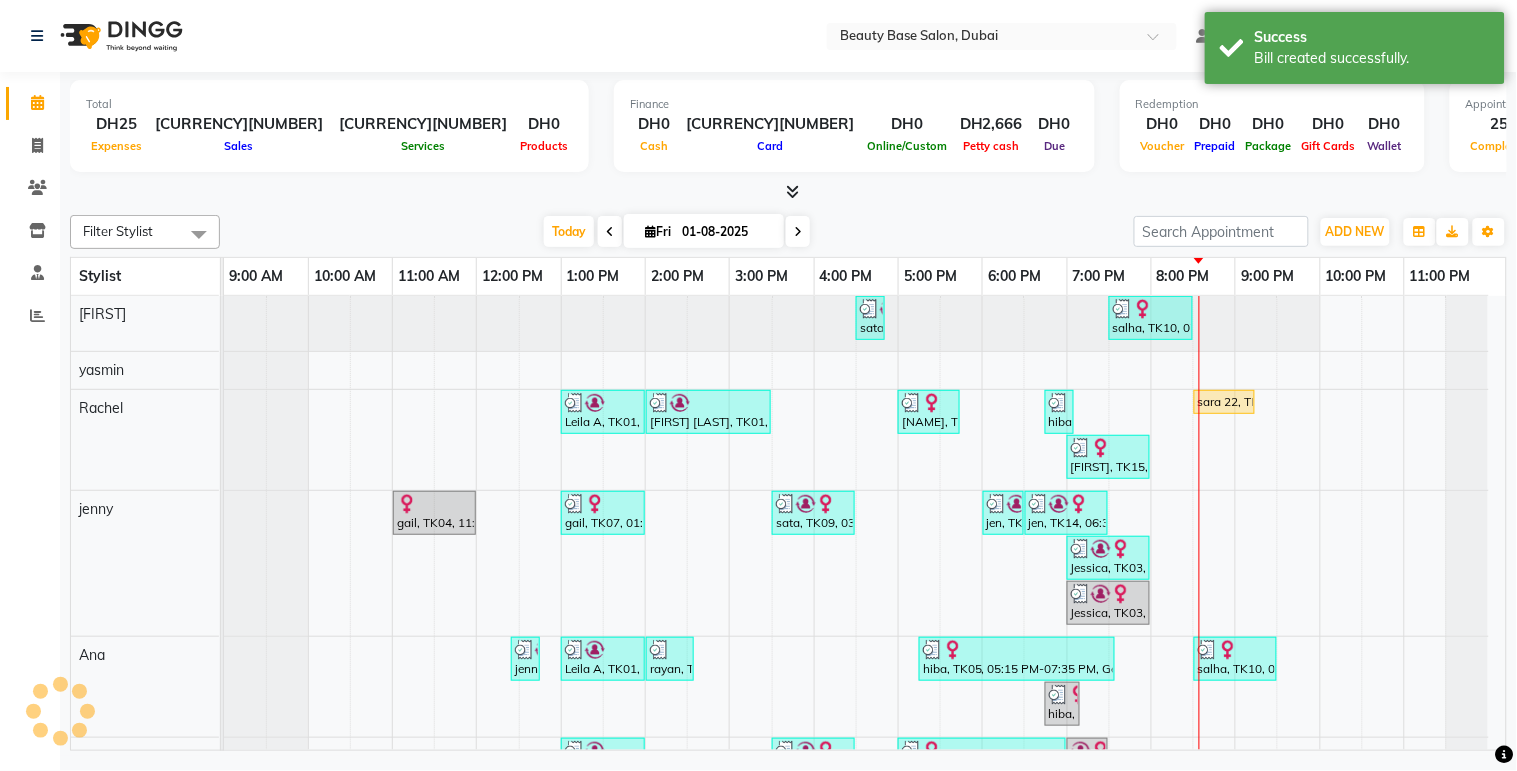 scroll, scrollTop: 0, scrollLeft: 0, axis: both 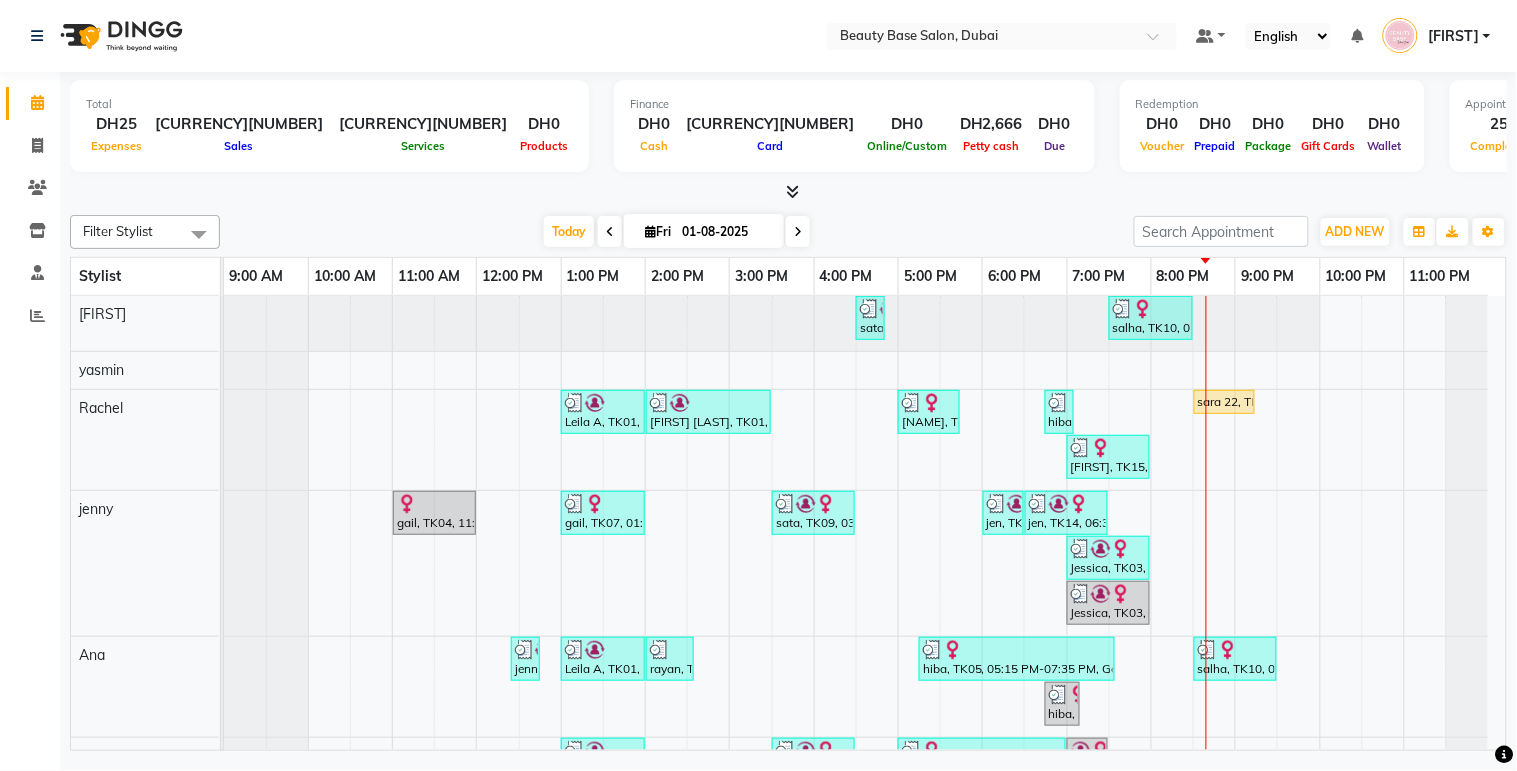 click at bounding box center (798, 231) 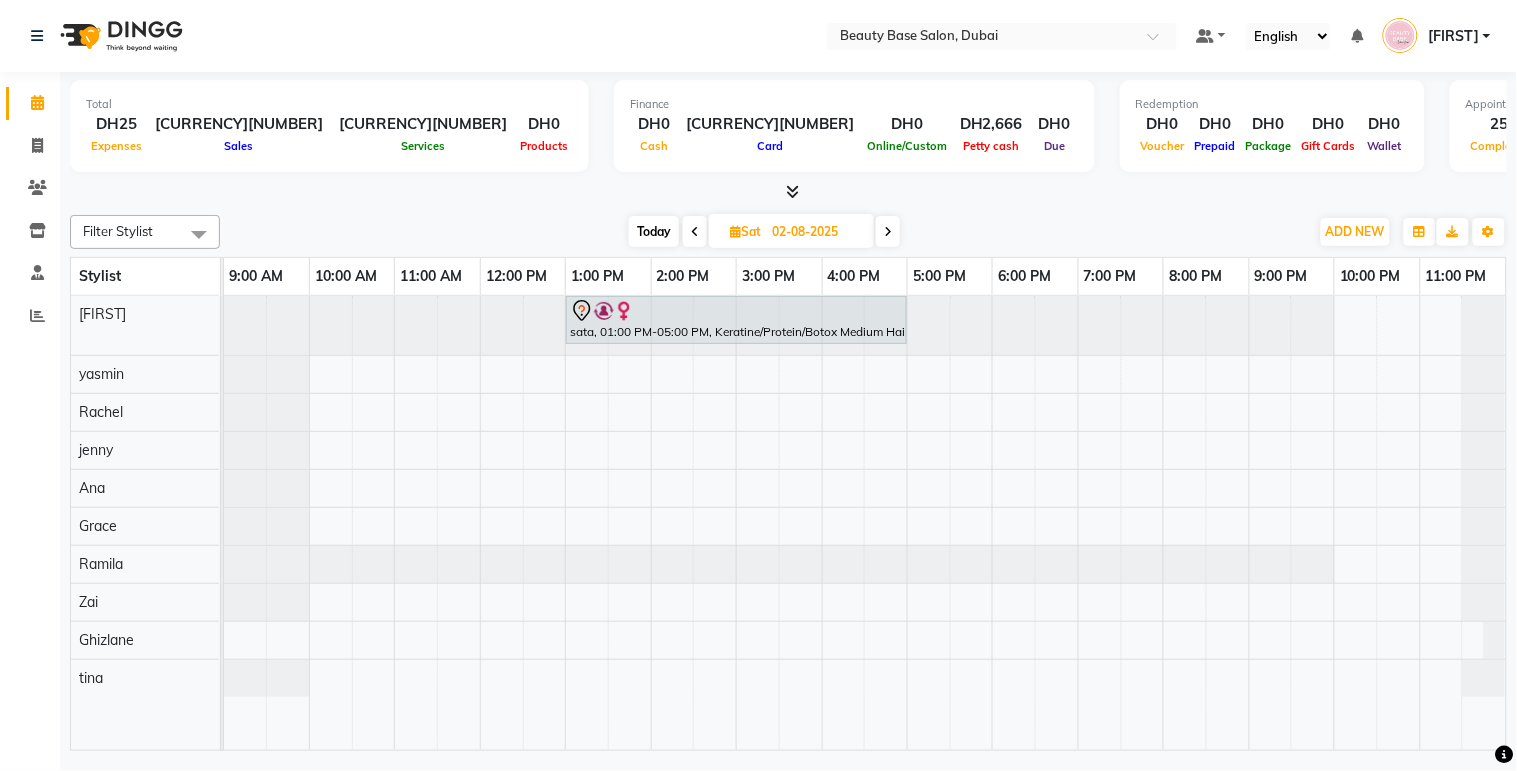 click on "Today" at bounding box center (654, 231) 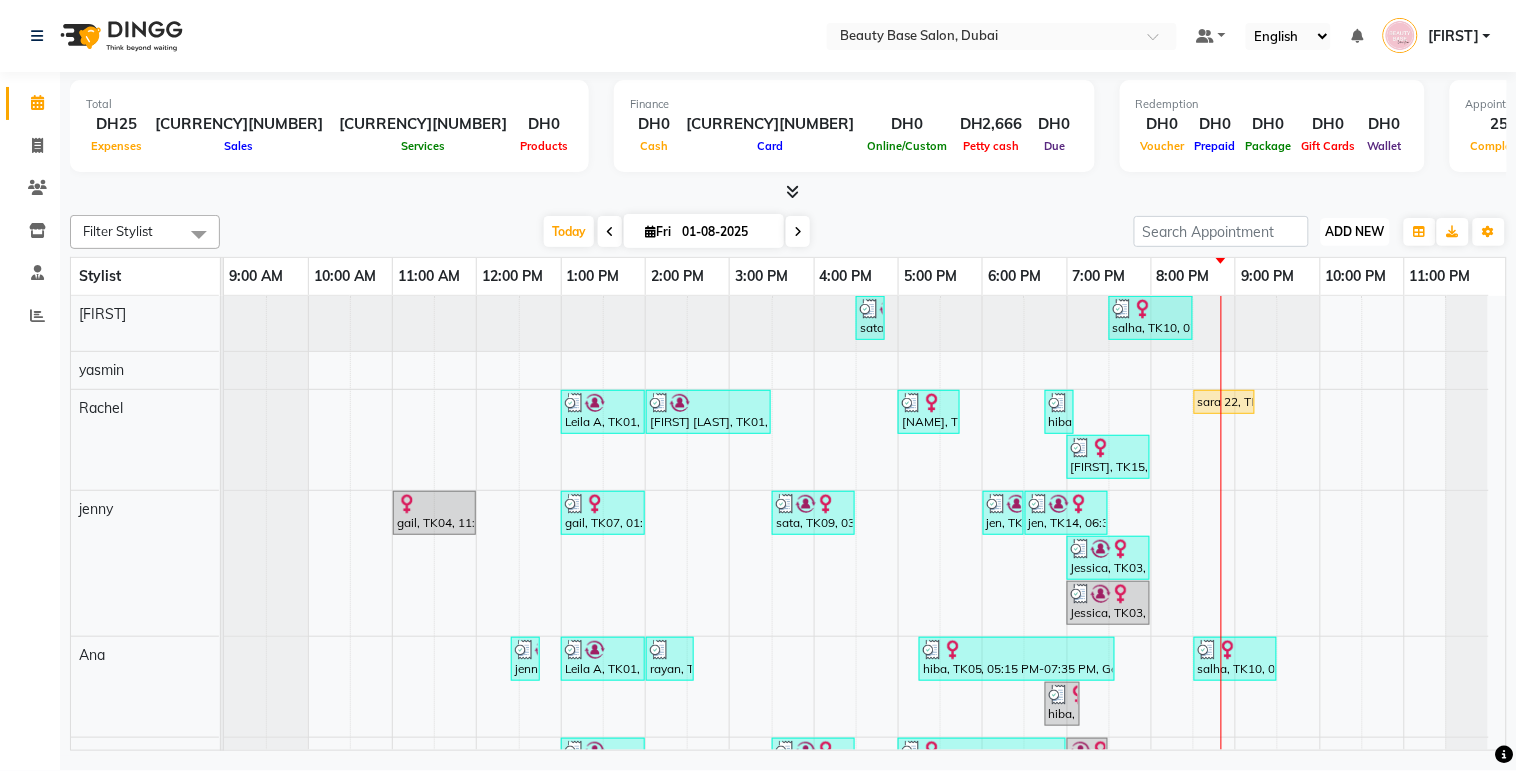 click on "ADD NEW" at bounding box center [1355, 231] 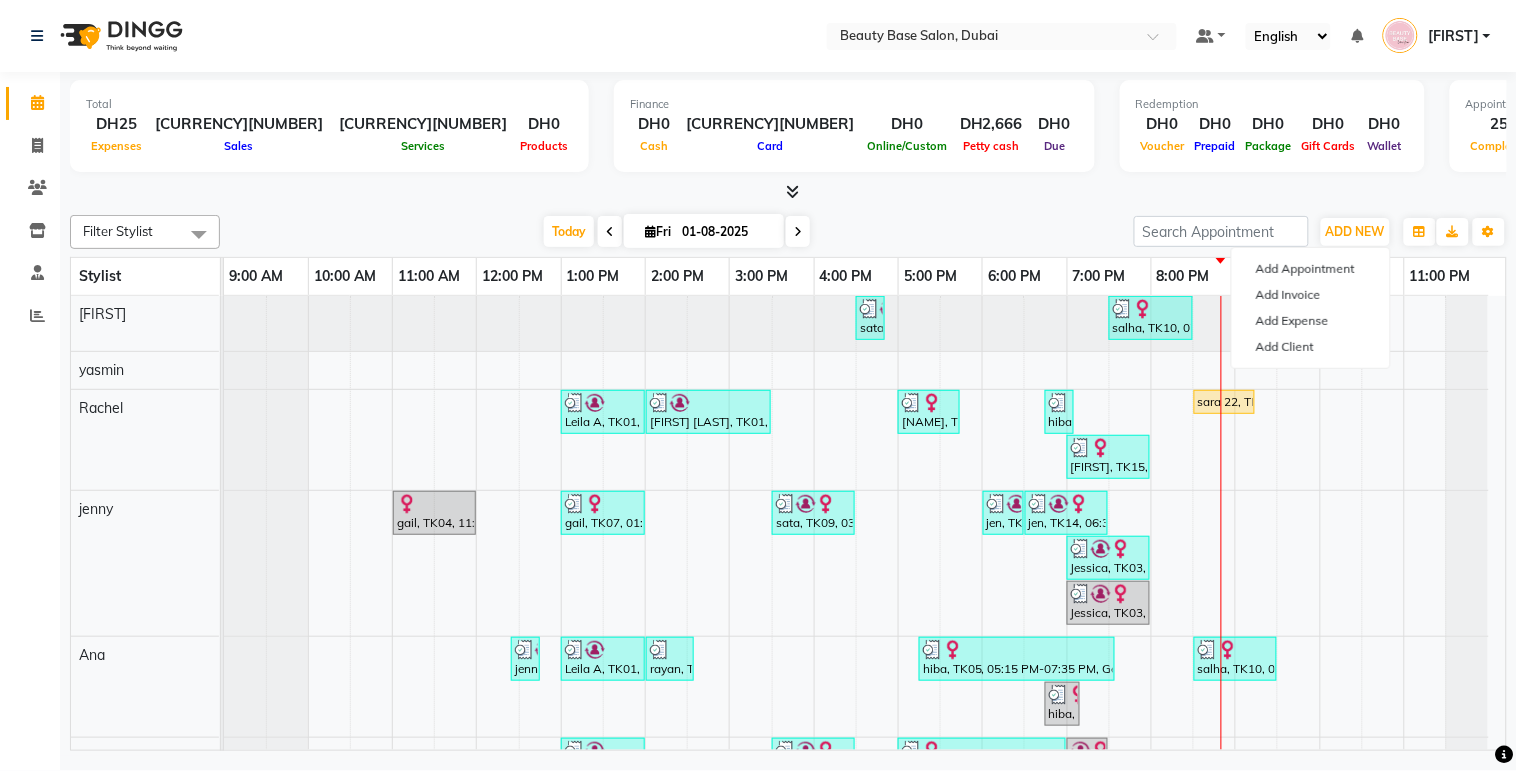 click at bounding box center (798, 232) 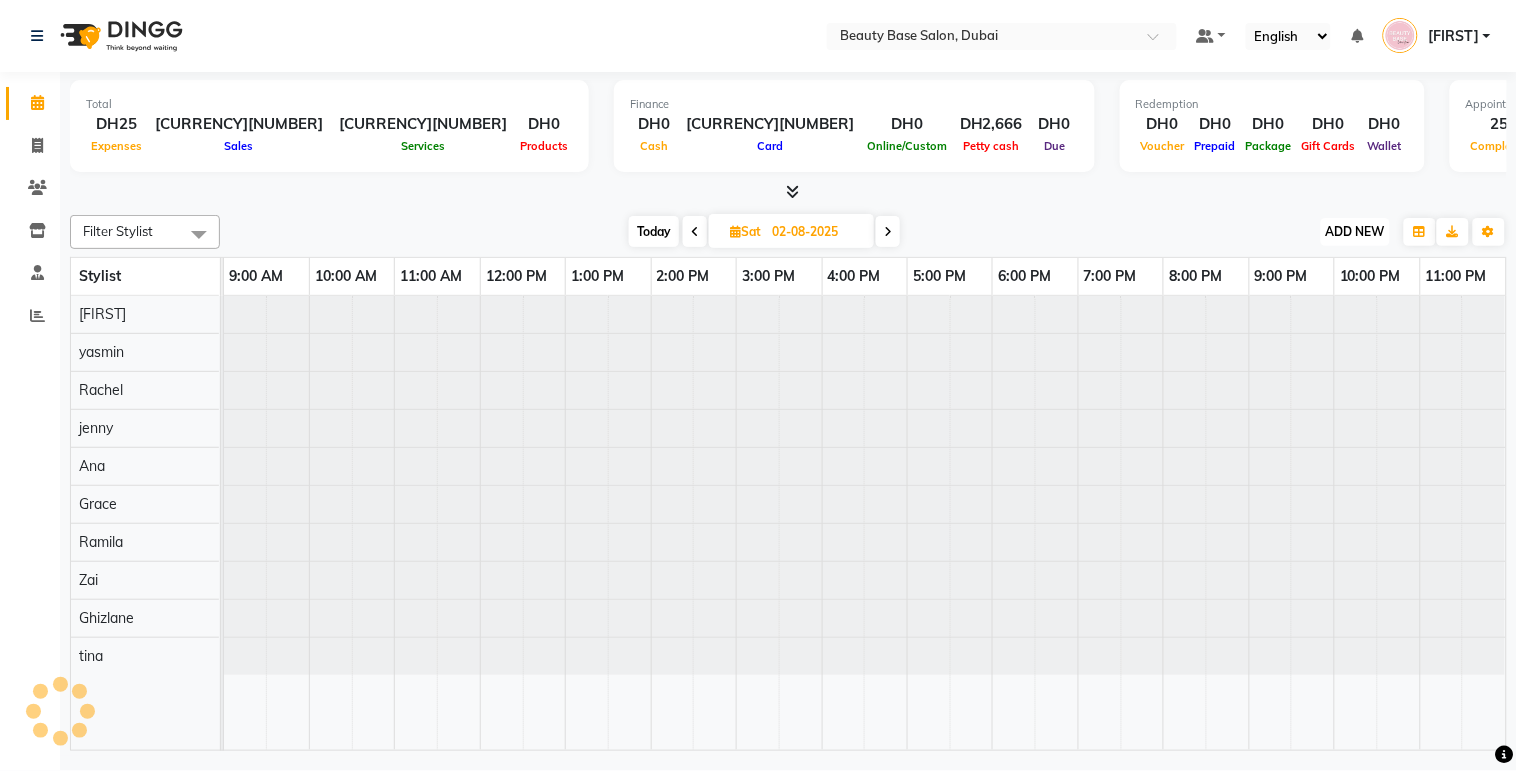 click on "ADD NEW" at bounding box center (1355, 231) 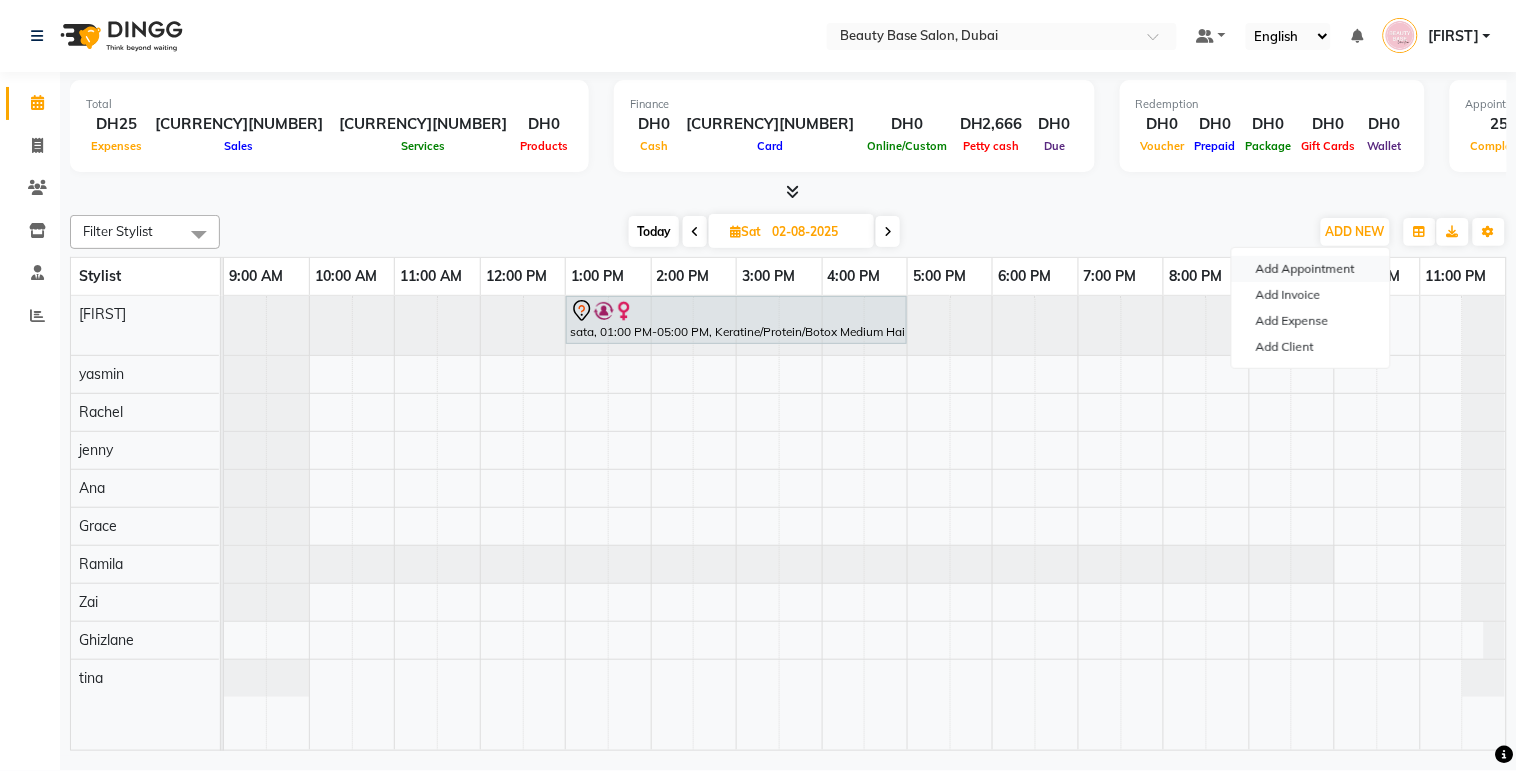 click on "Add Appointment" at bounding box center (1311, 269) 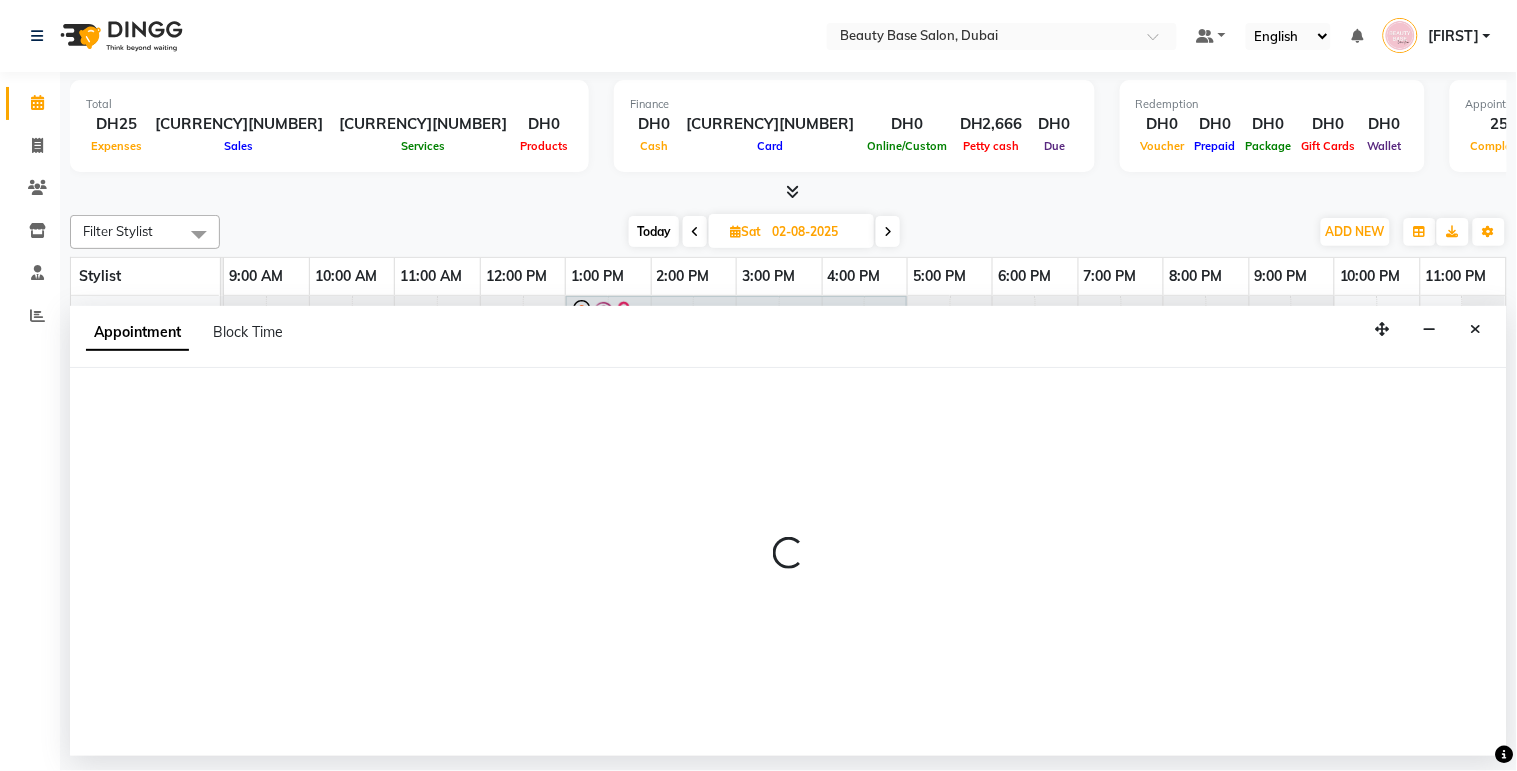 select on "600" 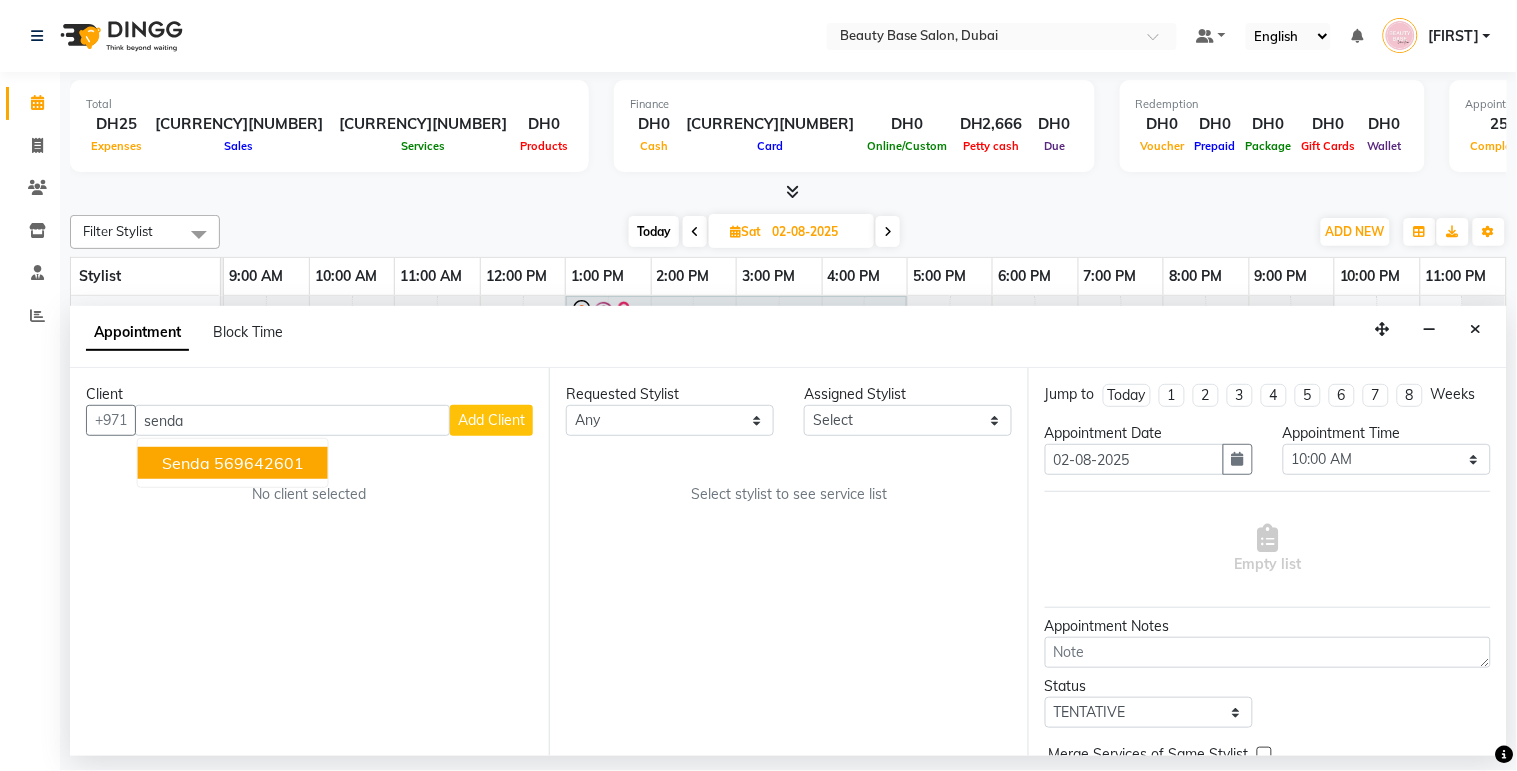 click on "569642601" at bounding box center (259, 463) 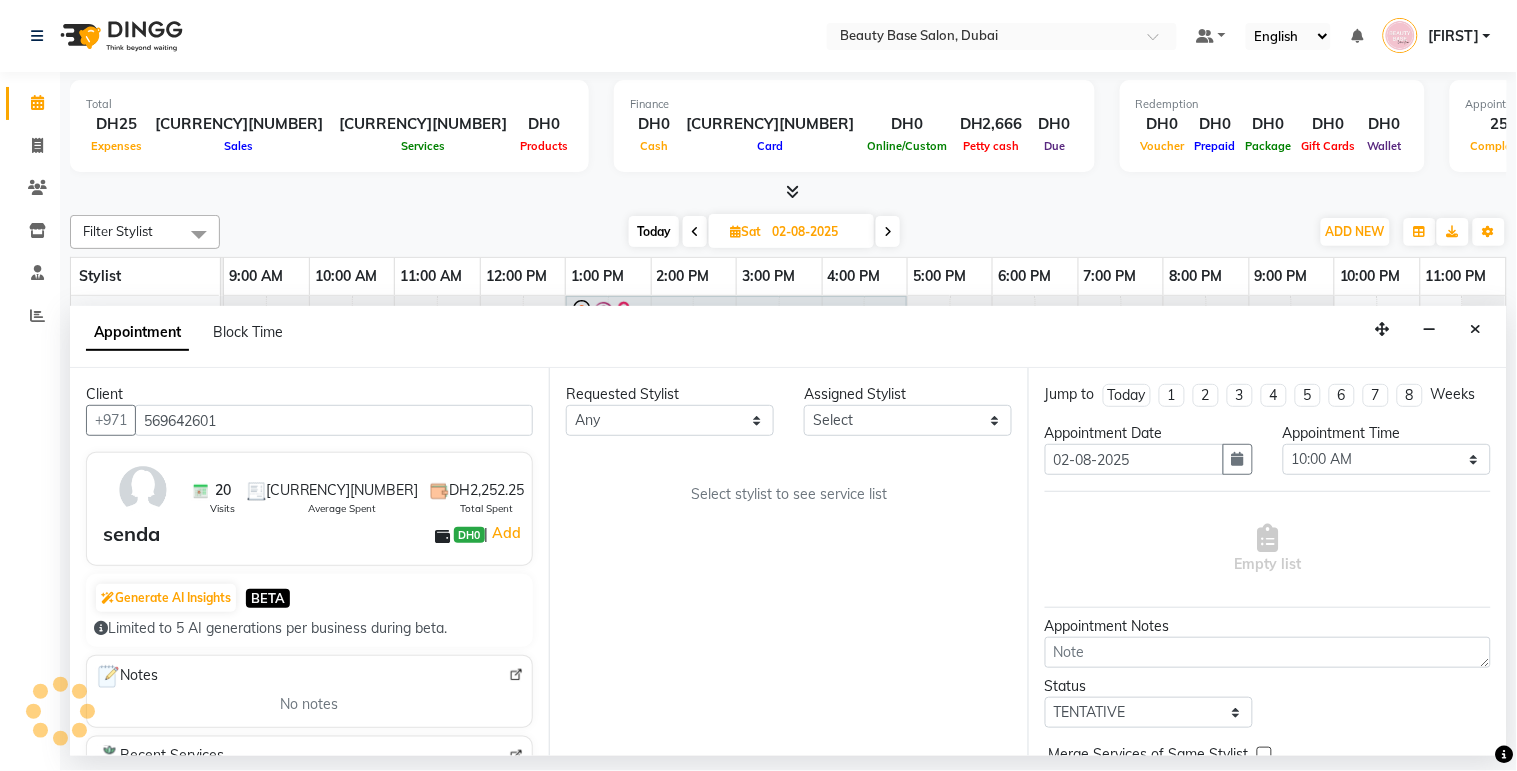 type on "569642601" 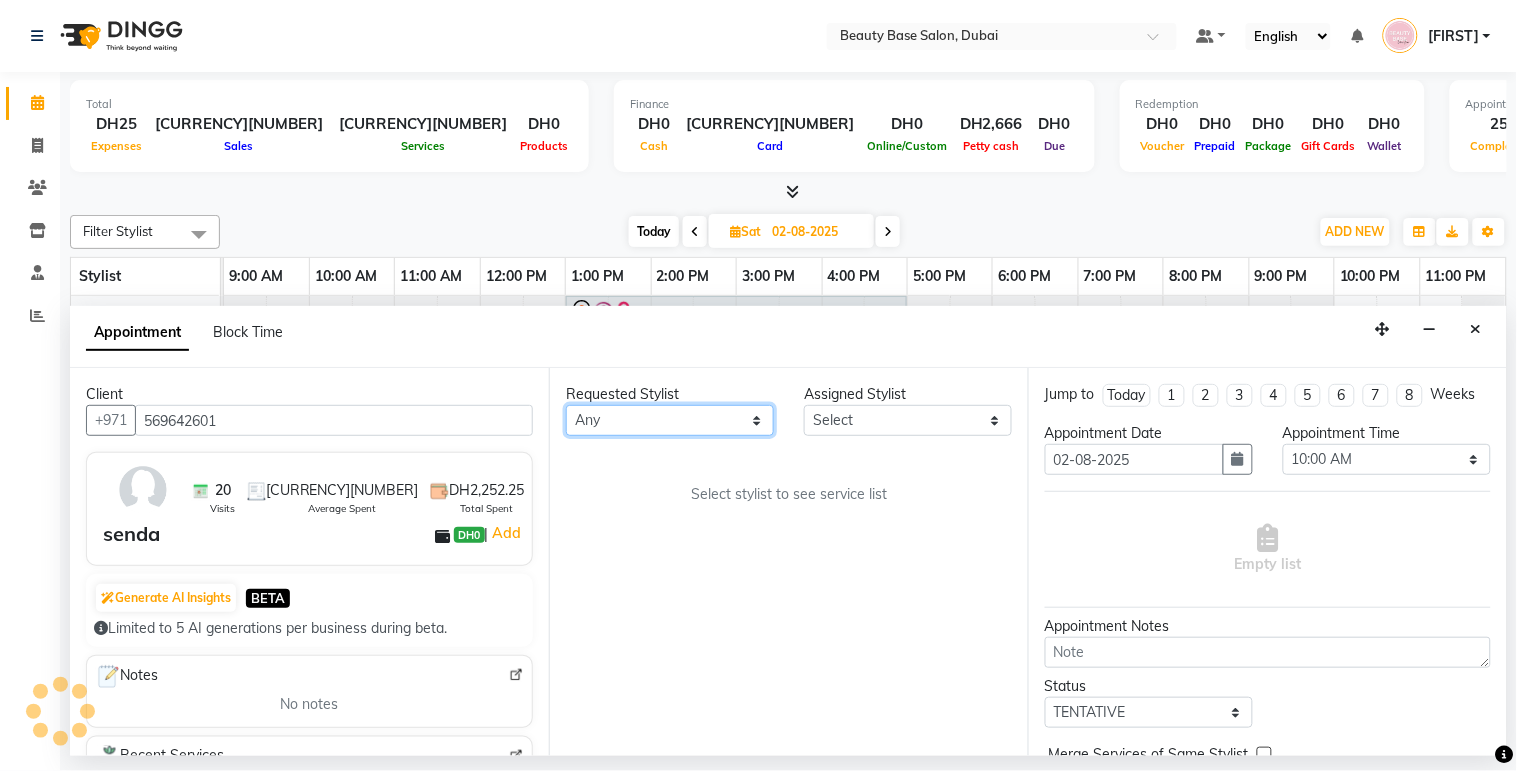 click on "Any [FIRST] [FIRST] [FIRST] [FIRST] [FIRST] [FIRST] [FIRST] [FIRST] [FIRST]" at bounding box center (670, 420) 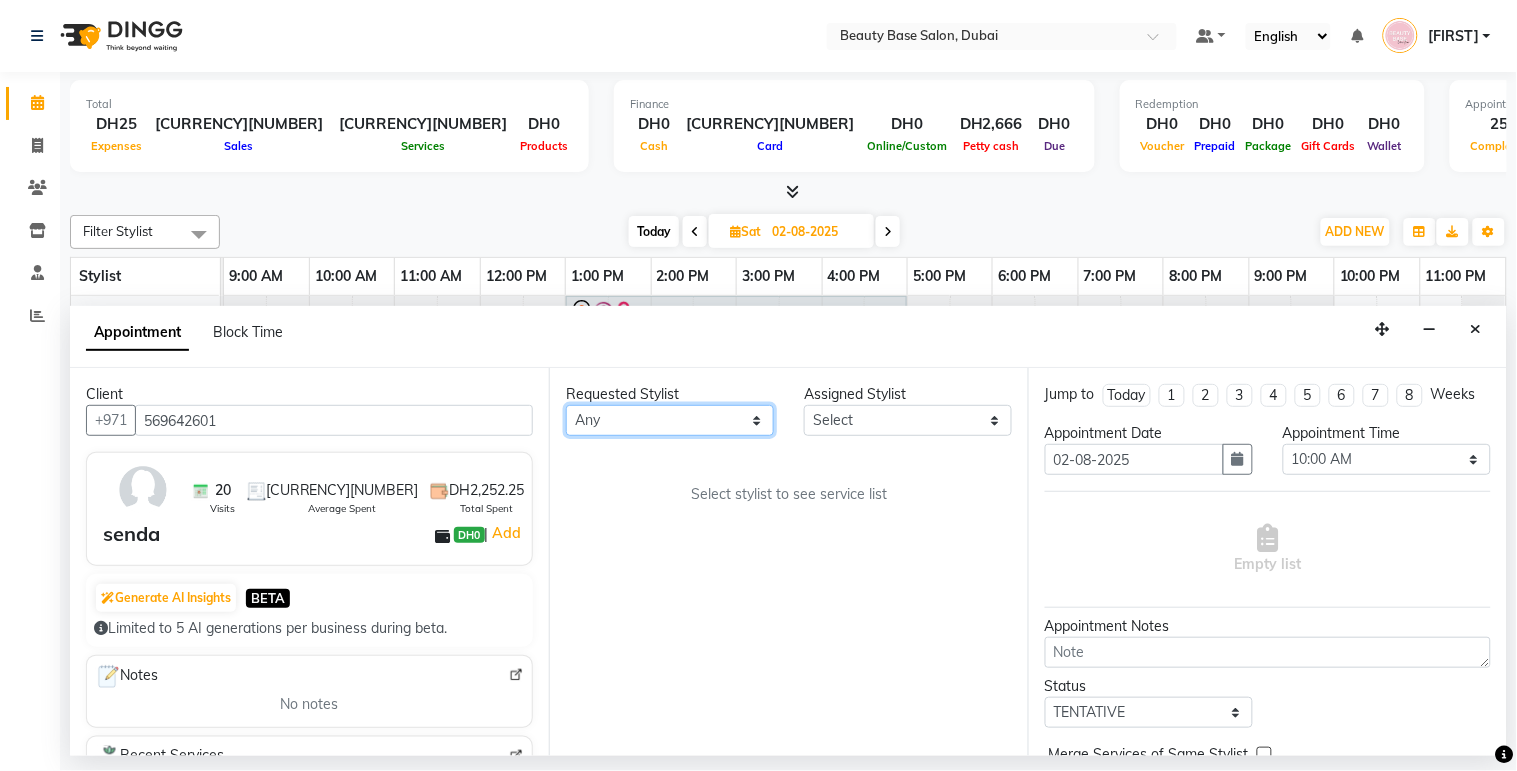 select on "54541" 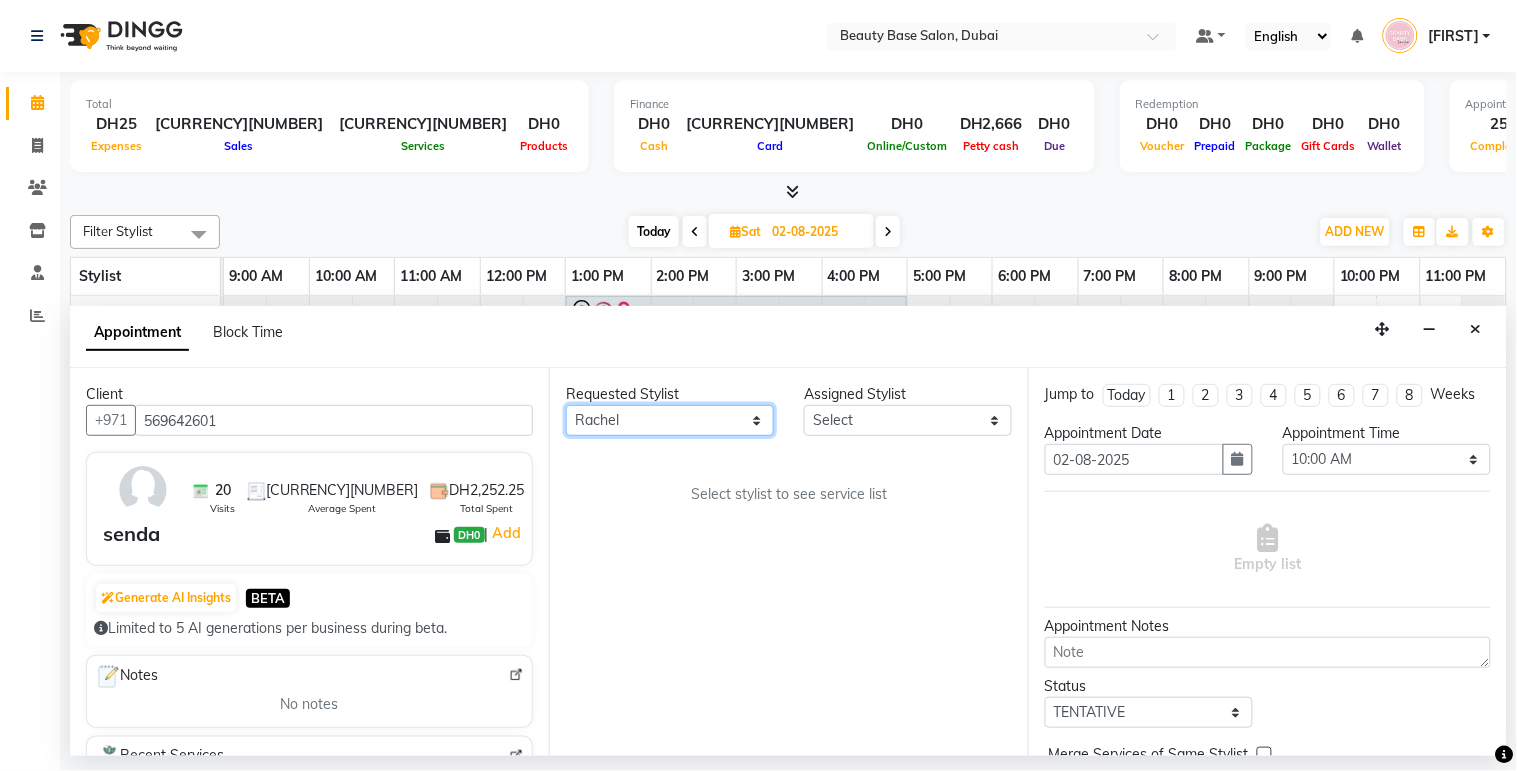 click on "Any [FIRST] [FIRST] [FIRST] [FIRST] [FIRST] [FIRST] [FIRST] [FIRST] [FIRST]" at bounding box center [670, 420] 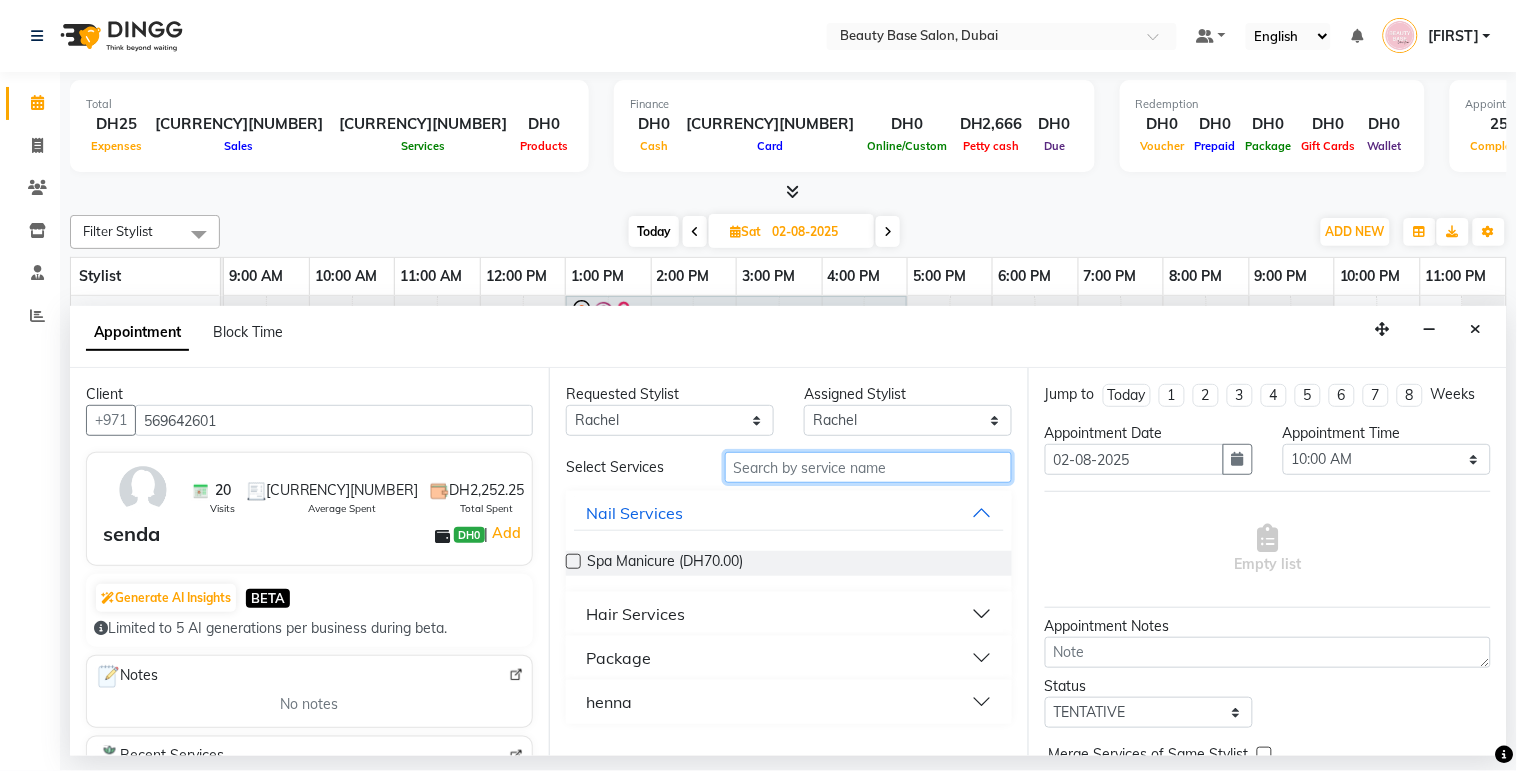 click at bounding box center [868, 467] 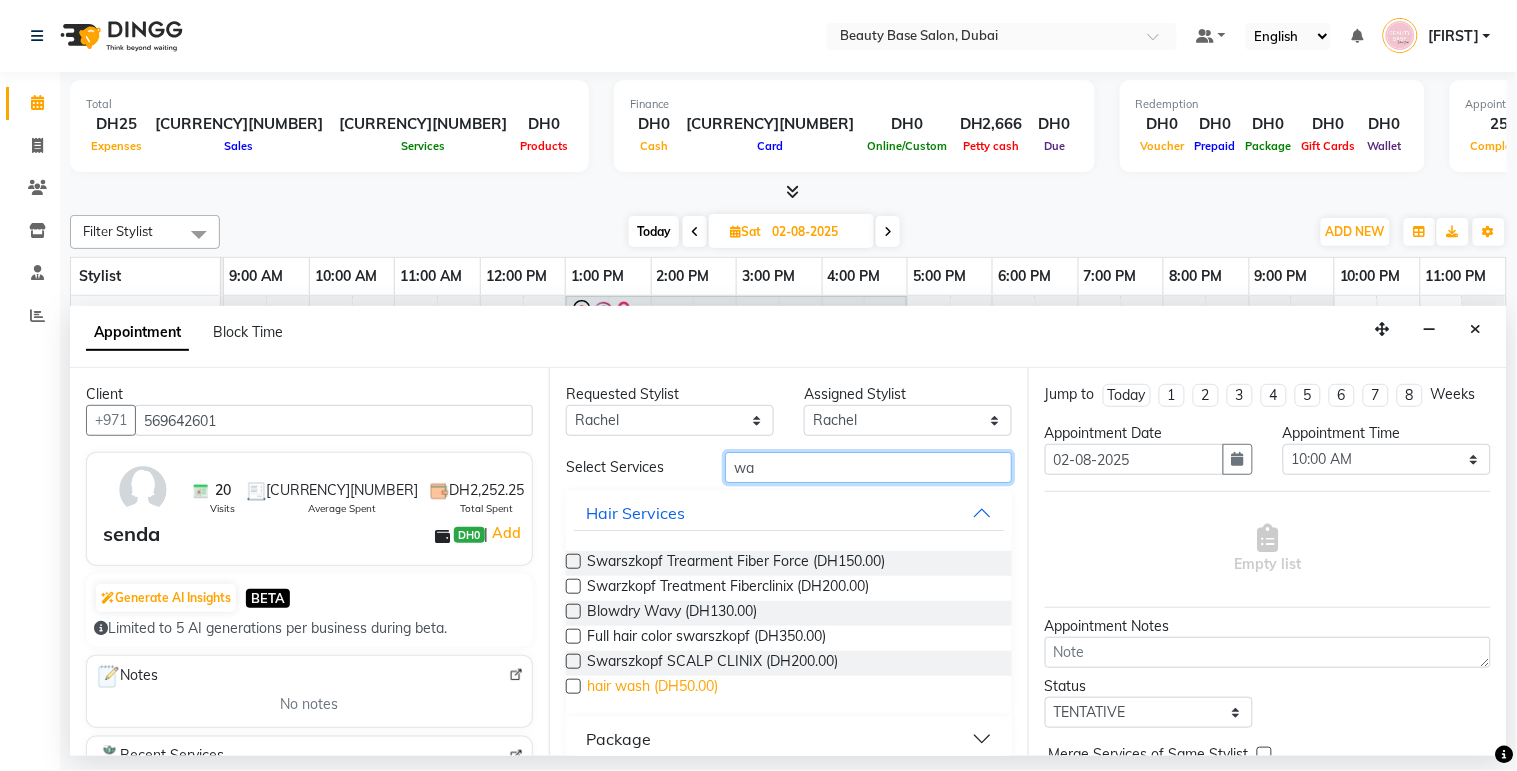 type on "wa" 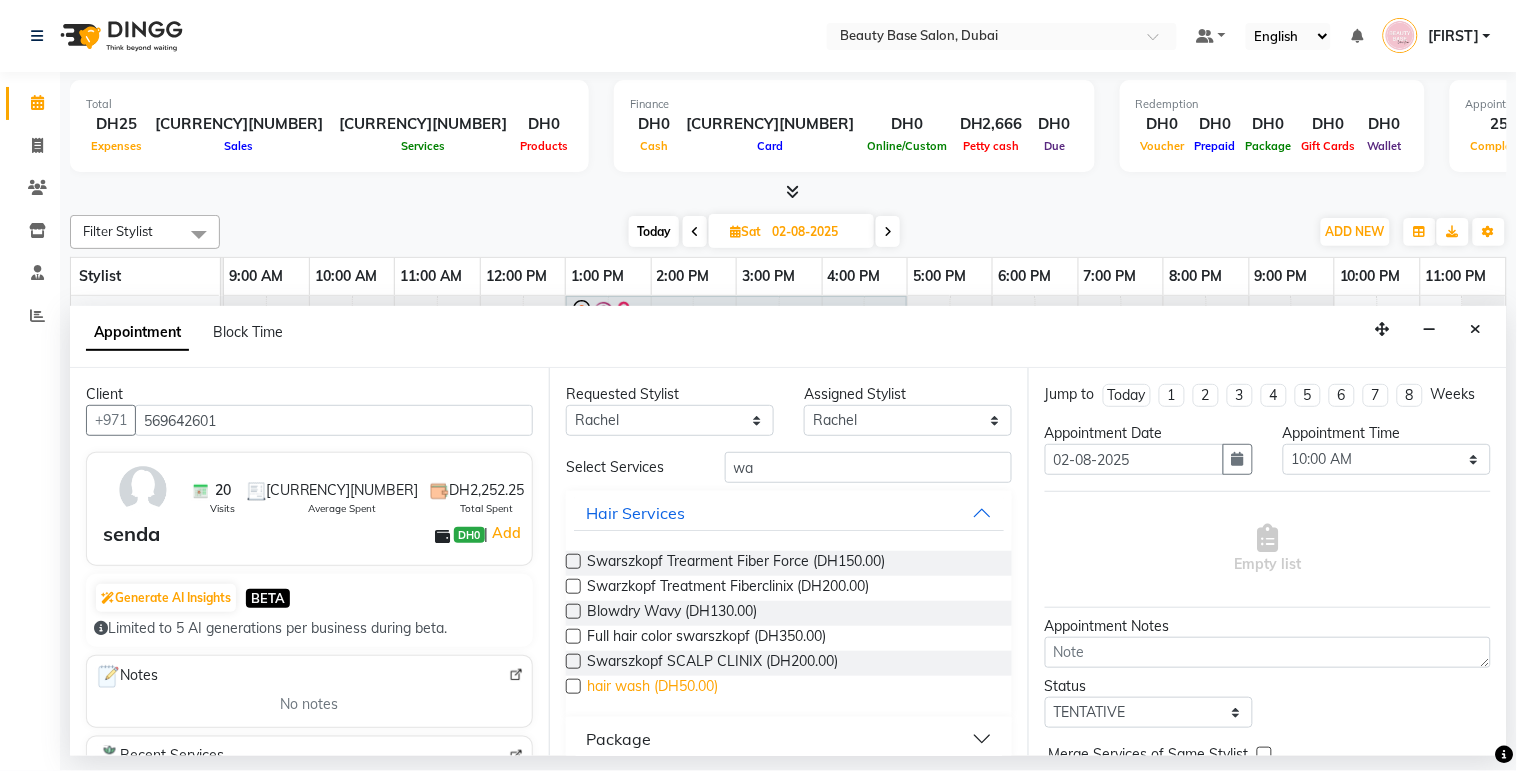 click on "hair wash (DH50.00)" at bounding box center [652, 688] 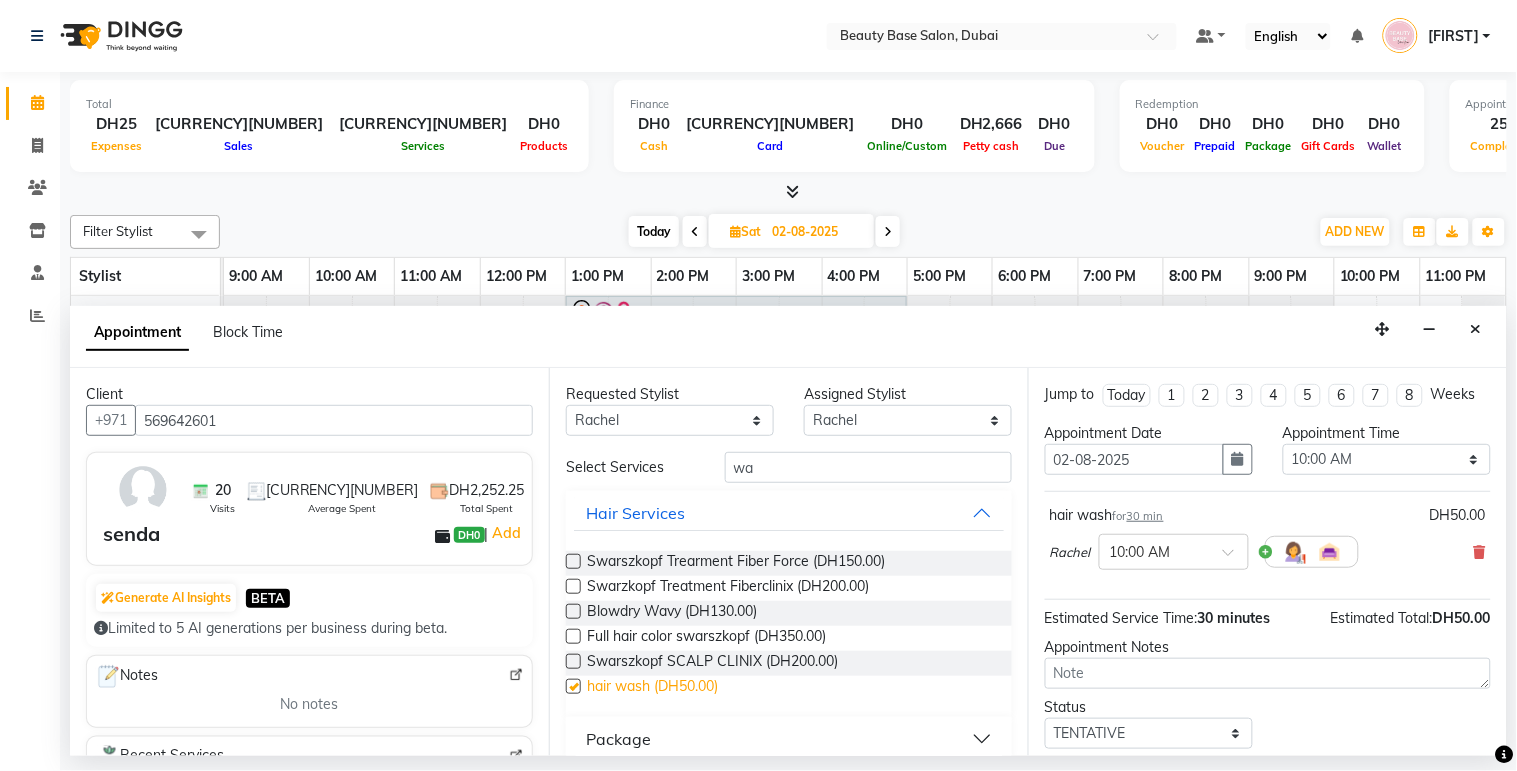 checkbox on "false" 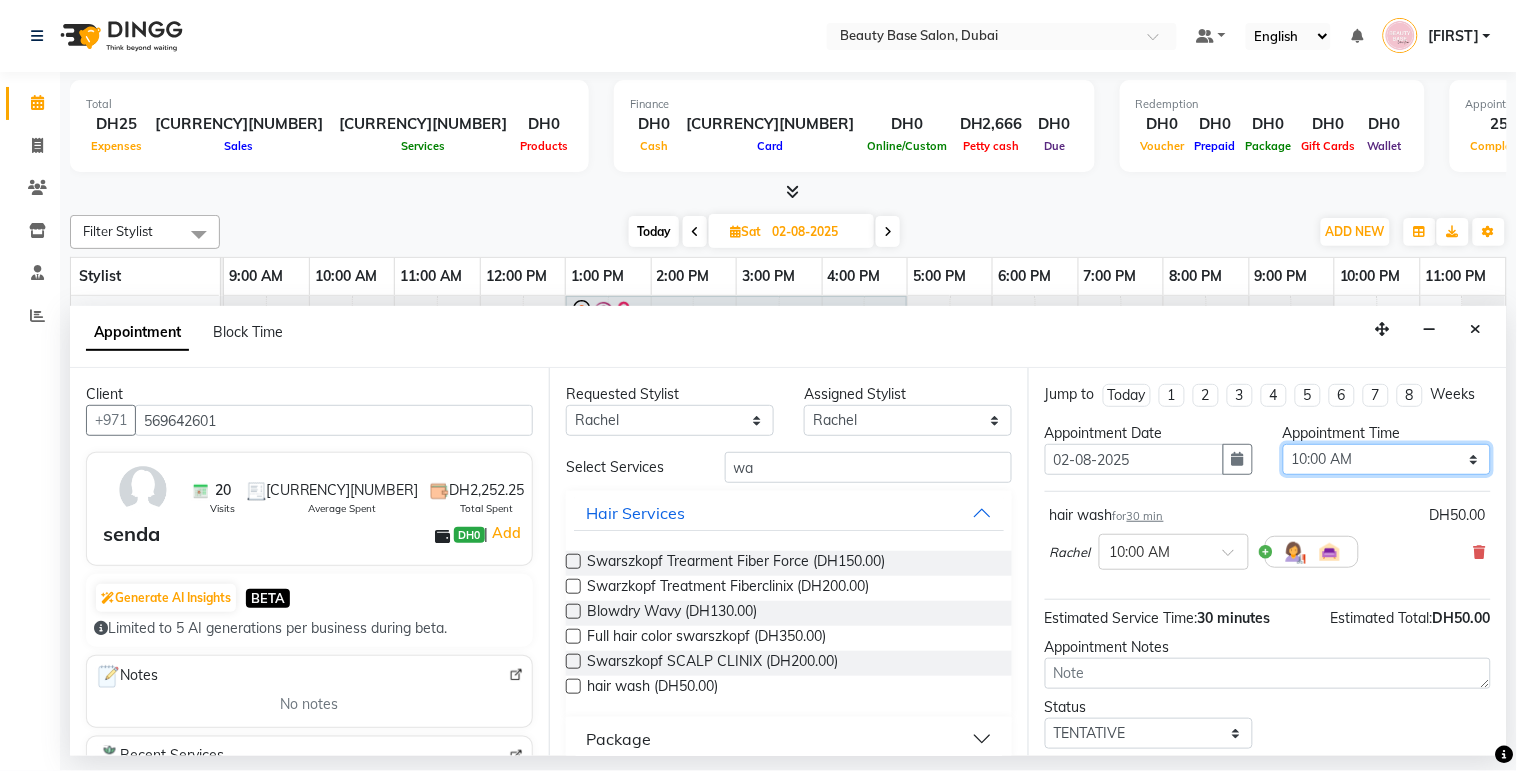 click on "Select 10:00 AM 10:05 AM 10:10 AM 10:15 AM 10:20 AM 10:25 AM 10:30 AM 10:35 AM 10:40 AM 10:45 AM 10:50 AM 10:55 AM 11:00 AM 11:05 AM 11:10 AM 11:15 AM 11:20 AM 11:25 AM 11:30 AM 11:35 AM 11:40 AM 11:45 AM 11:50 AM 11:55 AM 12:00 PM 12:05 PM 12:10 PM 12:15 PM 12:20 PM 12:25 PM 12:30 PM 12:35 PM 12:40 PM 12:45 PM 12:50 PM 12:55 PM 01:00 PM 01:05 PM 01:10 PM 01:15 PM 01:20 PM 01:25 PM 01:30 PM 01:35 PM 01:40 PM 01:45 PM 01:50 PM 01:55 PM 02:00 PM 02:05 PM 02:10 PM 02:15 PM 02:20 PM 02:25 PM 02:30 PM 02:35 PM 02:40 PM 02:45 PM 02:50 PM 02:55 PM 03:00 PM 03:05 PM 03:10 PM 03:15 PM 03:20 PM 03:25 PM 03:30 PM 03:35 PM 03:40 PM 03:45 PM 03:50 PM 03:55 PM 04:00 PM 04:05 PM 04:10 PM 04:15 PM 04:20 PM 04:25 PM 04:30 PM 04:35 PM 04:40 PM 04:45 PM 04:50 PM 04:55 PM 05:00 PM 05:05 PM 05:10 PM 05:15 PM 05:20 PM 05:25 PM 05:30 PM 05:35 PM 05:40 PM 05:45 PM 05:50 PM 05:55 PM 06:00 PM 06:05 PM 06:10 PM 06:15 PM 06:20 PM 06:25 PM 06:30 PM 06:35 PM 06:40 PM 06:45 PM 06:50 PM 06:55 PM 07:00 PM 07:05 PM 07:10 PM 07:15 PM 07:20 PM" at bounding box center (1387, 459) 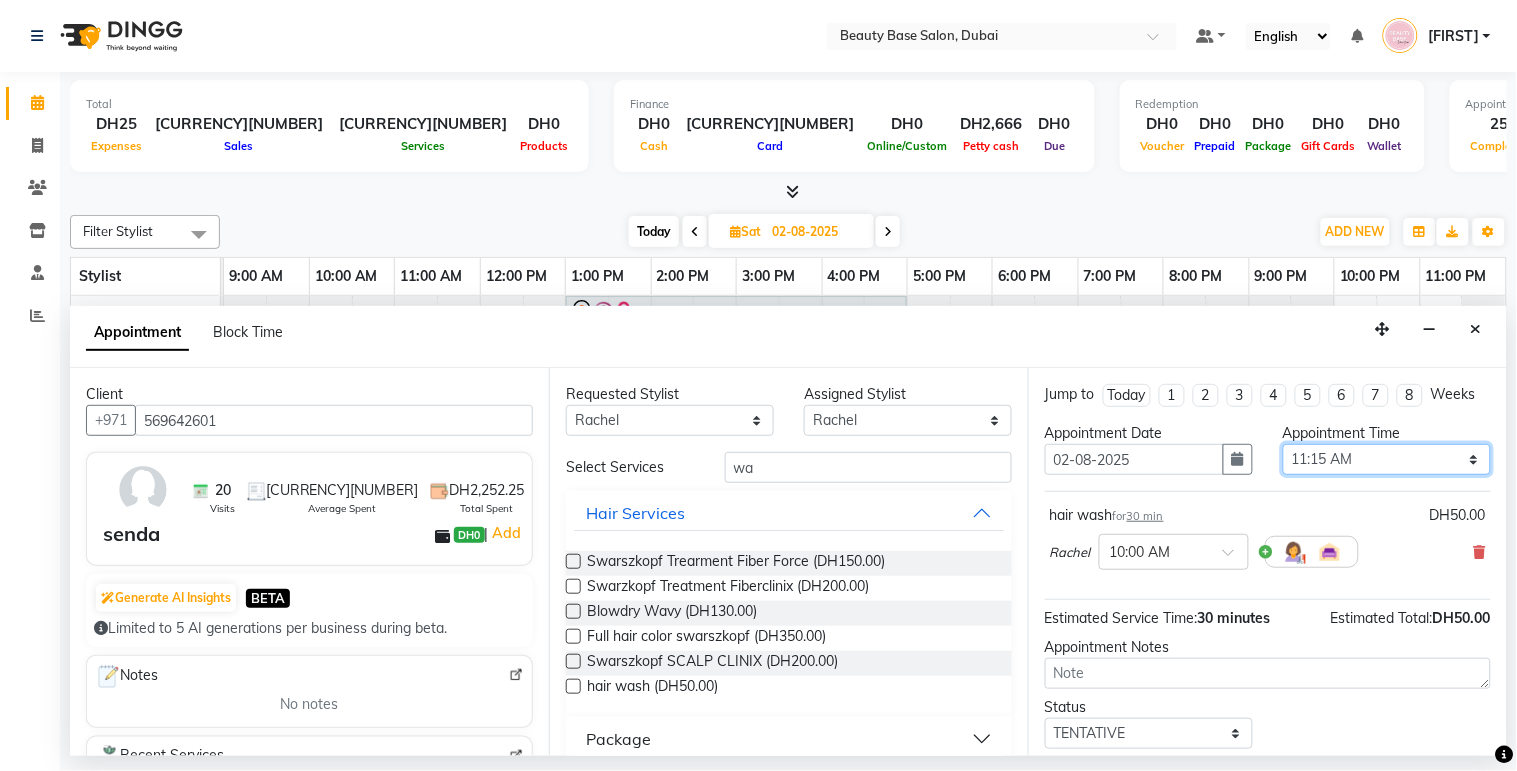 click on "Select 10:00 AM 10:05 AM 10:10 AM 10:15 AM 10:20 AM 10:25 AM 10:30 AM 10:35 AM 10:40 AM 10:45 AM 10:50 AM 10:55 AM 11:00 AM 11:05 AM 11:10 AM 11:15 AM 11:20 AM 11:25 AM 11:30 AM 11:35 AM 11:40 AM 11:45 AM 11:50 AM 11:55 AM 12:00 PM 12:05 PM 12:10 PM 12:15 PM 12:20 PM 12:25 PM 12:30 PM 12:35 PM 12:40 PM 12:45 PM 12:50 PM 12:55 PM 01:00 PM 01:05 PM 01:10 PM 01:15 PM 01:20 PM 01:25 PM 01:30 PM 01:35 PM 01:40 PM 01:45 PM 01:50 PM 01:55 PM 02:00 PM 02:05 PM 02:10 PM 02:15 PM 02:20 PM 02:25 PM 02:30 PM 02:35 PM 02:40 PM 02:45 PM 02:50 PM 02:55 PM 03:00 PM 03:05 PM 03:10 PM 03:15 PM 03:20 PM 03:25 PM 03:30 PM 03:35 PM 03:40 PM 03:45 PM 03:50 PM 03:55 PM 04:00 PM 04:05 PM 04:10 PM 04:15 PM 04:20 PM 04:25 PM 04:30 PM 04:35 PM 04:40 PM 04:45 PM 04:50 PM 04:55 PM 05:00 PM 05:05 PM 05:10 PM 05:15 PM 05:20 PM 05:25 PM 05:30 PM 05:35 PM 05:40 PM 05:45 PM 05:50 PM 05:55 PM 06:00 PM 06:05 PM 06:10 PM 06:15 PM 06:20 PM 06:25 PM 06:30 PM 06:35 PM 06:40 PM 06:45 PM 06:50 PM 06:55 PM 07:00 PM 07:05 PM 07:10 PM 07:15 PM 07:20 PM" at bounding box center (1387, 459) 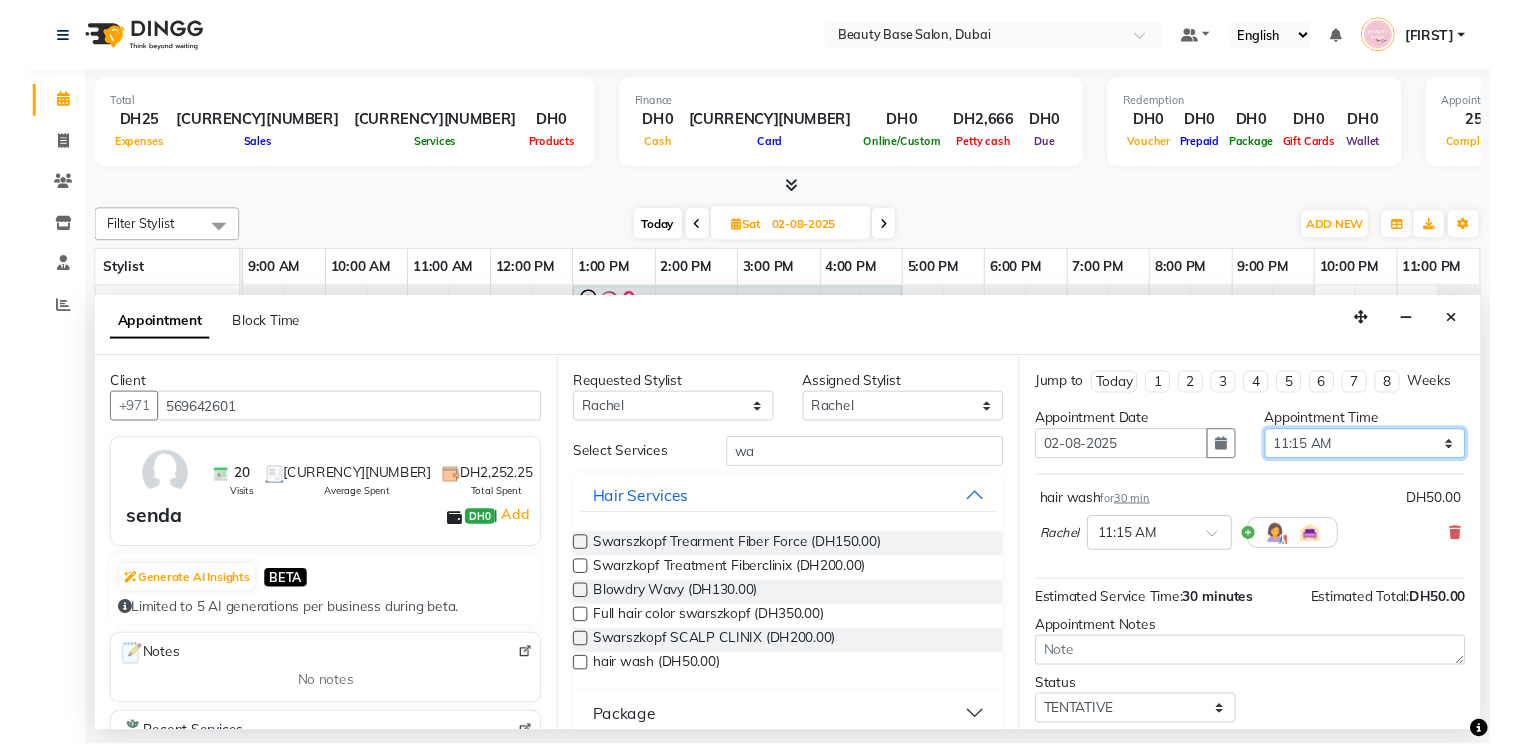 scroll, scrollTop: 138, scrollLeft: 0, axis: vertical 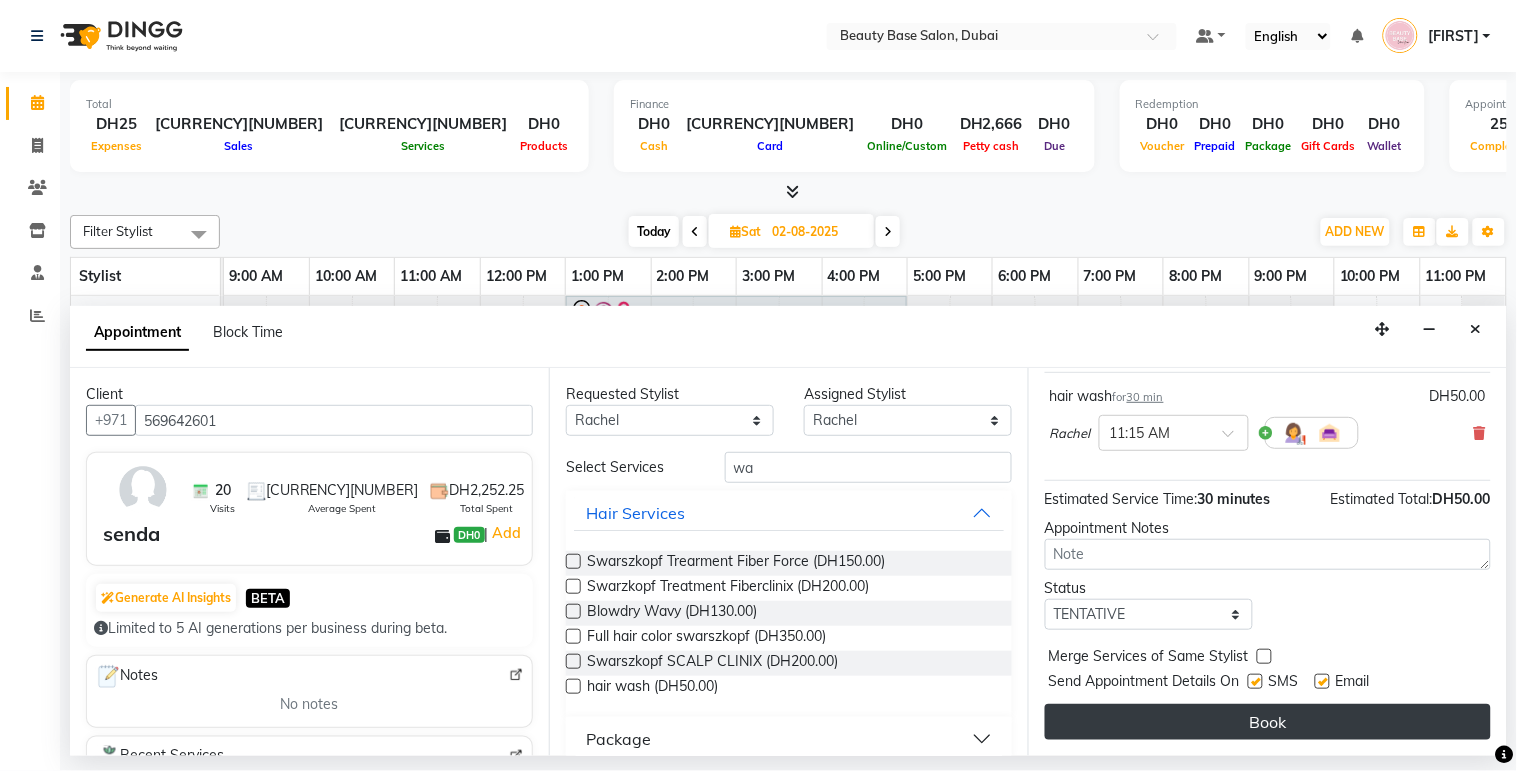 click on "Book" at bounding box center [1268, 722] 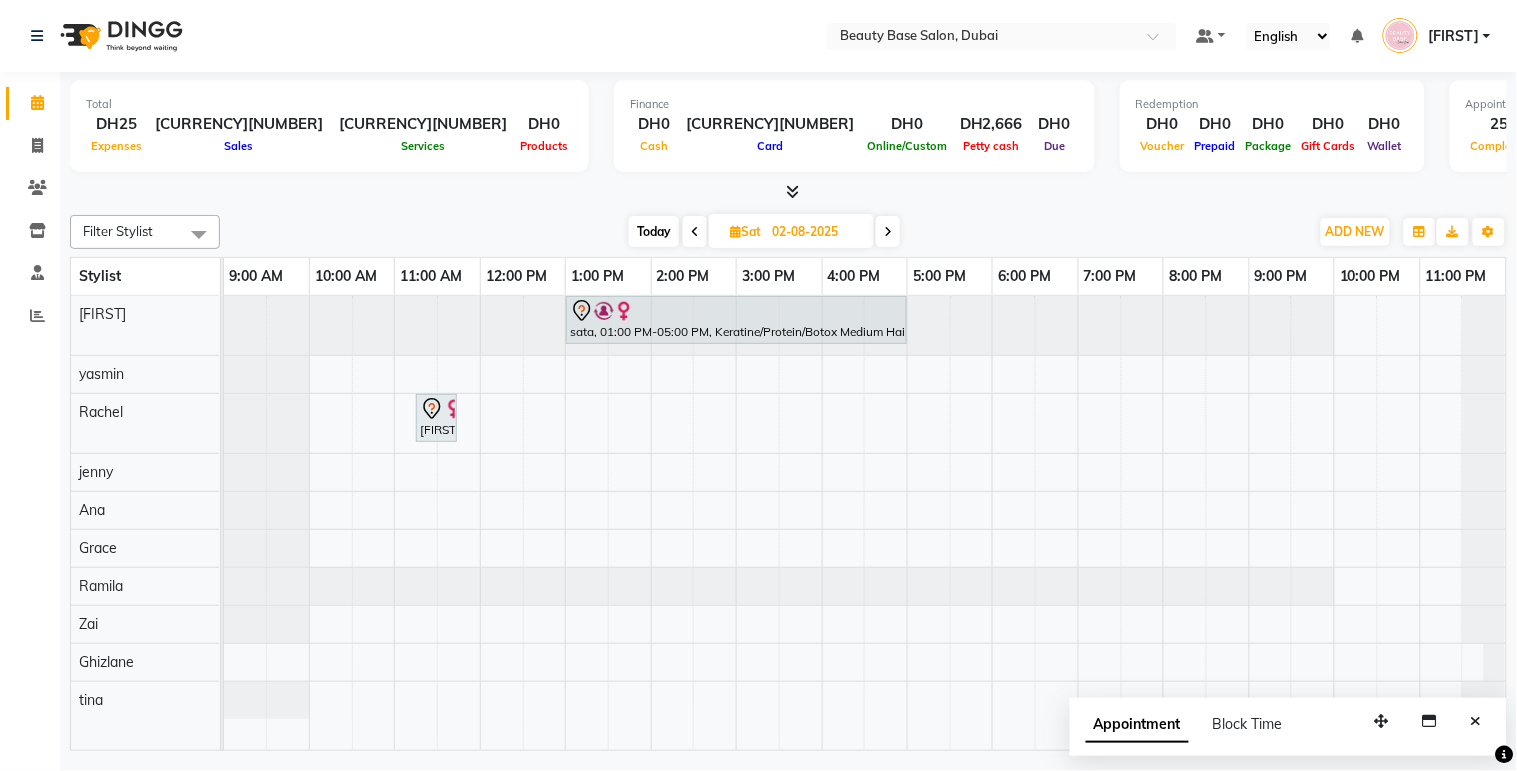 click on "Today" at bounding box center (654, 231) 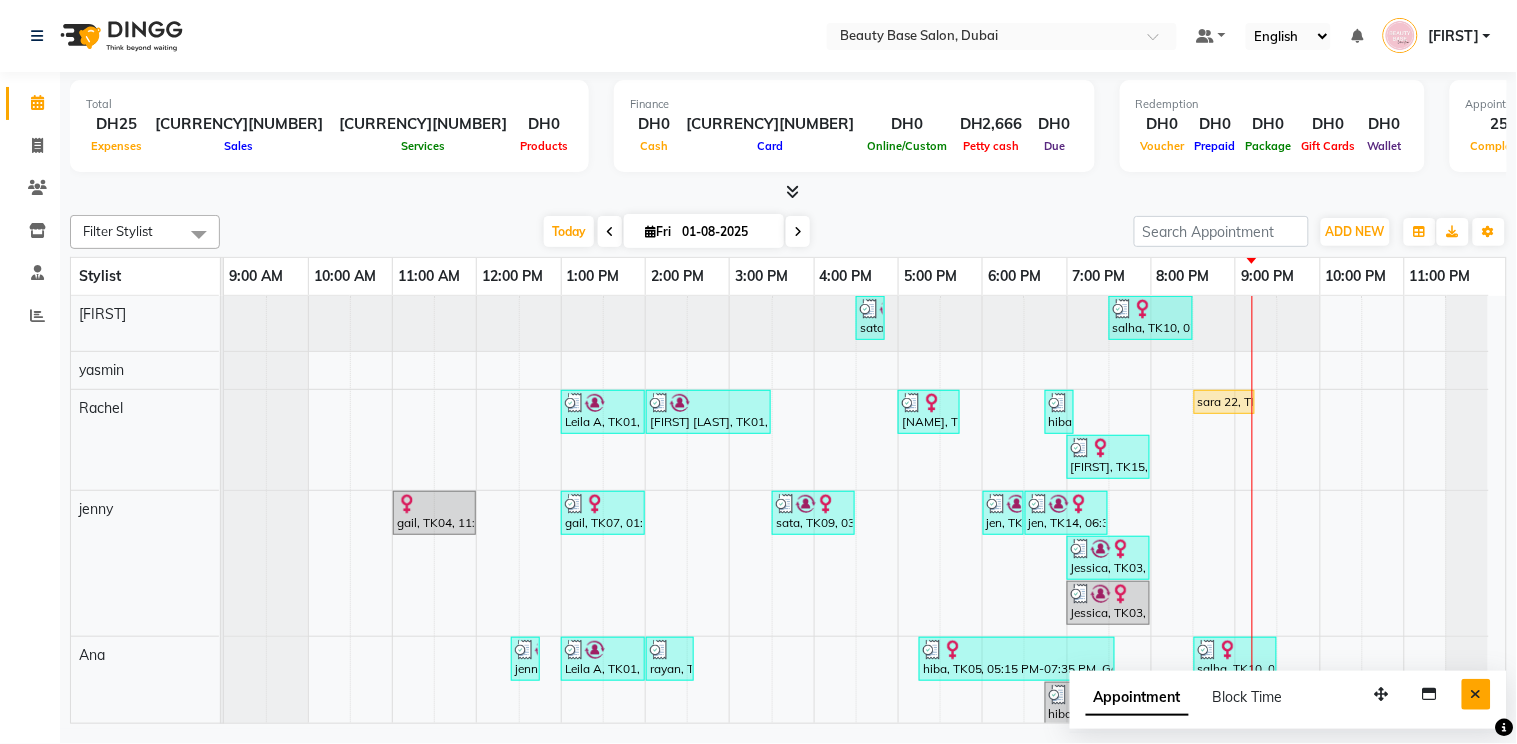 click at bounding box center (1476, 694) 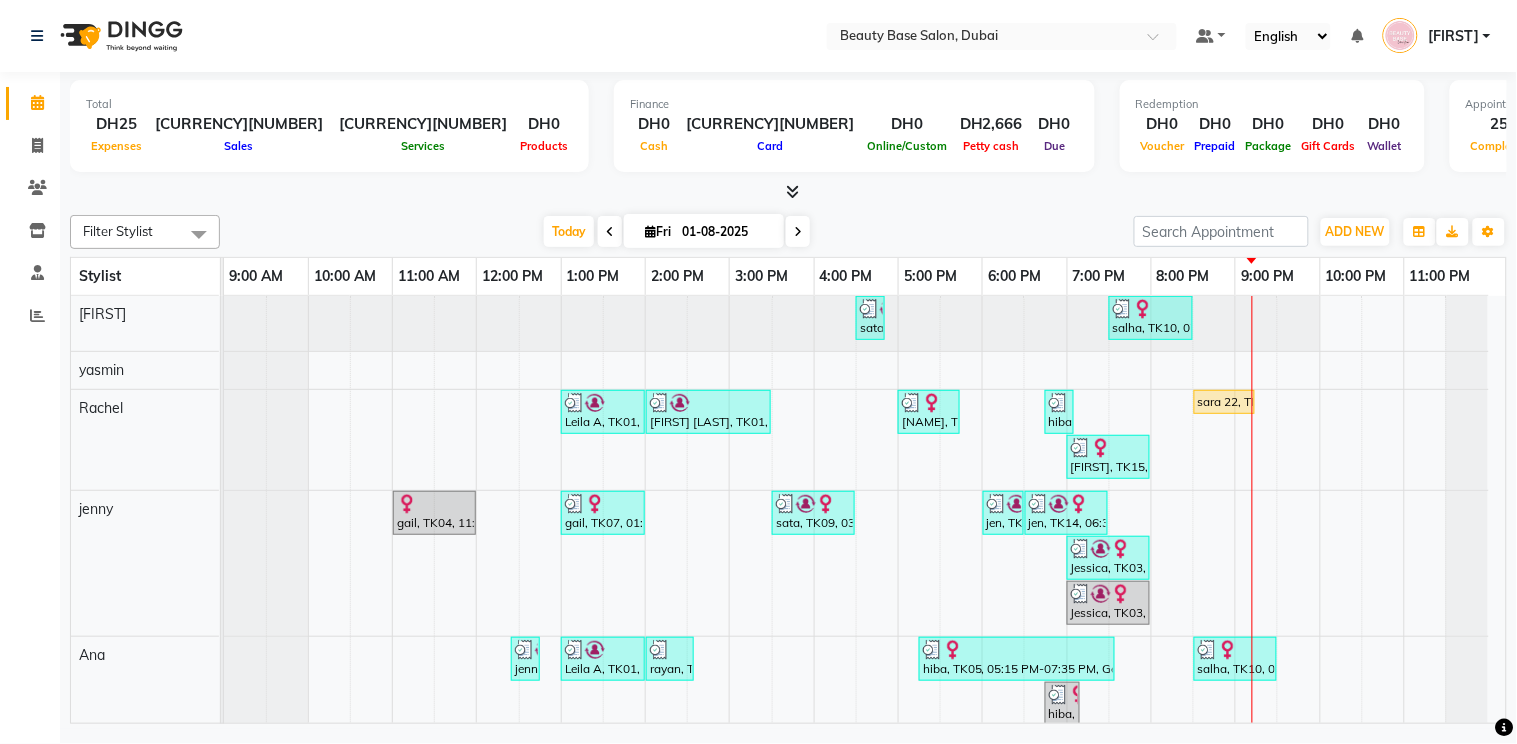 scroll, scrollTop: 205, scrollLeft: 0, axis: vertical 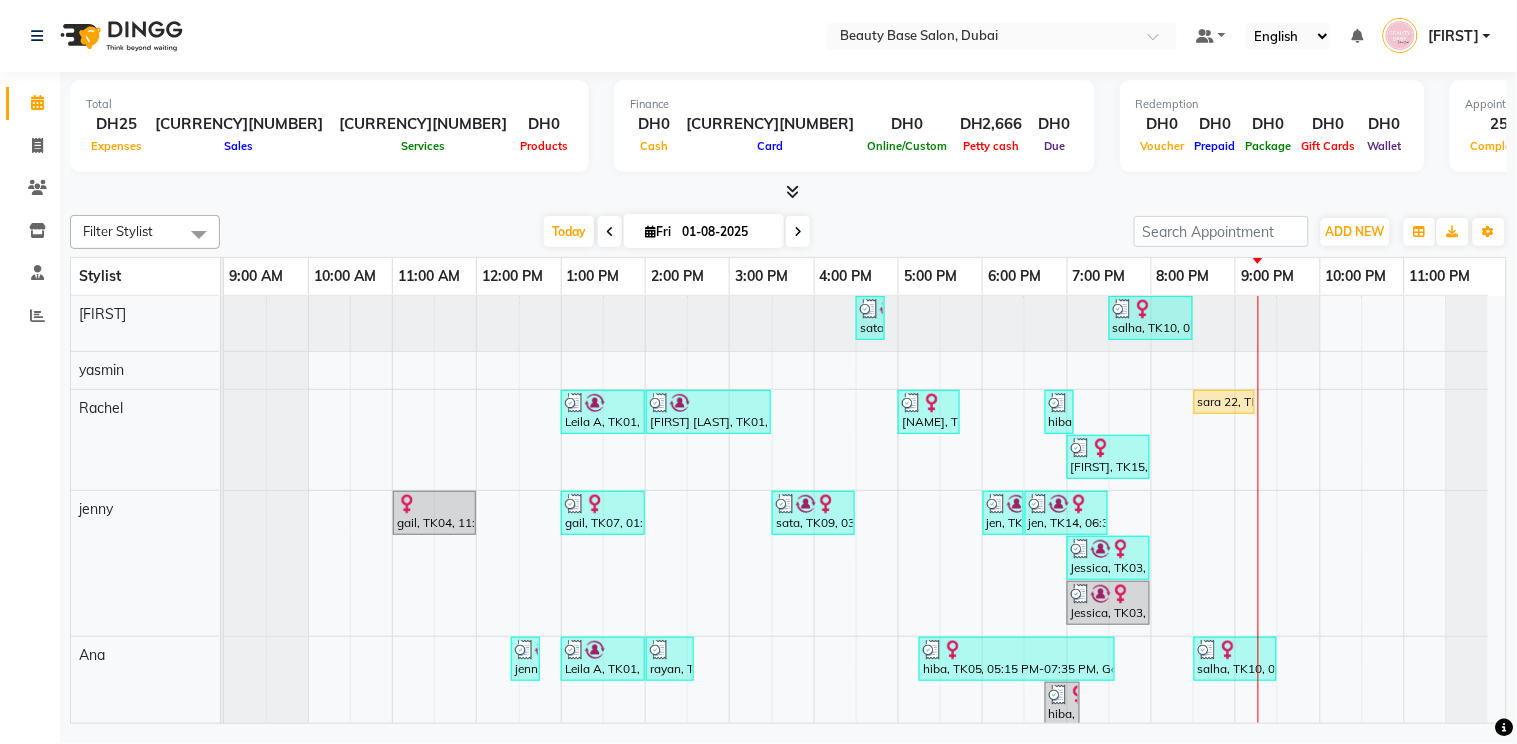 click on "sara 22, TK12, 08:30 PM-09:15 PM, Blowdry classic" at bounding box center (1224, 402) 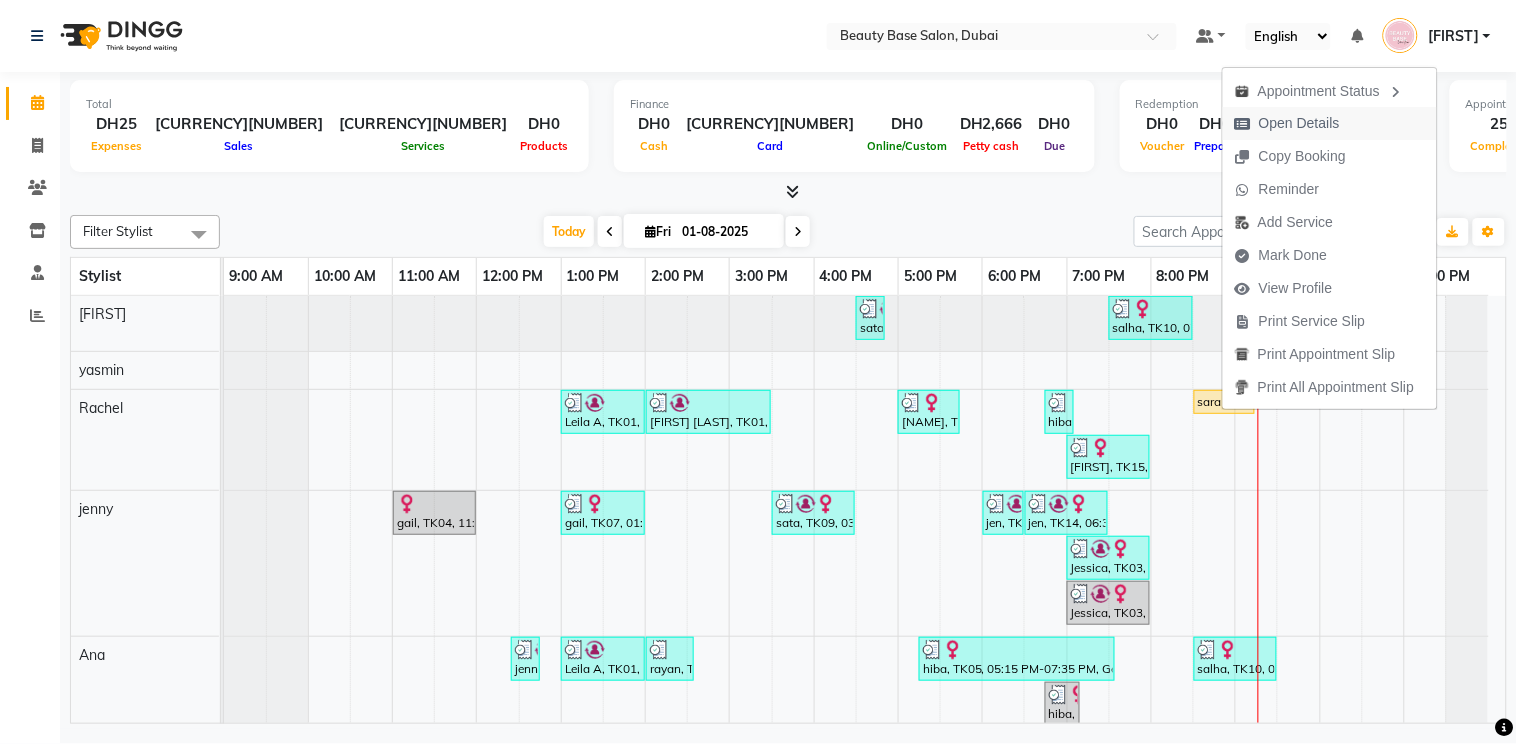 click on "Open Details" at bounding box center [1299, 123] 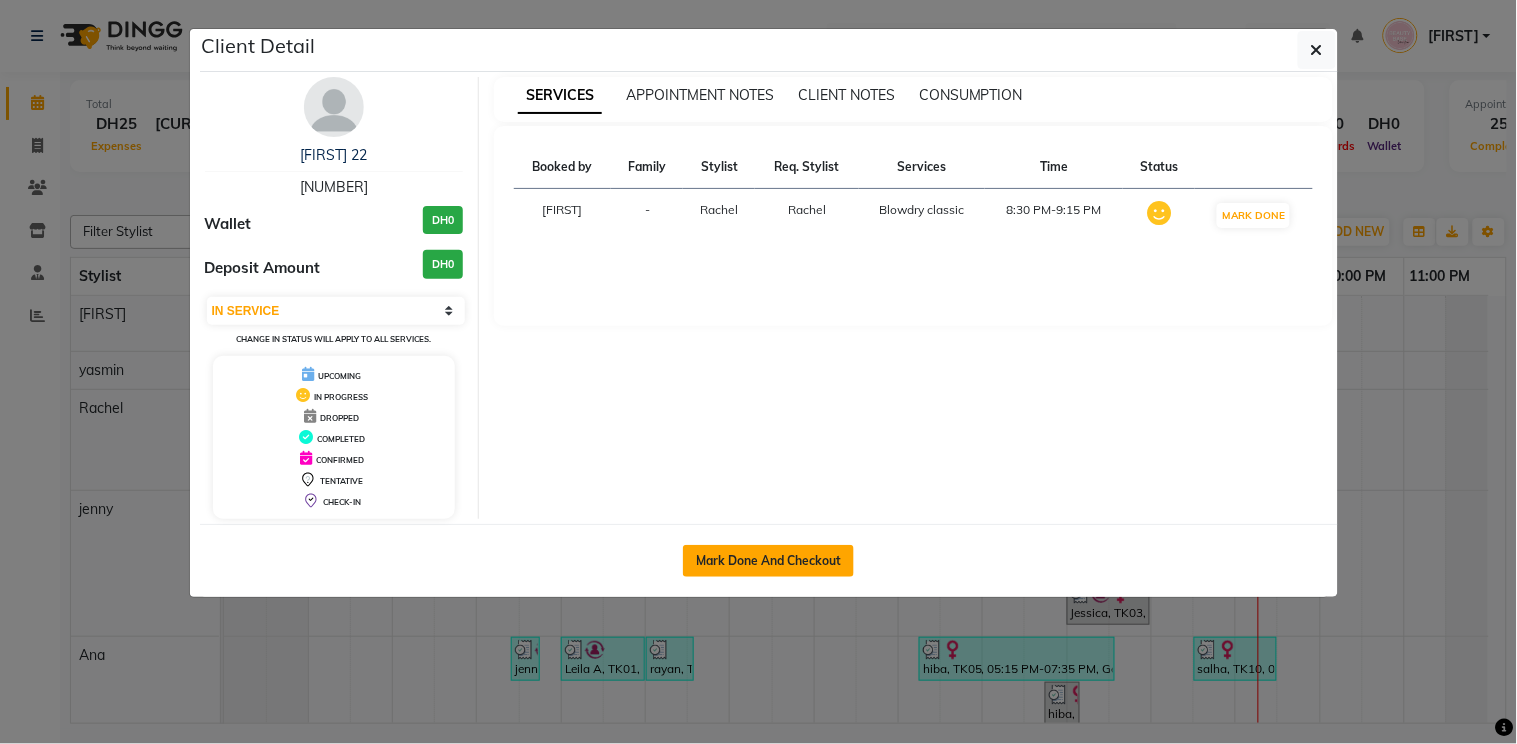 click on "Mark Done And Checkout" 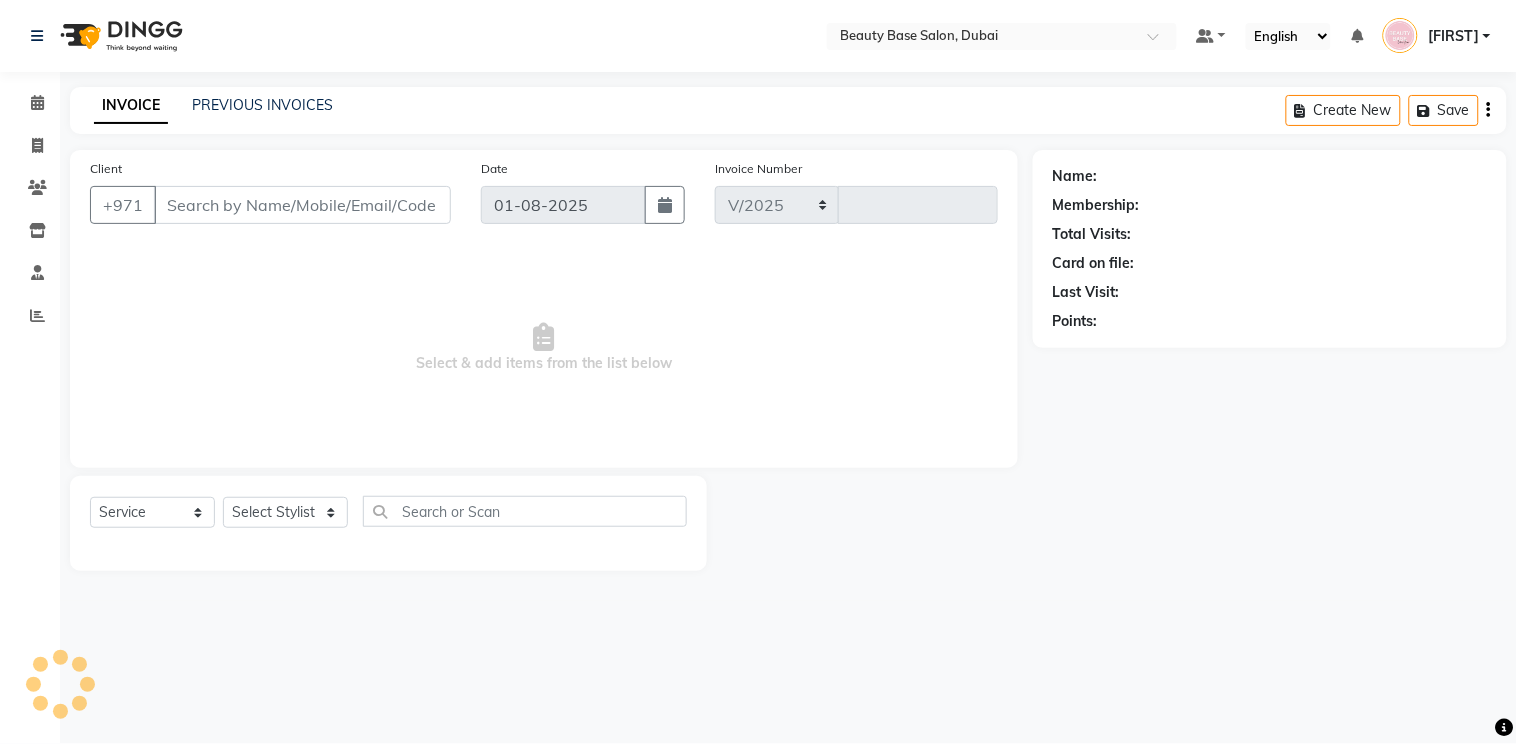 select on "813" 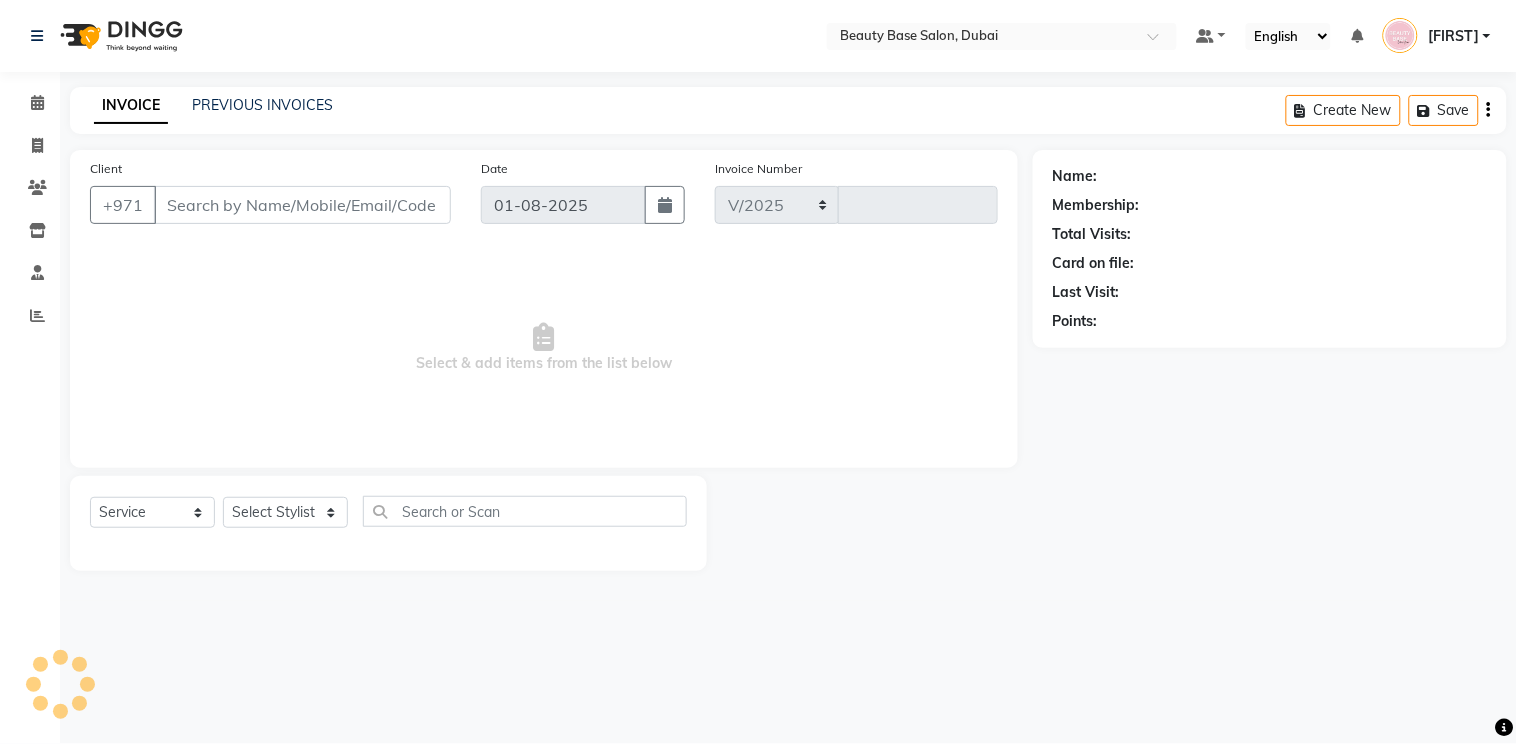 type on "1695" 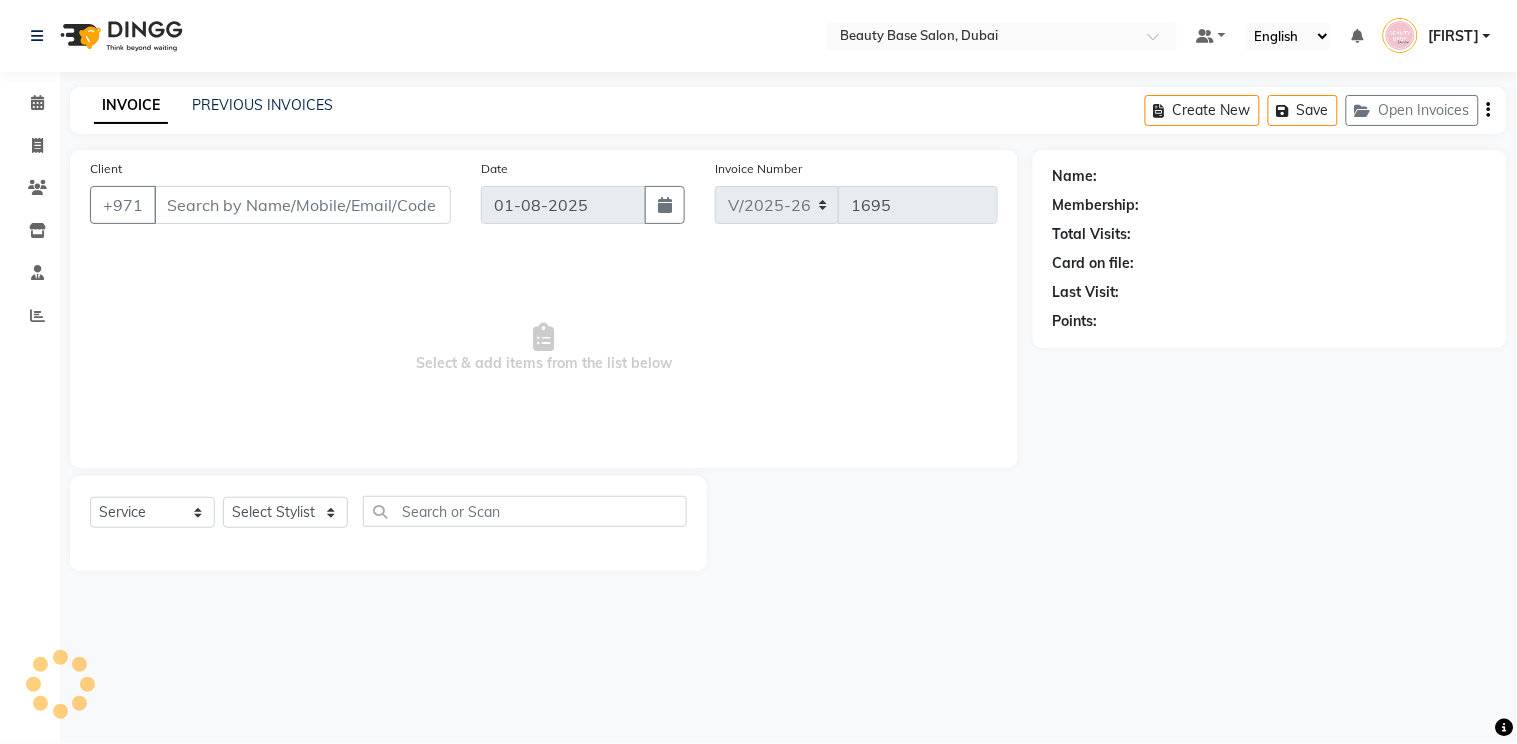 type on "[NUMBER]" 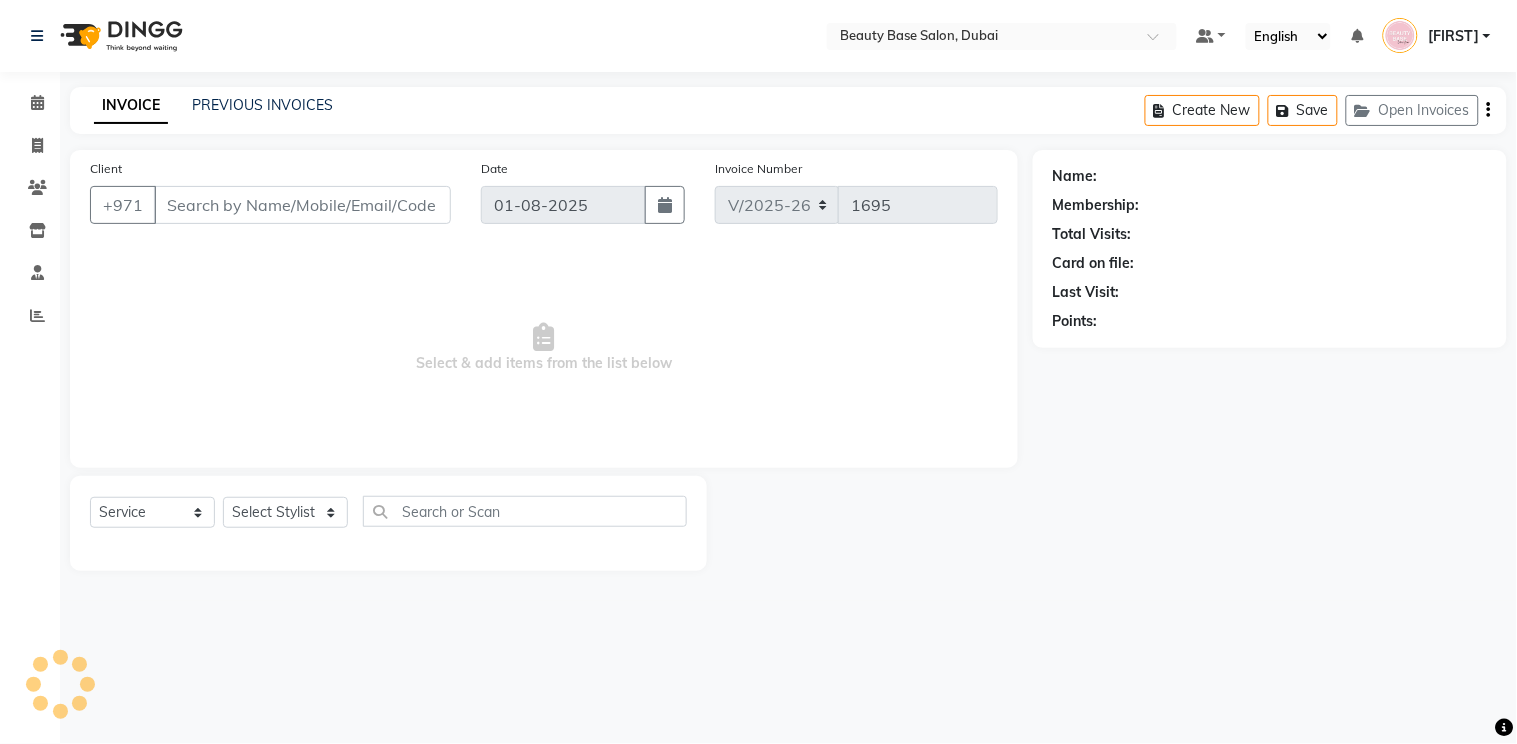 select on "54541" 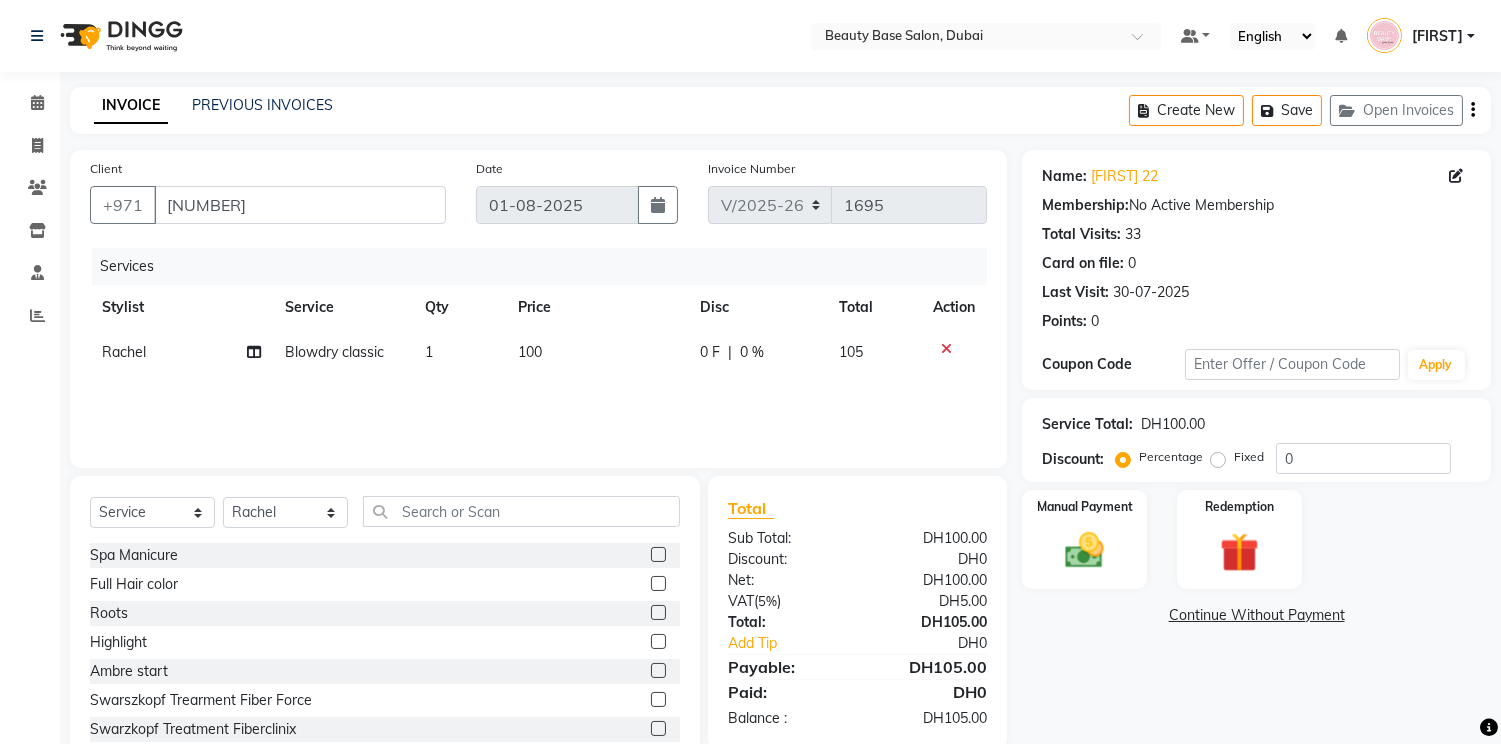 click on "Fixed" 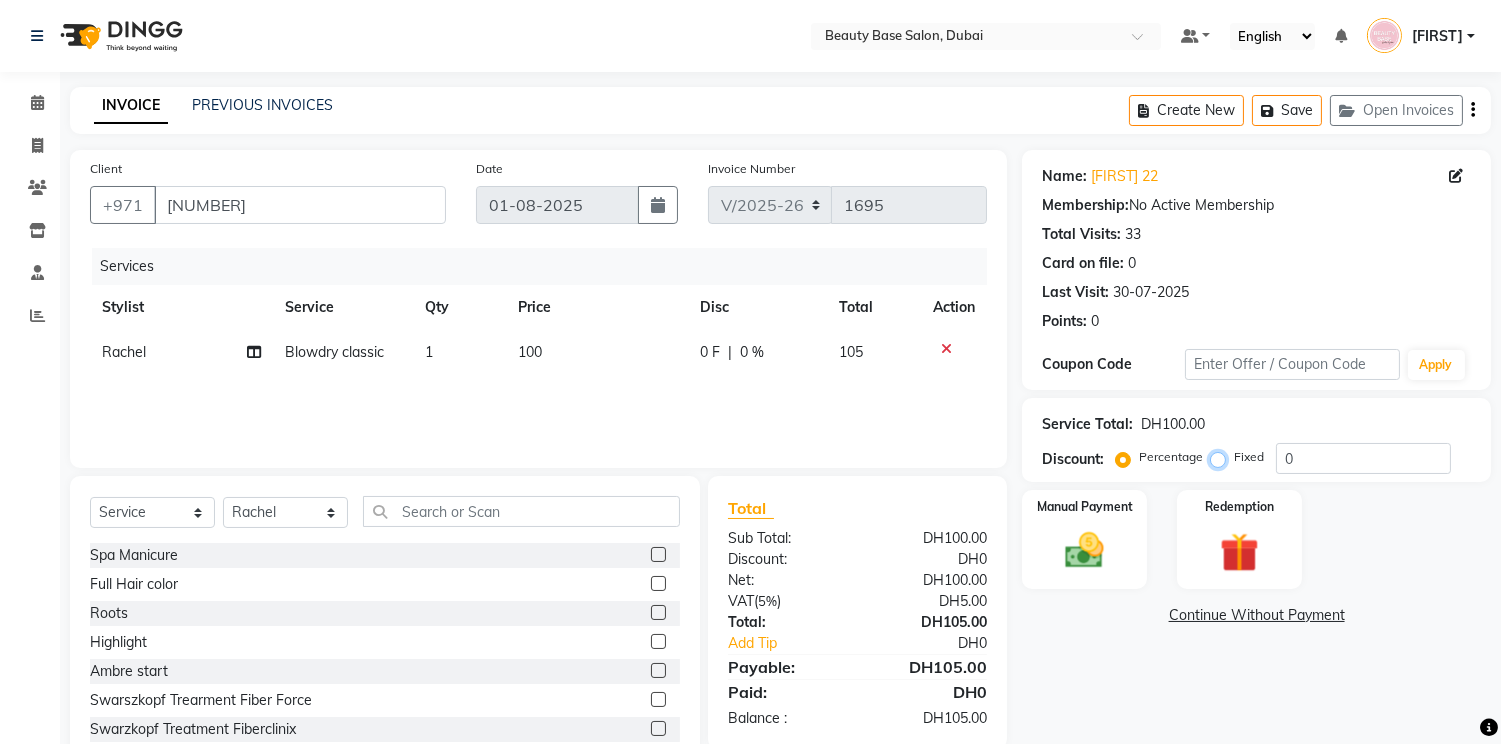 click on "Fixed" at bounding box center (1222, 457) 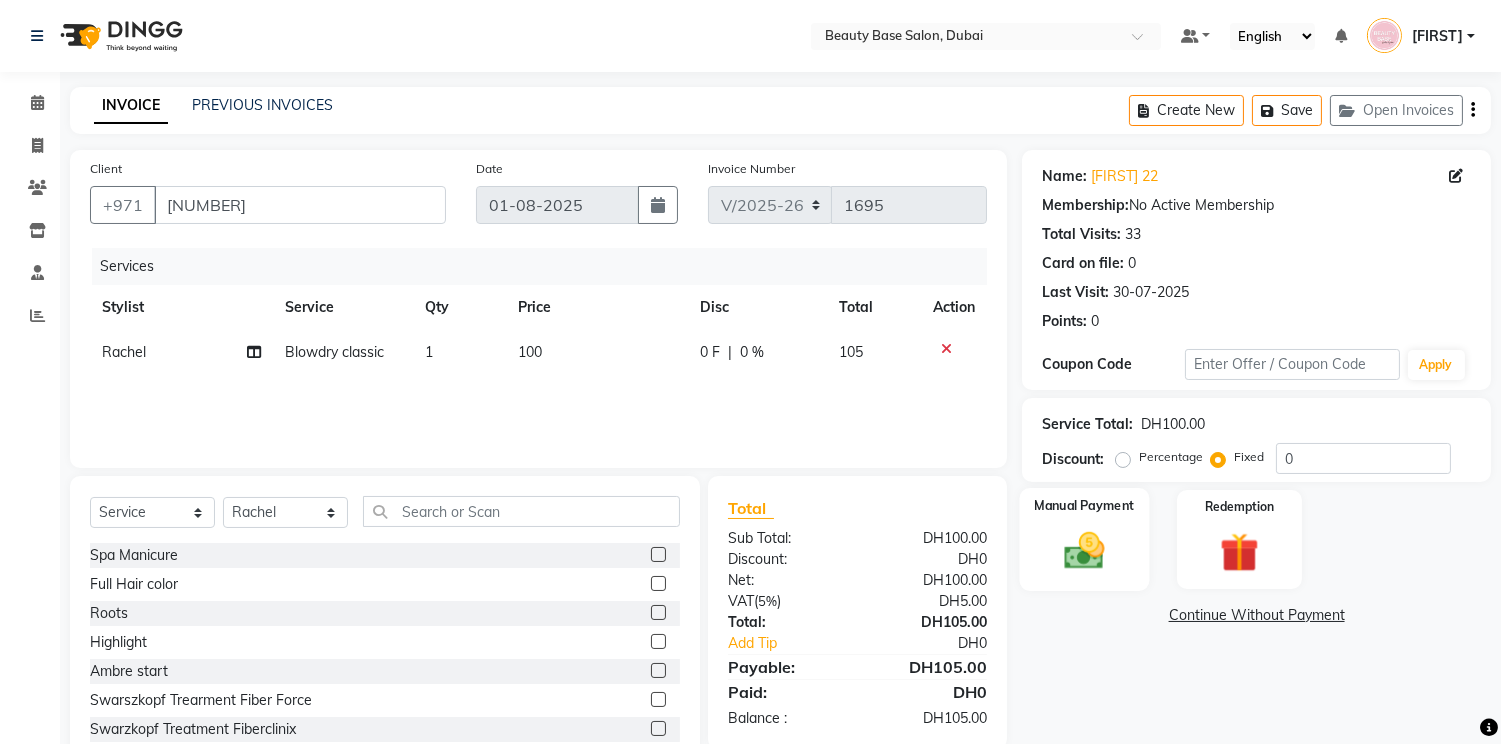 click 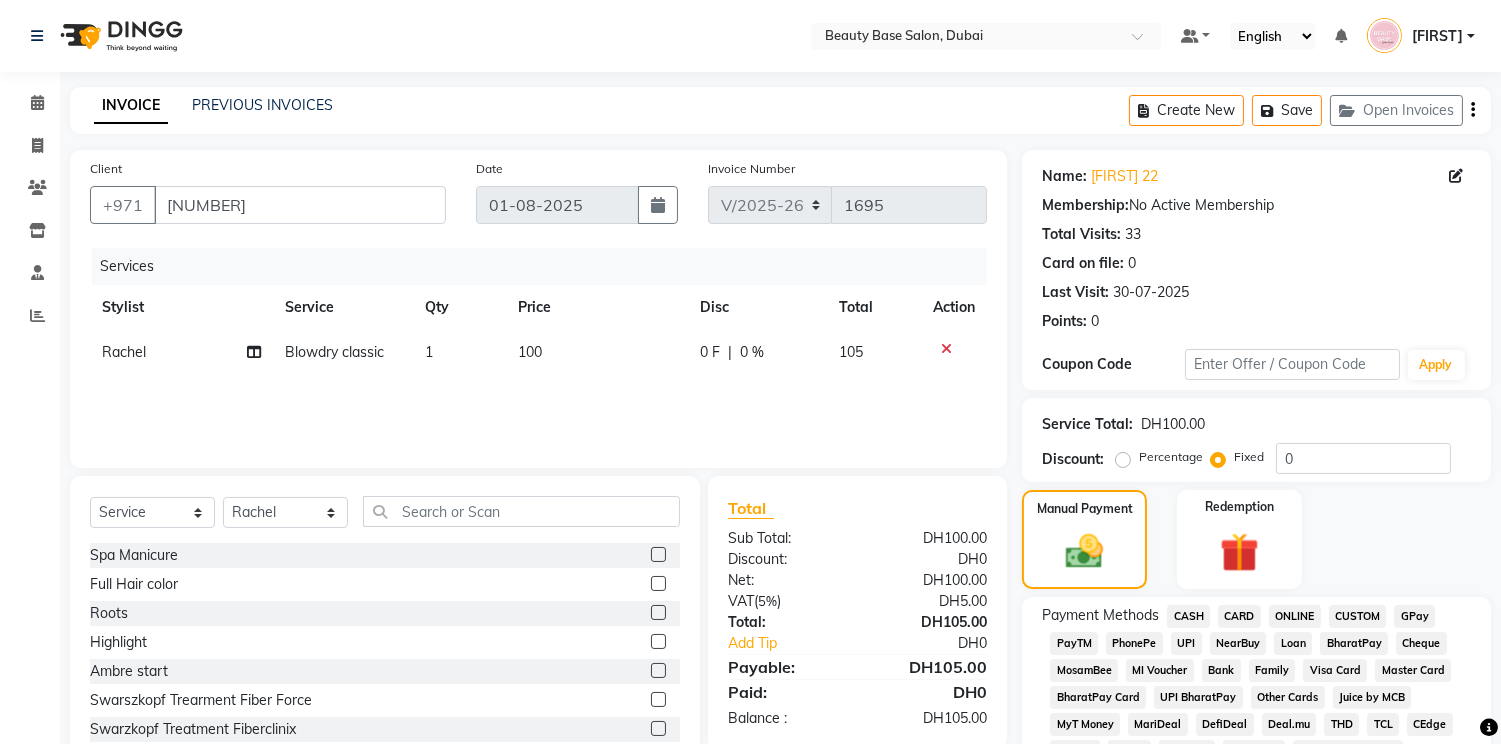 click on "CARD" 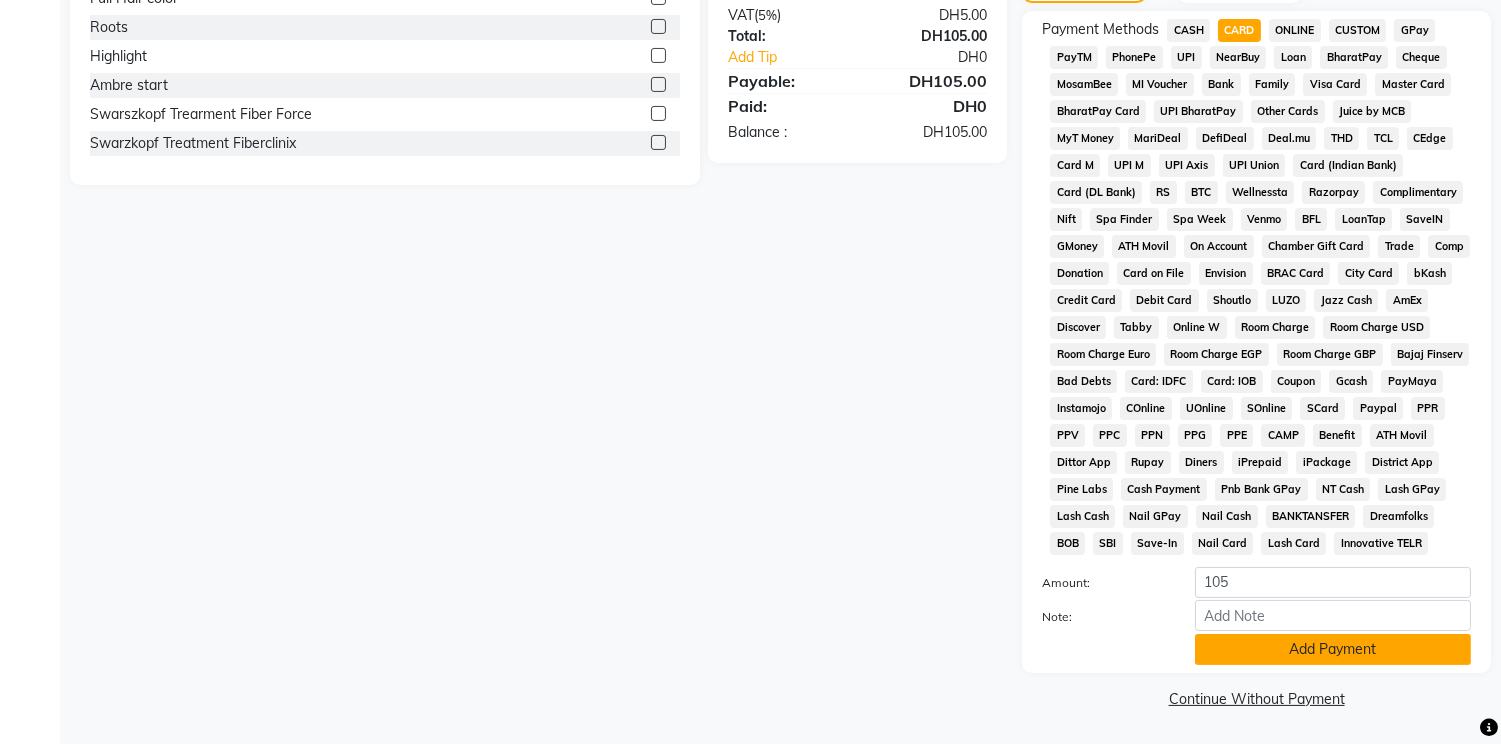 click on "Add Payment" 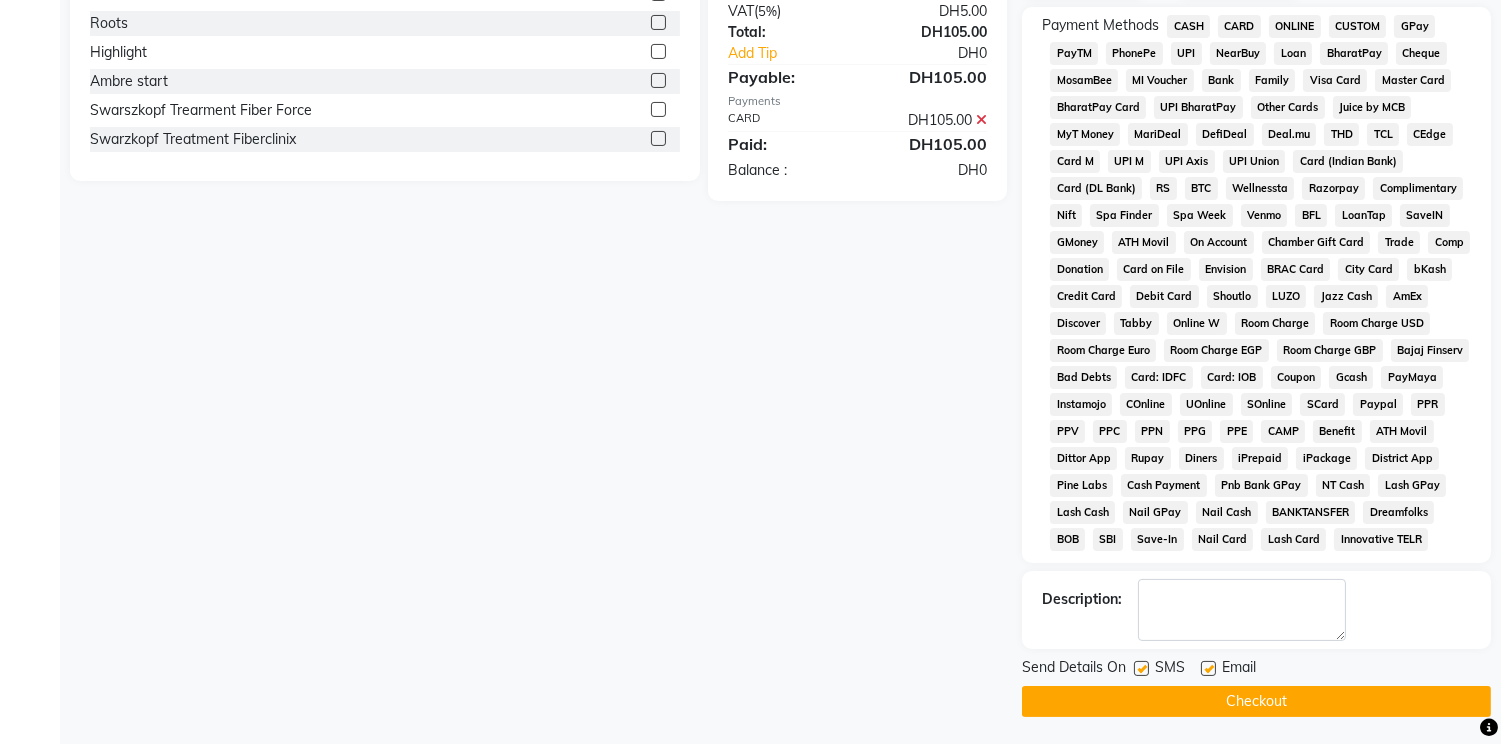 scroll, scrollTop: 596, scrollLeft: 0, axis: vertical 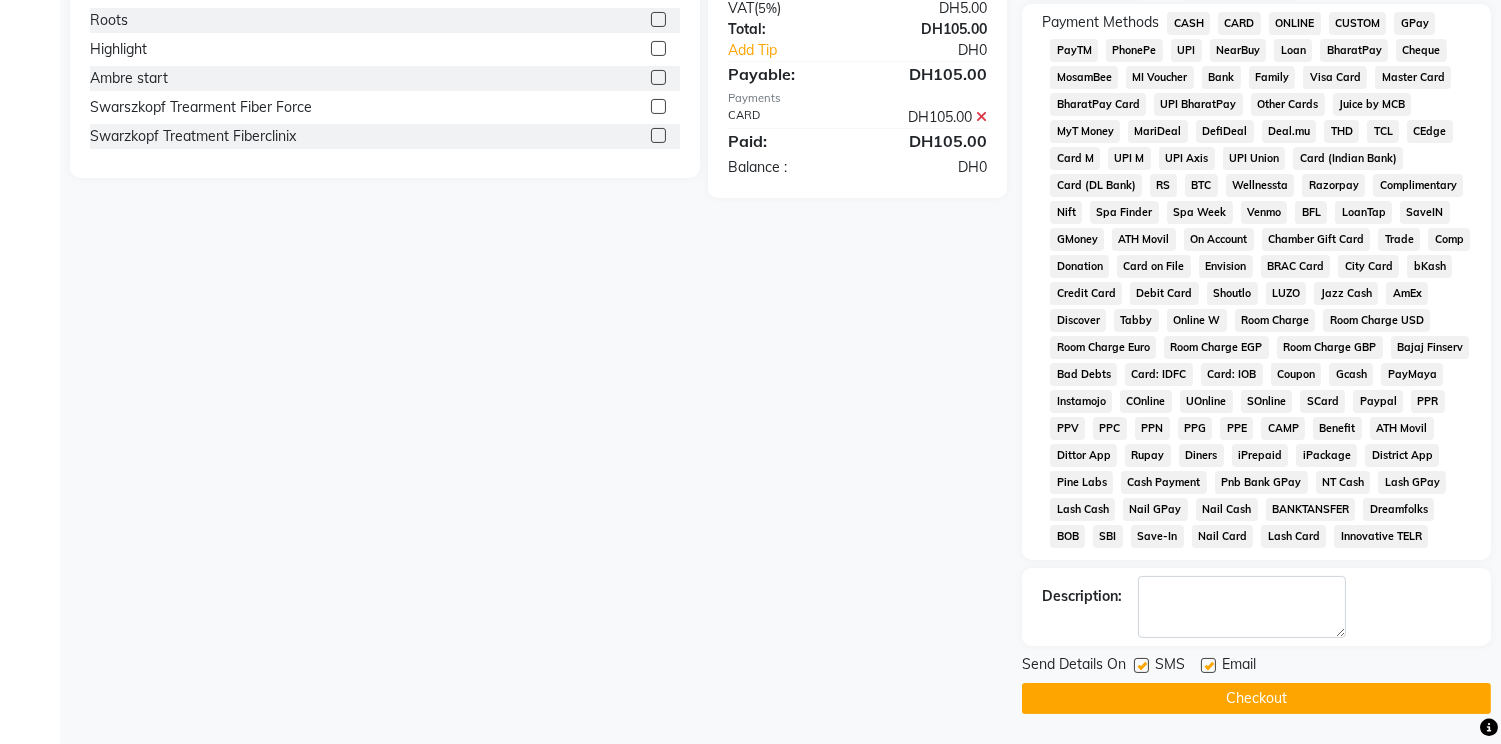 click on "Checkout" 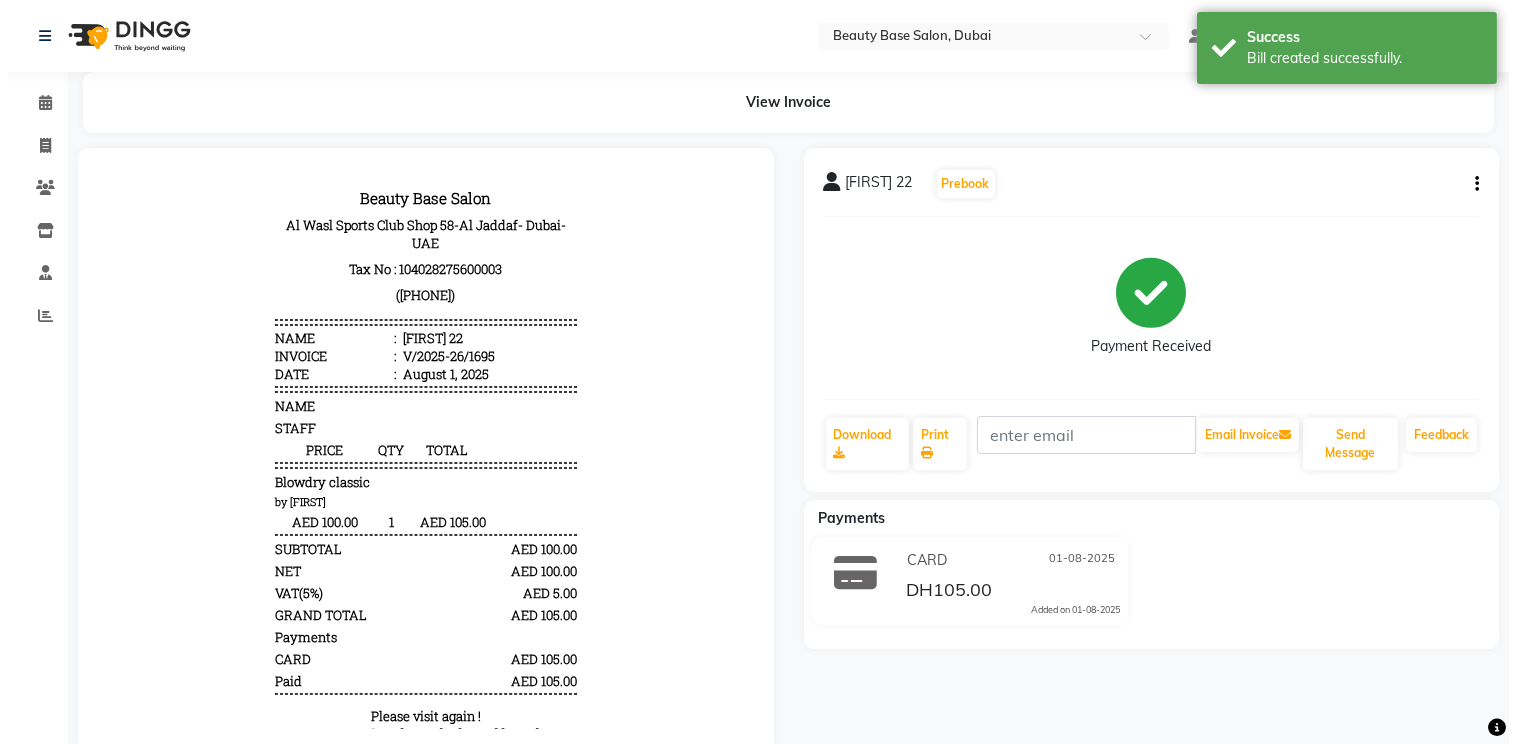 scroll, scrollTop: 0, scrollLeft: 0, axis: both 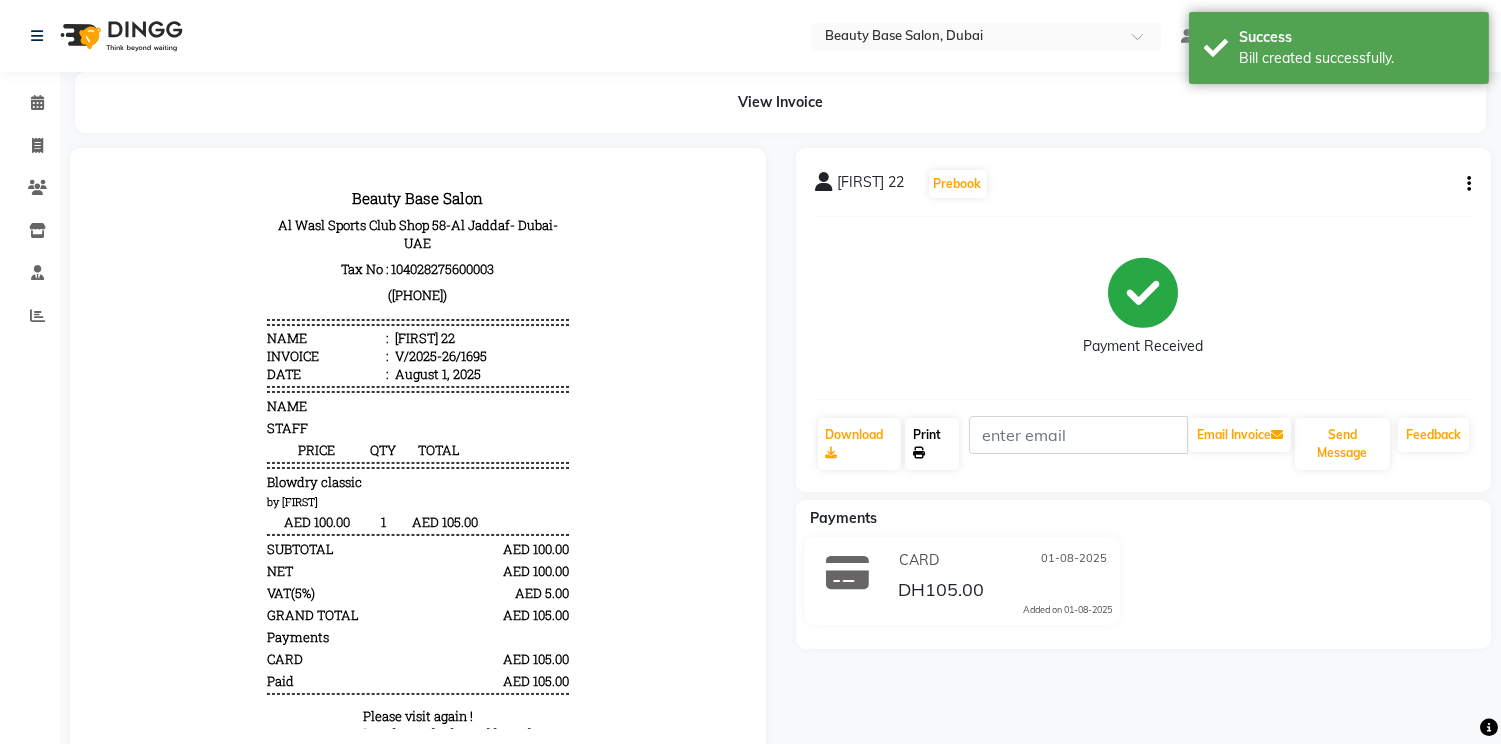 click on "Print" 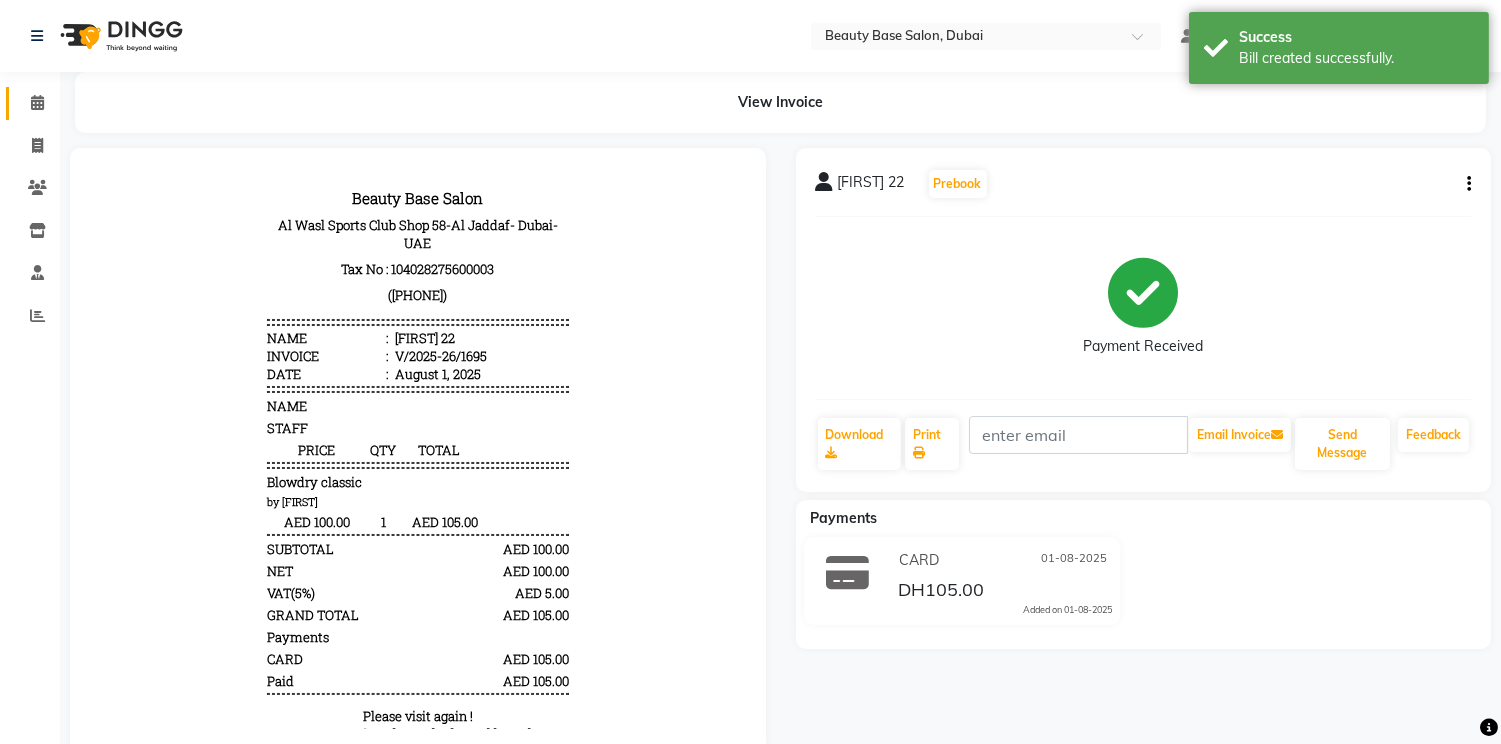 click on "Calendar" 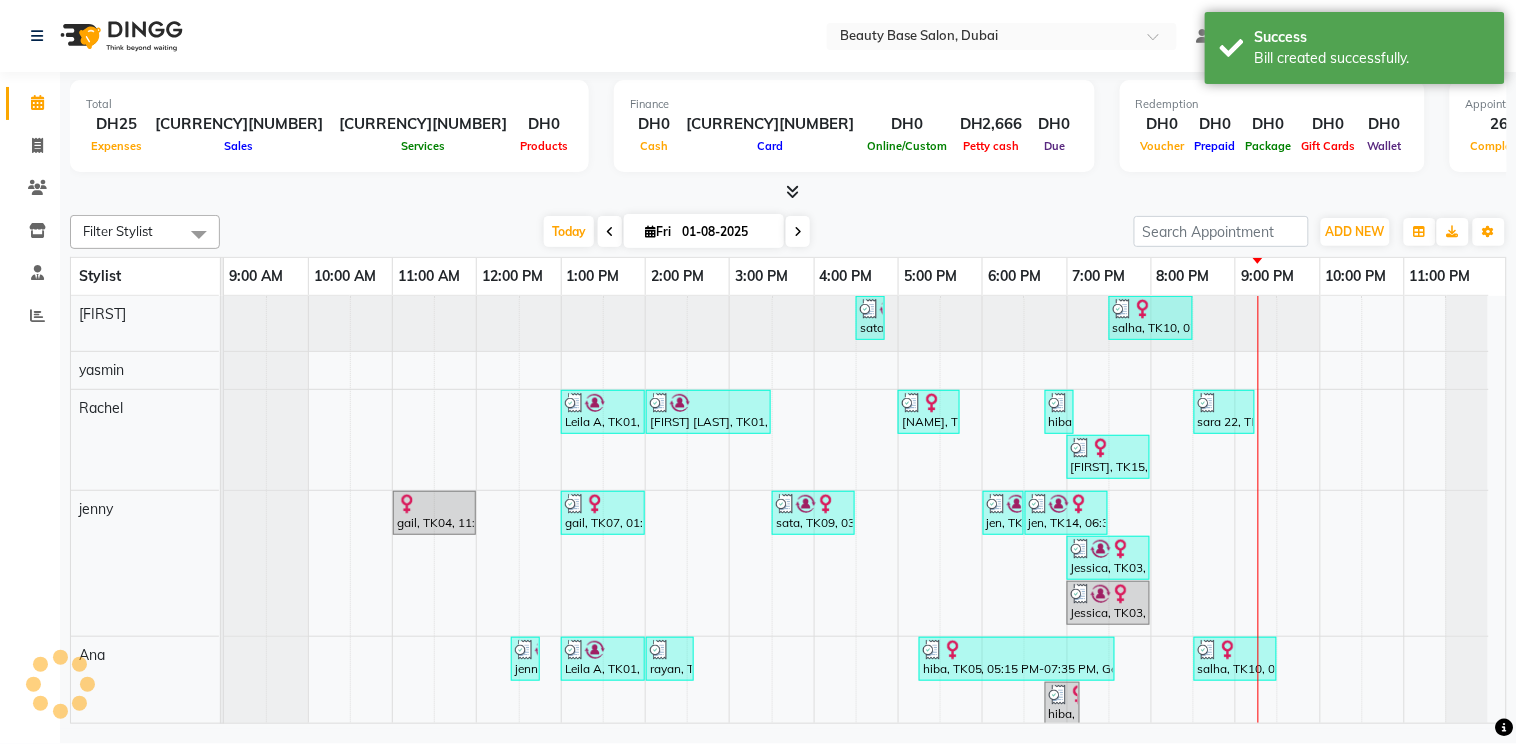 scroll, scrollTop: 0, scrollLeft: 0, axis: both 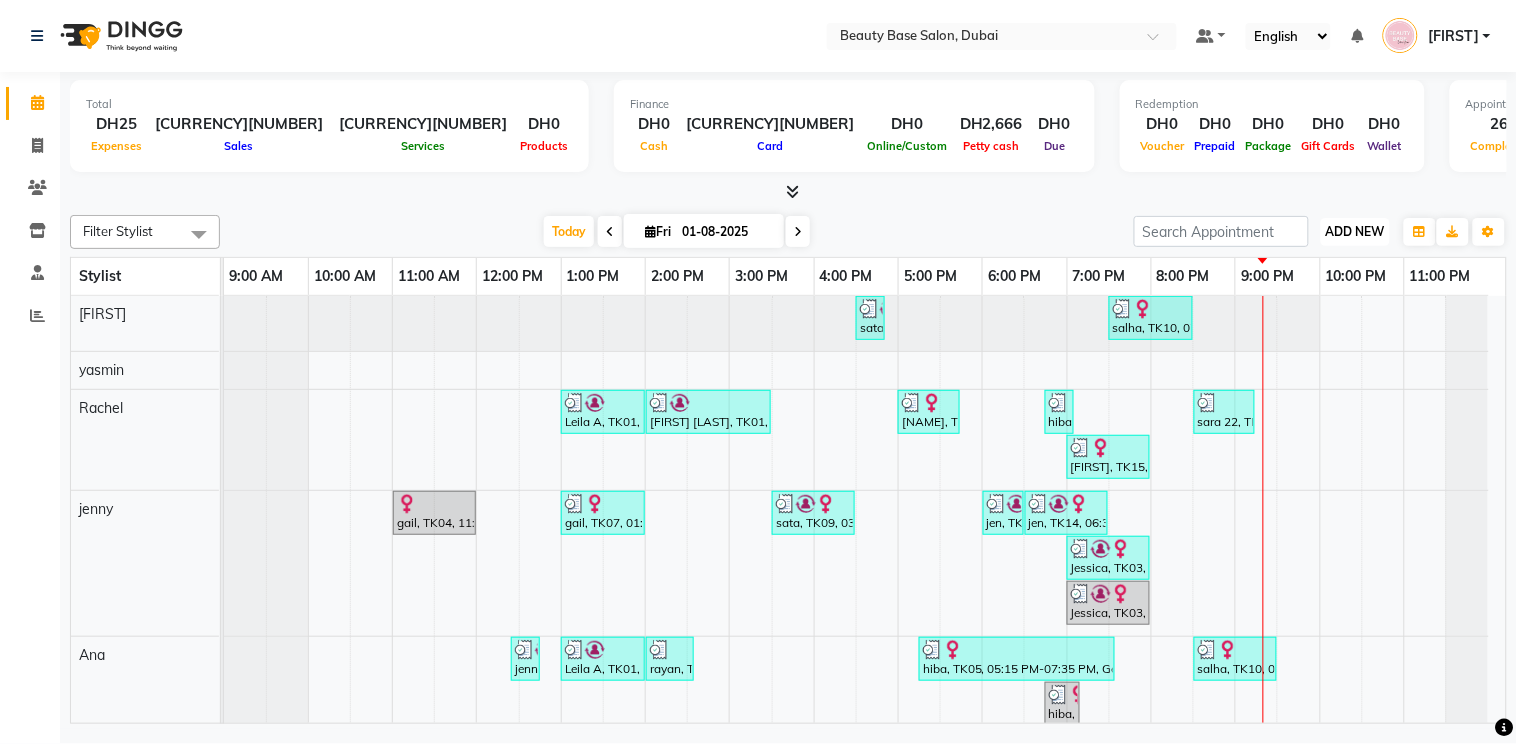 click on "ADD NEW" at bounding box center (1355, 231) 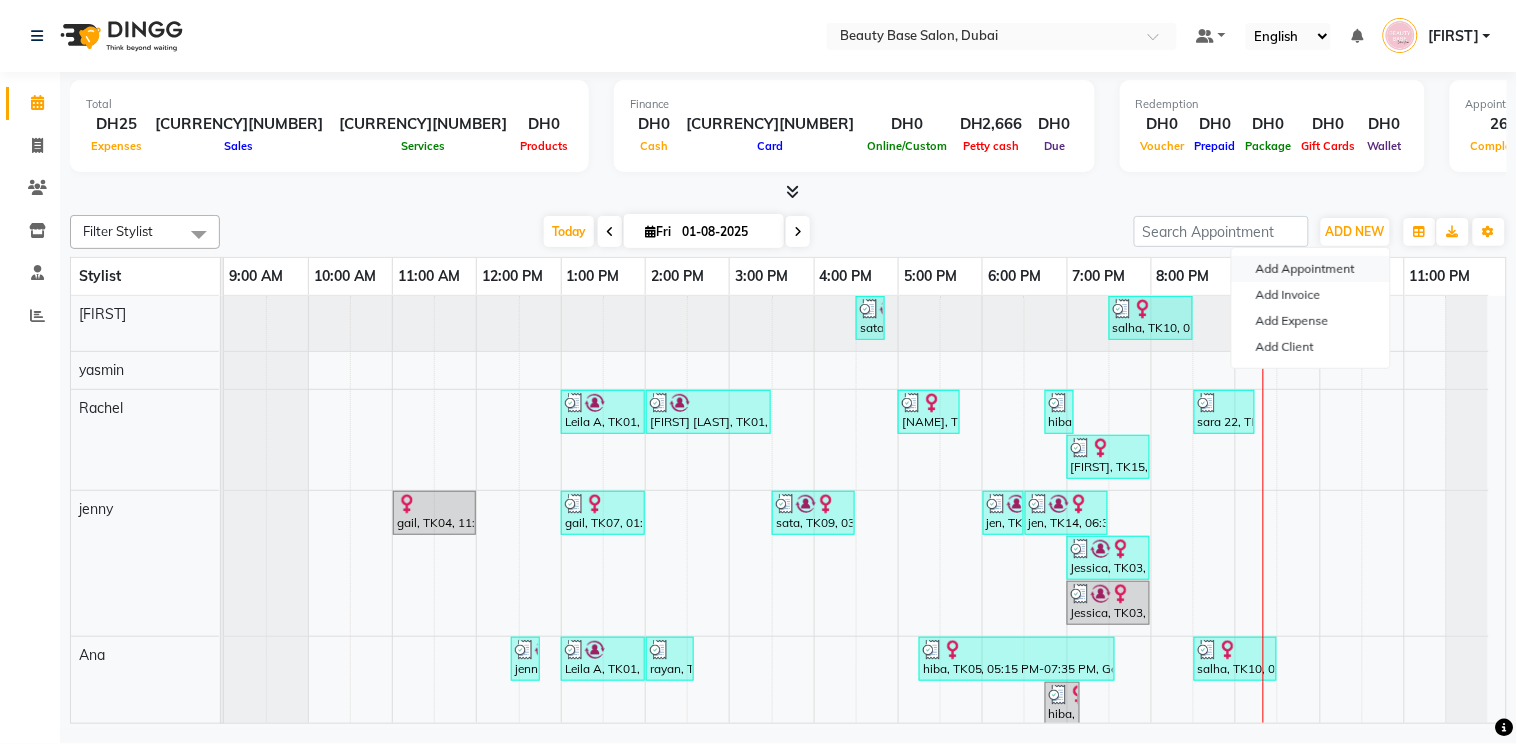 click on "Add Appointment" at bounding box center (1311, 269) 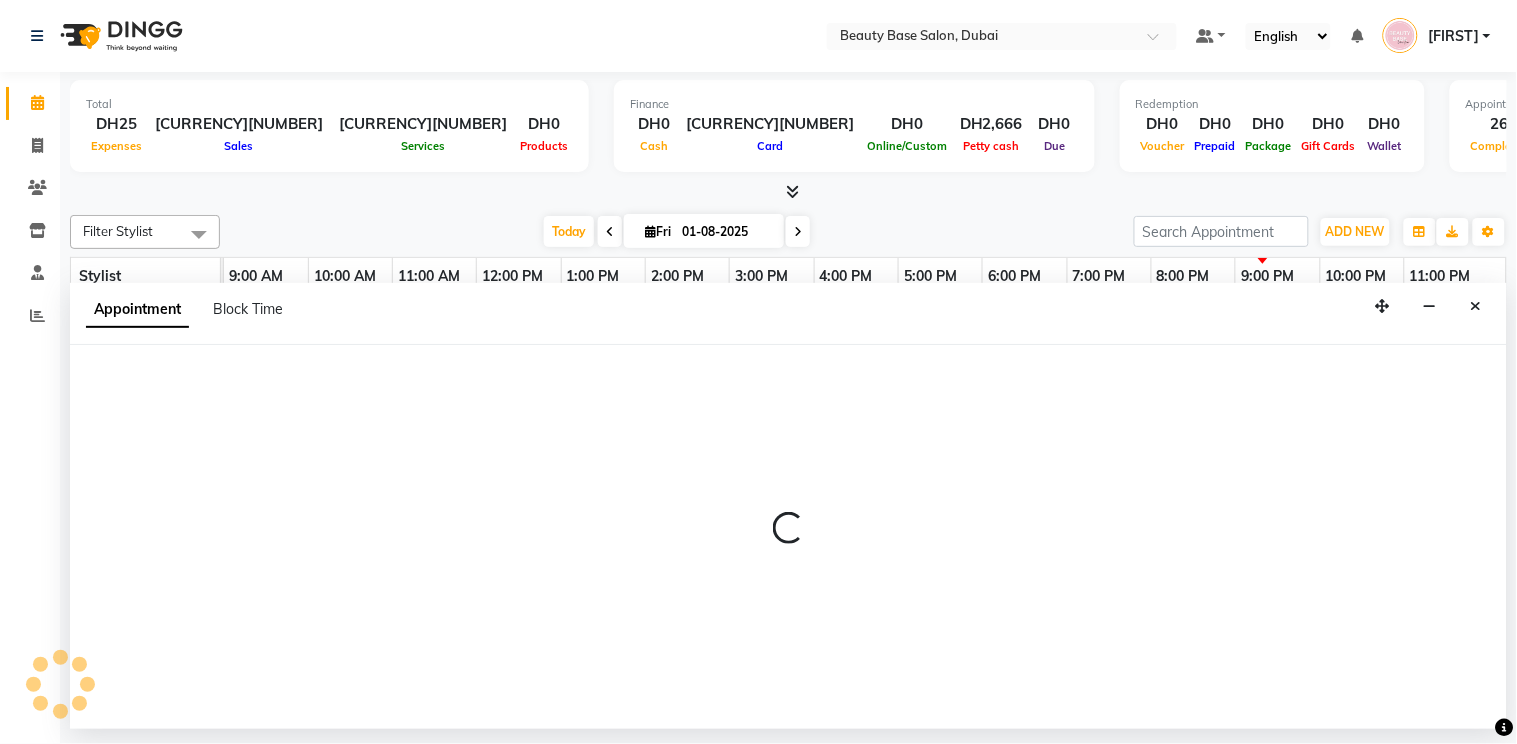 select on "tentative" 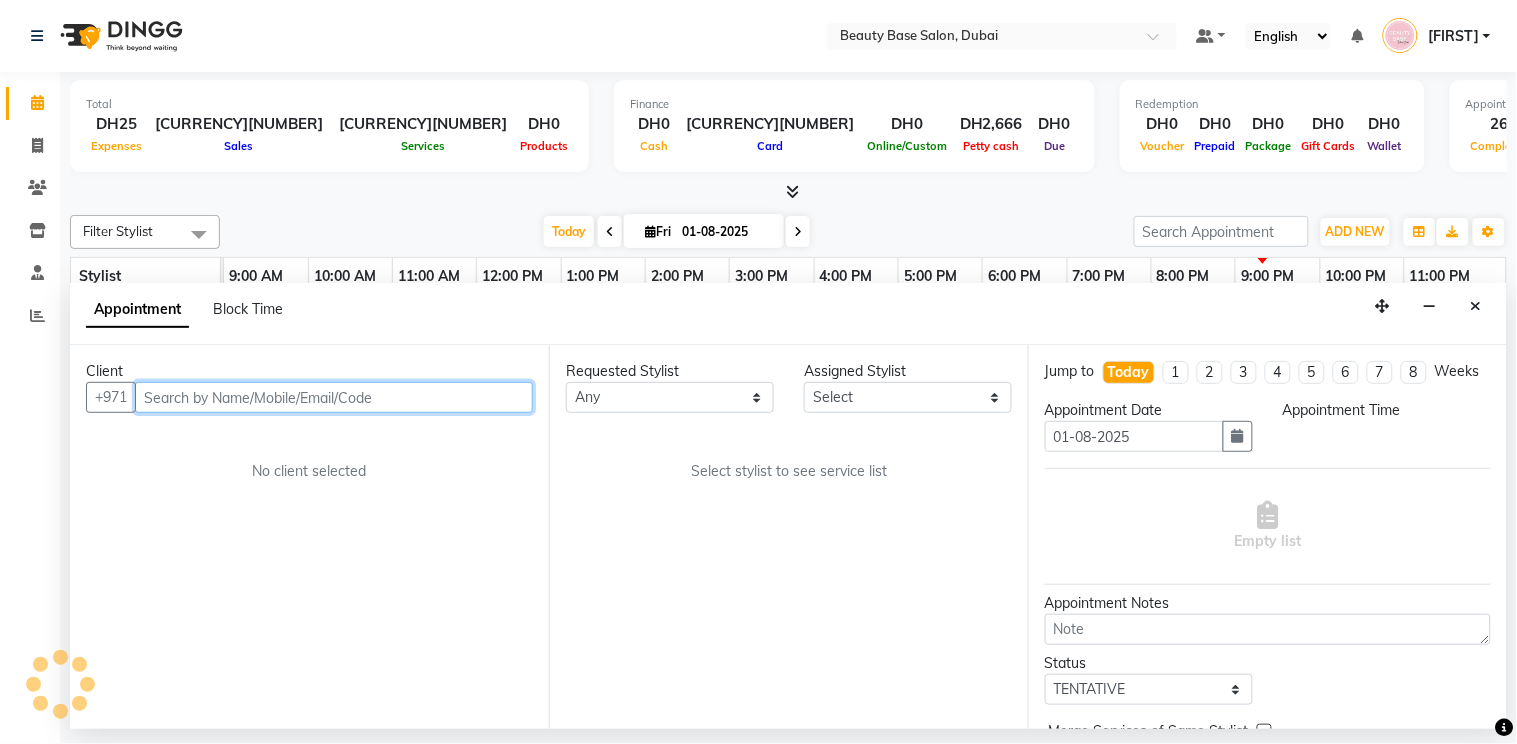 select on "600" 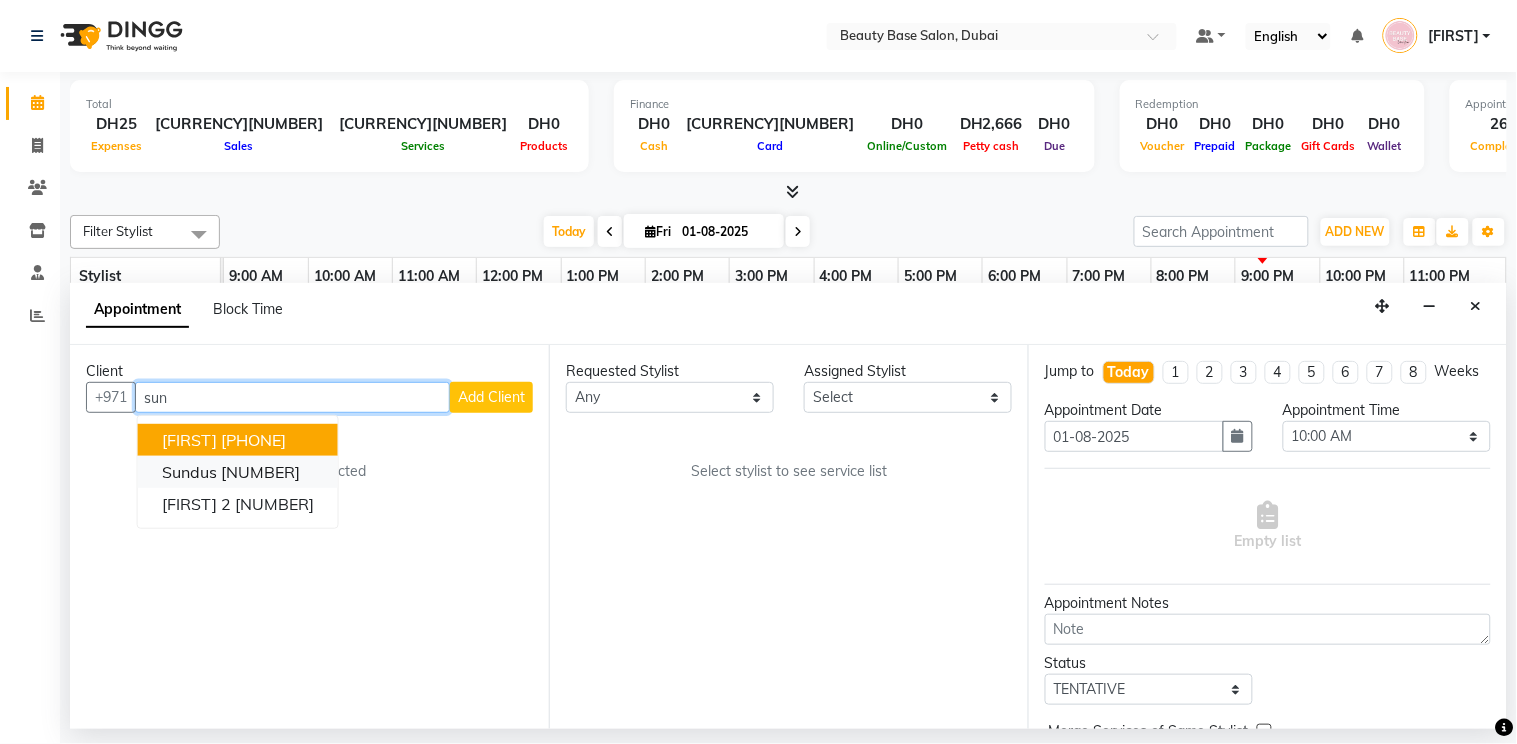 click on "[NUMBER]" at bounding box center [260, 472] 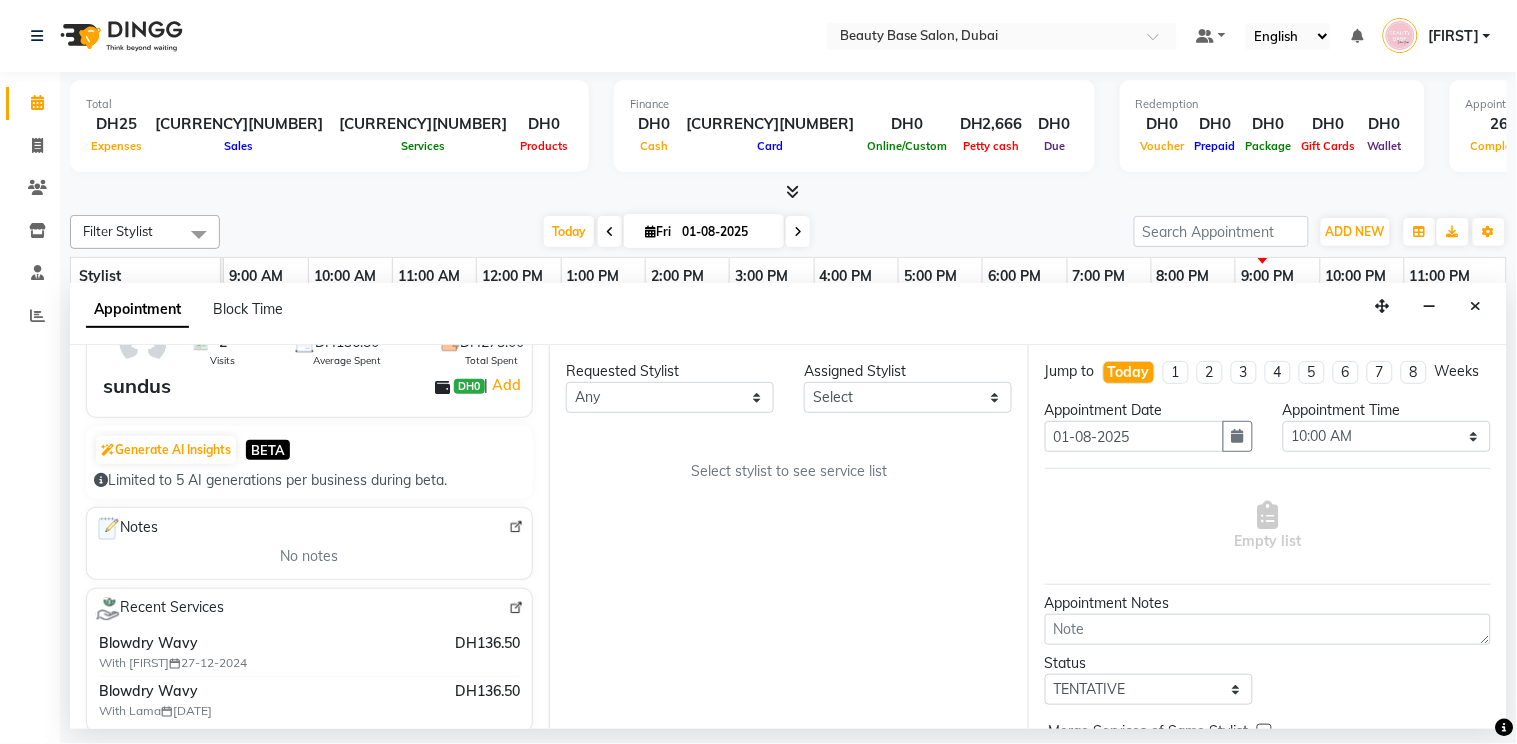 scroll, scrollTop: 0, scrollLeft: 0, axis: both 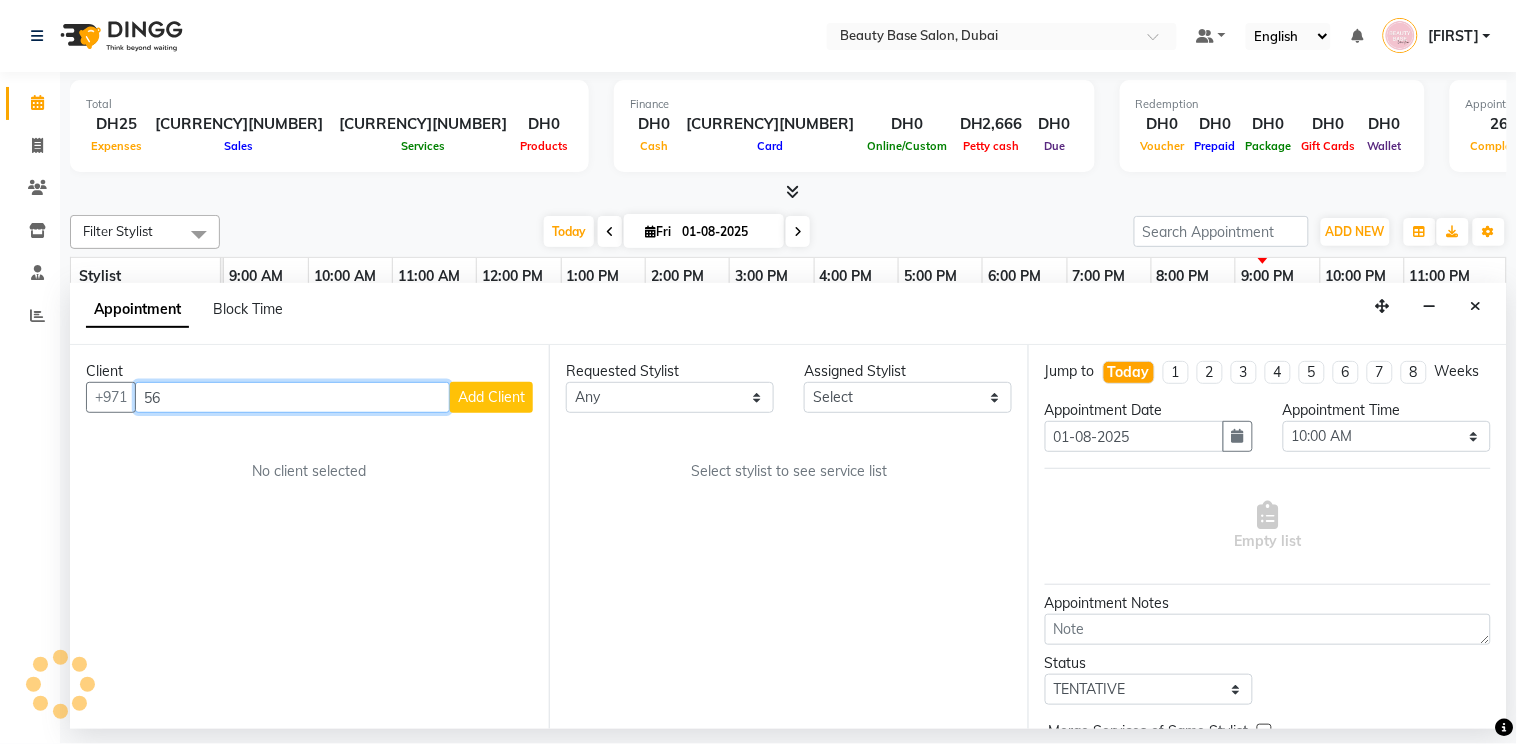 type on "5" 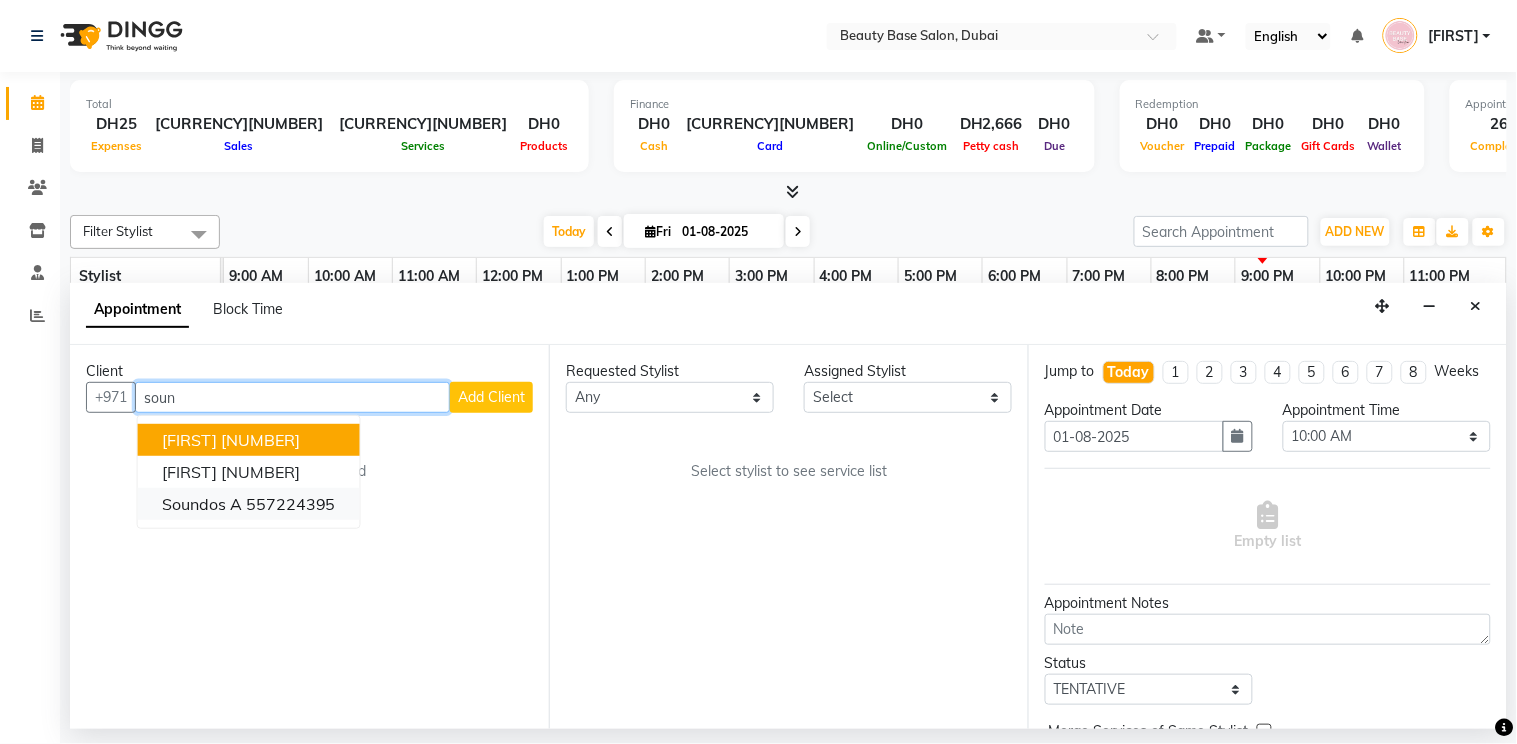 click on "557224395" at bounding box center (291, 504) 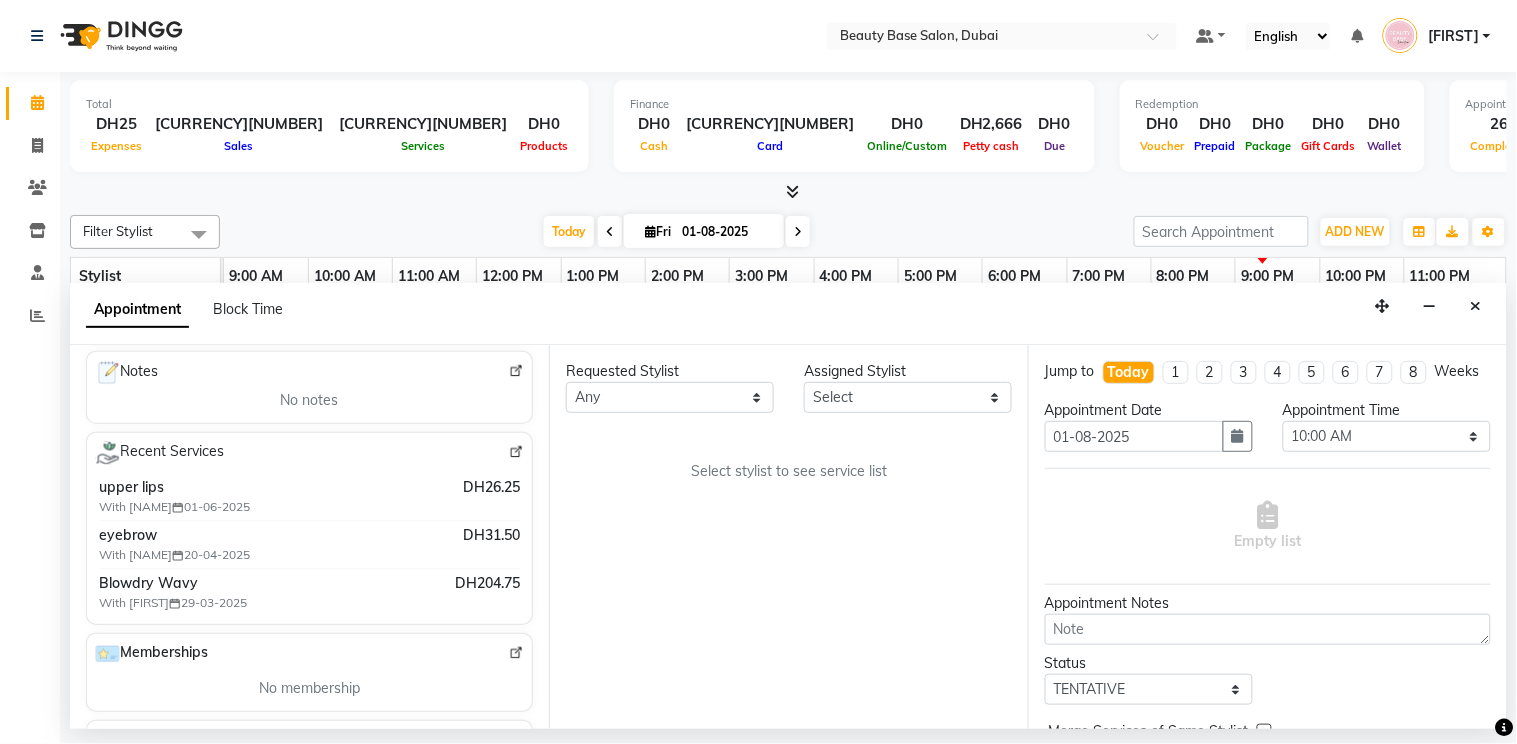scroll, scrollTop: 86, scrollLeft: 0, axis: vertical 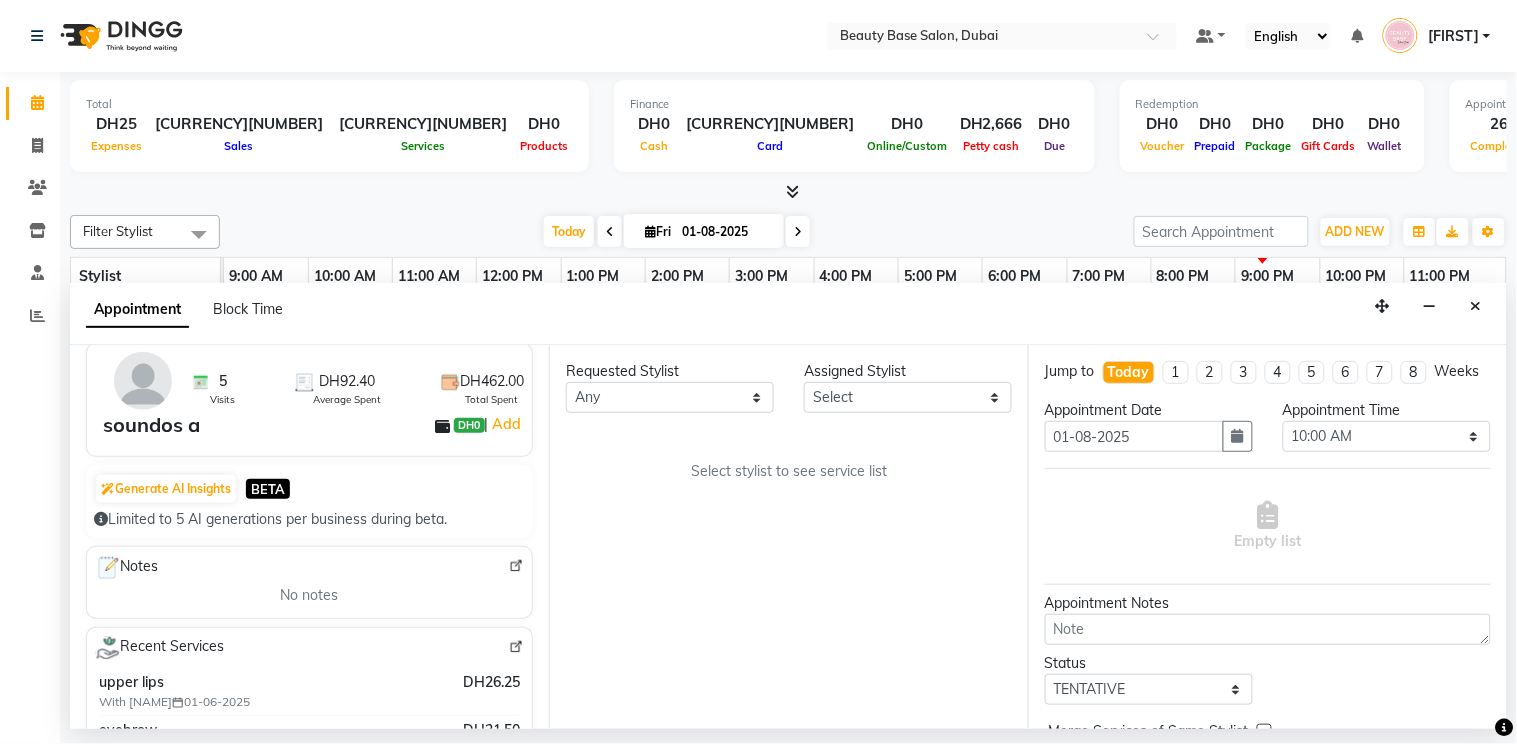 type on "557224395" 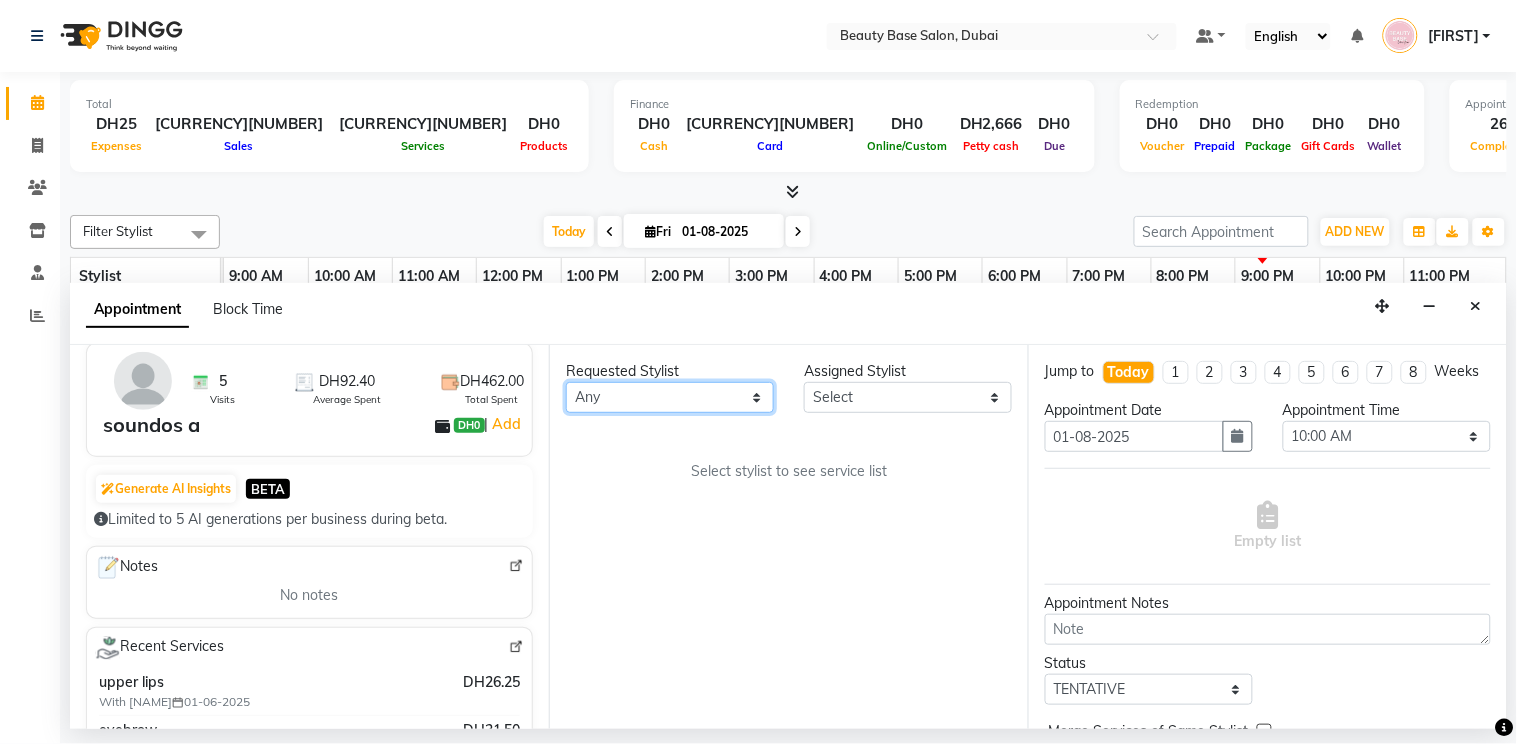 click on "Any [FIRST] [FIRST] [FIRST] [FIRST] [FIRST] [FIRST] [FIRST] [FIRST] [FIRST]" at bounding box center [670, 397] 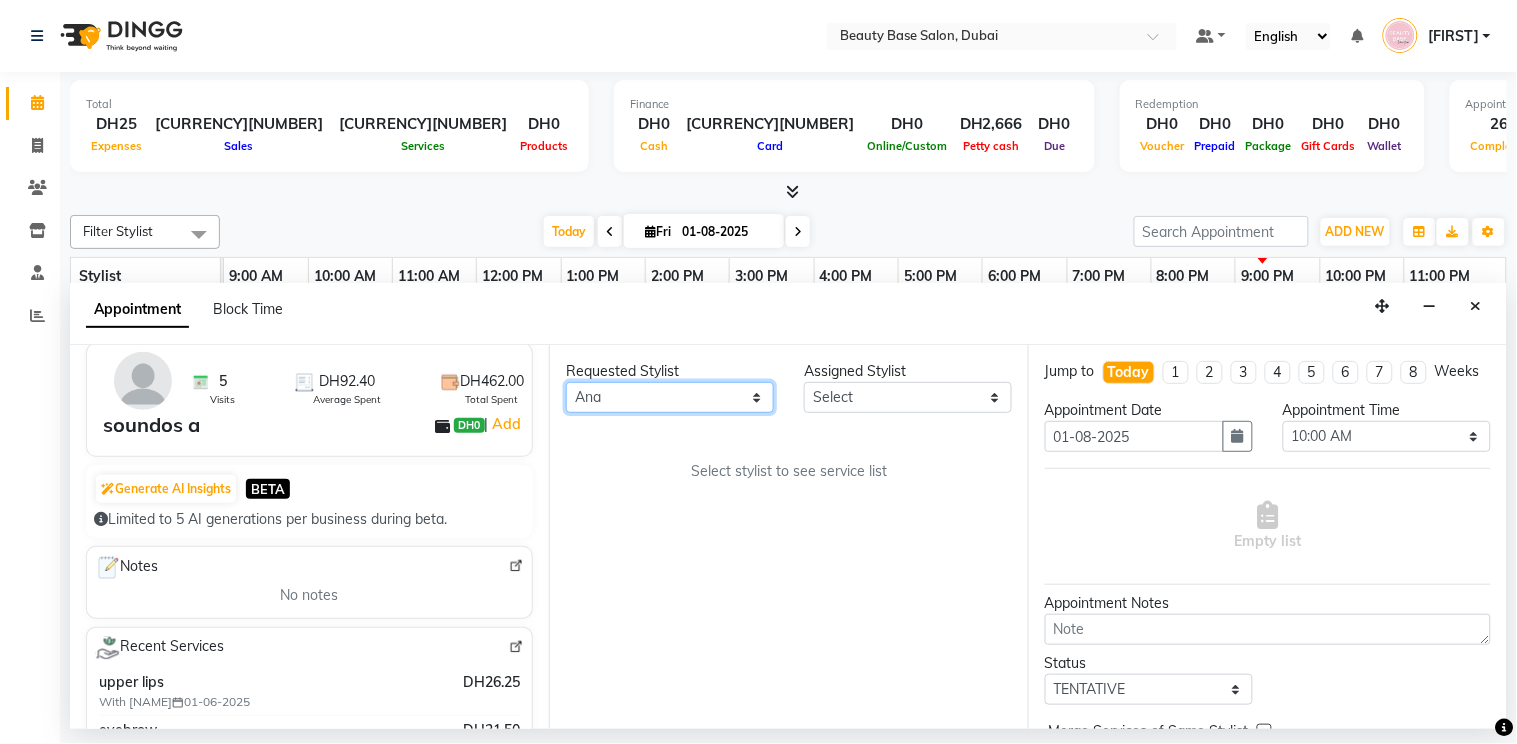 click on "Any [FIRST] [FIRST] [FIRST] [FIRST] [FIRST] [FIRST] [FIRST] [FIRST] [FIRST]" at bounding box center (670, 397) 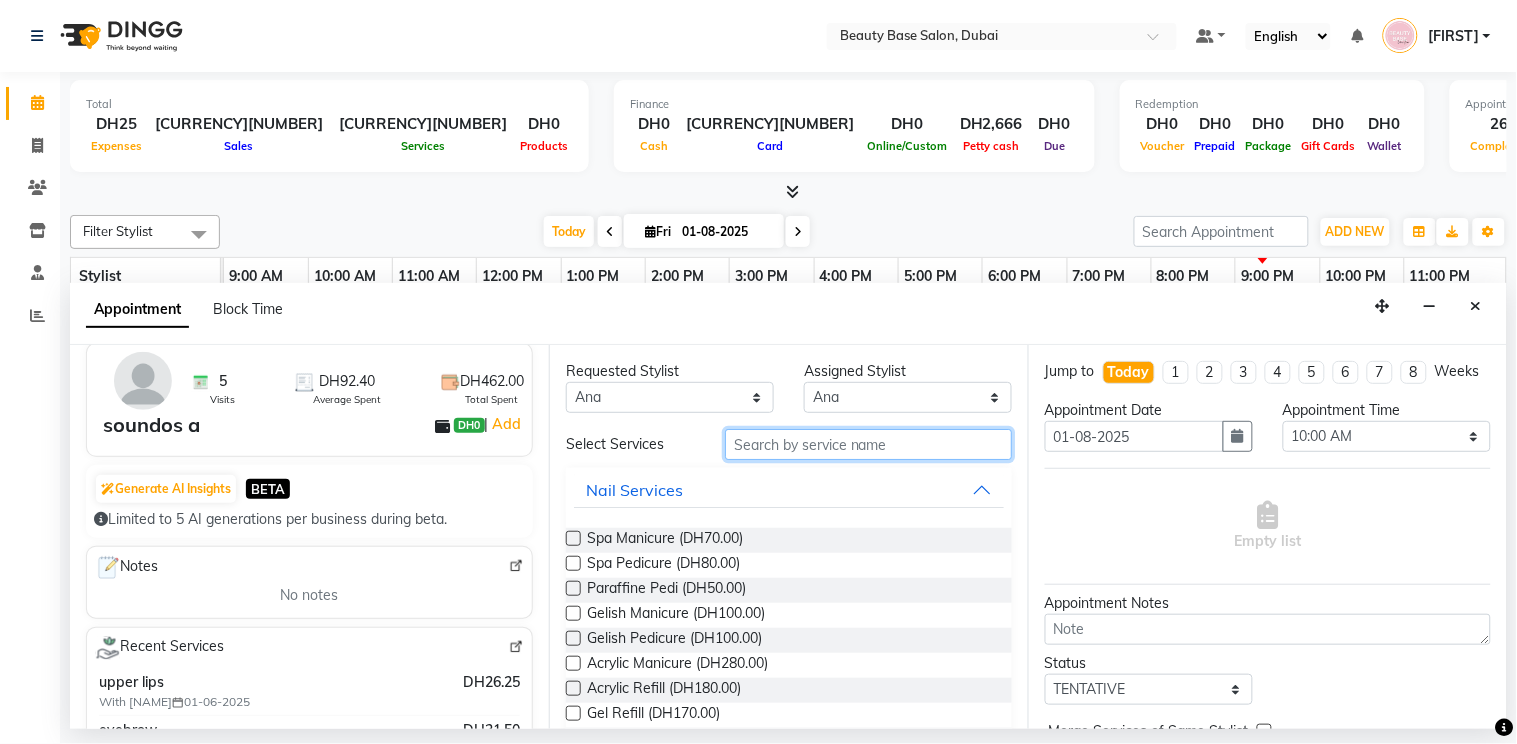click at bounding box center (868, 444) 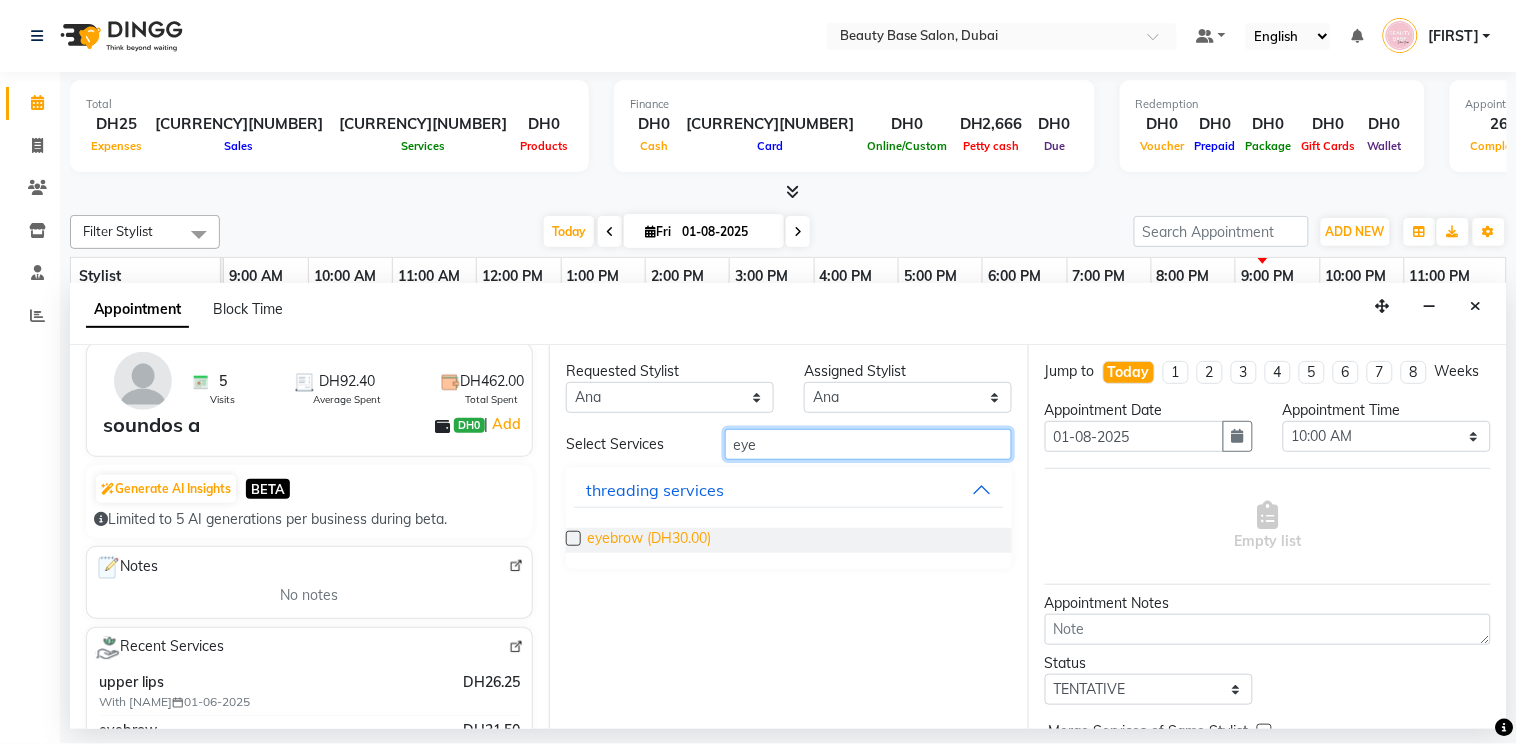 type on "eye" 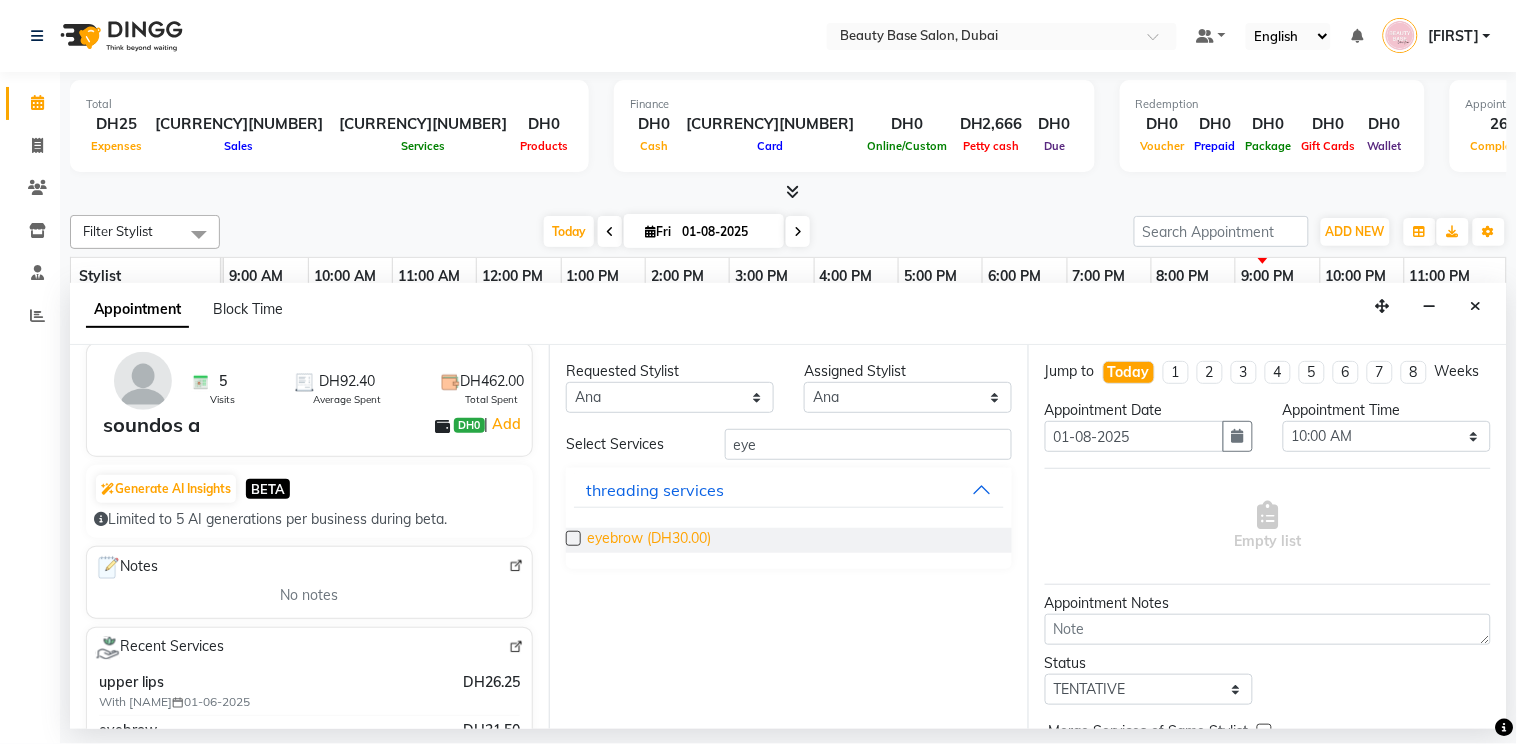 click on "eyebrow (DH30.00)" at bounding box center [649, 540] 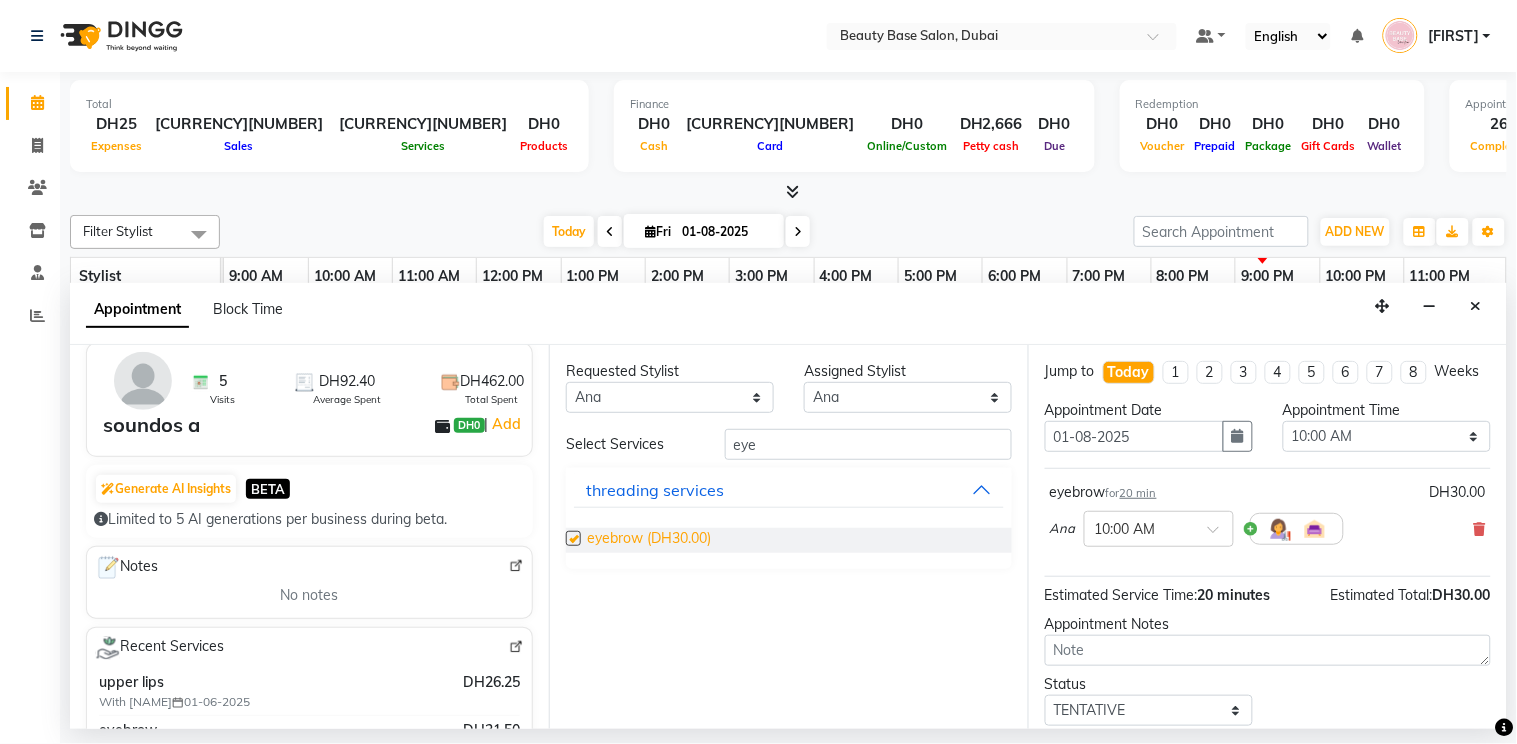 checkbox on "false" 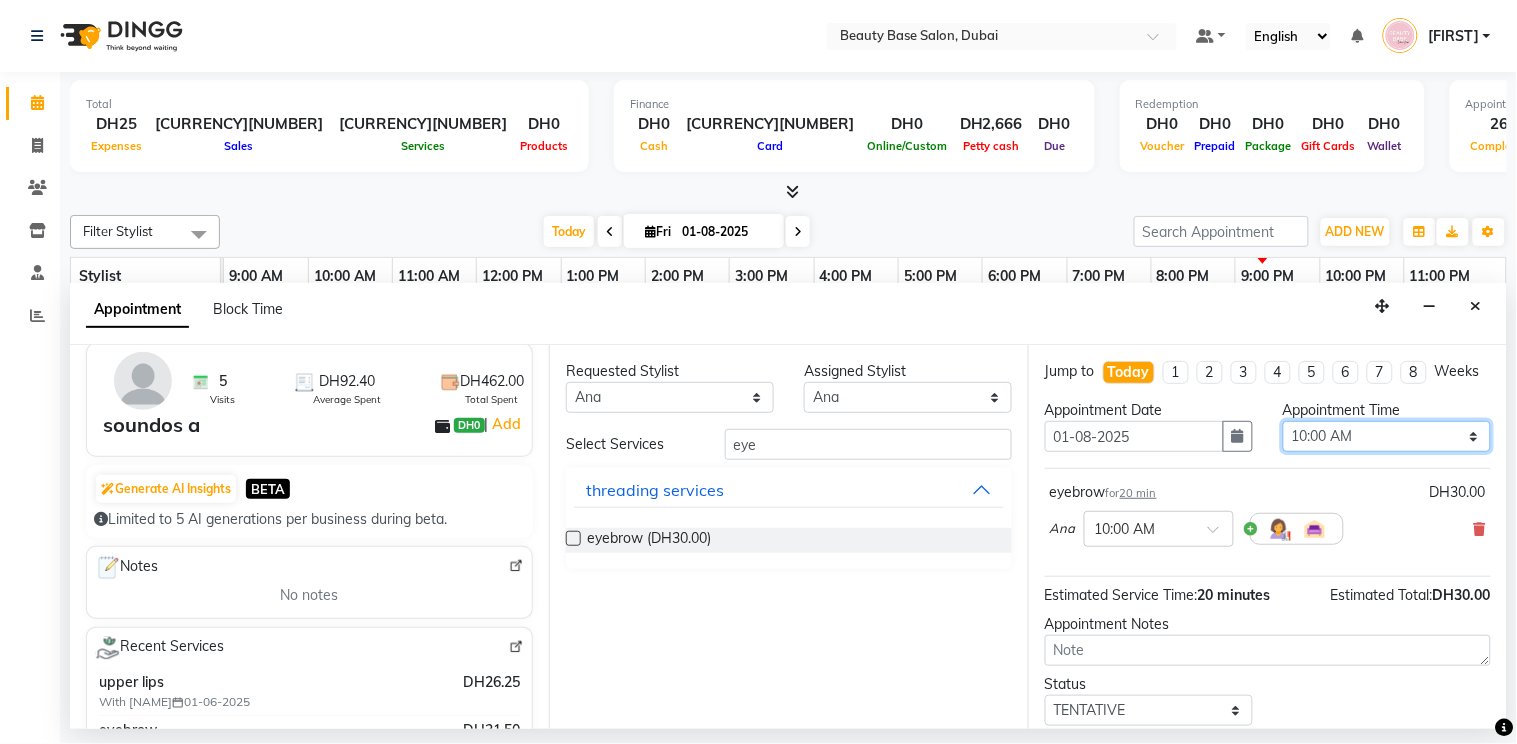 click on "Select 10:00 AM 10:05 AM 10:10 AM 10:15 AM 10:20 AM 10:25 AM 10:30 AM 10:35 AM 10:40 AM 10:45 AM 10:50 AM 10:55 AM 11:00 AM 11:05 AM 11:10 AM 11:15 AM 11:20 AM 11:25 AM 11:30 AM 11:35 AM 11:40 AM 11:45 AM 11:50 AM 11:55 AM 12:00 PM 12:05 PM 12:10 PM 12:15 PM 12:20 PM 12:25 PM 12:30 PM 12:35 PM 12:40 PM 12:45 PM 12:50 PM 12:55 PM 01:00 PM 01:05 PM 01:10 PM 01:15 PM 01:20 PM 01:25 PM 01:30 PM 01:35 PM 01:40 PM 01:45 PM 01:50 PM 01:55 PM 02:00 PM 02:05 PM 02:10 PM 02:15 PM 02:20 PM 02:25 PM 02:30 PM 02:35 PM 02:40 PM 02:45 PM 02:50 PM 02:55 PM 03:00 PM 03:05 PM 03:10 PM 03:15 PM 03:20 PM 03:25 PM 03:30 PM 03:35 PM 03:40 PM 03:45 PM 03:50 PM 03:55 PM 04:00 PM 04:05 PM 04:10 PM 04:15 PM 04:20 PM 04:25 PM 04:30 PM 04:35 PM 04:40 PM 04:45 PM 04:50 PM 04:55 PM 05:00 PM 05:05 PM 05:10 PM 05:15 PM 05:20 PM 05:25 PM 05:30 PM 05:35 PM 05:40 PM 05:45 PM 05:50 PM 05:55 PM 06:00 PM 06:05 PM 06:10 PM 06:15 PM 06:20 PM 06:25 PM 06:30 PM 06:35 PM 06:40 PM 06:45 PM 06:50 PM 06:55 PM 07:00 PM 07:05 PM 07:10 PM 07:15 PM 07:20 PM" at bounding box center [1387, 436] 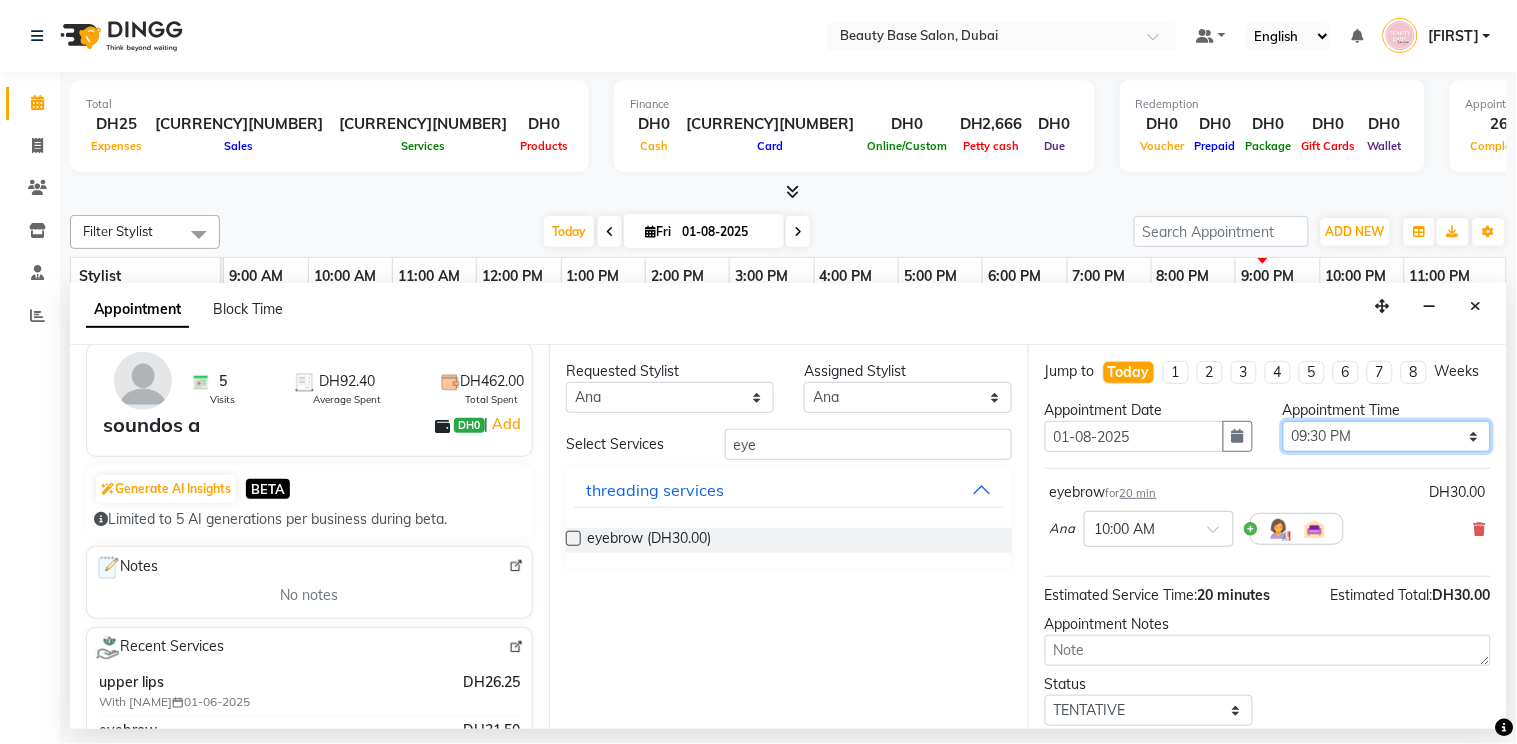 click on "Select 10:00 AM 10:05 AM 10:10 AM 10:15 AM 10:20 AM 10:25 AM 10:30 AM 10:35 AM 10:40 AM 10:45 AM 10:50 AM 10:55 AM 11:00 AM 11:05 AM 11:10 AM 11:15 AM 11:20 AM 11:25 AM 11:30 AM 11:35 AM 11:40 AM 11:45 AM 11:50 AM 11:55 AM 12:00 PM 12:05 PM 12:10 PM 12:15 PM 12:20 PM 12:25 PM 12:30 PM 12:35 PM 12:40 PM 12:45 PM 12:50 PM 12:55 PM 01:00 PM 01:05 PM 01:10 PM 01:15 PM 01:20 PM 01:25 PM 01:30 PM 01:35 PM 01:40 PM 01:45 PM 01:50 PM 01:55 PM 02:00 PM 02:05 PM 02:10 PM 02:15 PM 02:20 PM 02:25 PM 02:30 PM 02:35 PM 02:40 PM 02:45 PM 02:50 PM 02:55 PM 03:00 PM 03:05 PM 03:10 PM 03:15 PM 03:20 PM 03:25 PM 03:30 PM 03:35 PM 03:40 PM 03:45 PM 03:50 PM 03:55 PM 04:00 PM 04:05 PM 04:10 PM 04:15 PM 04:20 PM 04:25 PM 04:30 PM 04:35 PM 04:40 PM 04:45 PM 04:50 PM 04:55 PM 05:00 PM 05:05 PM 05:10 PM 05:15 PM 05:20 PM 05:25 PM 05:30 PM 05:35 PM 05:40 PM 05:45 PM 05:50 PM 05:55 PM 06:00 PM 06:05 PM 06:10 PM 06:15 PM 06:20 PM 06:25 PM 06:30 PM 06:35 PM 06:40 PM 06:45 PM 06:50 PM 06:55 PM 07:00 PM 07:05 PM 07:10 PM 07:15 PM 07:20 PM" at bounding box center (1387, 436) 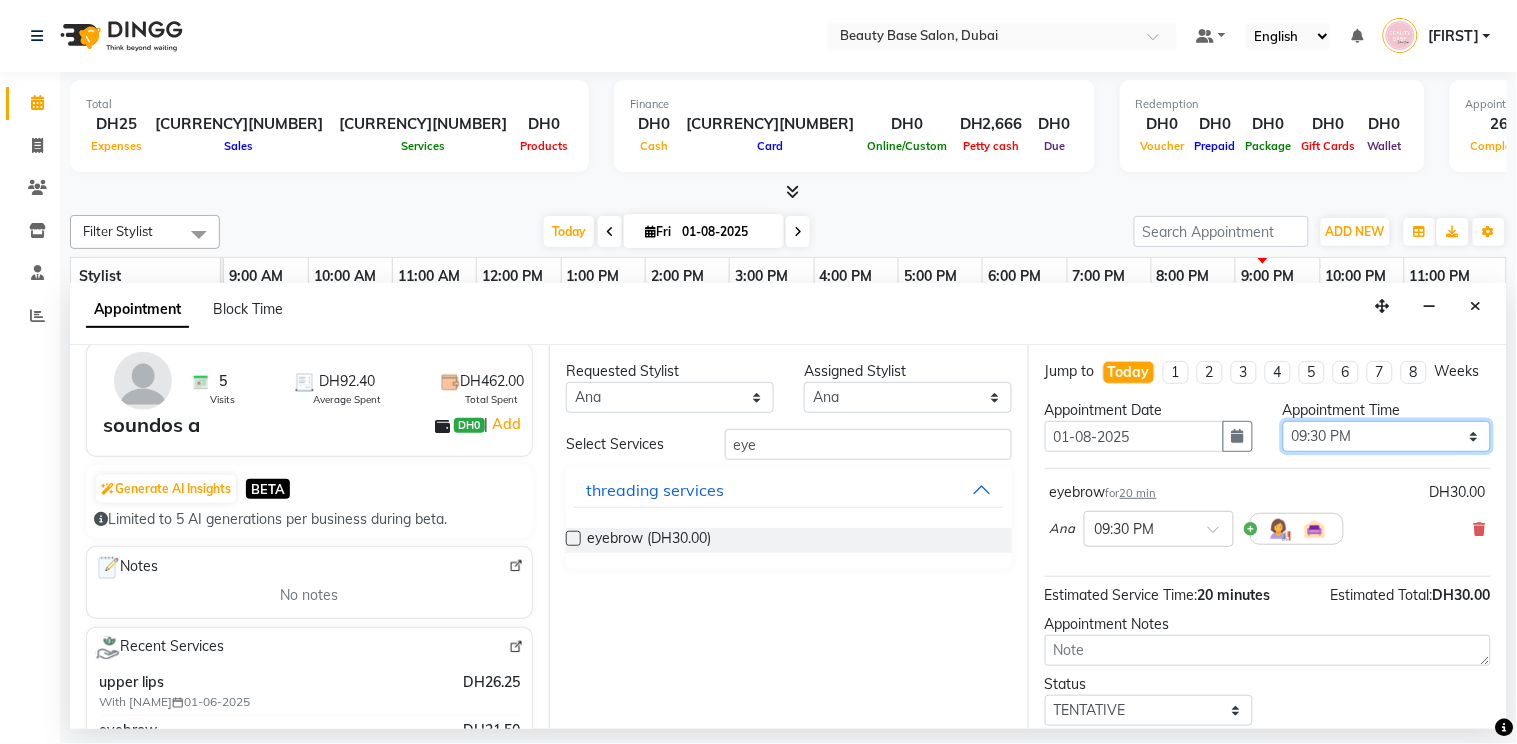 click on "Select 10:00 AM 10:05 AM 10:10 AM 10:15 AM 10:20 AM 10:25 AM 10:30 AM 10:35 AM 10:40 AM 10:45 AM 10:50 AM 10:55 AM 11:00 AM 11:05 AM 11:10 AM 11:15 AM 11:20 AM 11:25 AM 11:30 AM 11:35 AM 11:40 AM 11:45 AM 11:50 AM 11:55 AM 12:00 PM 12:05 PM 12:10 PM 12:15 PM 12:20 PM 12:25 PM 12:30 PM 12:35 PM 12:40 PM 12:45 PM 12:50 PM 12:55 PM 01:00 PM 01:05 PM 01:10 PM 01:15 PM 01:20 PM 01:25 PM 01:30 PM 01:35 PM 01:40 PM 01:45 PM 01:50 PM 01:55 PM 02:00 PM 02:05 PM 02:10 PM 02:15 PM 02:20 PM 02:25 PM 02:30 PM 02:35 PM 02:40 PM 02:45 PM 02:50 PM 02:55 PM 03:00 PM 03:05 PM 03:10 PM 03:15 PM 03:20 PM 03:25 PM 03:30 PM 03:35 PM 03:40 PM 03:45 PM 03:50 PM 03:55 PM 04:00 PM 04:05 PM 04:10 PM 04:15 PM 04:20 PM 04:25 PM 04:30 PM 04:35 PM 04:40 PM 04:45 PM 04:50 PM 04:55 PM 05:00 PM 05:05 PM 05:10 PM 05:15 PM 05:20 PM 05:25 PM 05:30 PM 05:35 PM 05:40 PM 05:45 PM 05:50 PM 05:55 PM 06:00 PM 06:05 PM 06:10 PM 06:15 PM 06:20 PM 06:25 PM 06:30 PM 06:35 PM 06:40 PM 06:45 PM 06:50 PM 06:55 PM 07:00 PM 07:05 PM 07:10 PM 07:15 PM 07:20 PM" at bounding box center [1387, 436] 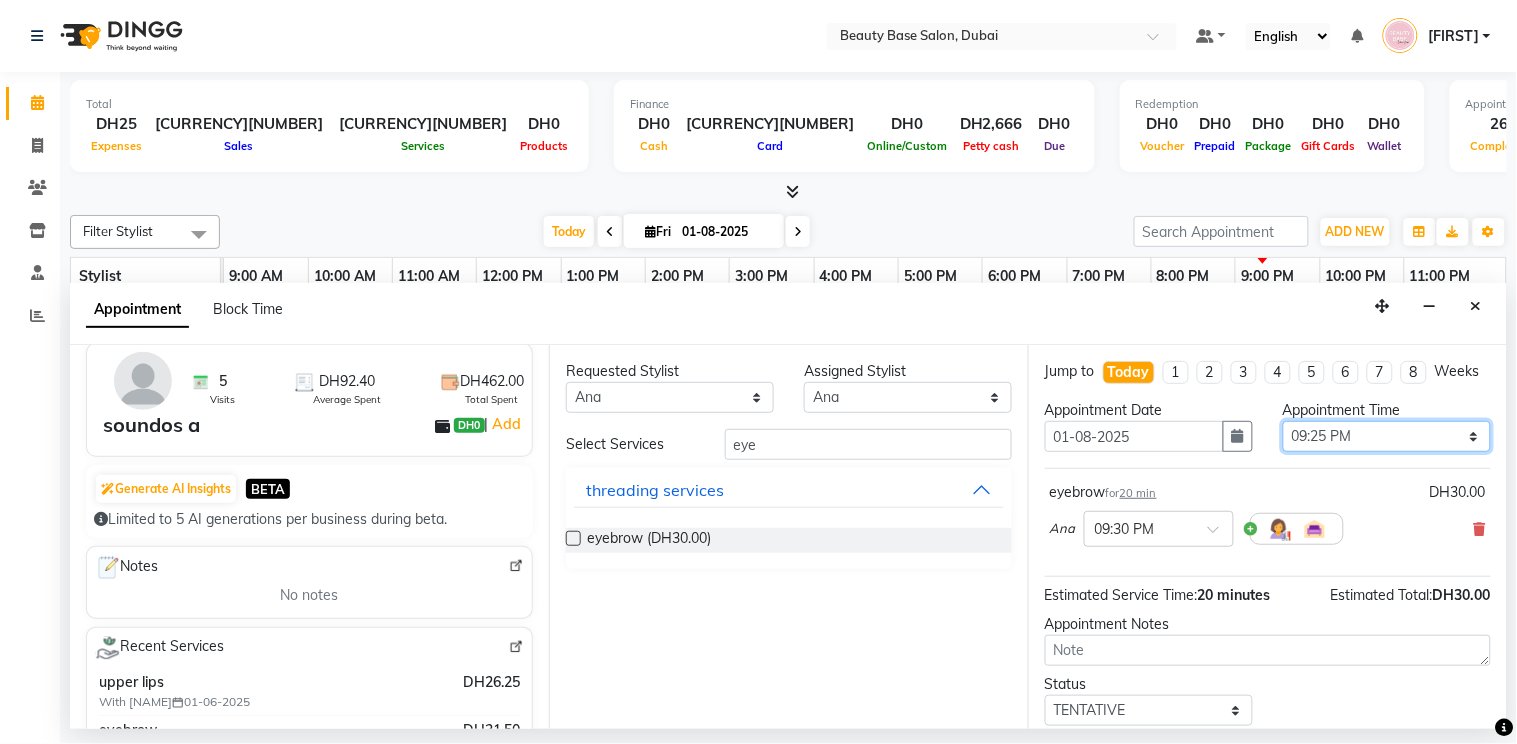 click on "Select 10:00 AM 10:05 AM 10:10 AM 10:15 AM 10:20 AM 10:25 AM 10:30 AM 10:35 AM 10:40 AM 10:45 AM 10:50 AM 10:55 AM 11:00 AM 11:05 AM 11:10 AM 11:15 AM 11:20 AM 11:25 AM 11:30 AM 11:35 AM 11:40 AM 11:45 AM 11:50 AM 11:55 AM 12:00 PM 12:05 PM 12:10 PM 12:15 PM 12:20 PM 12:25 PM 12:30 PM 12:35 PM 12:40 PM 12:45 PM 12:50 PM 12:55 PM 01:00 PM 01:05 PM 01:10 PM 01:15 PM 01:20 PM 01:25 PM 01:30 PM 01:35 PM 01:40 PM 01:45 PM 01:50 PM 01:55 PM 02:00 PM 02:05 PM 02:10 PM 02:15 PM 02:20 PM 02:25 PM 02:30 PM 02:35 PM 02:40 PM 02:45 PM 02:50 PM 02:55 PM 03:00 PM 03:05 PM 03:10 PM 03:15 PM 03:20 PM 03:25 PM 03:30 PM 03:35 PM 03:40 PM 03:45 PM 03:50 PM 03:55 PM 04:00 PM 04:05 PM 04:10 PM 04:15 PM 04:20 PM 04:25 PM 04:30 PM 04:35 PM 04:40 PM 04:45 PM 04:50 PM 04:55 PM 05:00 PM 05:05 PM 05:10 PM 05:15 PM 05:20 PM 05:25 PM 05:30 PM 05:35 PM 05:40 PM 05:45 PM 05:50 PM 05:55 PM 06:00 PM 06:05 PM 06:10 PM 06:15 PM 06:20 PM 06:25 PM 06:30 PM 06:35 PM 06:40 PM 06:45 PM 06:50 PM 06:55 PM 07:00 PM 07:05 PM 07:10 PM 07:15 PM 07:20 PM" at bounding box center (1387, 436) 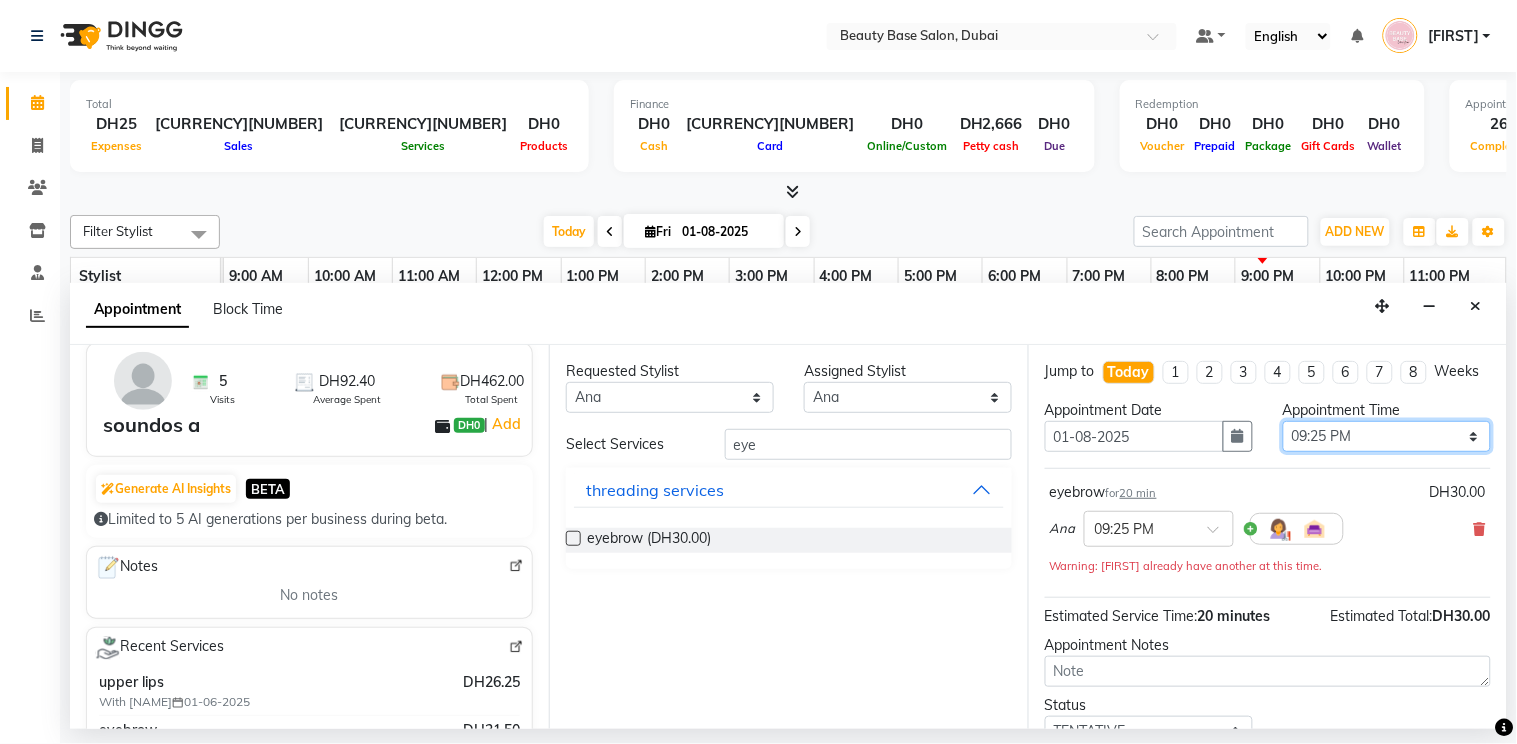 click on "Select 10:00 AM 10:05 AM 10:10 AM 10:15 AM 10:20 AM 10:25 AM 10:30 AM 10:35 AM 10:40 AM 10:45 AM 10:50 AM 10:55 AM 11:00 AM 11:05 AM 11:10 AM 11:15 AM 11:20 AM 11:25 AM 11:30 AM 11:35 AM 11:40 AM 11:45 AM 11:50 AM 11:55 AM 12:00 PM 12:05 PM 12:10 PM 12:15 PM 12:20 PM 12:25 PM 12:30 PM 12:35 PM 12:40 PM 12:45 PM 12:50 PM 12:55 PM 01:00 PM 01:05 PM 01:10 PM 01:15 PM 01:20 PM 01:25 PM 01:30 PM 01:35 PM 01:40 PM 01:45 PM 01:50 PM 01:55 PM 02:00 PM 02:05 PM 02:10 PM 02:15 PM 02:20 PM 02:25 PM 02:30 PM 02:35 PM 02:40 PM 02:45 PM 02:50 PM 02:55 PM 03:00 PM 03:05 PM 03:10 PM 03:15 PM 03:20 PM 03:25 PM 03:30 PM 03:35 PM 03:40 PM 03:45 PM 03:50 PM 03:55 PM 04:00 PM 04:05 PM 04:10 PM 04:15 PM 04:20 PM 04:25 PM 04:30 PM 04:35 PM 04:40 PM 04:45 PM 04:50 PM 04:55 PM 05:00 PM 05:05 PM 05:10 PM 05:15 PM 05:20 PM 05:25 PM 05:30 PM 05:35 PM 05:40 PM 05:45 PM 05:50 PM 05:55 PM 06:00 PM 06:05 PM 06:10 PM 06:15 PM 06:20 PM 06:25 PM 06:30 PM 06:35 PM 06:40 PM 06:45 PM 06:50 PM 06:55 PM 07:00 PM 07:05 PM 07:10 PM 07:15 PM 07:20 PM" at bounding box center (1387, 436) 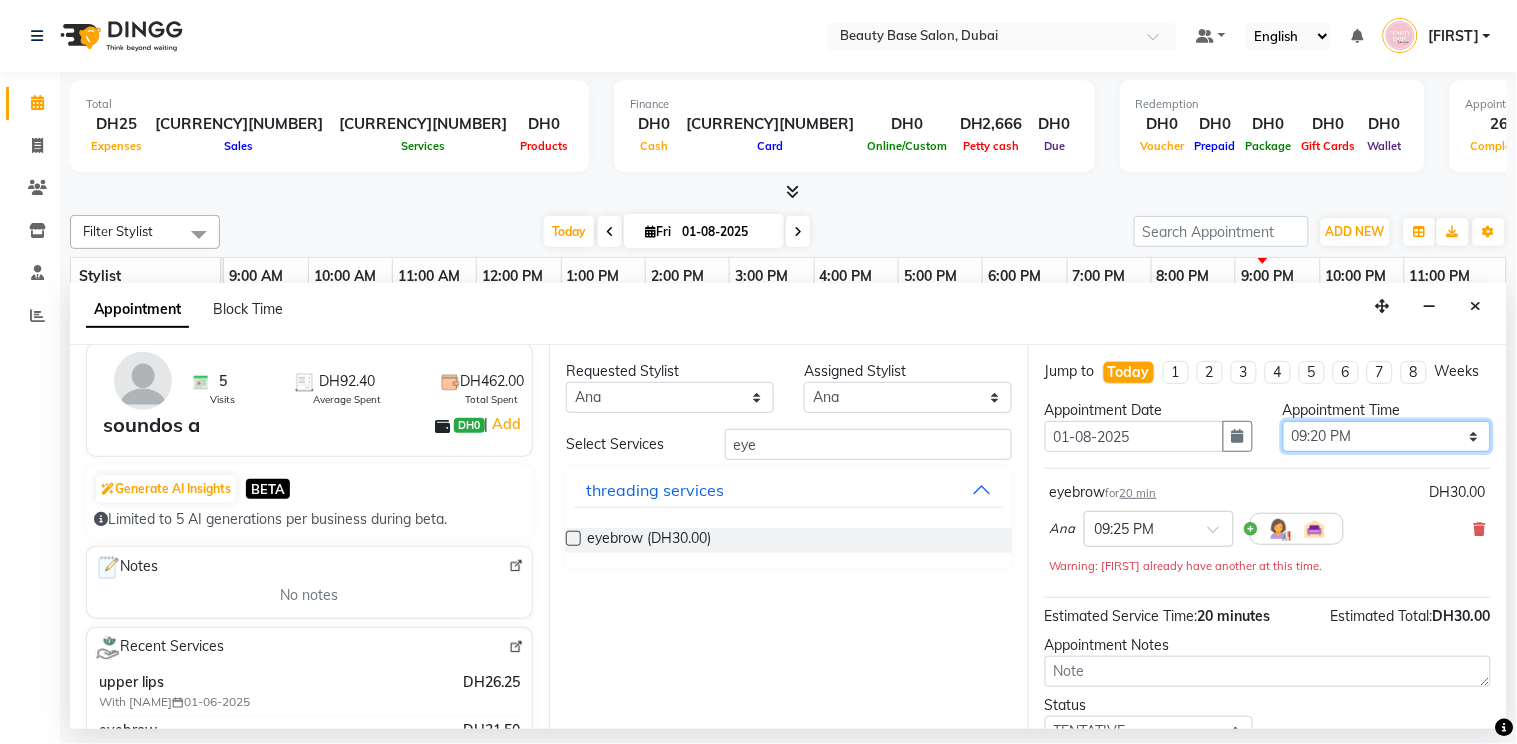 click on "Select 10:00 AM 10:05 AM 10:10 AM 10:15 AM 10:20 AM 10:25 AM 10:30 AM 10:35 AM 10:40 AM 10:45 AM 10:50 AM 10:55 AM 11:00 AM 11:05 AM 11:10 AM 11:15 AM 11:20 AM 11:25 AM 11:30 AM 11:35 AM 11:40 AM 11:45 AM 11:50 AM 11:55 AM 12:00 PM 12:05 PM 12:10 PM 12:15 PM 12:20 PM 12:25 PM 12:30 PM 12:35 PM 12:40 PM 12:45 PM 12:50 PM 12:55 PM 01:00 PM 01:05 PM 01:10 PM 01:15 PM 01:20 PM 01:25 PM 01:30 PM 01:35 PM 01:40 PM 01:45 PM 01:50 PM 01:55 PM 02:00 PM 02:05 PM 02:10 PM 02:15 PM 02:20 PM 02:25 PM 02:30 PM 02:35 PM 02:40 PM 02:45 PM 02:50 PM 02:55 PM 03:00 PM 03:05 PM 03:10 PM 03:15 PM 03:20 PM 03:25 PM 03:30 PM 03:35 PM 03:40 PM 03:45 PM 03:50 PM 03:55 PM 04:00 PM 04:05 PM 04:10 PM 04:15 PM 04:20 PM 04:25 PM 04:30 PM 04:35 PM 04:40 PM 04:45 PM 04:50 PM 04:55 PM 05:00 PM 05:05 PM 05:10 PM 05:15 PM 05:20 PM 05:25 PM 05:30 PM 05:35 PM 05:40 PM 05:45 PM 05:50 PM 05:55 PM 06:00 PM 06:05 PM 06:10 PM 06:15 PM 06:20 PM 06:25 PM 06:30 PM 06:35 PM 06:40 PM 06:45 PM 06:50 PM 06:55 PM 07:00 PM 07:05 PM 07:10 PM 07:15 PM 07:20 PM" at bounding box center (1387, 436) 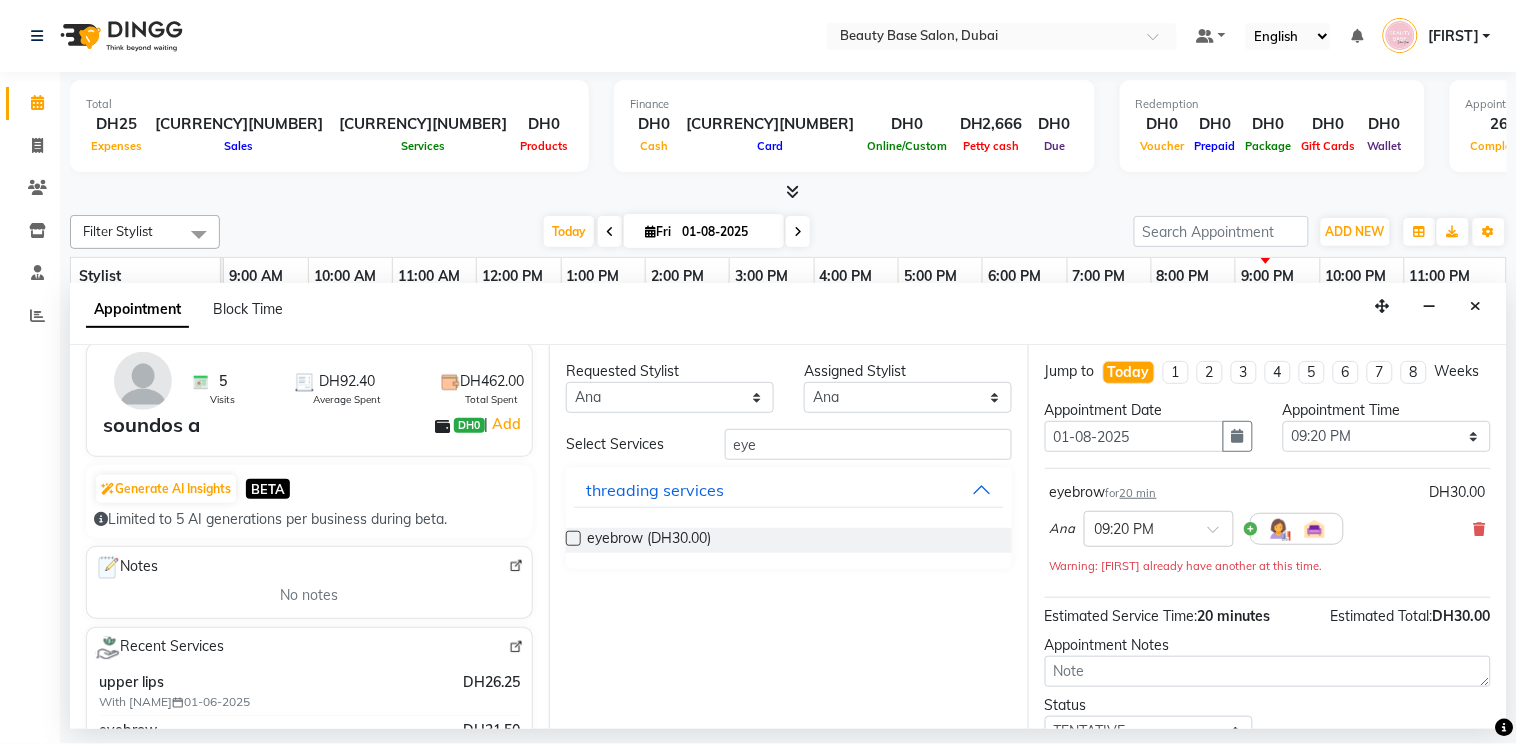 click on "eyebrow (DH30.00)" at bounding box center (789, 540) 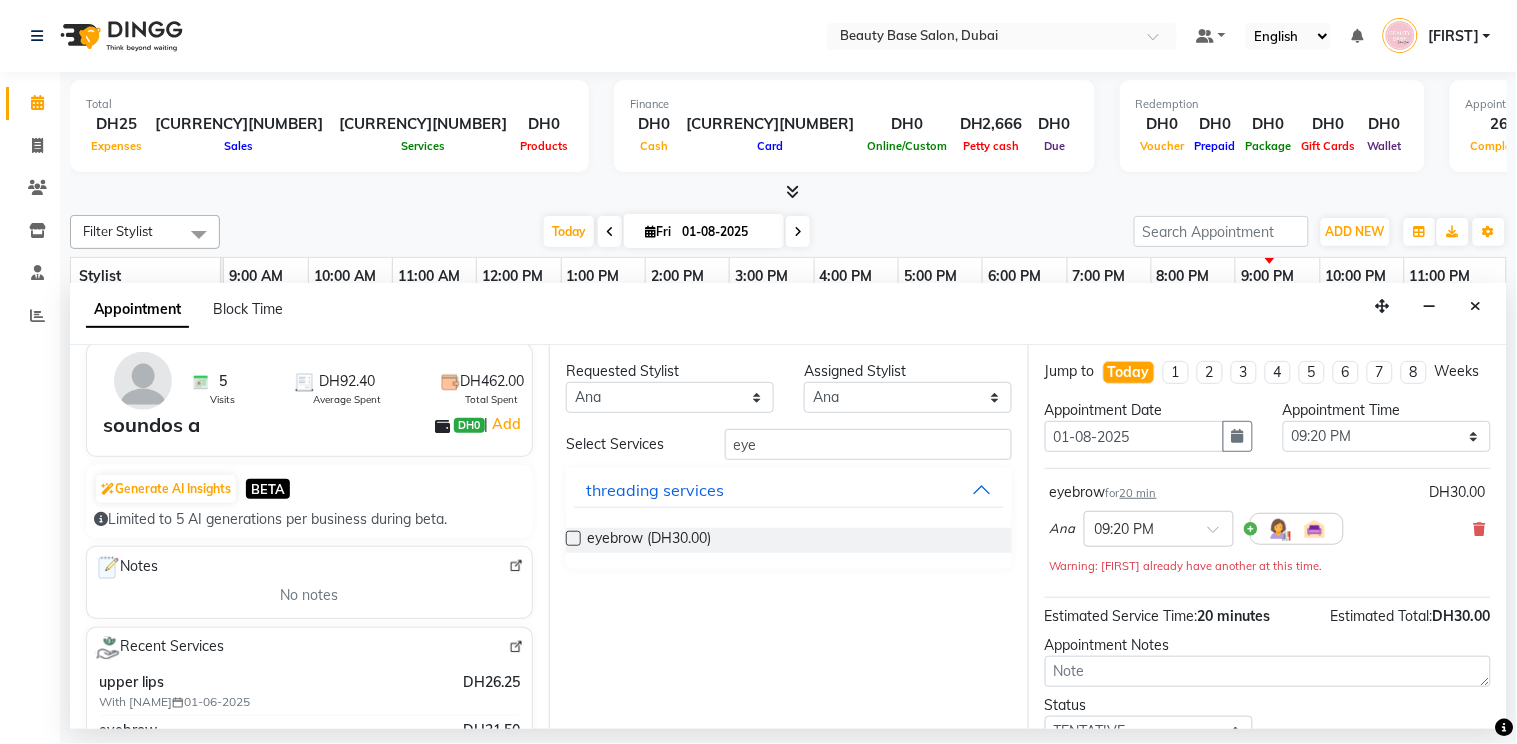 scroll, scrollTop: 162, scrollLeft: 0, axis: vertical 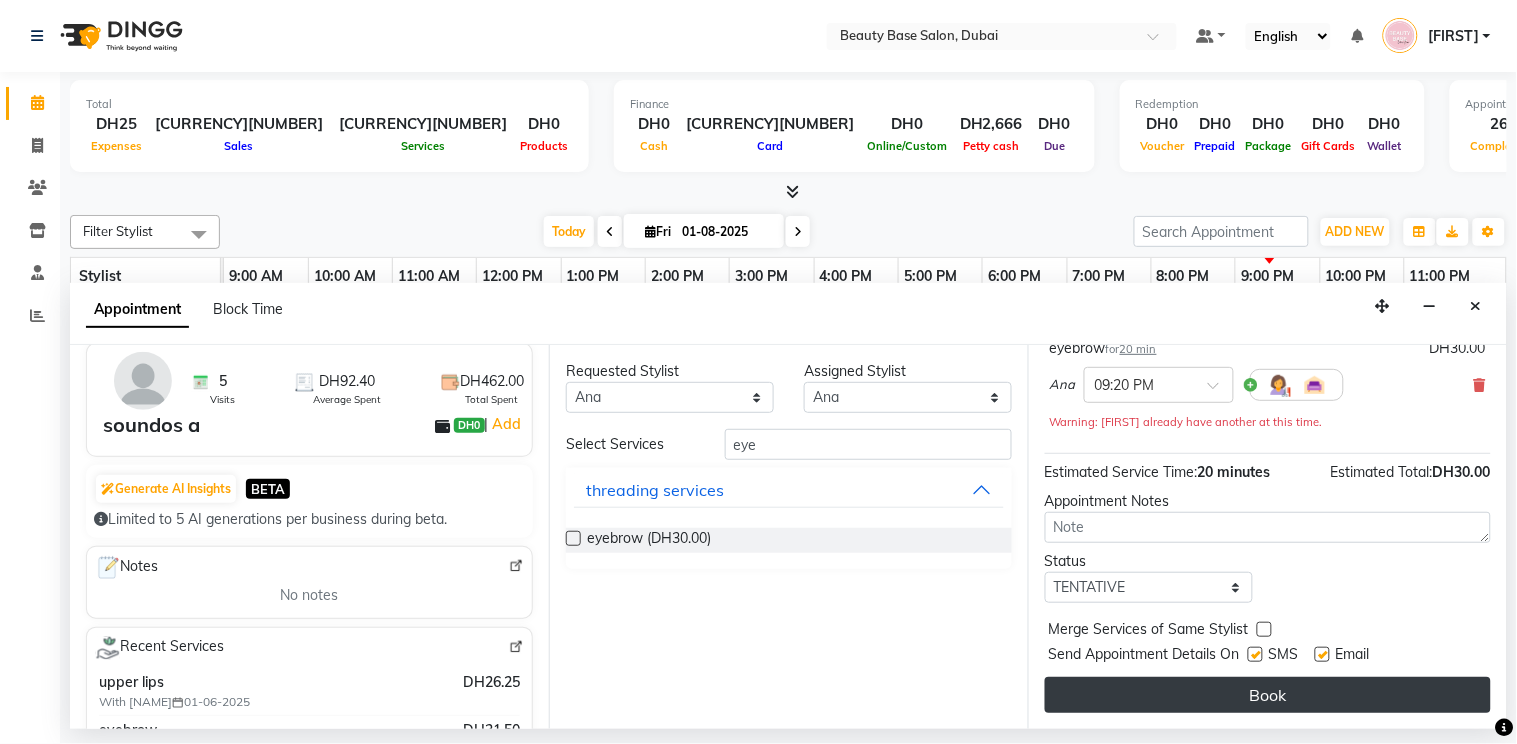 click on "Book" at bounding box center [1268, 695] 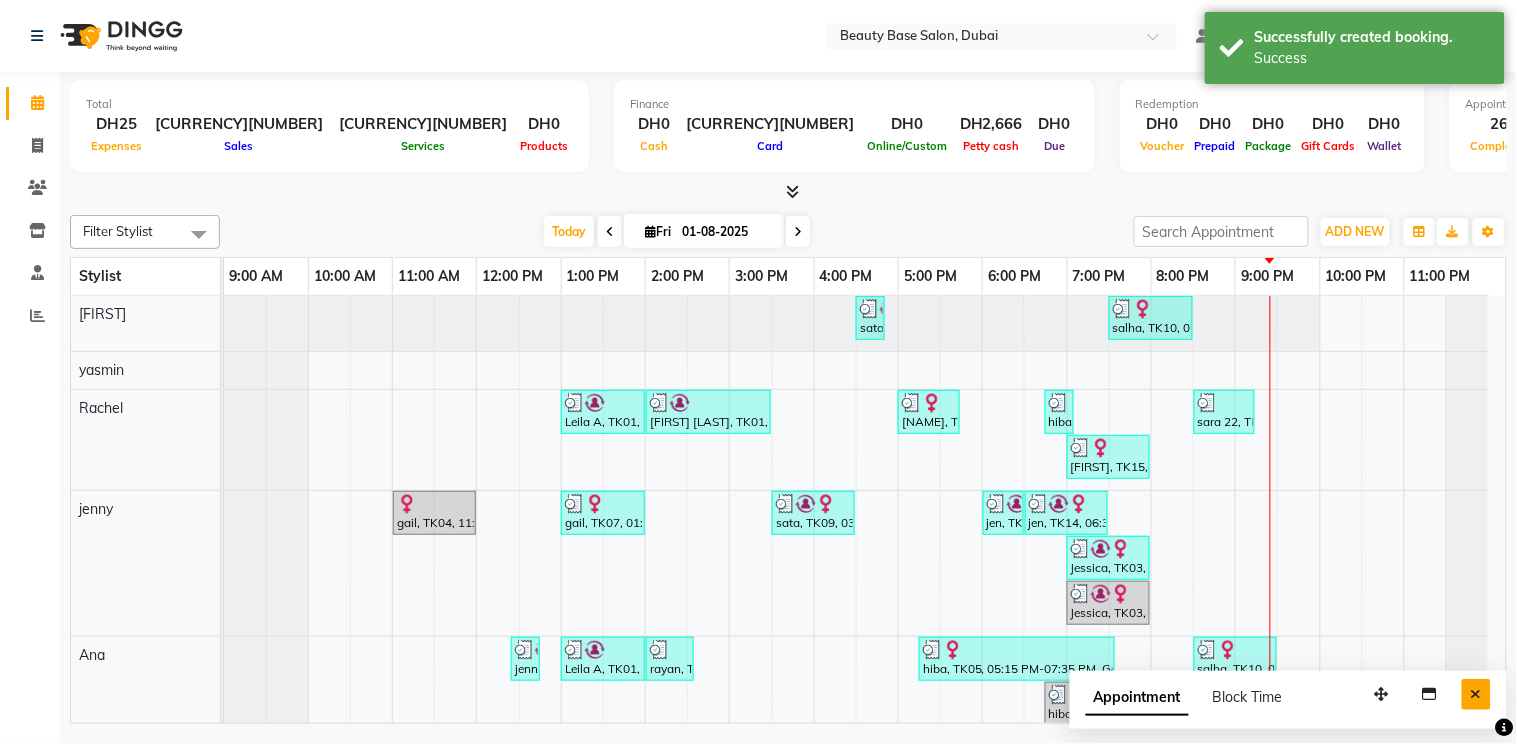 click at bounding box center (1476, 694) 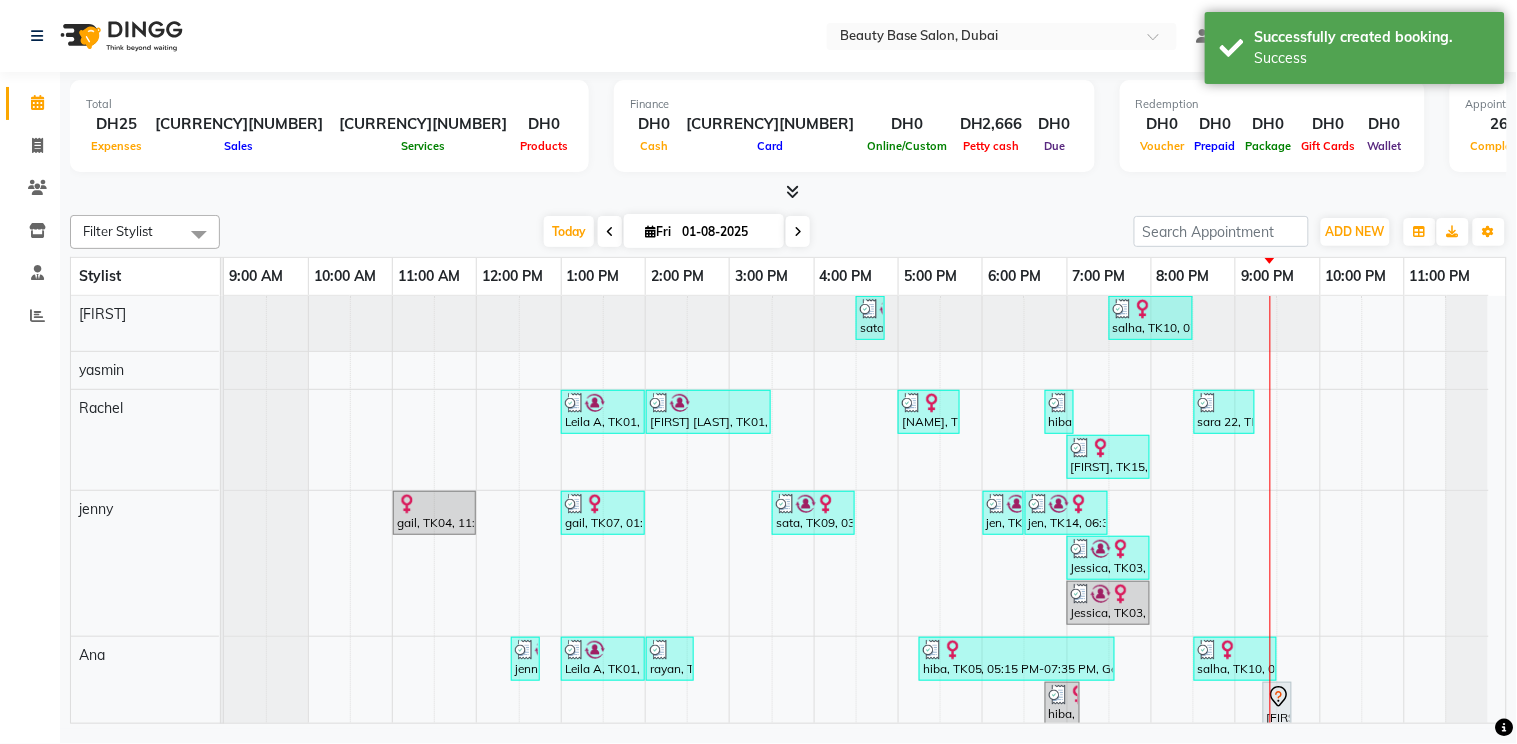 scroll, scrollTop: 51, scrollLeft: 0, axis: vertical 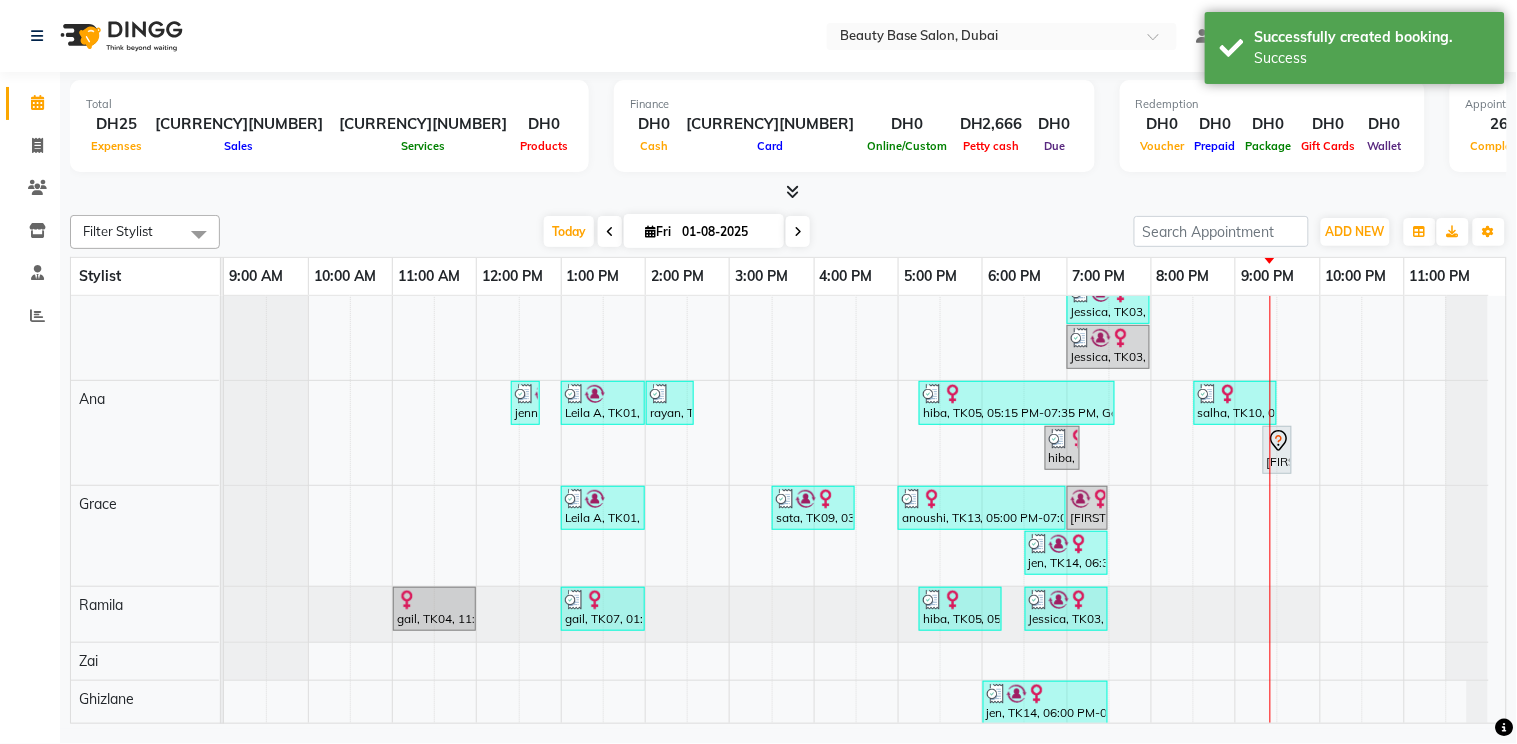 click on "sata, TK09, 04:30 PM-04:50 PM, eyebrow     salha, TK10, 07:30 PM-08:30 PM, blowdry with straight     Leila A, TK01, 01:00 PM-02:00 PM, Roots     Leila A, TK01, 02:00 PM-03:30 PM, Blowdry Wavy     anoushi, TK13, 05:00 PM-05:45 PM, Blowdry classic     hiba, TK05, 06:45 PM-07:00 PM, cut bangs     sara 22, TK12, 08:30 PM-09:15 PM, Blowdry classic     ebtesam, TK15, 07:00 PM-08:00 PM, Blowdry Wavy     gail, TK04, 11:00 AM-12:00 PM, Gelish Manicure     gail, TK07, 01:00 PM-02:00 PM, Gelish Manicure     sata, TK09, 03:30 PM-04:30 PM, Spa Manicure     jen, TK14, 06:00 PM-06:30 PM, Gelish Removal     jen, TK14, 06:30 PM-07:30 PM, Gelish Manicure     Jessica, TK03, 07:00 PM-08:00 PM, Gelish Manicure     Jessica, TK03, 07:00 PM-08:00 PM, Spa Manicure     jenny, TK06, 12:25 PM-12:45 PM, eyebrow     Leila A, TK01, 01:00 PM-02:00 PM, Spa Manicure     rayan, TK08, 02:00 PM-02:35 PM, eyebrow,upper lips     hiba, TK05, 05:15 PM-07:35 PM, Gel Refill,Gelish Removal,eyebrow     salha, TK10, 08:30 PM-09:30 PM, Spa Manicure" at bounding box center (865, 510) 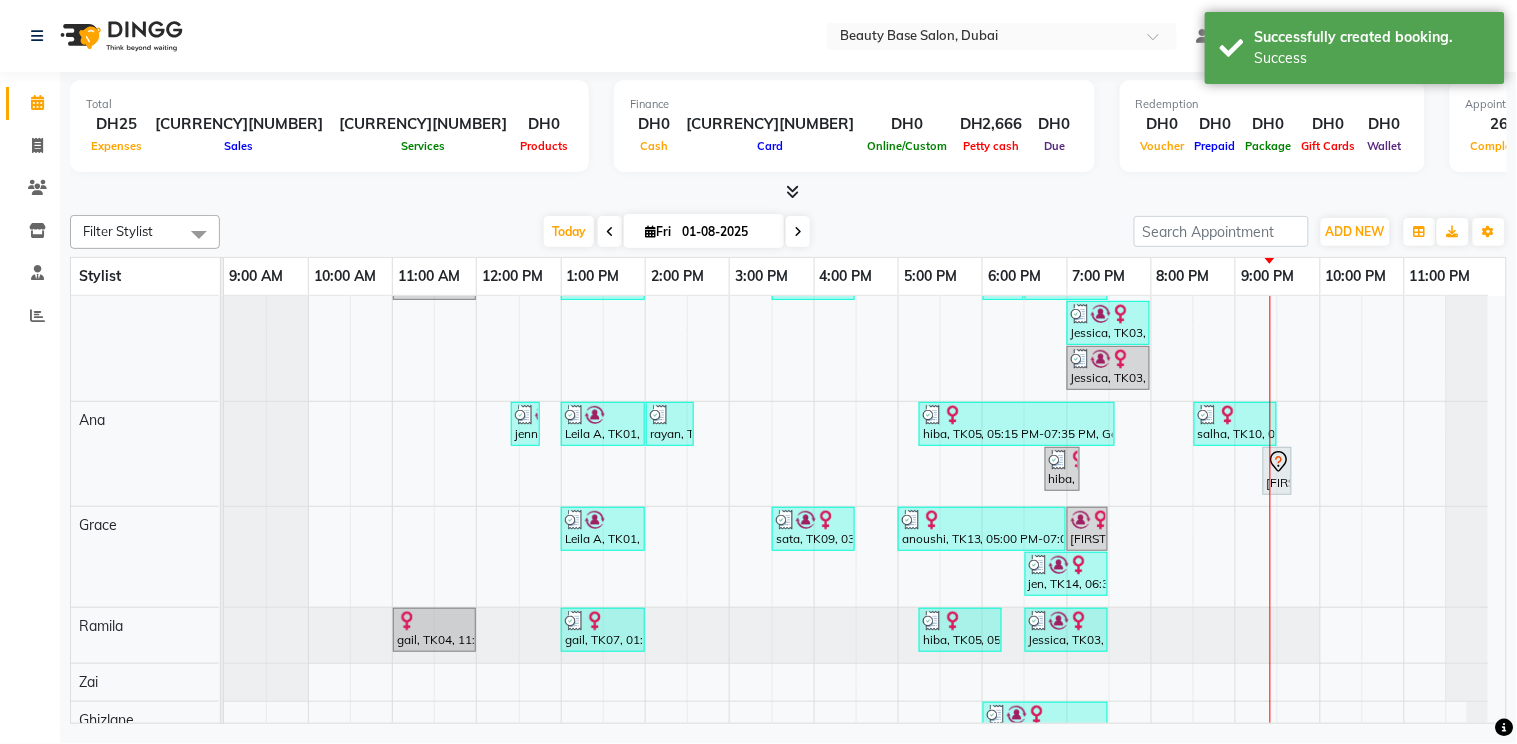 scroll, scrollTop: 191, scrollLeft: 0, axis: vertical 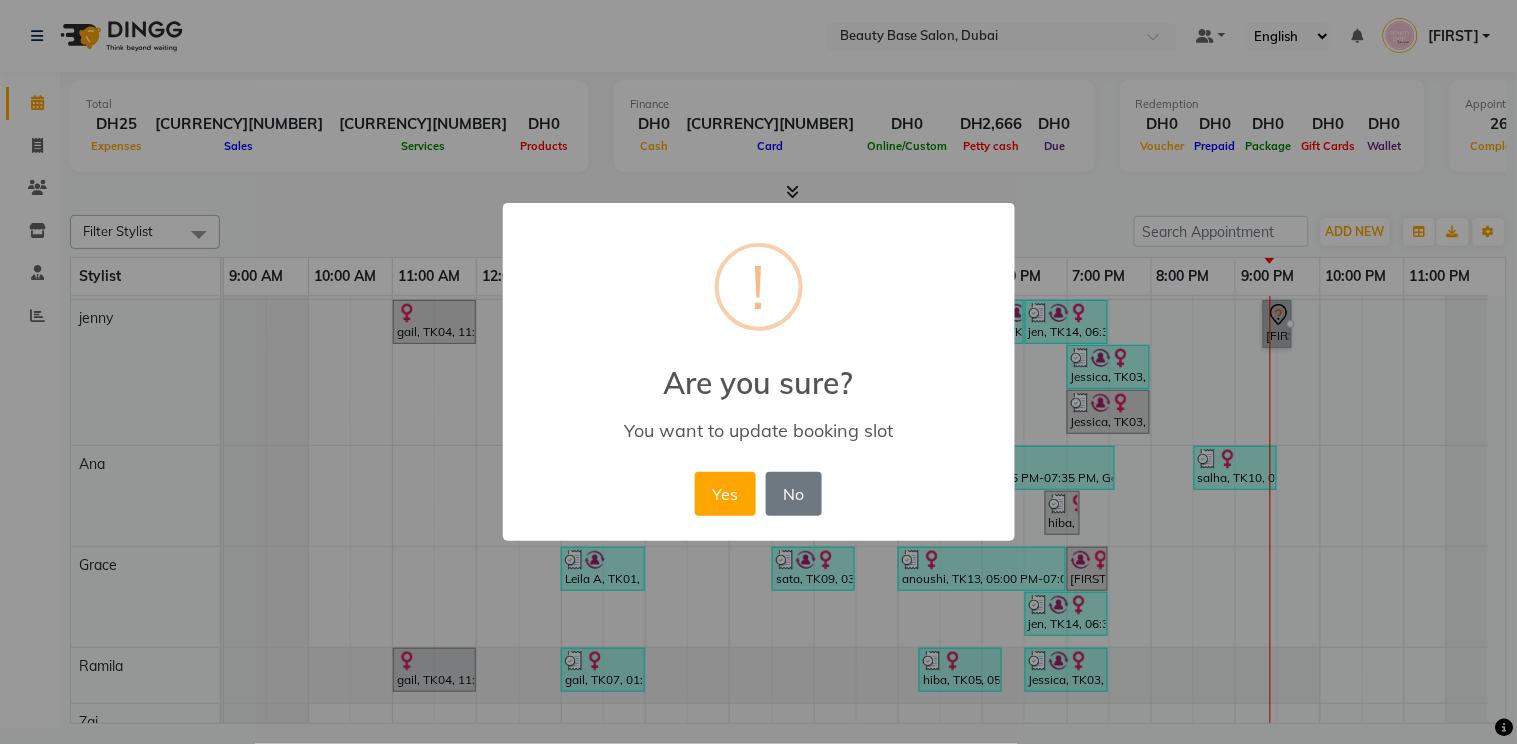 click on "× ! Are you sure? You want to update booking slot Yes No No" at bounding box center [759, 372] 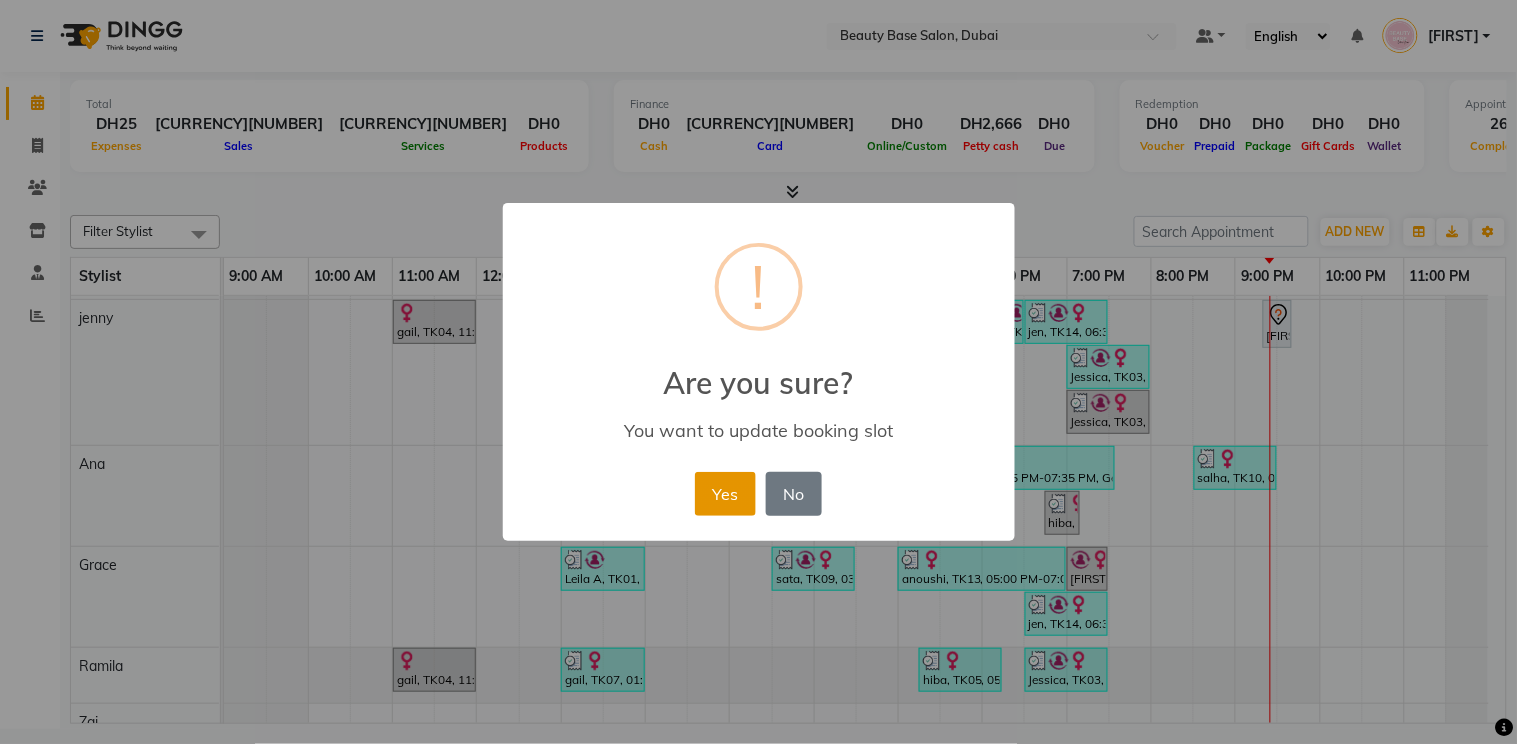 click on "Yes" at bounding box center [725, 494] 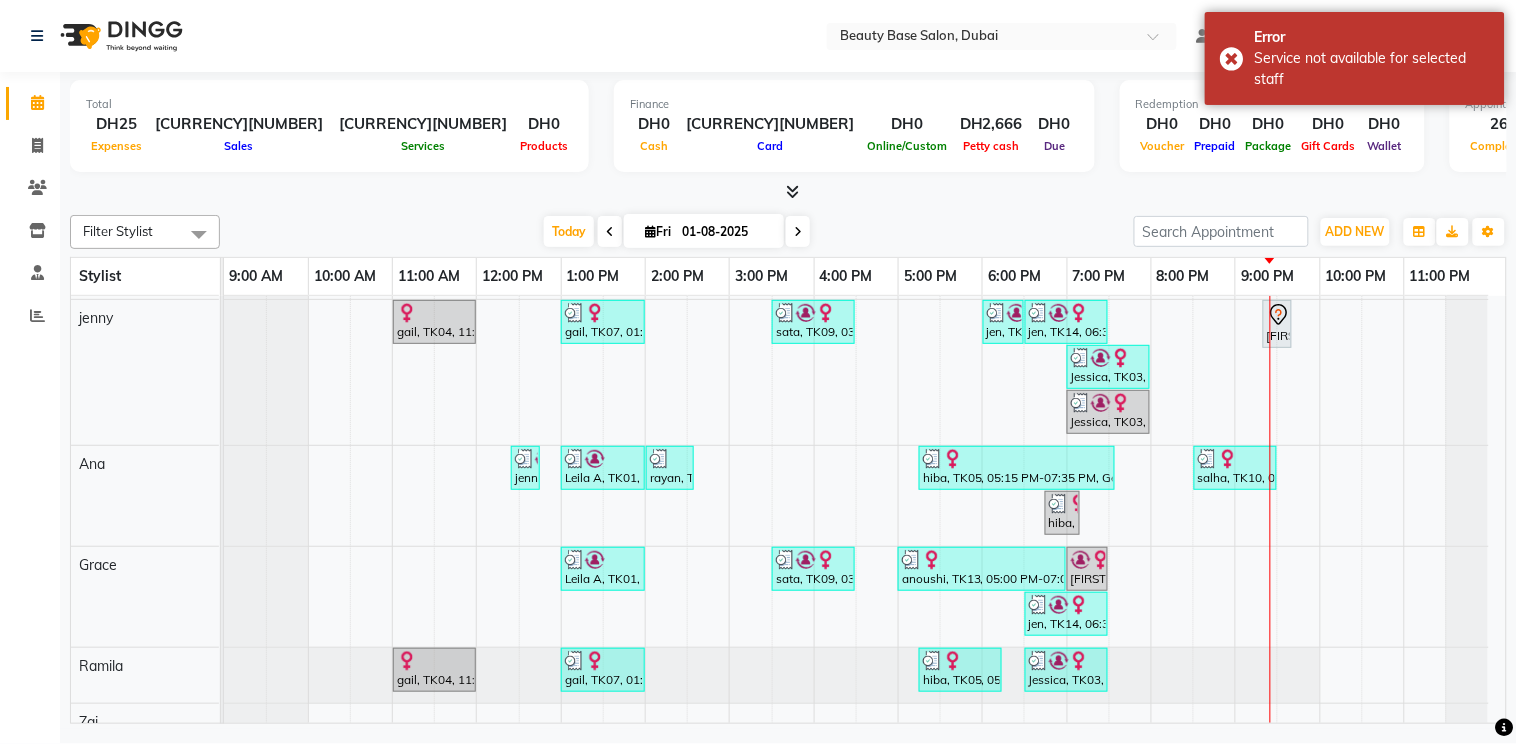 scroll, scrollTop: 137, scrollLeft: 0, axis: vertical 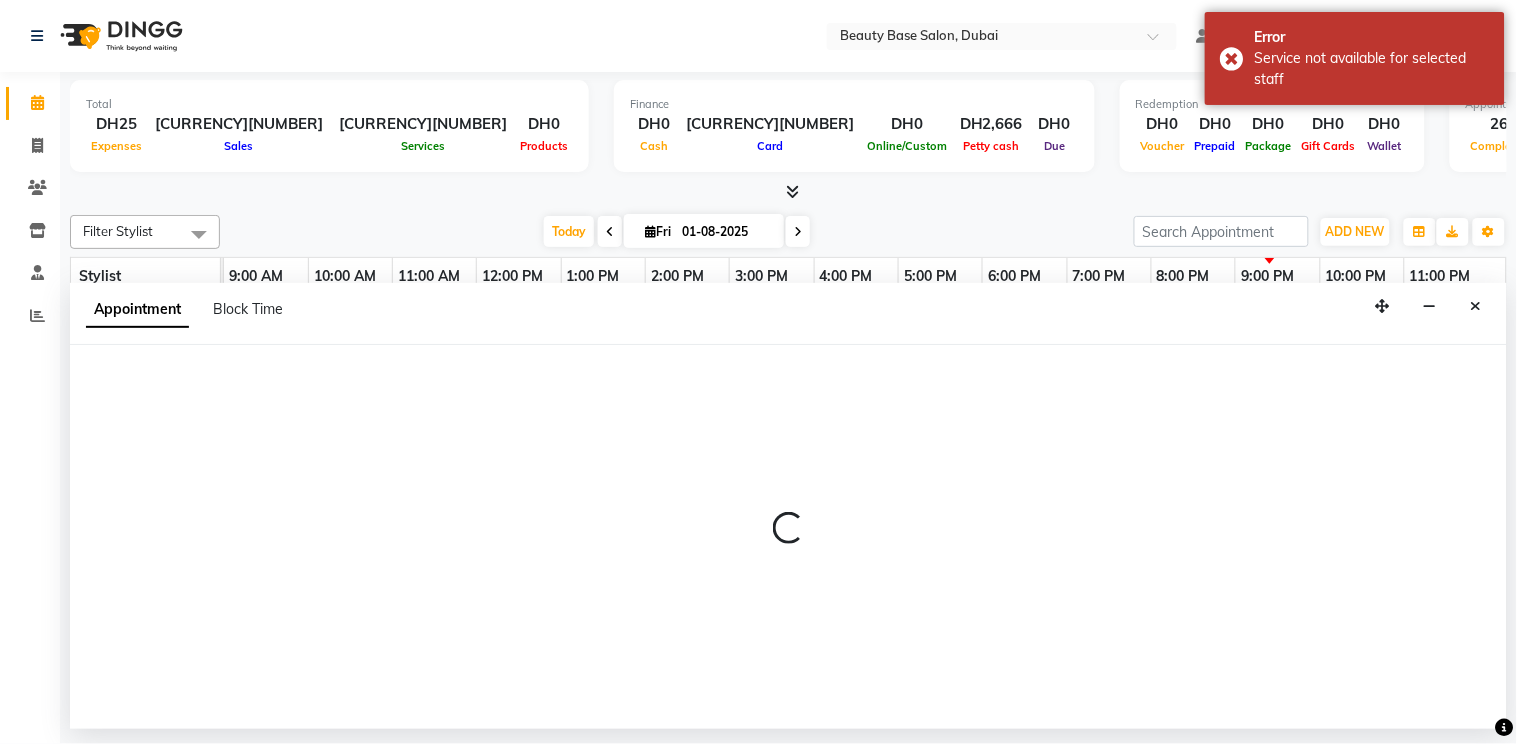 select on "54541" 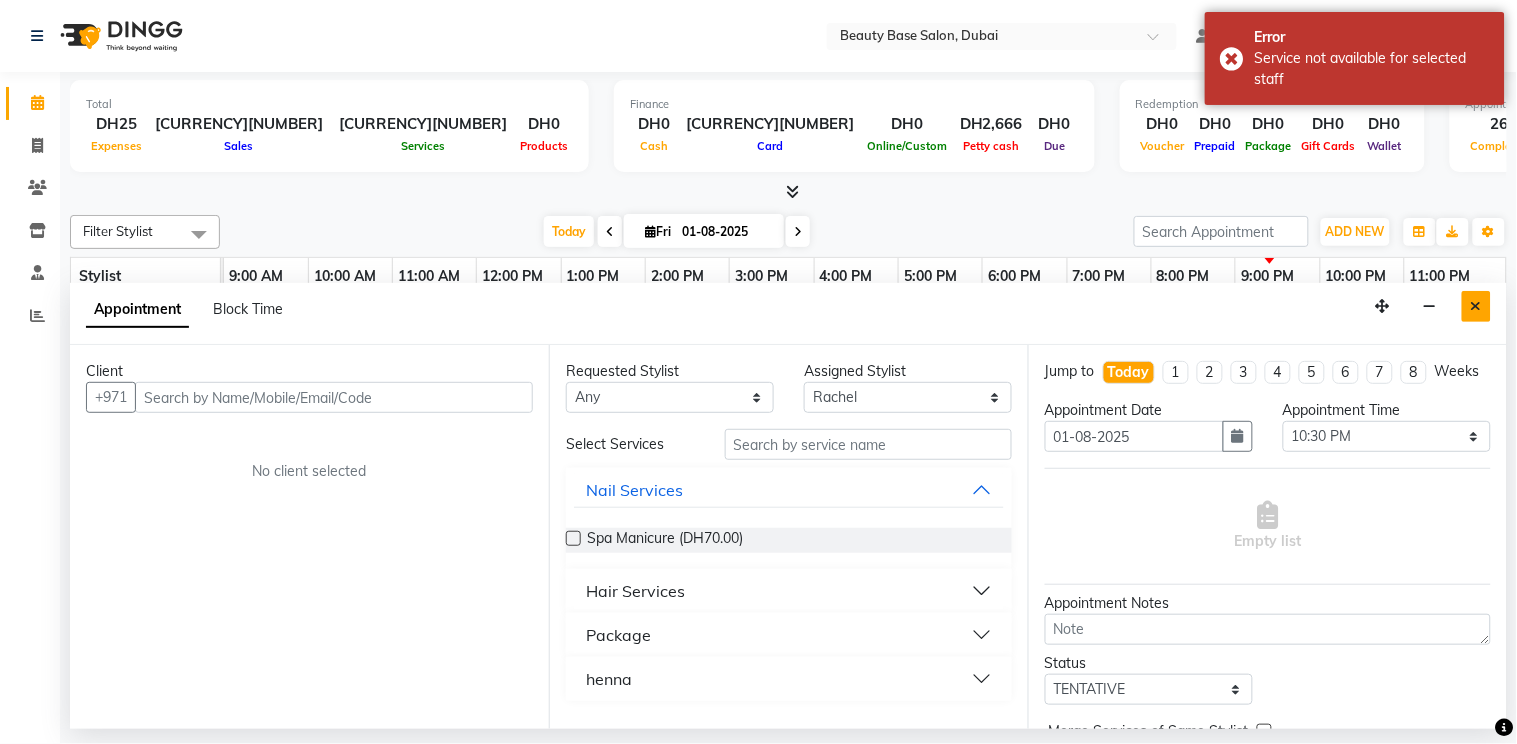 click at bounding box center [1476, 306] 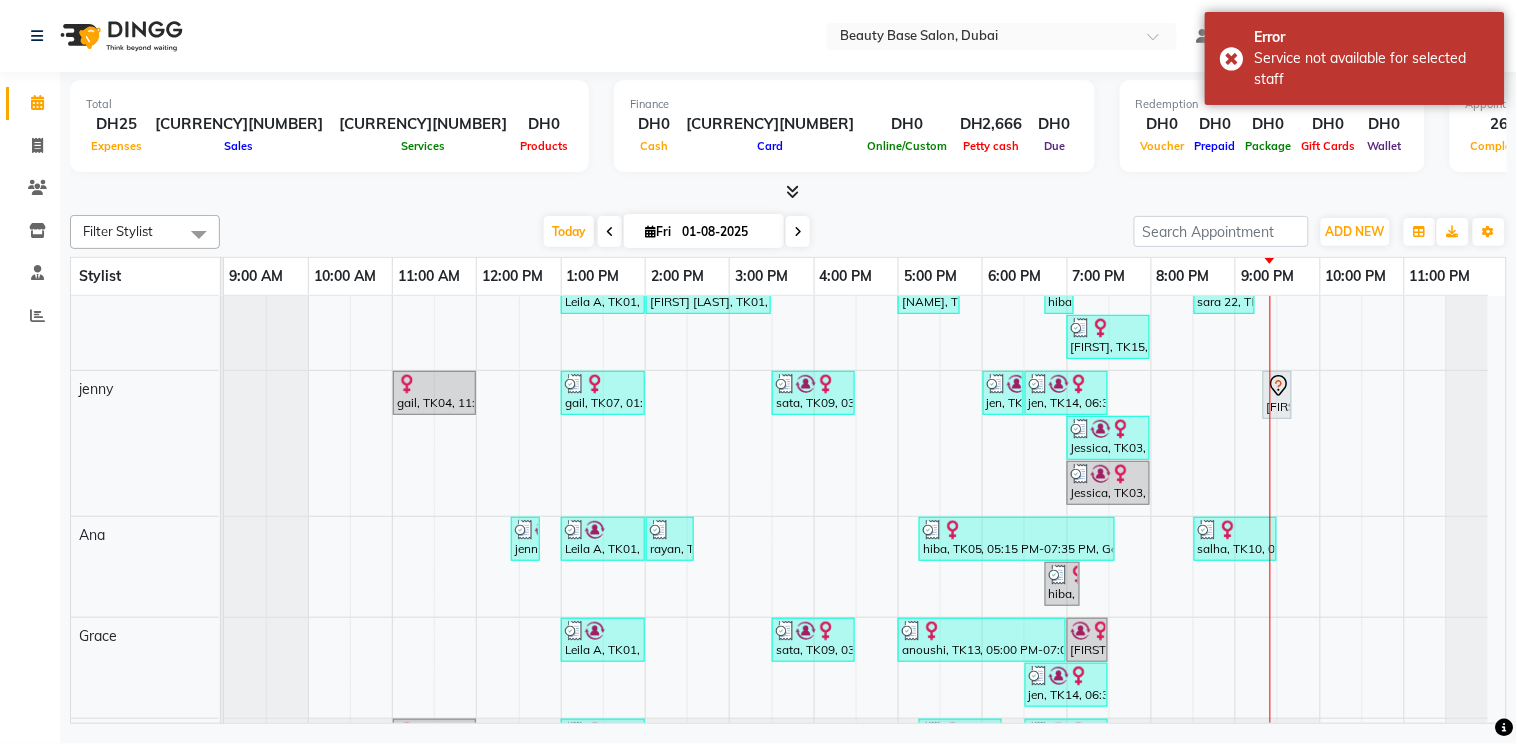 click on "sata, TK09, 04:30 PM-04:50 PM, eyebrow     salha, TK10, 07:30 PM-08:30 PM, blowdry with straight     Leila A, TK01, 01:00 PM-02:00 PM, Roots     Leila A, TK01, 02:00 PM-03:30 PM, Blowdry Wavy     anoushi, TK13, 05:00 PM-05:45 PM, Blowdry classic     hiba, TK05, 06:45 PM-07:00 PM, cut bangs     sara 22, TK12, 08:30 PM-09:15 PM, Blowdry classic     ebtesam, TK15, 07:00 PM-08:00 PM, Blowdry Wavy     gail, TK04, 11:00 AM-12:00 PM, Gelish Manicure     gail, TK07, 01:00 PM-02:00 PM, Gelish Manicure     sata, TK09, 03:30 PM-04:30 PM, Spa Manicure     jen, TK14, 06:00 PM-06:30 PM, Gelish Removal     jen, TK14, 06:30 PM-07:30 PM, Gelish Manicure             soundos a, TK16, 09:20 PM-09:40 PM, eyebrow     Jessica, TK03, 07:00 PM-08:00 PM, Gelish Manicure     Jessica, TK03, 07:00 PM-08:00 PM, Spa Manicure     jenny, TK06, 12:25 PM-12:45 PM, eyebrow     Leila A, TK01, 01:00 PM-02:00 PM, Spa Manicure     rayan, TK08, 02:00 PM-02:35 PM, eyebrow,upper lips         salha, TK10, 08:30 PM-09:30 PM, Spa Manicure" at bounding box center (865, 510) 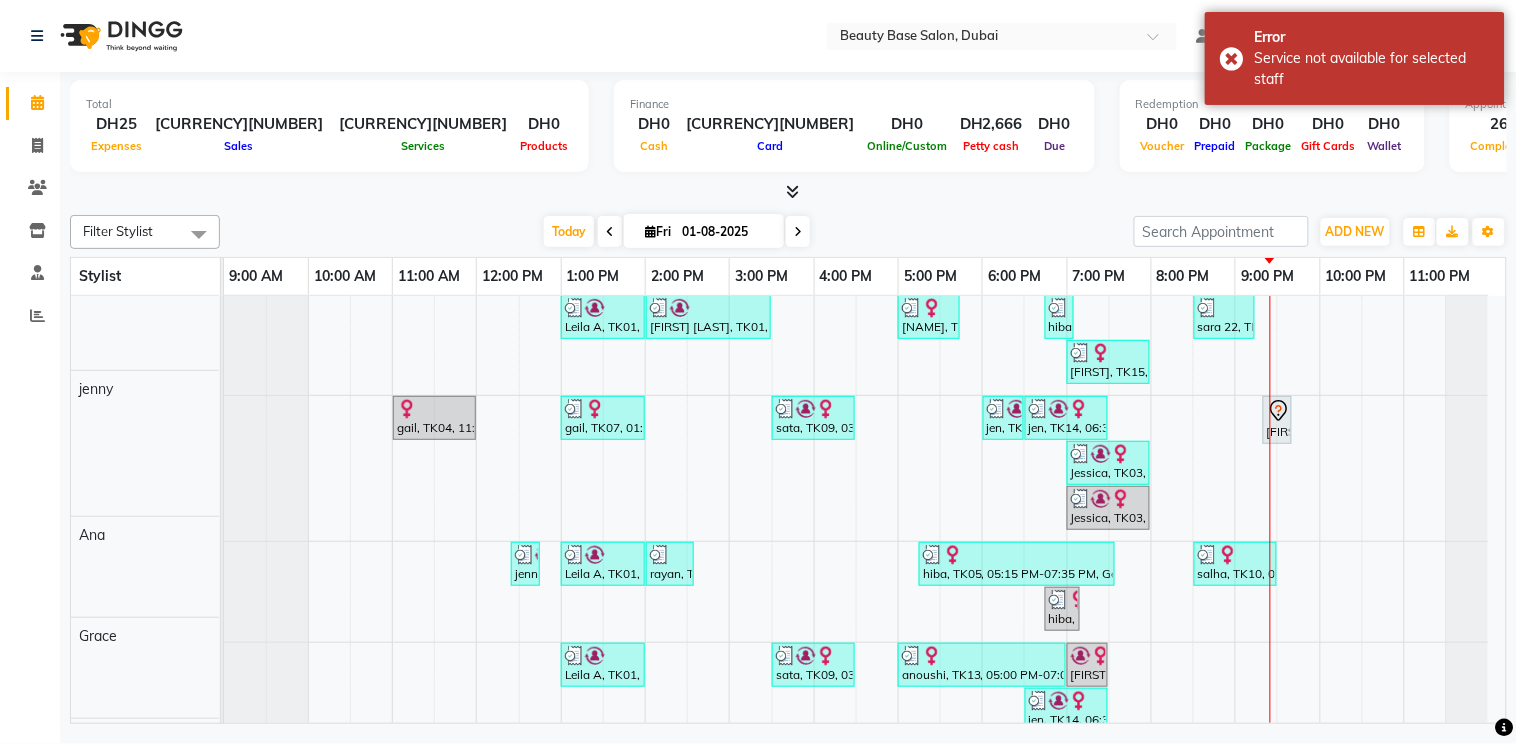 scroll, scrollTop: 95, scrollLeft: 0, axis: vertical 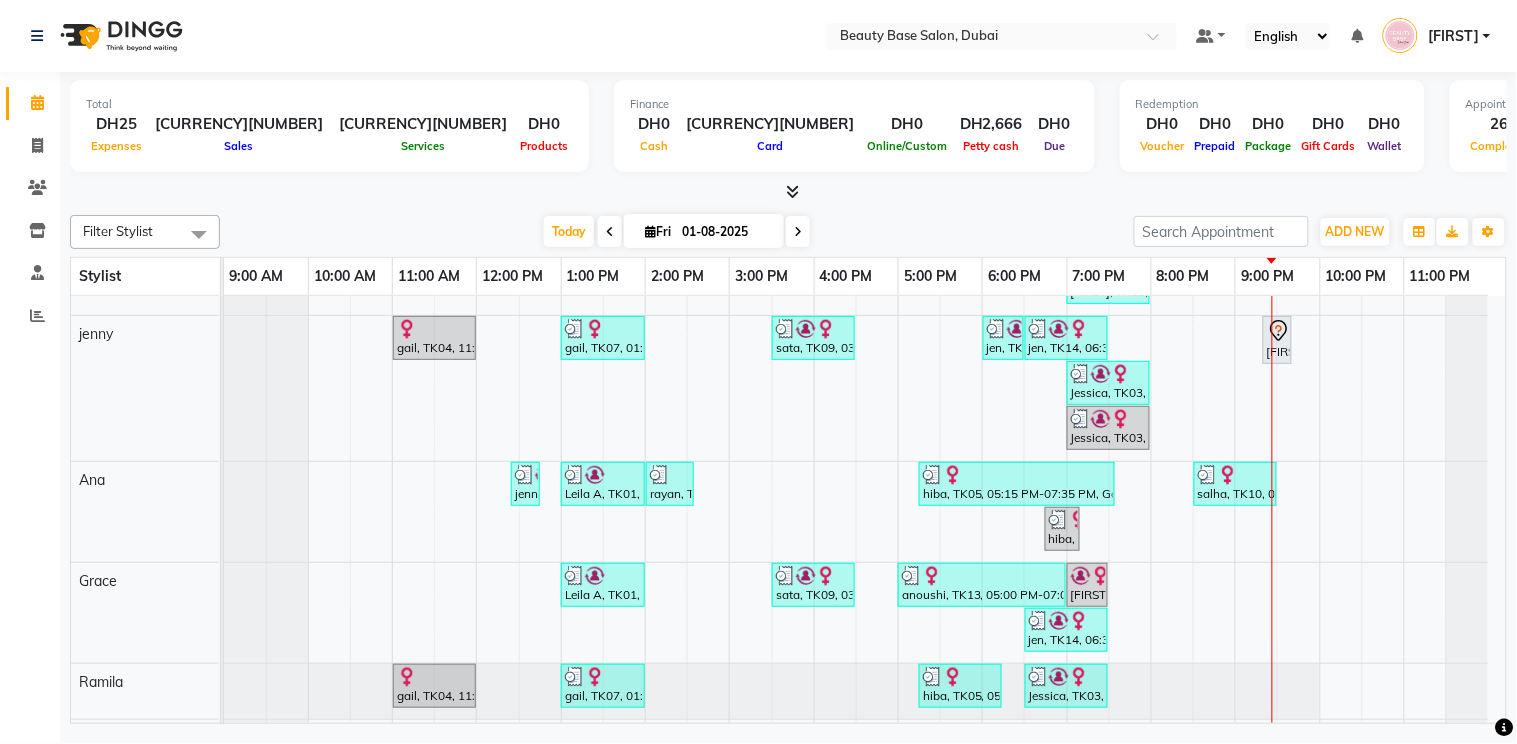 click on "sata, TK09, 04:30 PM-04:50 PM, eyebrow     salha, TK10, 07:30 PM-08:30 PM, blowdry with straight     Leila A, TK01, 01:00 PM-02:00 PM, Roots     Leila A, TK01, 02:00 PM-03:30 PM, Blowdry Wavy     anoushi, TK13, 05:00 PM-05:45 PM, Blowdry classic     hiba, TK05, 06:45 PM-07:00 PM, cut bangs     sara 22, TK12, 08:30 PM-09:15 PM, Blowdry classic     ebtesam, TK15, 07:00 PM-08:00 PM, Blowdry Wavy     gail, TK04, 11:00 AM-12:00 PM, Gelish Manicure     gail, TK07, 01:00 PM-02:00 PM, Gelish Manicure     sata, TK09, 03:30 PM-04:30 PM, Spa Manicure     jen, TK14, 06:00 PM-06:30 PM, Gelish Removal     jen, TK14, 06:30 PM-07:30 PM, Gelish Manicure             soundos a, TK16, 09:20 PM-09:40 PM, eyebrow     Jessica, TK03, 07:00 PM-08:00 PM, Gelish Manicure     Jessica, TK03, 07:00 PM-08:00 PM, Spa Manicure     jenny, TK06, 12:25 PM-12:45 PM, eyebrow     Leila A, TK01, 01:00 PM-02:00 PM, Spa Manicure     rayan, TK08, 02:00 PM-02:35 PM, eyebrow,upper lips         salha, TK10, 08:30 PM-09:30 PM, Spa Manicure" at bounding box center [865, 510] 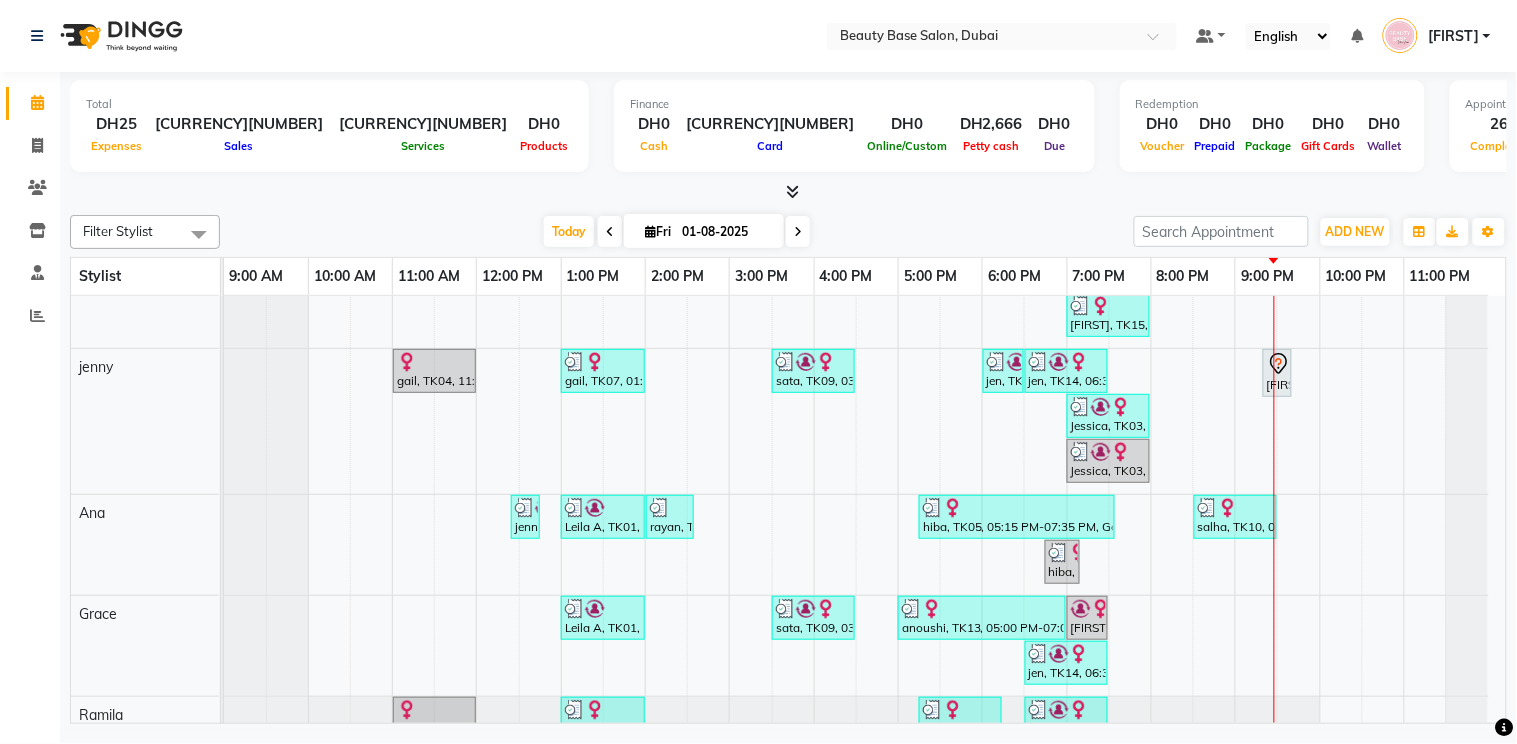 click on "Today  Fri 01-08-2025" at bounding box center [677, 232] 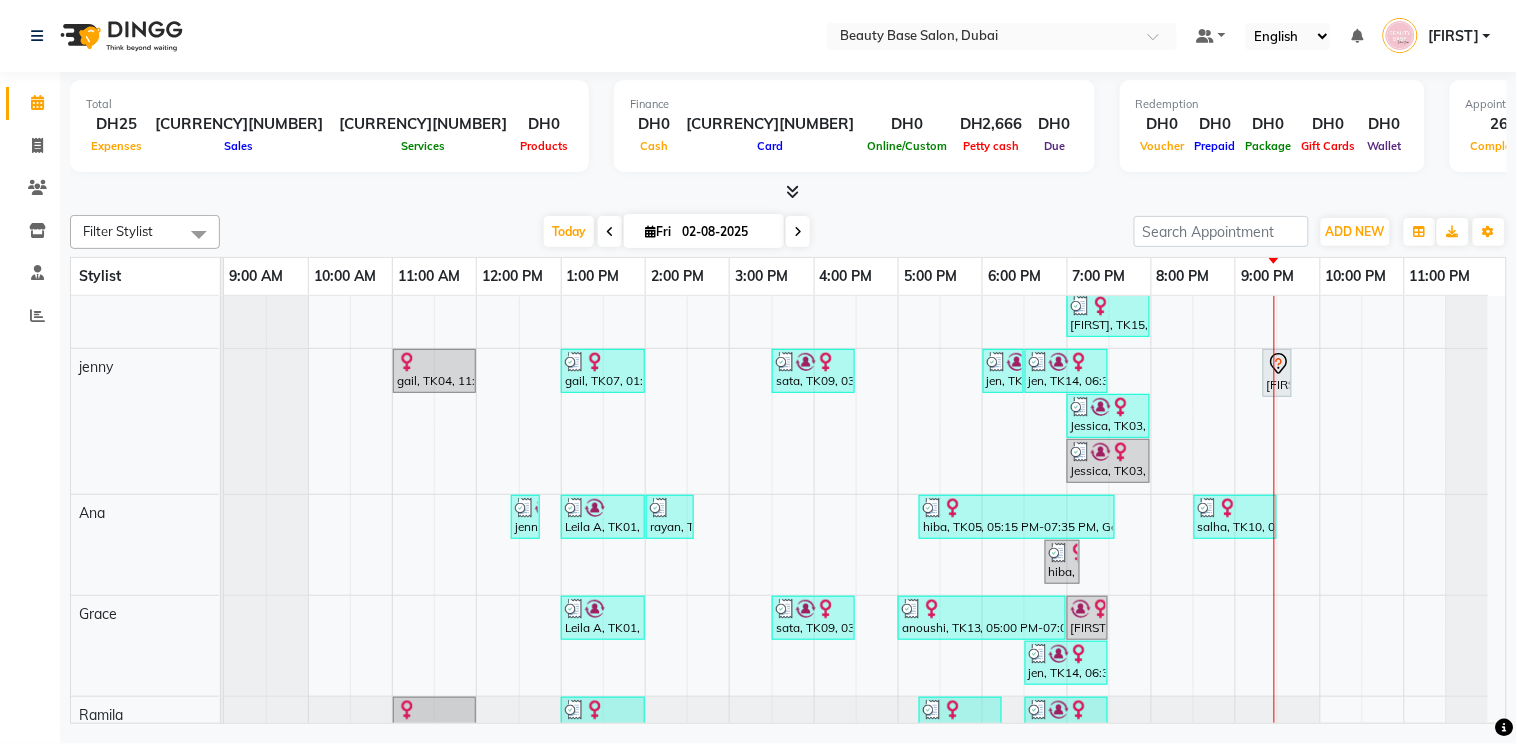 scroll, scrollTop: 0, scrollLeft: 0, axis: both 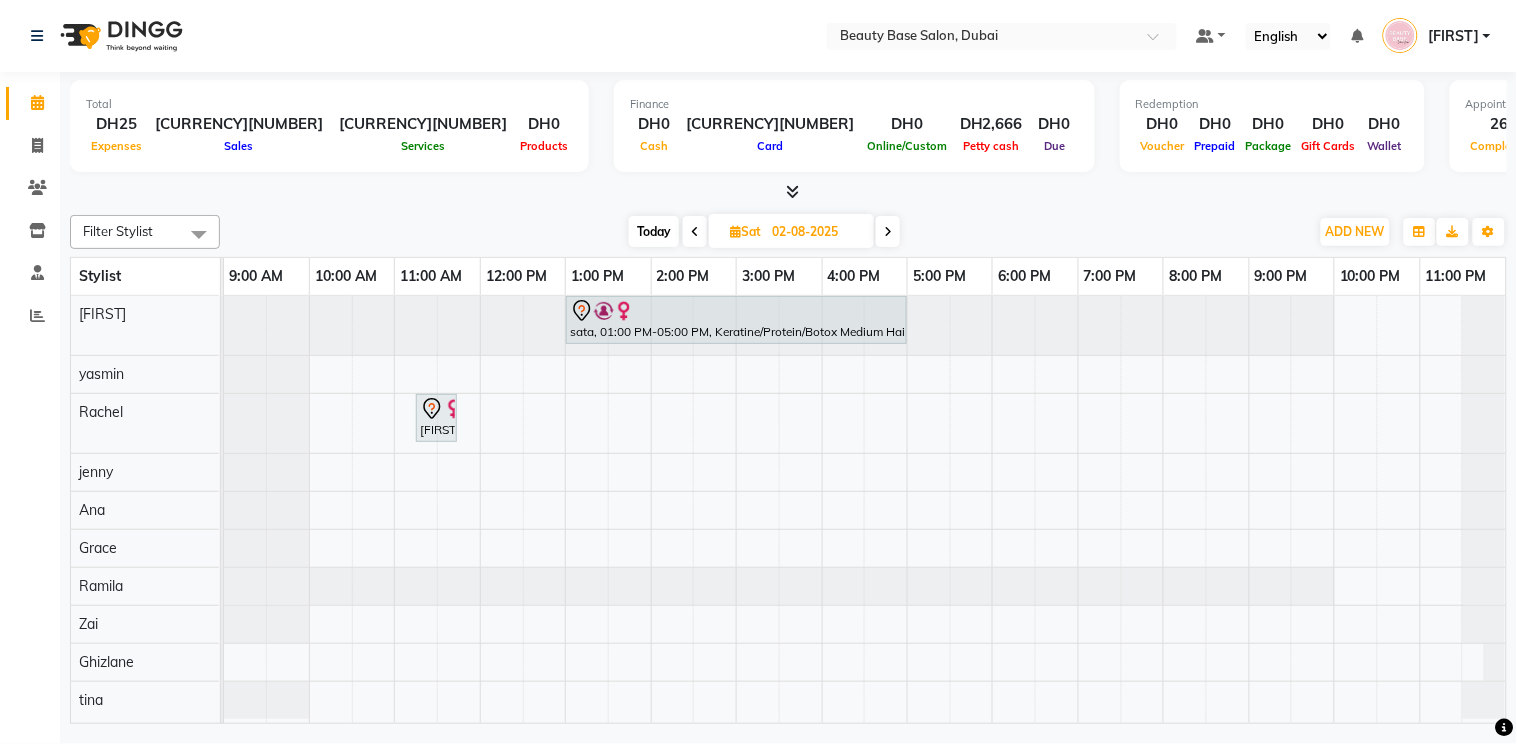 click at bounding box center (888, 232) 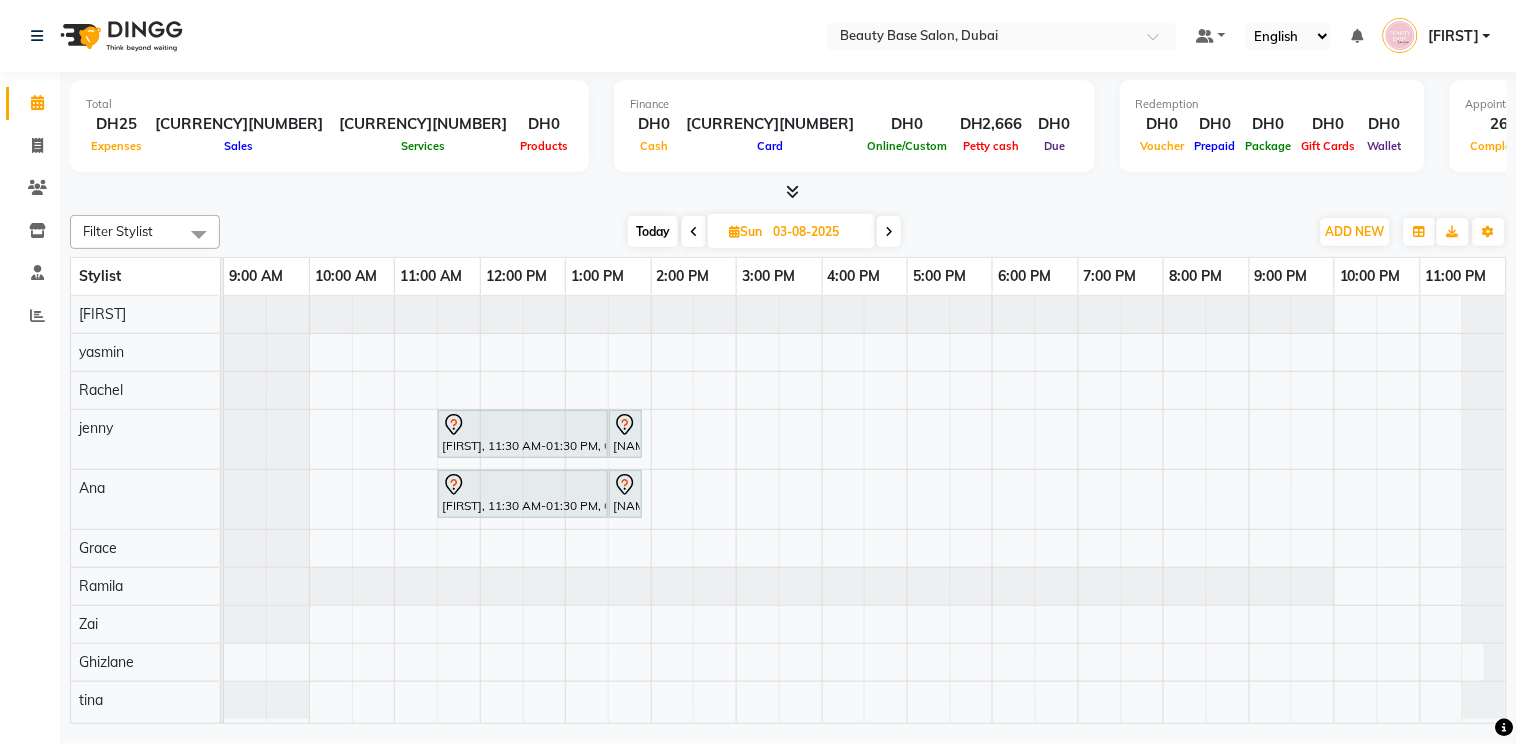 click at bounding box center [889, 231] 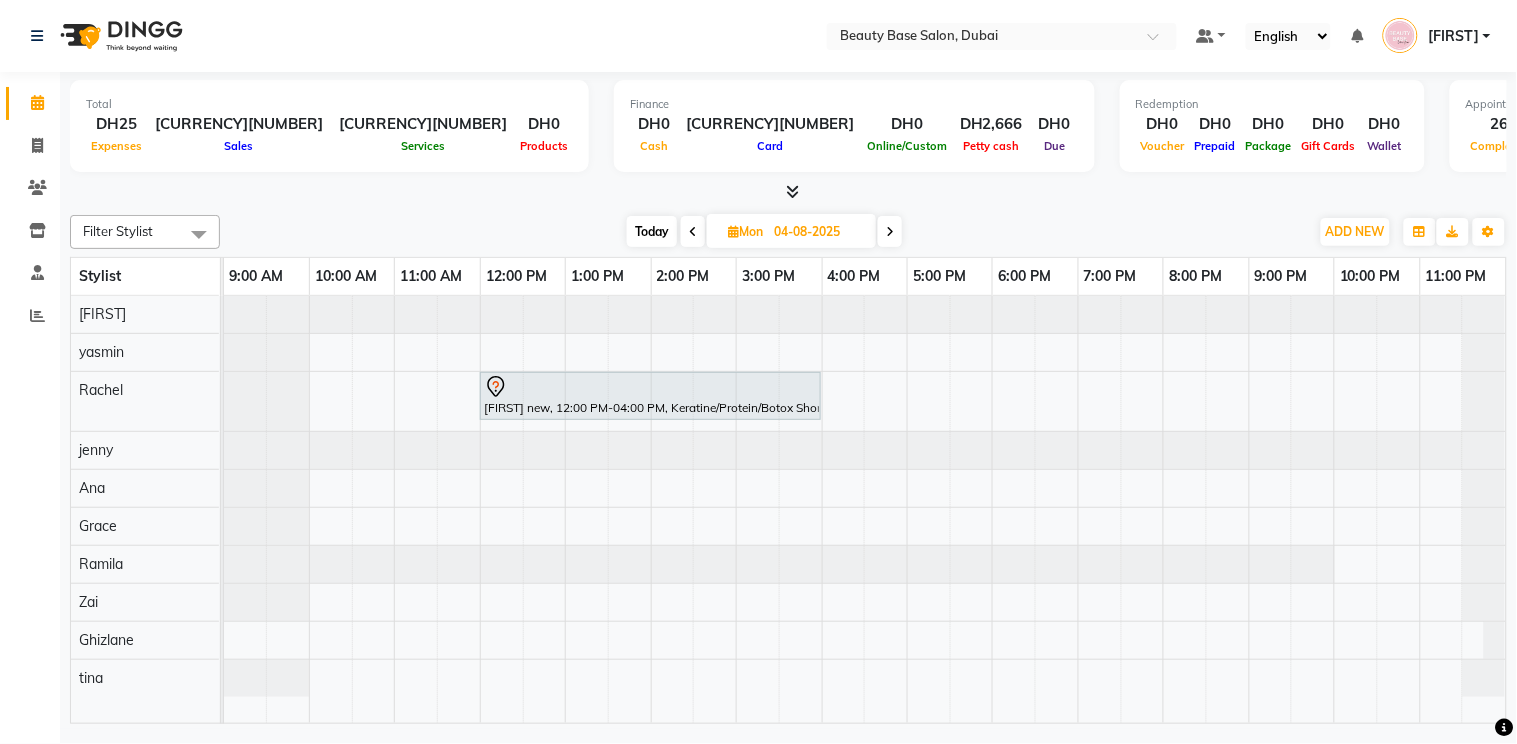 click at bounding box center (890, 231) 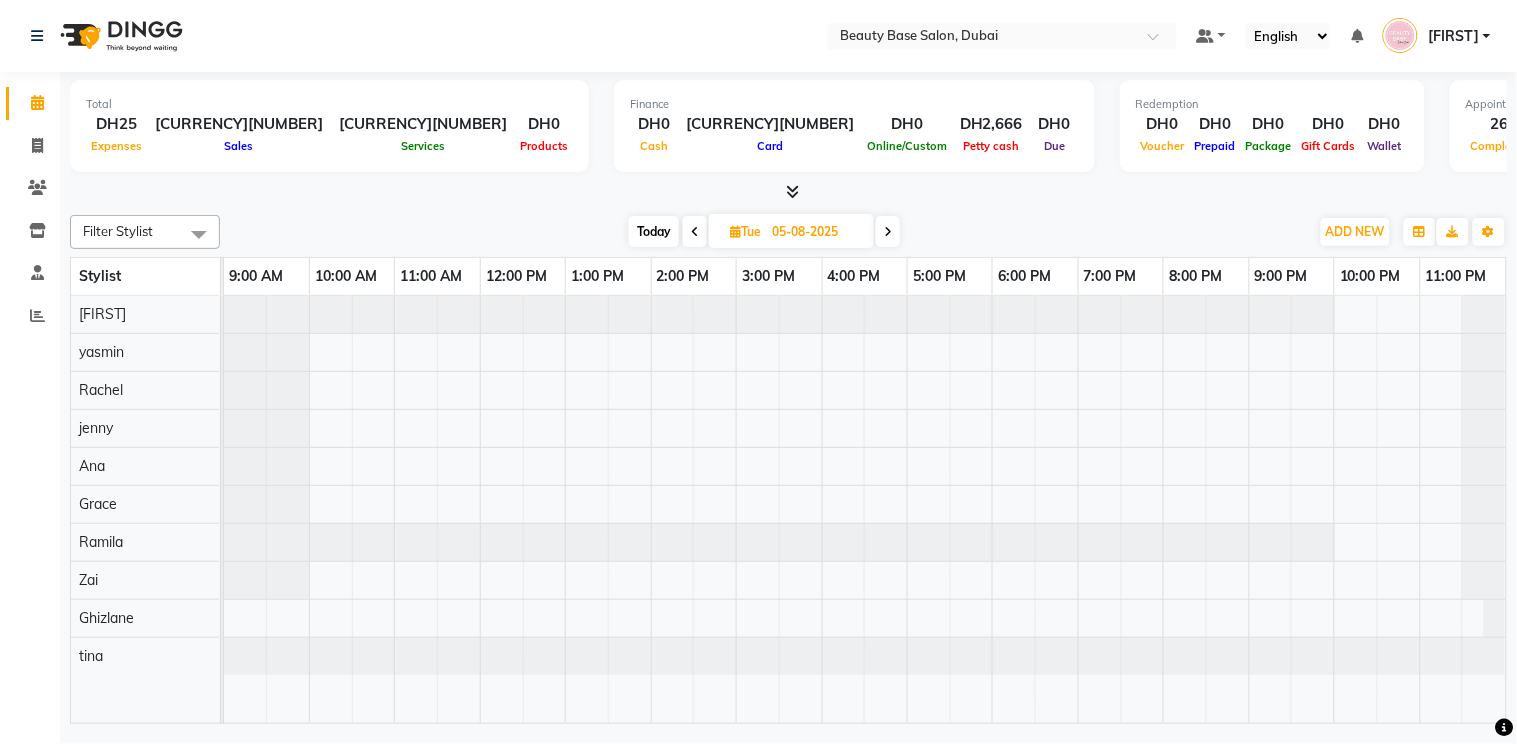 click at bounding box center [888, 231] 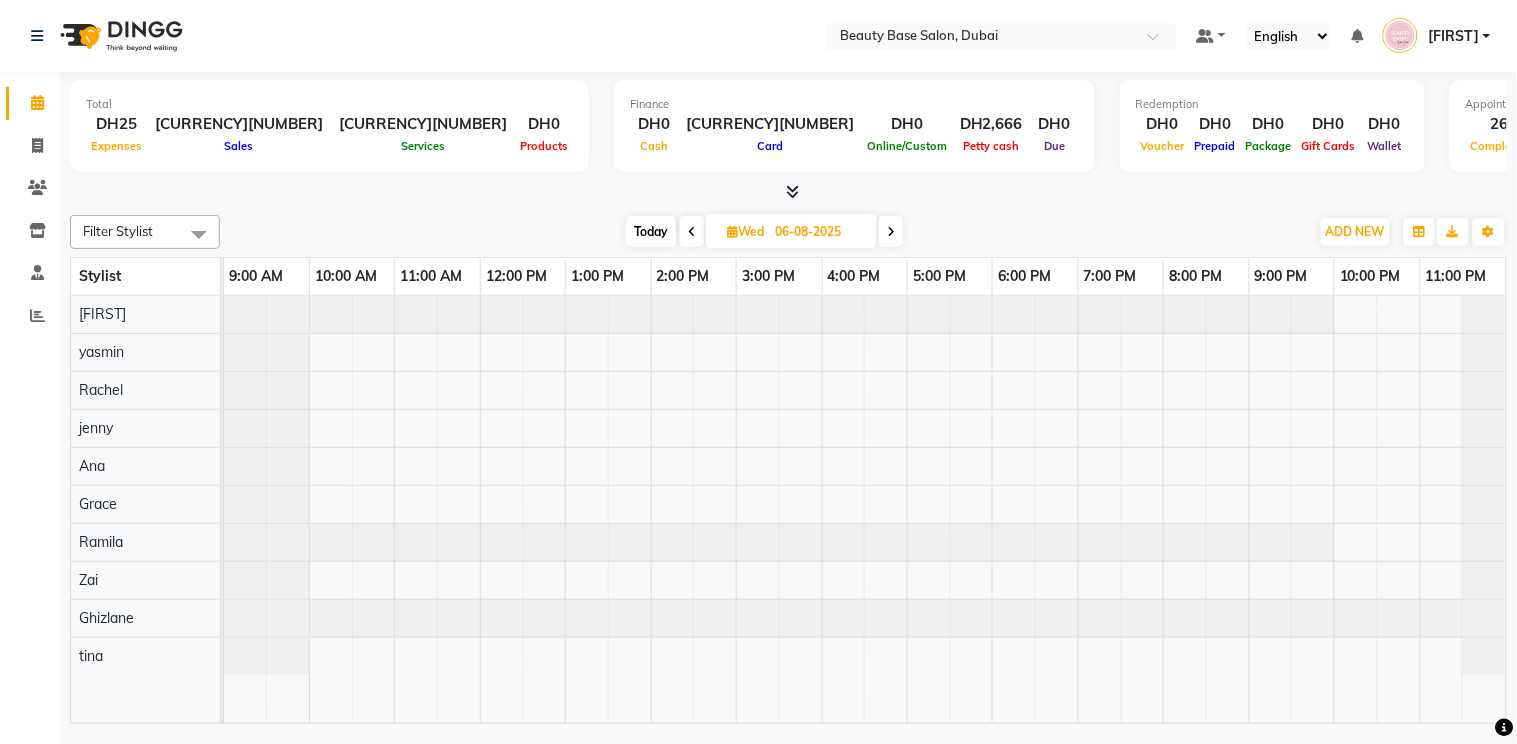 click on "Today" at bounding box center [651, 231] 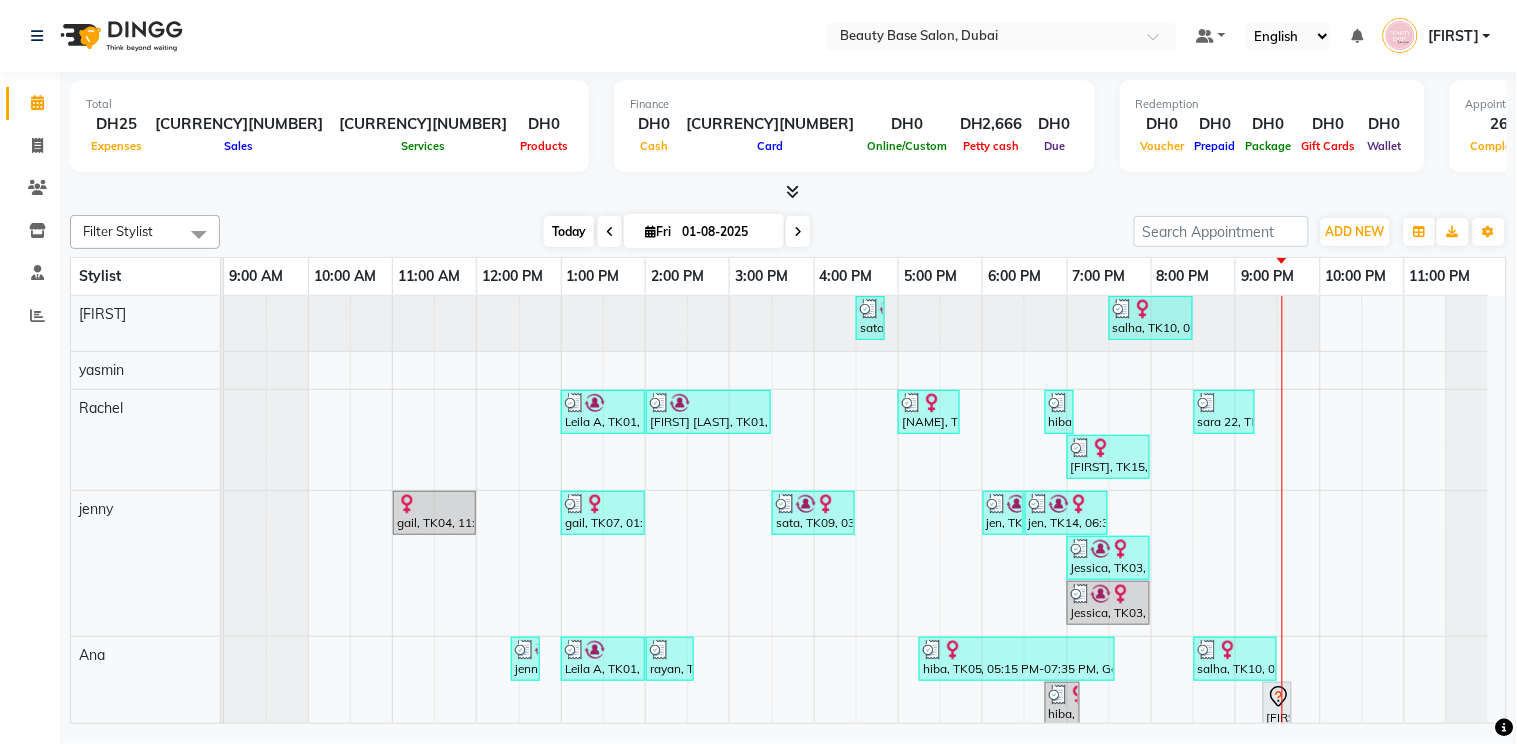 scroll, scrollTop: 23, scrollLeft: 0, axis: vertical 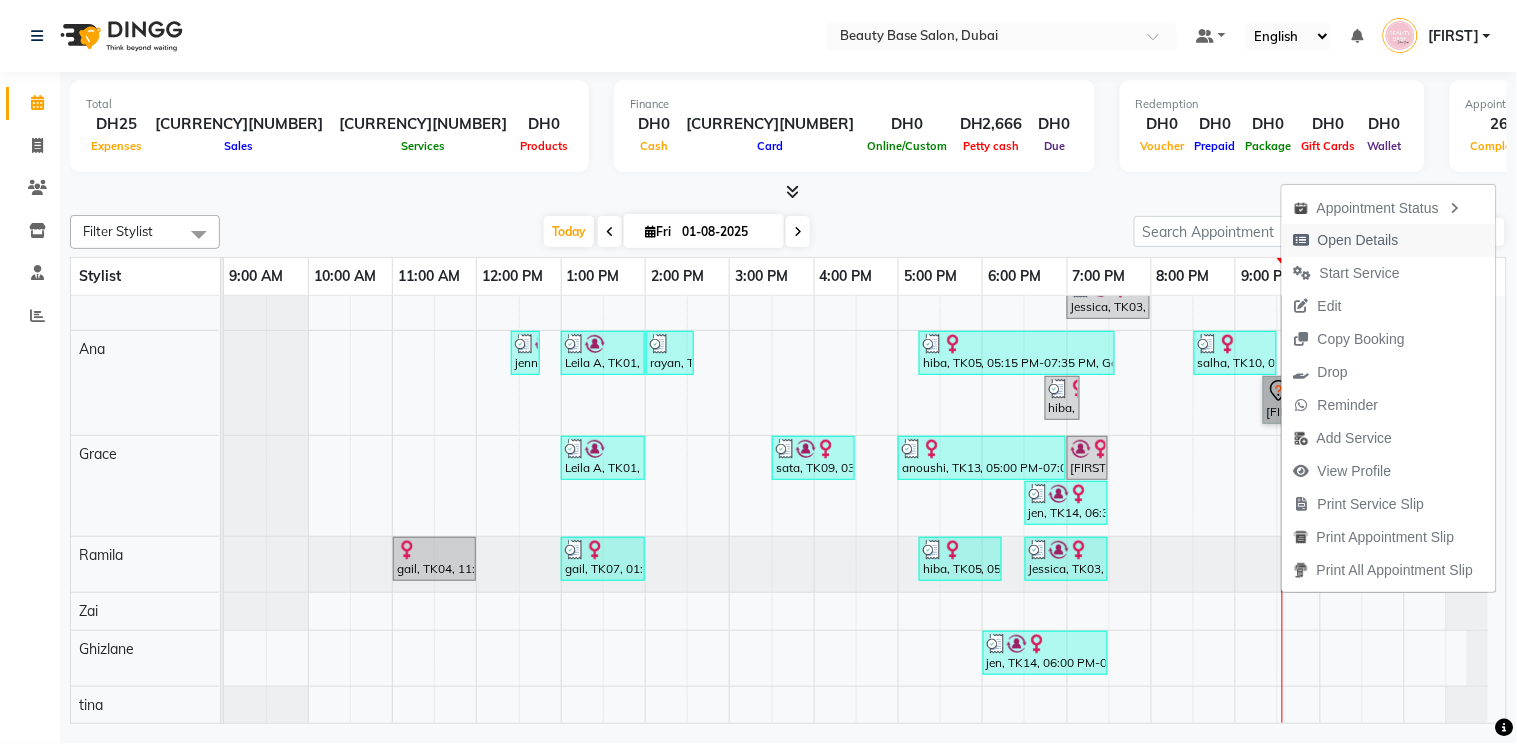 click on "Open Details" at bounding box center (1358, 240) 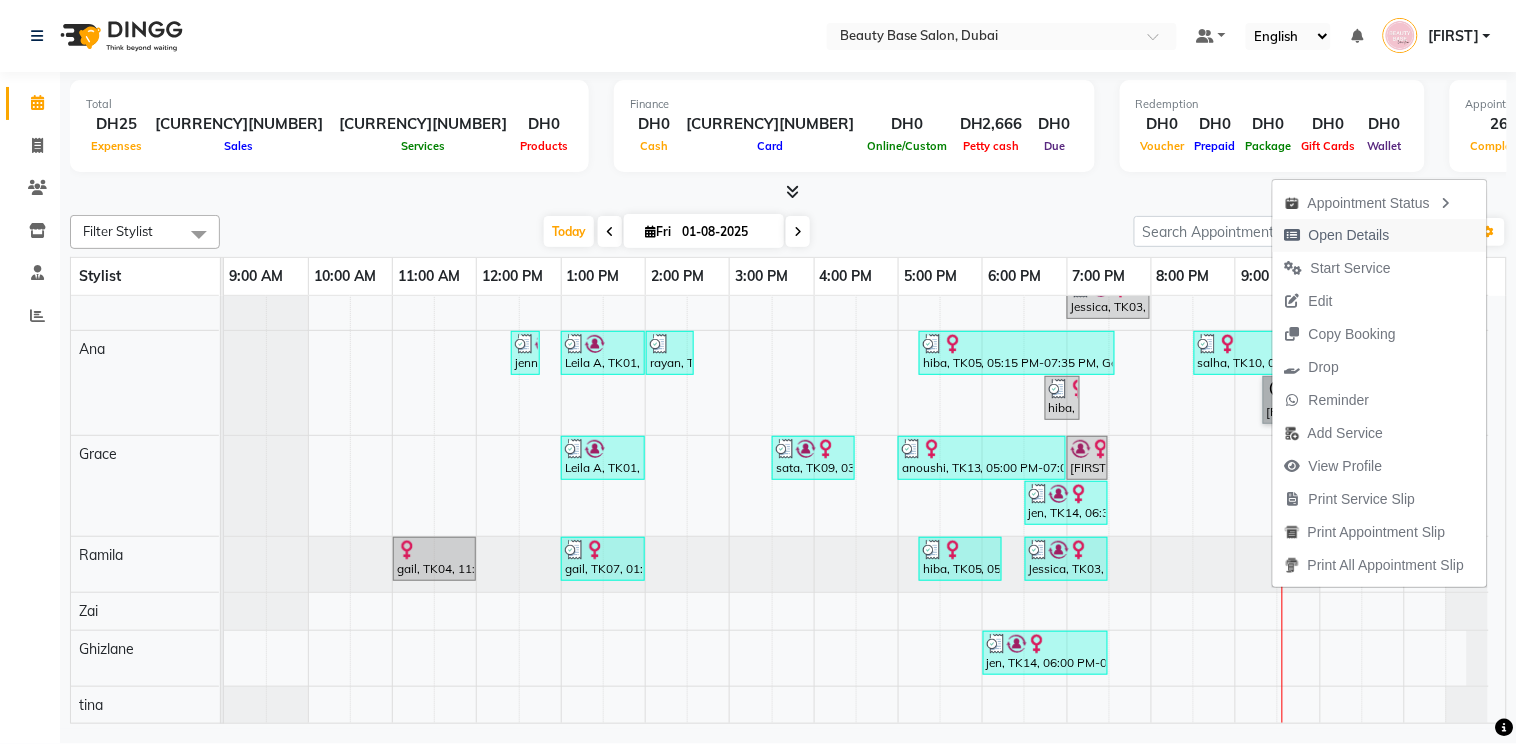 click on "Open Details" at bounding box center (1349, 235) 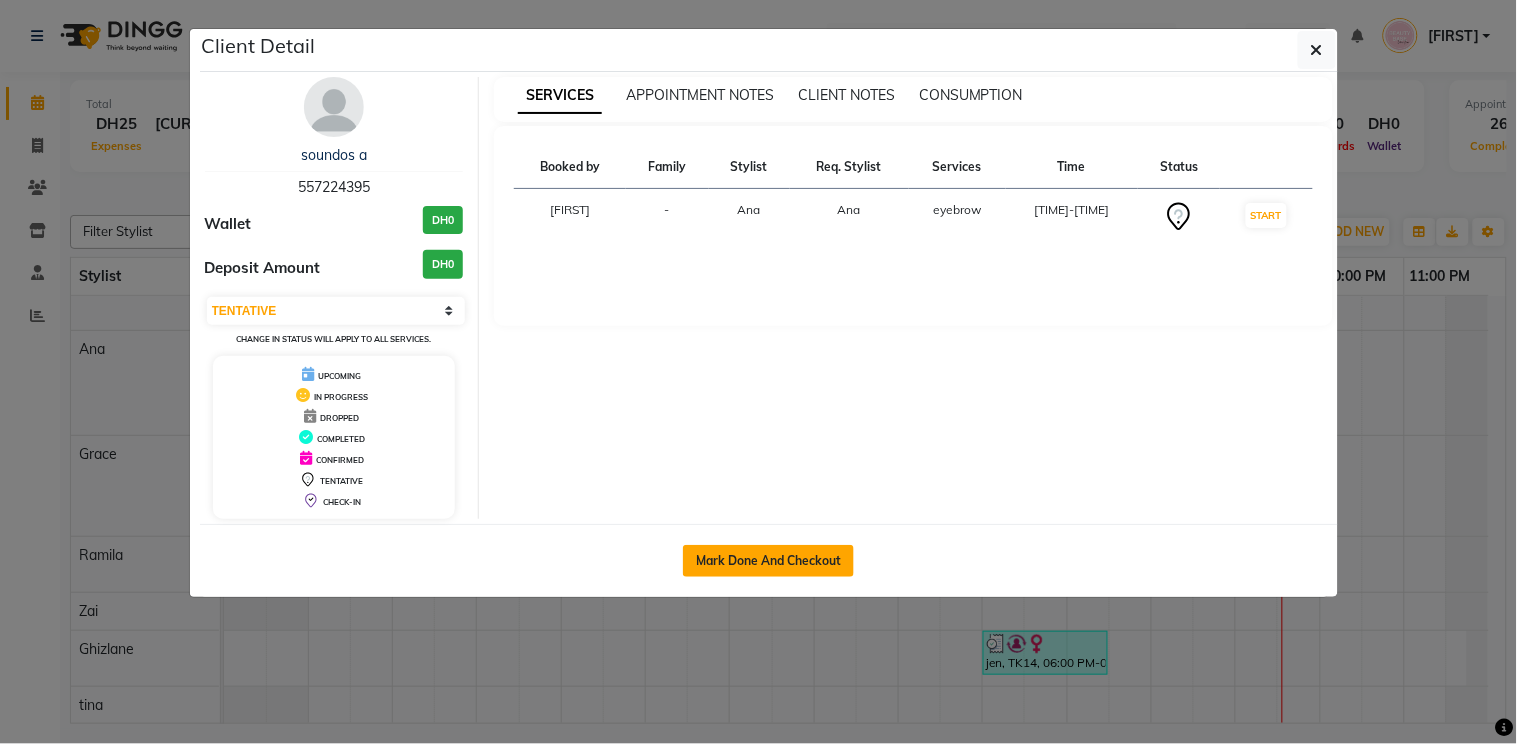 click on "Mark Done And Checkout" 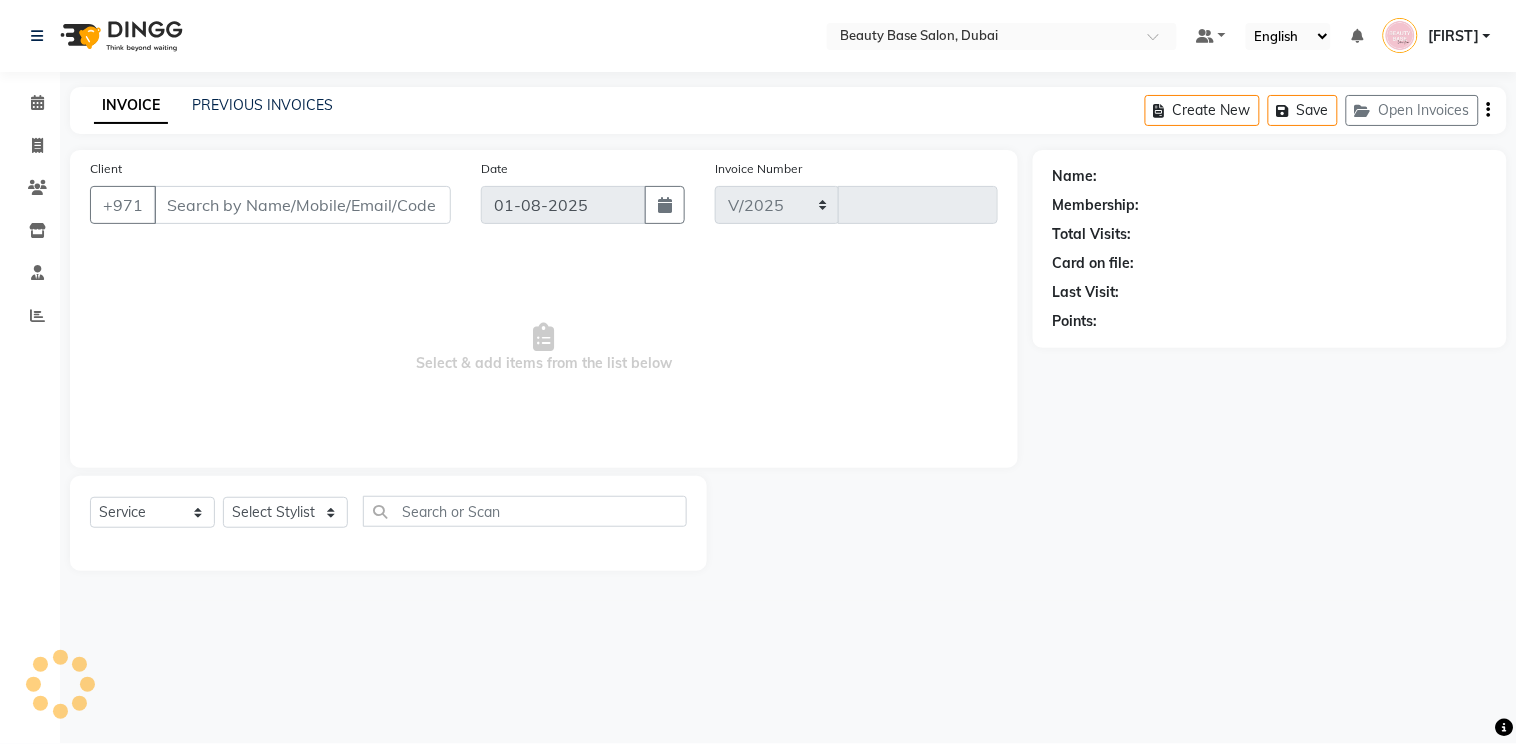 select on "813" 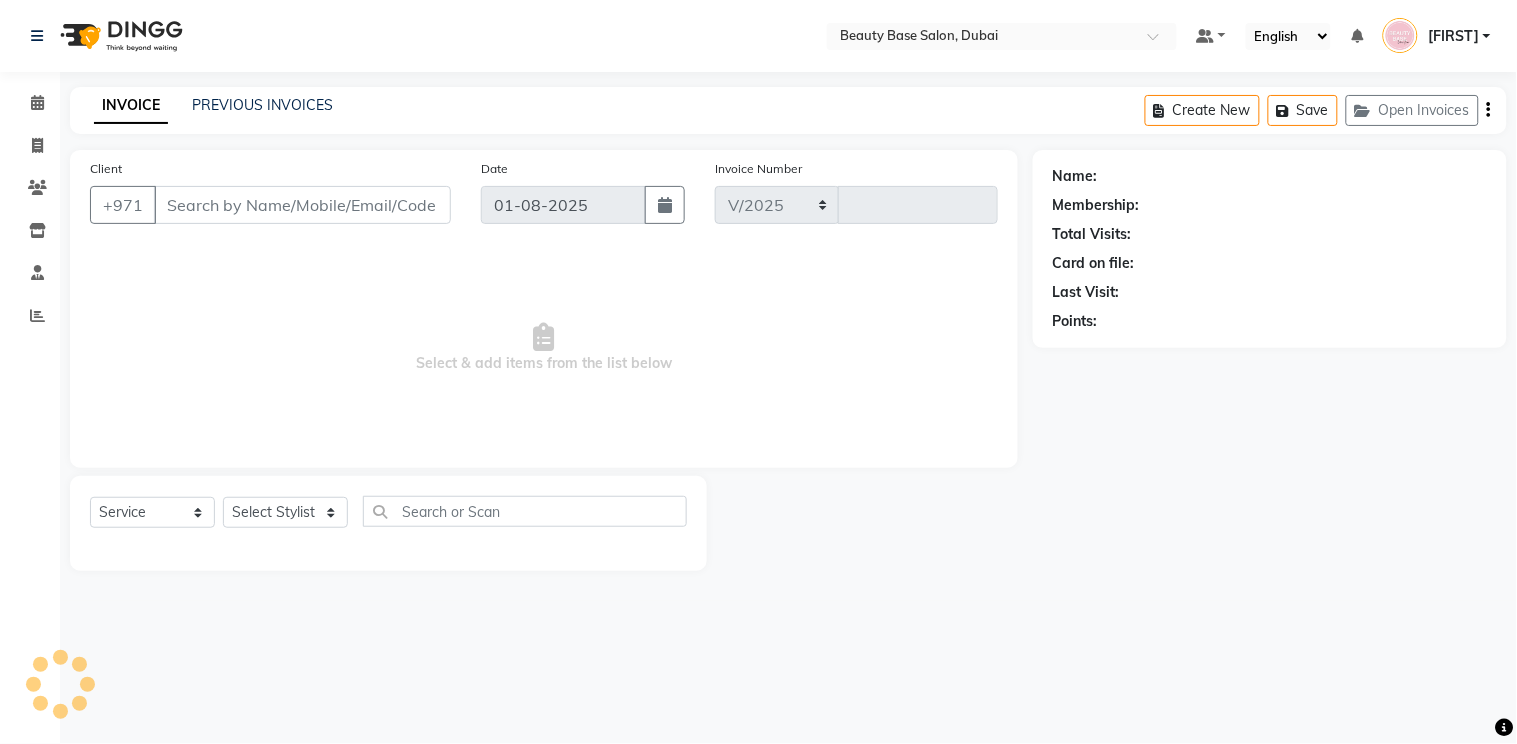 type on "1696" 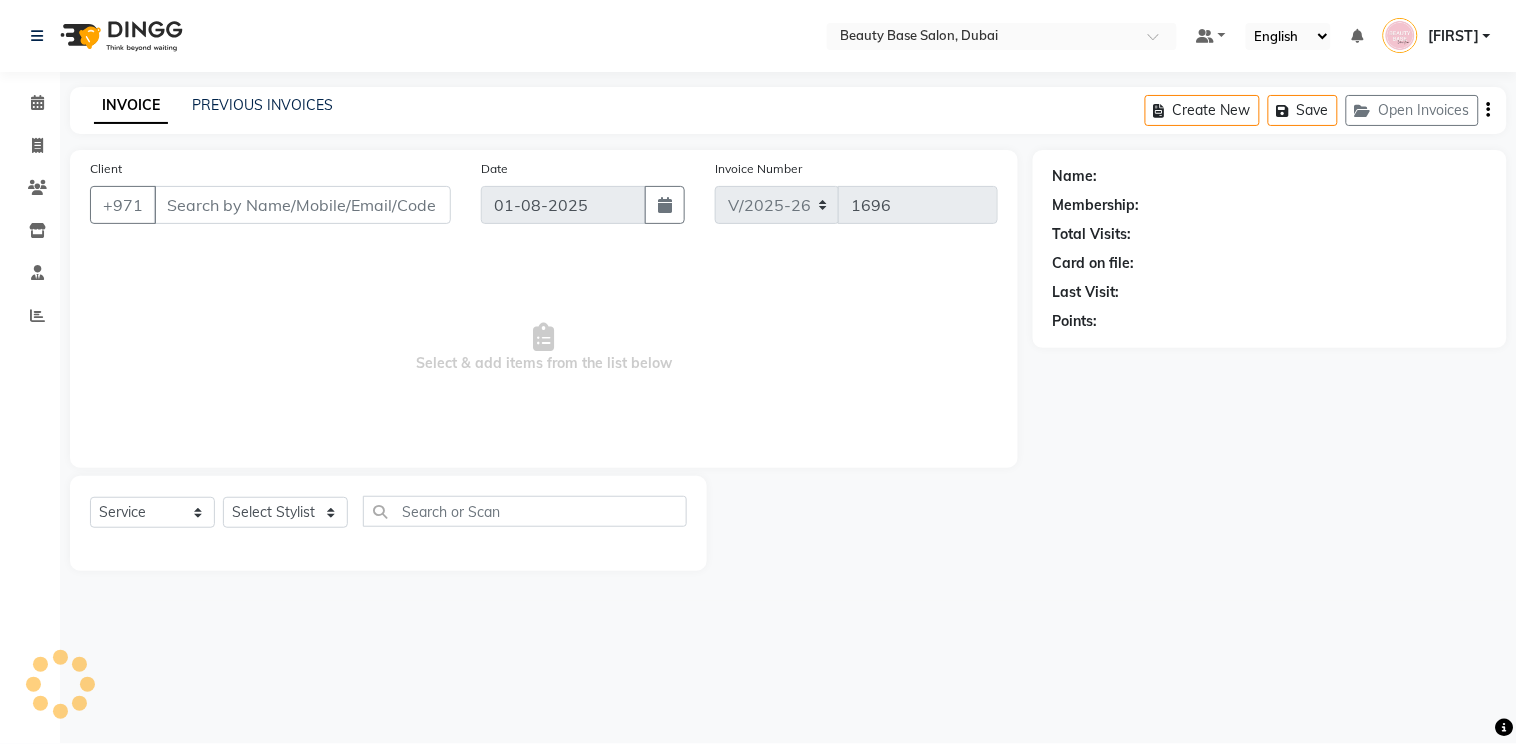 type on "557224395" 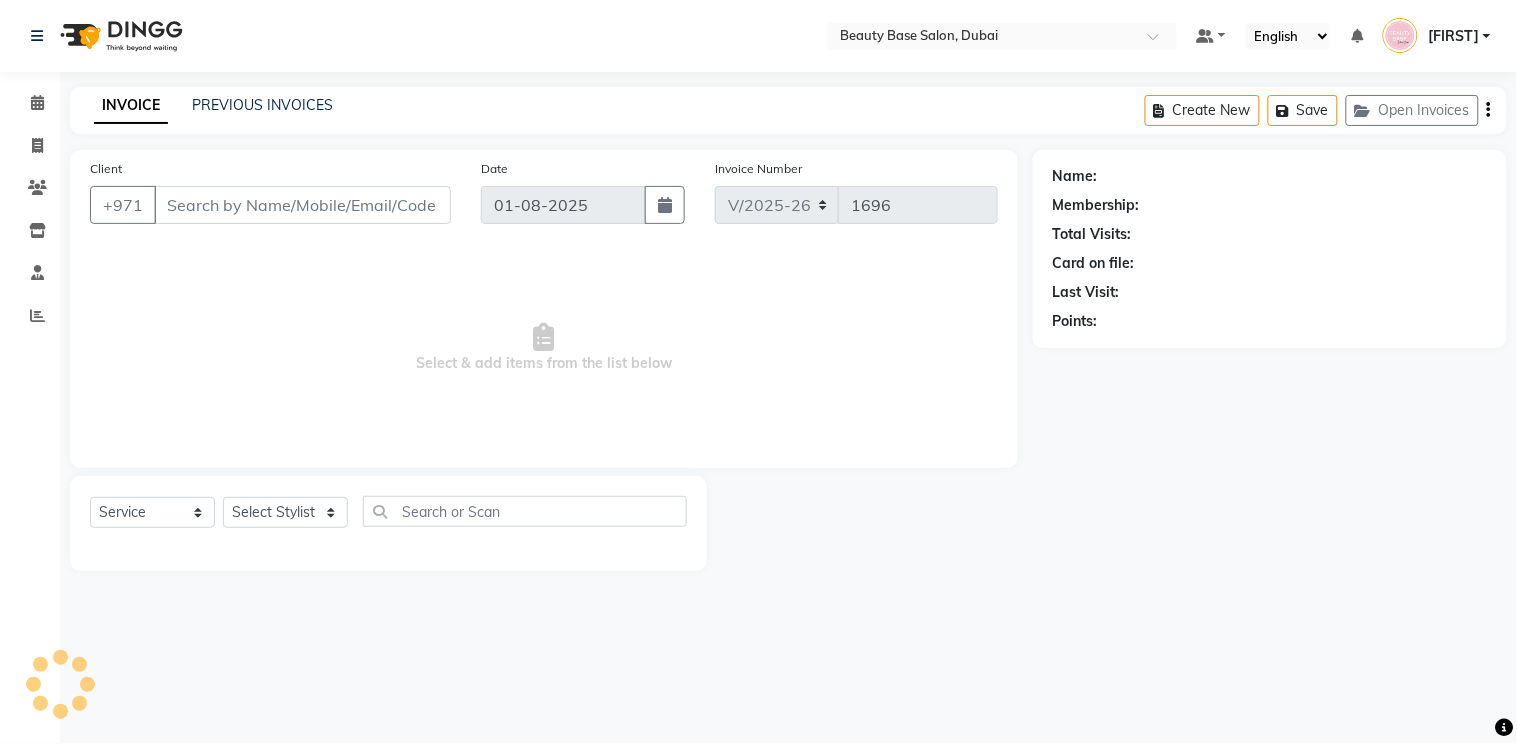 select on "61471" 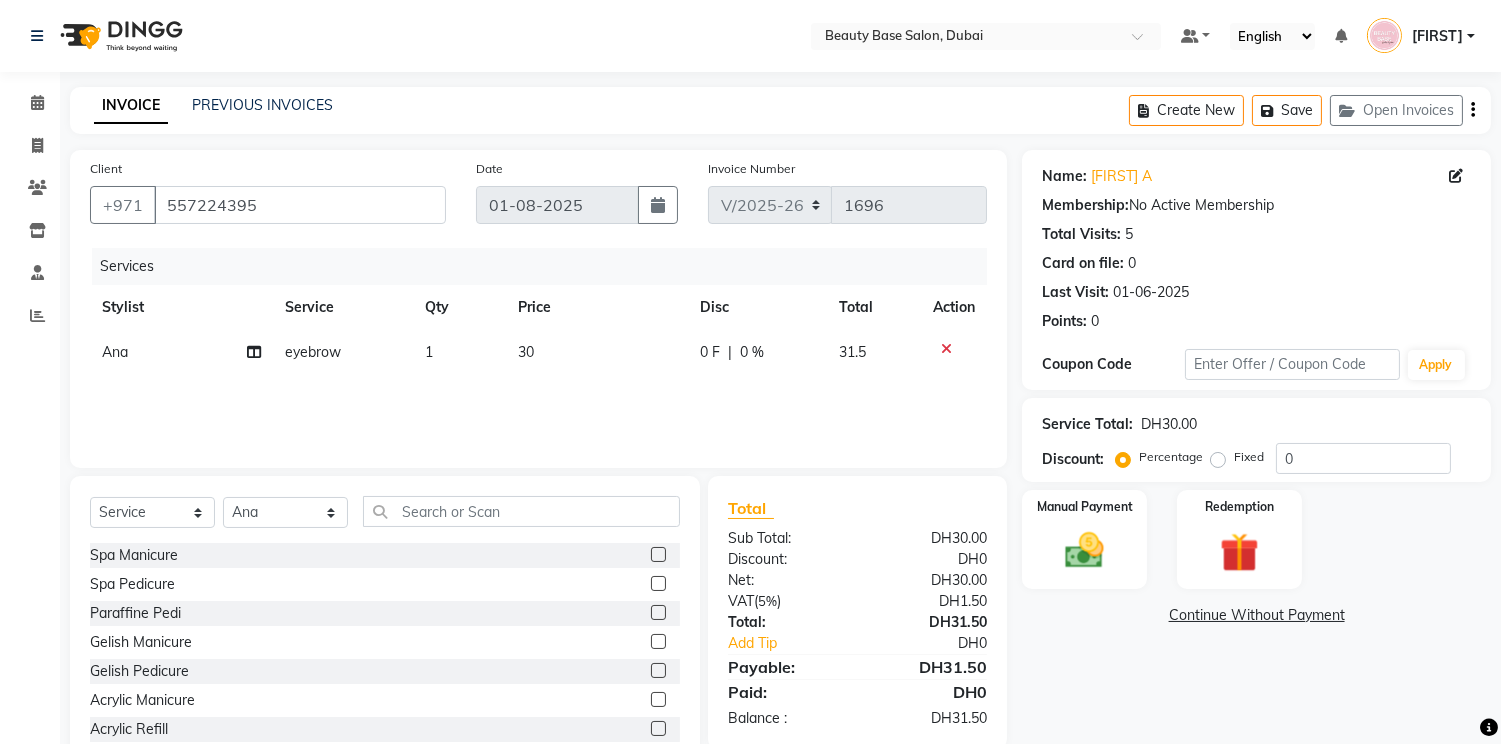 click on "Fixed" 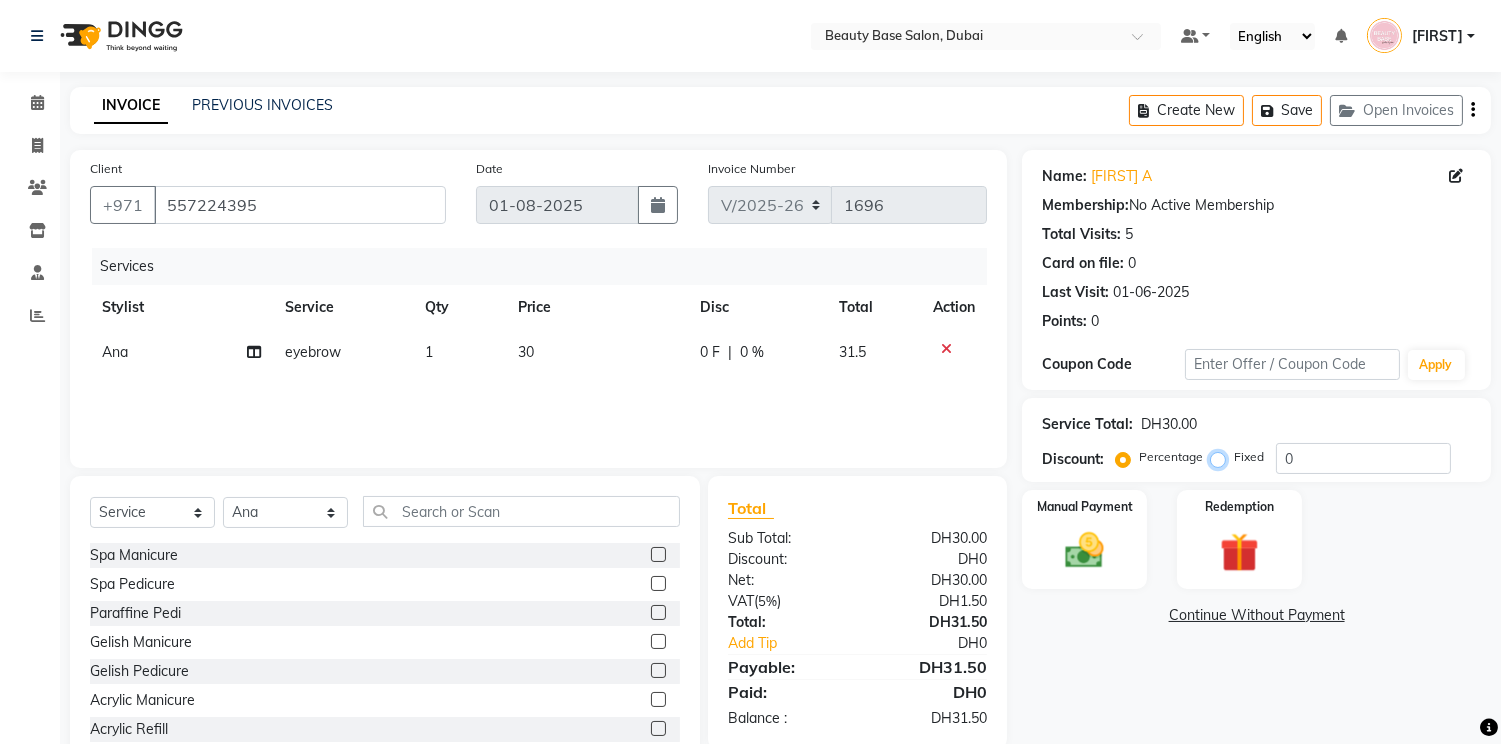 click on "Fixed" at bounding box center (1222, 457) 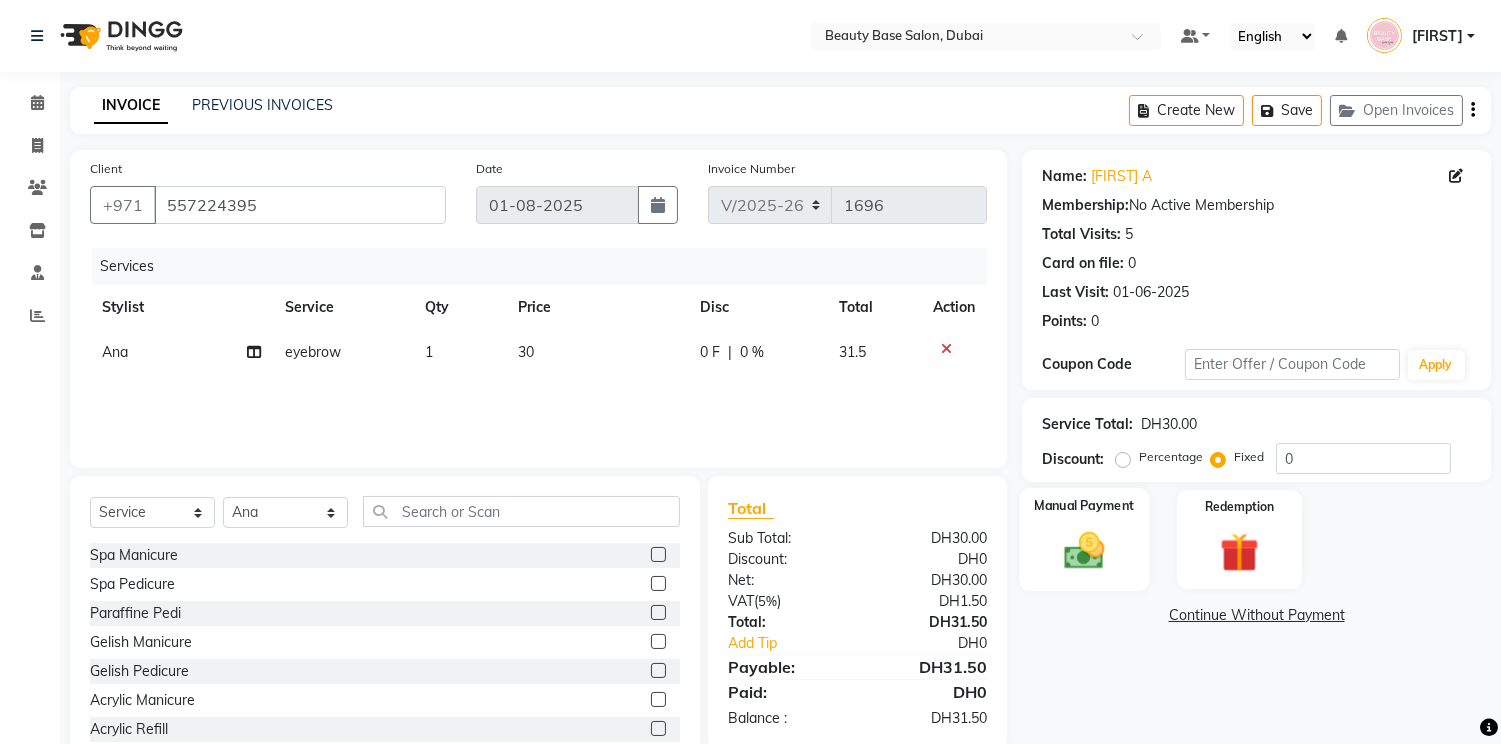 click on "Manual Payment" 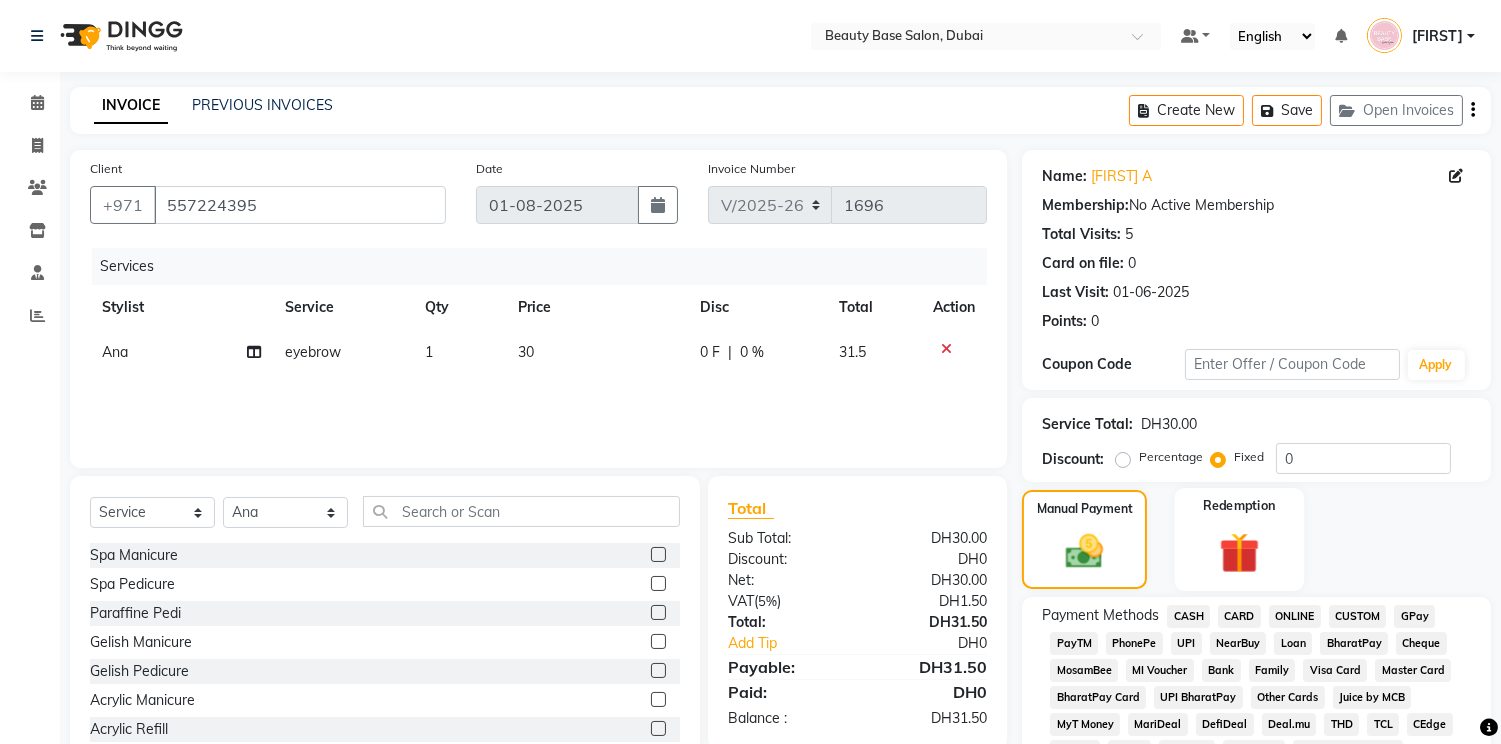 click 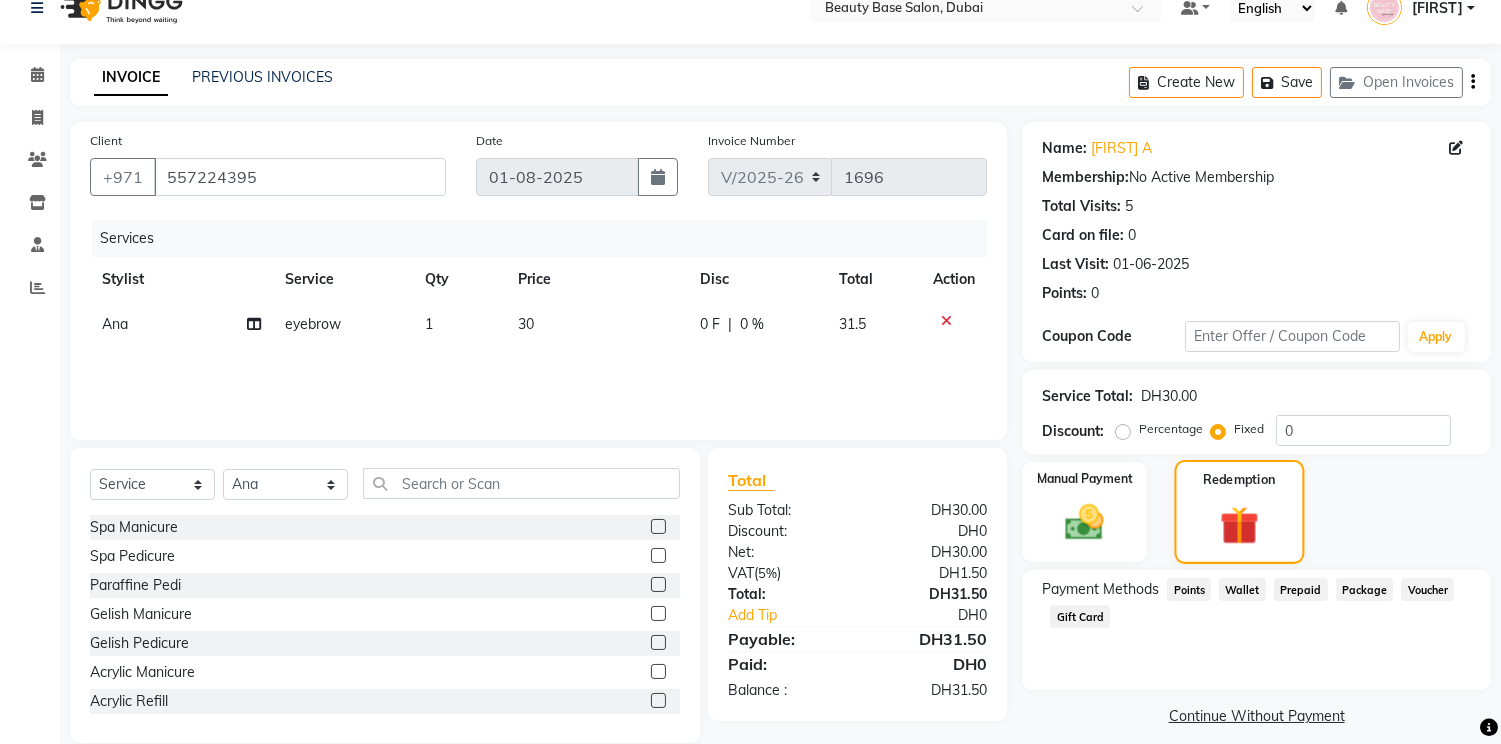 scroll, scrollTop: 56, scrollLeft: 0, axis: vertical 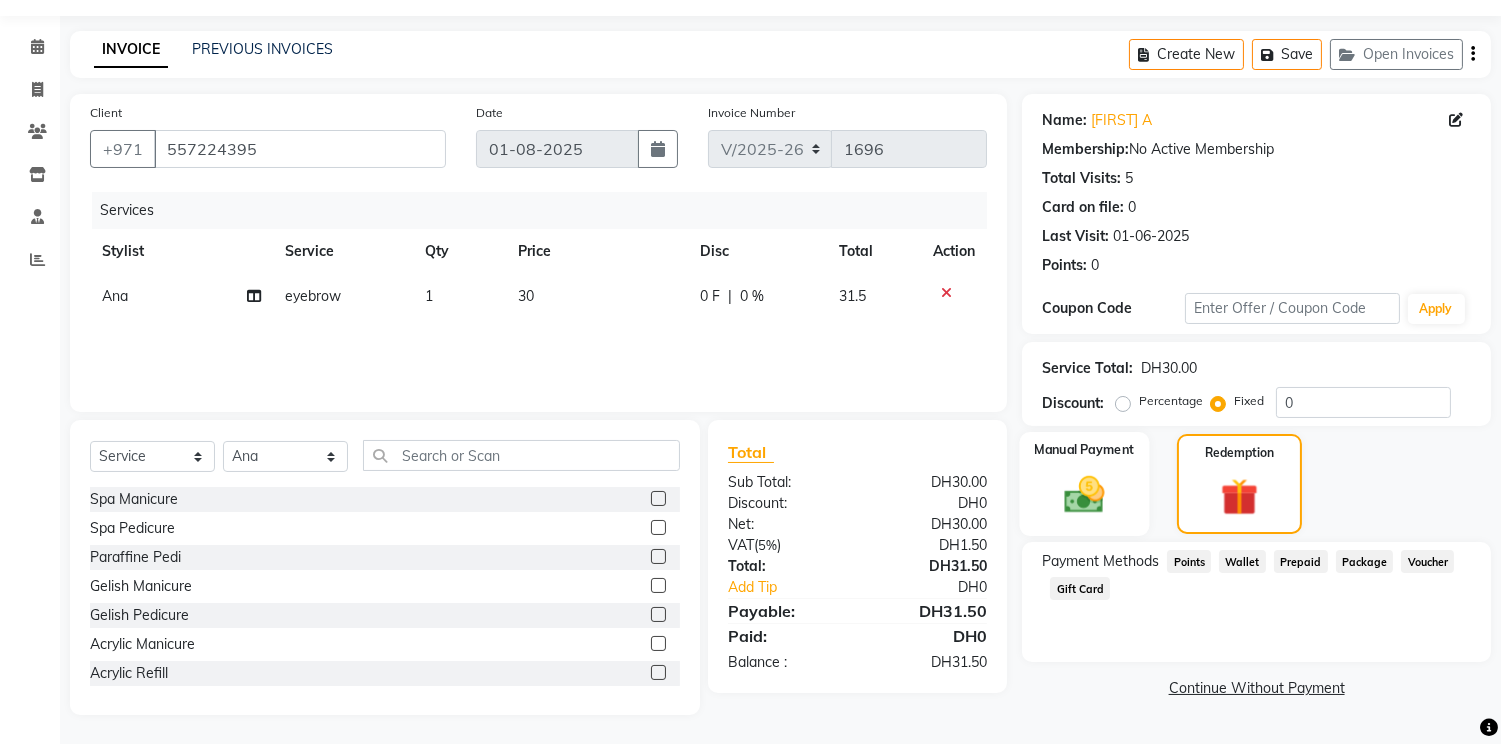 click 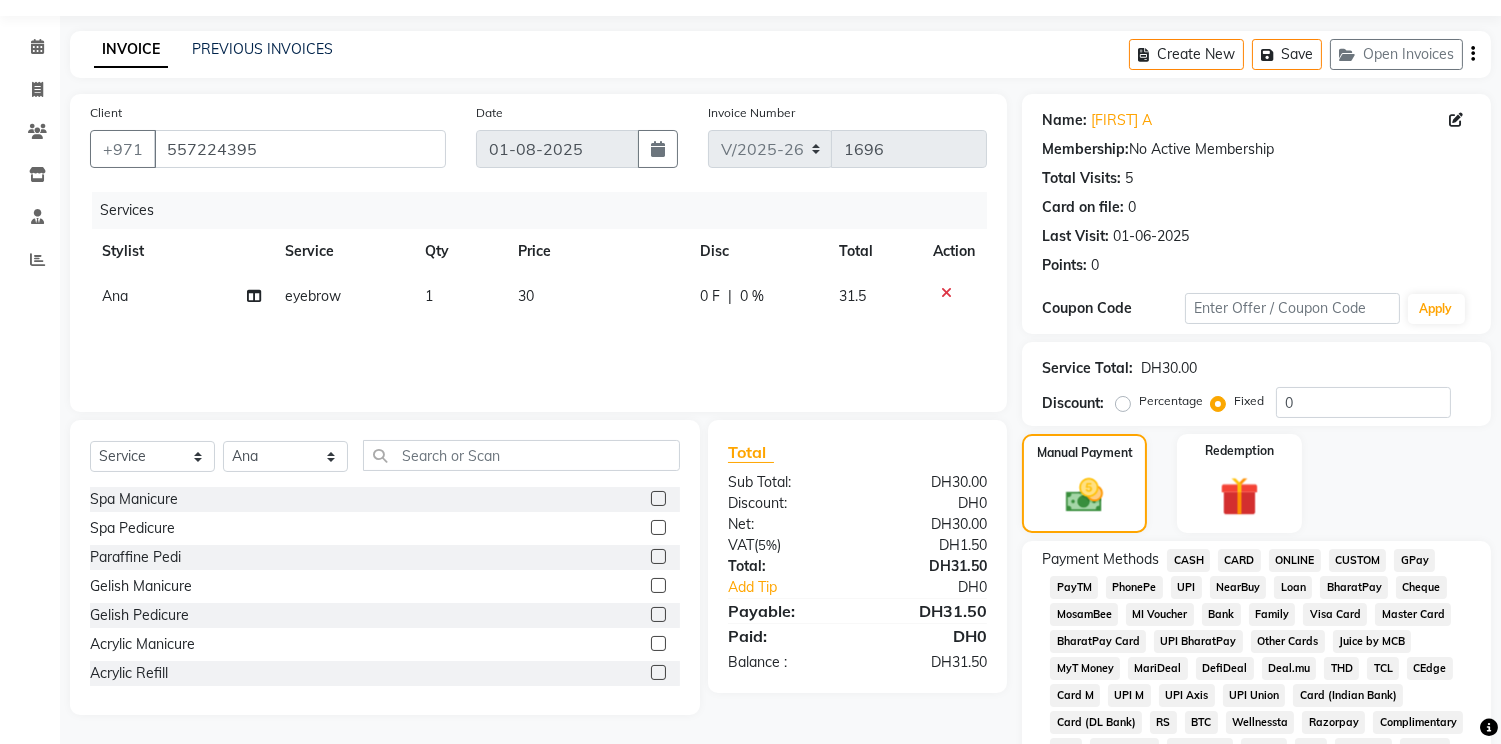 click on "CARD" 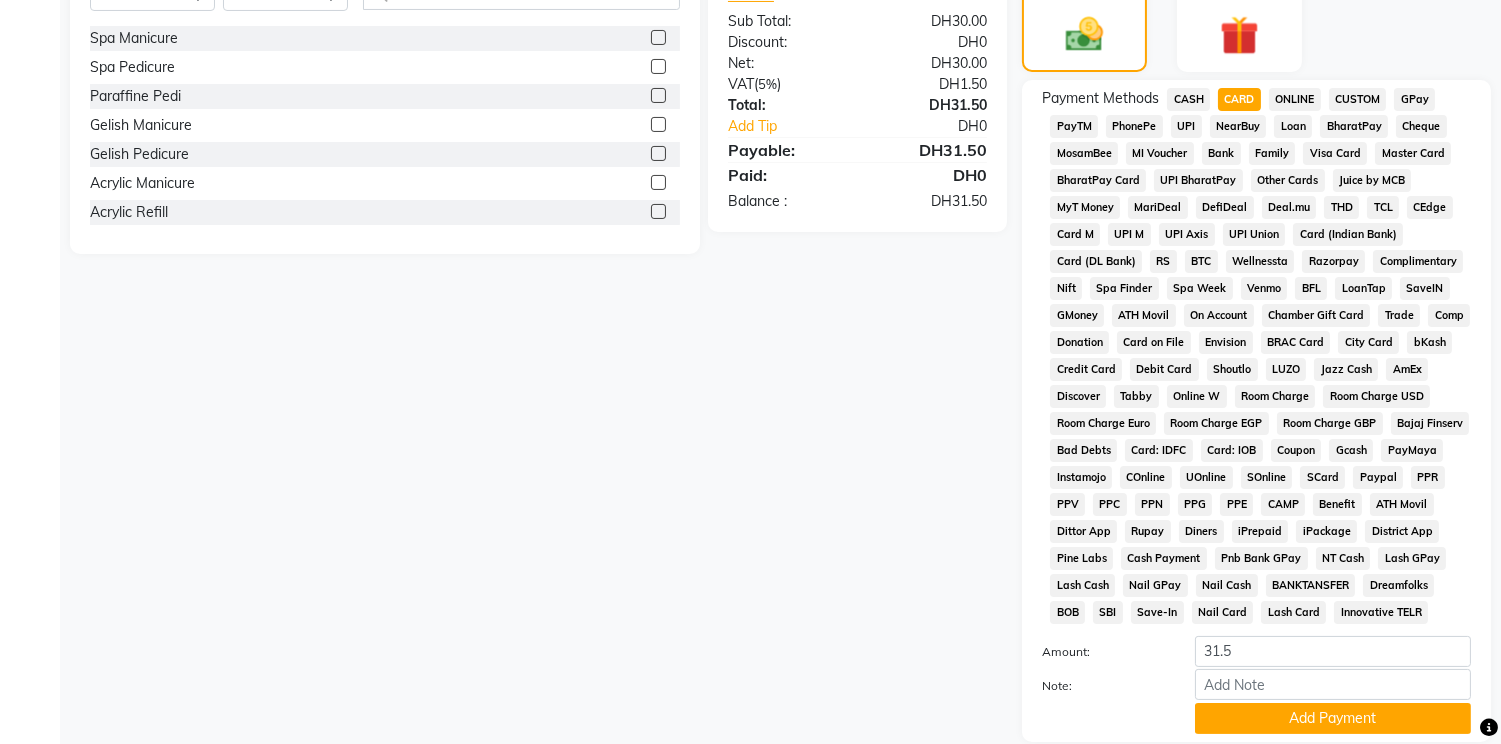 scroll, scrollTop: 590, scrollLeft: 0, axis: vertical 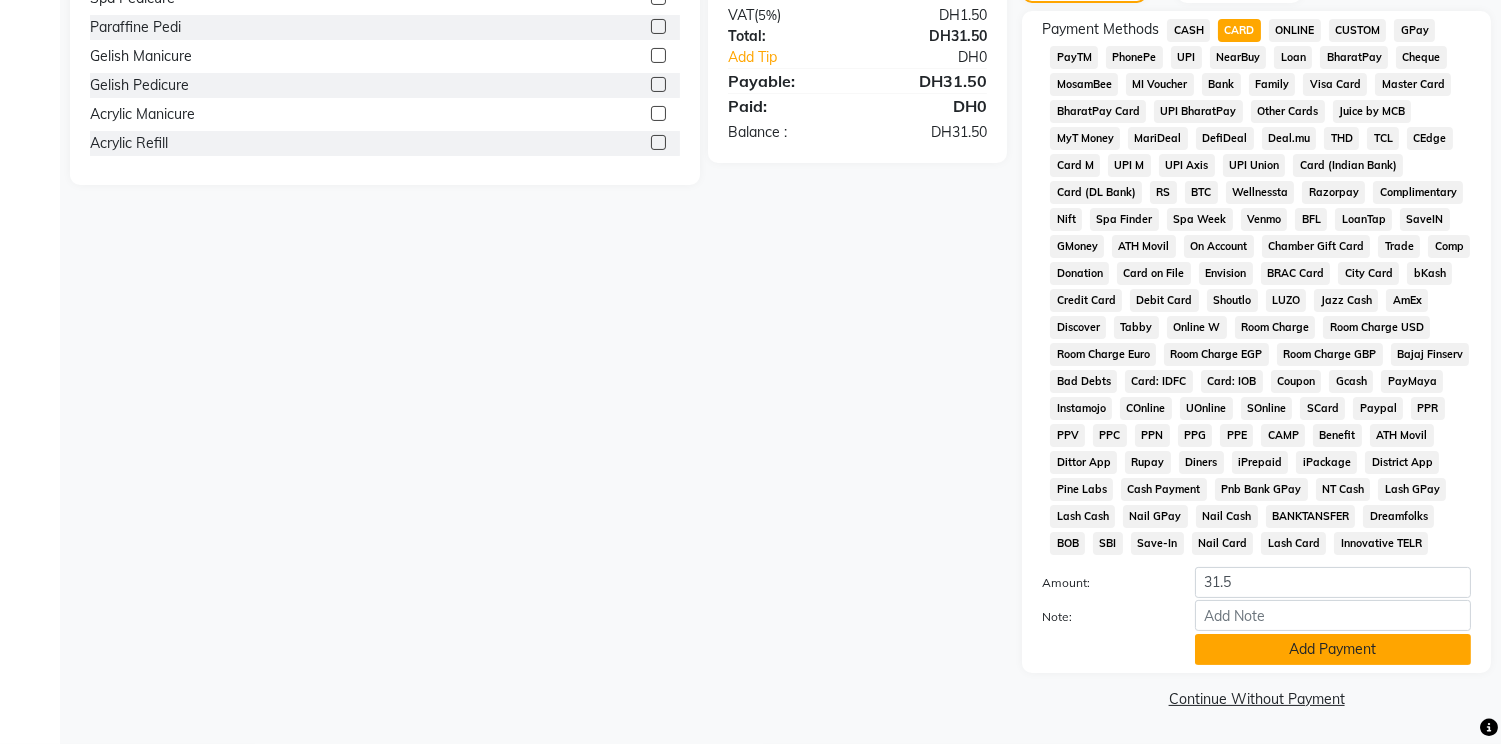 click on "Add Payment" 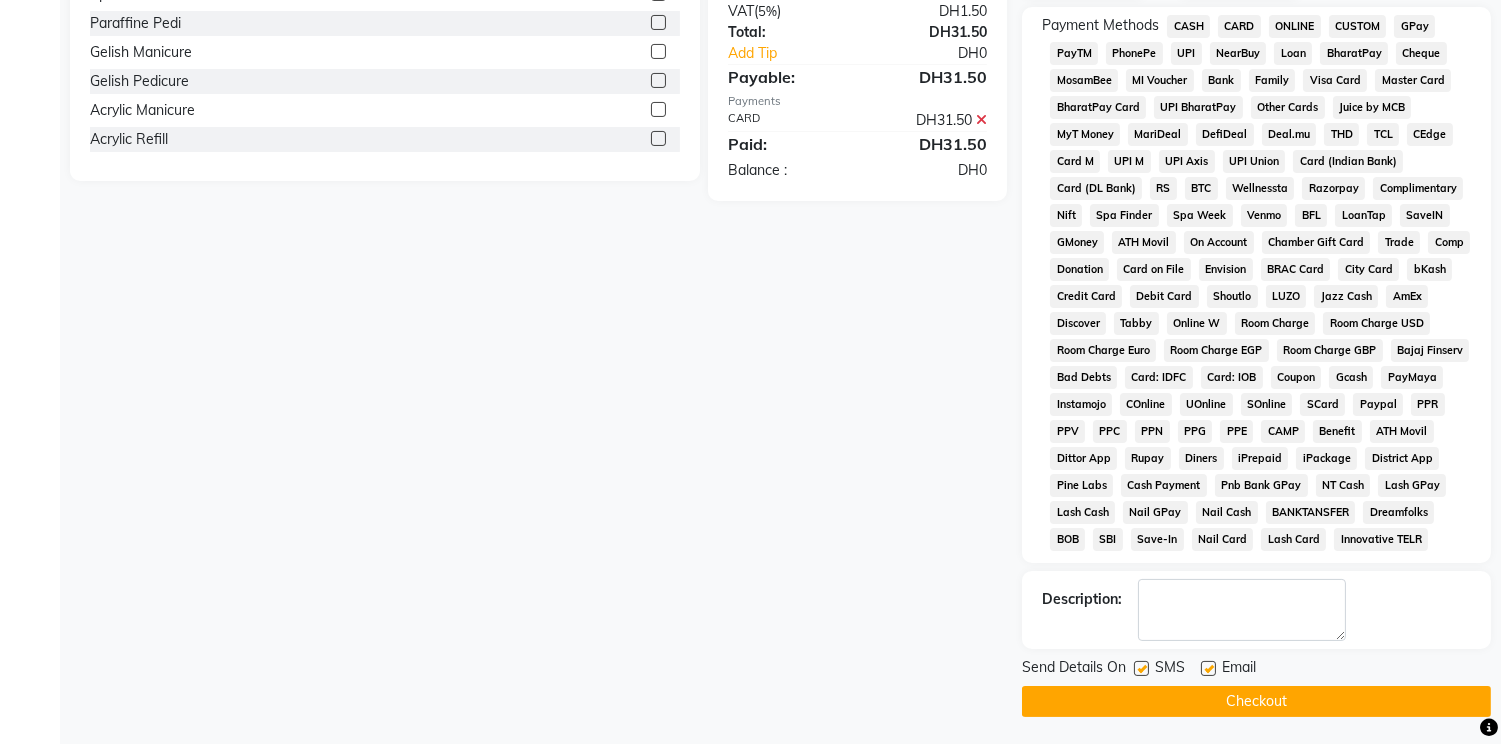 click on "Checkout" 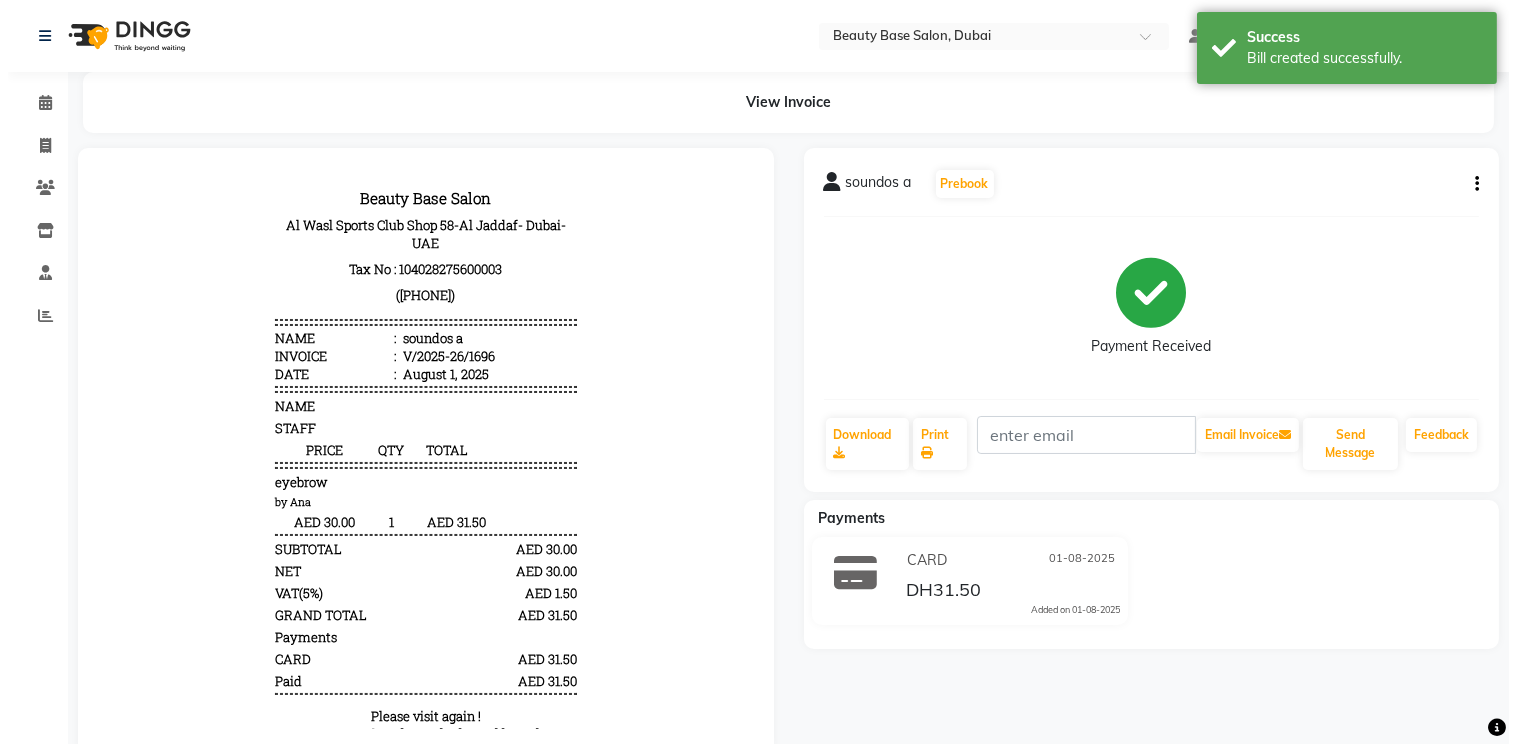 scroll, scrollTop: 0, scrollLeft: 0, axis: both 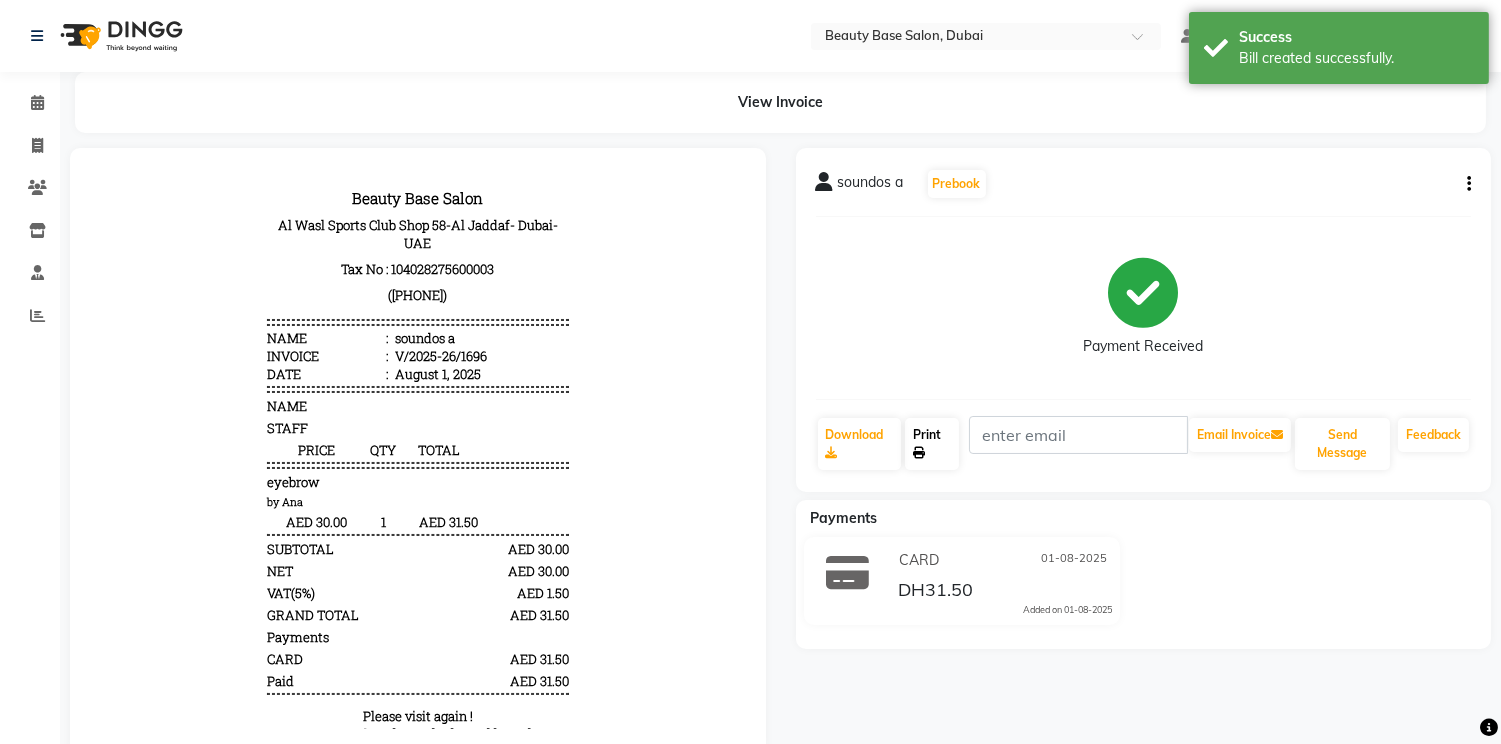 click on "Print" 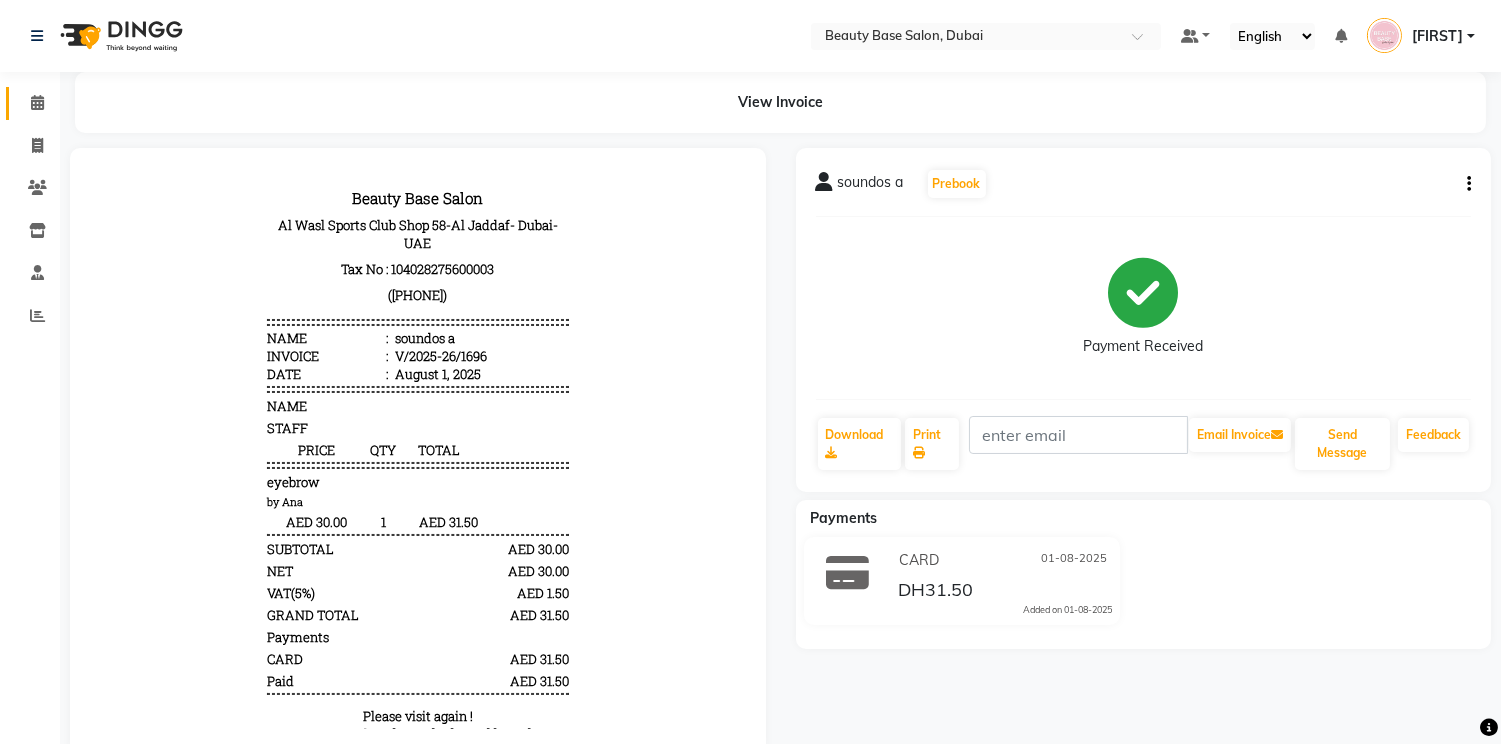 click 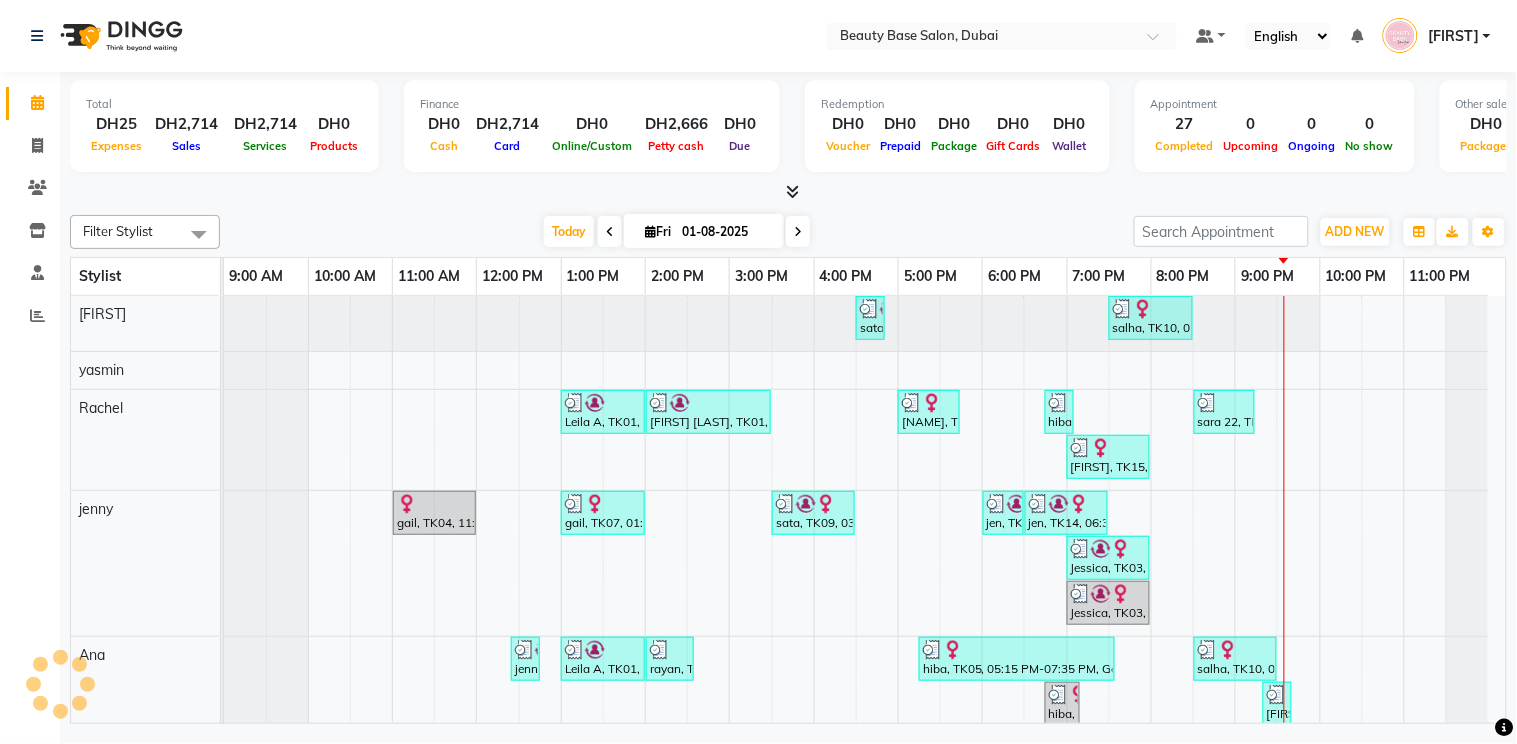scroll, scrollTop: 0, scrollLeft: 0, axis: both 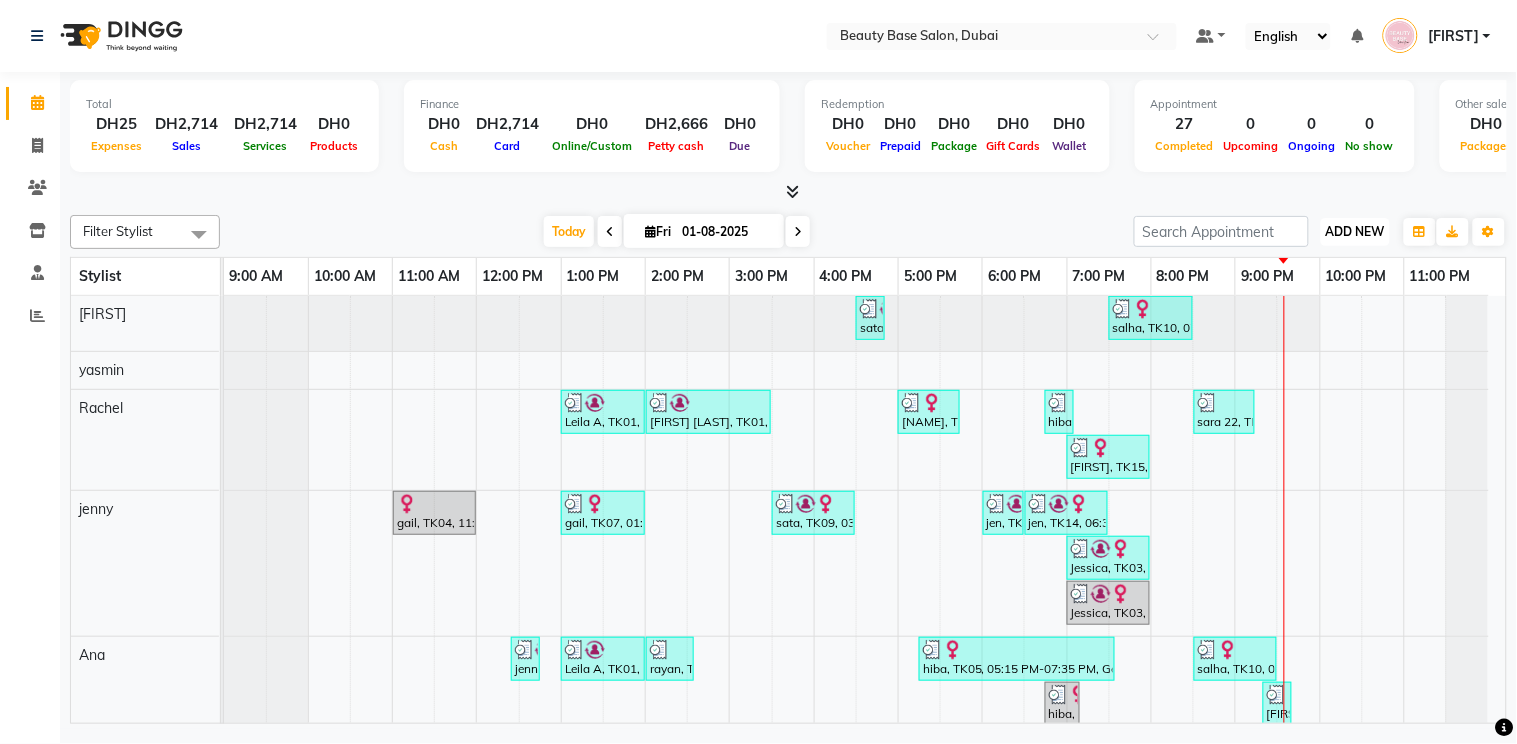 click on "ADD NEW Toggle Dropdown" at bounding box center [1355, 232] 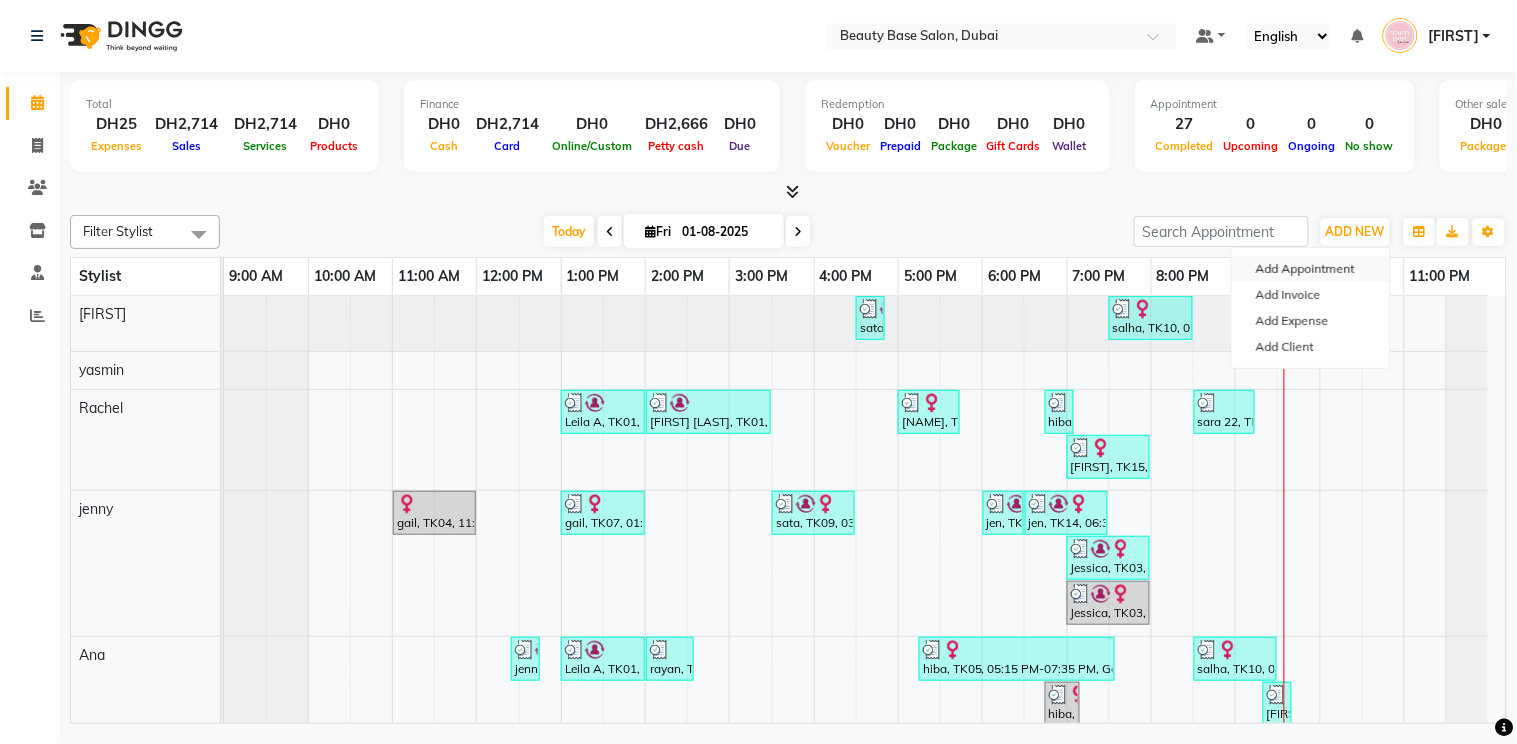 click on "Add Appointment" at bounding box center [1311, 269] 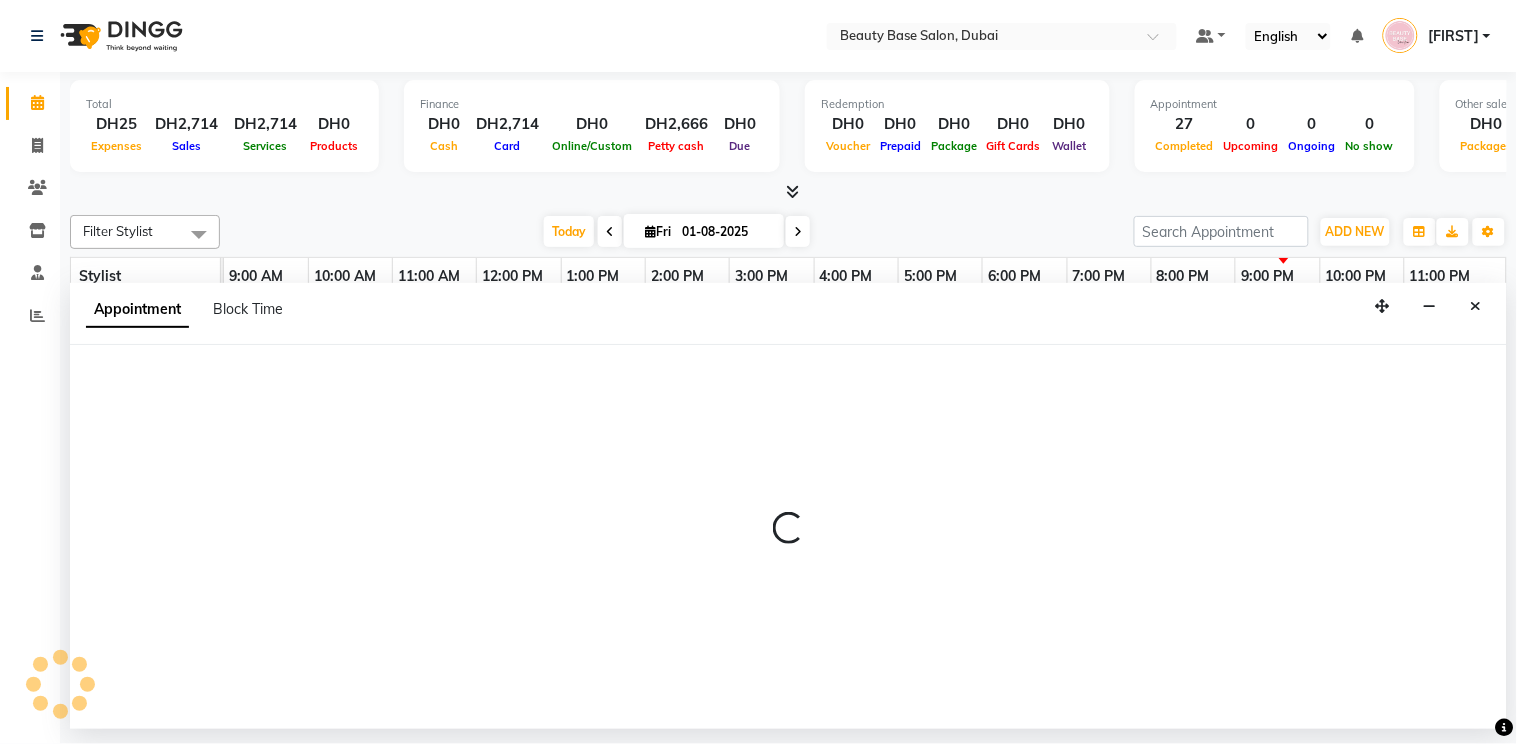 select on "tentative" 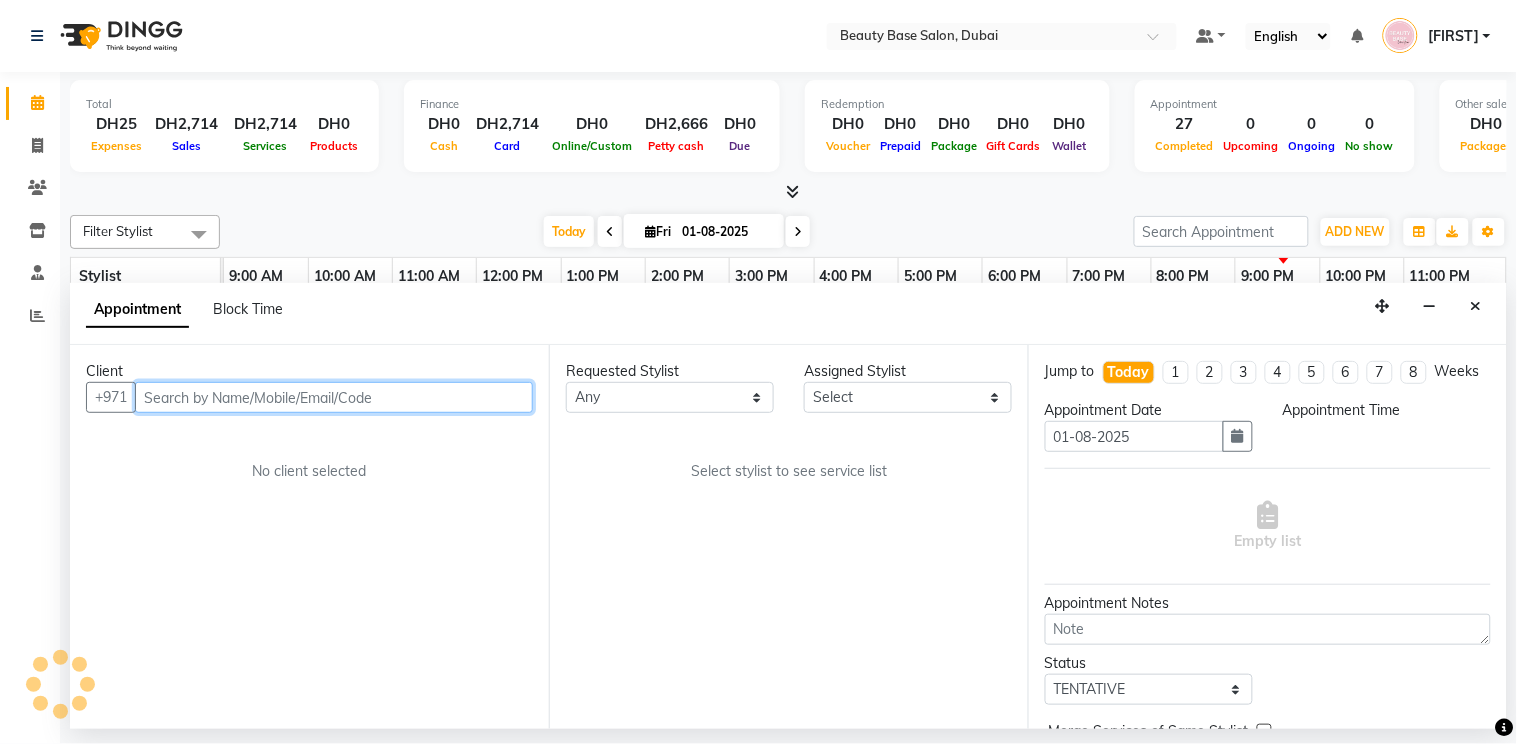 select on "600" 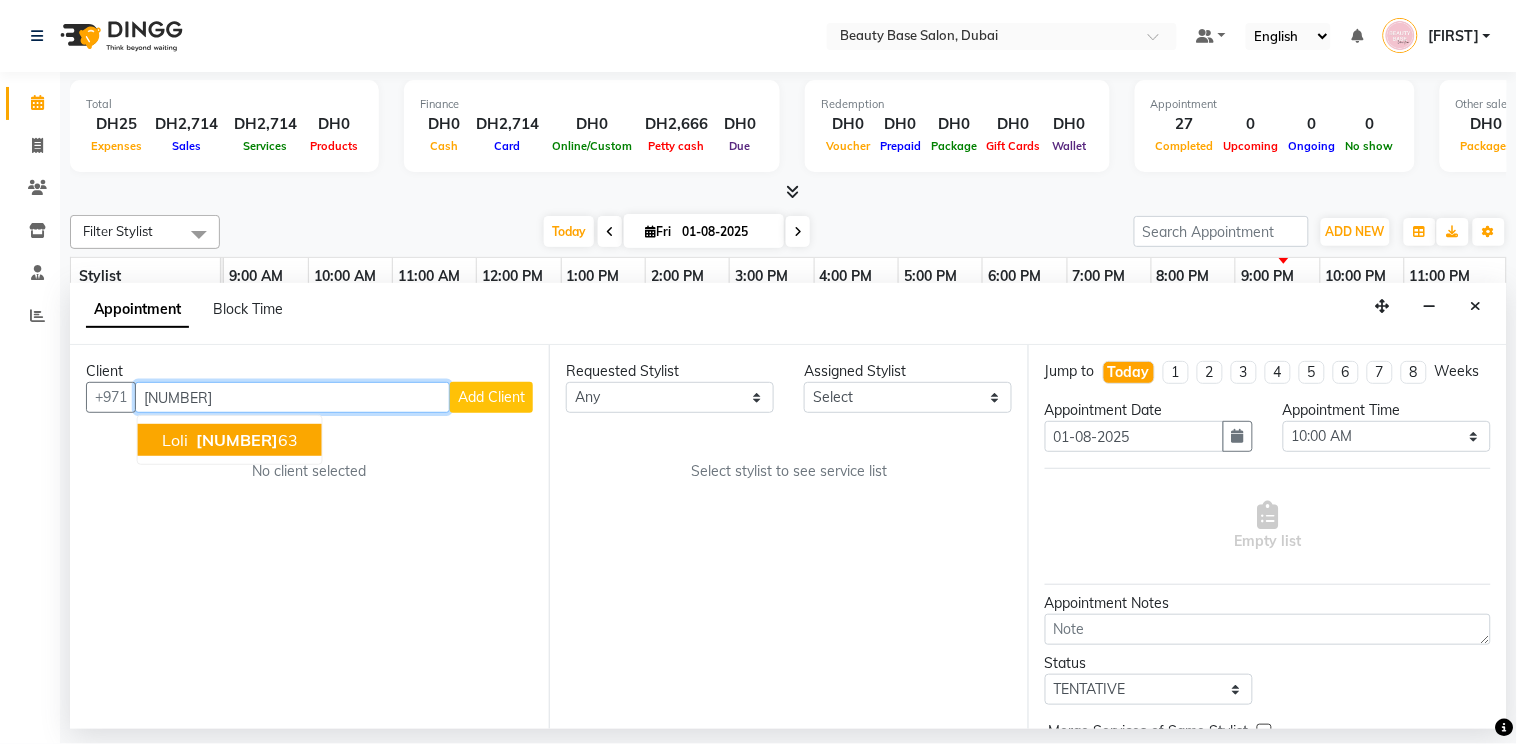 click on "[NUMBER]" at bounding box center (237, 440) 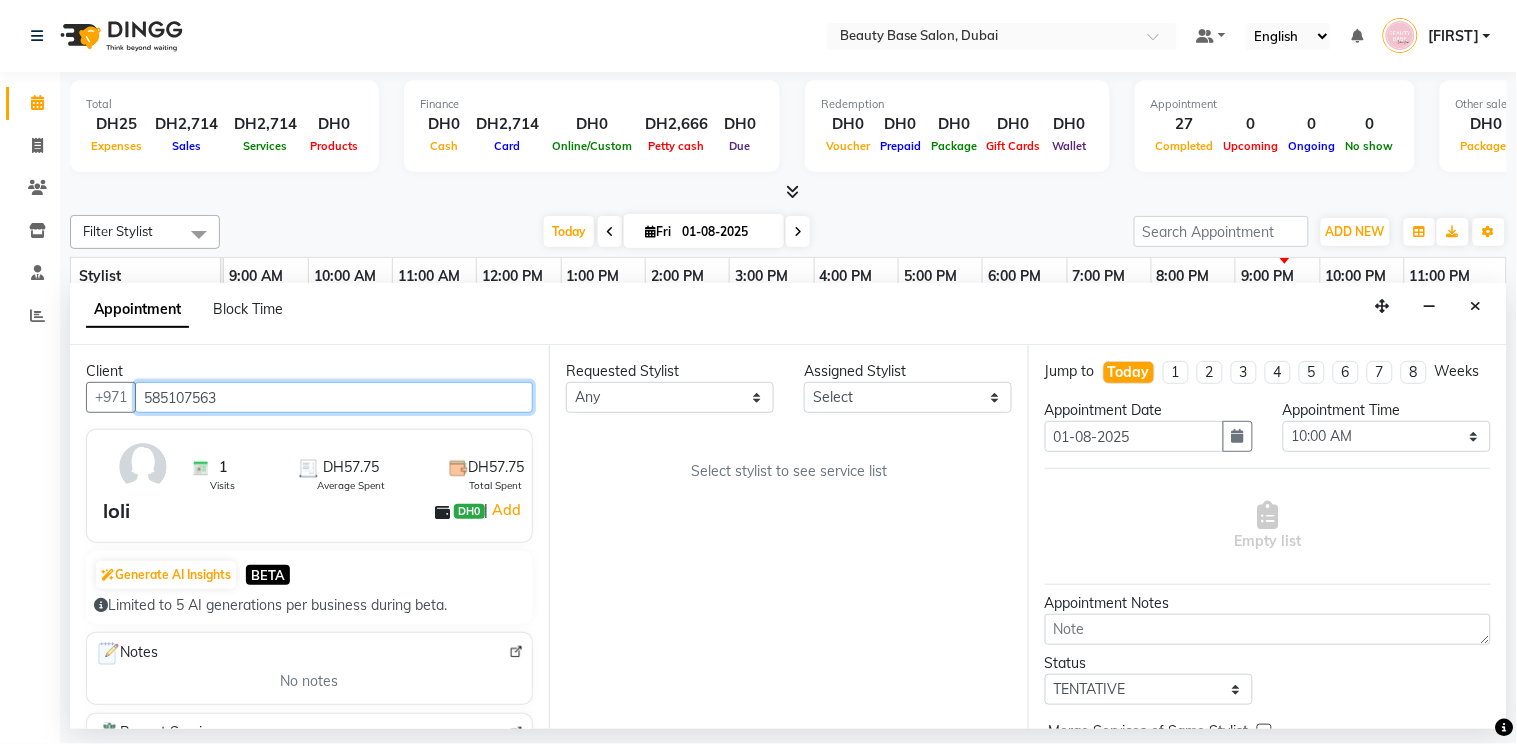 type on "585107563" 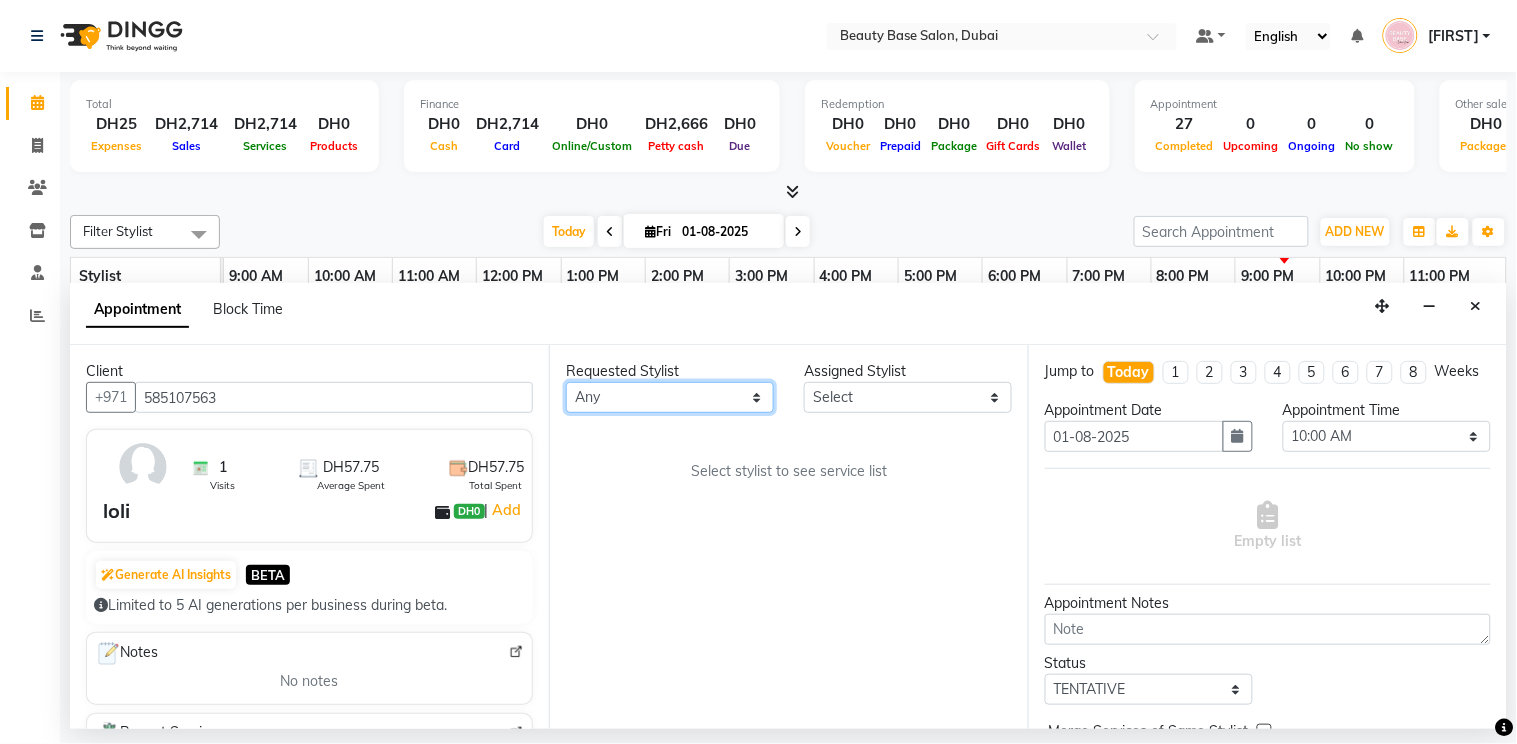 click on "Any [FIRST] [FIRST] [FIRST] [FIRST] [FIRST] [FIRST] [FIRST] [FIRST] [FIRST]" at bounding box center (670, 397) 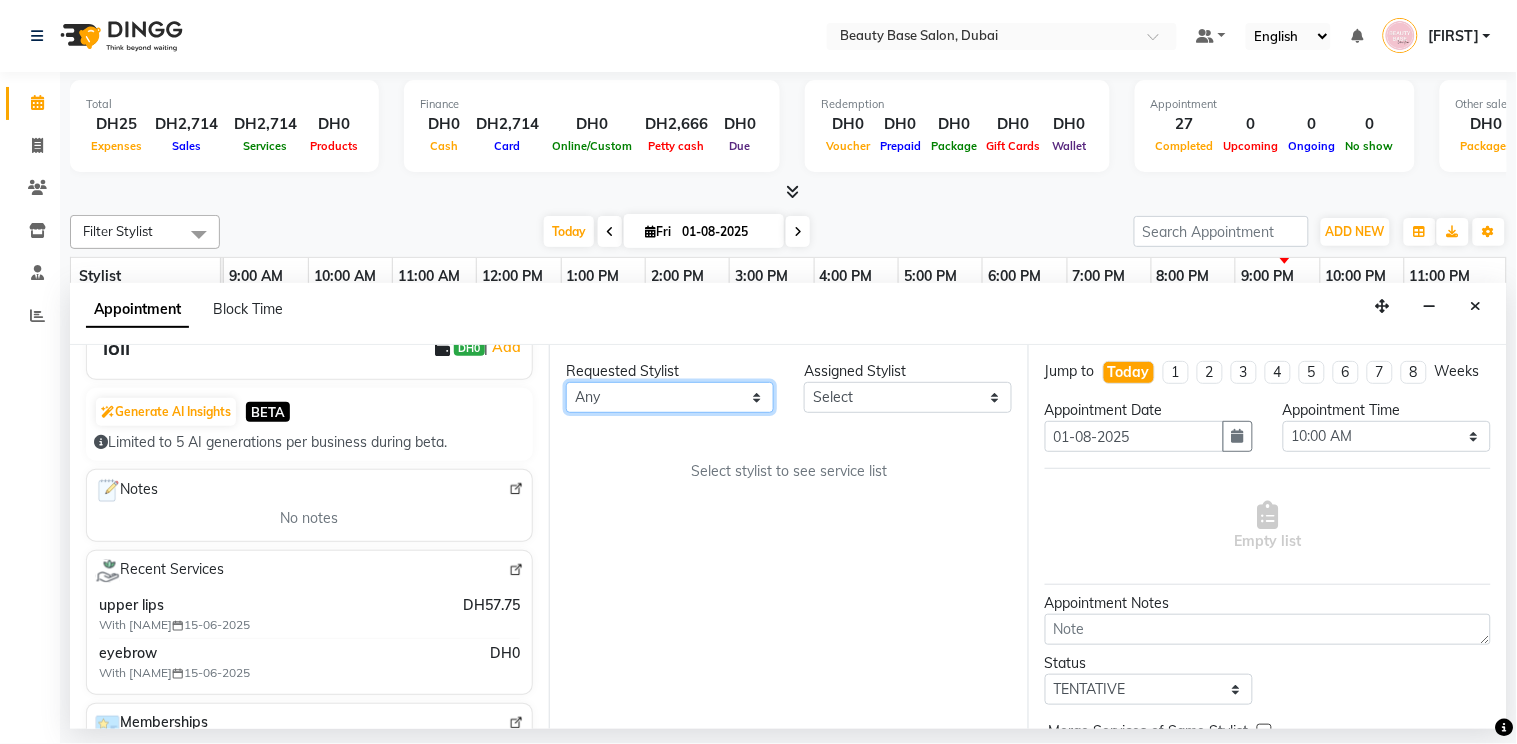 scroll, scrollTop: 164, scrollLeft: 0, axis: vertical 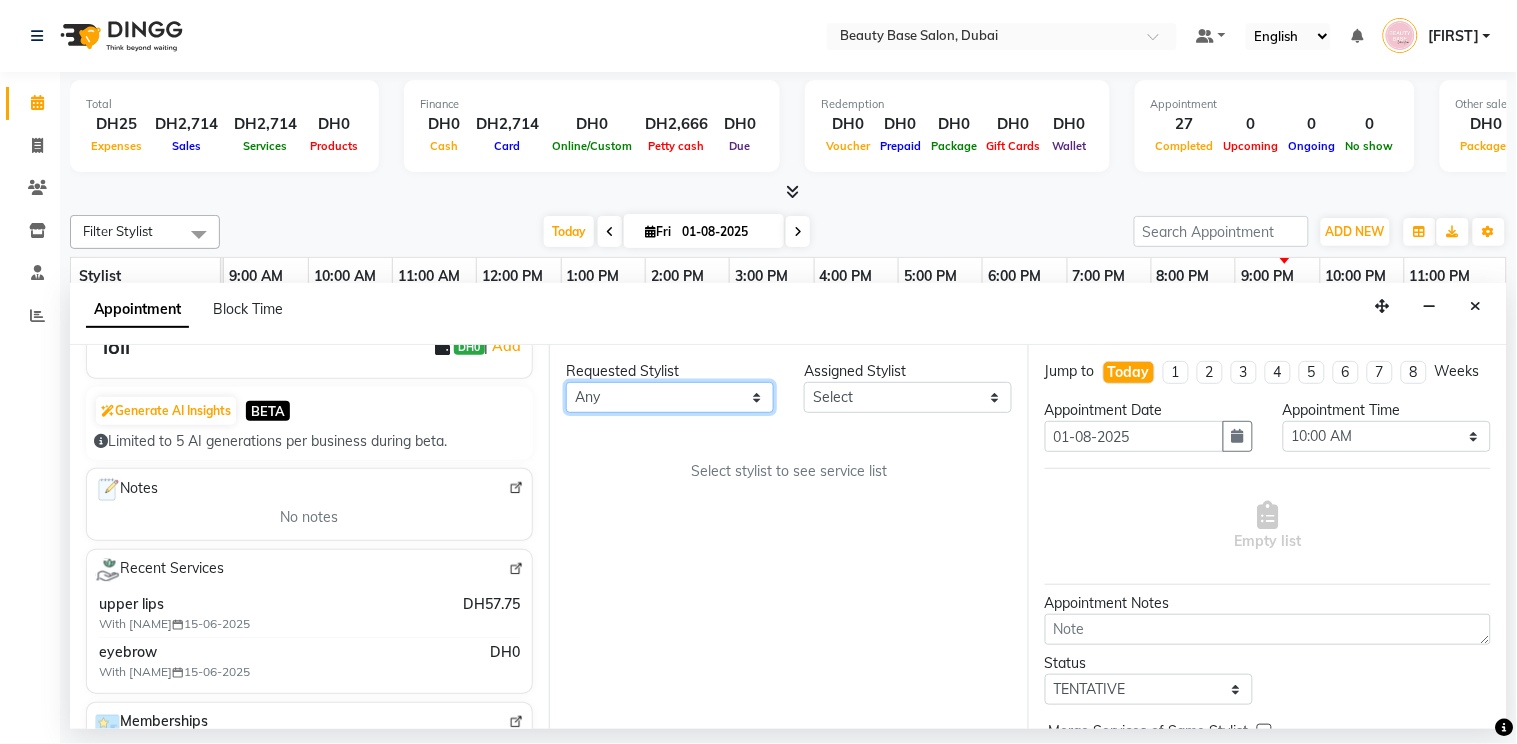 click on "Any [FIRST] [FIRST] [FIRST] [FIRST] [FIRST] [FIRST] [FIRST] [FIRST] [FIRST]" at bounding box center [670, 397] 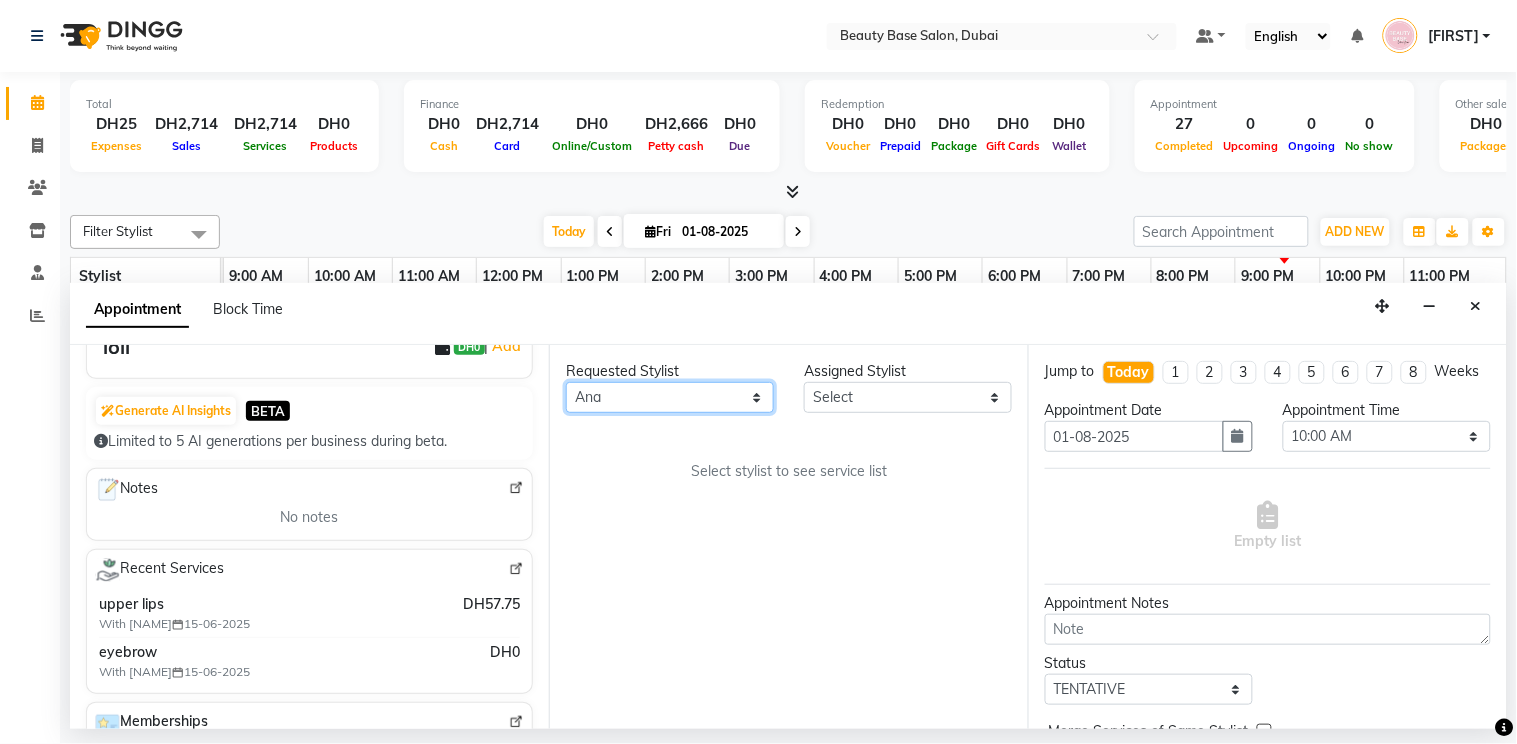 click on "Any [FIRST] [FIRST] [FIRST] [FIRST] [FIRST] [FIRST] [FIRST] [FIRST] [FIRST]" at bounding box center (670, 397) 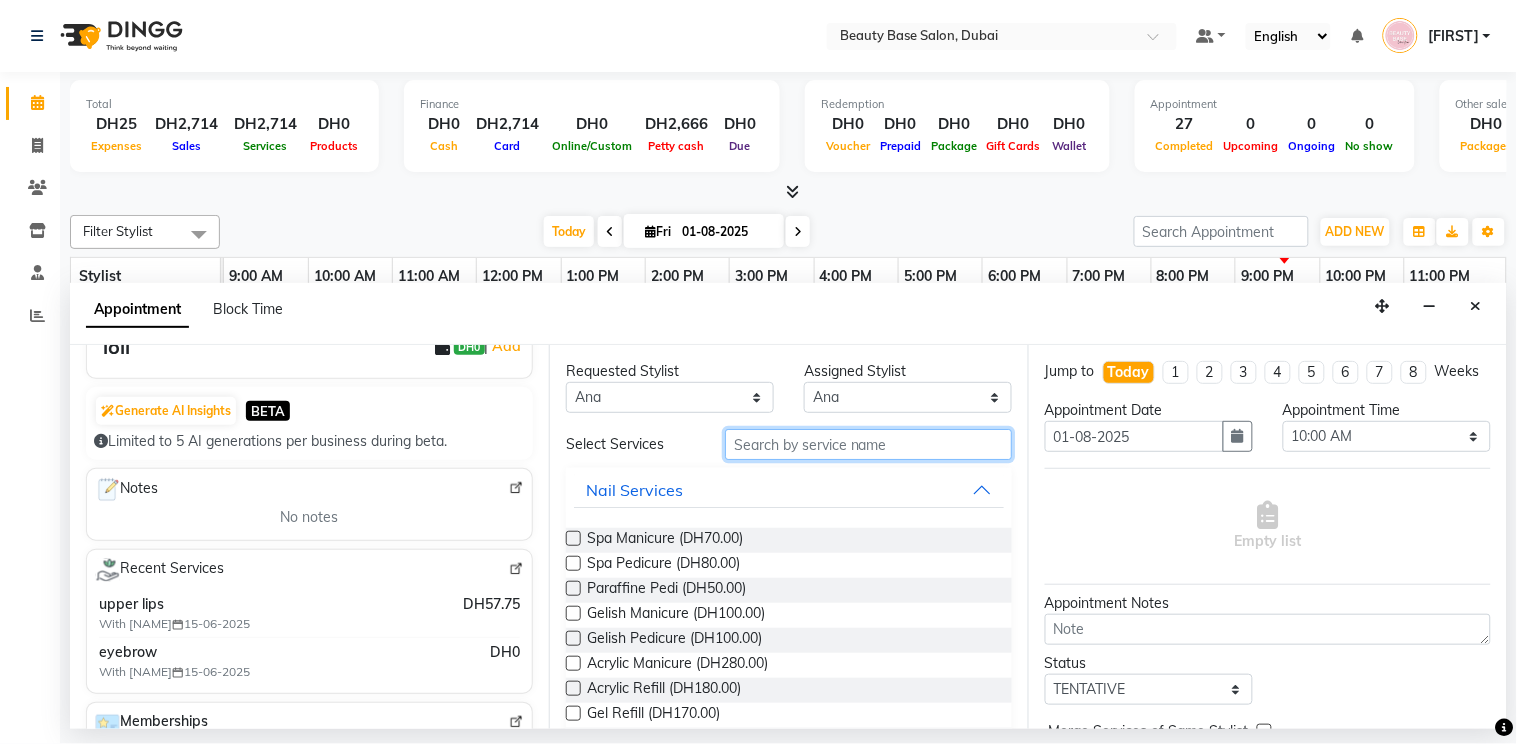 click at bounding box center [868, 444] 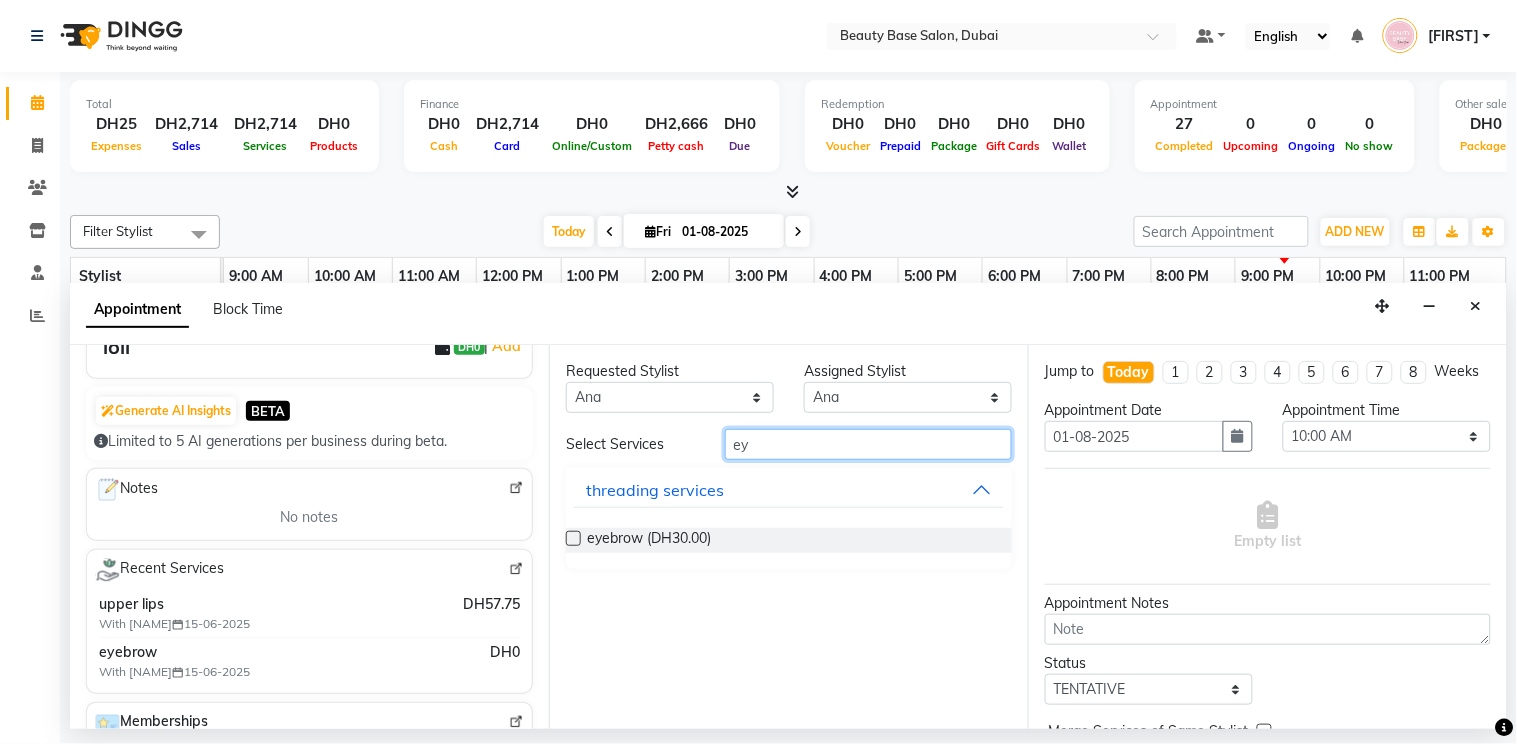 type on "ey" 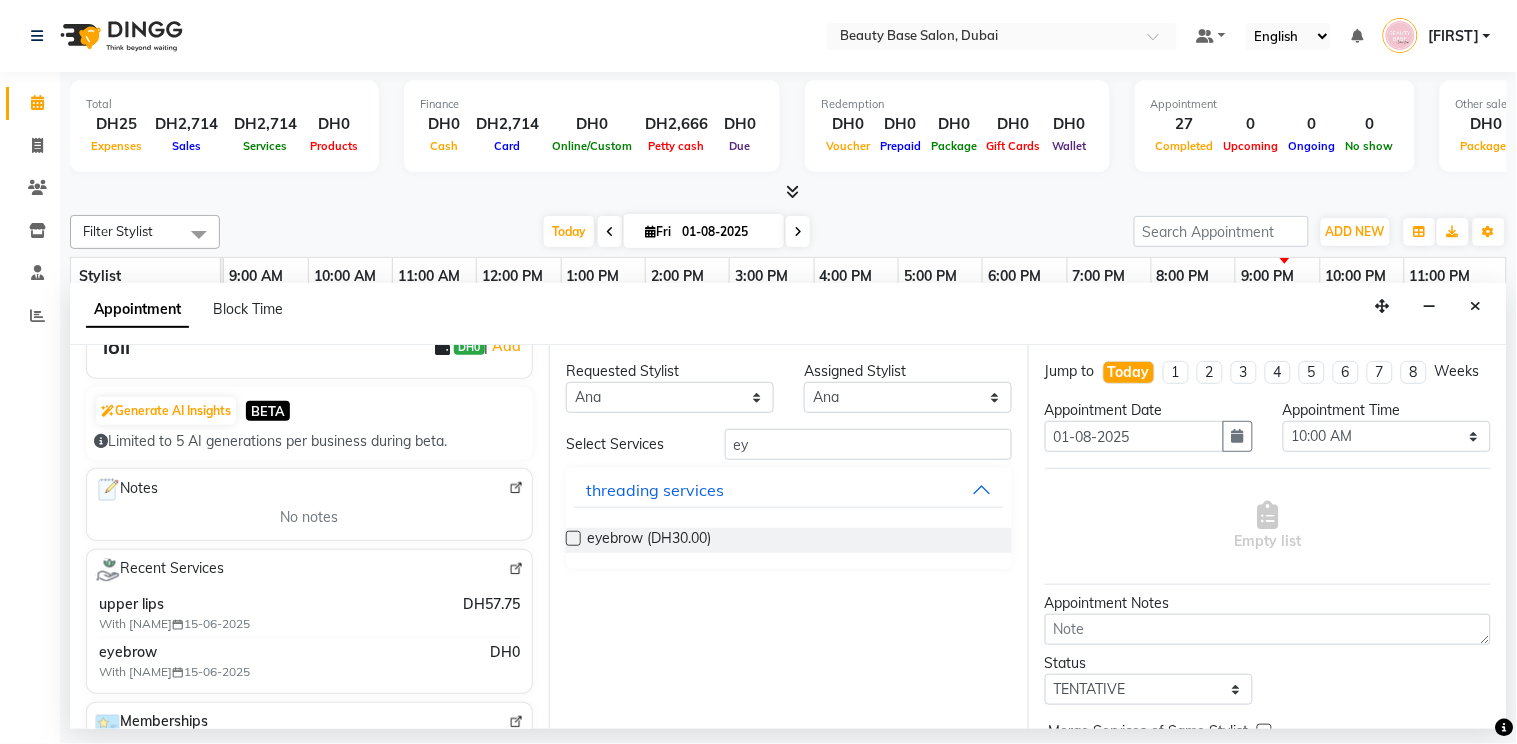 click at bounding box center [573, 538] 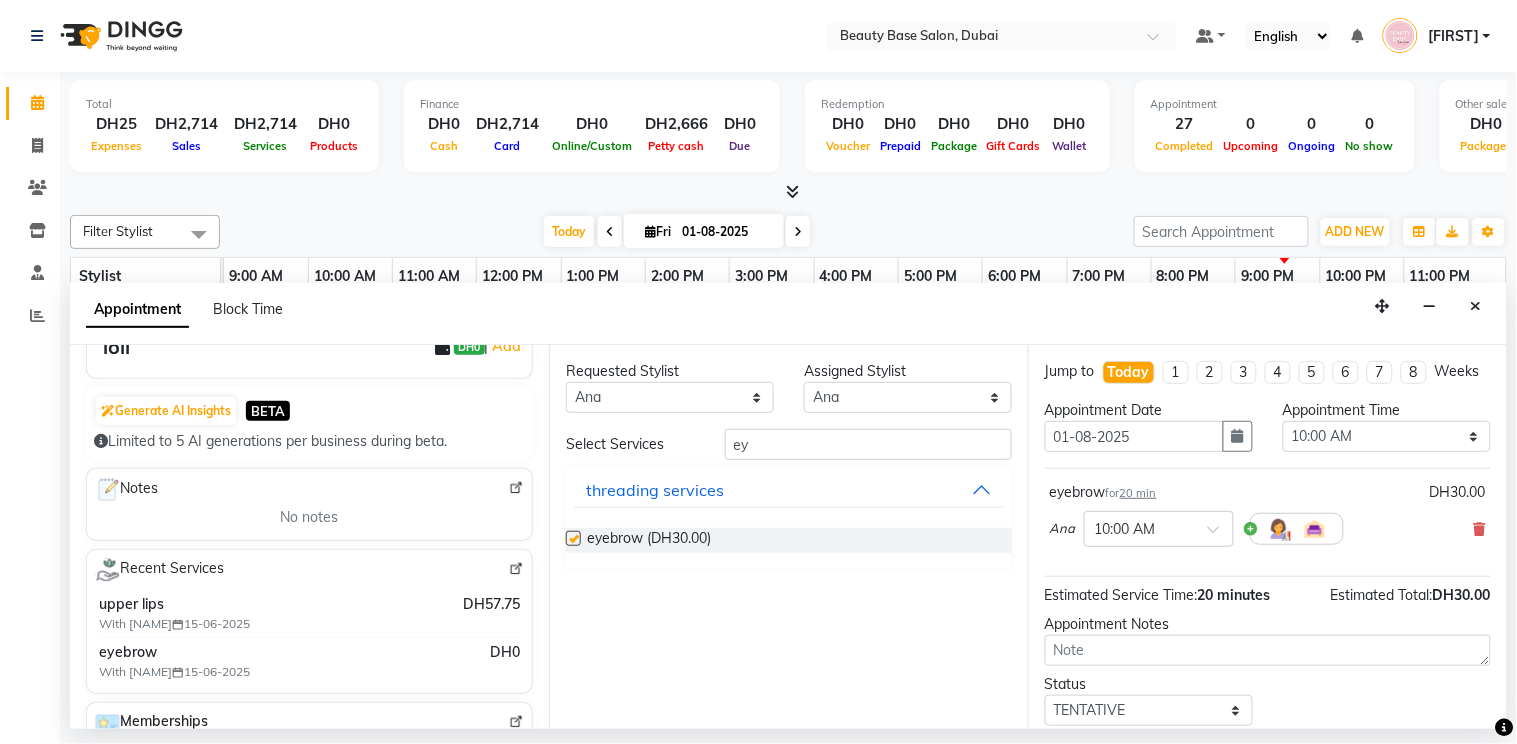 checkbox on "false" 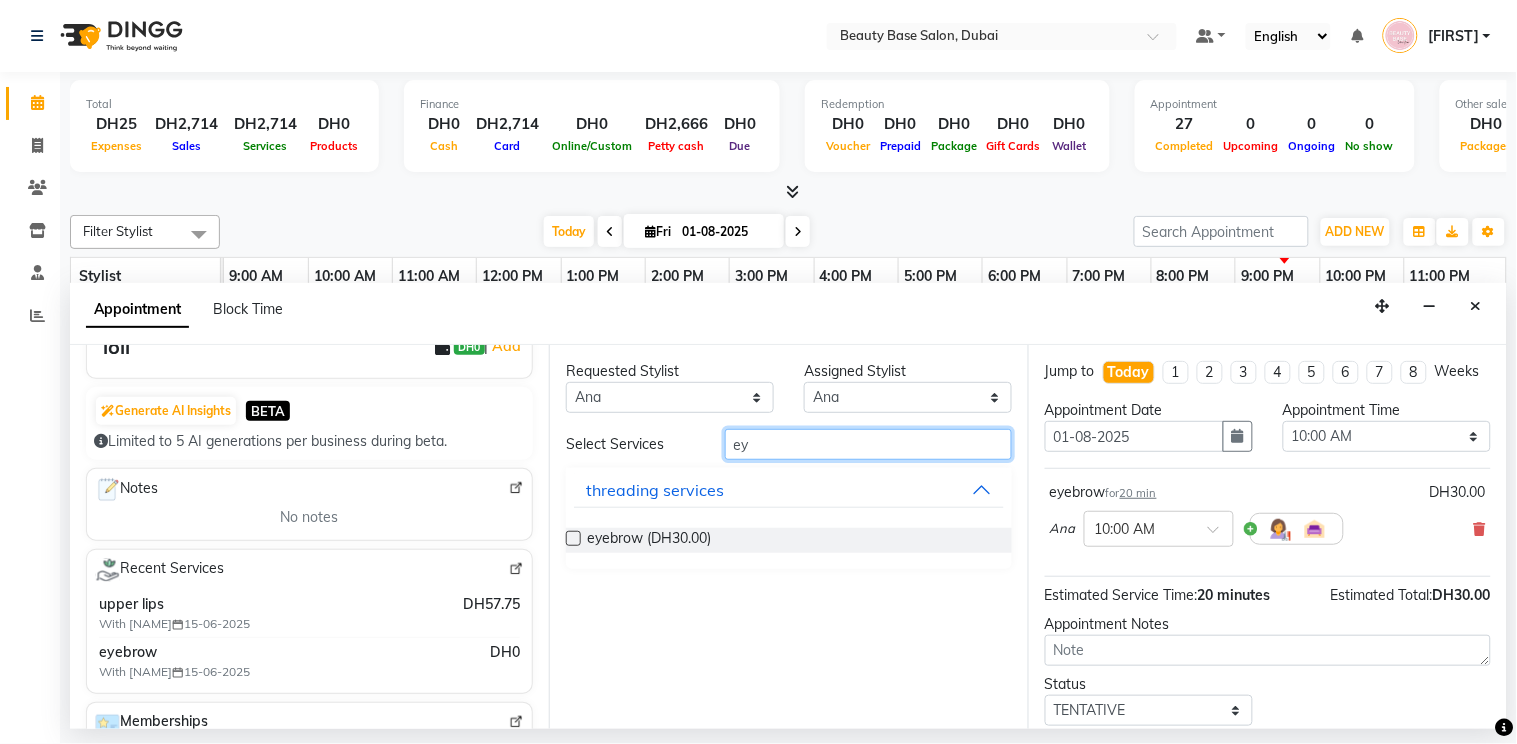 click on "ey" at bounding box center (868, 444) 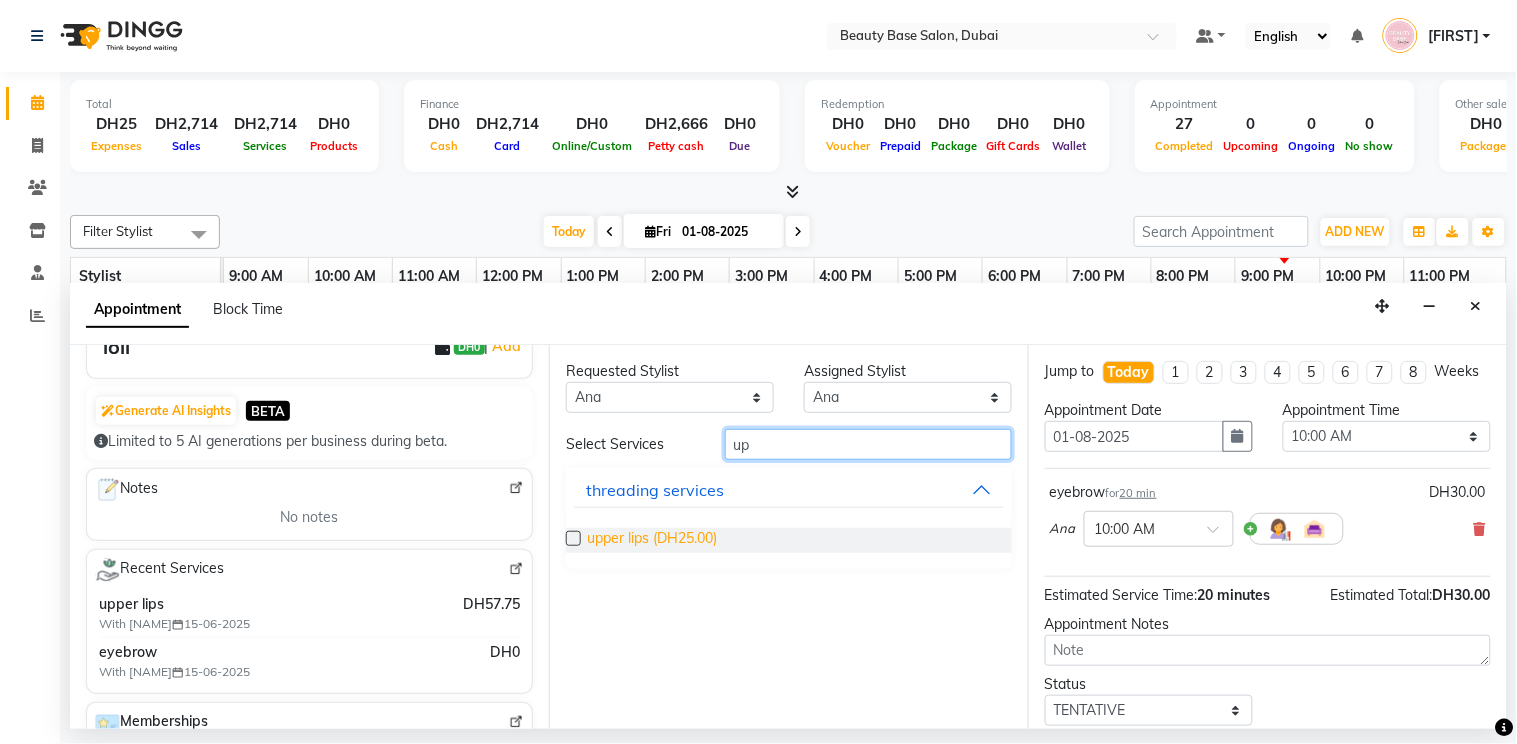 type on "up" 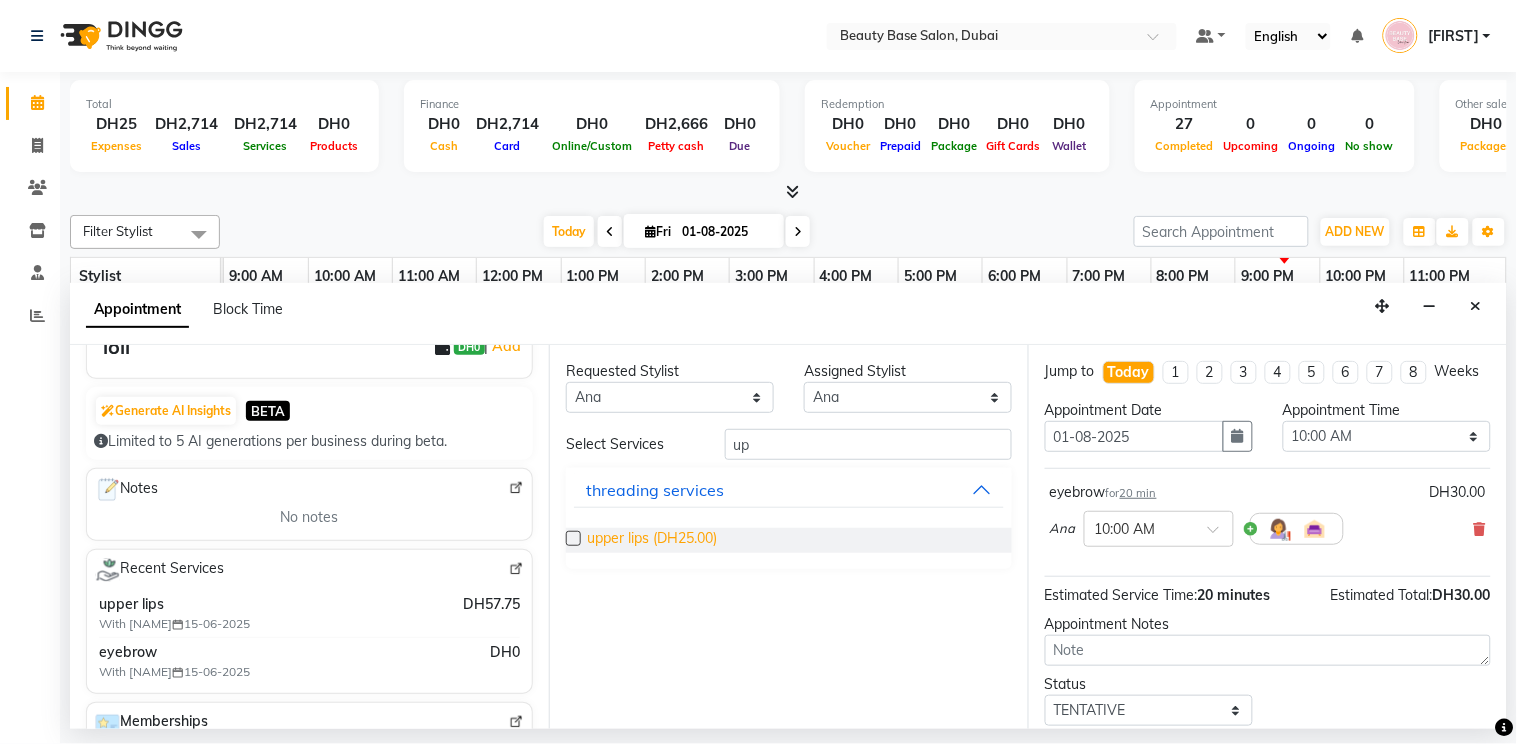 click on "upper lips (DH25.00)" at bounding box center [652, 540] 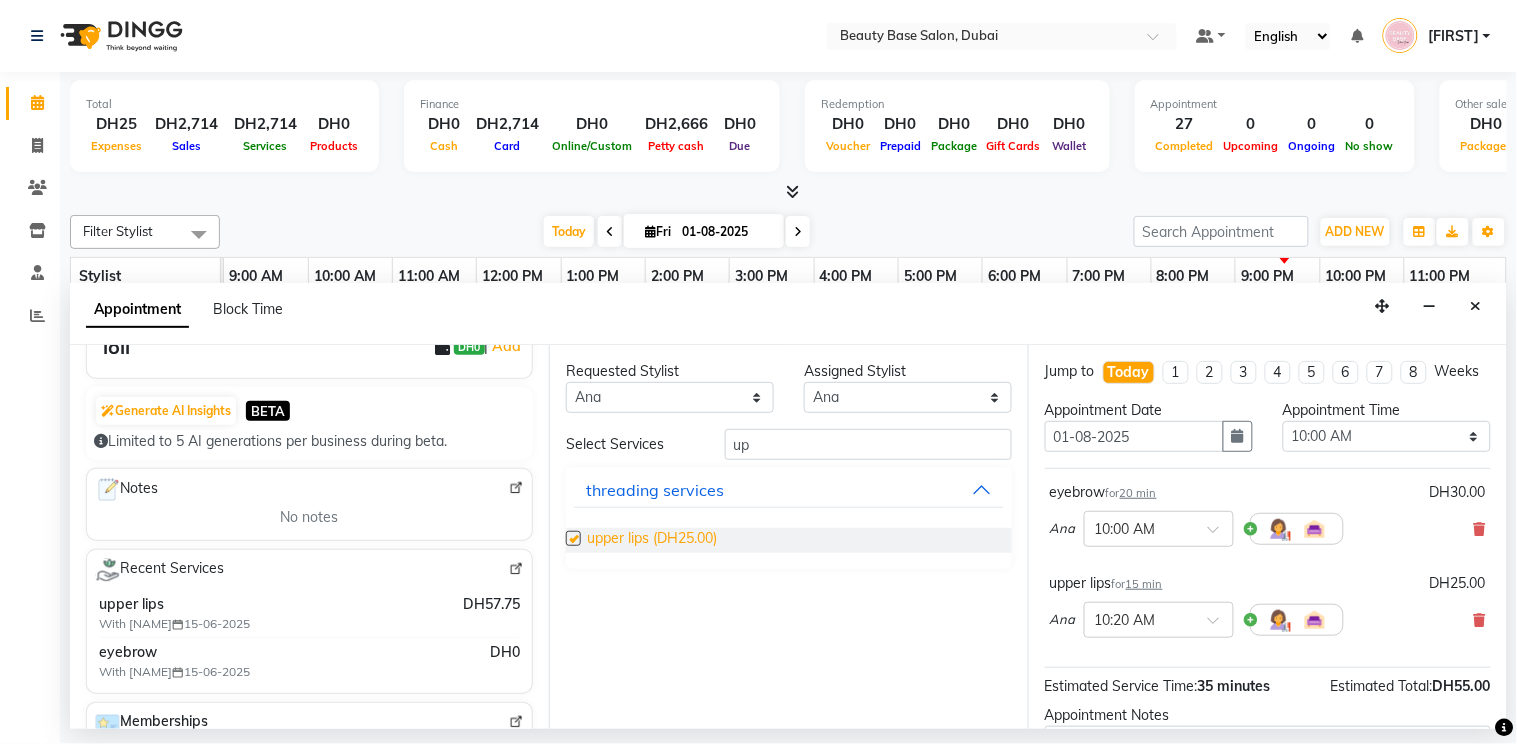 checkbox on "false" 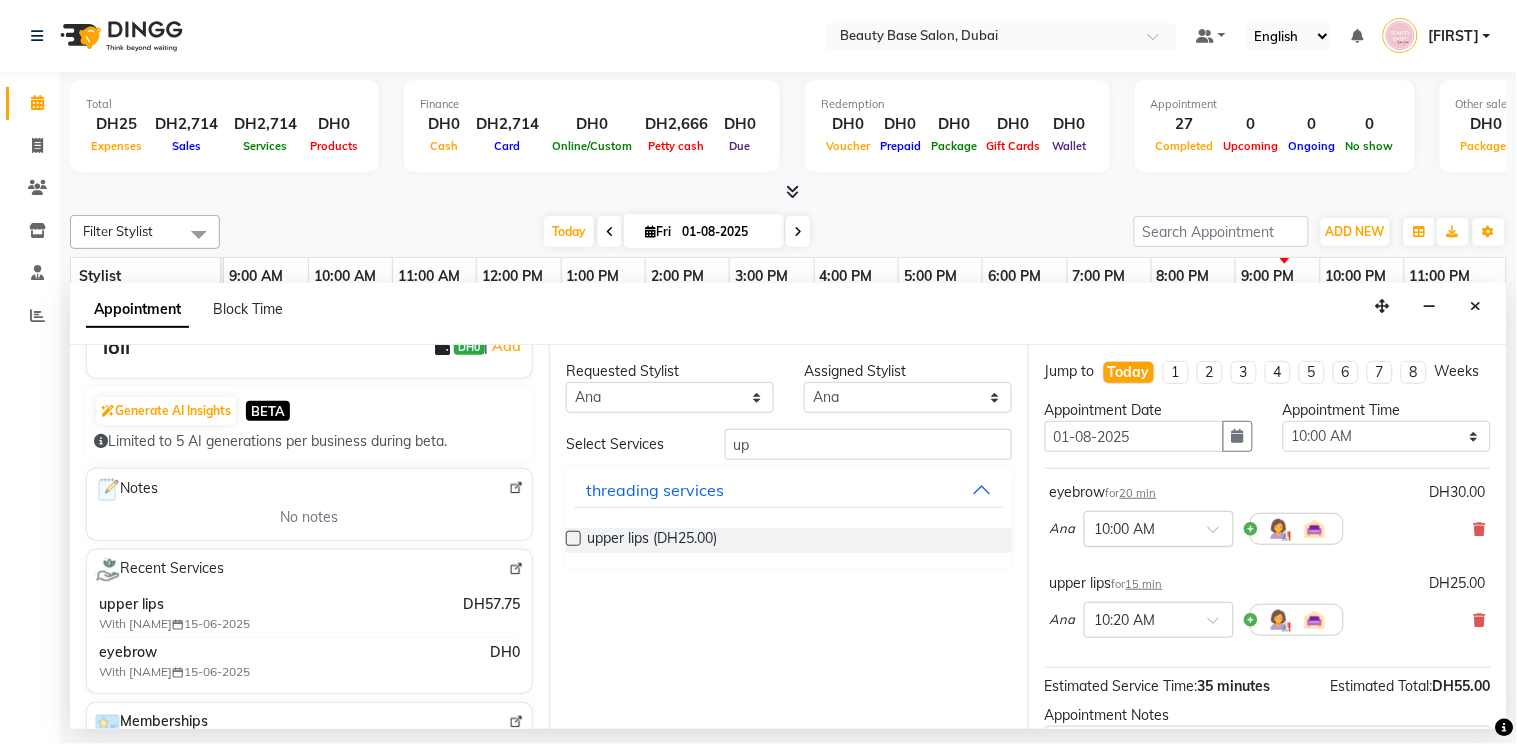 click at bounding box center [1139, 527] 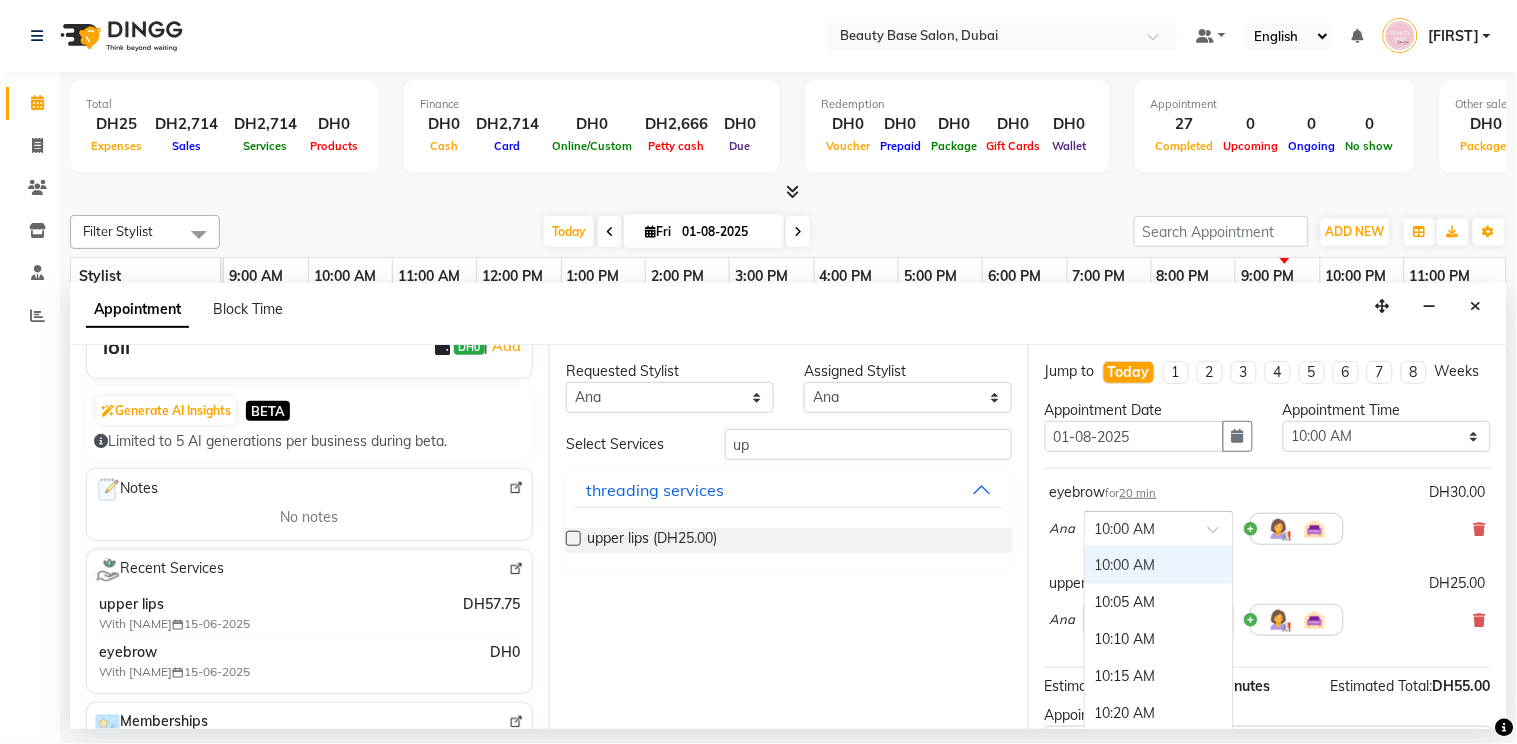 type on "9" 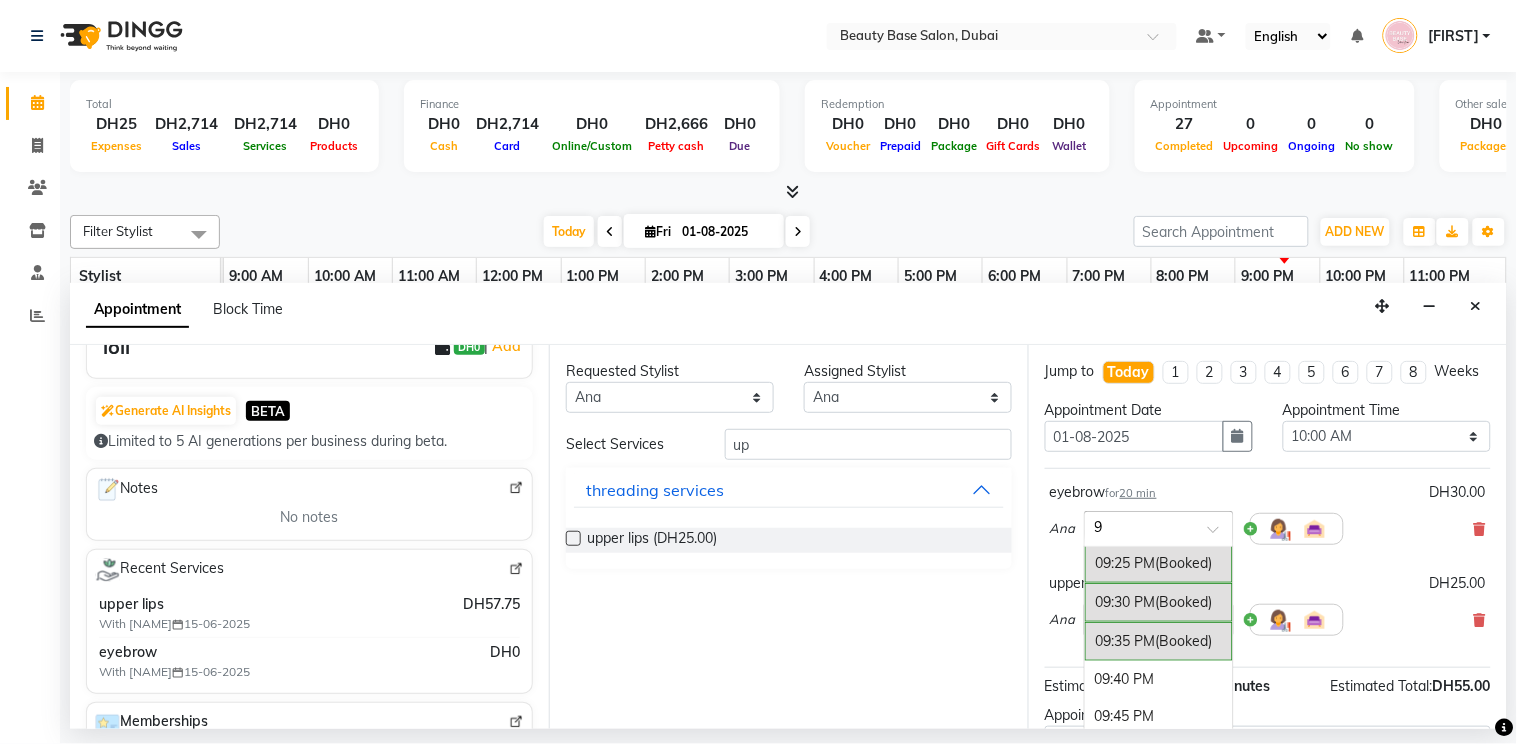 scroll, scrollTop: 221, scrollLeft: 0, axis: vertical 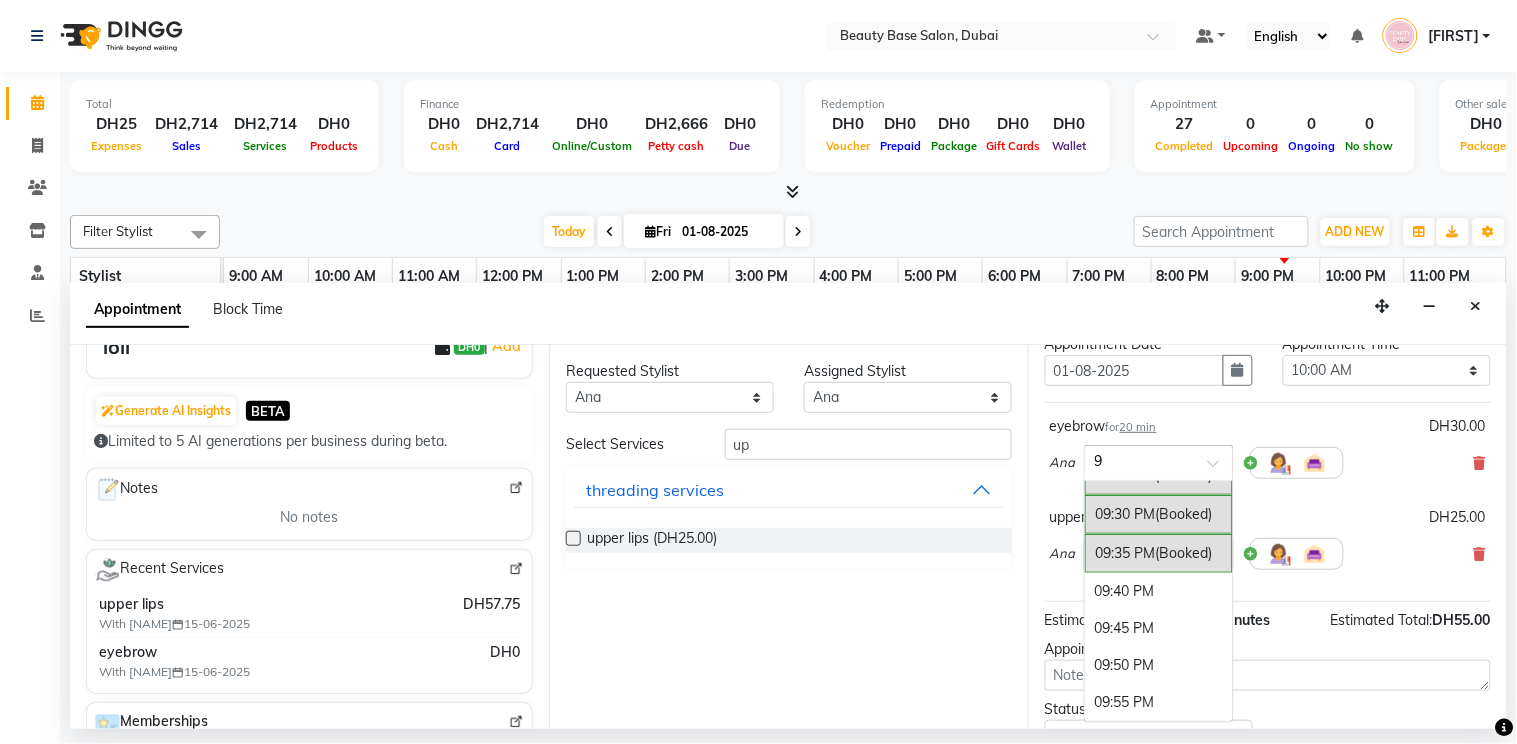 click on "09:45 PM" at bounding box center (1159, 628) 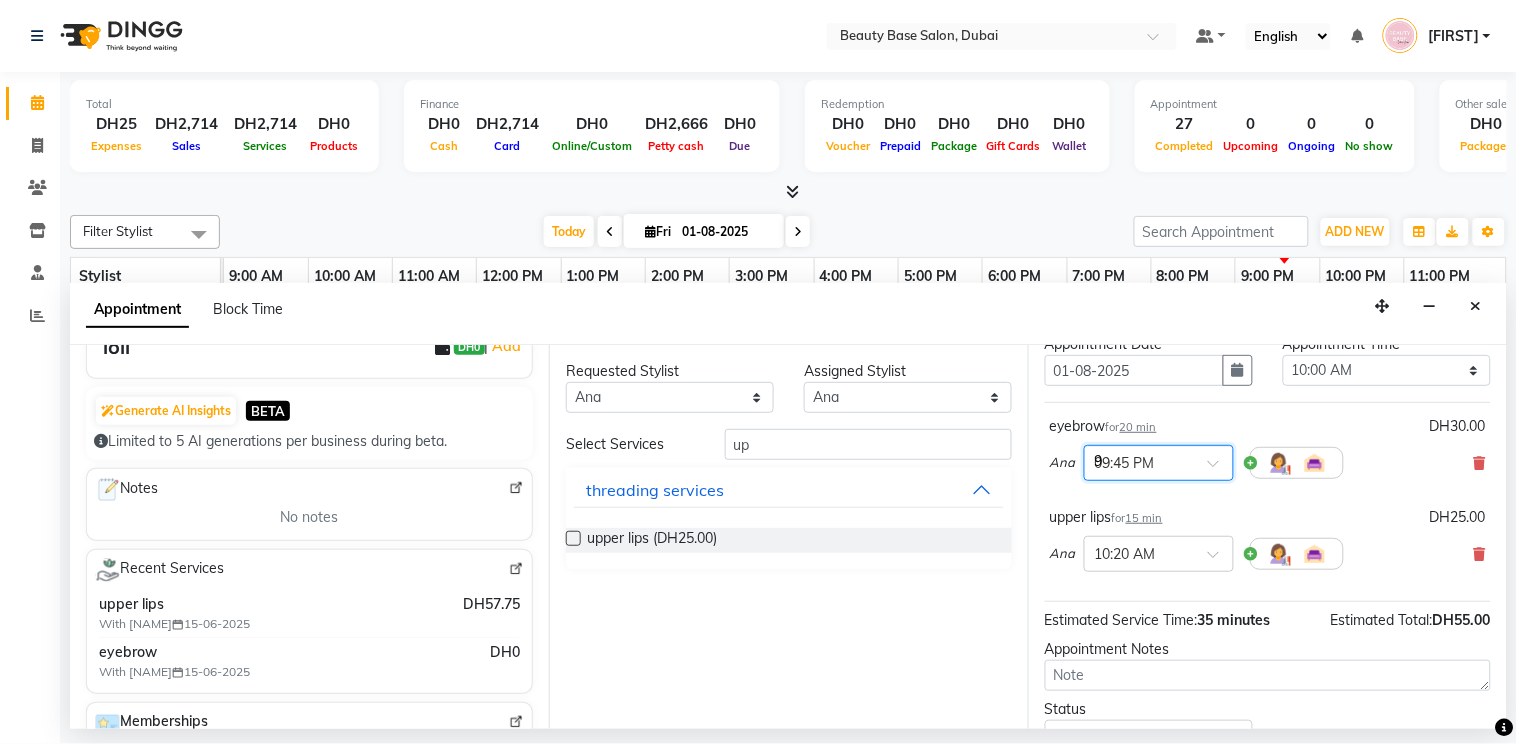 type 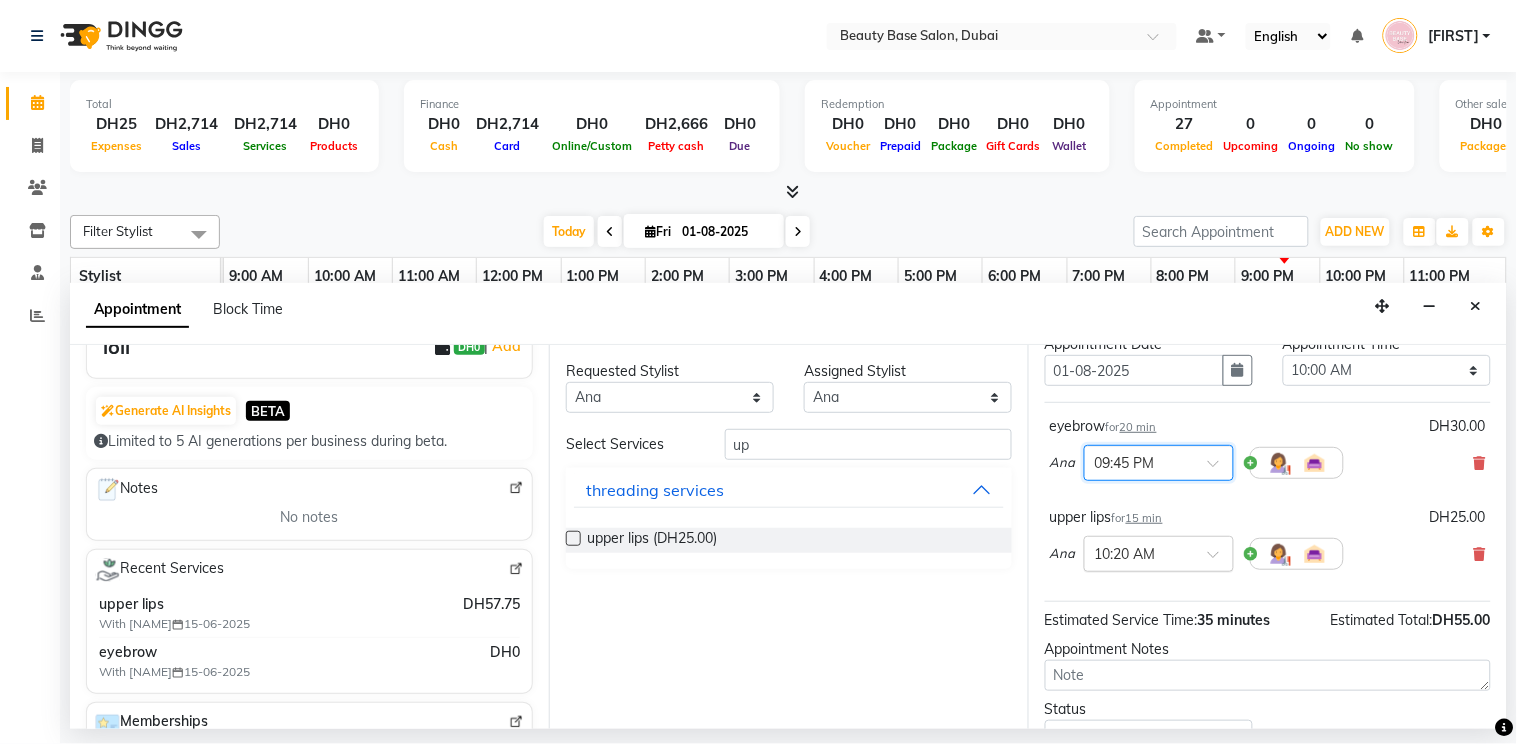 click at bounding box center [1139, 552] 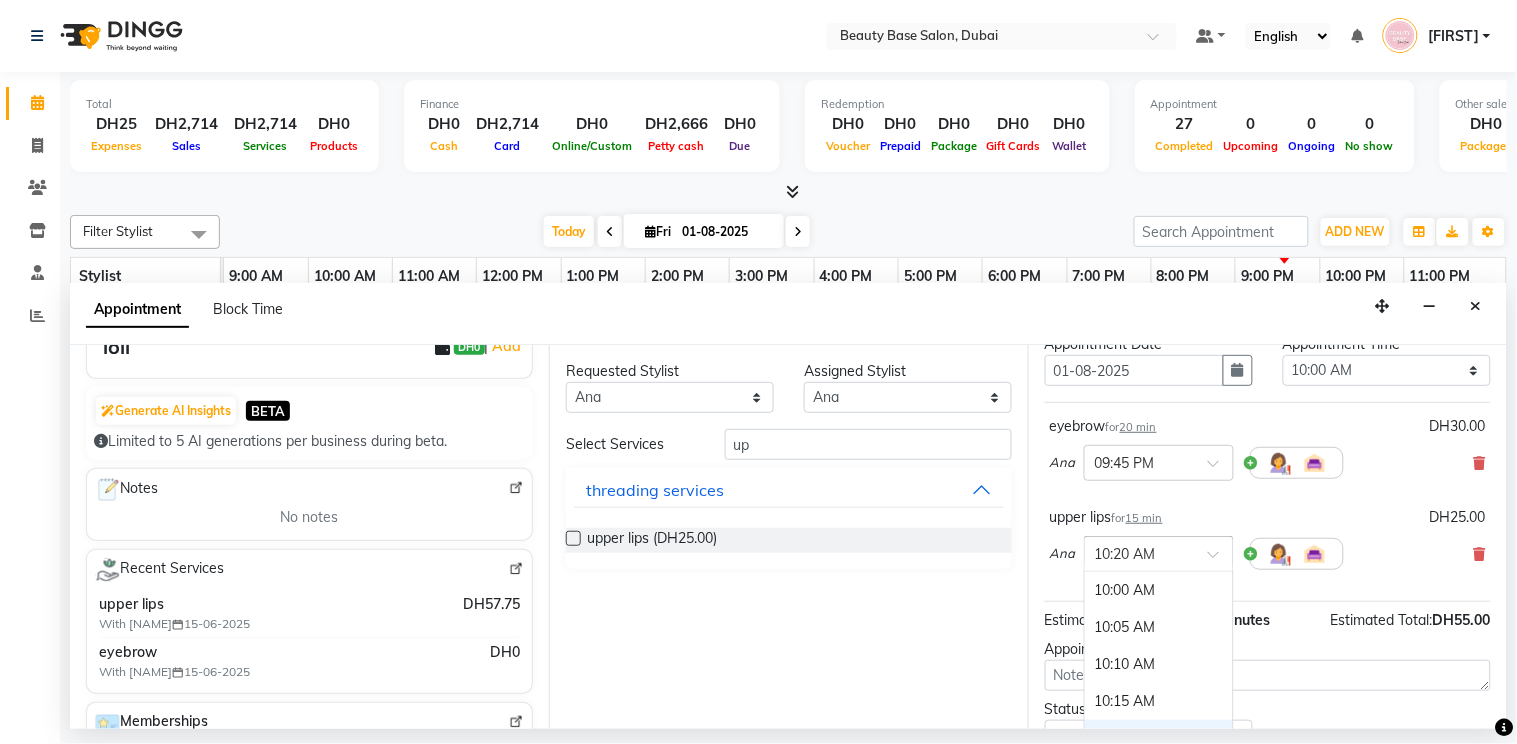 type on "9" 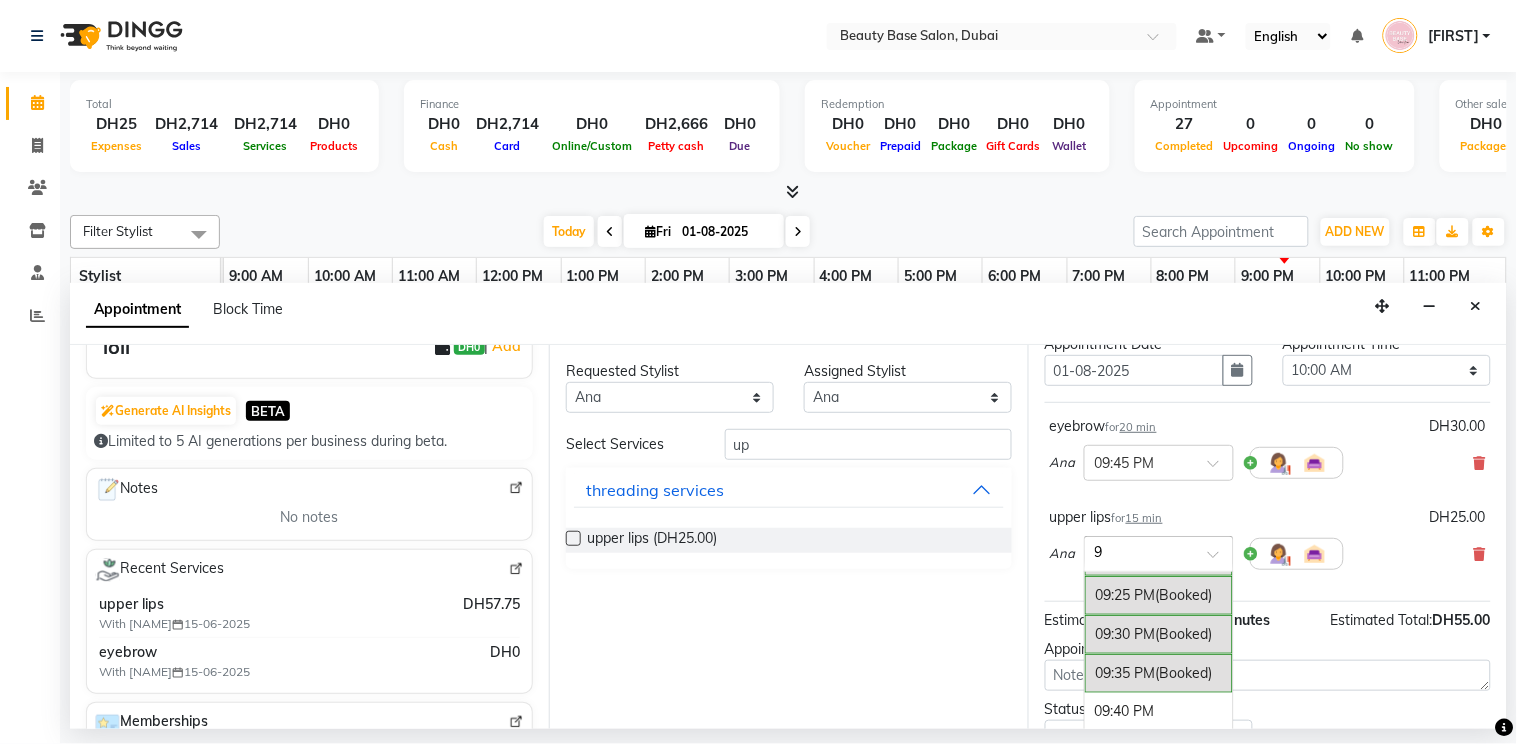 scroll, scrollTop: 221, scrollLeft: 0, axis: vertical 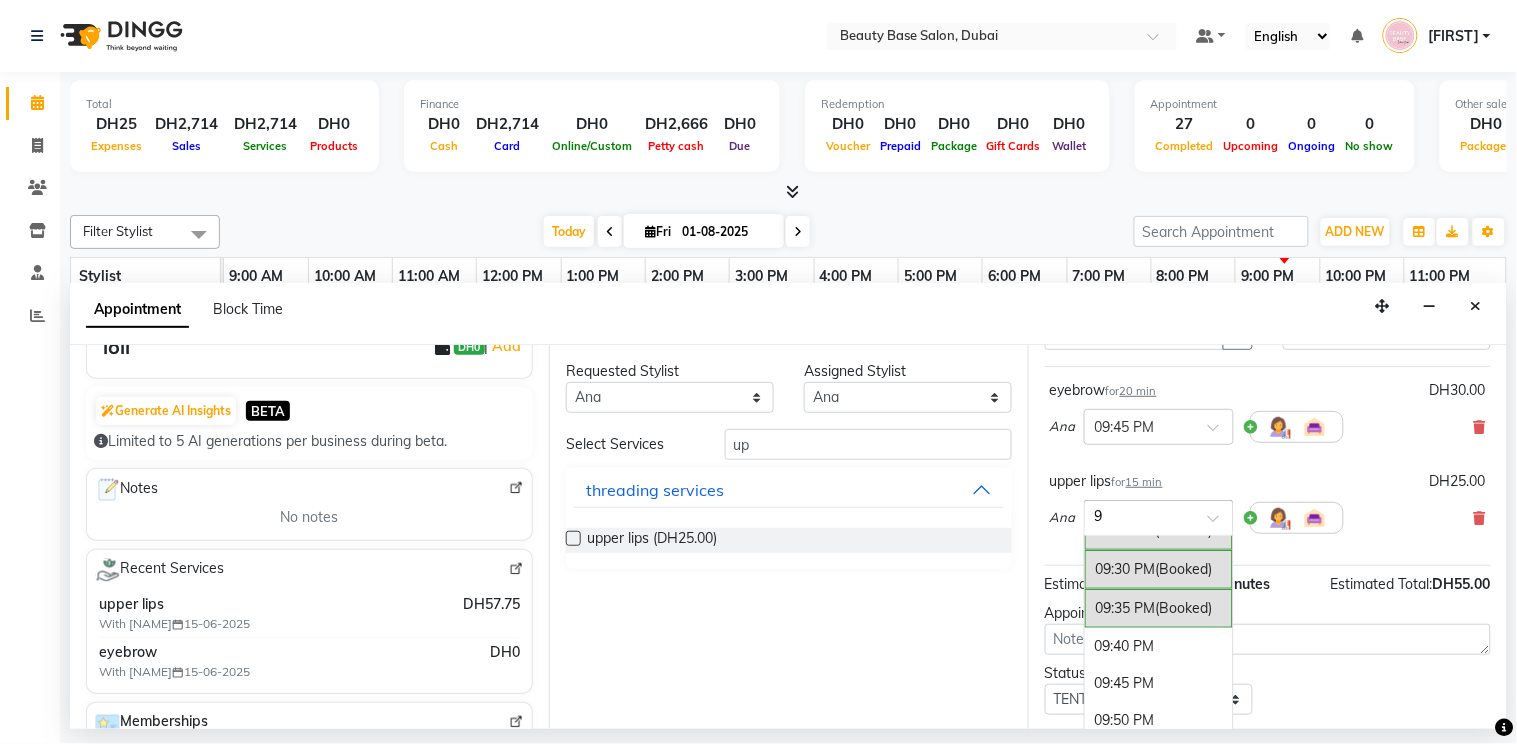 click on "09:40 PM" at bounding box center [1159, 646] 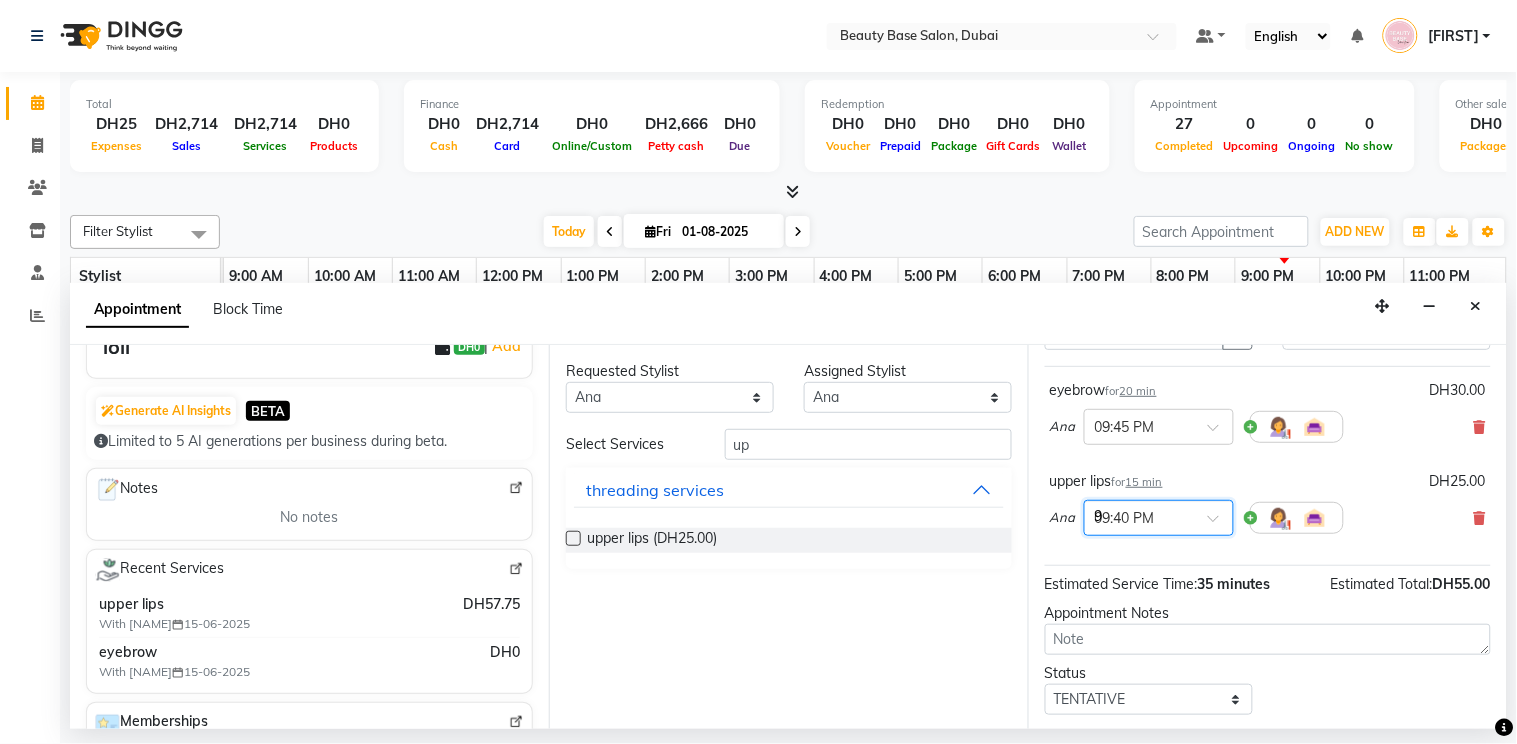 type 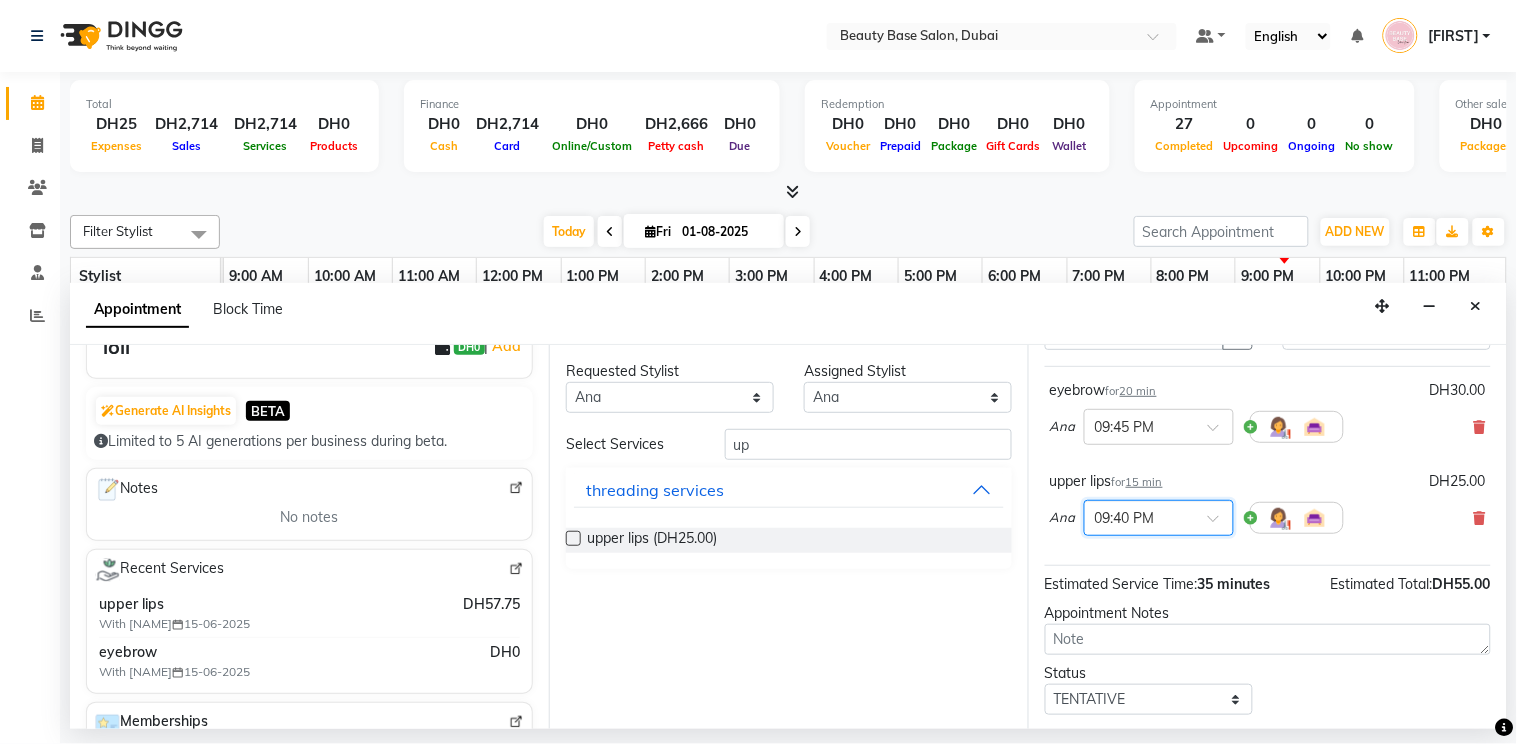 scroll, scrollTop: 232, scrollLeft: 0, axis: vertical 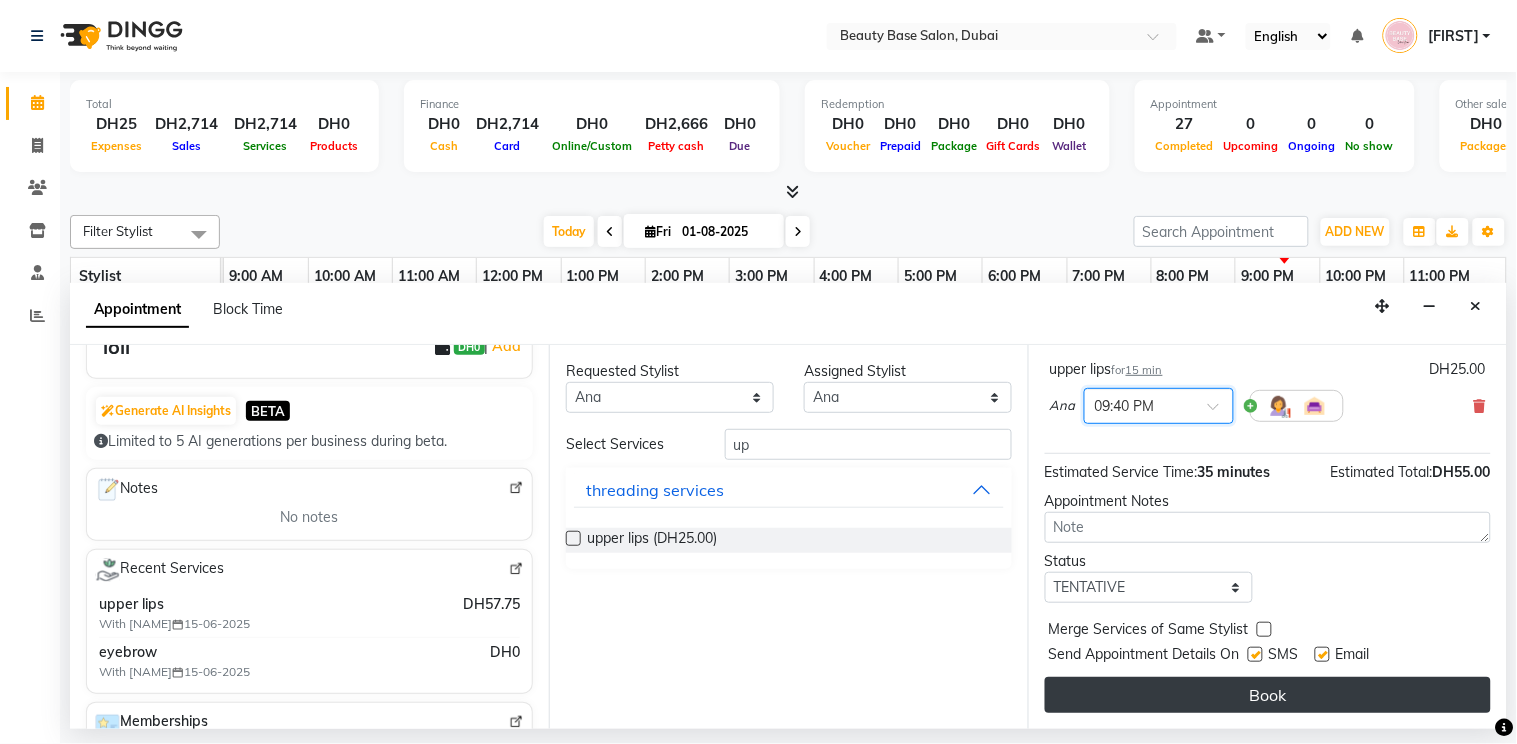 click on "Book" at bounding box center (1268, 695) 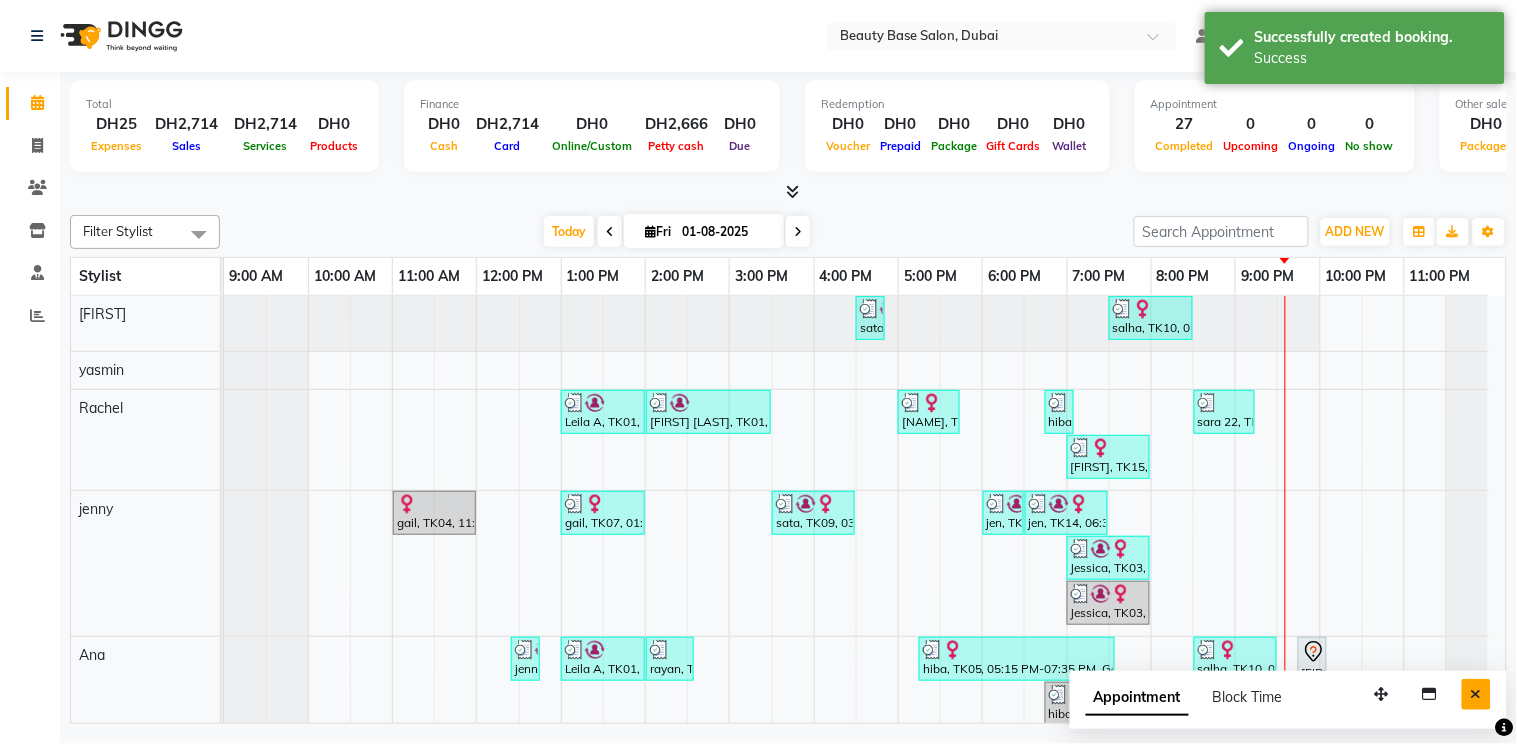 click at bounding box center [1476, 694] 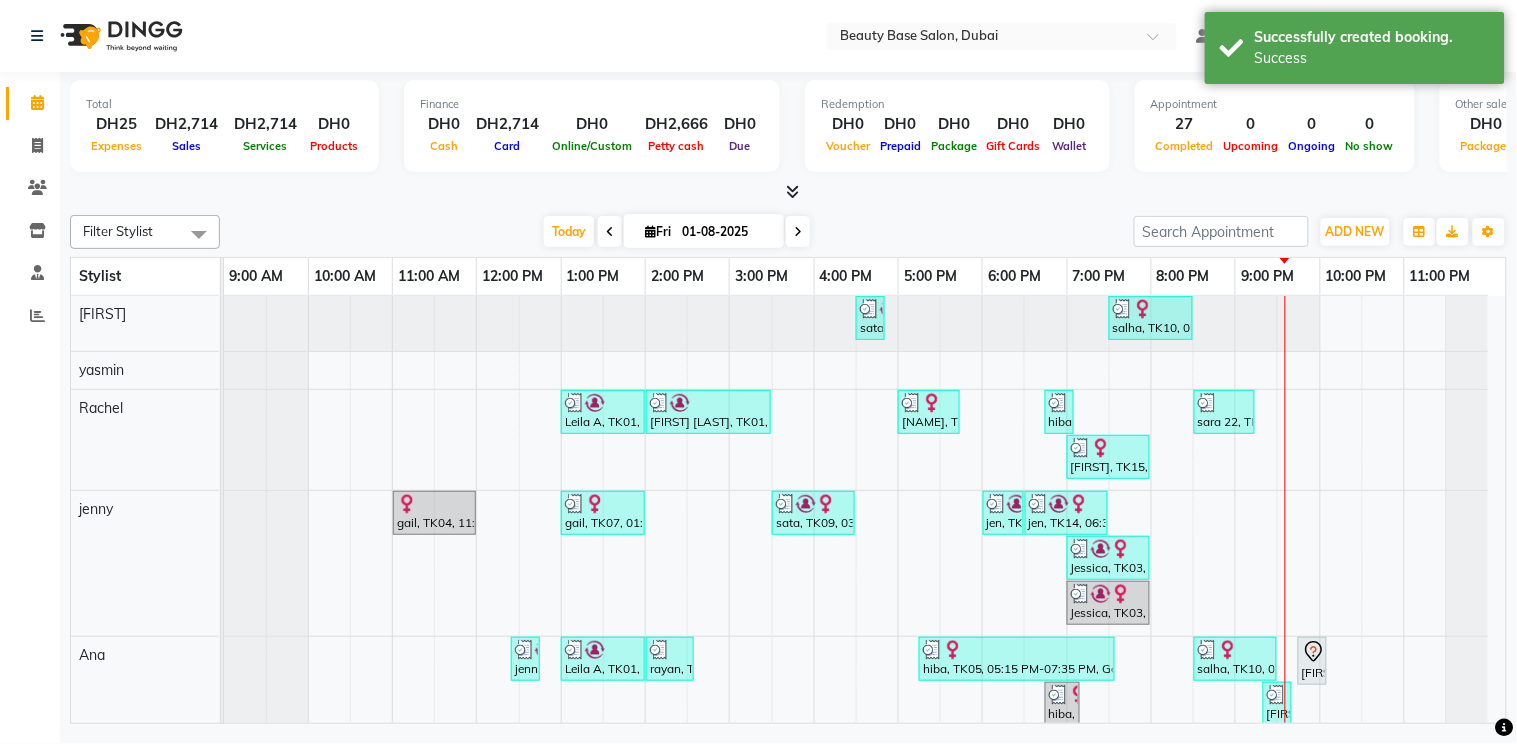 scroll, scrollTop: 255, scrollLeft: 0, axis: vertical 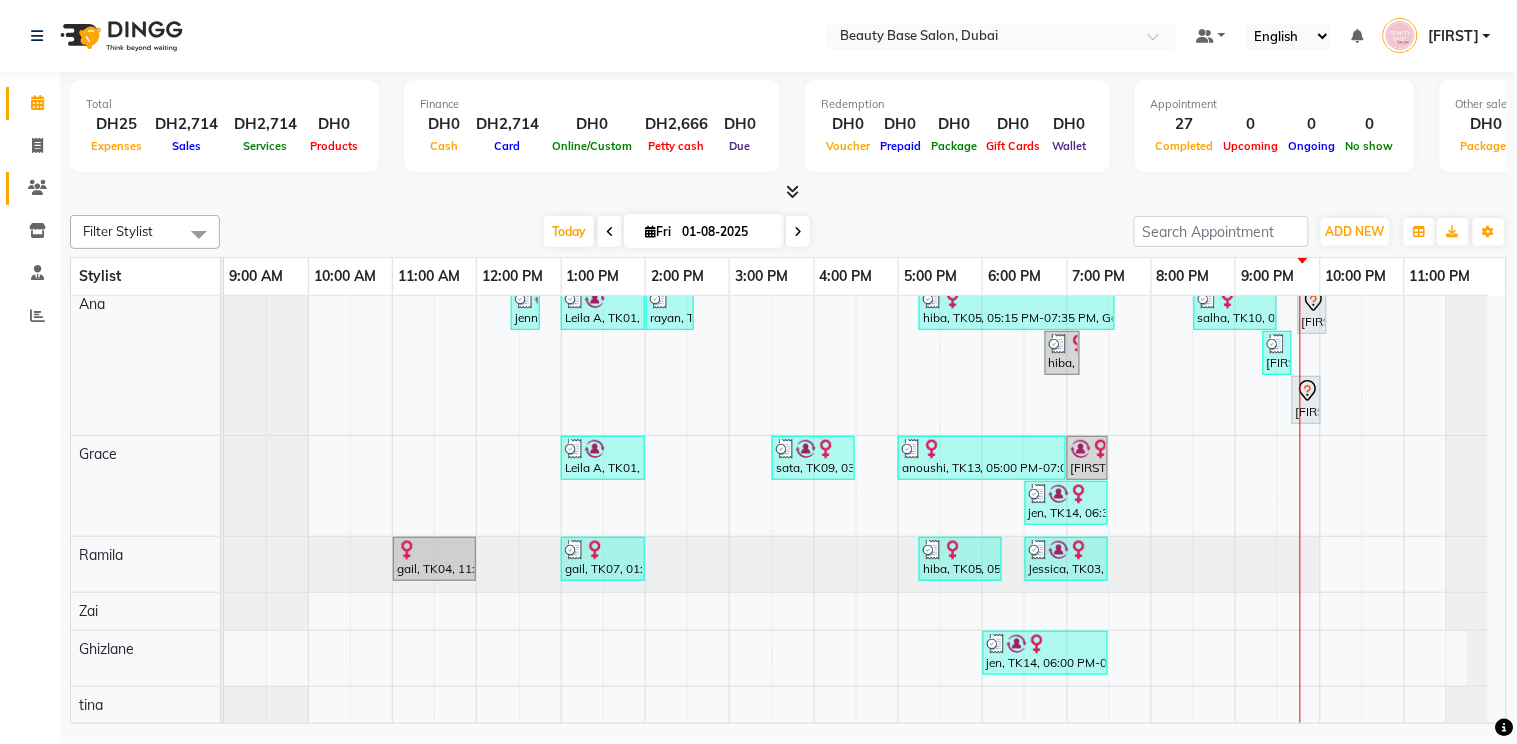 click 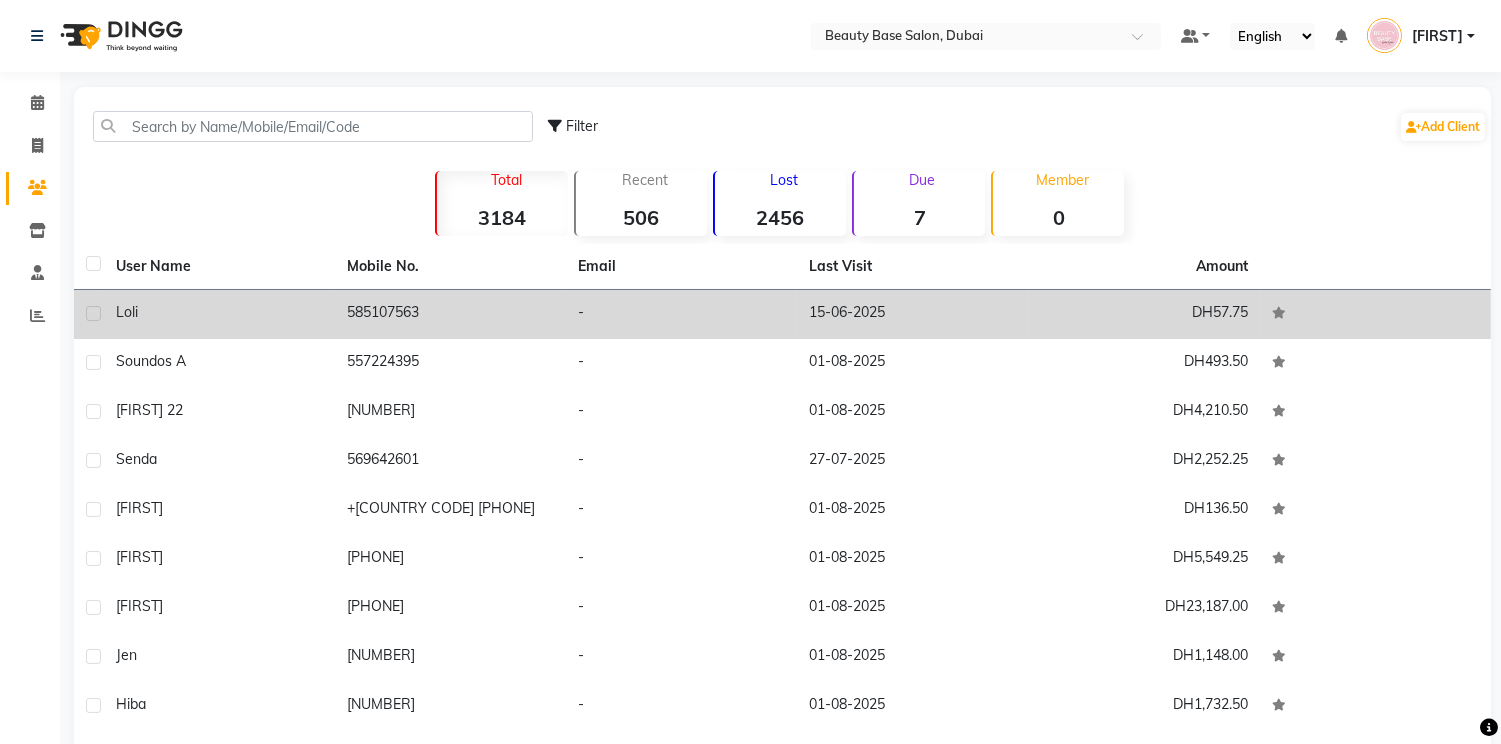 click on "loli" 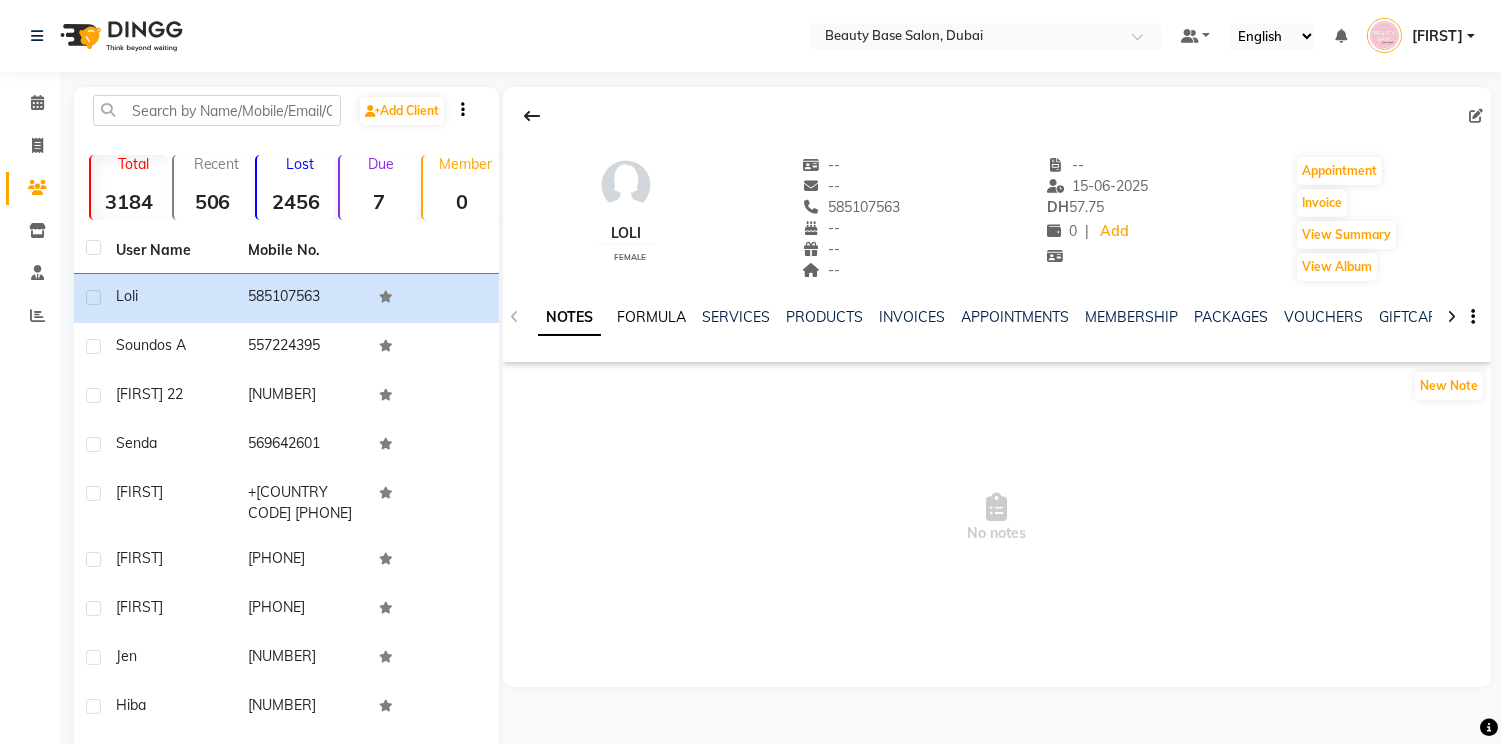 click on "FORMULA" 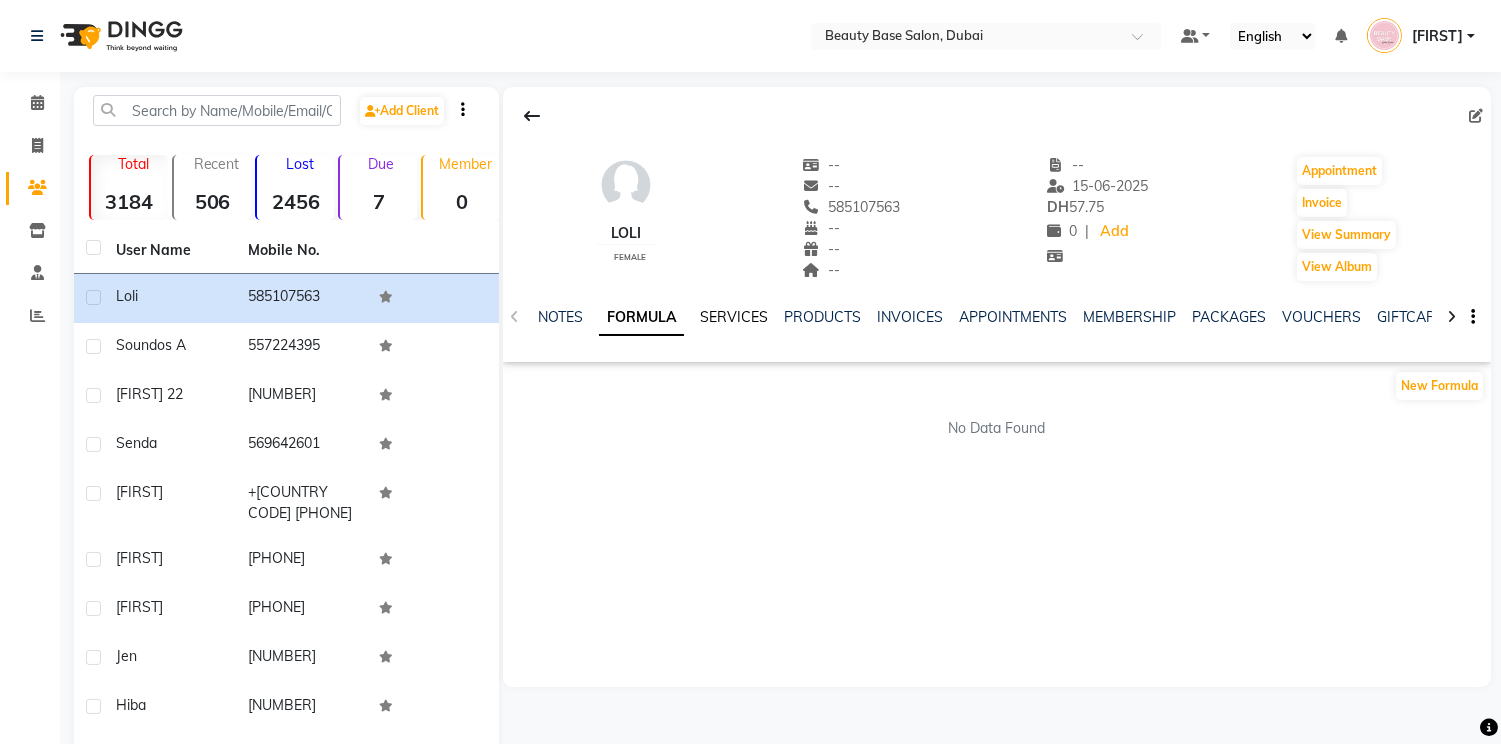 click on "SERVICES" 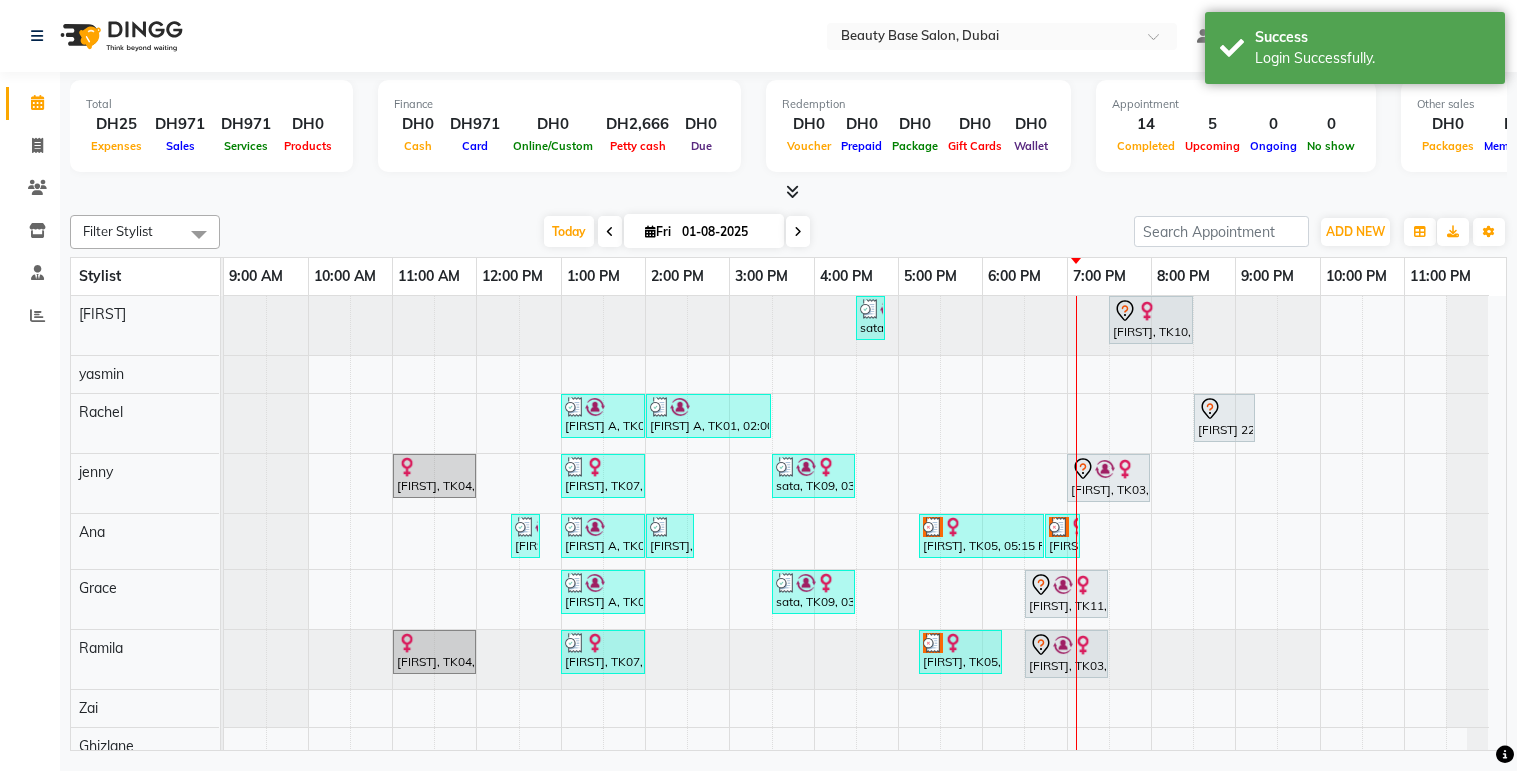 scroll, scrollTop: 0, scrollLeft: 0, axis: both 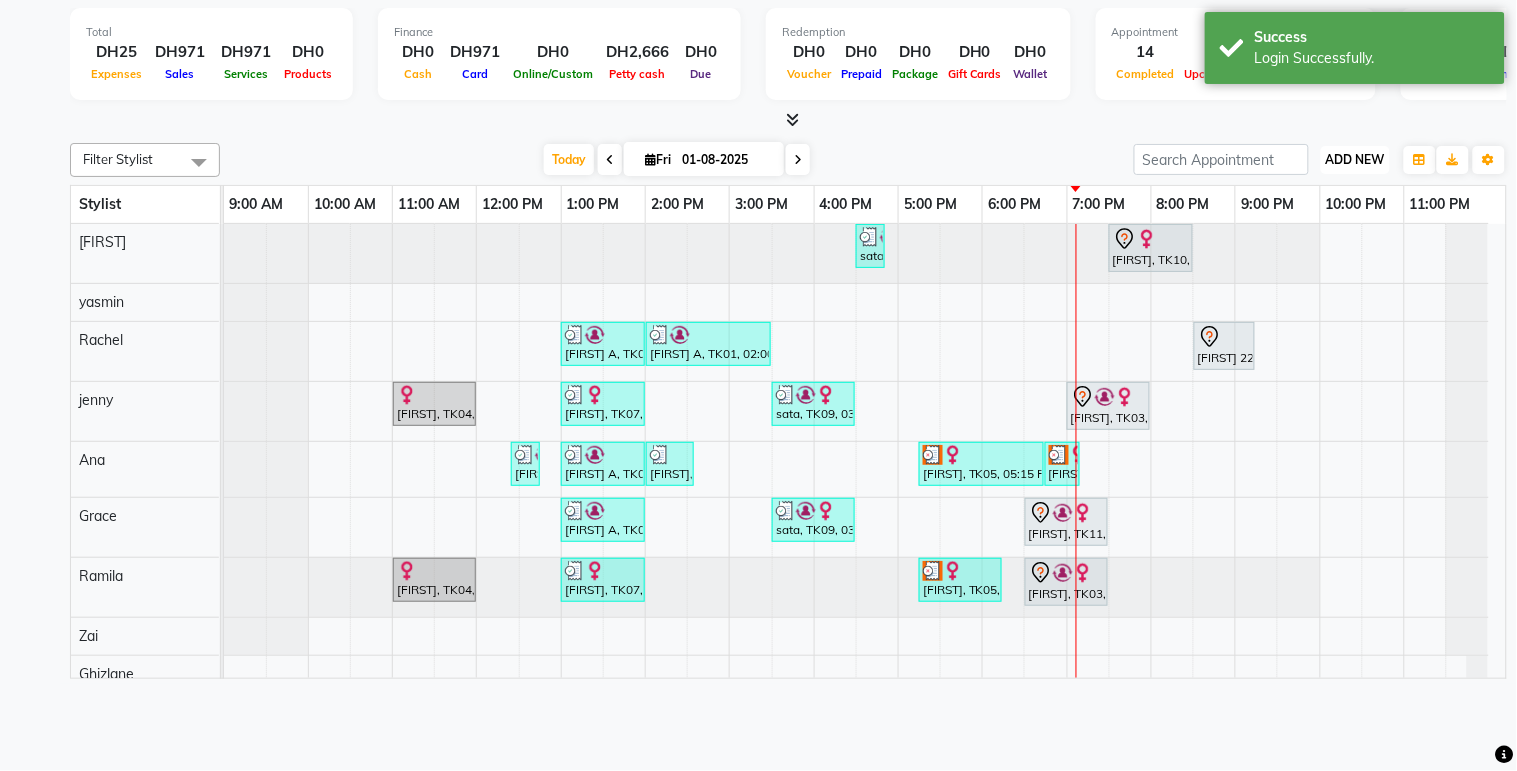click on "ADD NEW" at bounding box center [1355, 159] 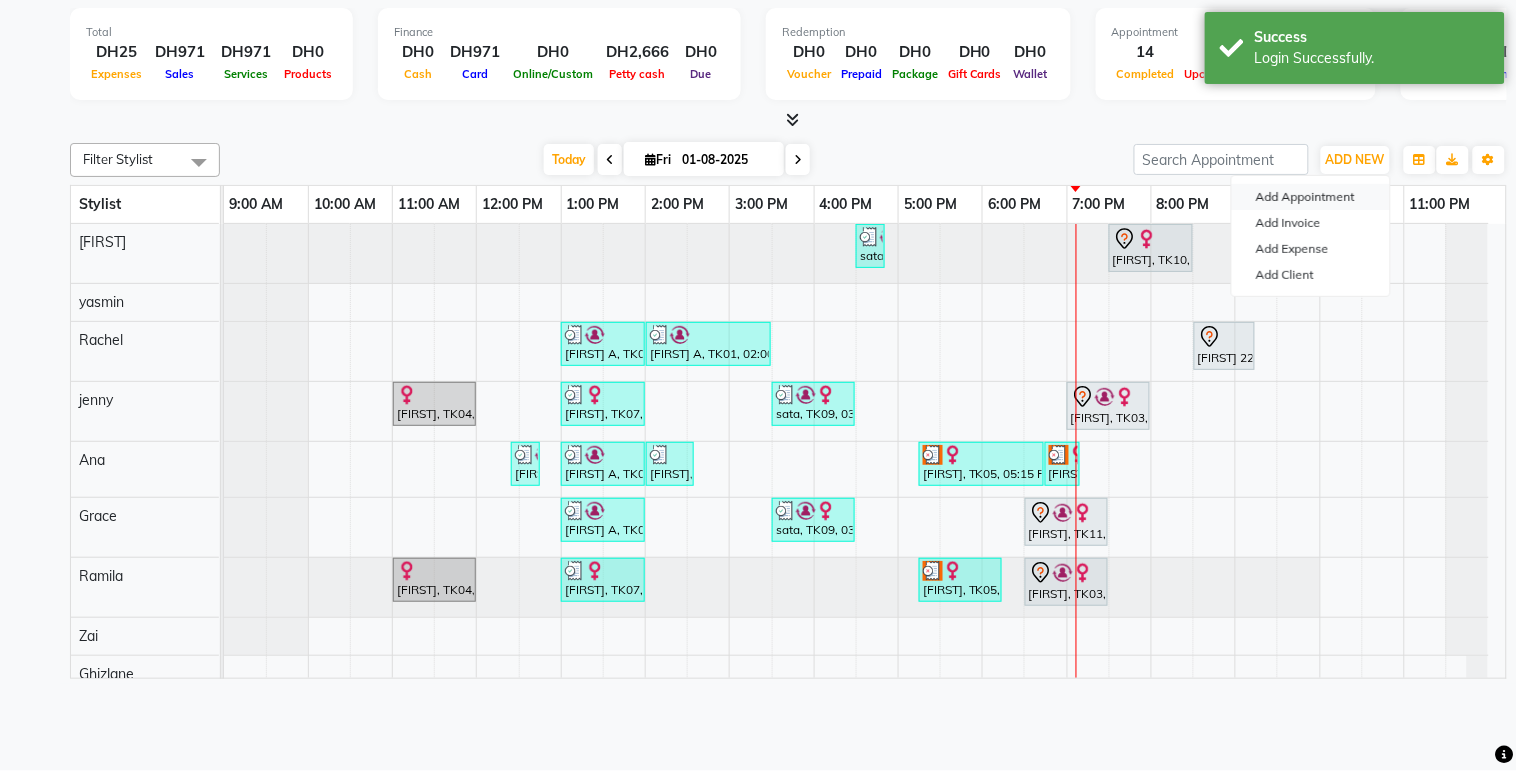 click on "Add Appointment" at bounding box center (1311, 197) 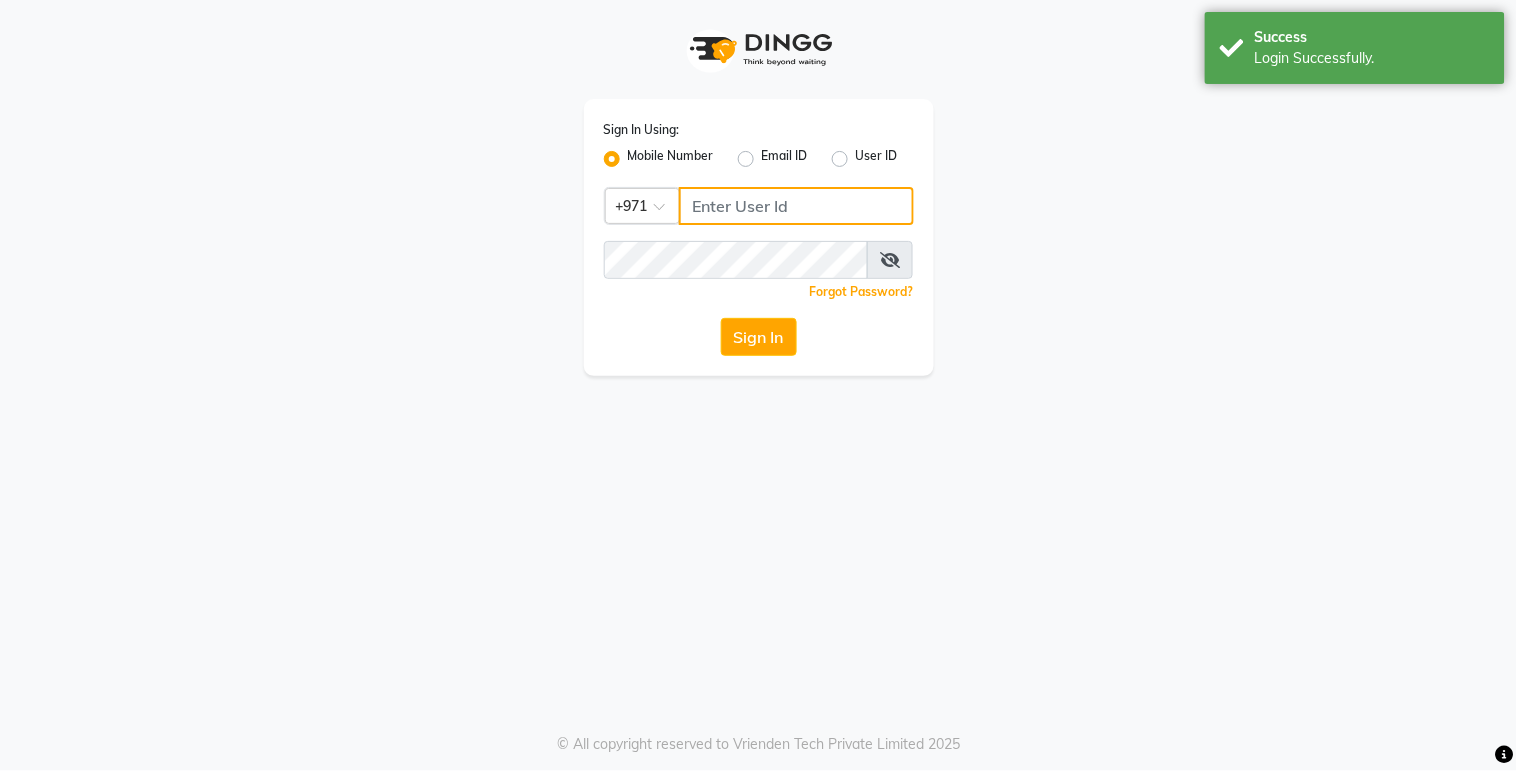 type on "527263343" 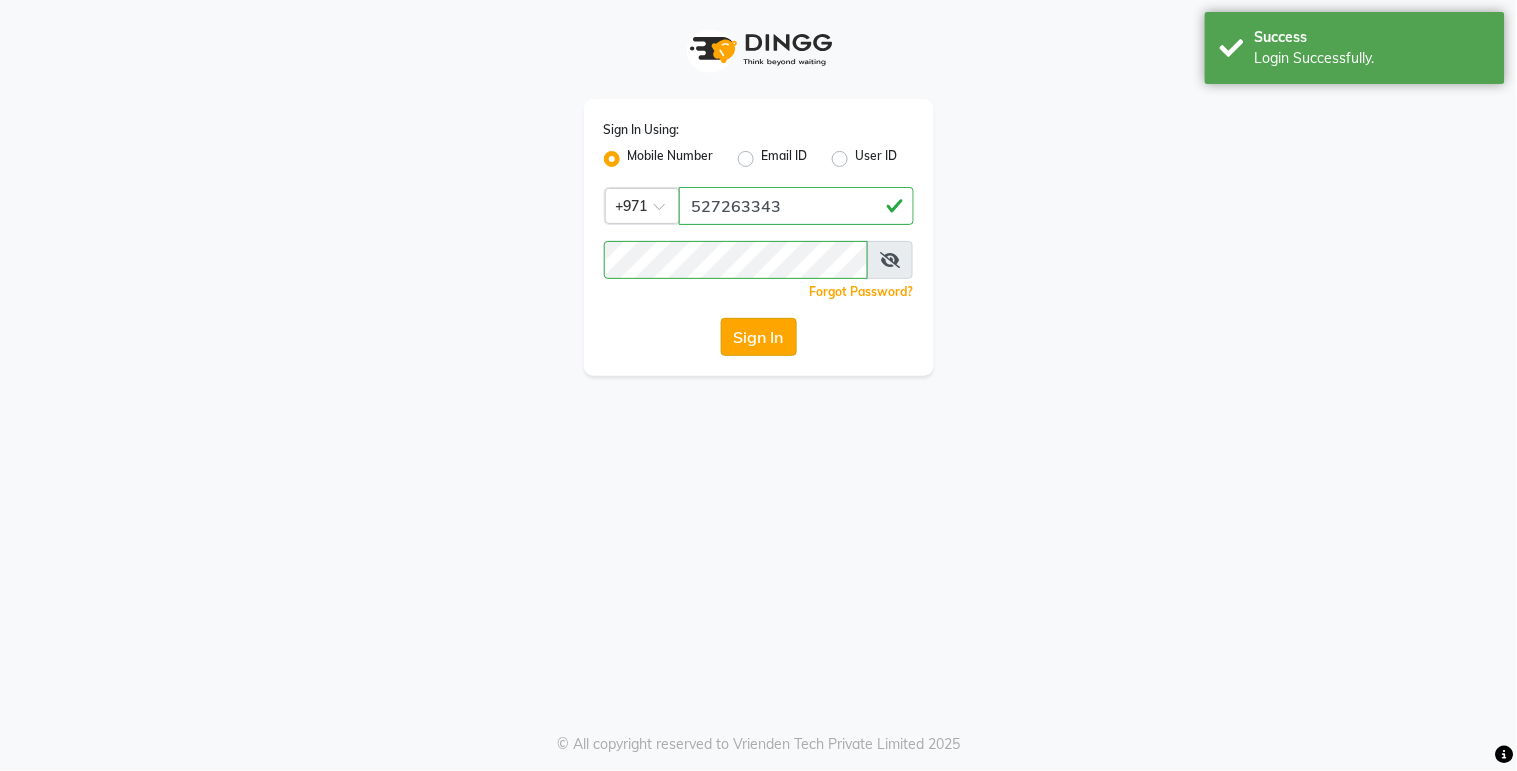click on "Sign In" 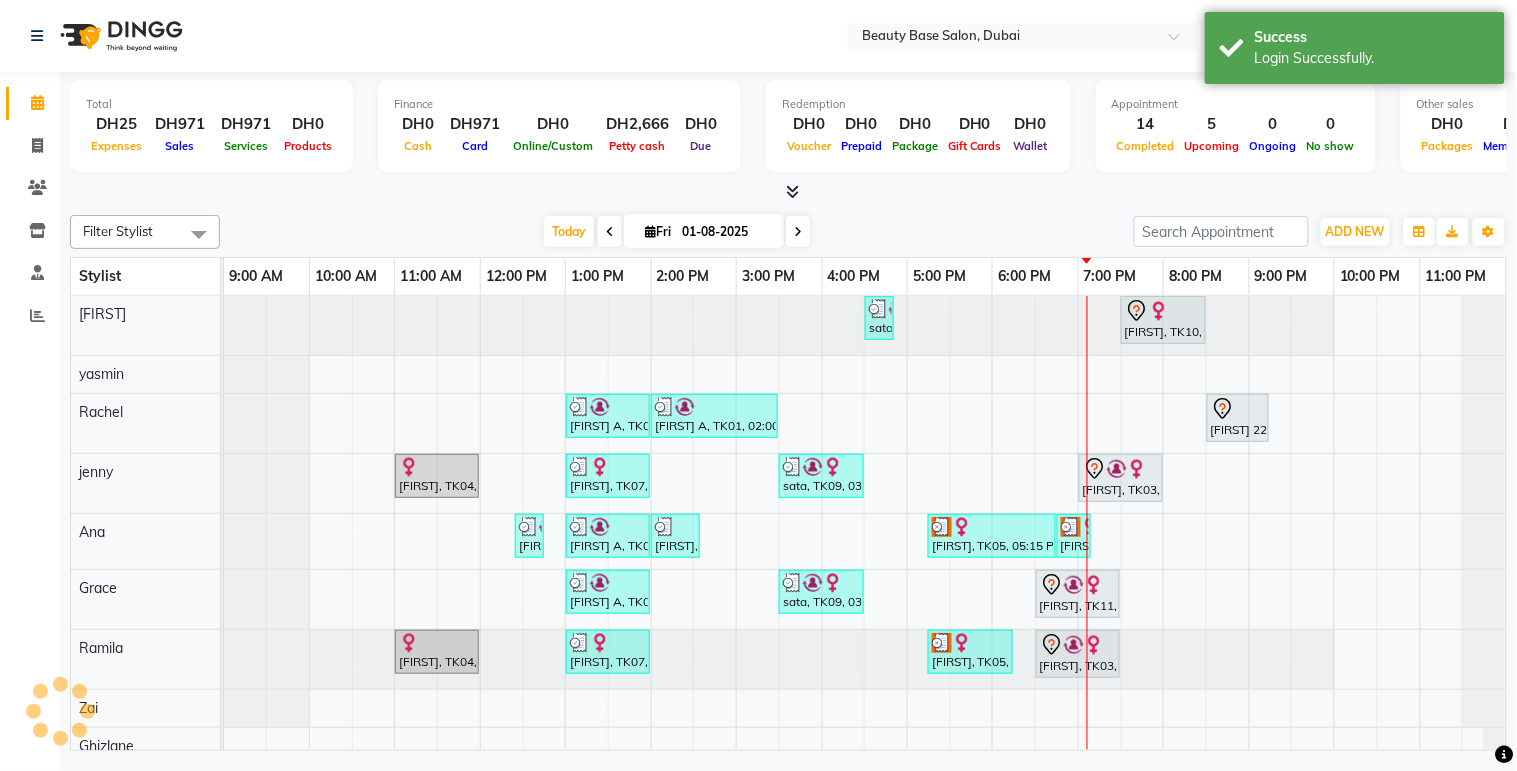 select on "en" 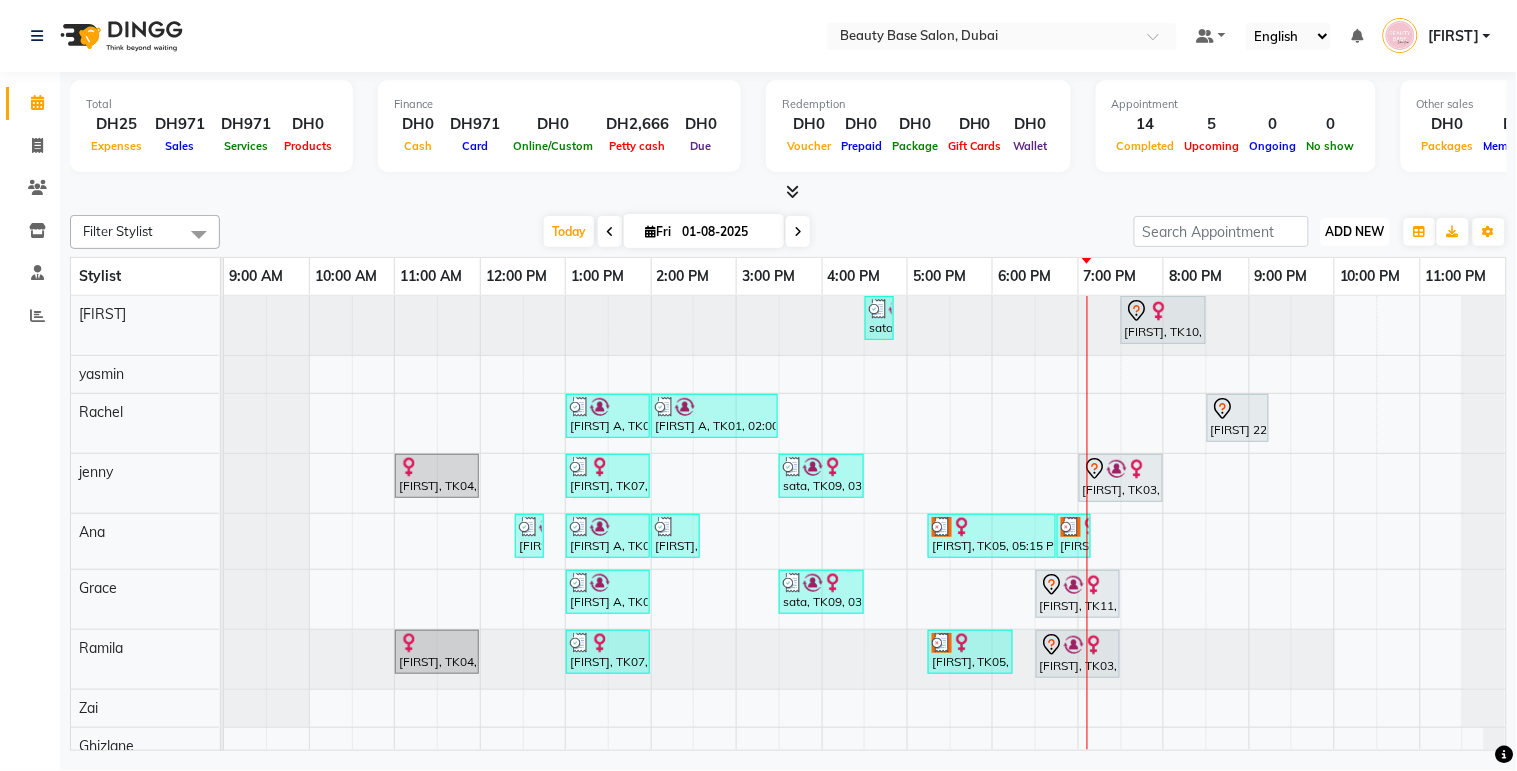 click on "ADD NEW Toggle Dropdown" at bounding box center [1355, 232] 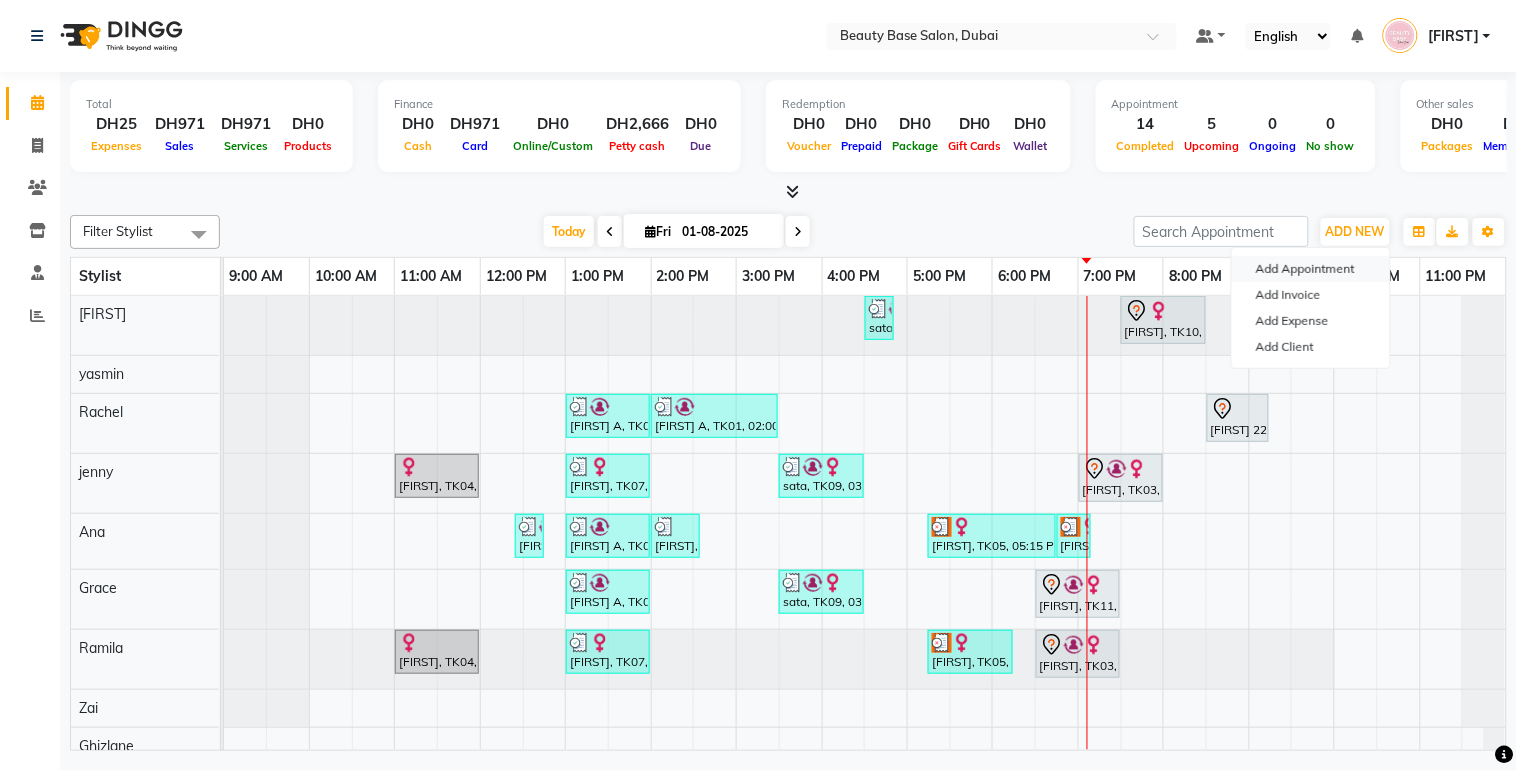 click on "Add Appointment" at bounding box center [1311, 269] 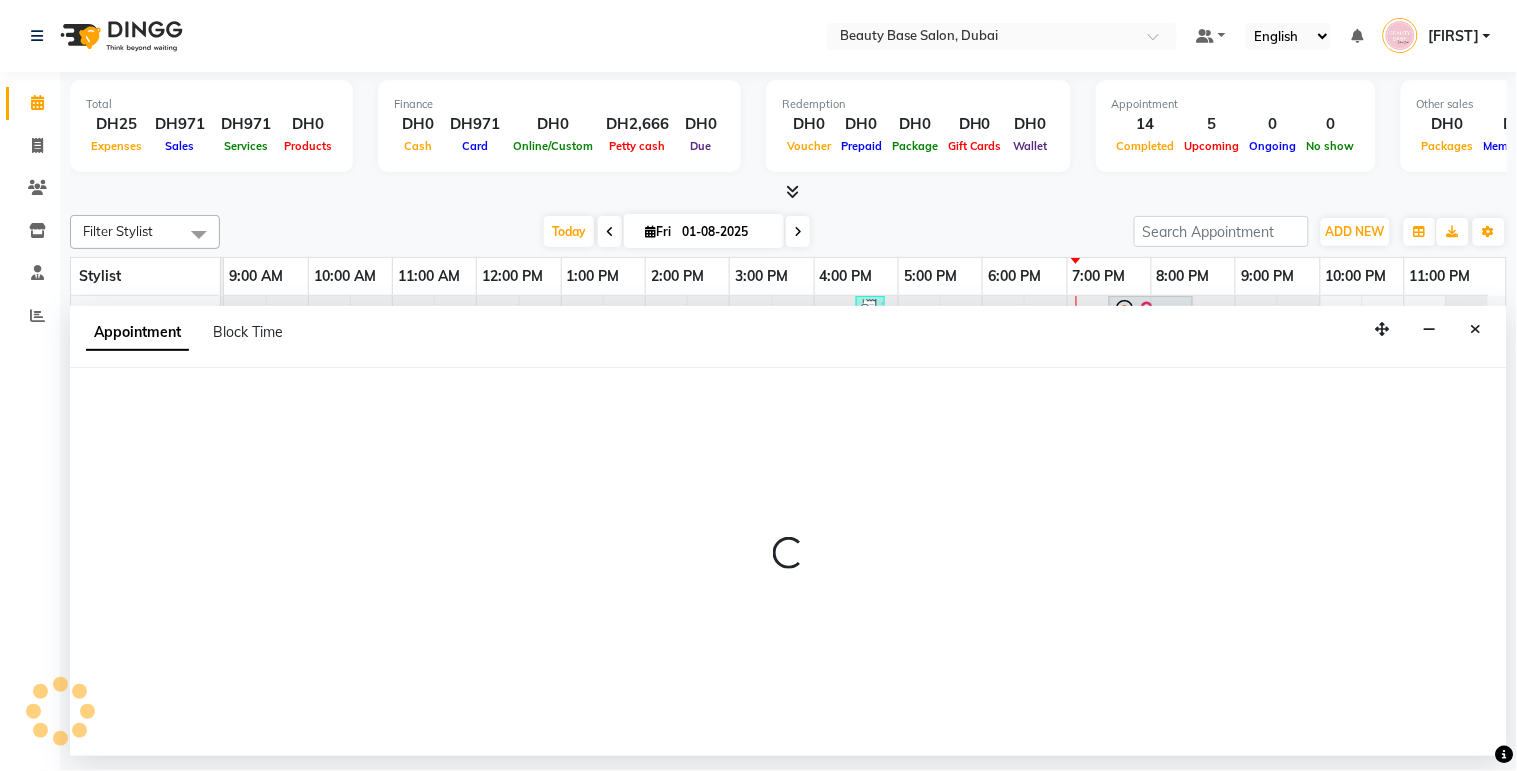 select on "600" 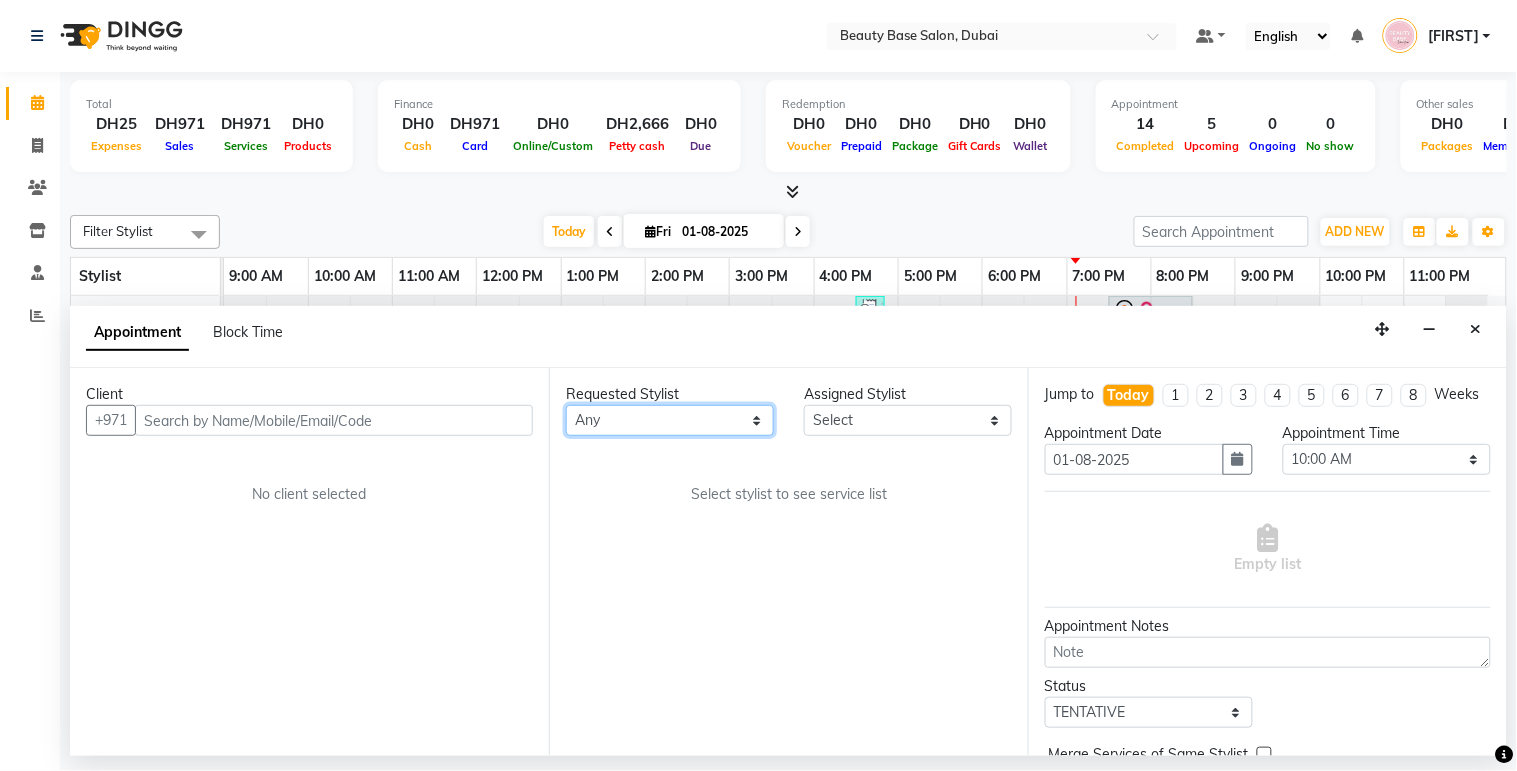 click on "Any Ana Ghizlane Grace jenny Lama Rachel Ramila tina yasmin Zai" at bounding box center [670, 420] 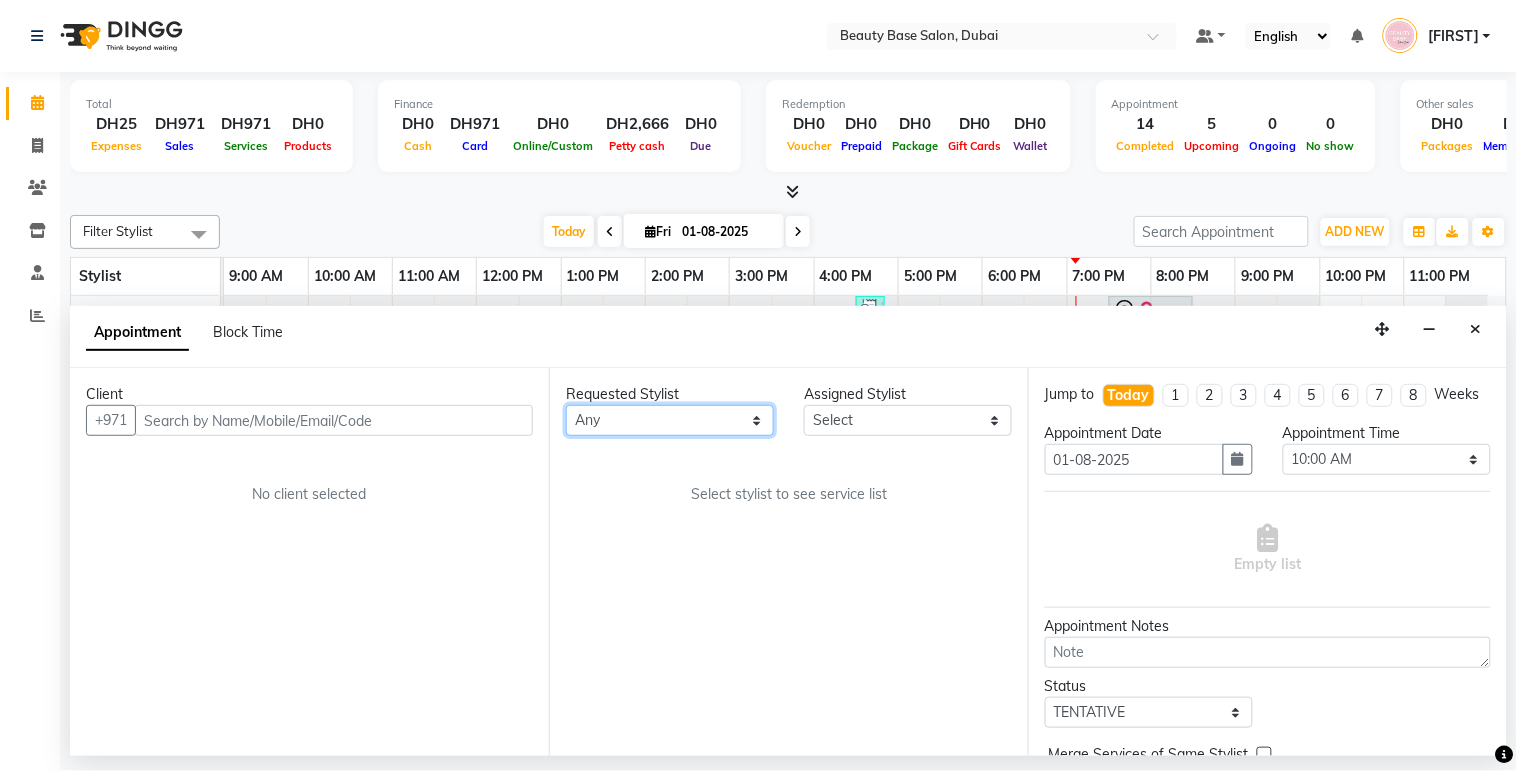 select on "54542" 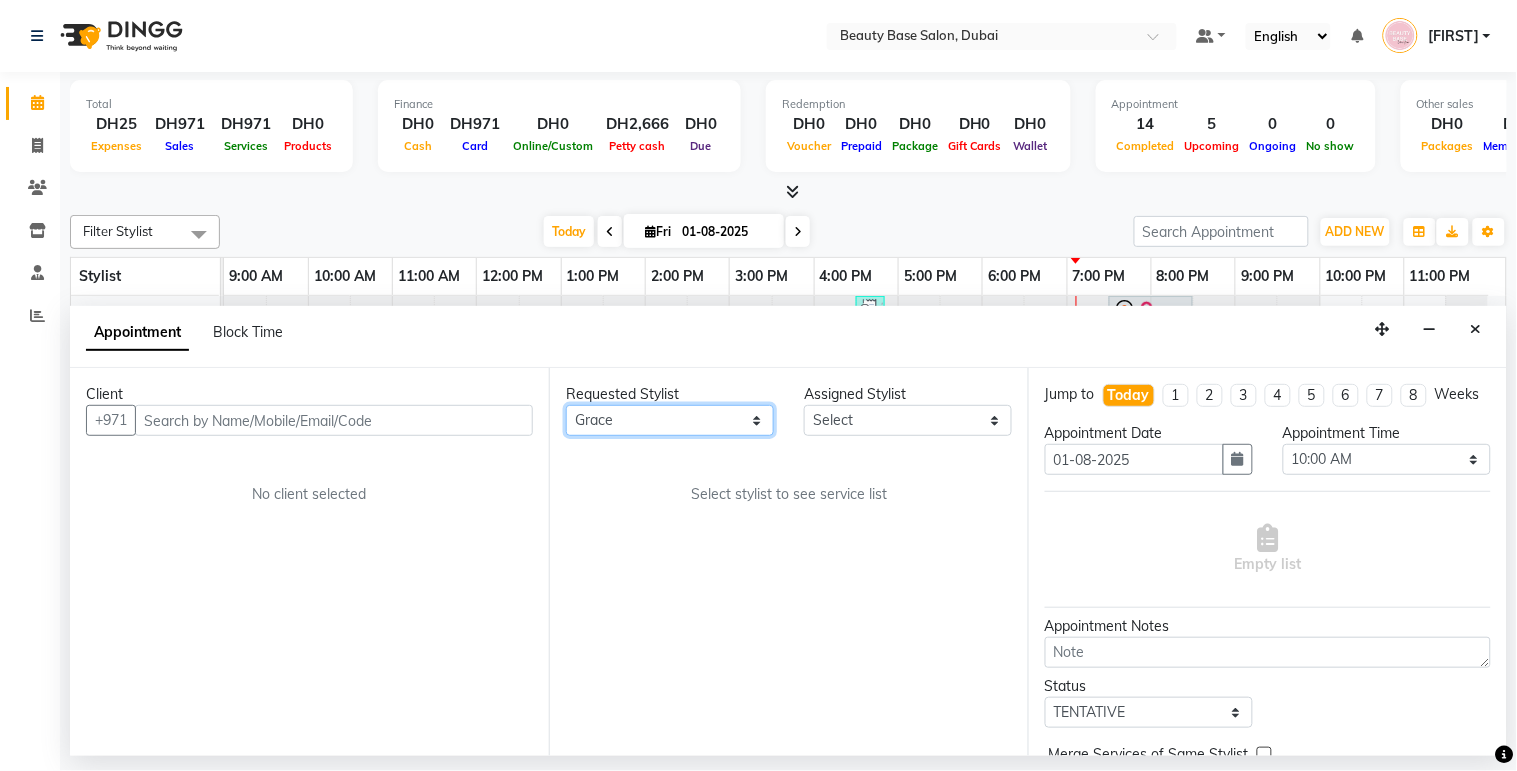 click on "Any Ana Ghizlane Grace jenny Lama Rachel Ramila tina yasmin Zai" at bounding box center (670, 420) 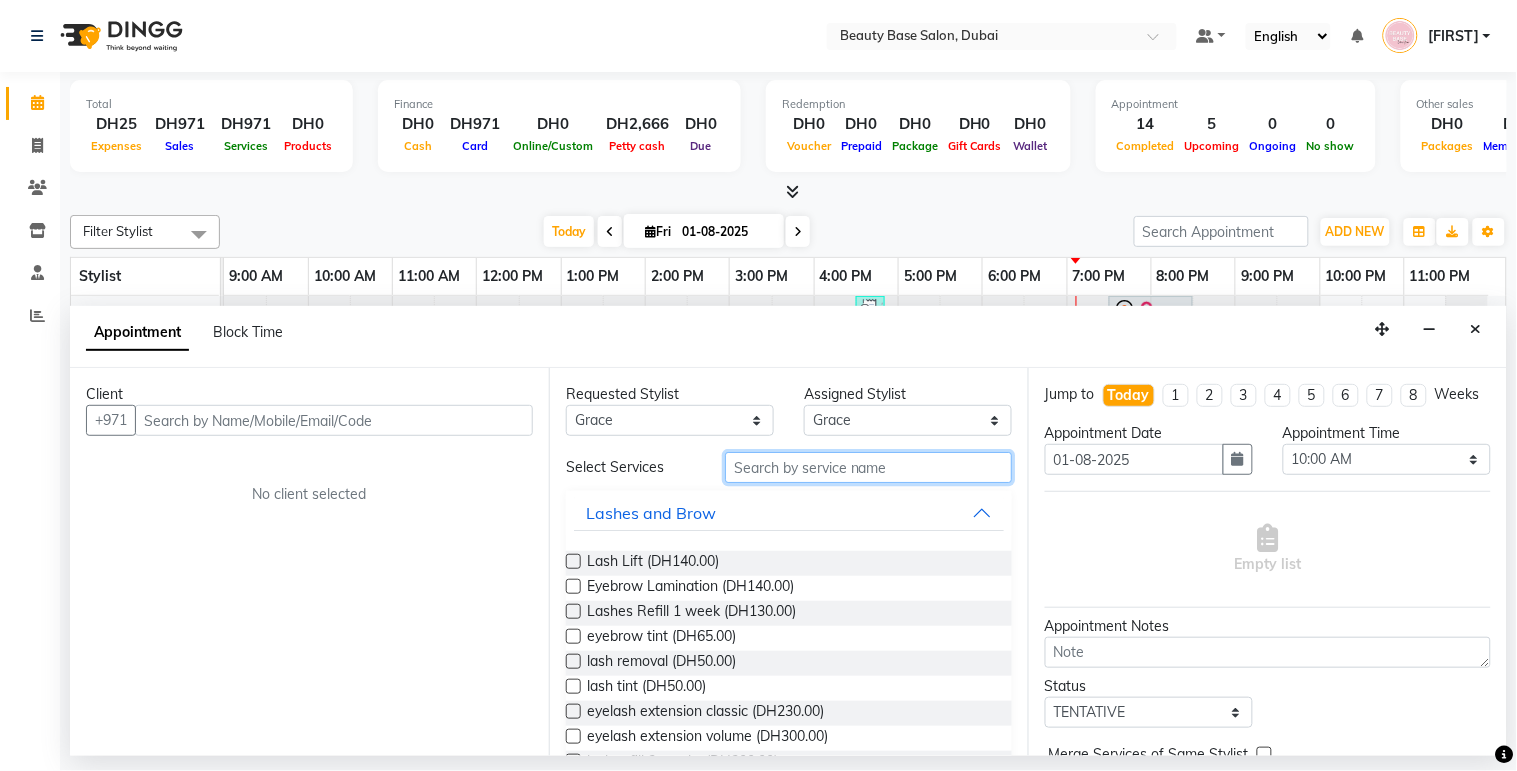 click at bounding box center (868, 467) 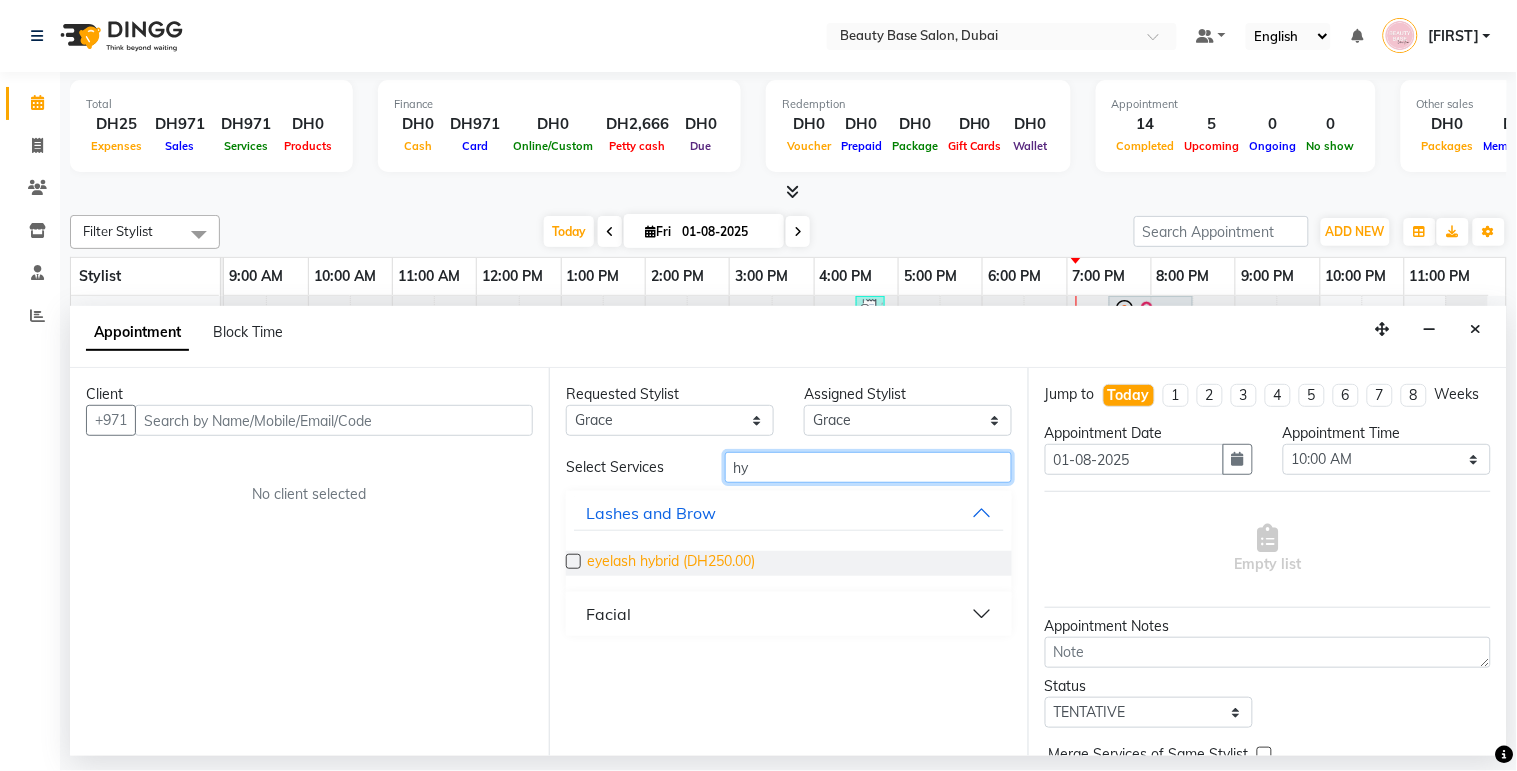 type on "hy" 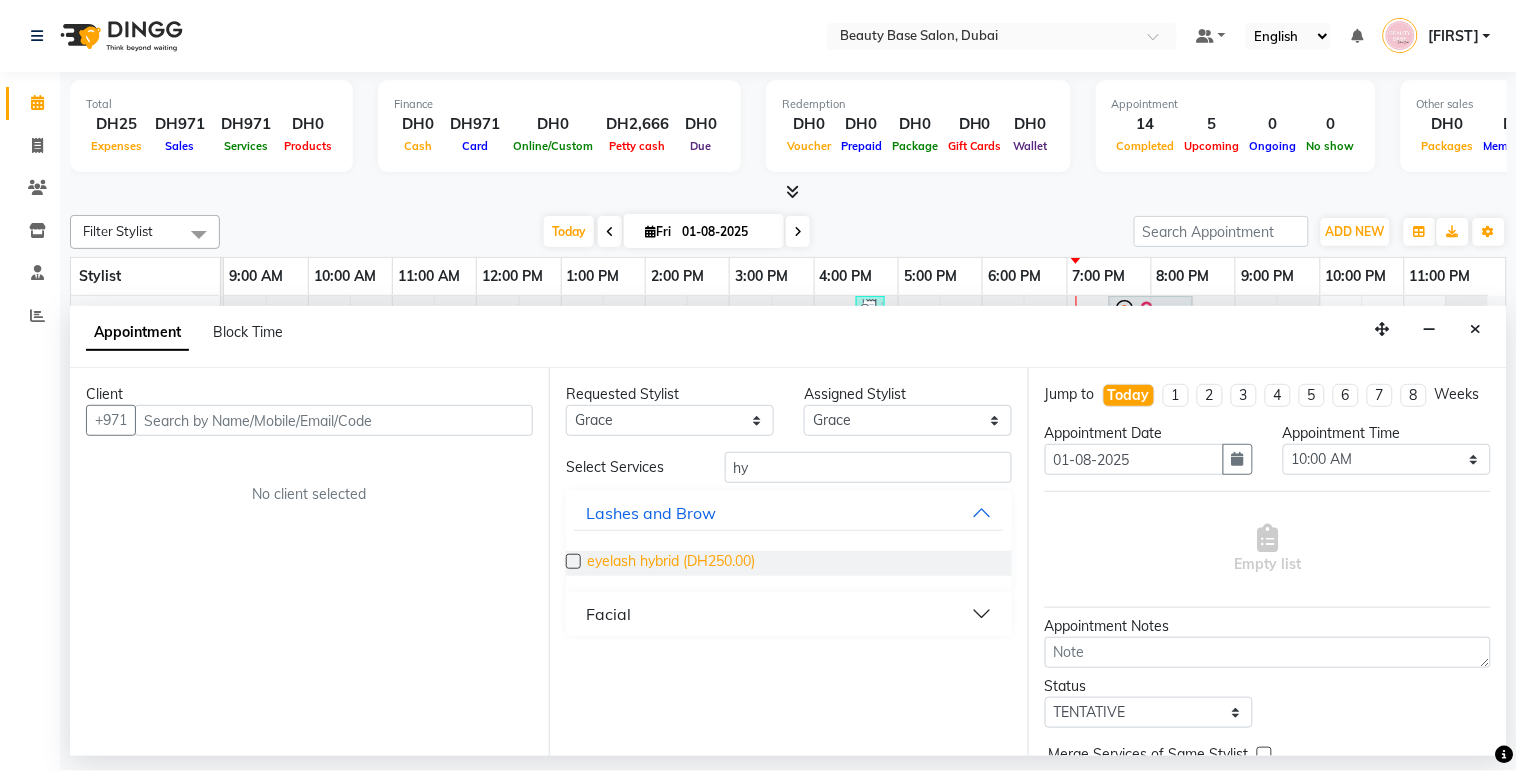 click on "eyelash hybrid (DH250.00)" at bounding box center [671, 563] 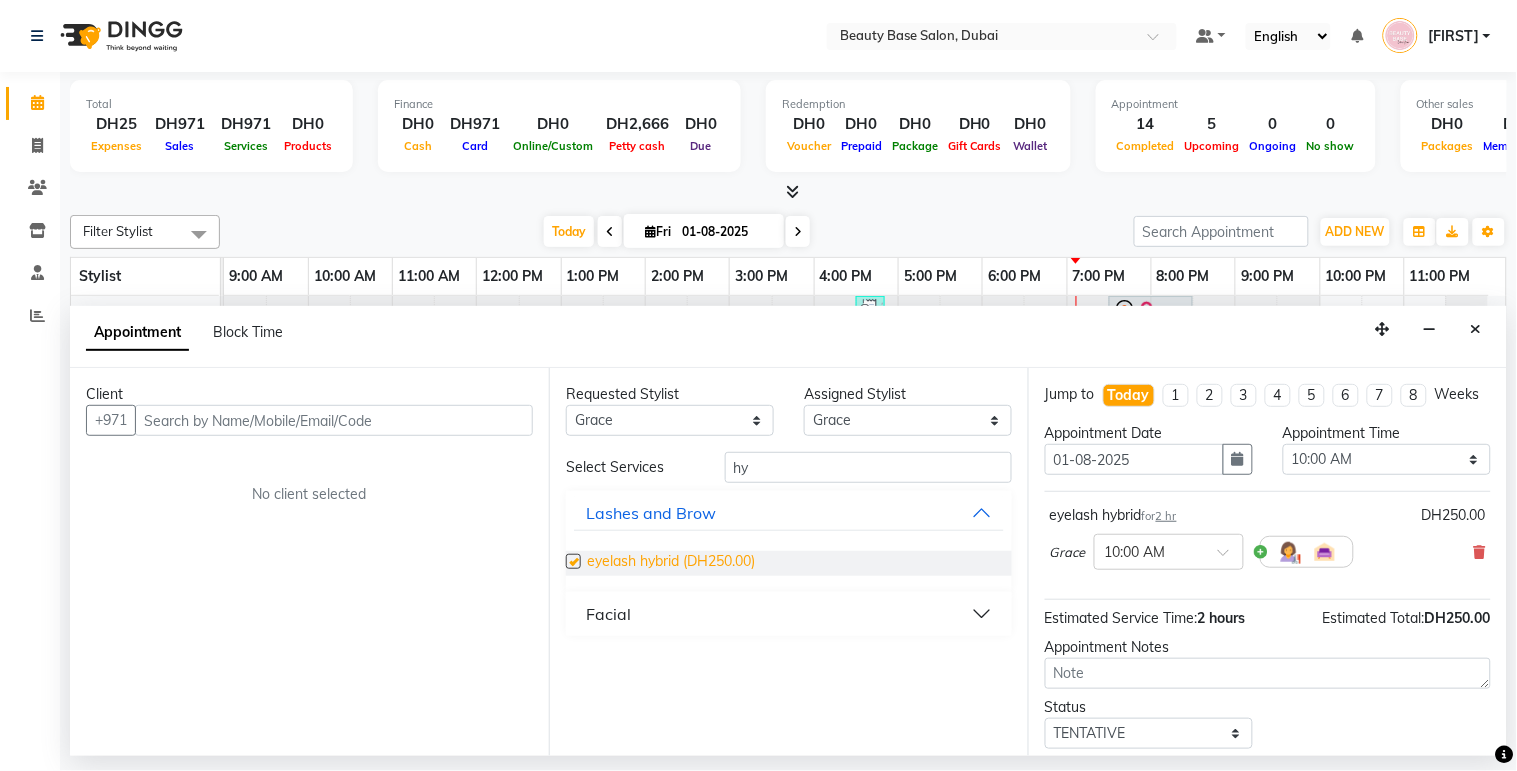 checkbox on "false" 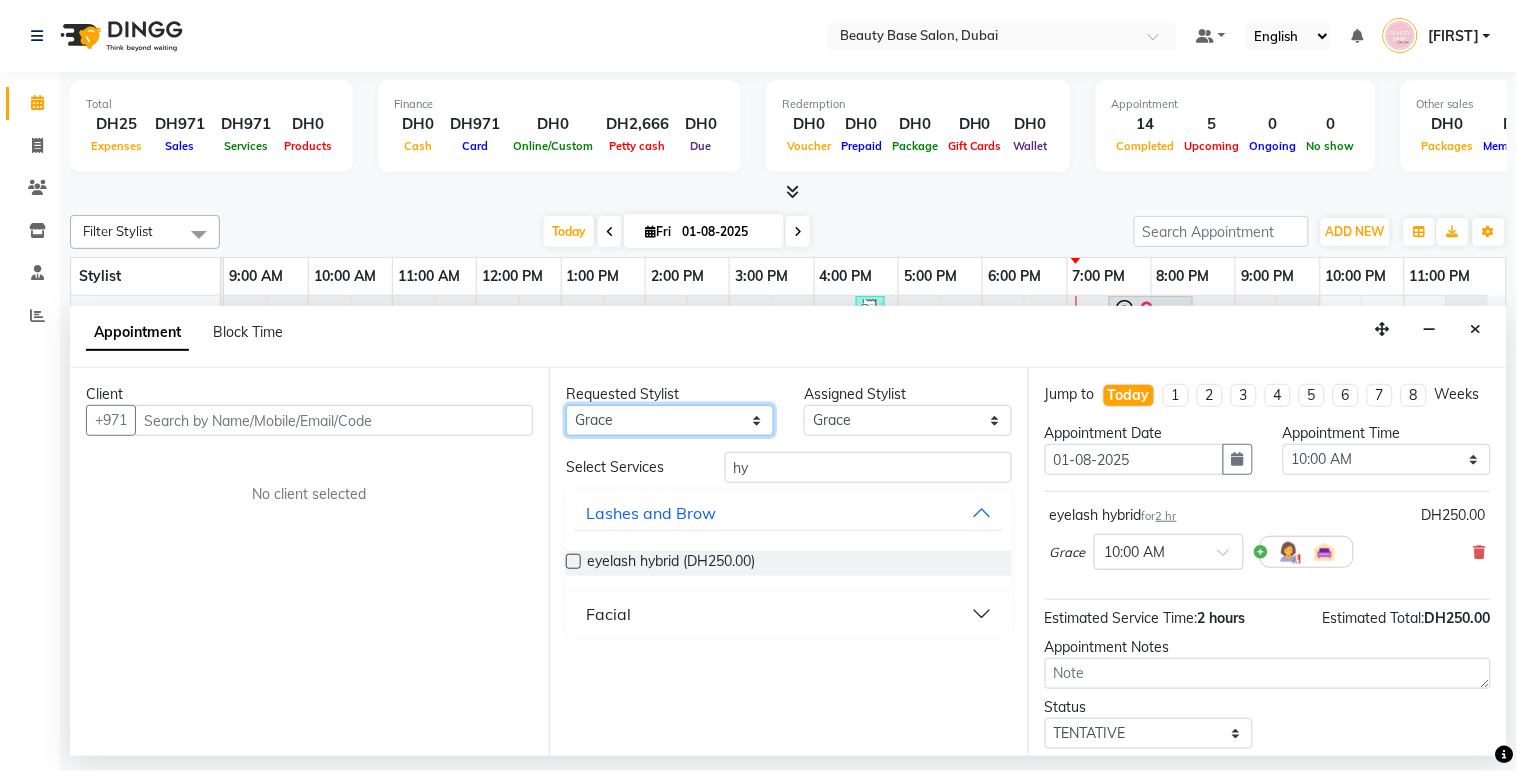 click on "Any [FIRST] [FIRST] [FIRST] [FIRST] [FIRST] [FIRST] [FIRST] [FIRST] [FIRST]" at bounding box center [670, 420] 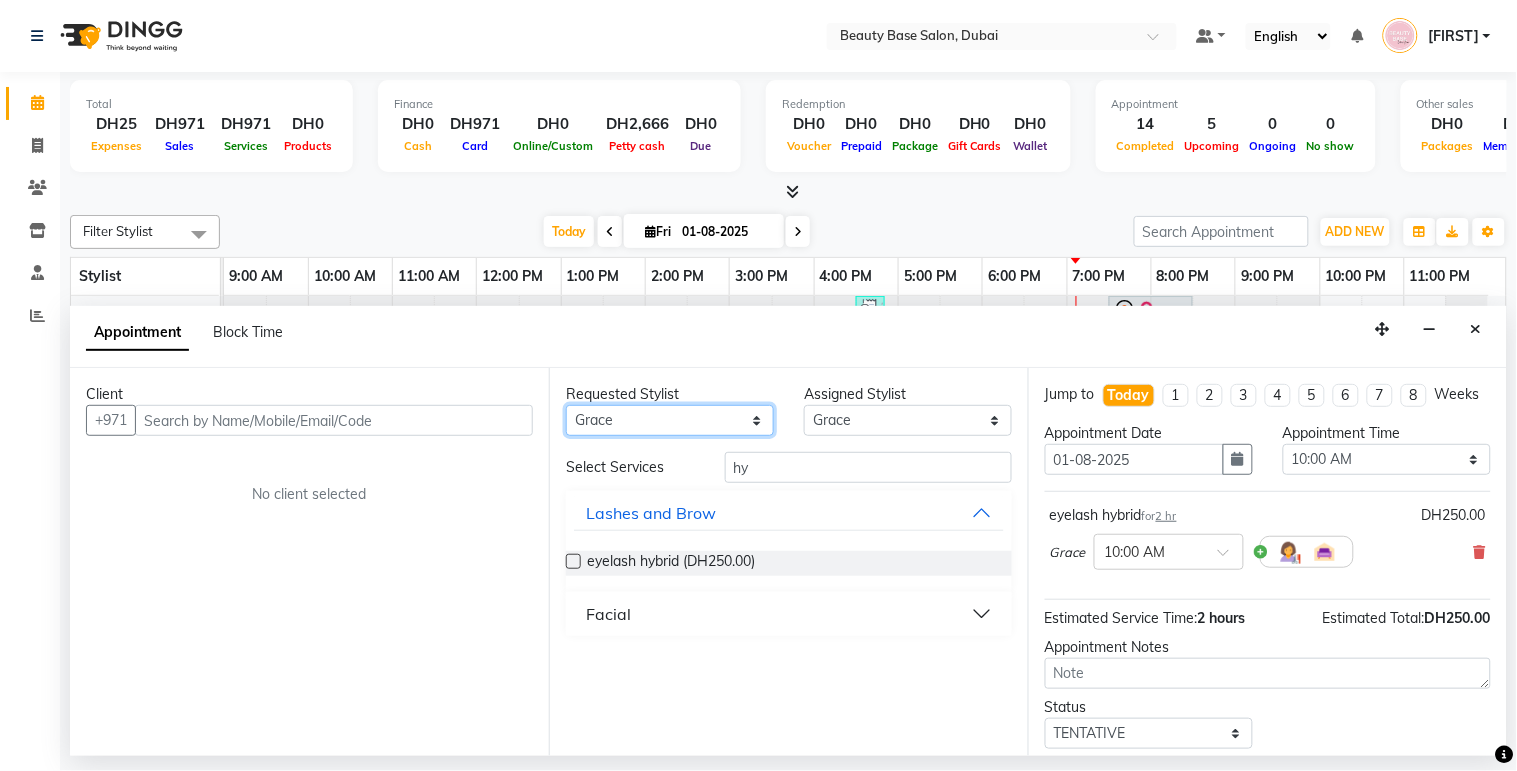 select on "54541" 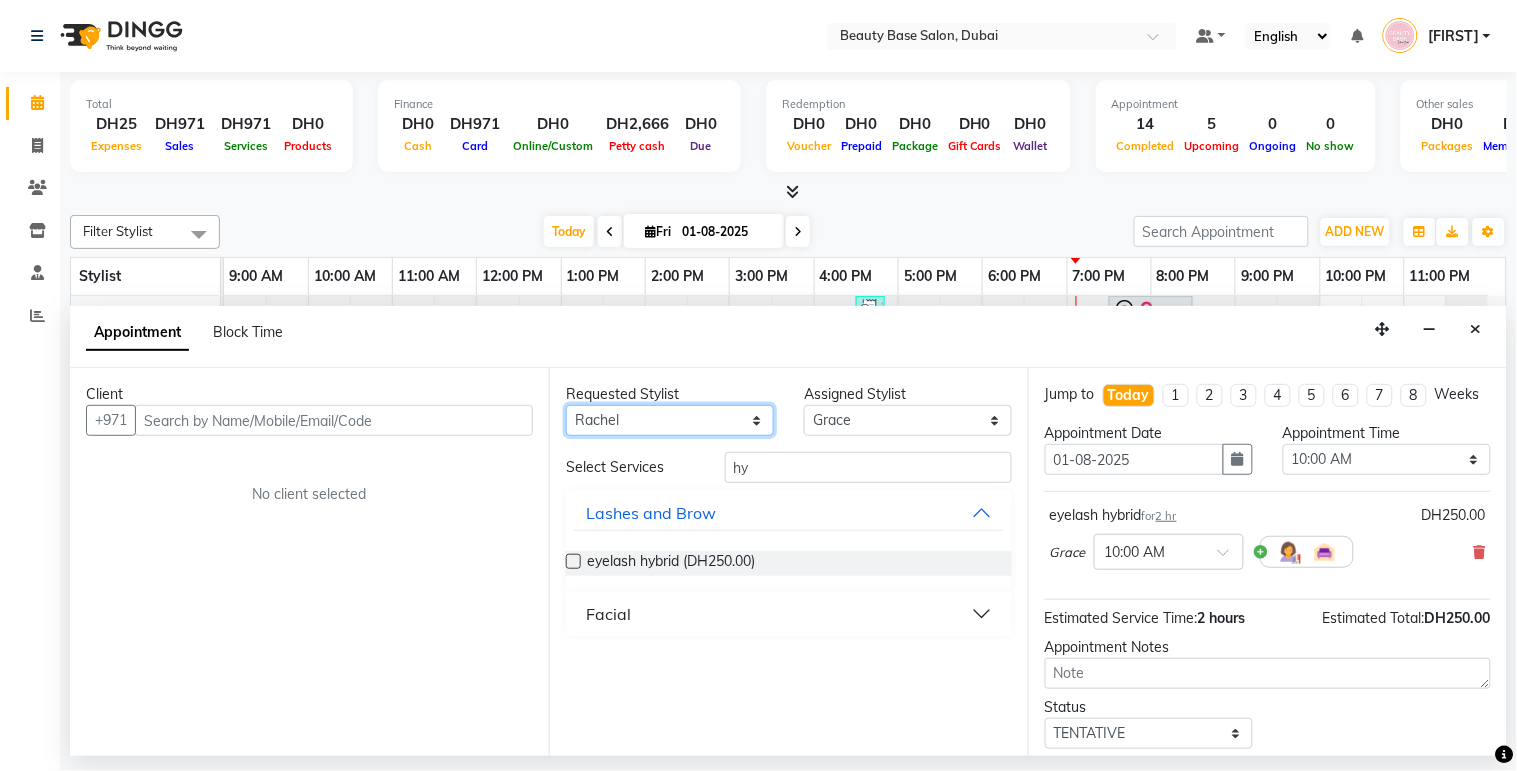 click on "Any [FIRST] [FIRST] [FIRST] [FIRST] [FIRST] [FIRST] [FIRST] [FIRST] [FIRST]" at bounding box center (670, 420) 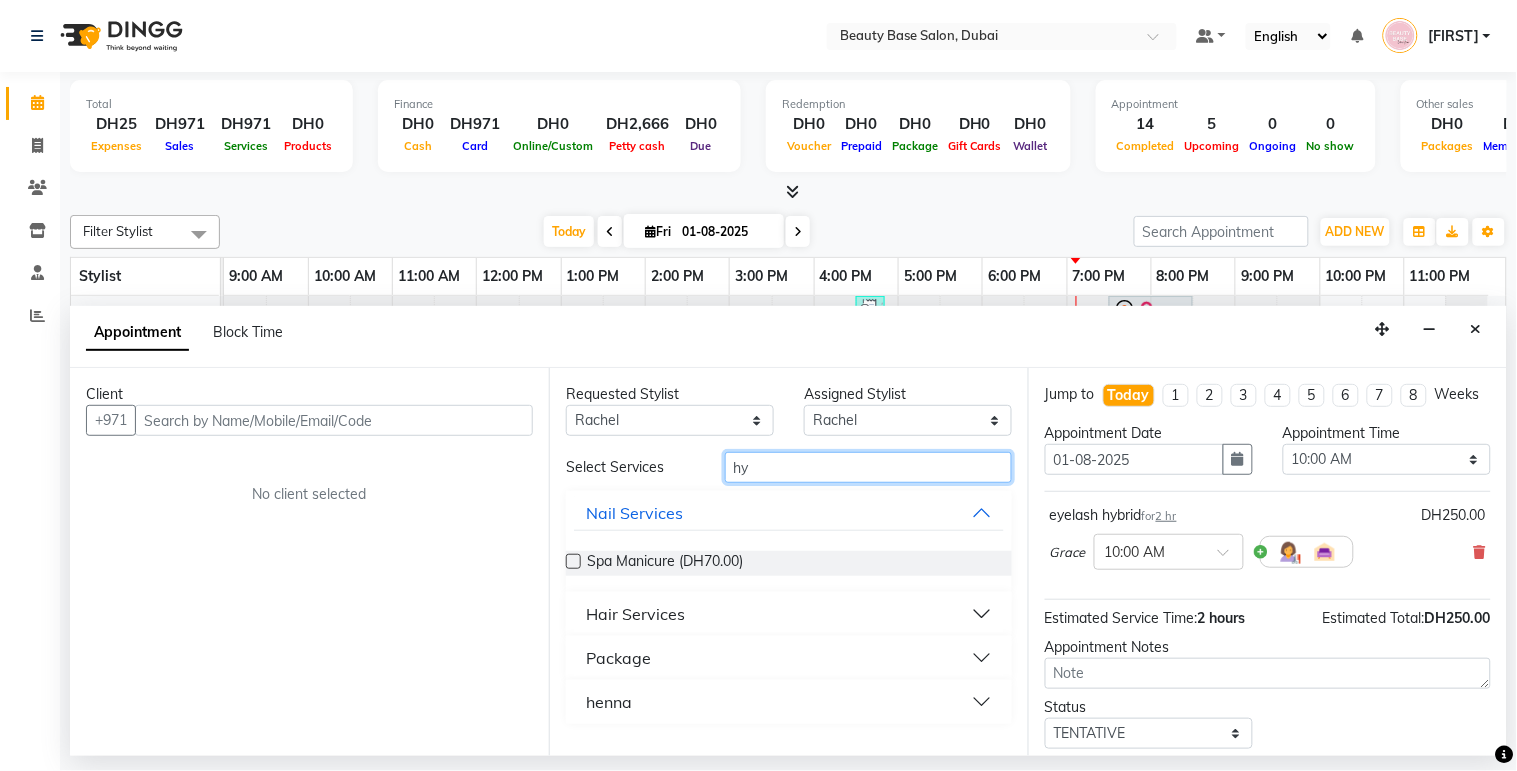 click on "hy" at bounding box center [868, 467] 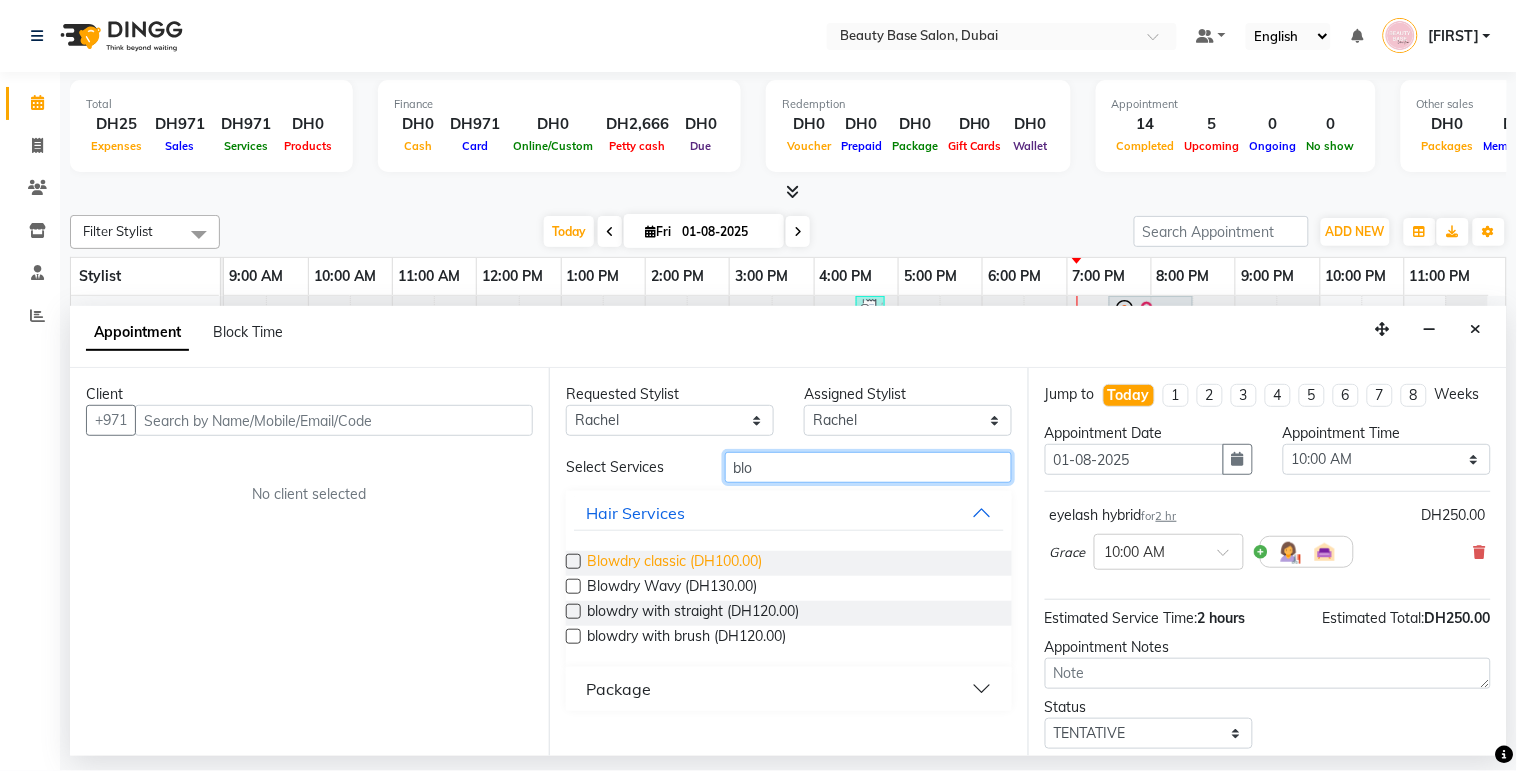 type on "blo" 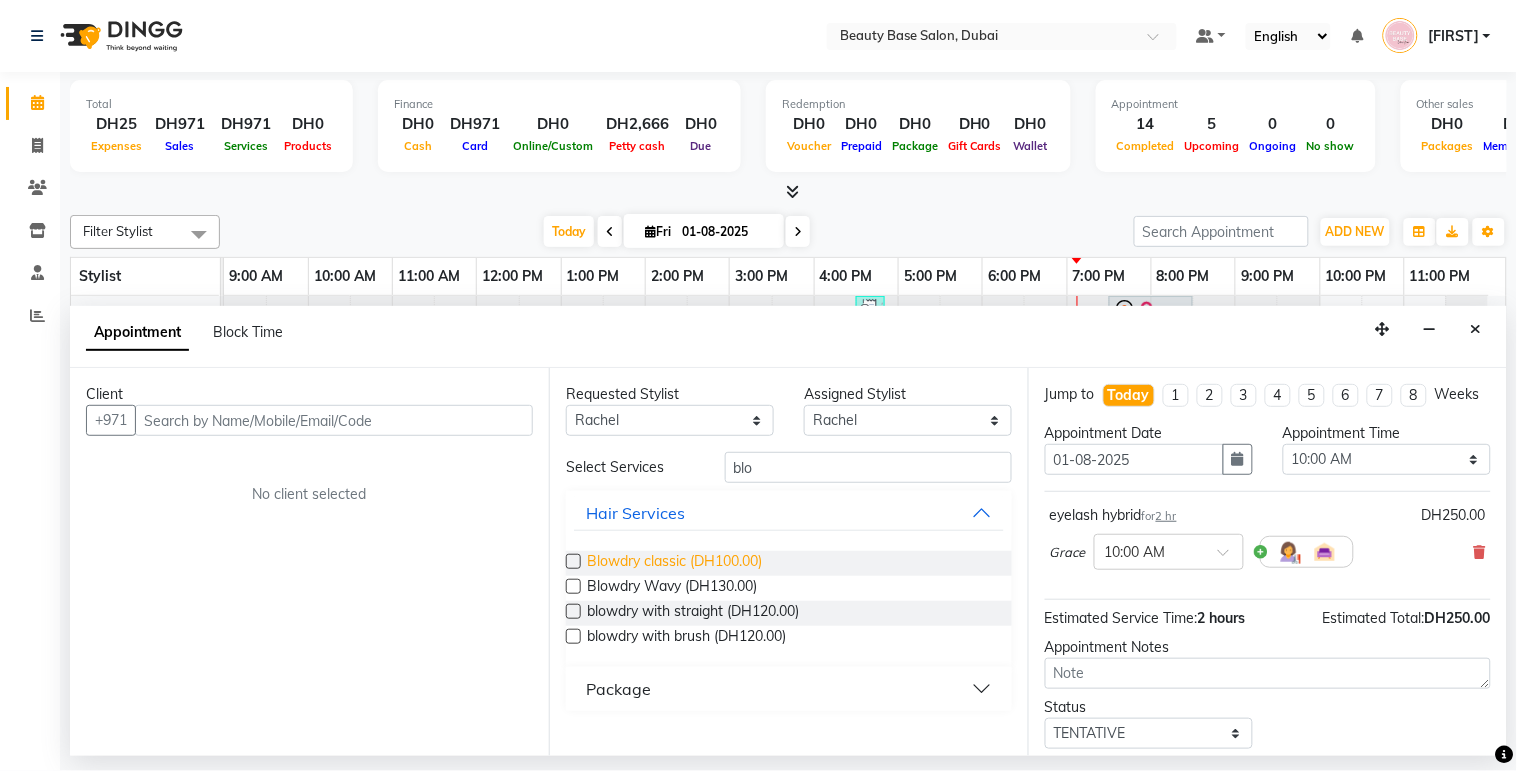 click on "Blowdry classic (DH100.00)" at bounding box center (674, 563) 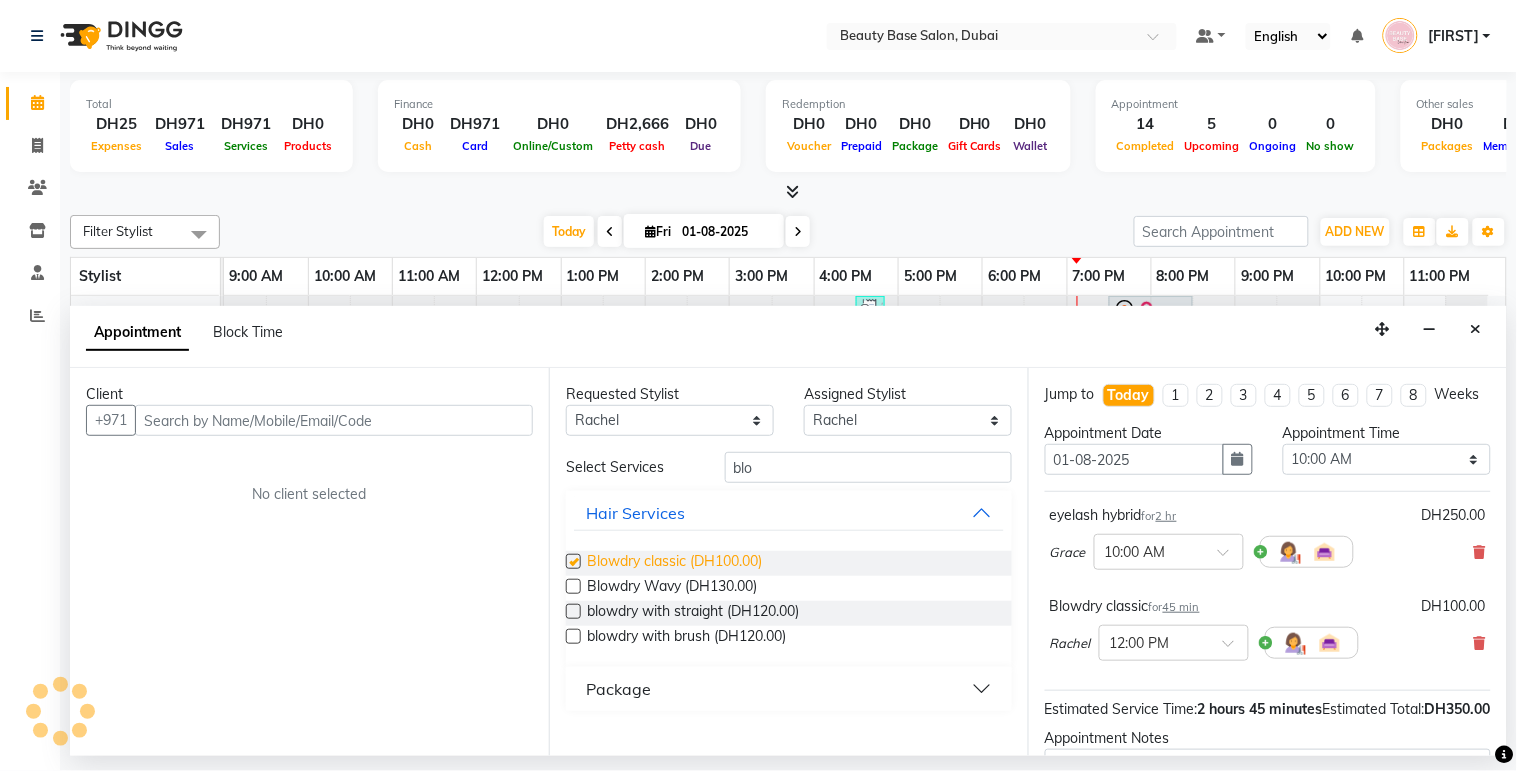 checkbox on "false" 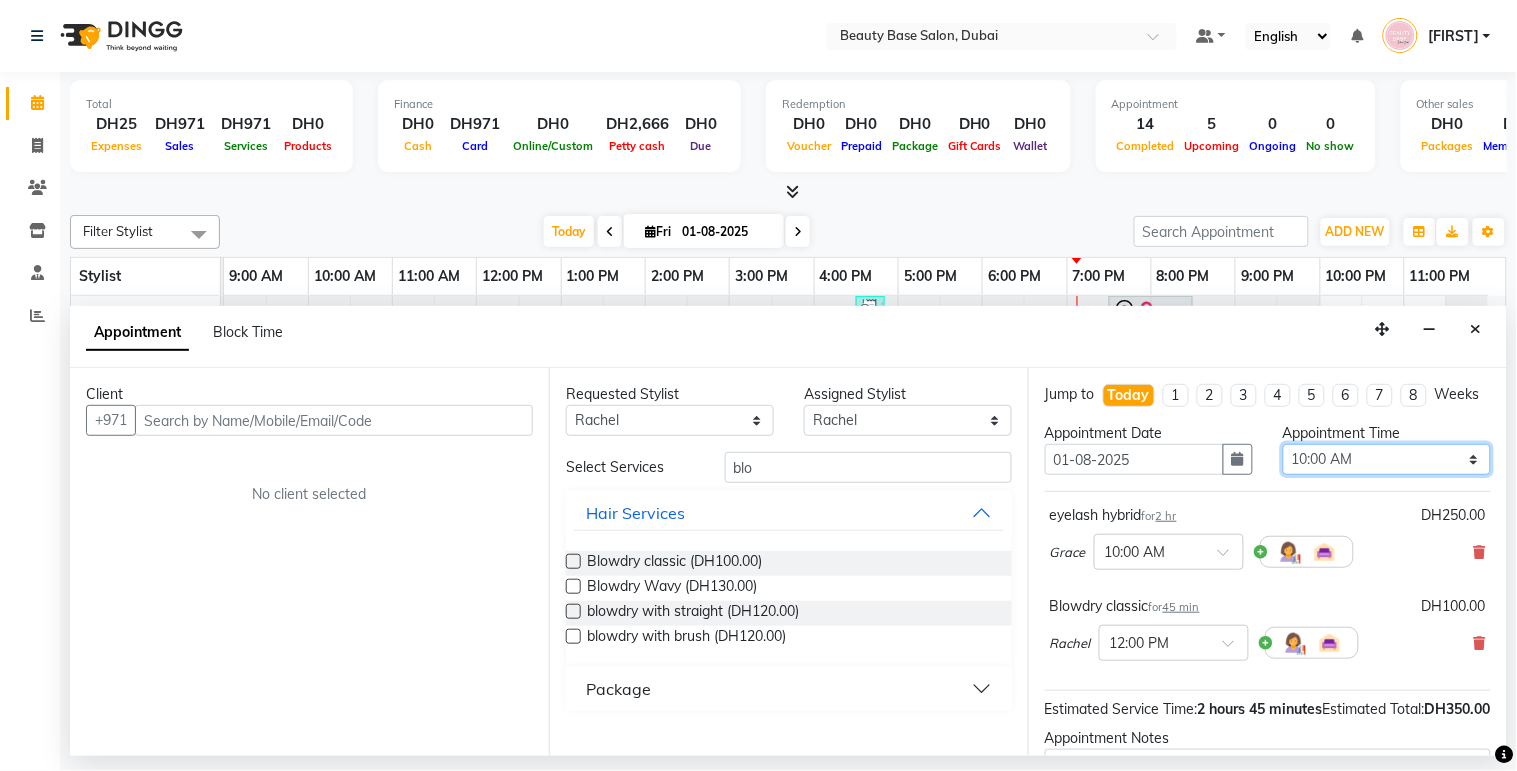 click on "Select 10:00 AM 10:05 AM 10:10 AM 10:15 AM 10:20 AM 10:25 AM 10:30 AM 10:35 AM 10:40 AM 10:45 AM 10:50 AM 10:55 AM 11:00 AM 11:05 AM 11:10 AM 11:15 AM 11:20 AM 11:25 AM 11:30 AM 11:35 AM 11:40 AM 11:45 AM 11:50 AM 11:55 AM 12:00 PM 12:05 PM 12:10 PM 12:15 PM 12:20 PM 12:25 PM 12:30 PM 12:35 PM 12:40 PM 12:45 PM 12:50 PM 12:55 PM 01:00 PM 01:05 PM 01:10 PM 01:15 PM 01:20 PM 01:25 PM 01:30 PM 01:35 PM 01:40 PM 01:45 PM 01:50 PM 01:55 PM 02:00 PM 02:05 PM 02:10 PM 02:15 PM 02:20 PM 02:25 PM 02:30 PM 02:35 PM 02:40 PM 02:45 PM 02:50 PM 02:55 PM 03:00 PM 03:05 PM 03:10 PM 03:15 PM 03:20 PM 03:25 PM 03:30 PM 03:35 PM 03:40 PM 03:45 PM 03:50 PM 03:55 PM 04:00 PM 04:05 PM 04:10 PM 04:15 PM 04:20 PM 04:25 PM 04:30 PM 04:35 PM 04:40 PM 04:45 PM 04:50 PM 04:55 PM 05:00 PM 05:05 PM 05:10 PM 05:15 PM 05:20 PM 05:25 PM 05:30 PM 05:35 PM 05:40 PM 05:45 PM 05:50 PM 05:55 PM 06:00 PM 06:05 PM 06:10 PM 06:15 PM 06:20 PM 06:25 PM 06:30 PM 06:35 PM 06:40 PM 06:45 PM 06:50 PM 06:55 PM 07:00 PM 07:05 PM 07:10 PM 07:15 PM 07:20 PM" at bounding box center [1387, 459] 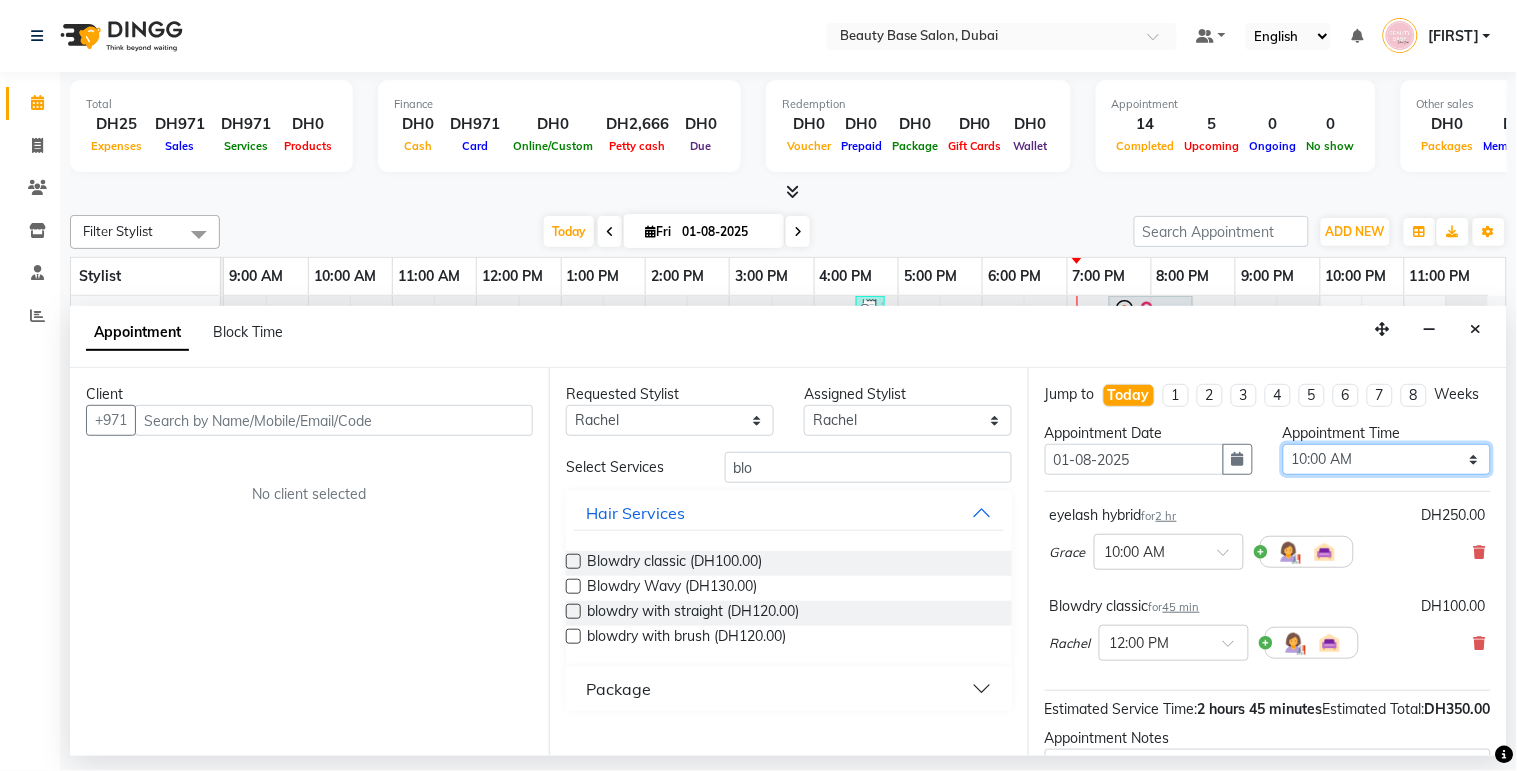 select on "1020" 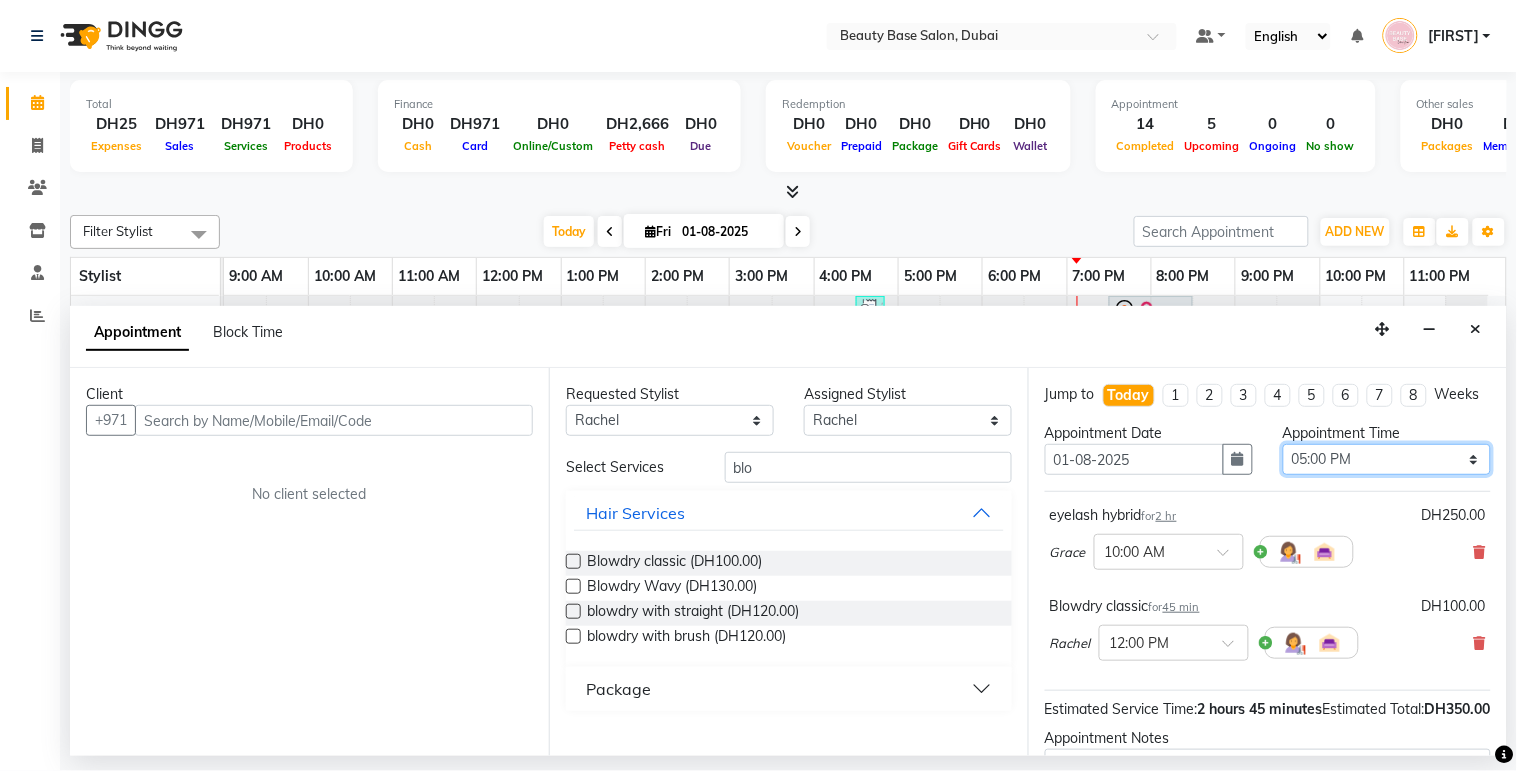 click on "Select 10:00 AM 10:05 AM 10:10 AM 10:15 AM 10:20 AM 10:25 AM 10:30 AM 10:35 AM 10:40 AM 10:45 AM 10:50 AM 10:55 AM 11:00 AM 11:05 AM 11:10 AM 11:15 AM 11:20 AM 11:25 AM 11:30 AM 11:35 AM 11:40 AM 11:45 AM 11:50 AM 11:55 AM 12:00 PM 12:05 PM 12:10 PM 12:15 PM 12:20 PM 12:25 PM 12:30 PM 12:35 PM 12:40 PM 12:45 PM 12:50 PM 12:55 PM 01:00 PM 01:05 PM 01:10 PM 01:15 PM 01:20 PM 01:25 PM 01:30 PM 01:35 PM 01:40 PM 01:45 PM 01:50 PM 01:55 PM 02:00 PM 02:05 PM 02:10 PM 02:15 PM 02:20 PM 02:25 PM 02:30 PM 02:35 PM 02:40 PM 02:45 PM 02:50 PM 02:55 PM 03:00 PM 03:05 PM 03:10 PM 03:15 PM 03:20 PM 03:25 PM 03:30 PM 03:35 PM 03:40 PM 03:45 PM 03:50 PM 03:55 PM 04:00 PM 04:05 PM 04:10 PM 04:15 PM 04:20 PM 04:25 PM 04:30 PM 04:35 PM 04:40 PM 04:45 PM 04:50 PM 04:55 PM 05:00 PM 05:05 PM 05:10 PM 05:15 PM 05:20 PM 05:25 PM 05:30 PM 05:35 PM 05:40 PM 05:45 PM 05:50 PM 05:55 PM 06:00 PM 06:05 PM 06:10 PM 06:15 PM 06:20 PM 06:25 PM 06:30 PM 06:35 PM 06:40 PM 06:45 PM 06:50 PM 06:55 PM 07:00 PM 07:05 PM 07:10 PM 07:15 PM 07:20 PM" at bounding box center (1387, 459) 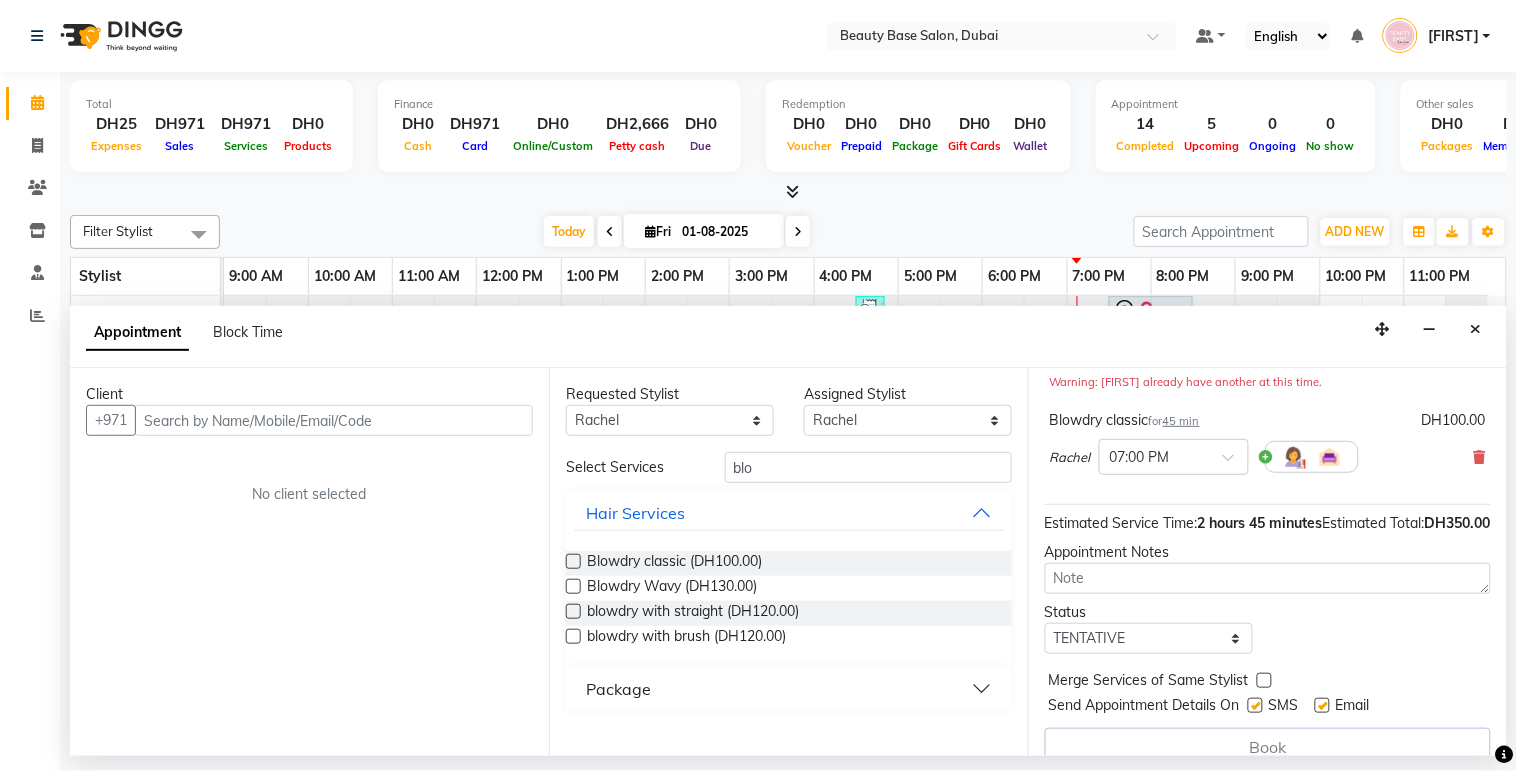 scroll, scrollTop: 218, scrollLeft: 0, axis: vertical 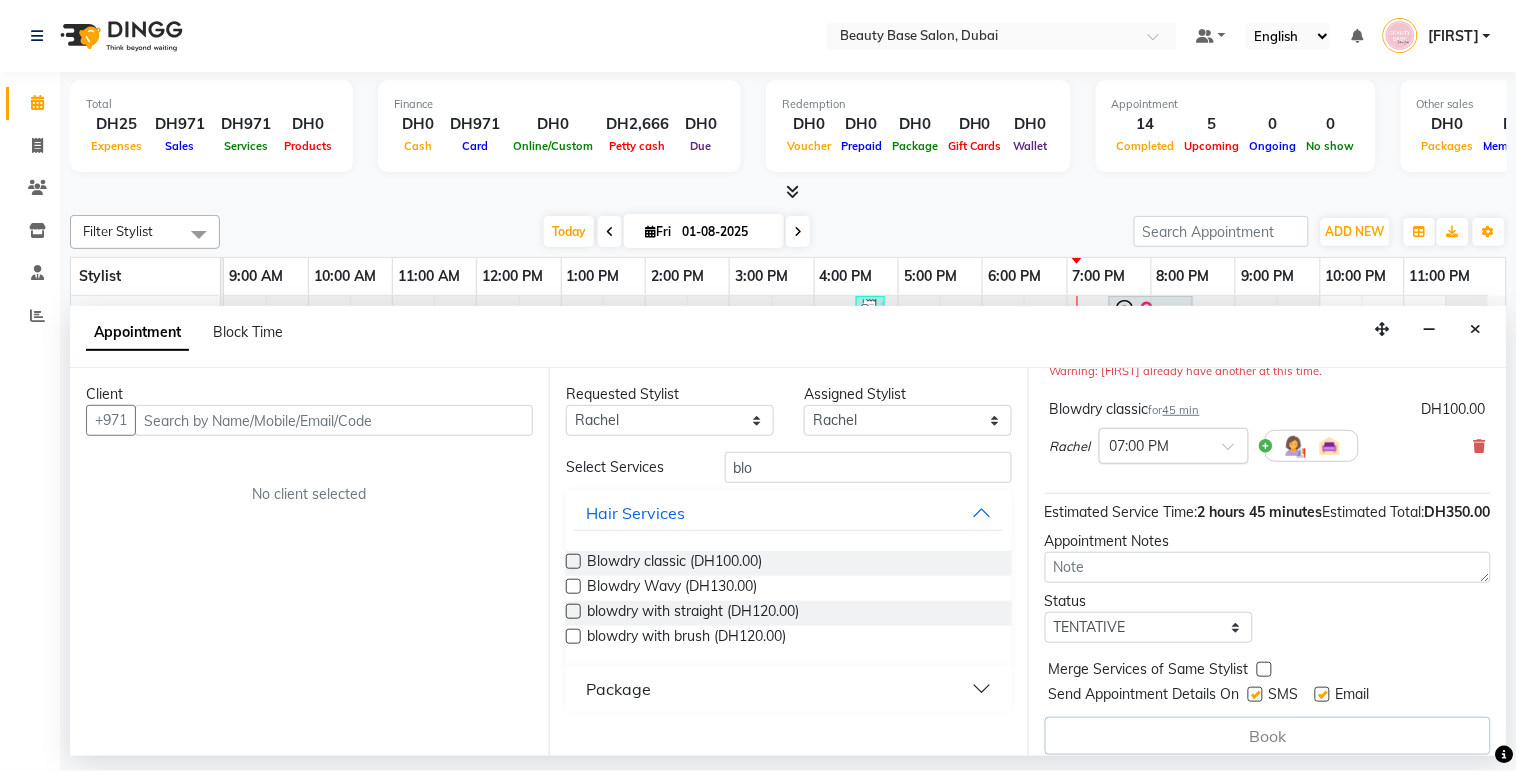 click at bounding box center (1154, 444) 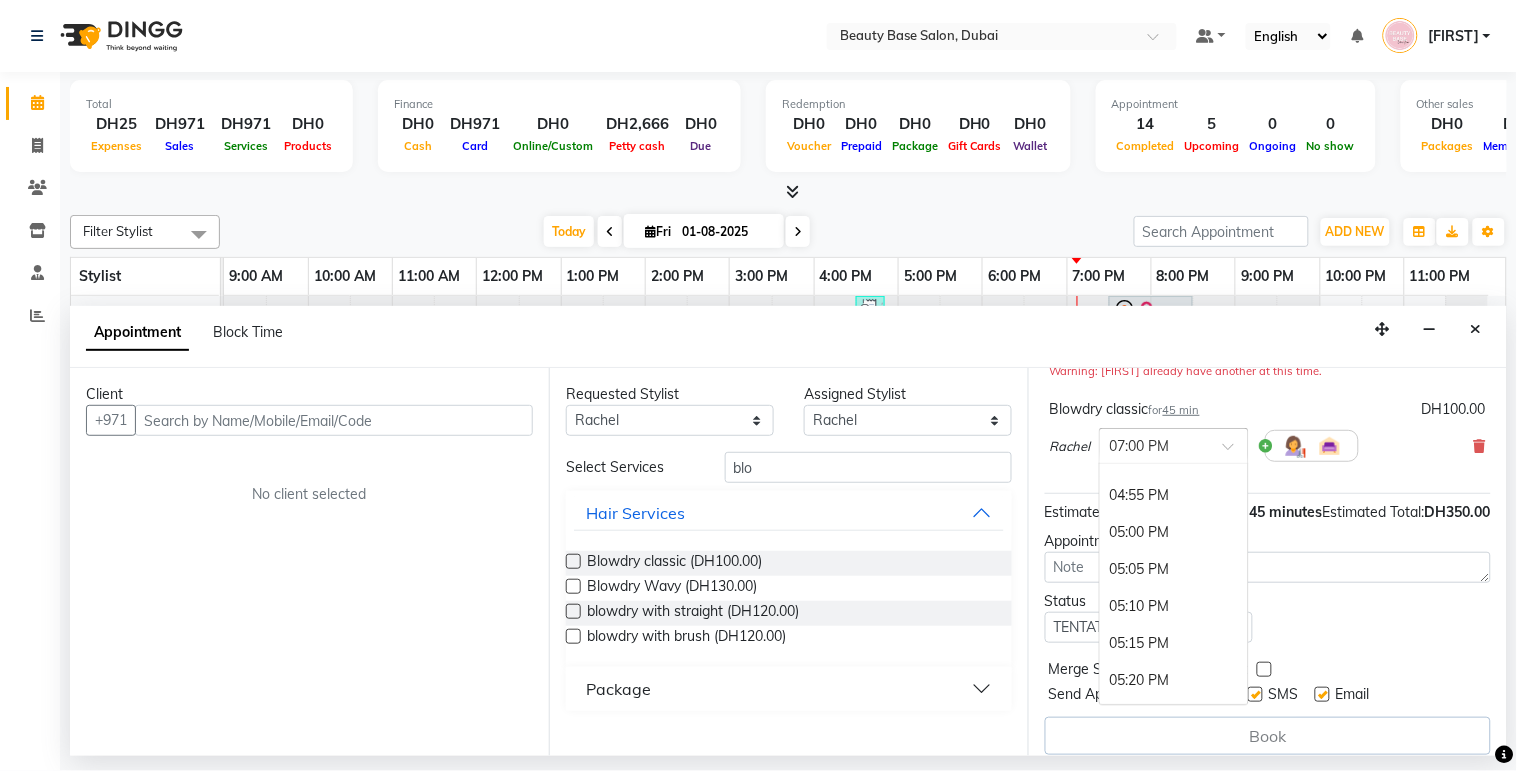 scroll, scrollTop: 3114, scrollLeft: 0, axis: vertical 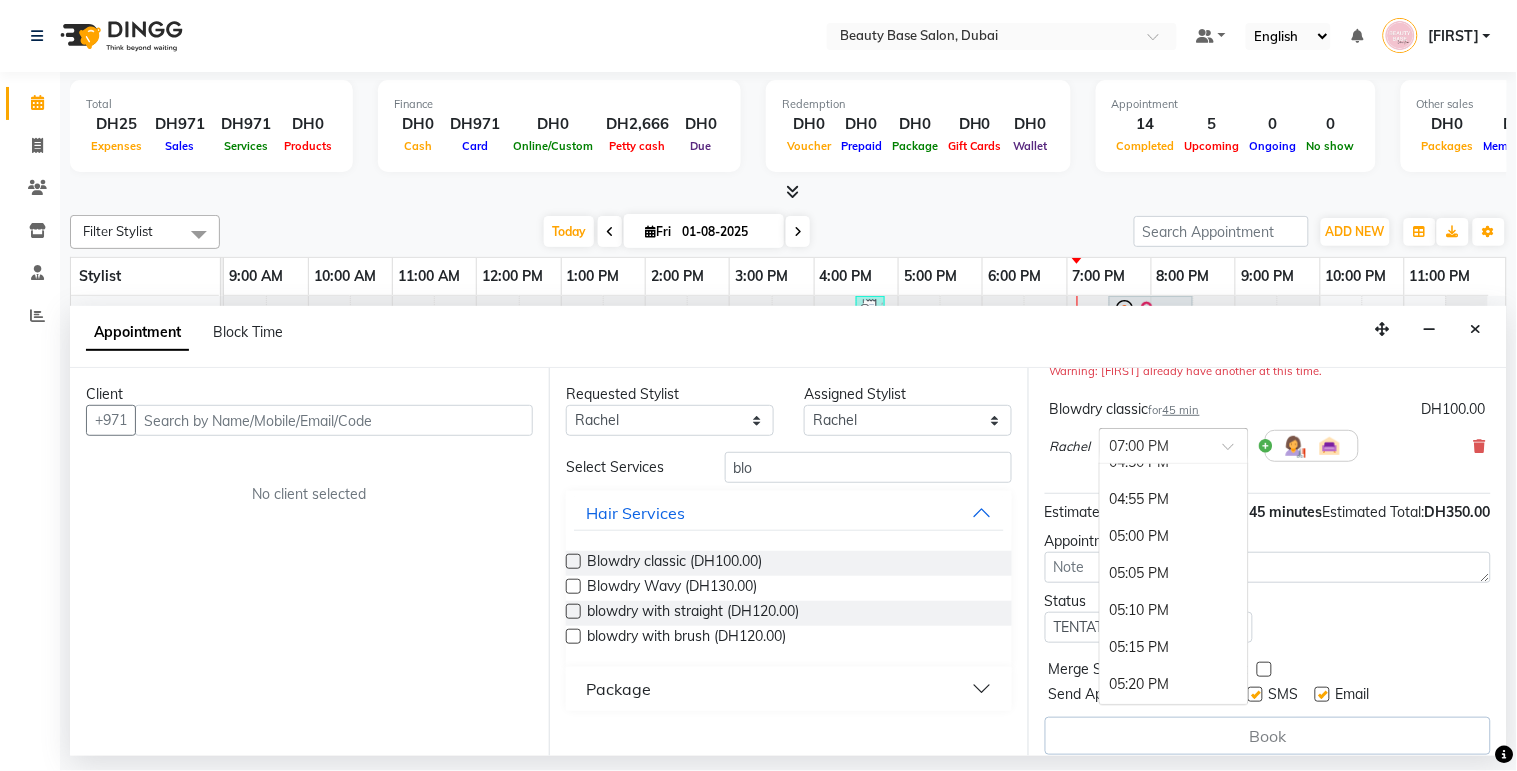 click on "05:00 PM" at bounding box center [1174, 536] 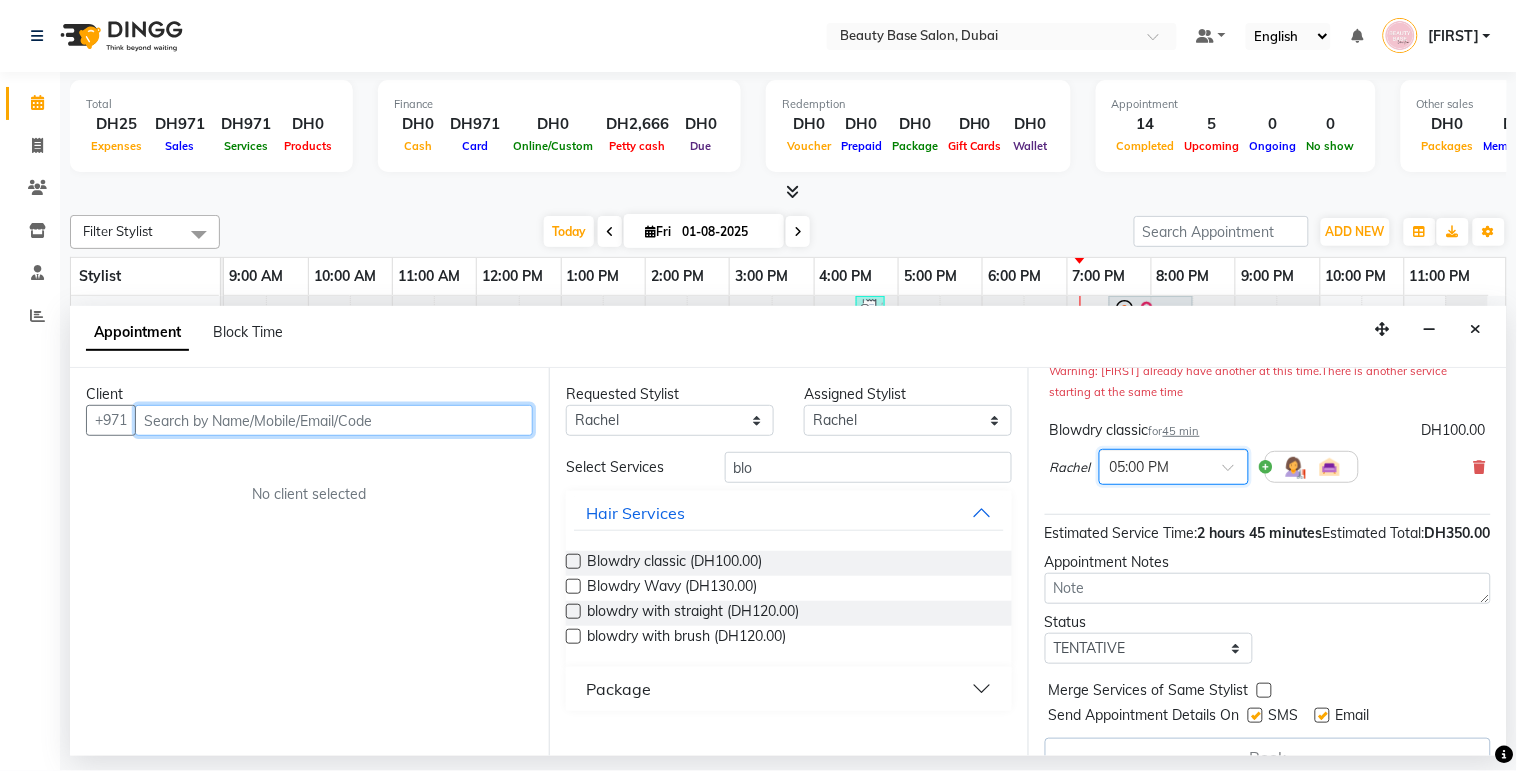 click at bounding box center (334, 420) 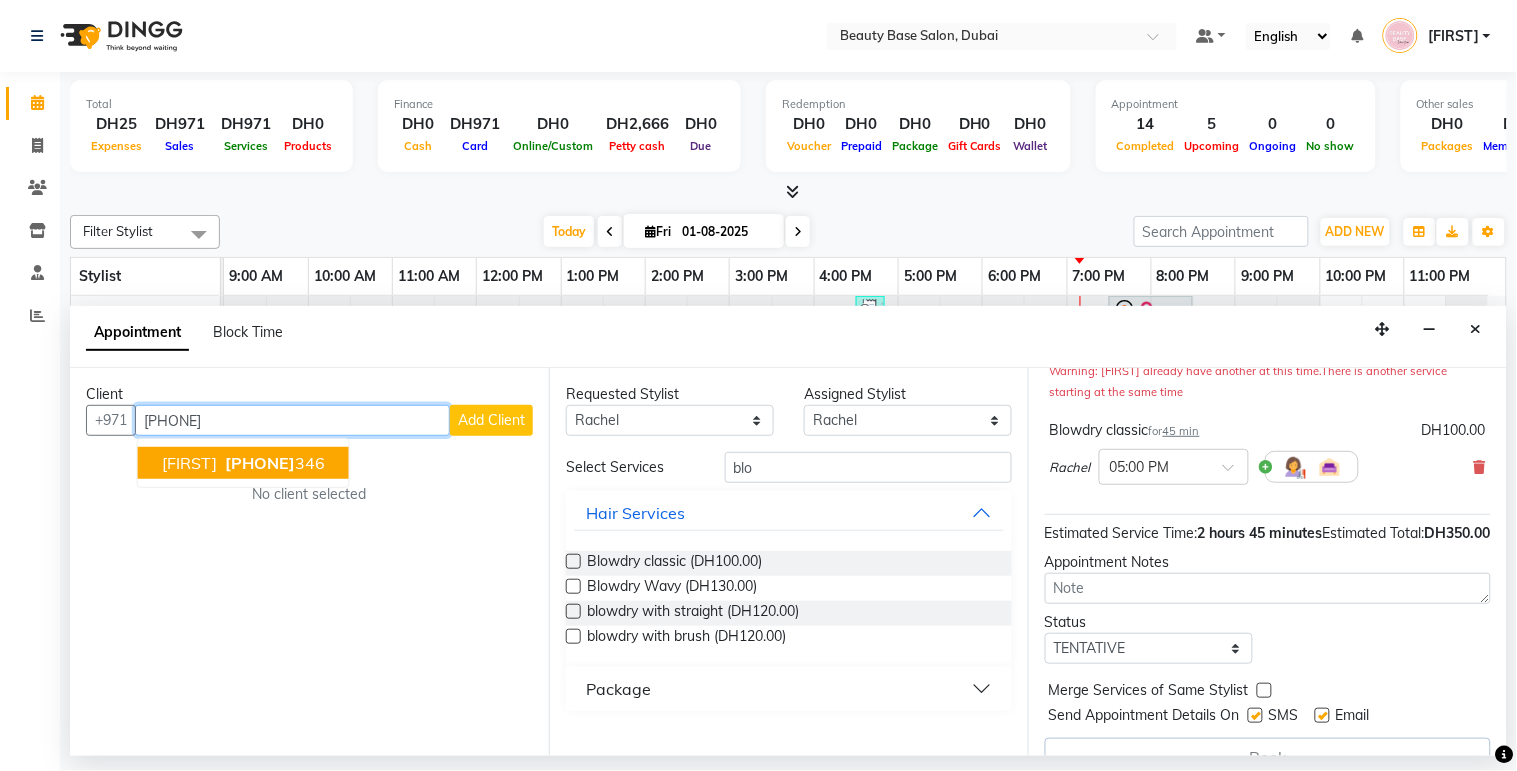 click on "503457" at bounding box center (260, 463) 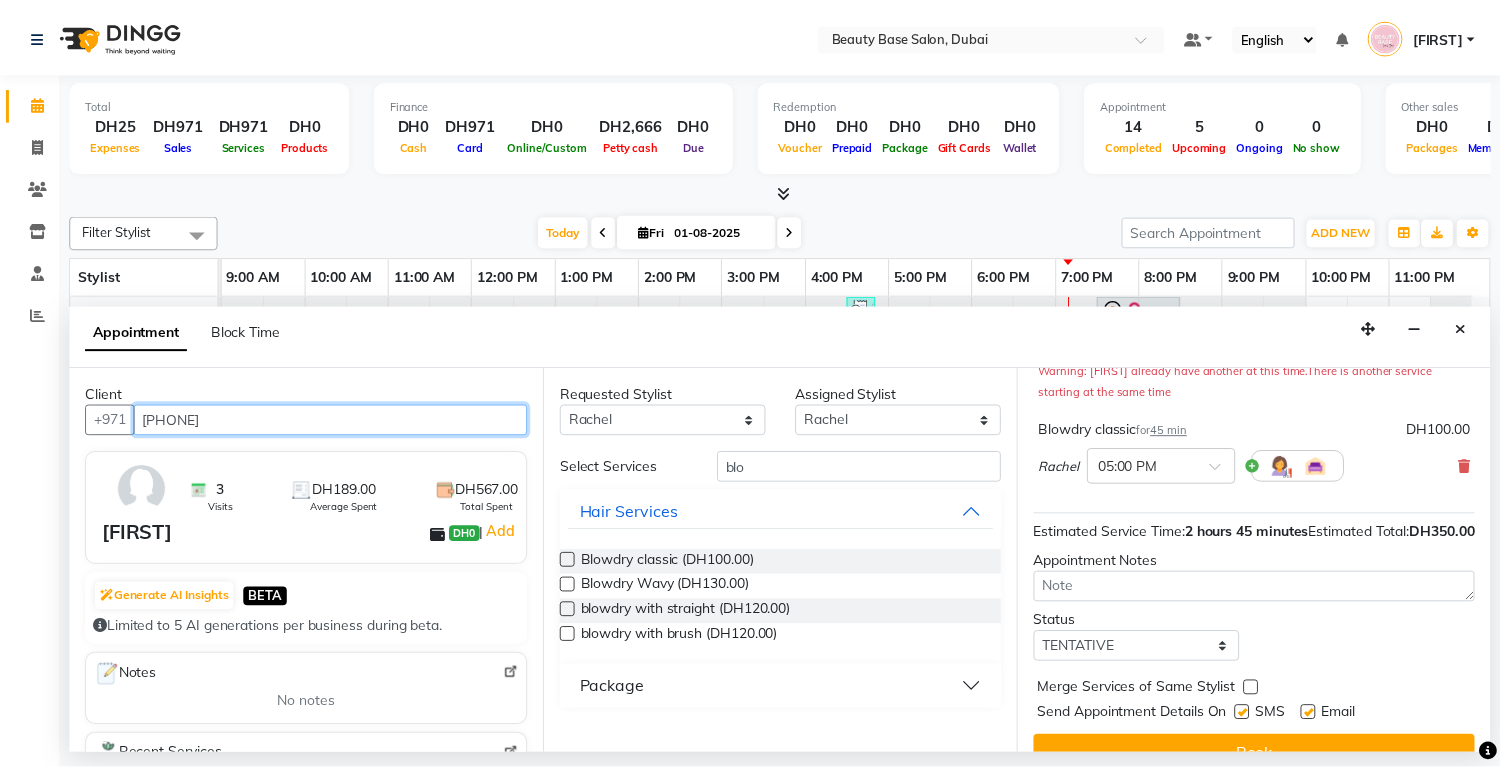 scroll, scrollTop: 292, scrollLeft: 0, axis: vertical 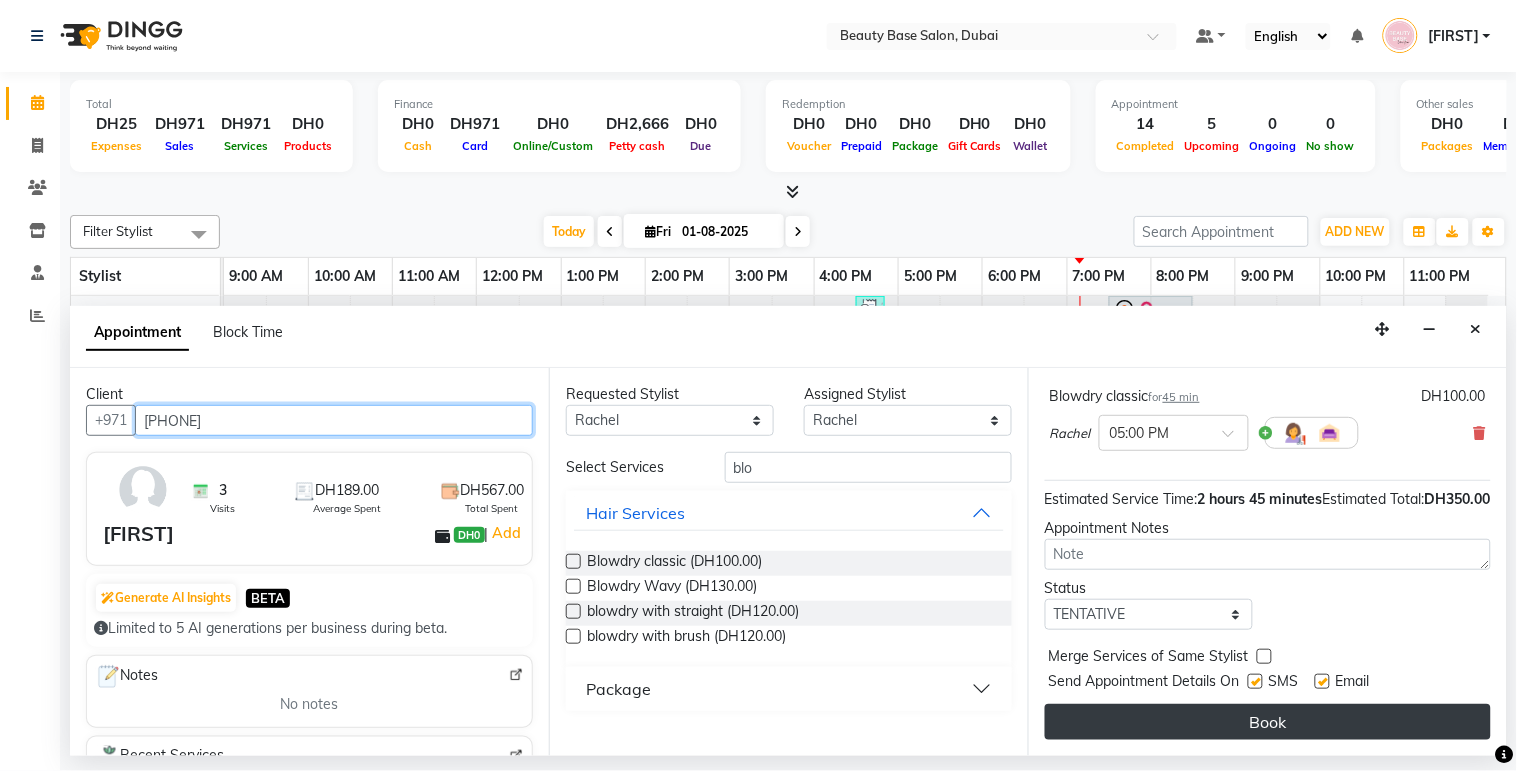 type on "503457346" 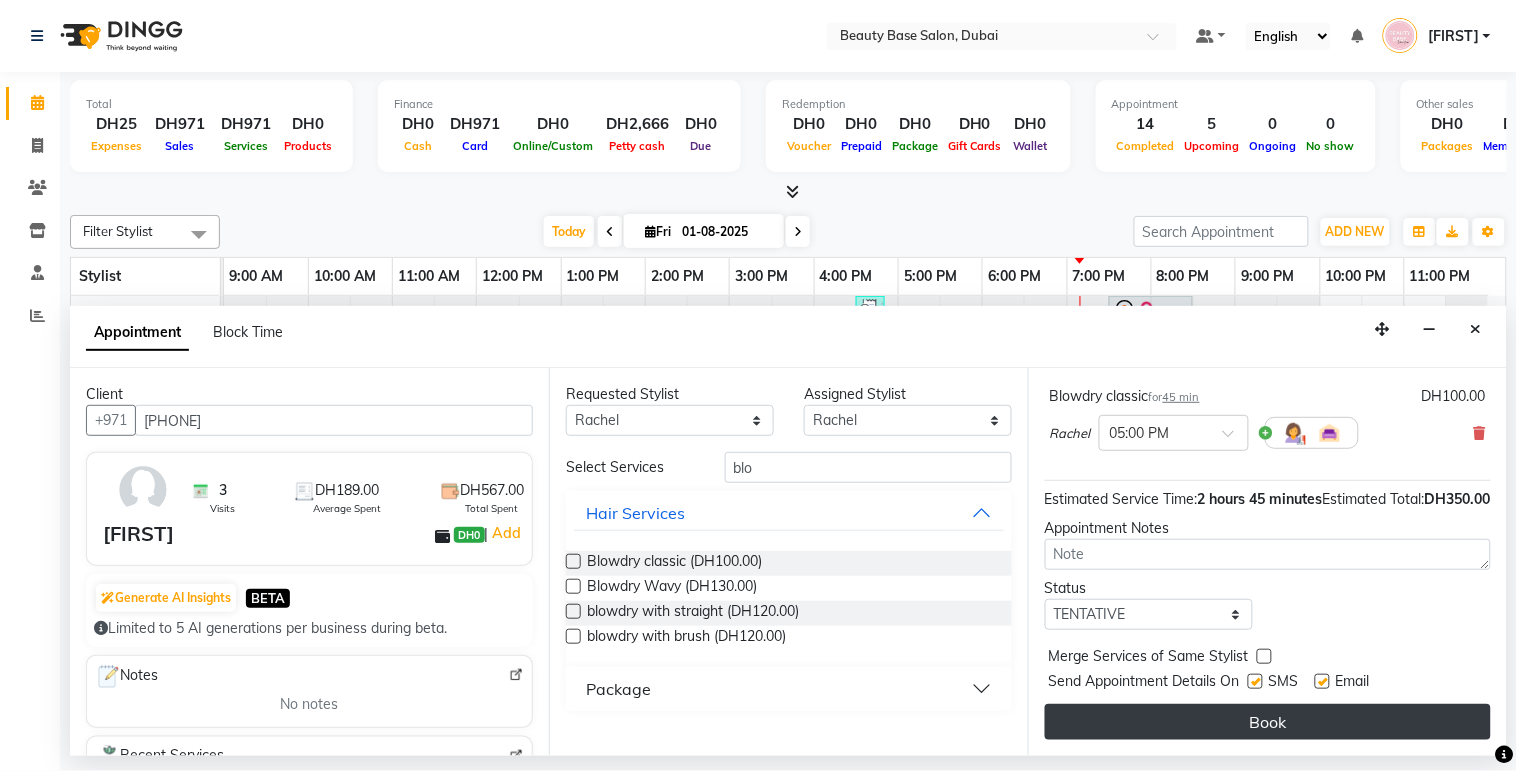 click on "Book" at bounding box center (1268, 722) 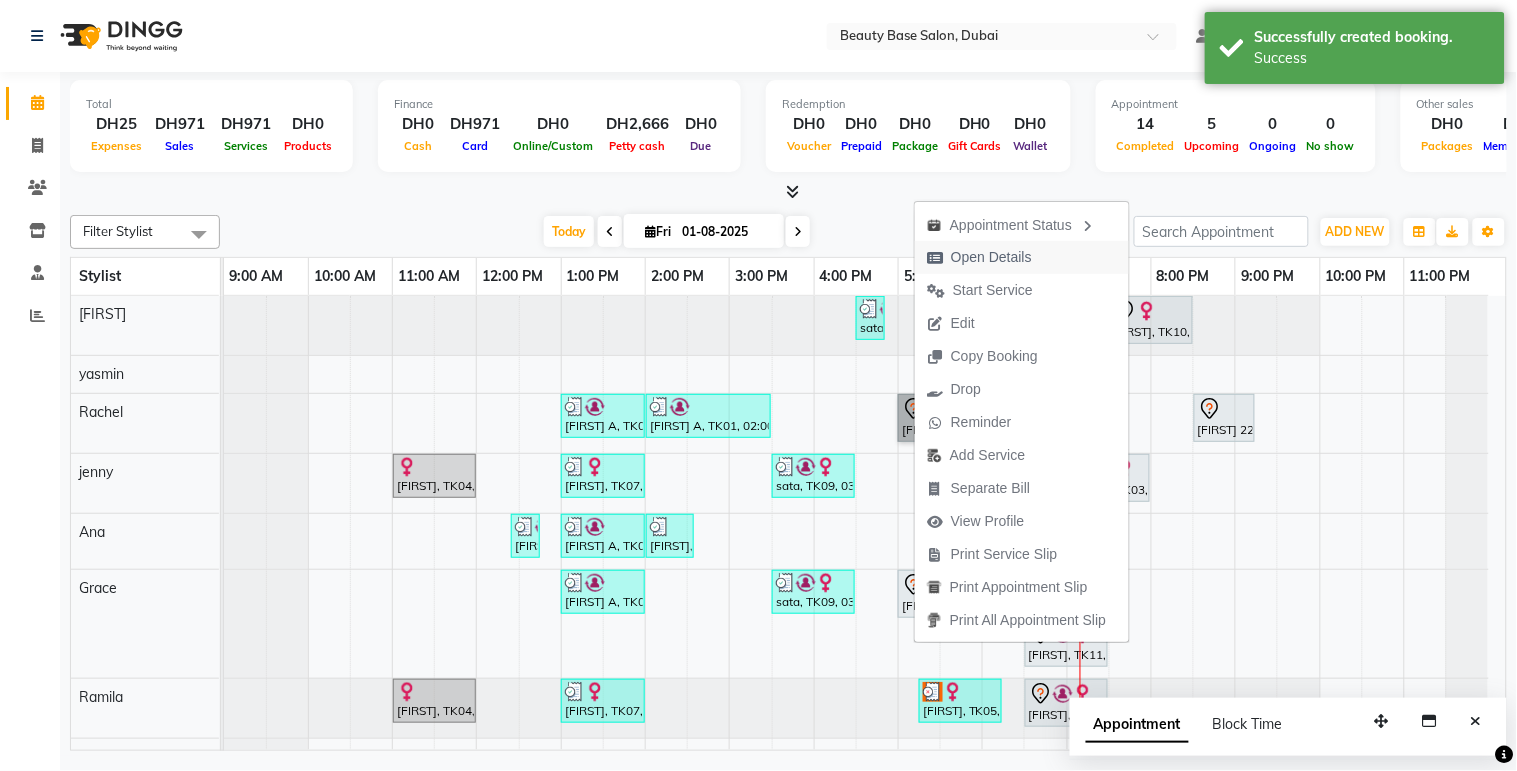 click on "Open Details" at bounding box center [991, 257] 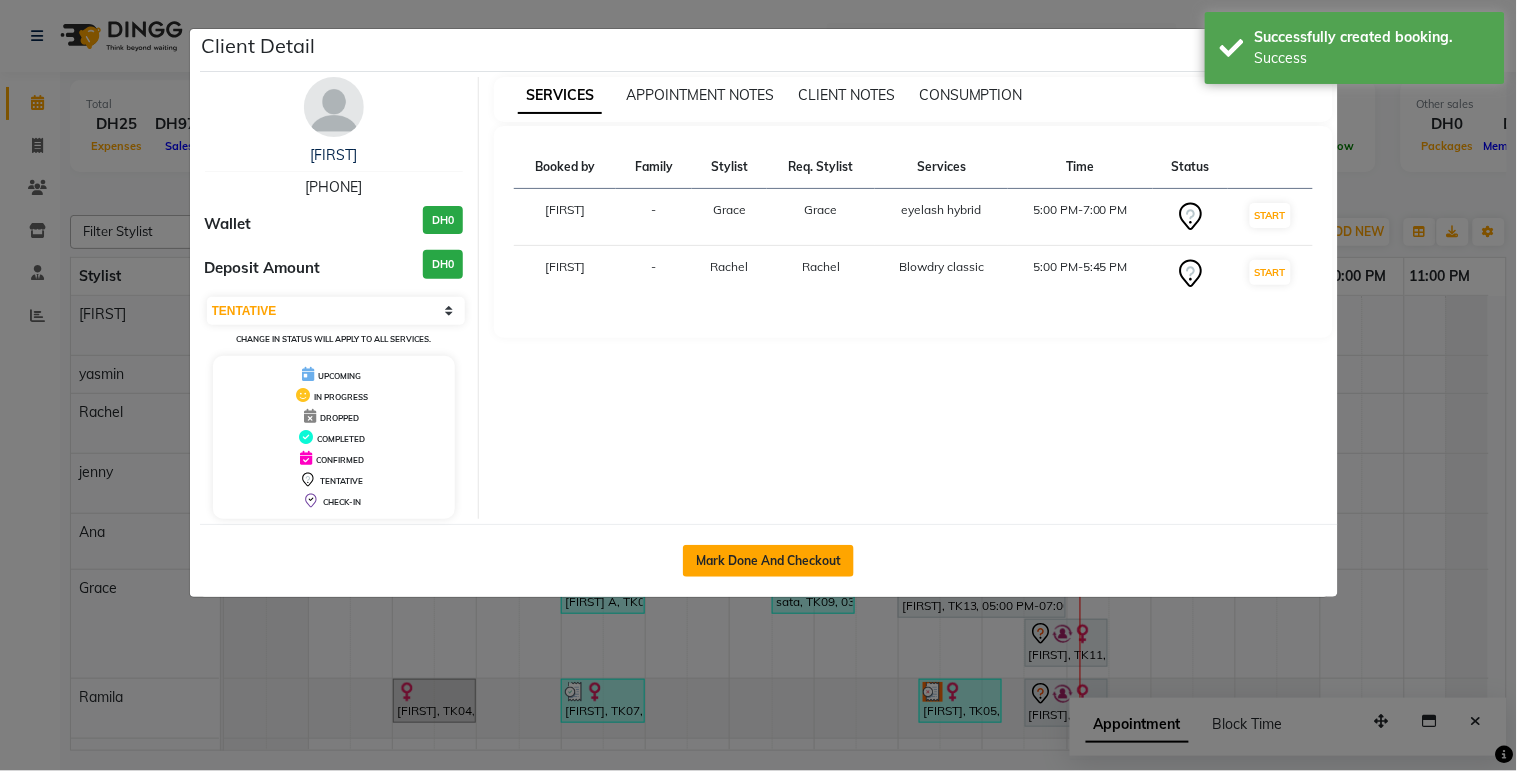 click on "Mark Done And Checkout" 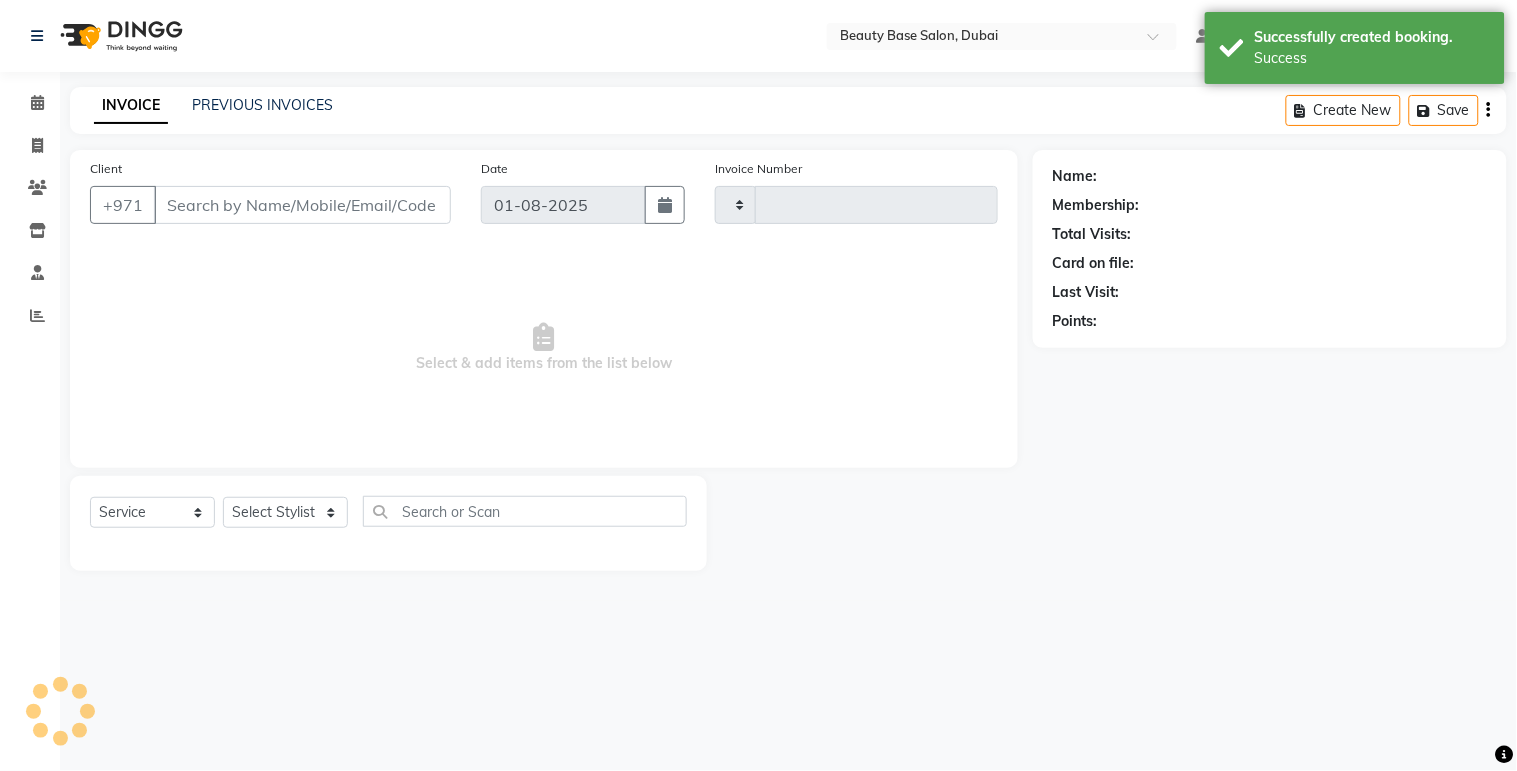 type on "1689" 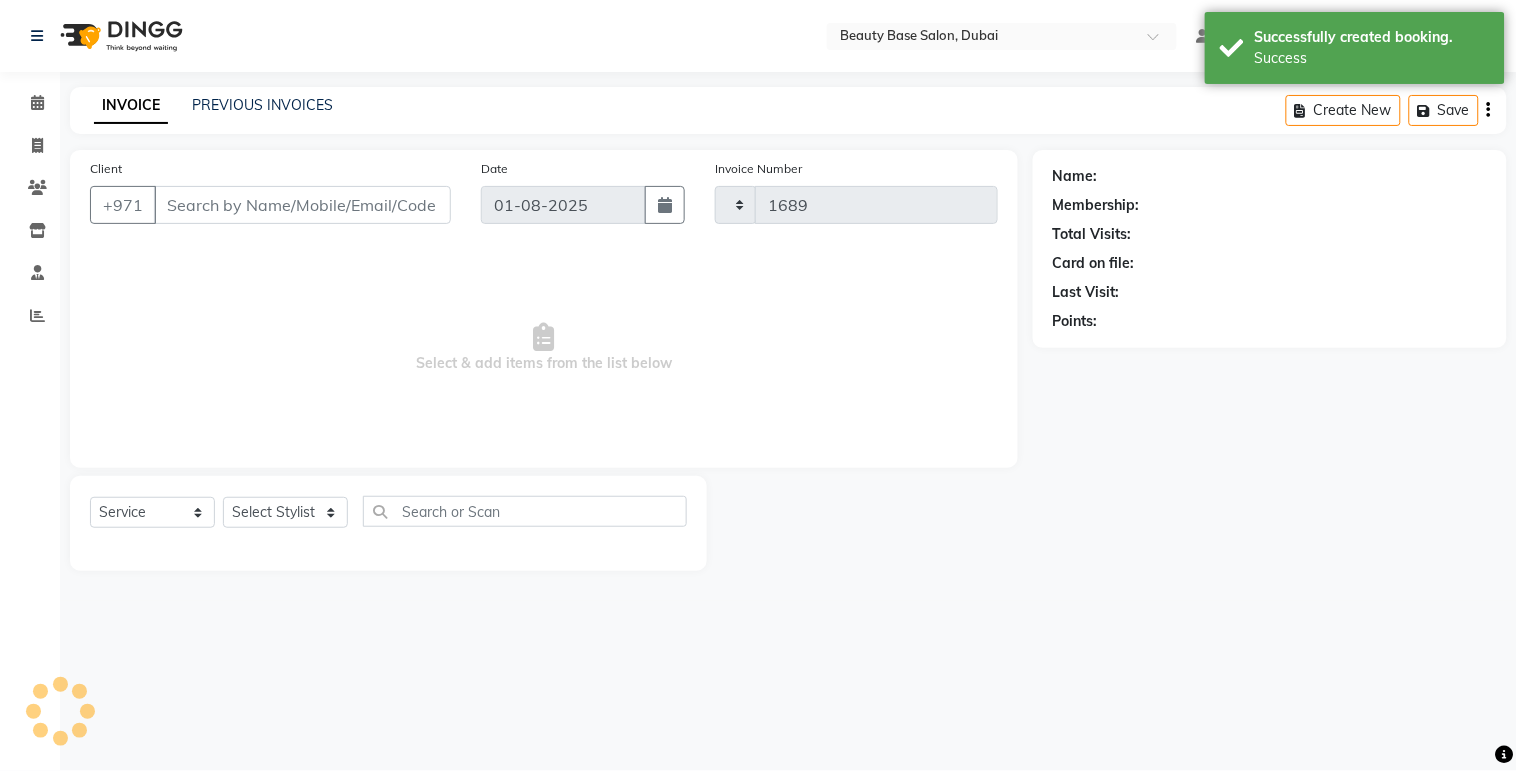 select on "813" 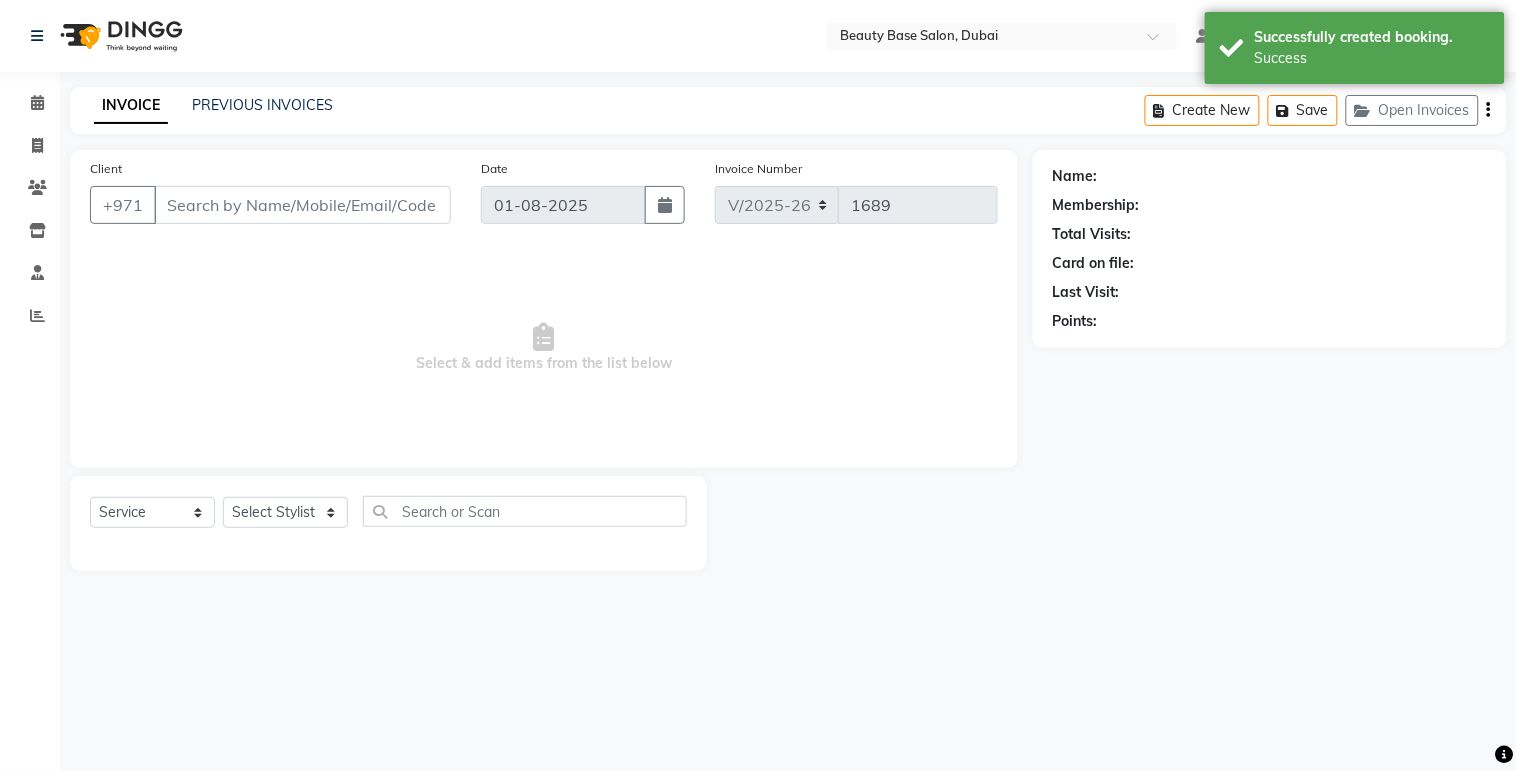 type on "503457346" 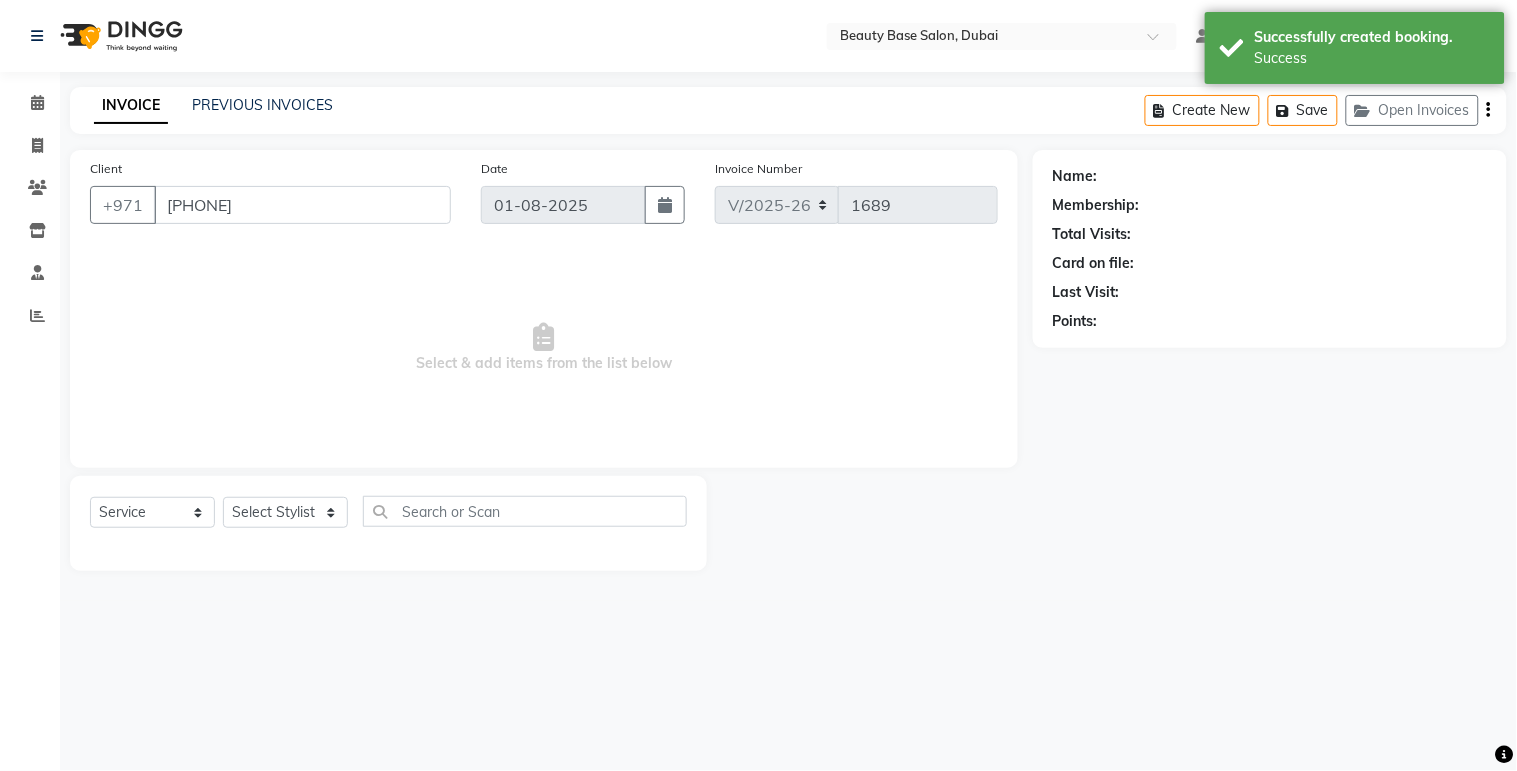 select on "54542" 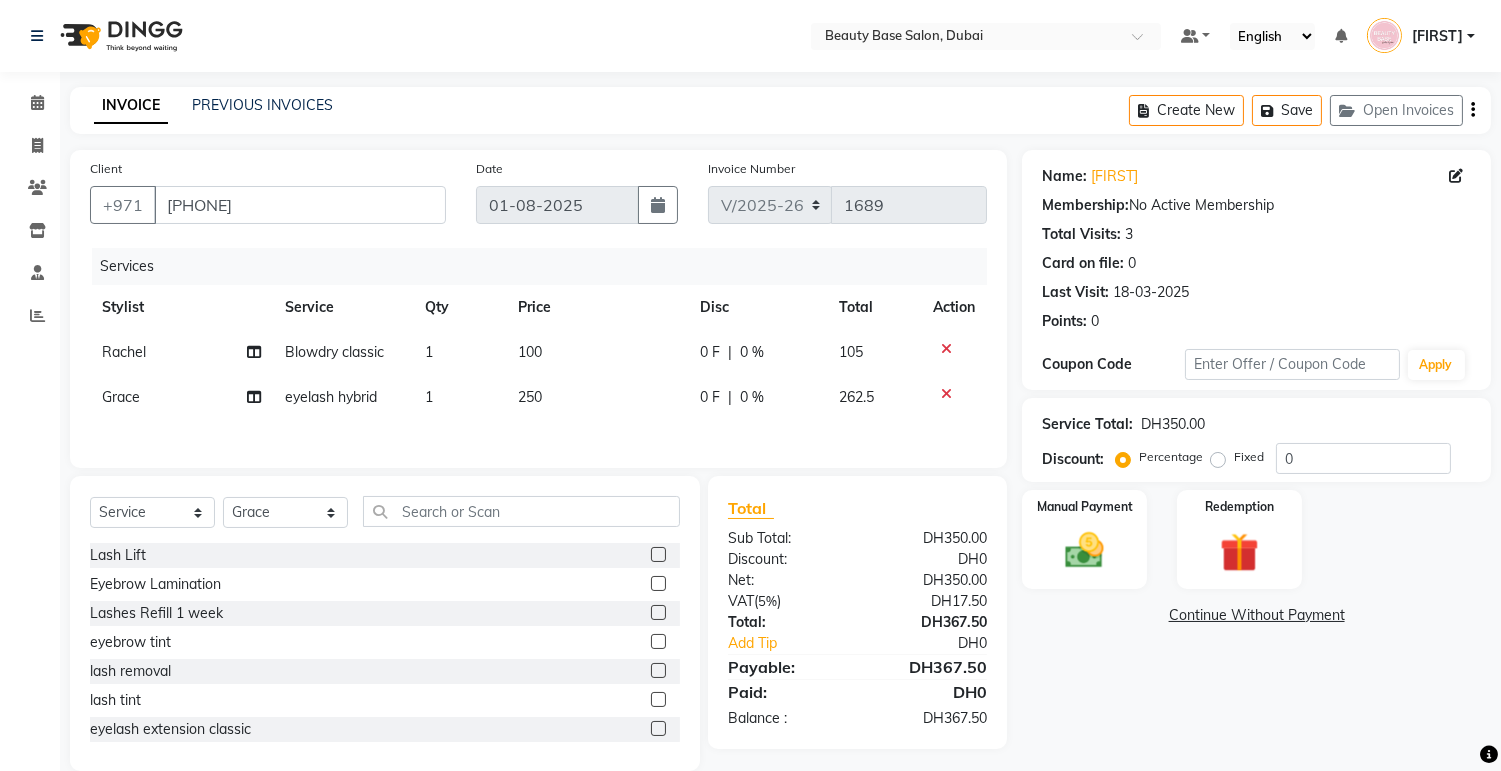 click on "Fixed" 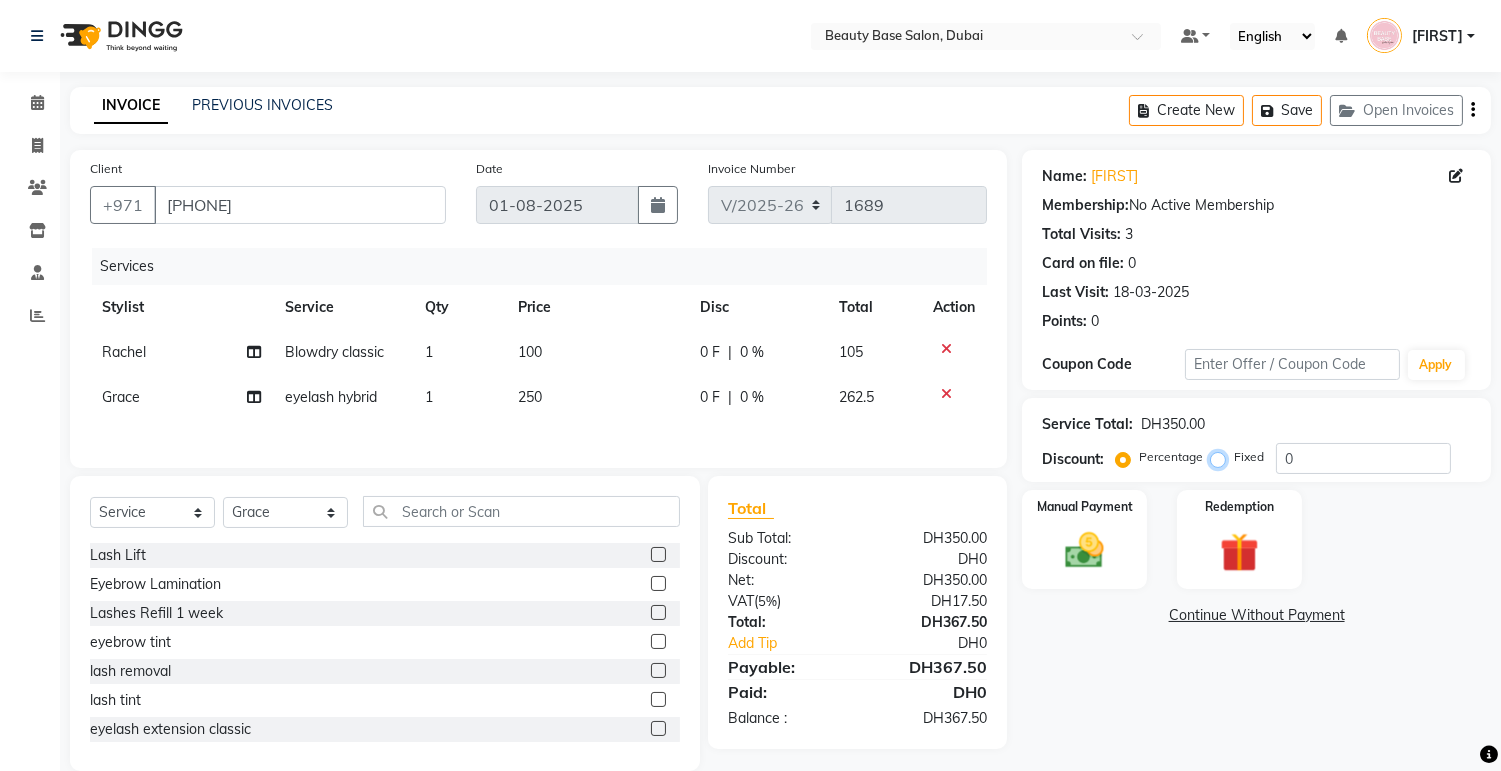 click on "Fixed" at bounding box center (1222, 457) 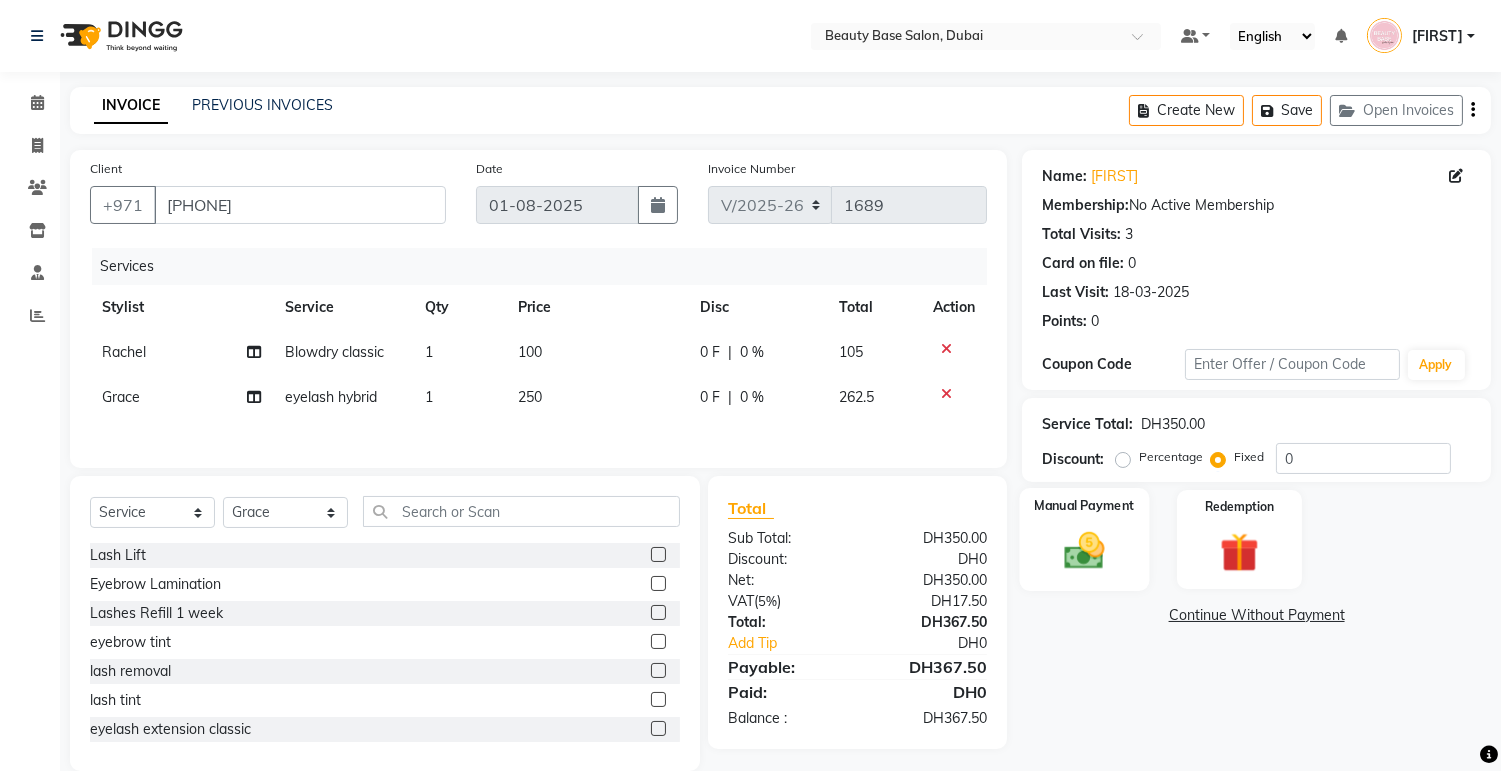 click 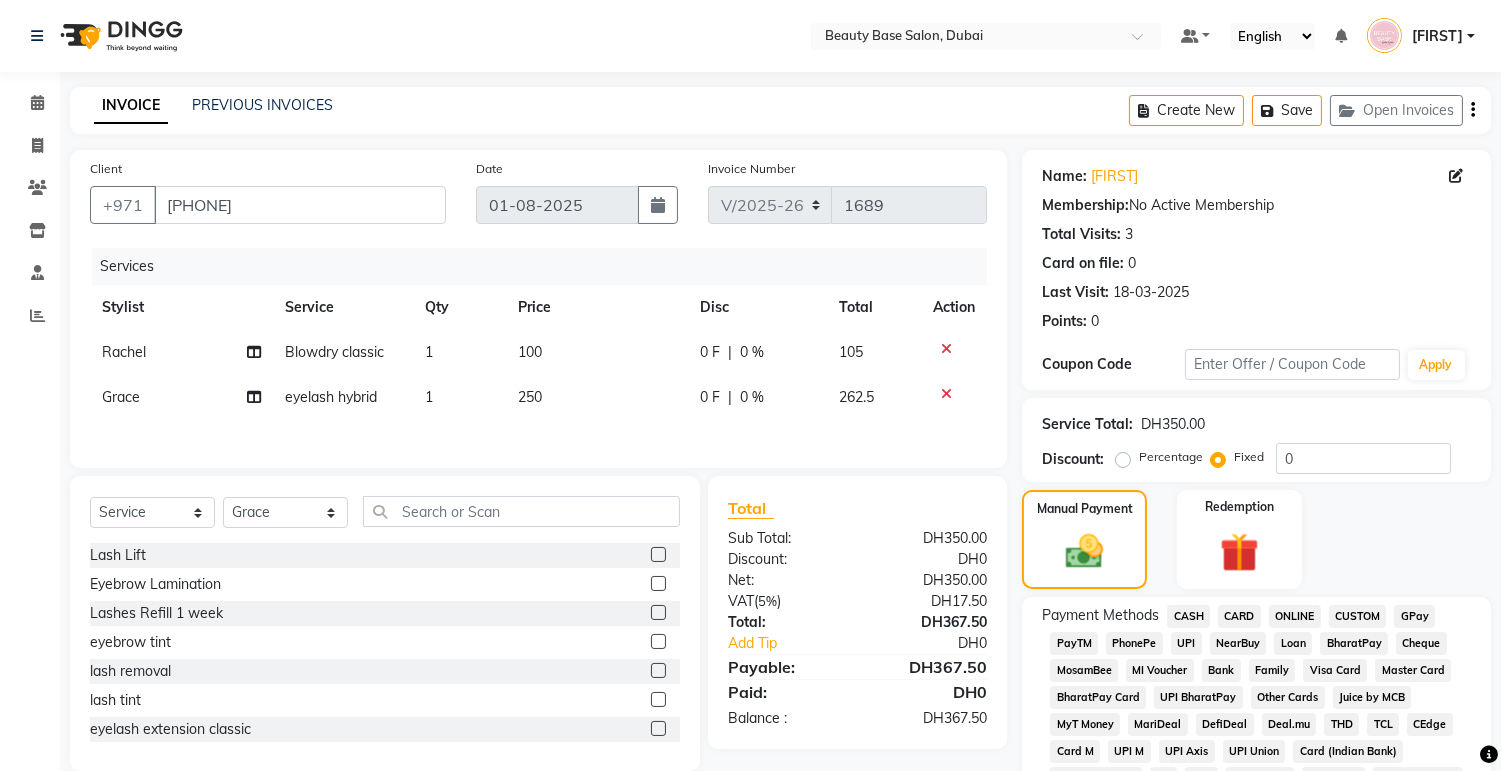 click on "CARD" 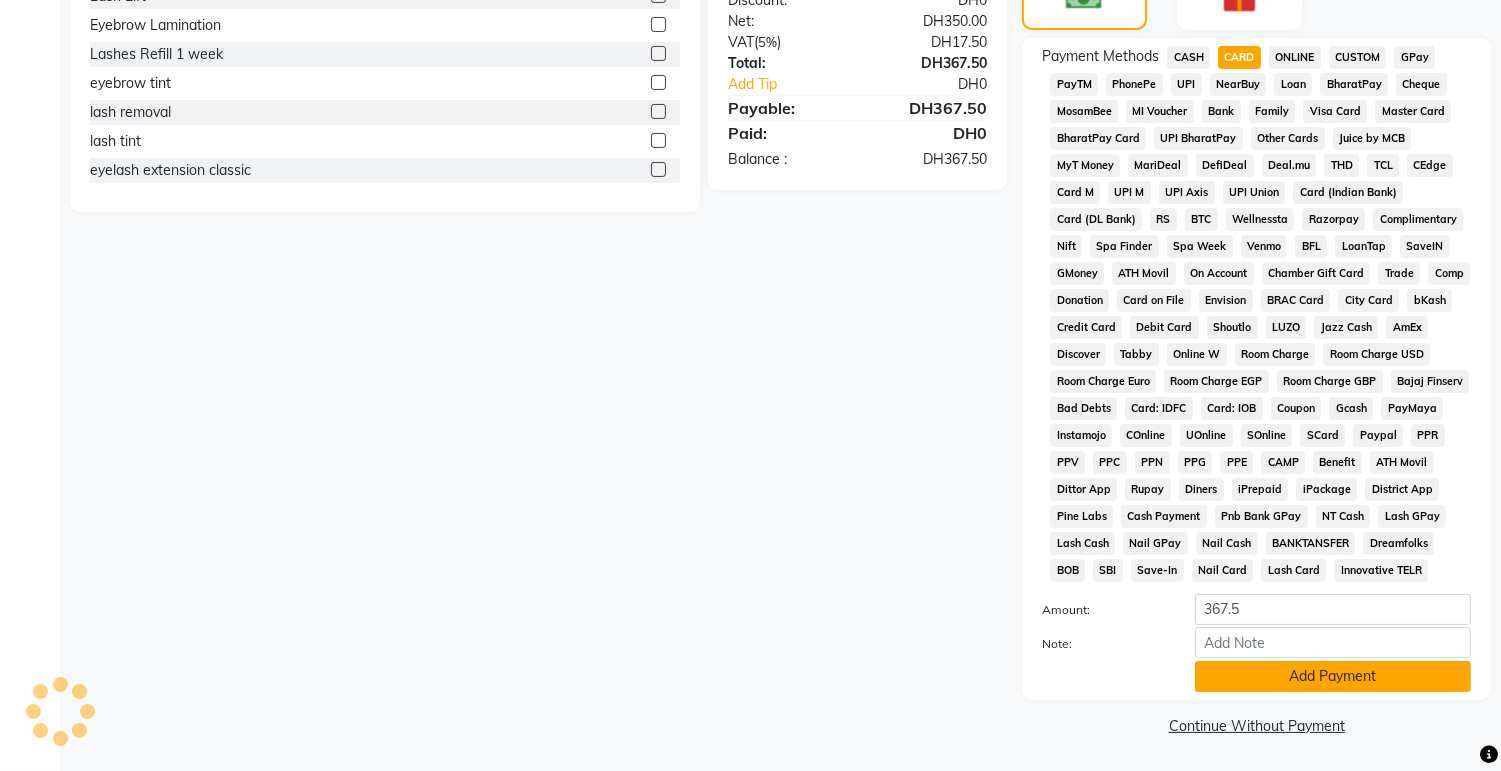 click on "Add Payment" 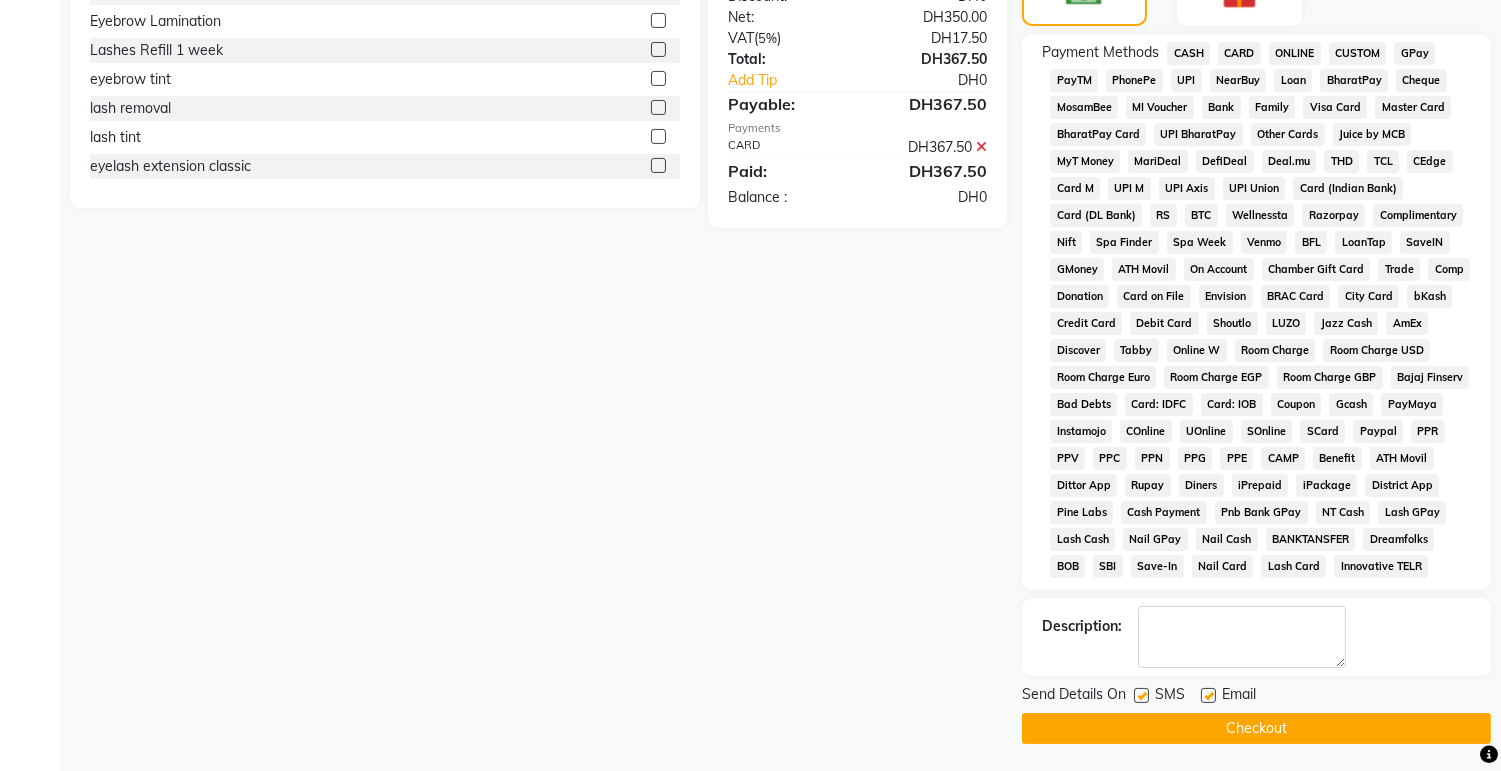 scroll, scrollTop: 570, scrollLeft: 0, axis: vertical 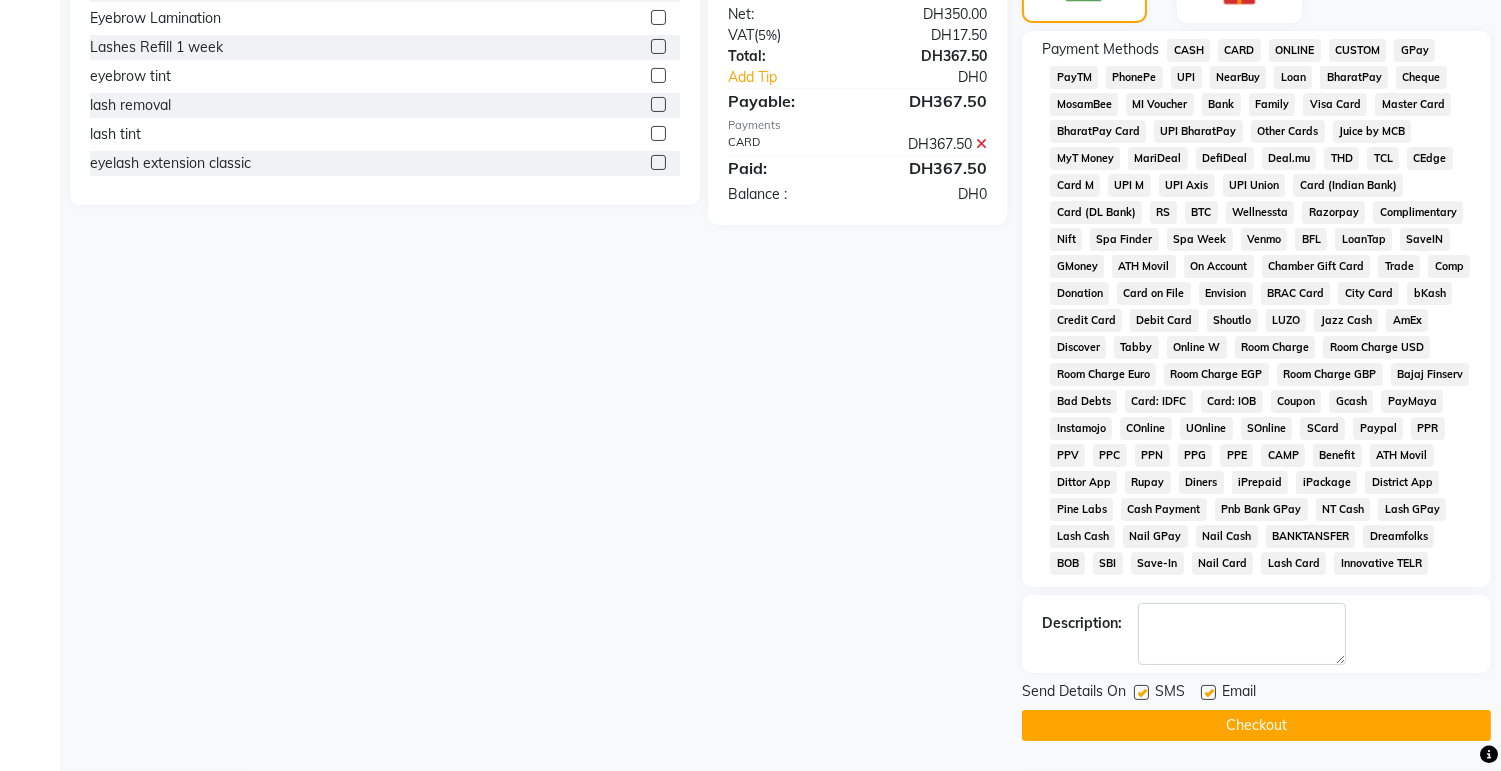 click on "Checkout" 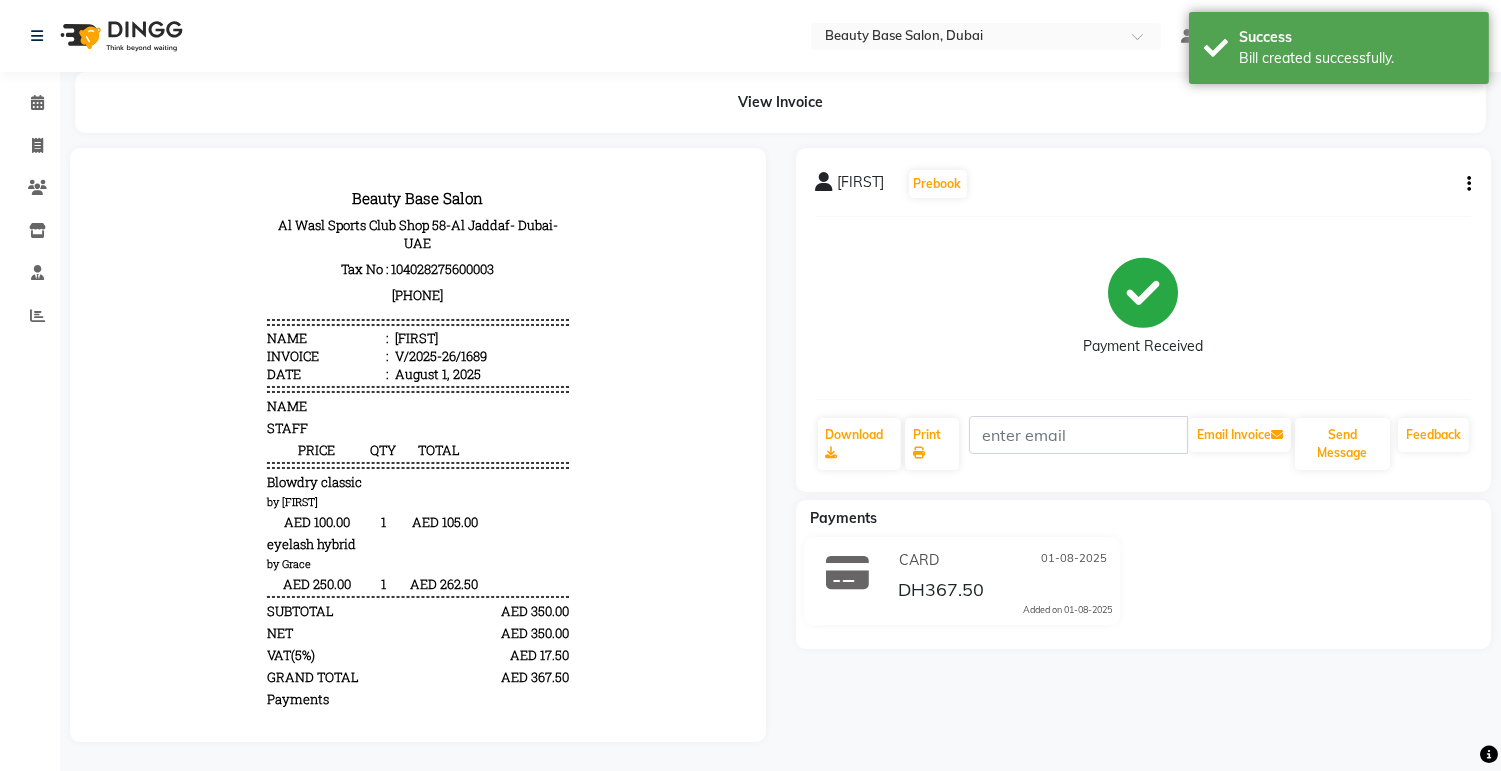 scroll, scrollTop: 0, scrollLeft: 0, axis: both 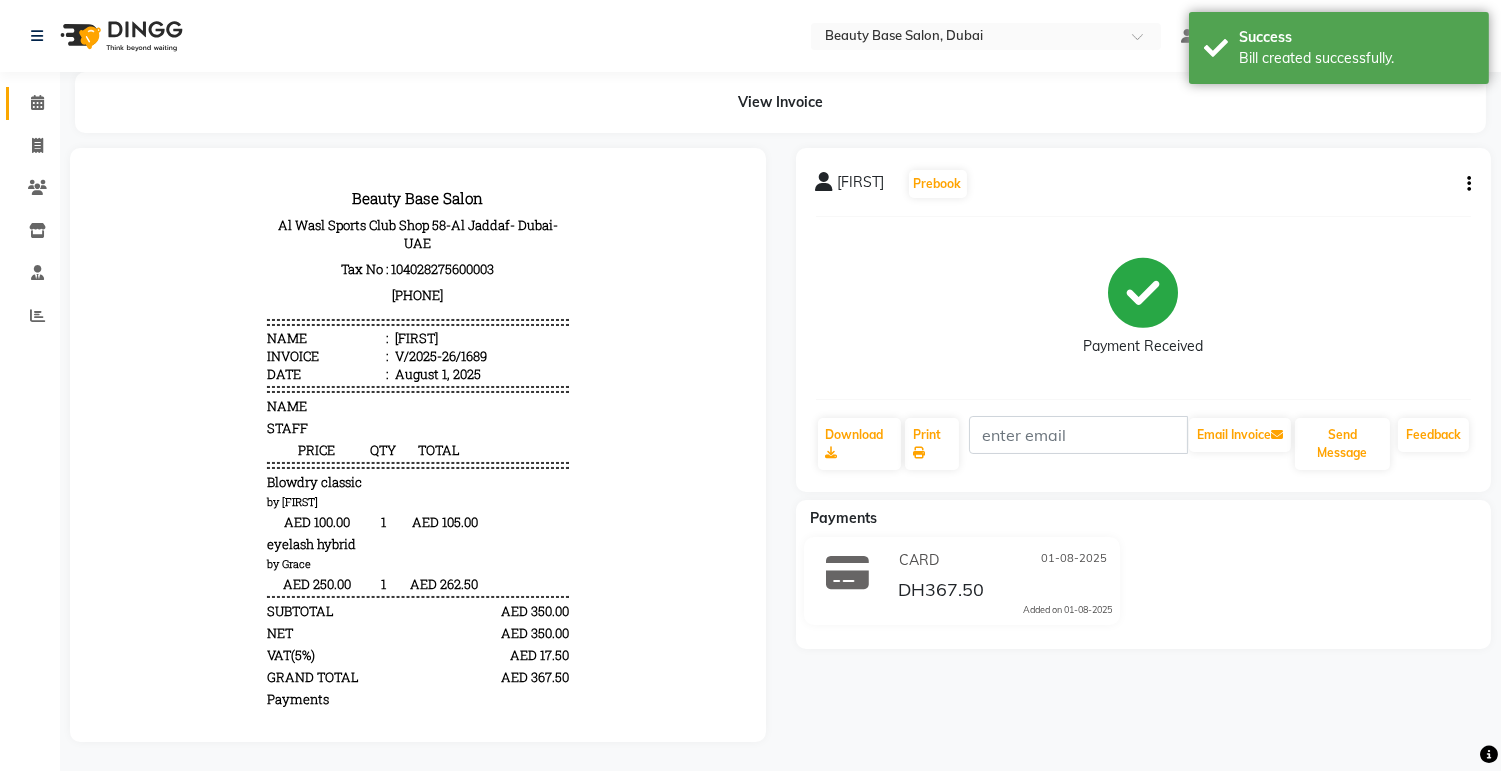click 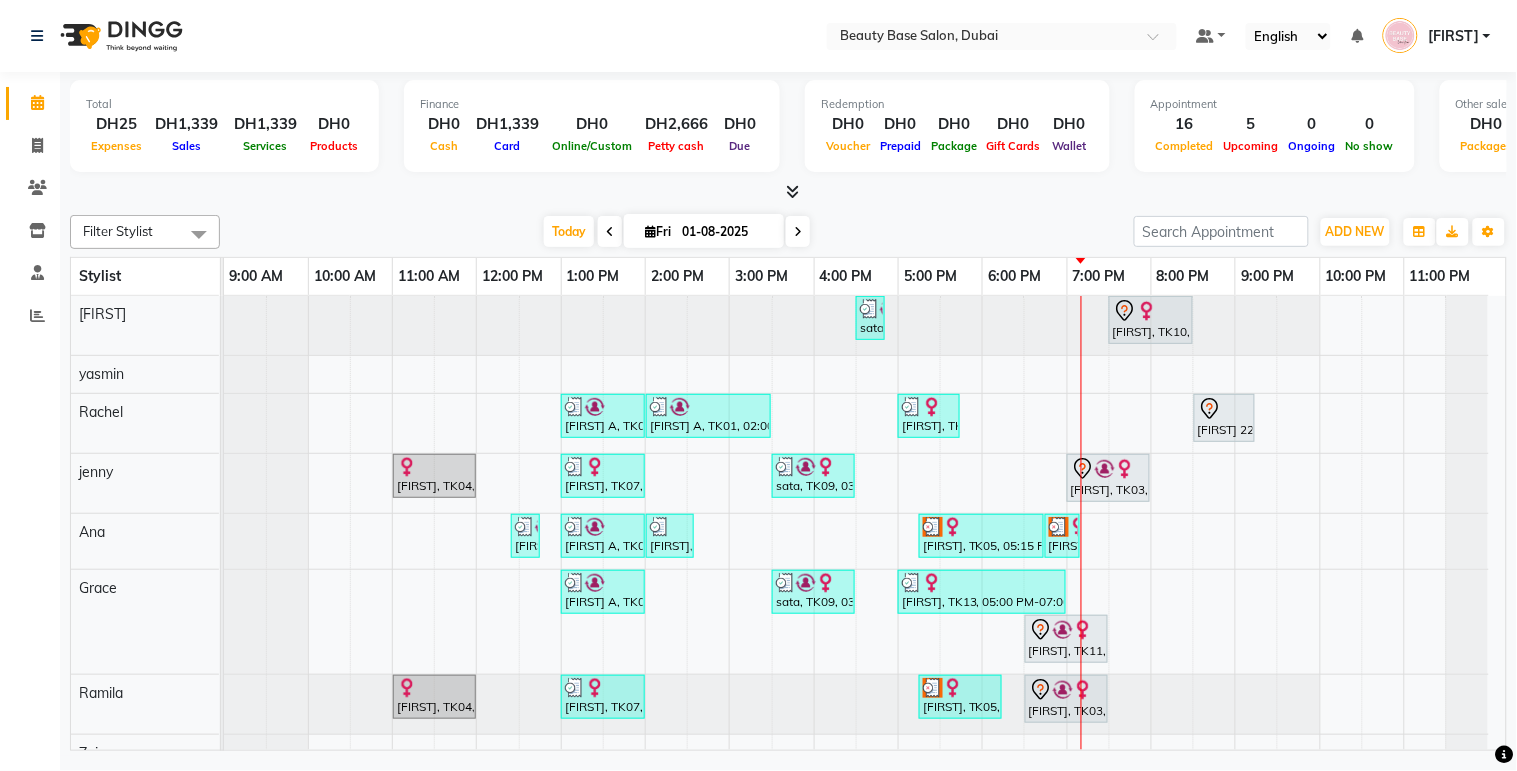 click on "[NAME], TK13, 05:00 PM-05:45 PM, Blowdry classic" at bounding box center (929, 416) 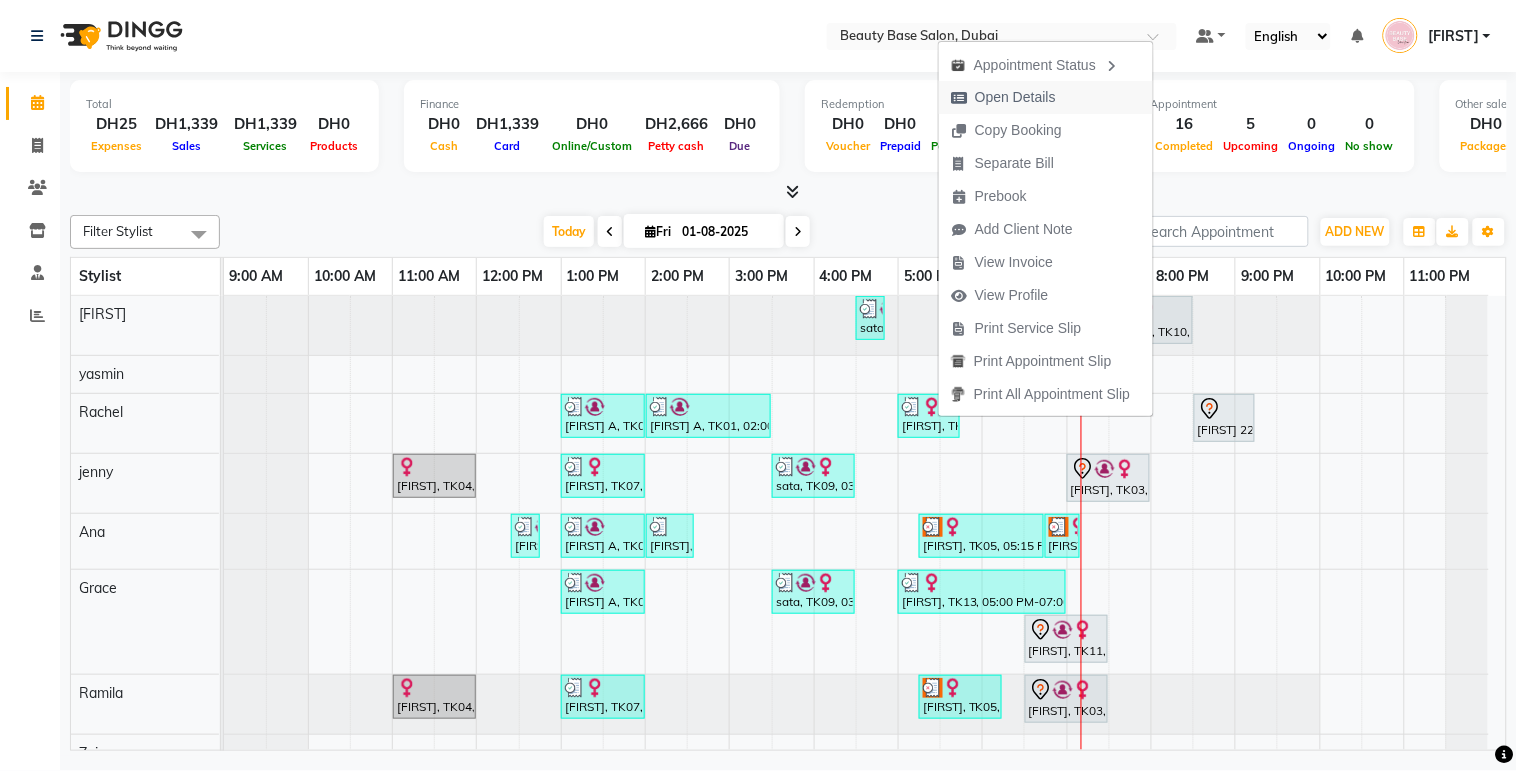 click on "Open Details" at bounding box center (1015, 97) 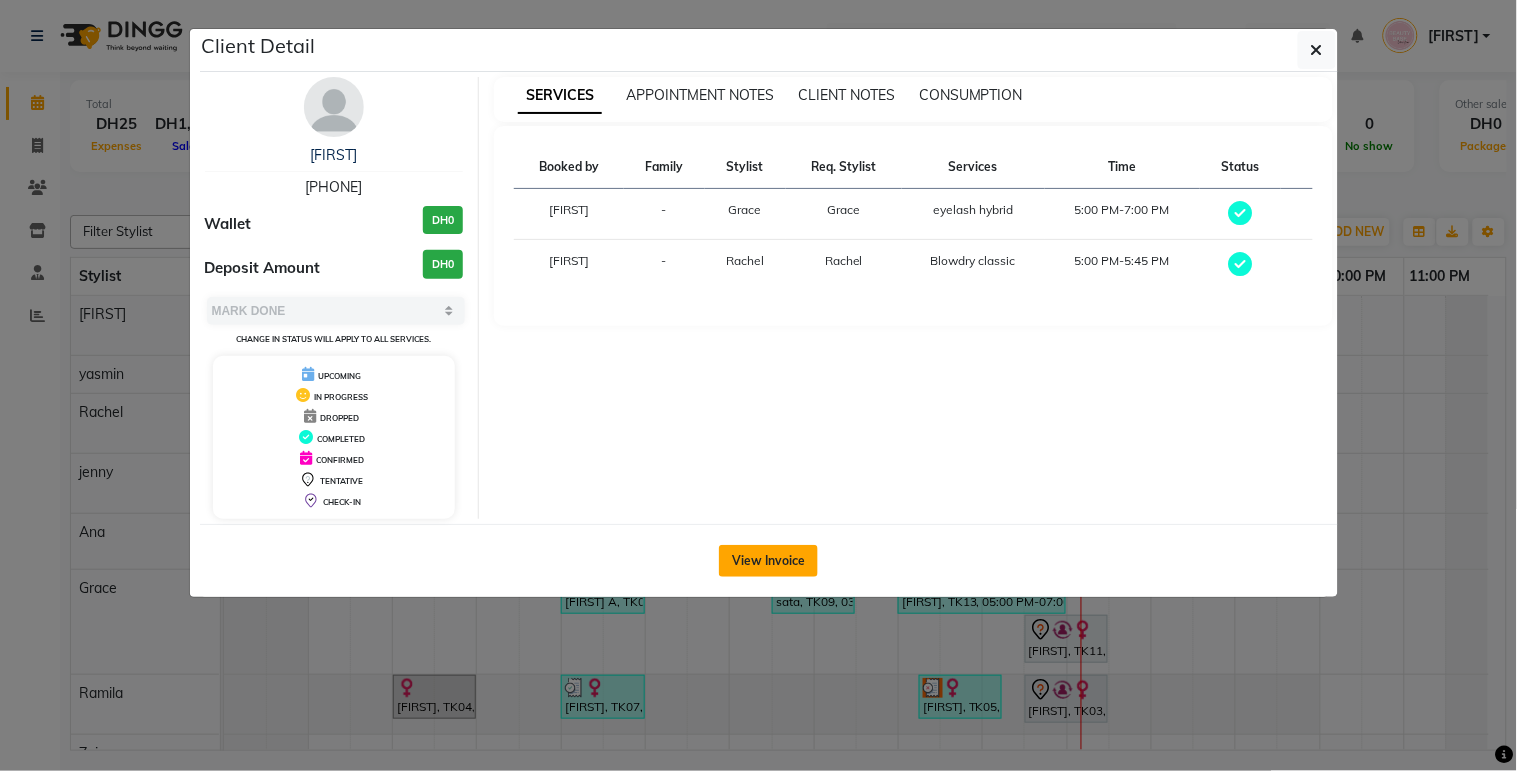 click on "View Invoice" 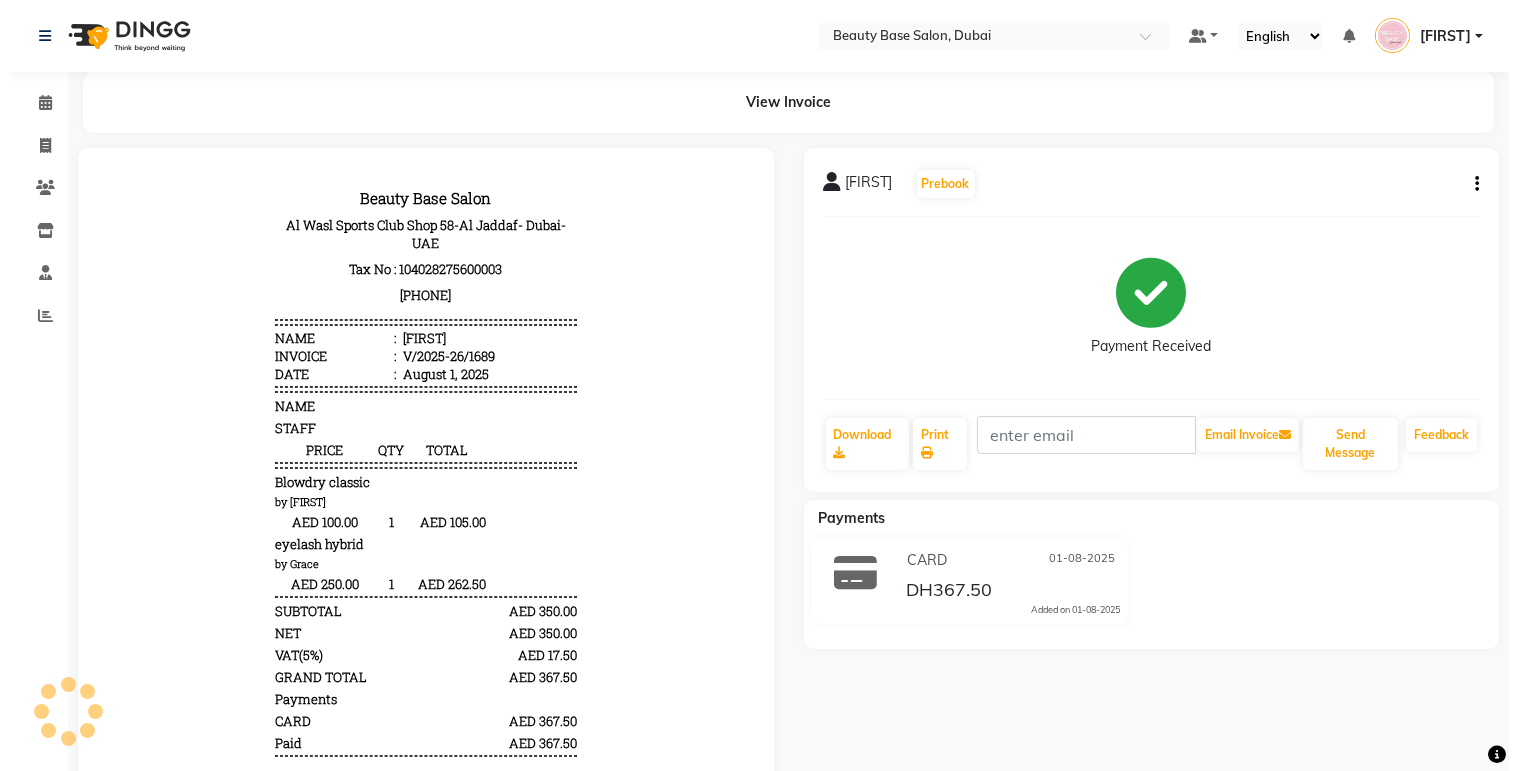 scroll, scrollTop: 0, scrollLeft: 0, axis: both 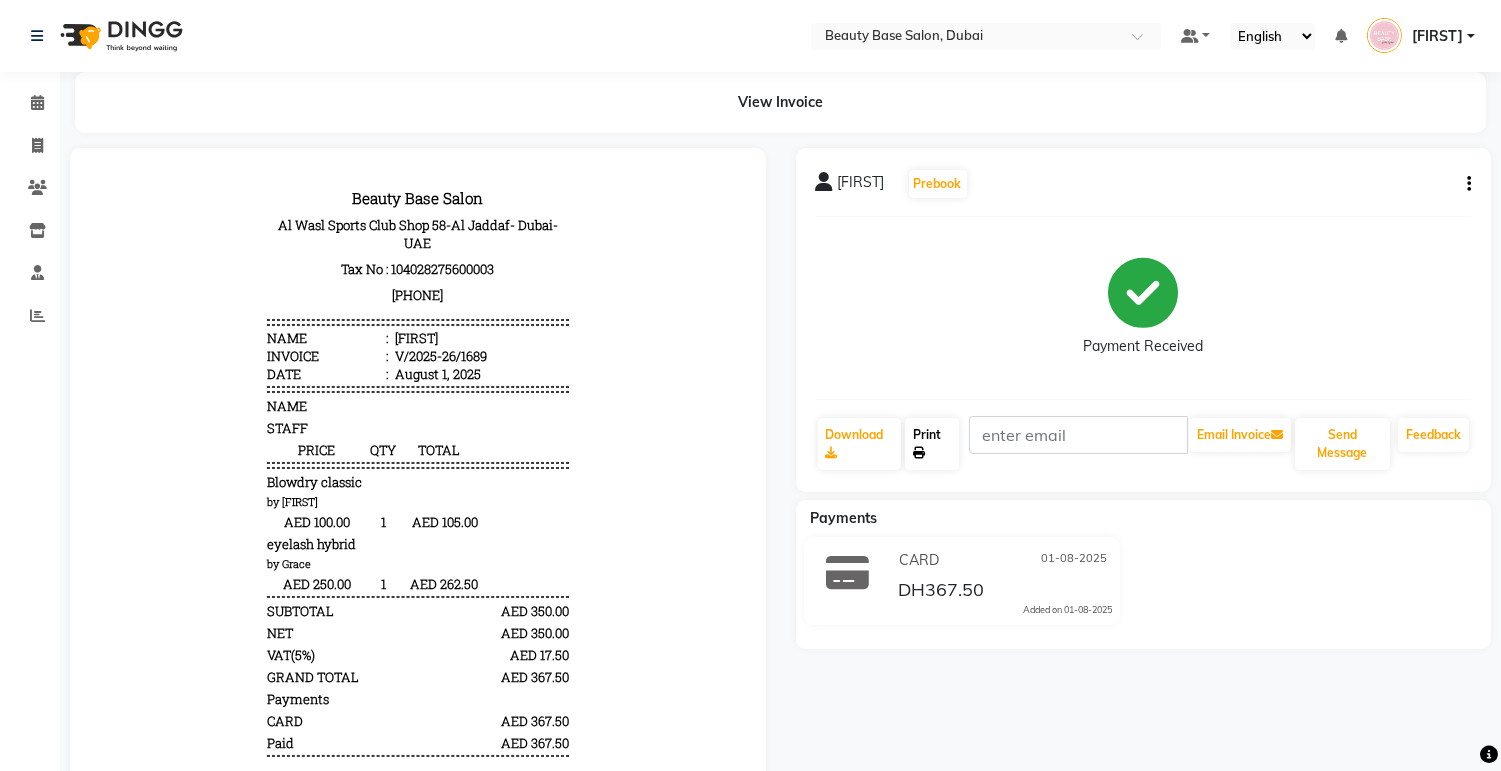 click on "Print" 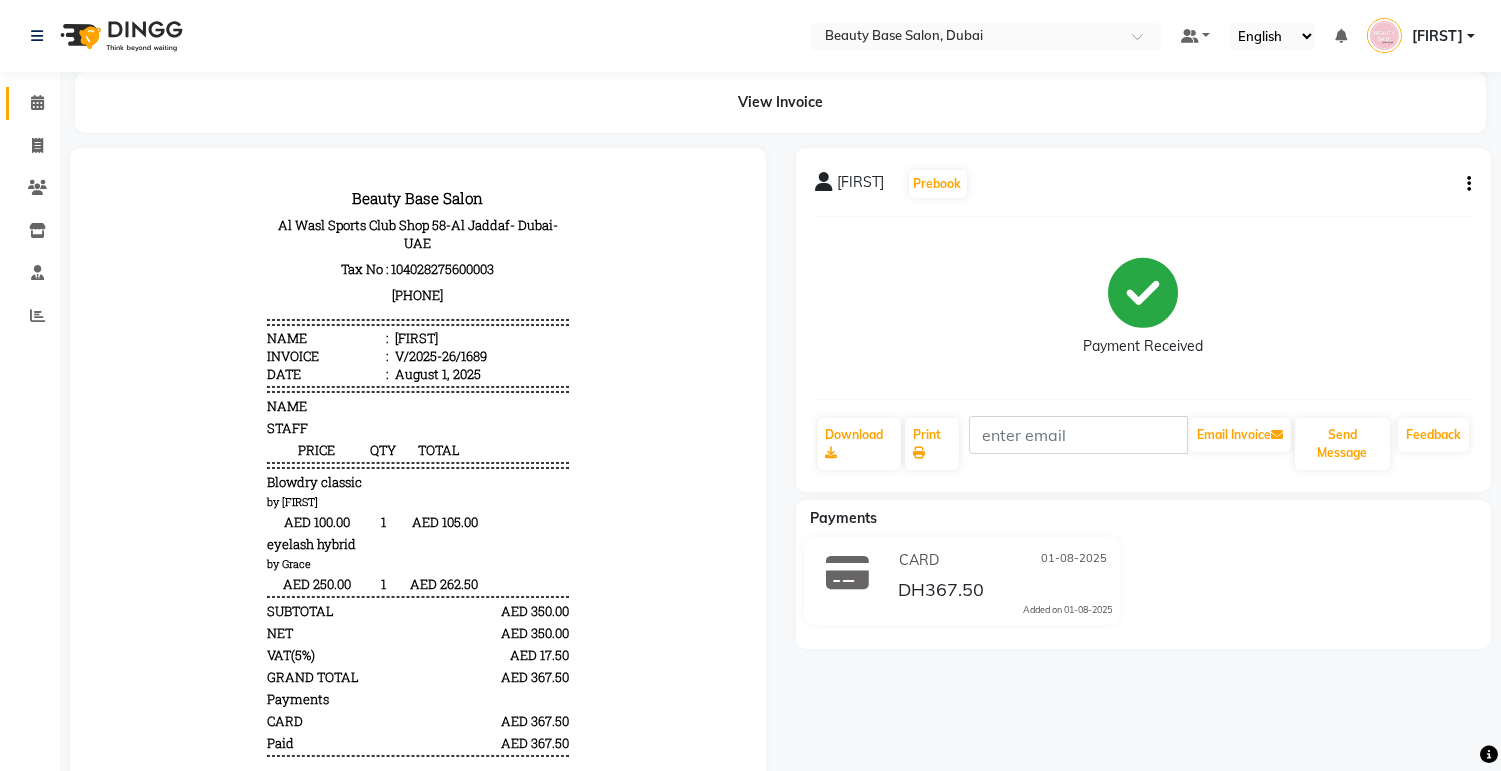 click 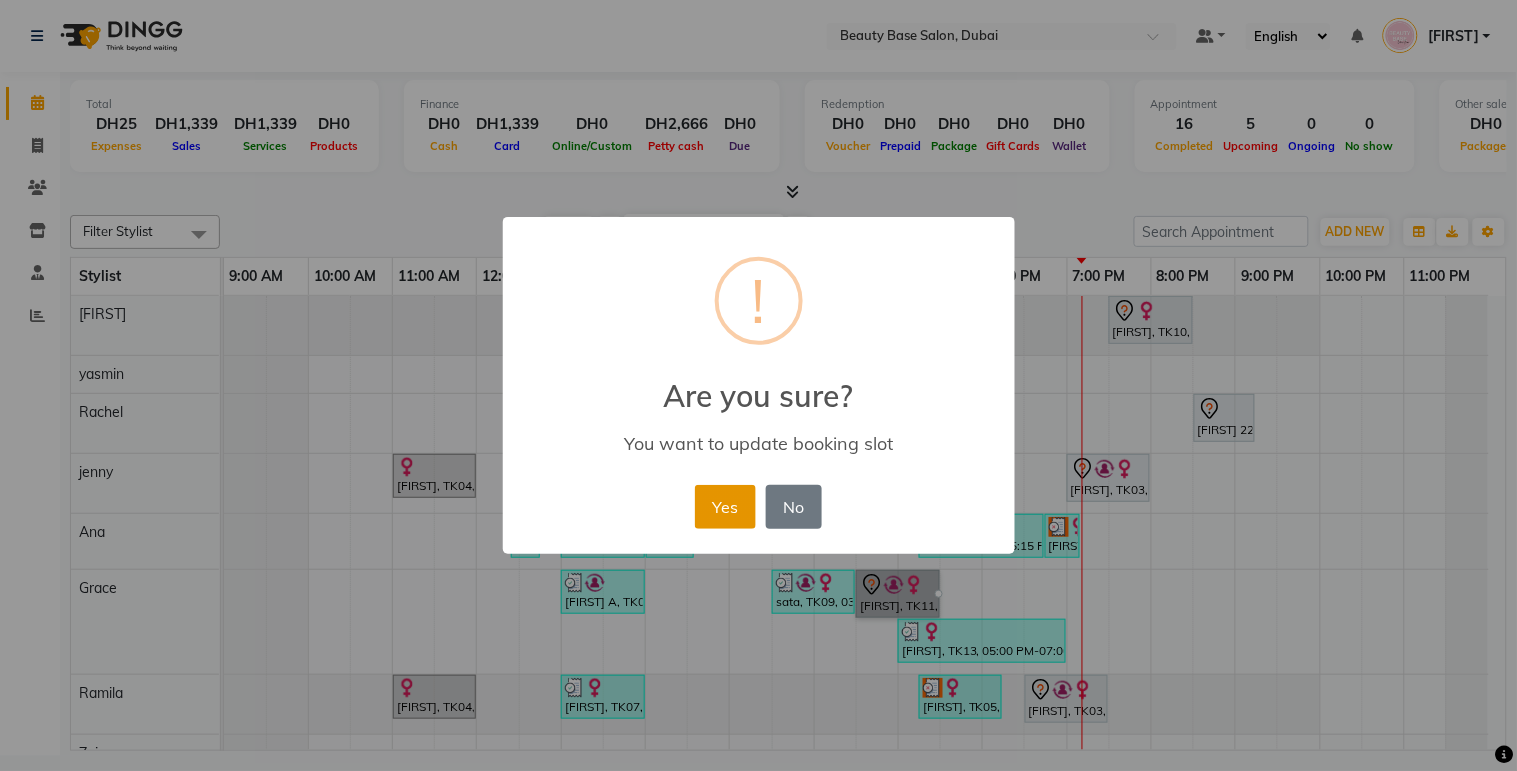 click on "Yes" at bounding box center [725, 507] 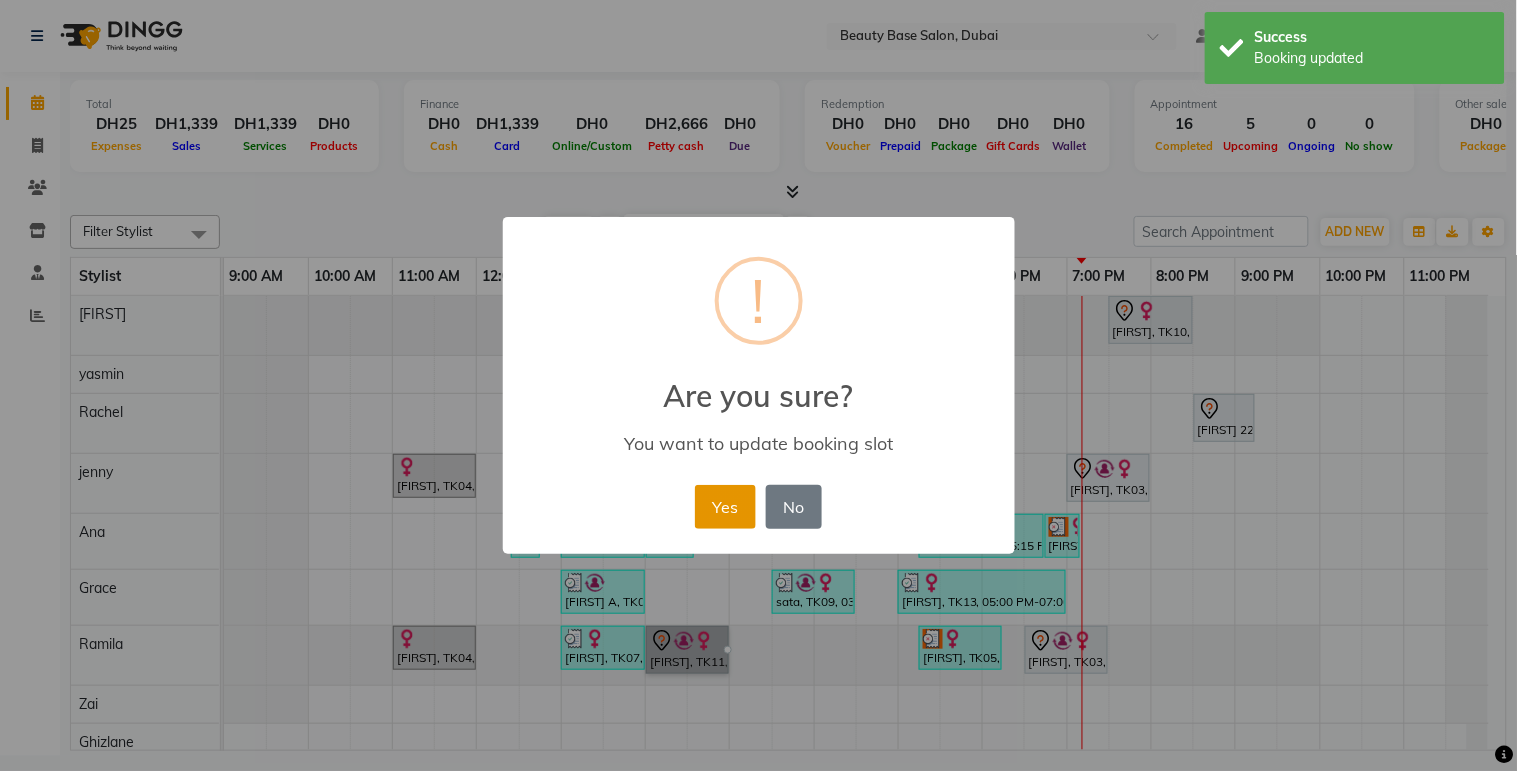 click on "Yes" at bounding box center (725, 507) 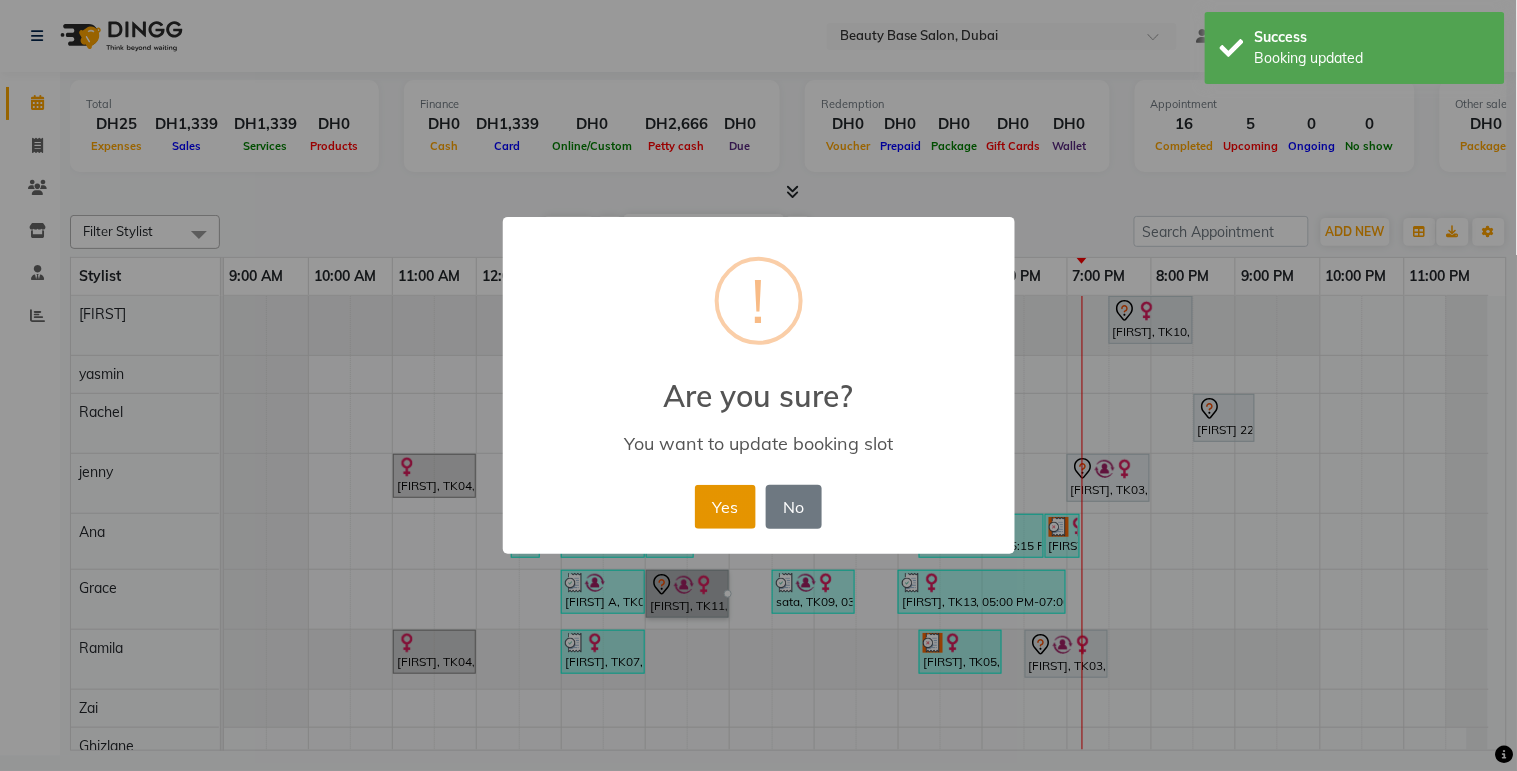 click on "Yes" at bounding box center [725, 507] 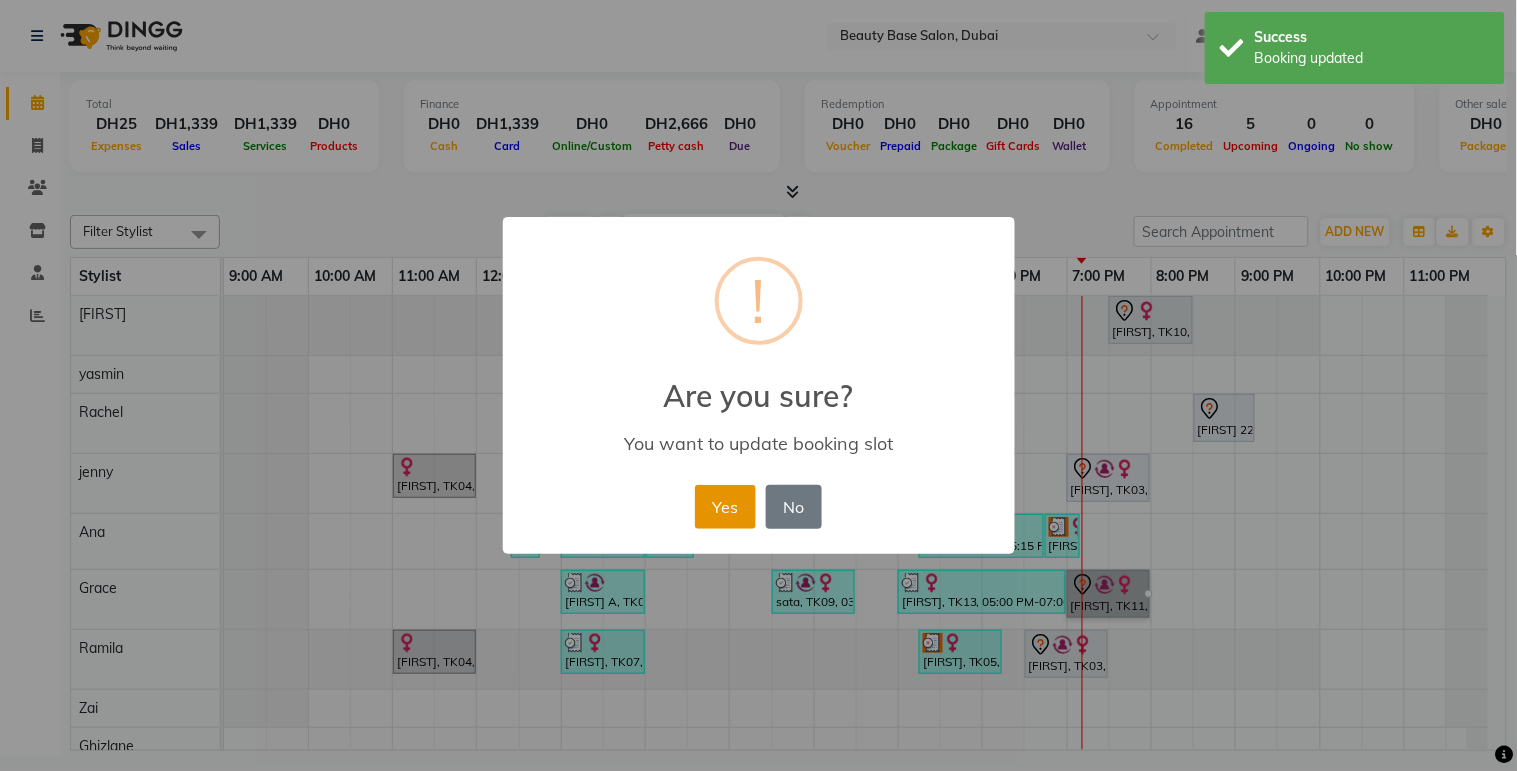 click on "Yes" at bounding box center [725, 507] 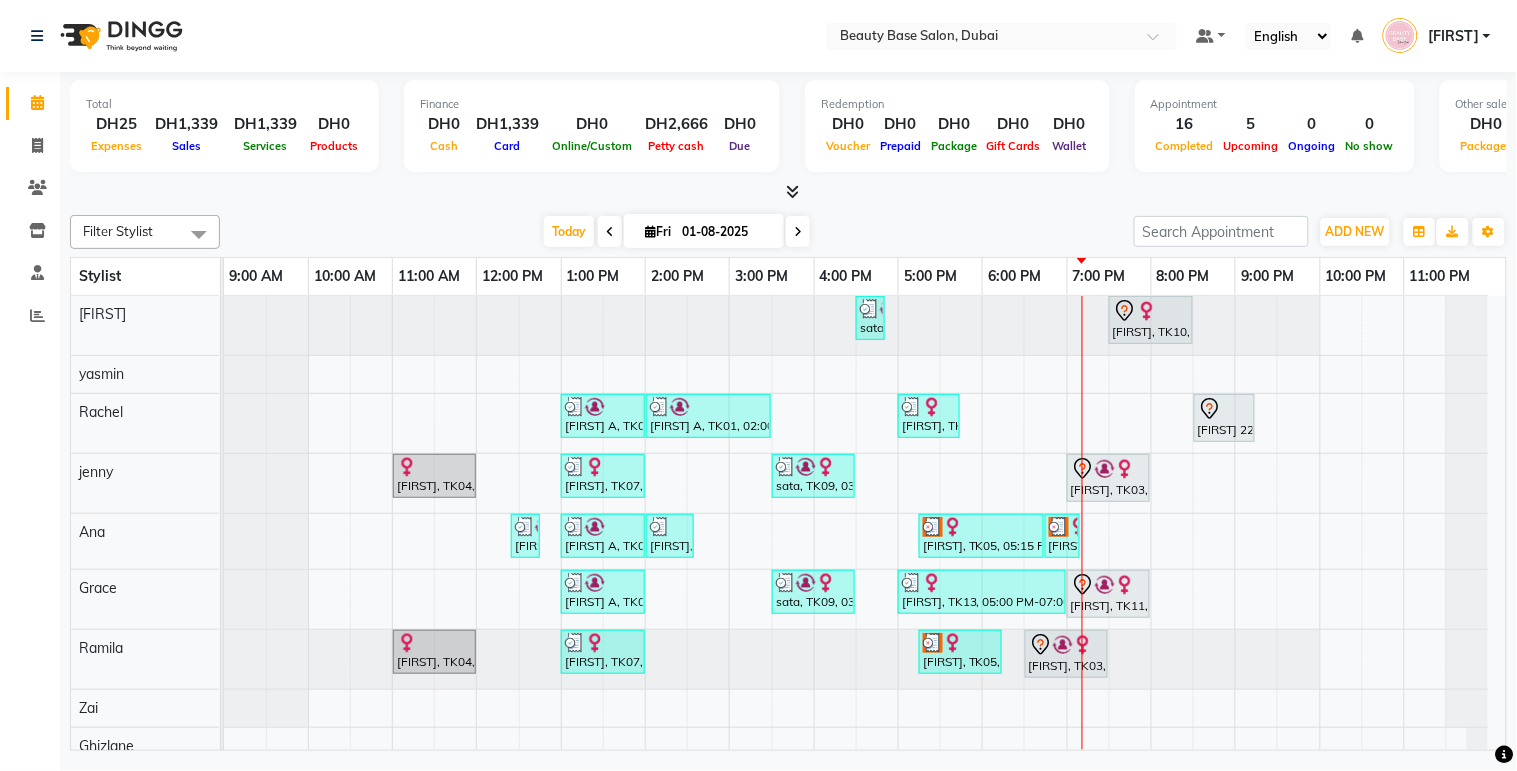 click on "joclyn, TK11, 07:00 PM-08:00 PM, Gelish Pedicure" at bounding box center [1108, 594] 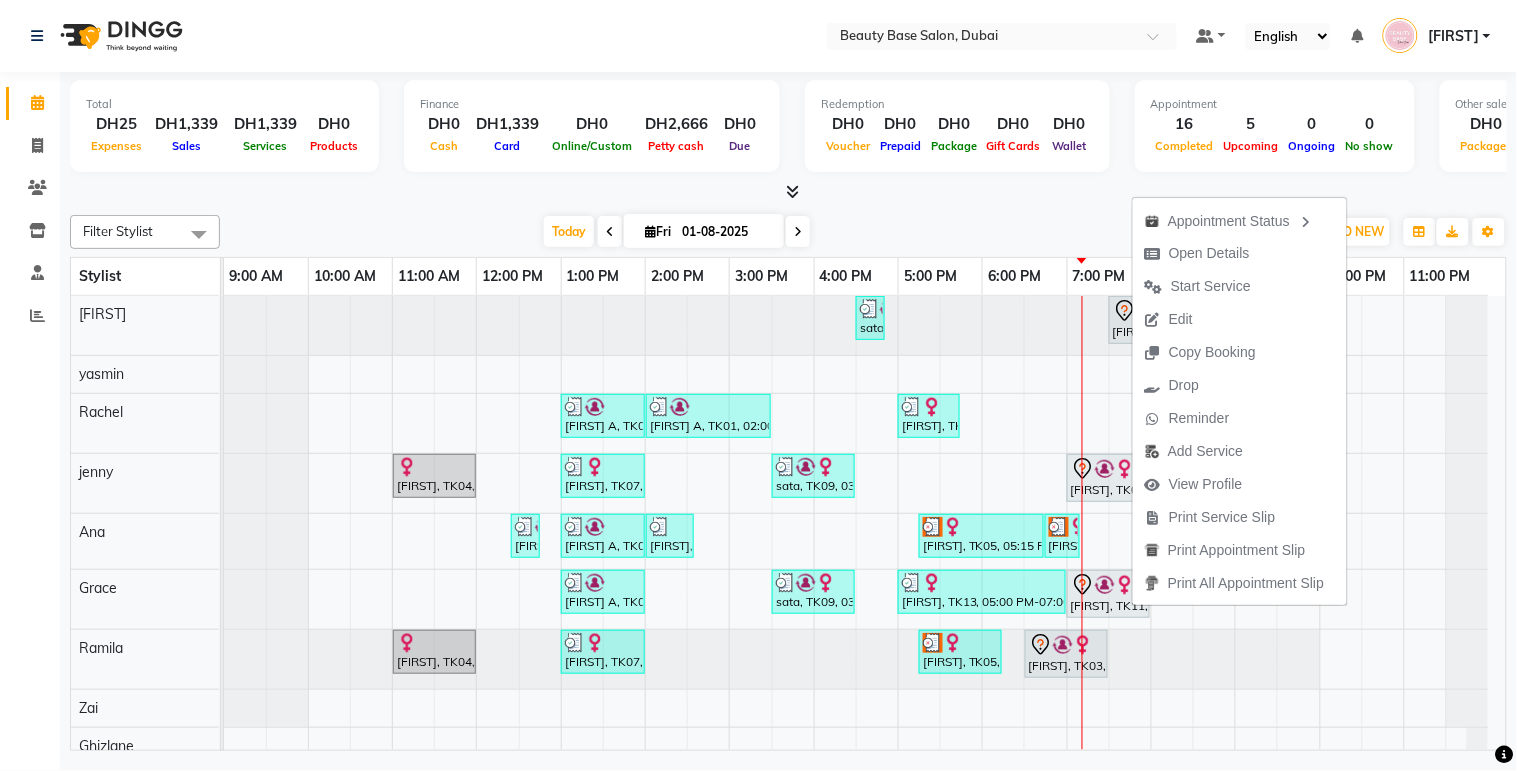 click at bounding box center [772, 659] 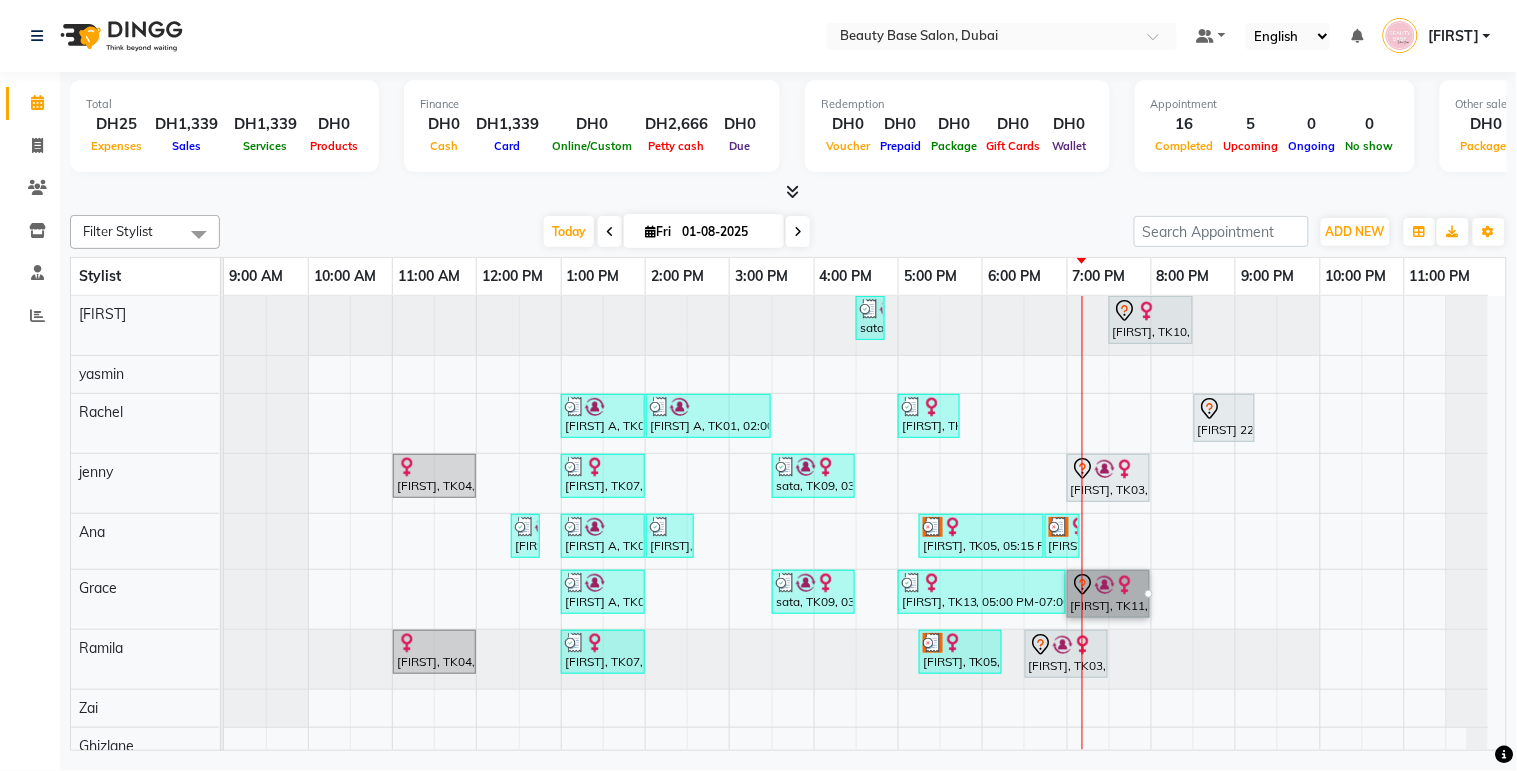 click at bounding box center [1149, 594] 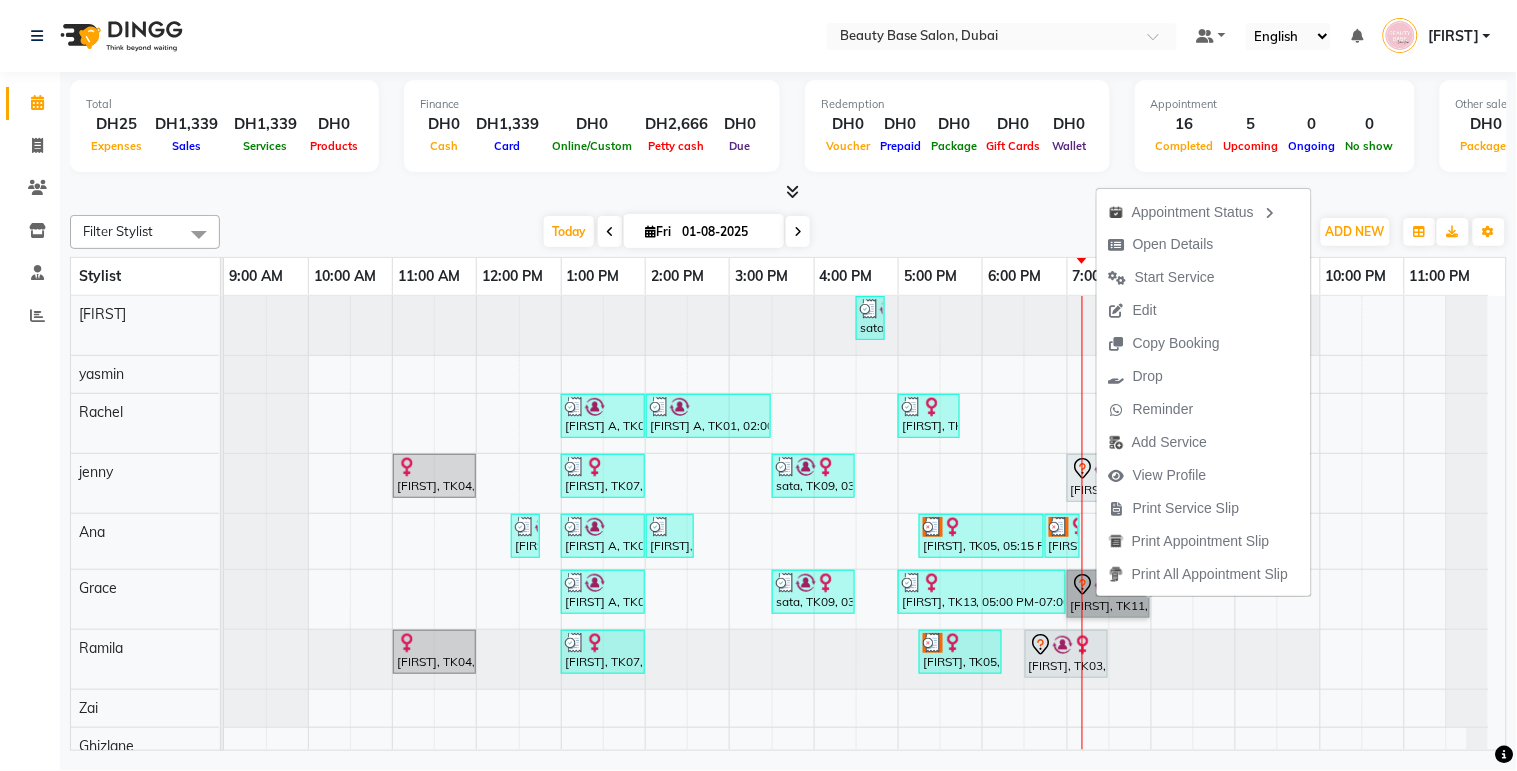 click at bounding box center [1149, 594] 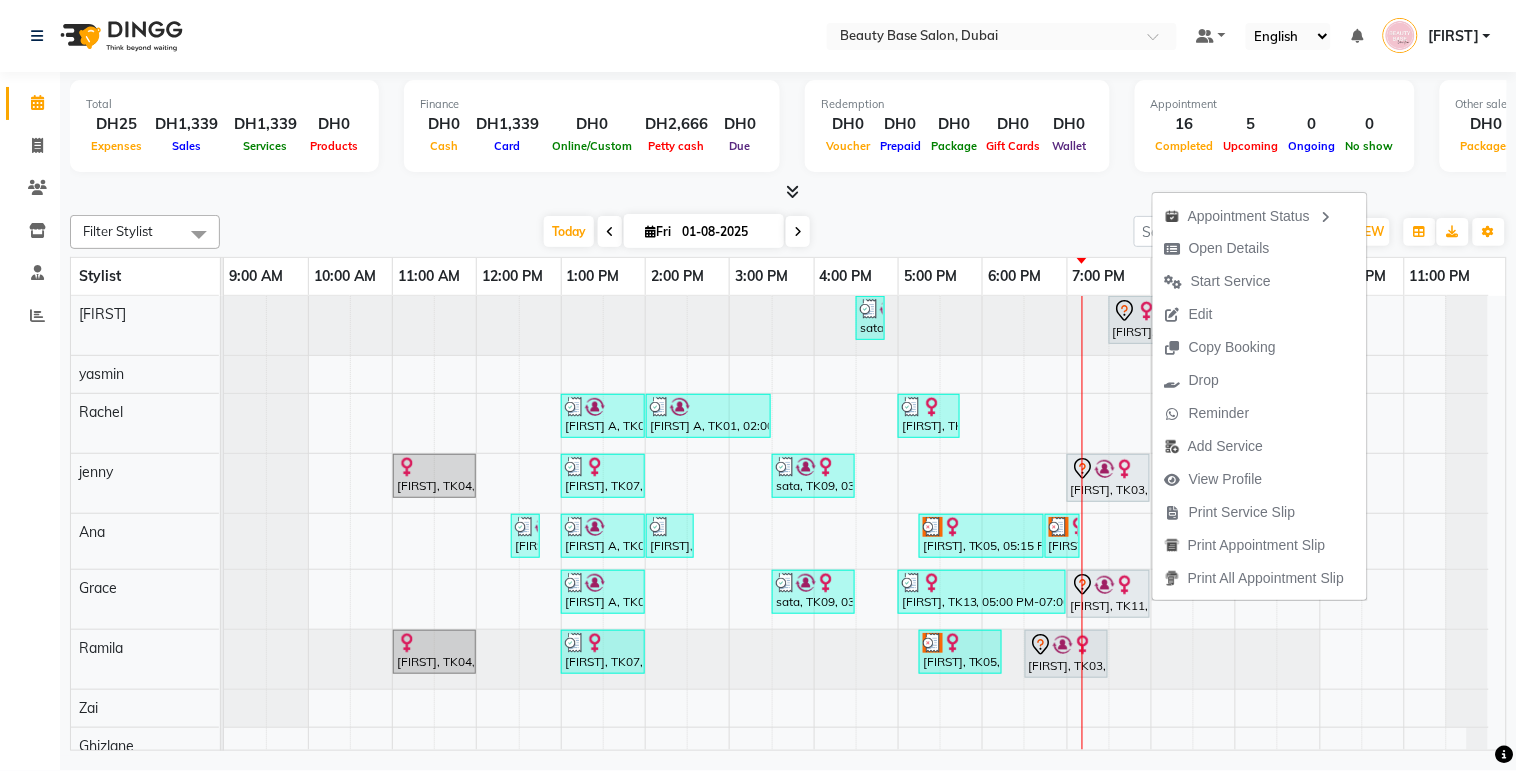 click on "joclyn, TK11, 07:00 PM-08:00 PM, Gelish Pedicure" at bounding box center [1108, 594] 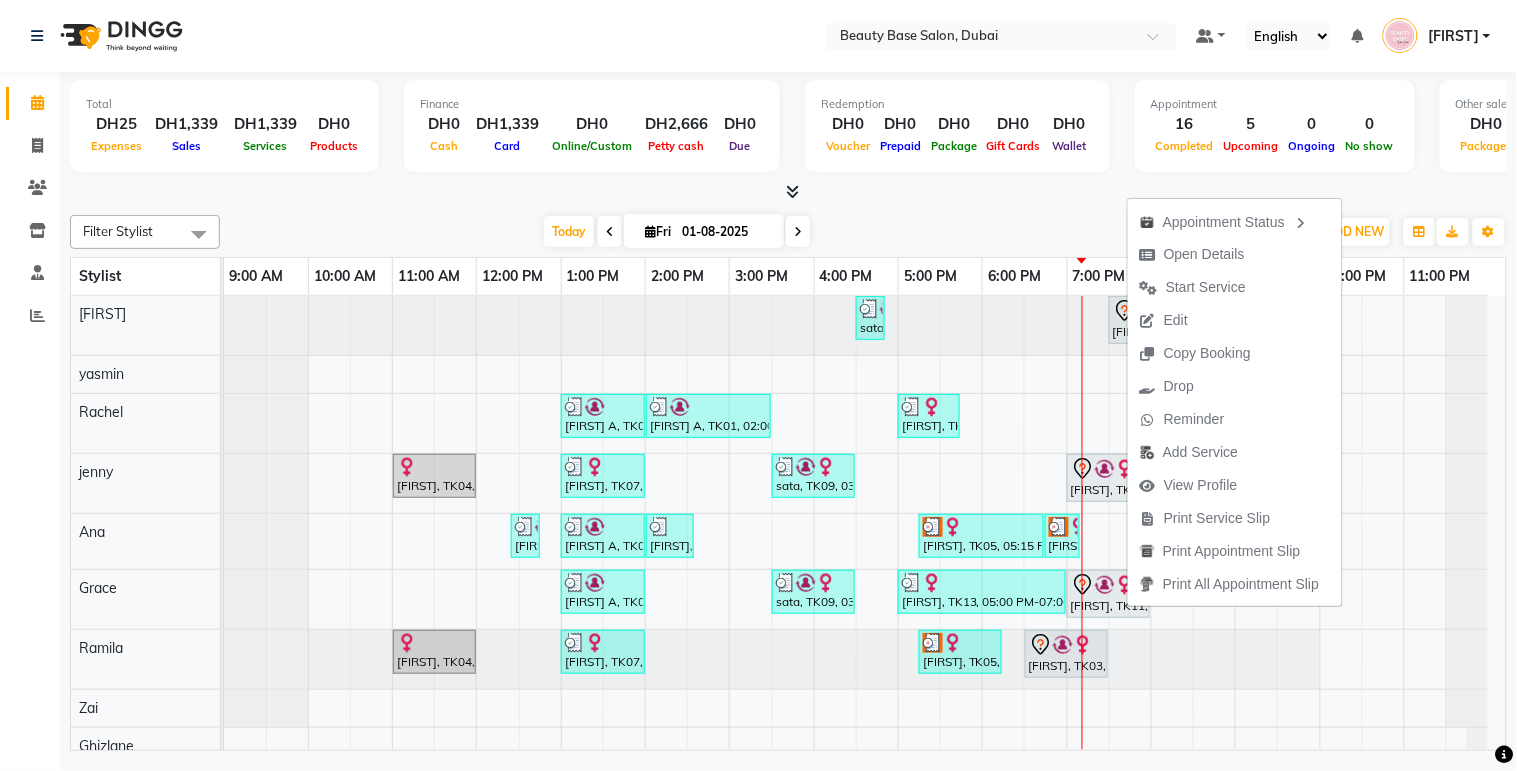 click on "joclyn, TK11, 07:00 PM-08:00 PM, Gelish Pedicure" at bounding box center [1108, 594] 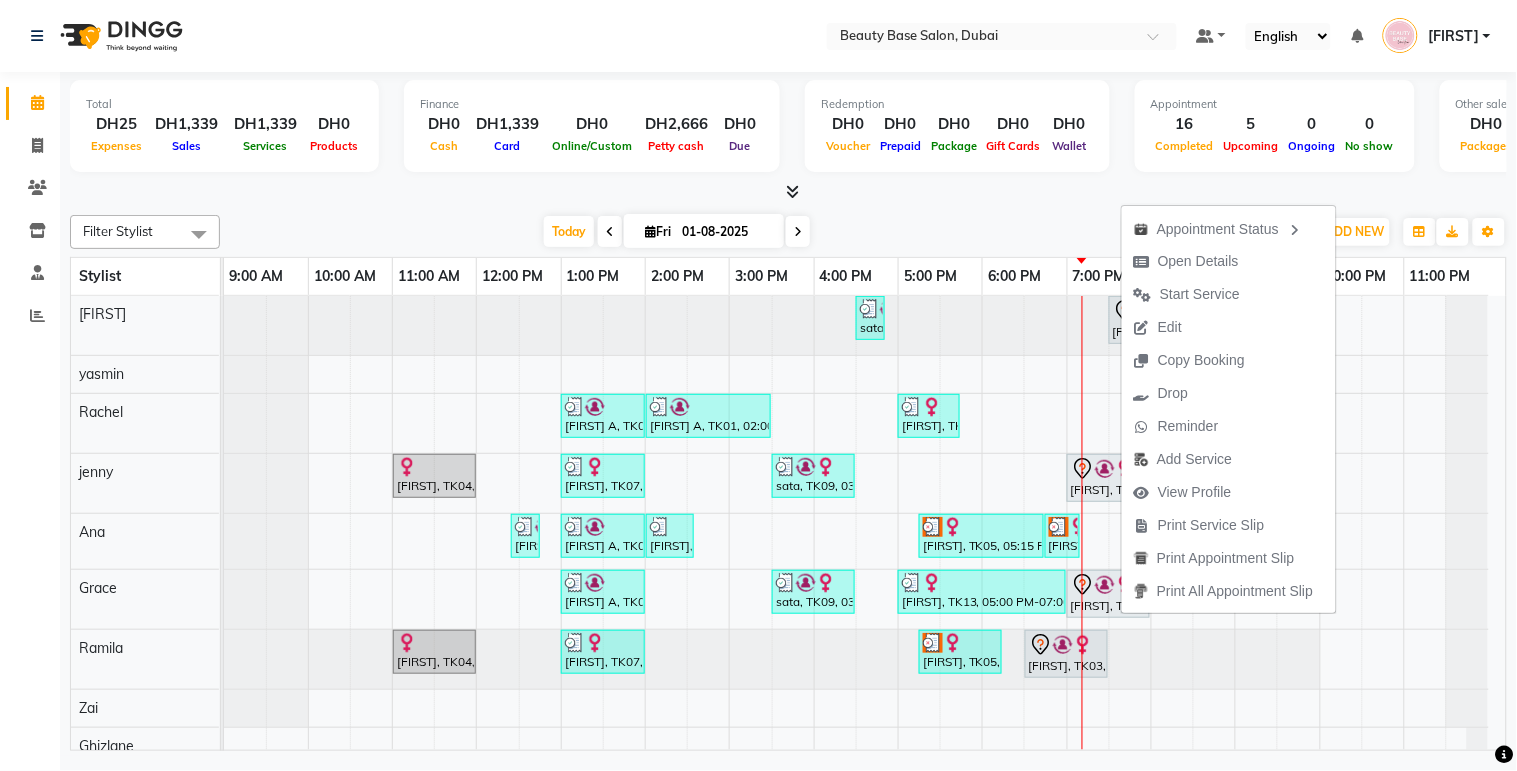 click on "joclyn, TK11, 07:00 PM-08:00 PM, Gelish Pedicure" at bounding box center (1108, 594) 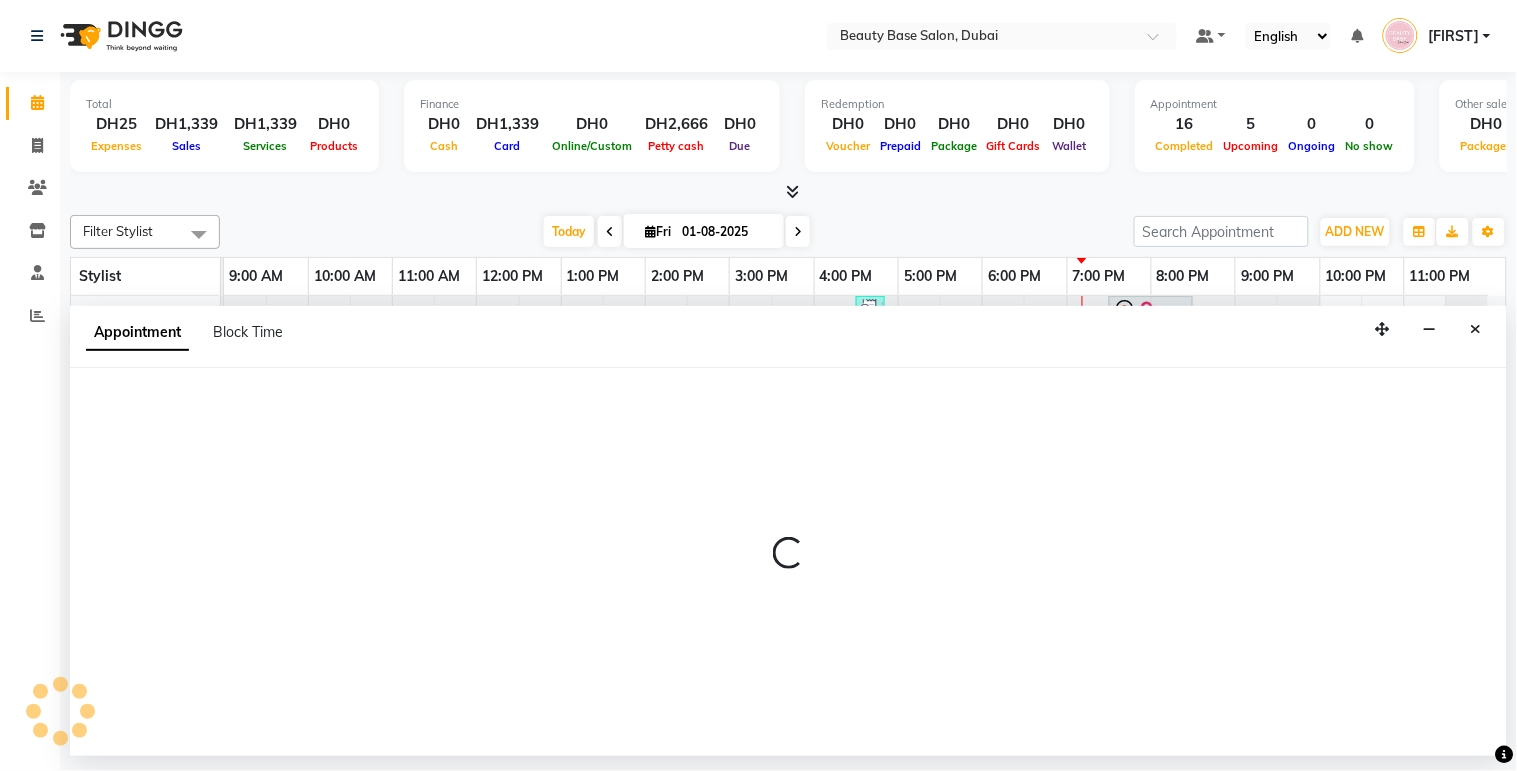 select on "17496" 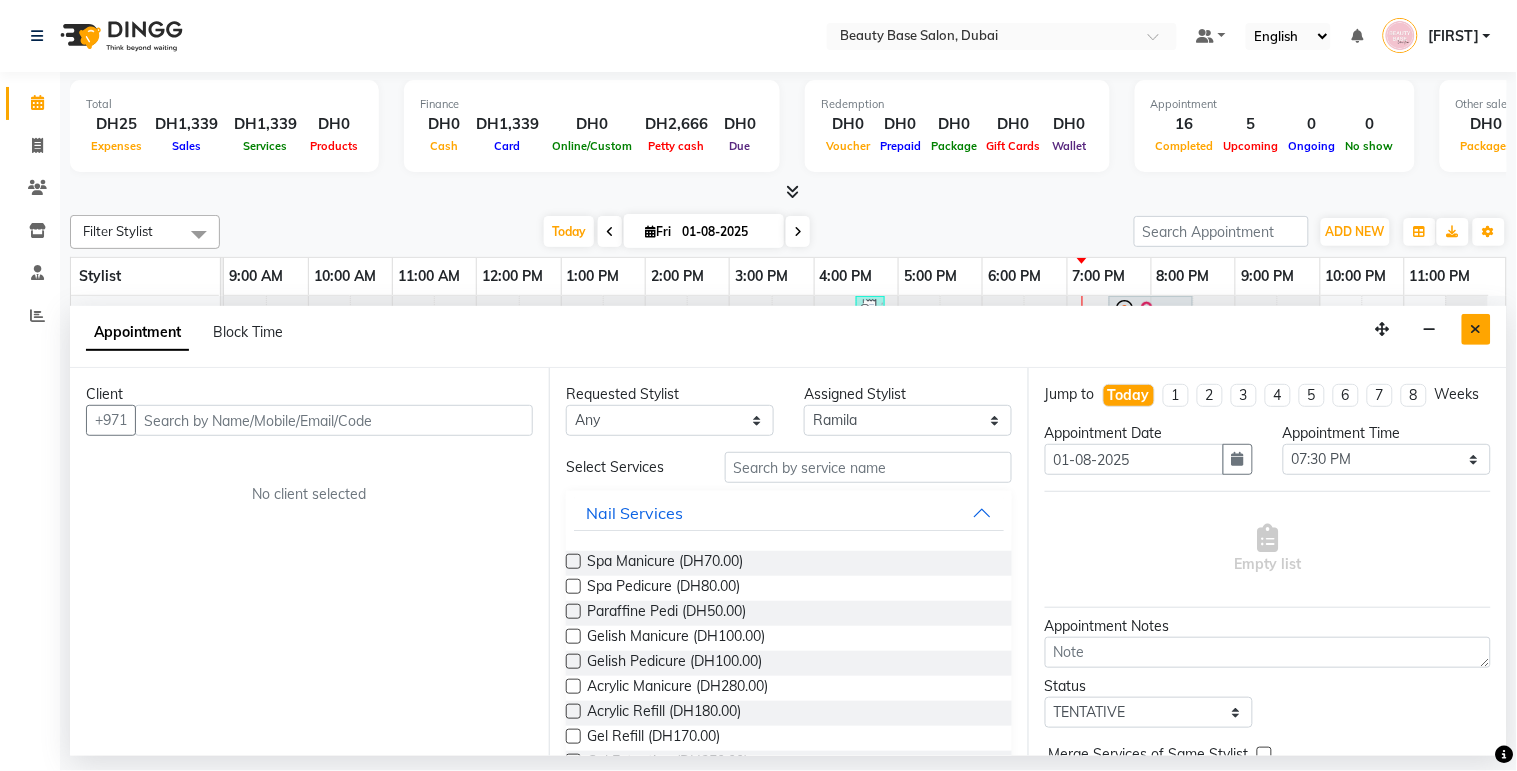 click at bounding box center [1476, 329] 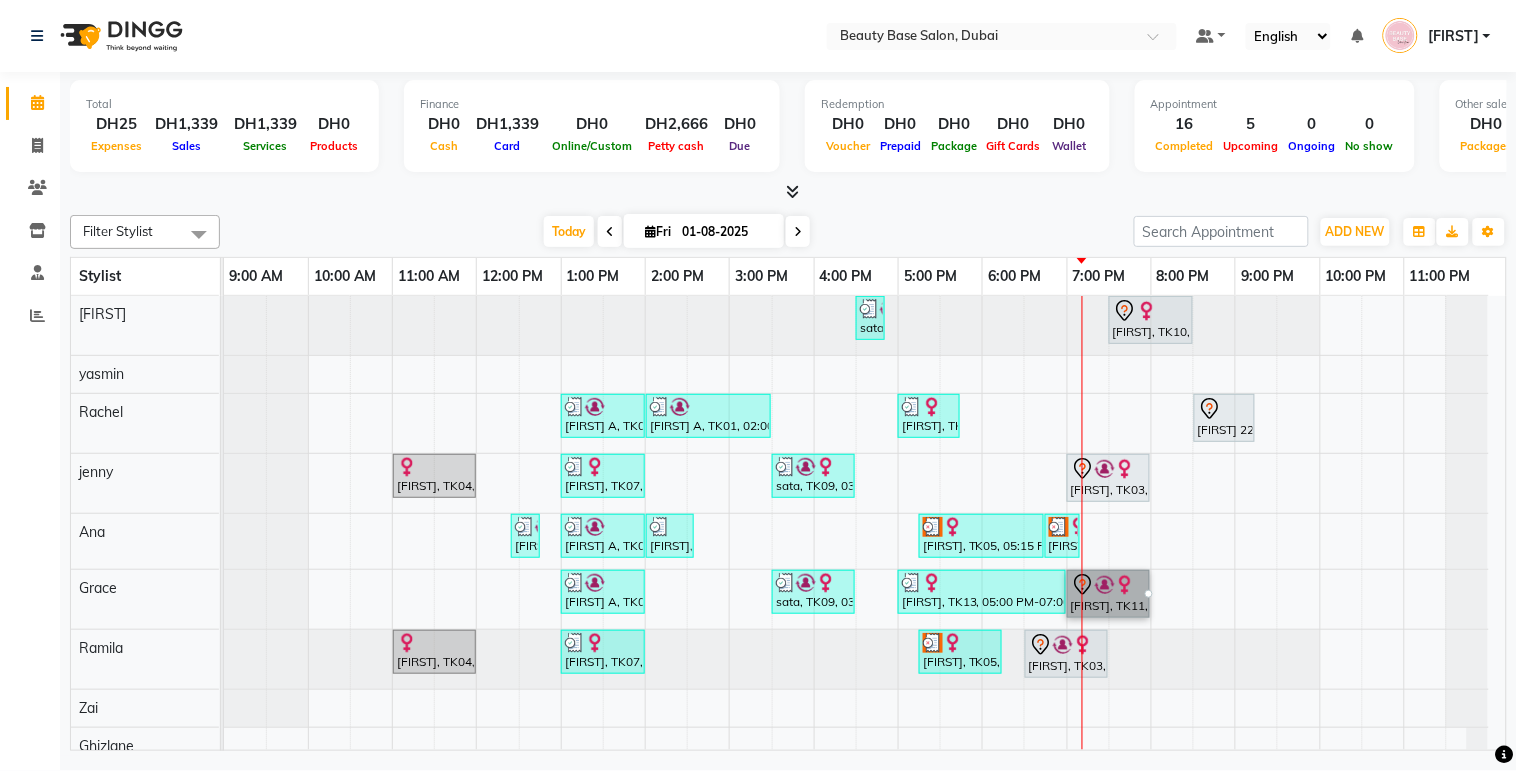 click at bounding box center (1149, 594) 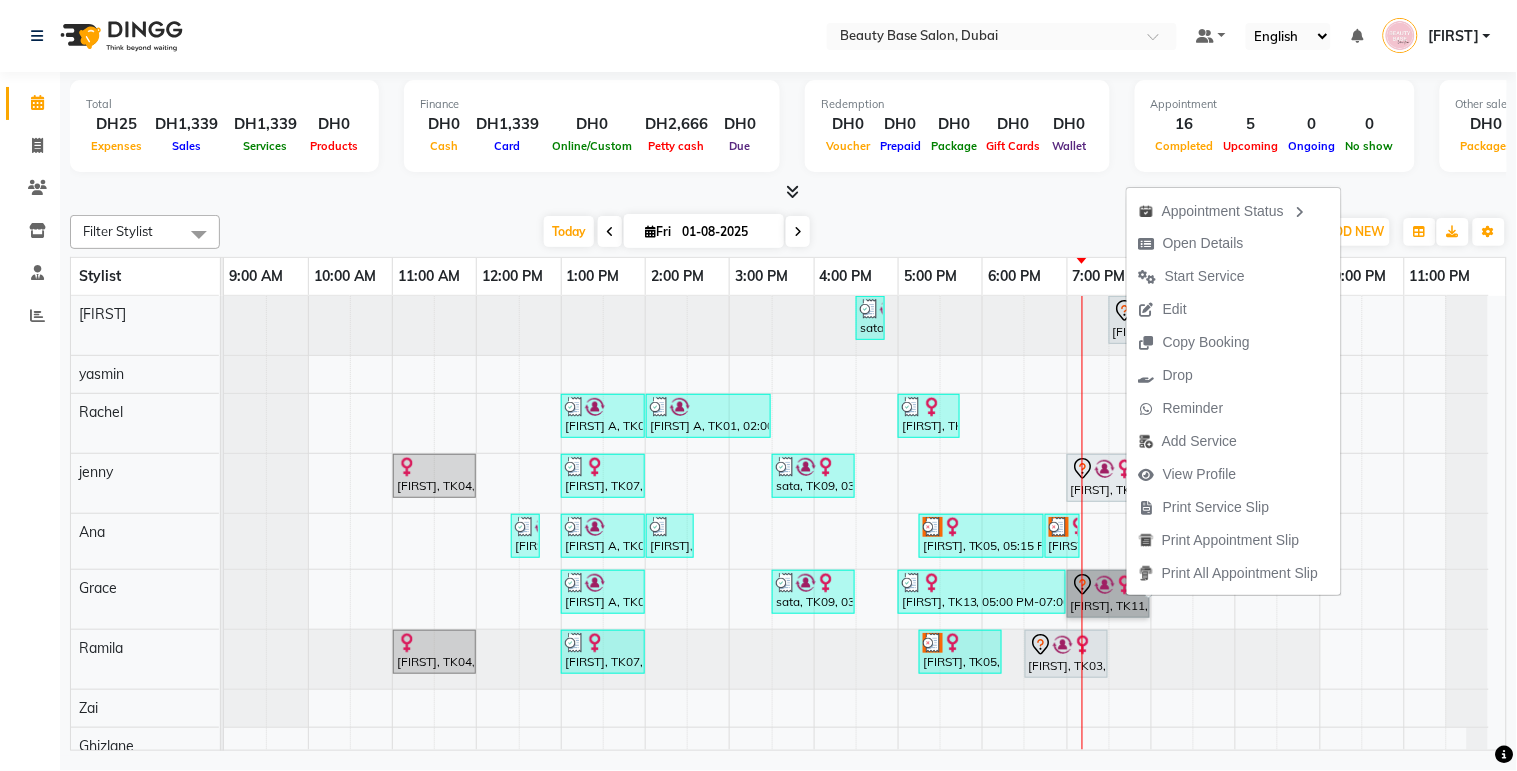 click at bounding box center [1149, 594] 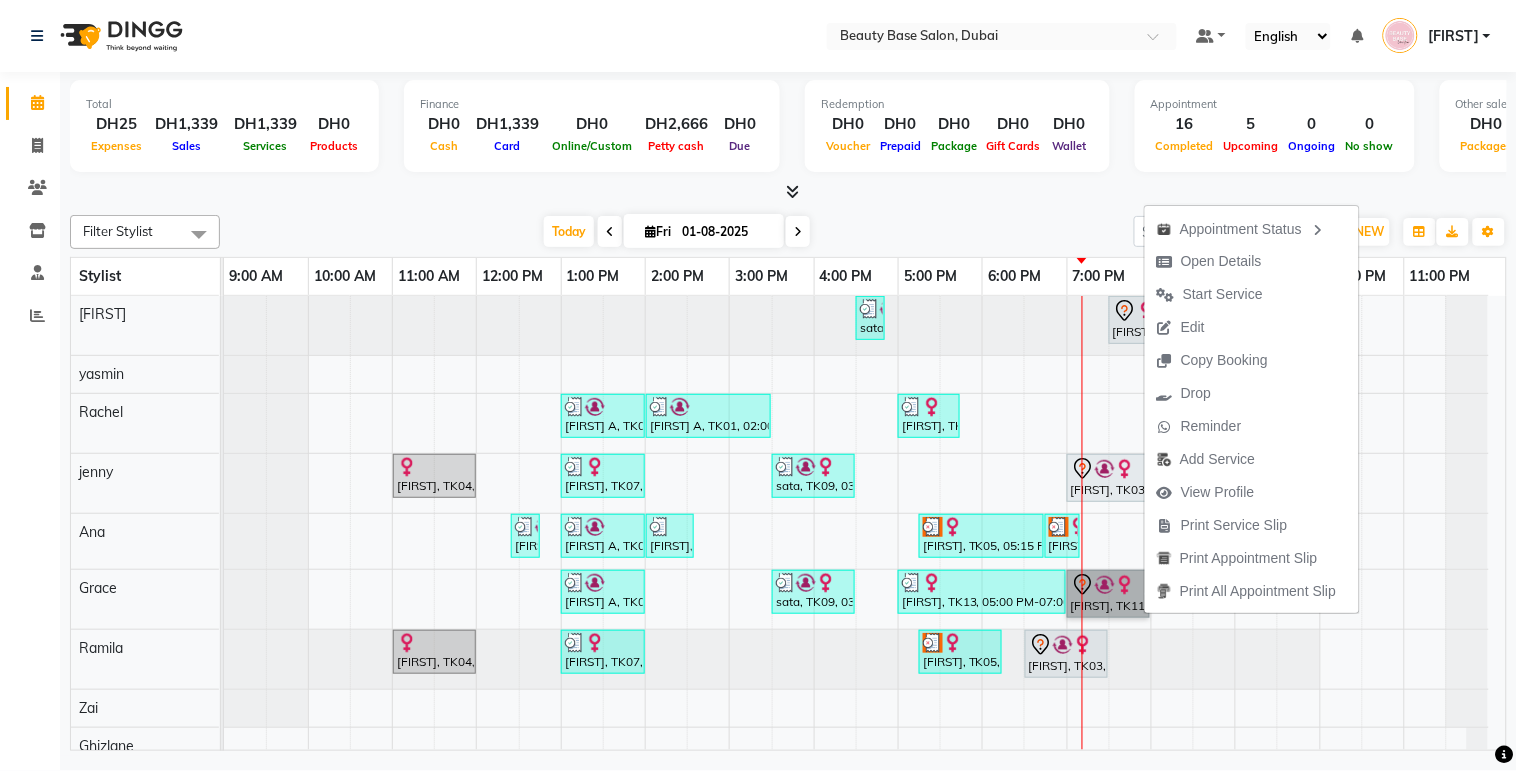 click at bounding box center [1149, 594] 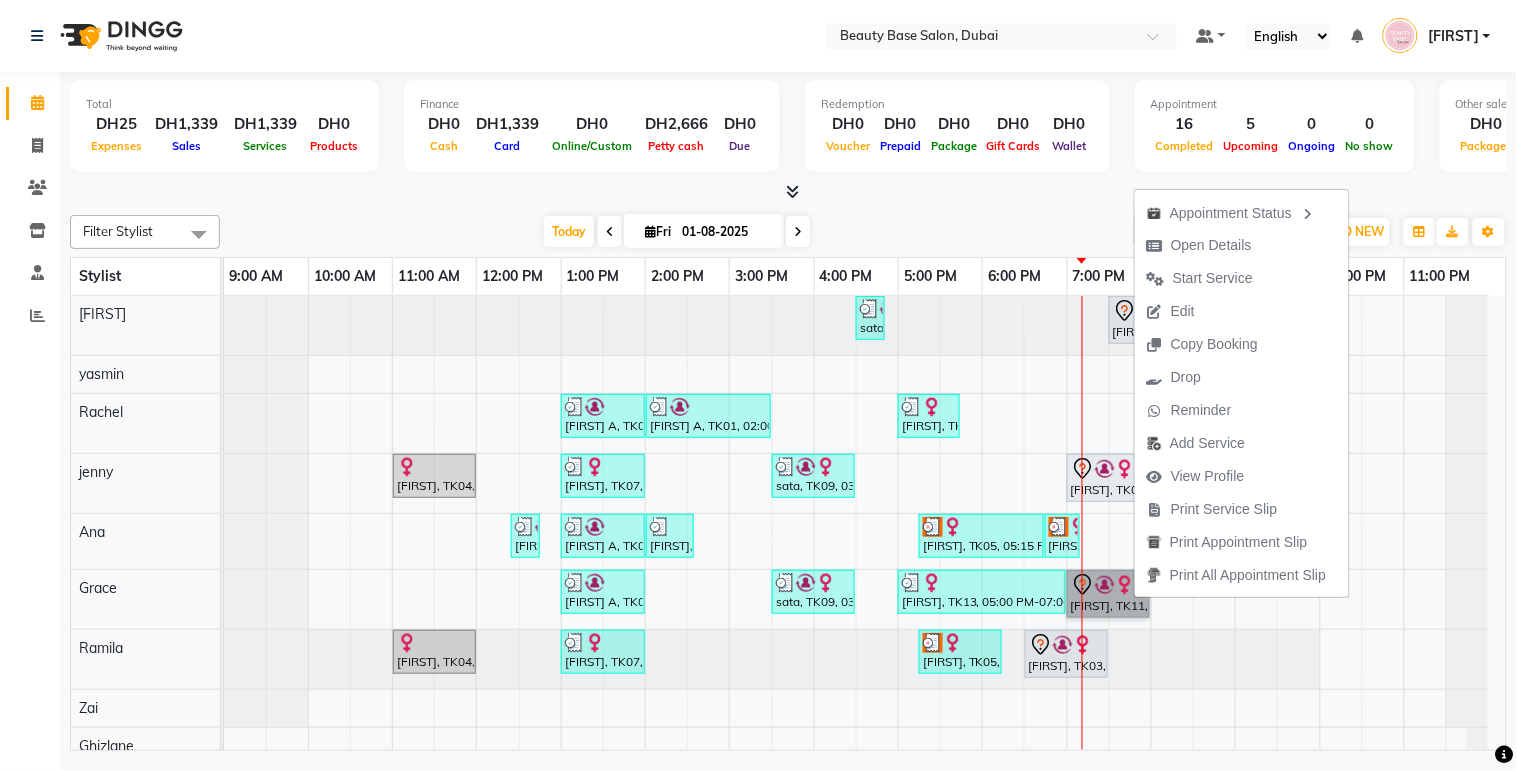 click at bounding box center [1149, 594] 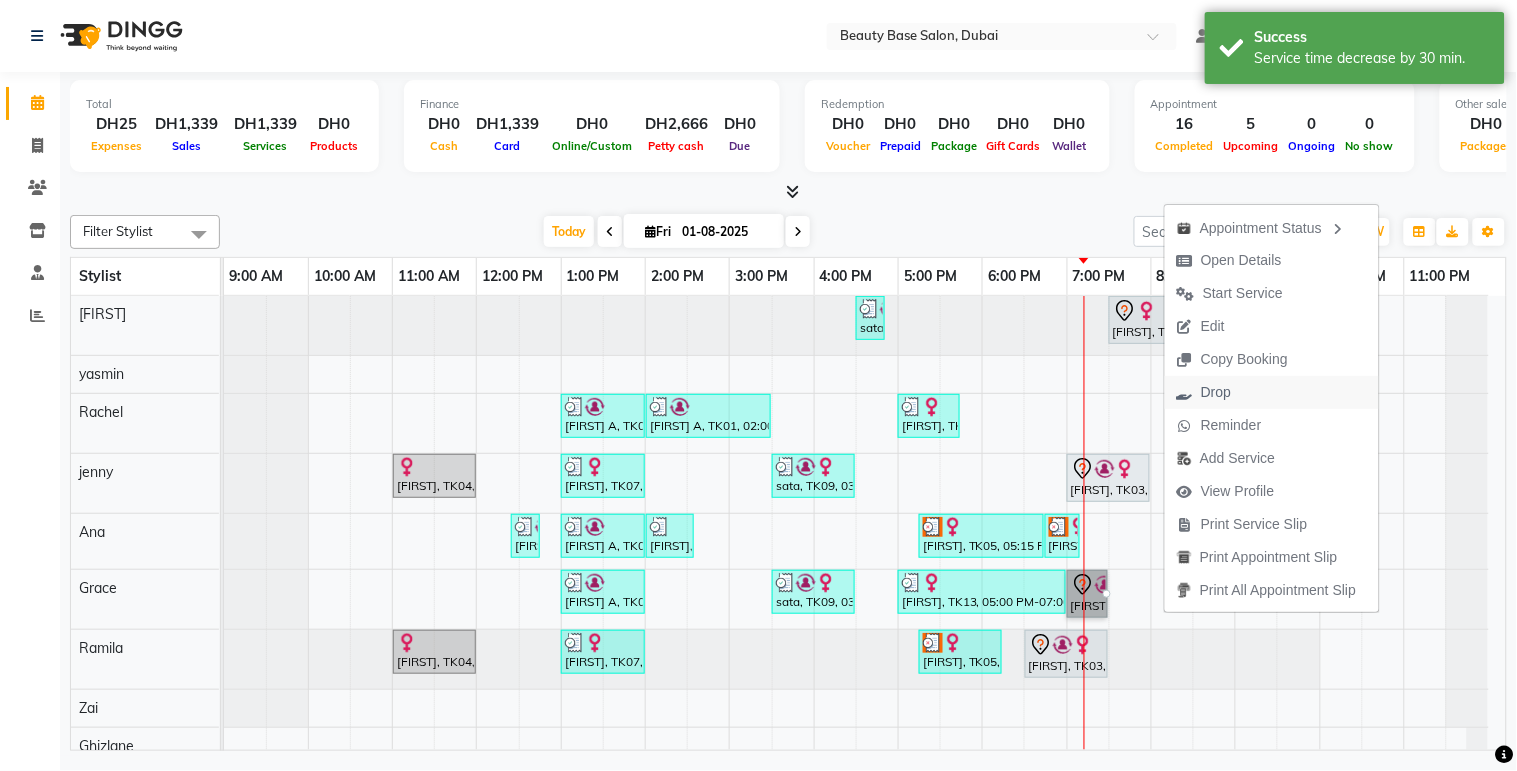 click on "Drop" at bounding box center (1216, 392) 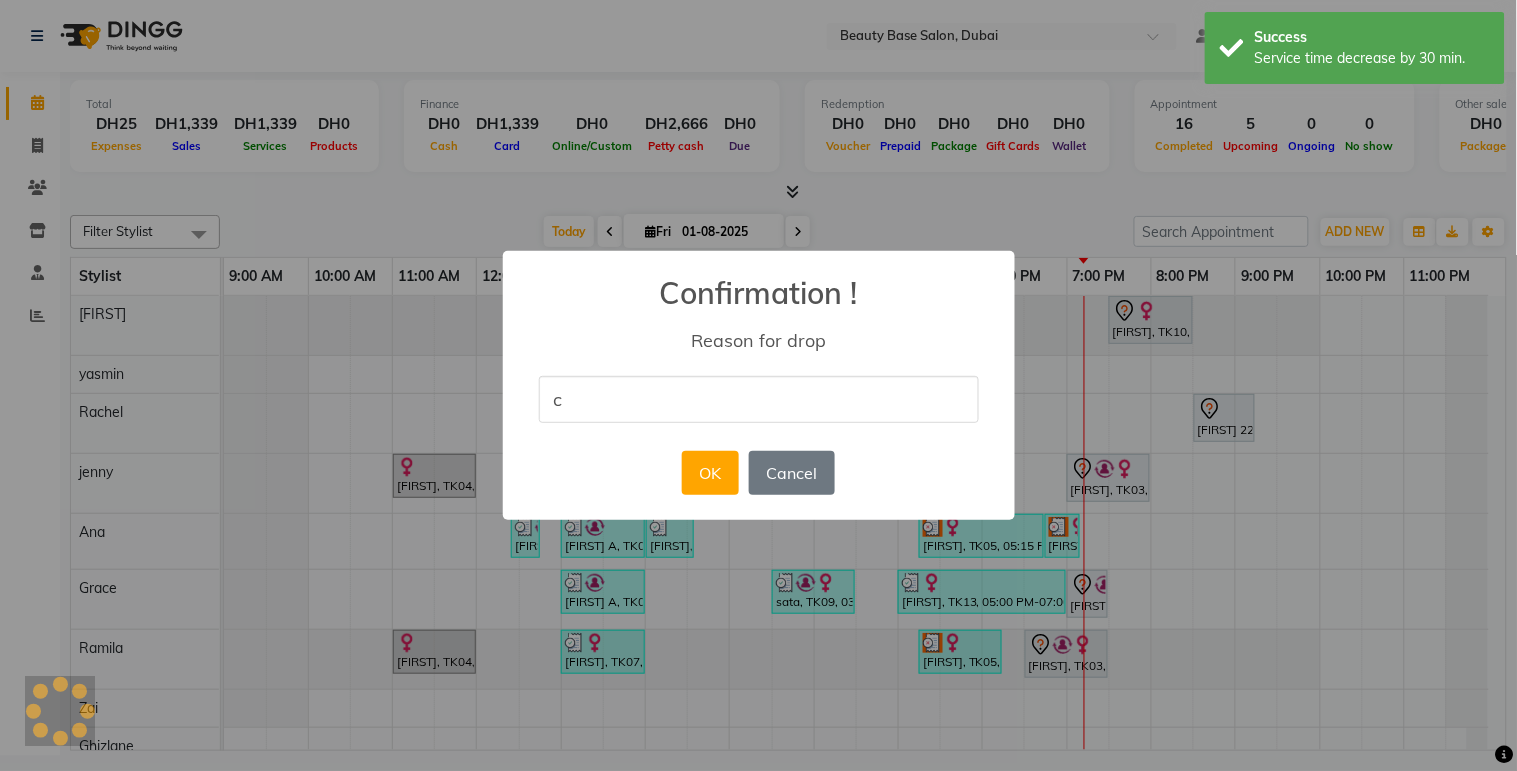 type on "cancel" 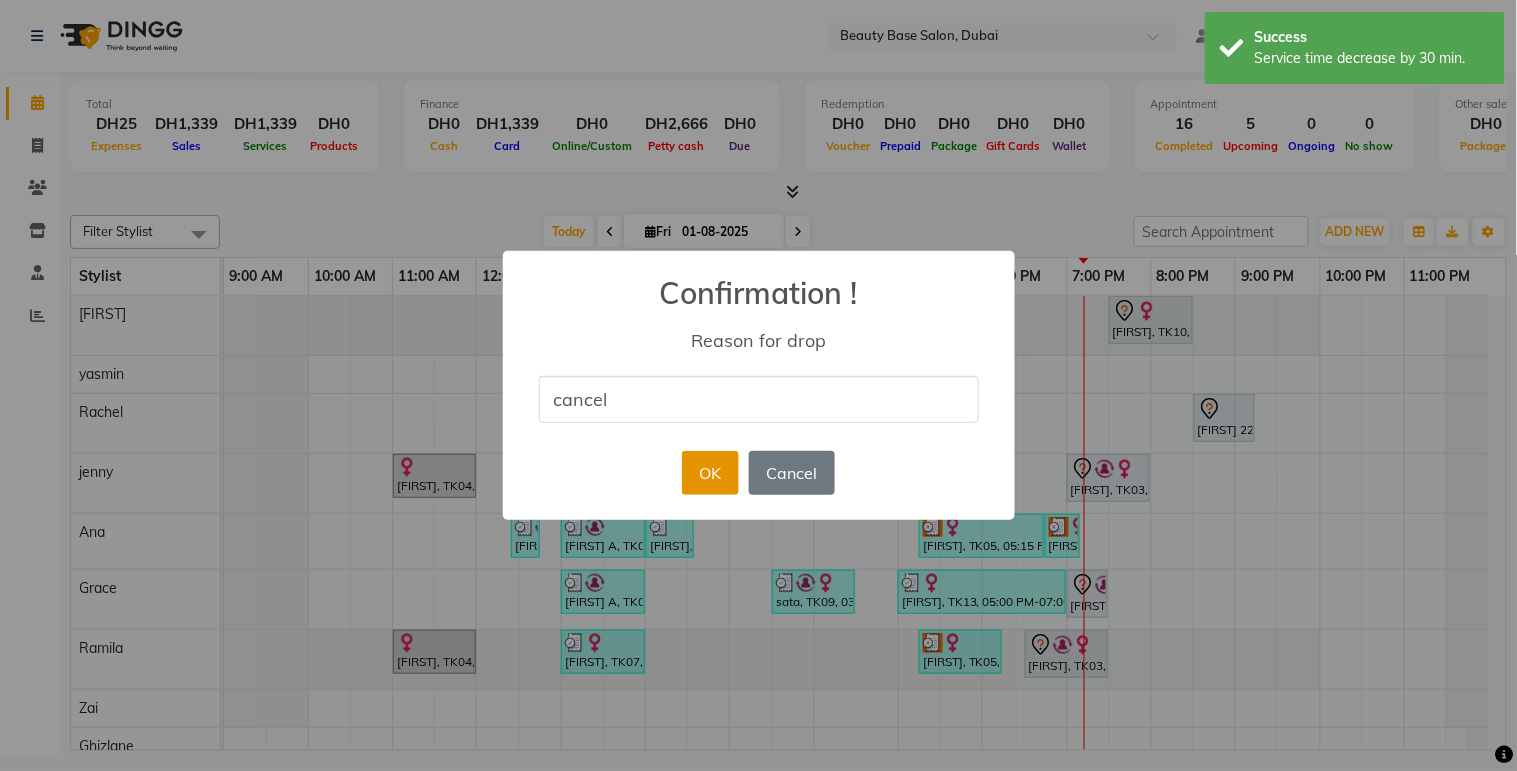 click on "OK" at bounding box center (710, 473) 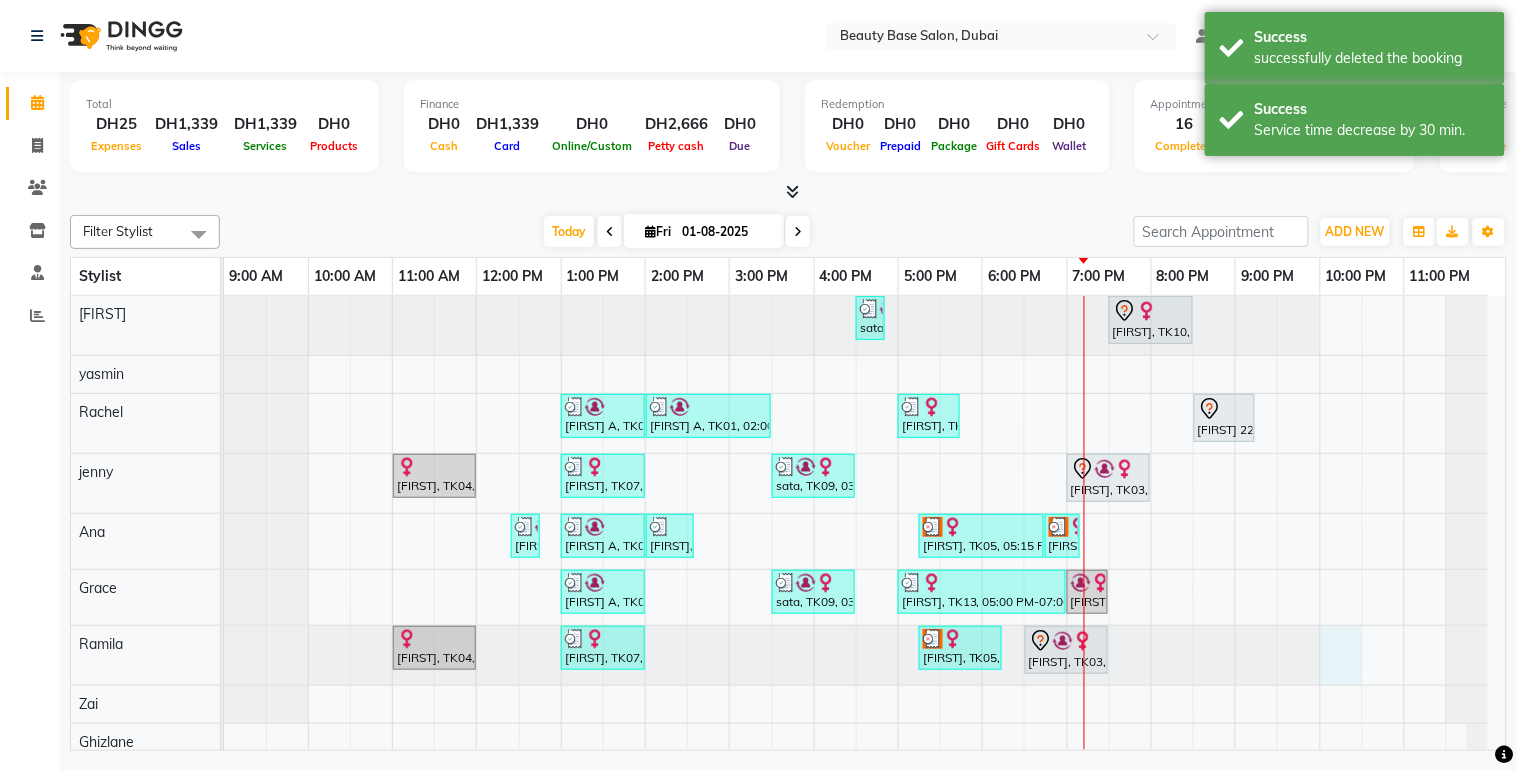 select on "17496" 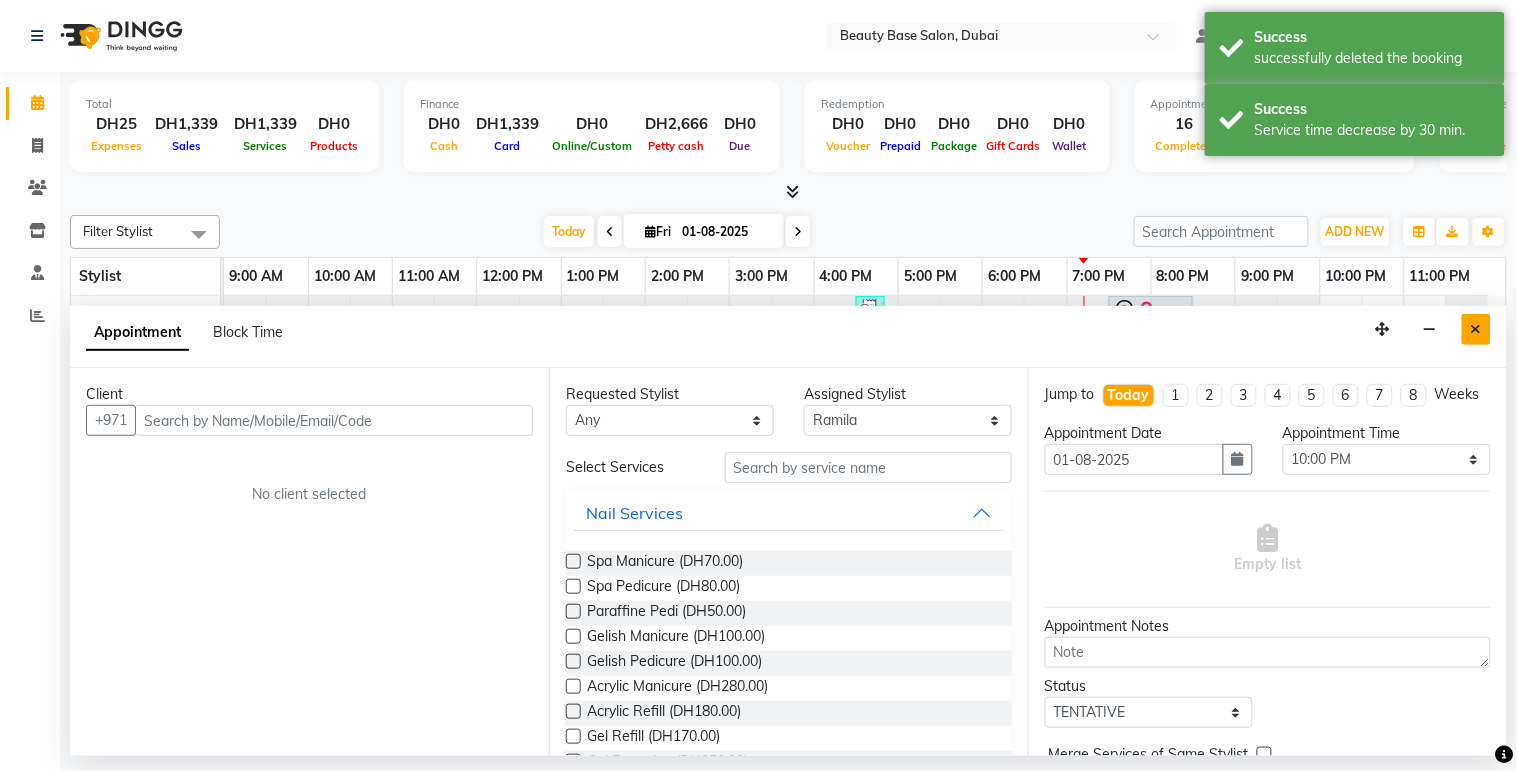click at bounding box center [1476, 329] 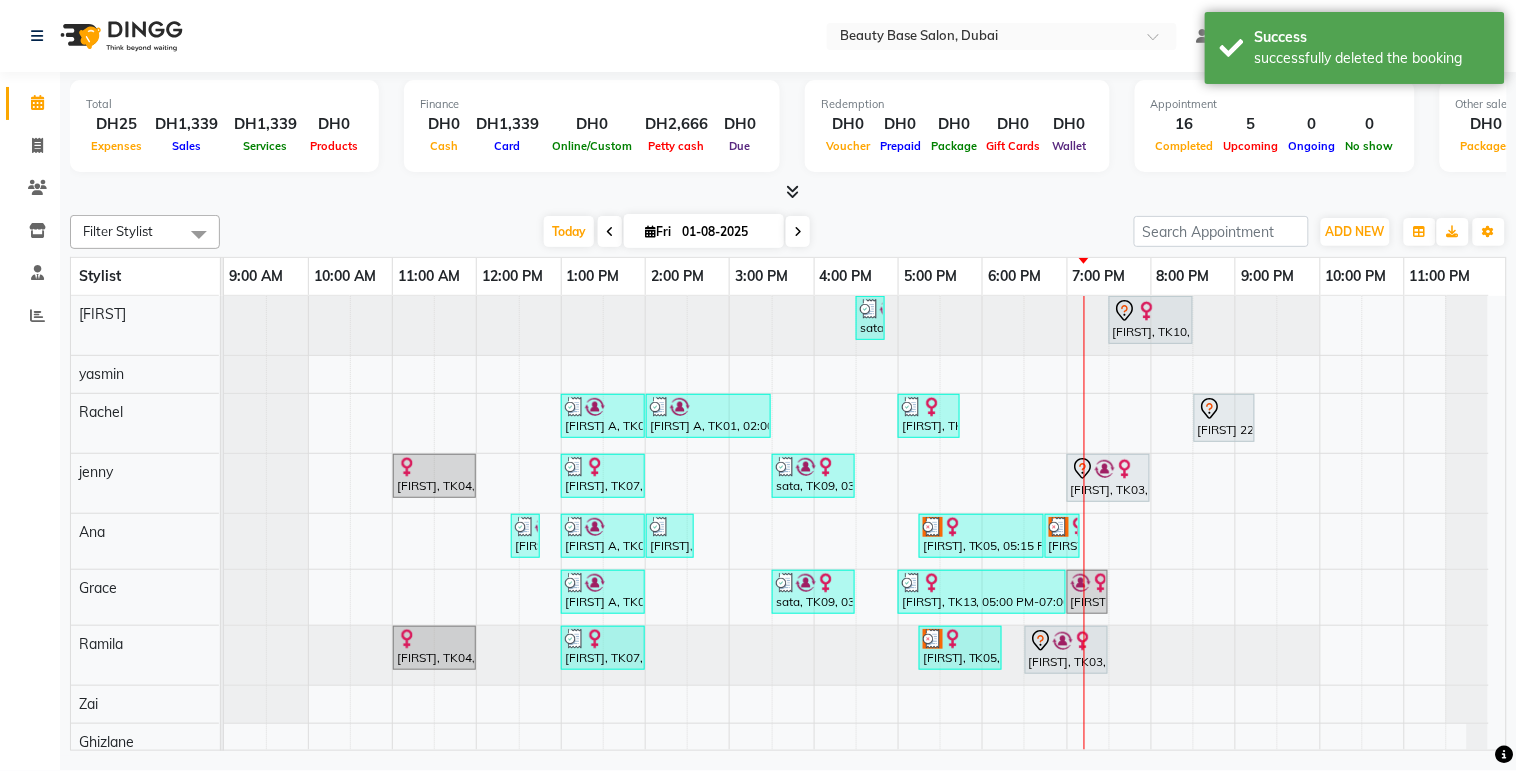 click on "Jessica, TK03, 07:00 PM-08:00 PM, Spa Manicure" at bounding box center (1108, 478) 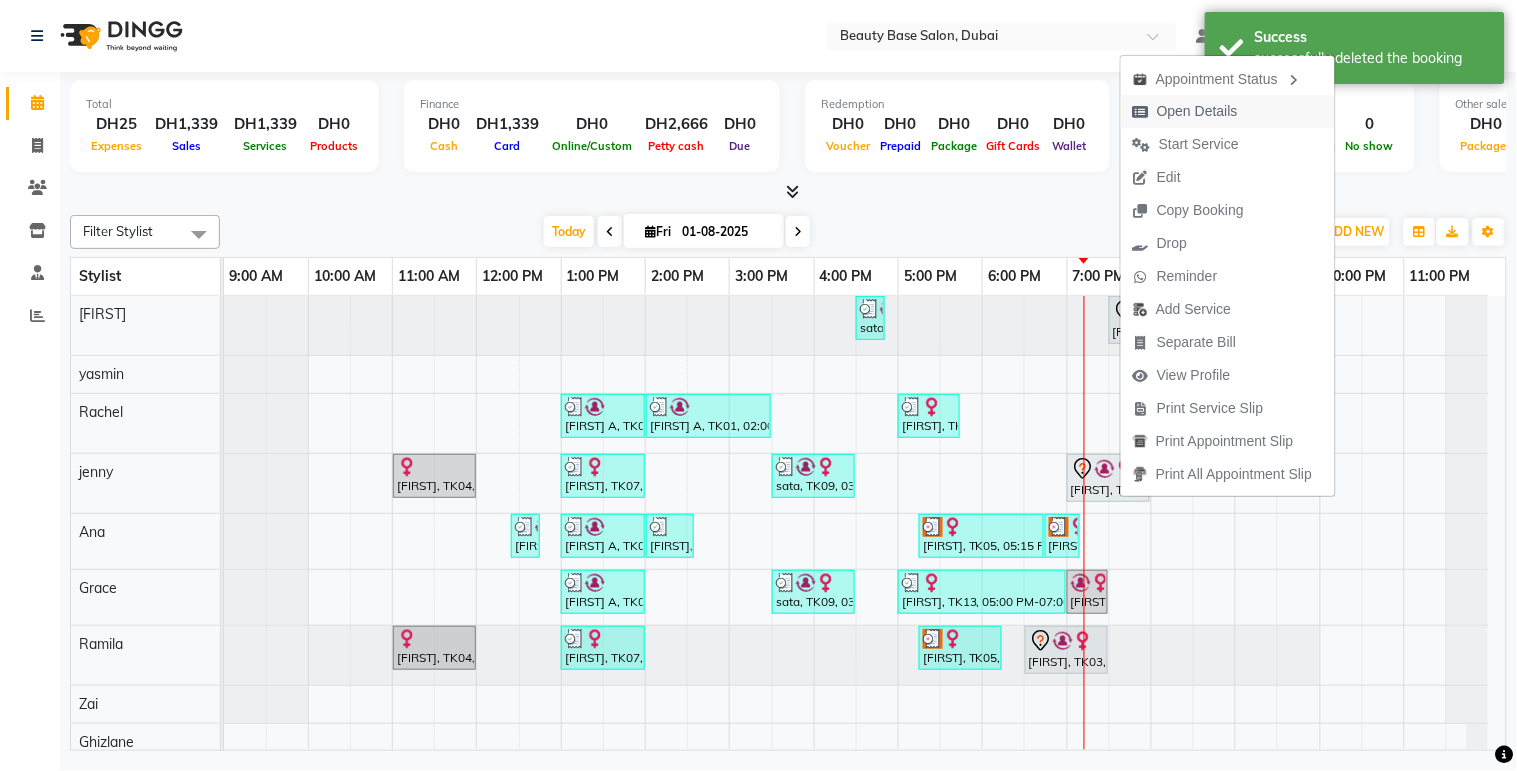 click on "Open Details" at bounding box center [1197, 111] 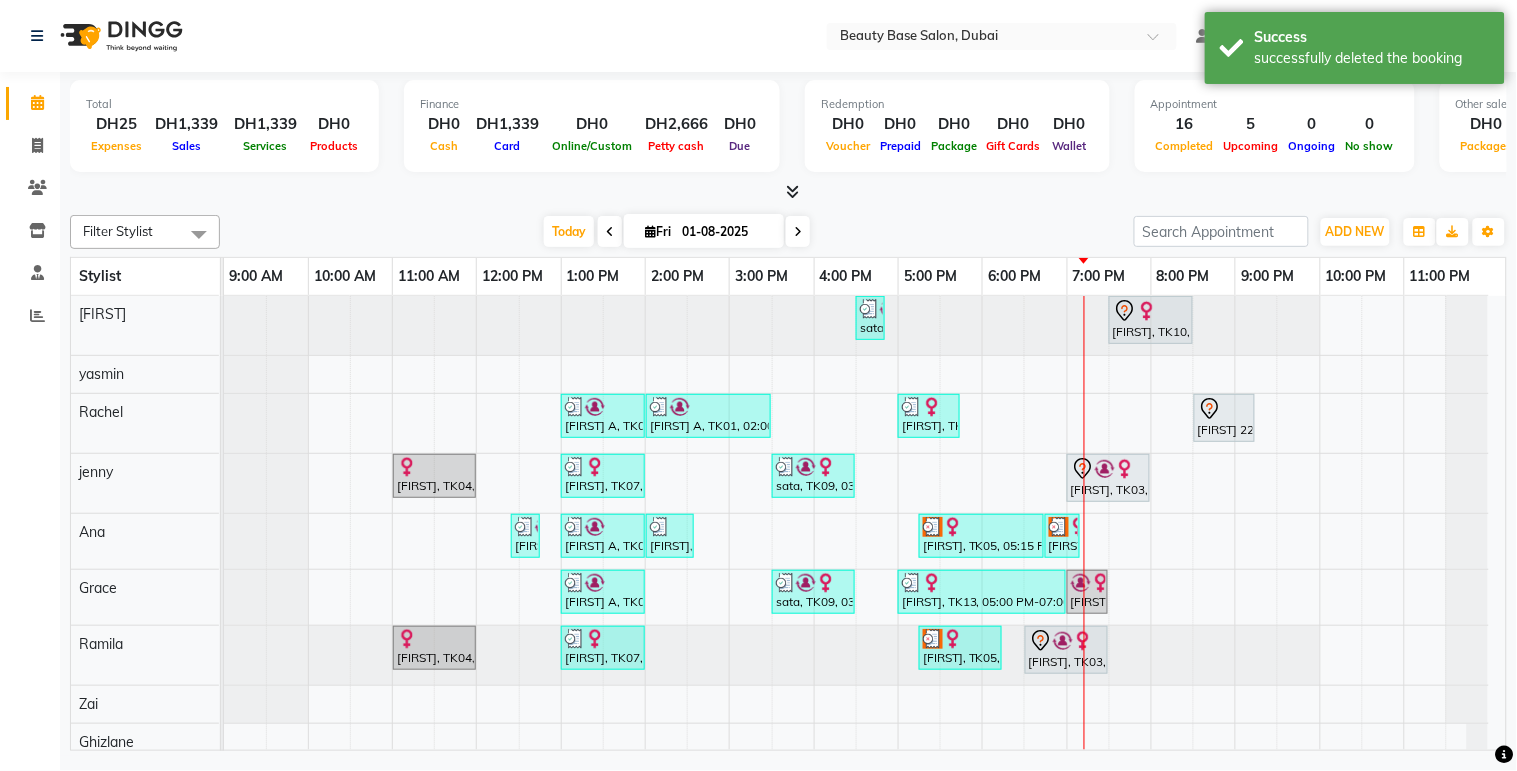 click on "Jessica, TK03, 07:00 PM-08:00 PM, Spa Manicure" at bounding box center (1108, 478) 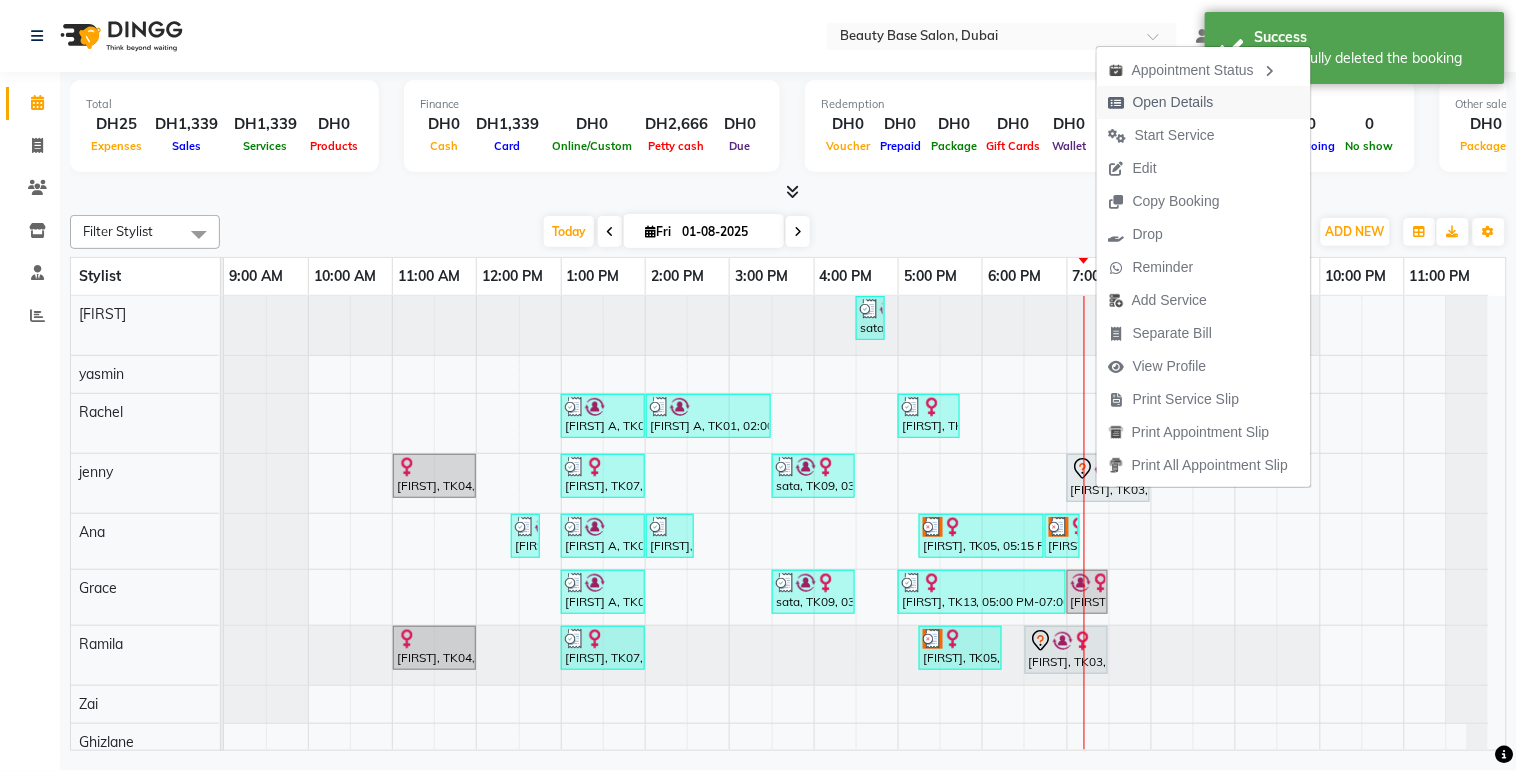 click on "Open Details" at bounding box center (1173, 102) 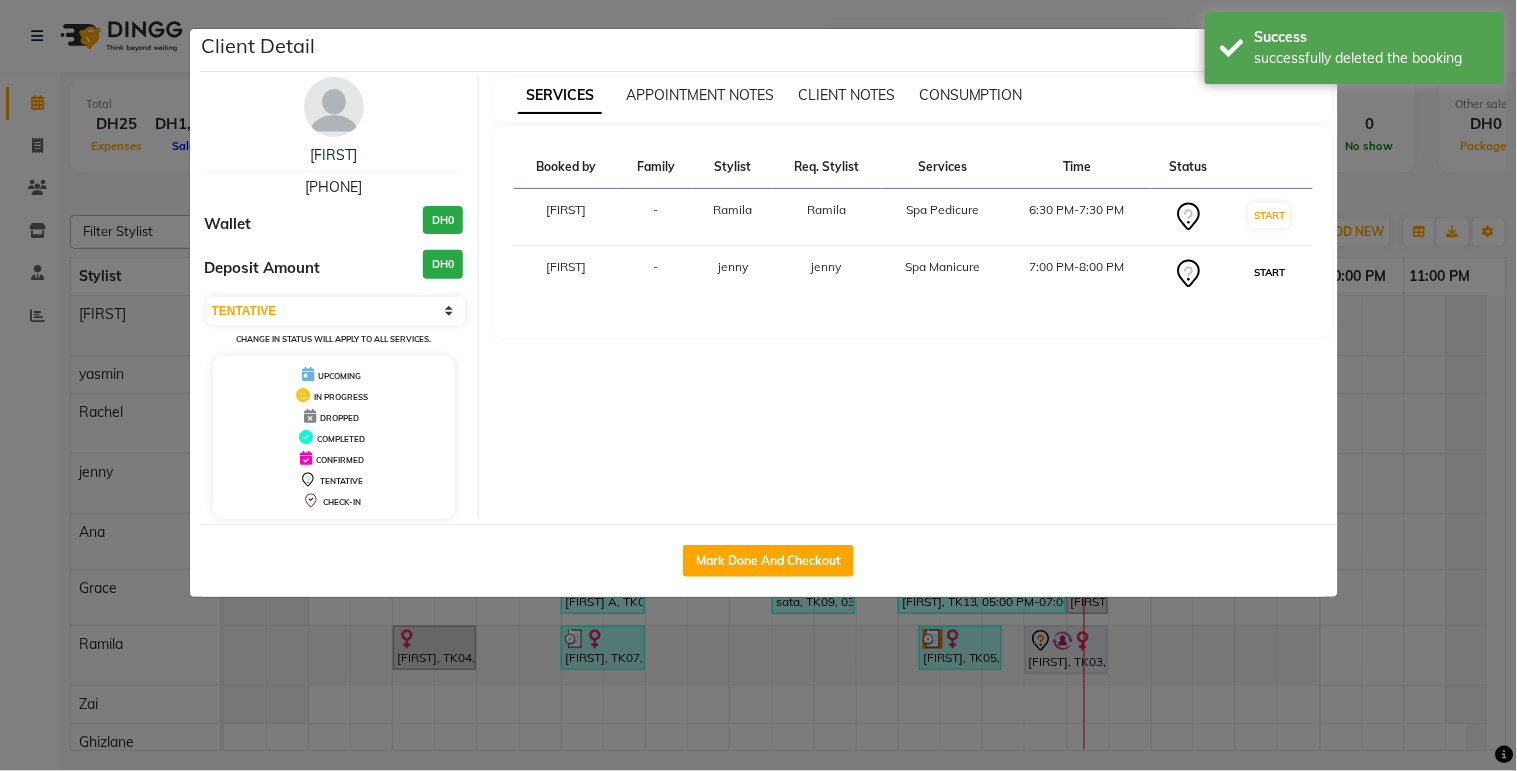 click on "START" at bounding box center [1269, 272] 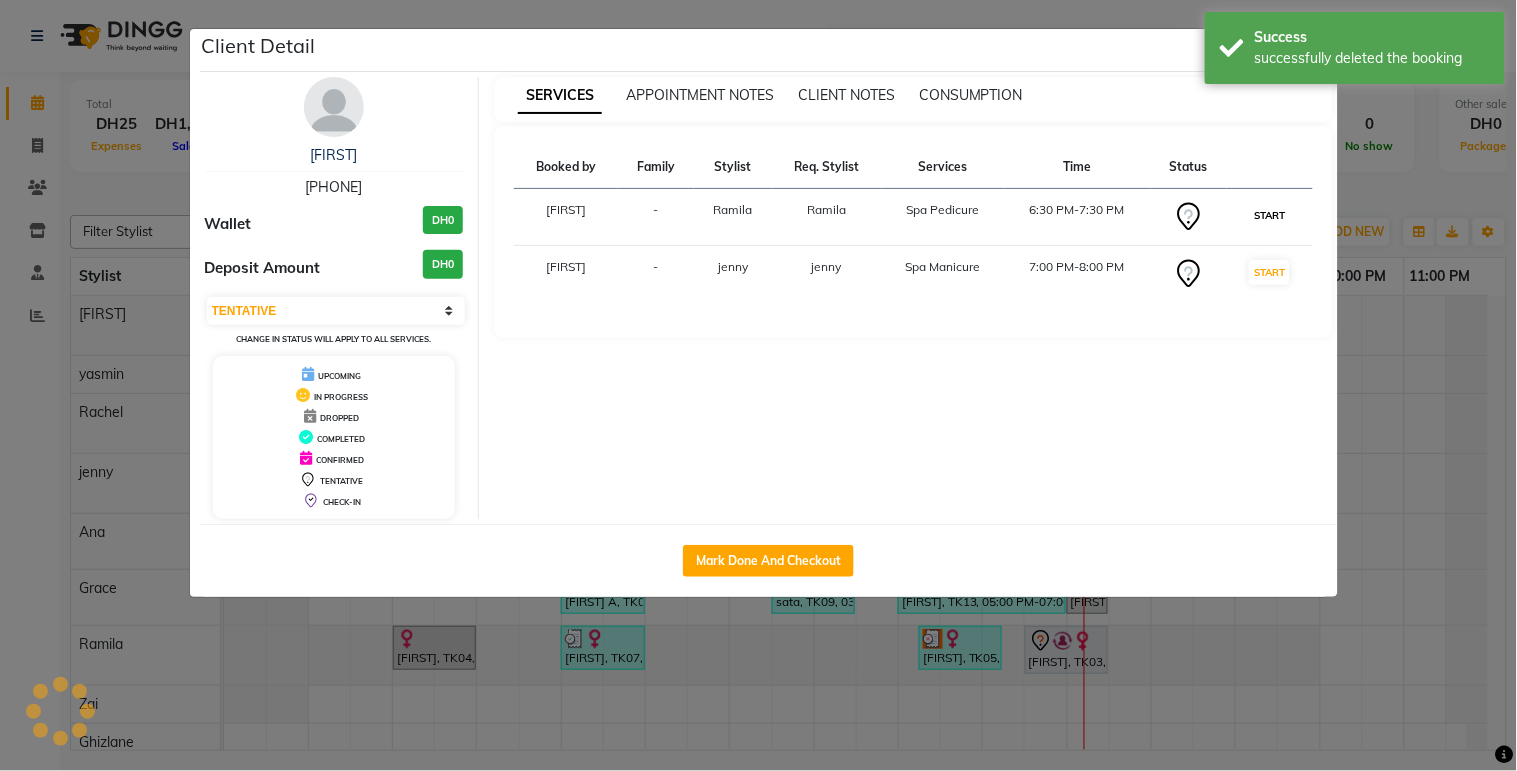 click on "START" at bounding box center (1269, 215) 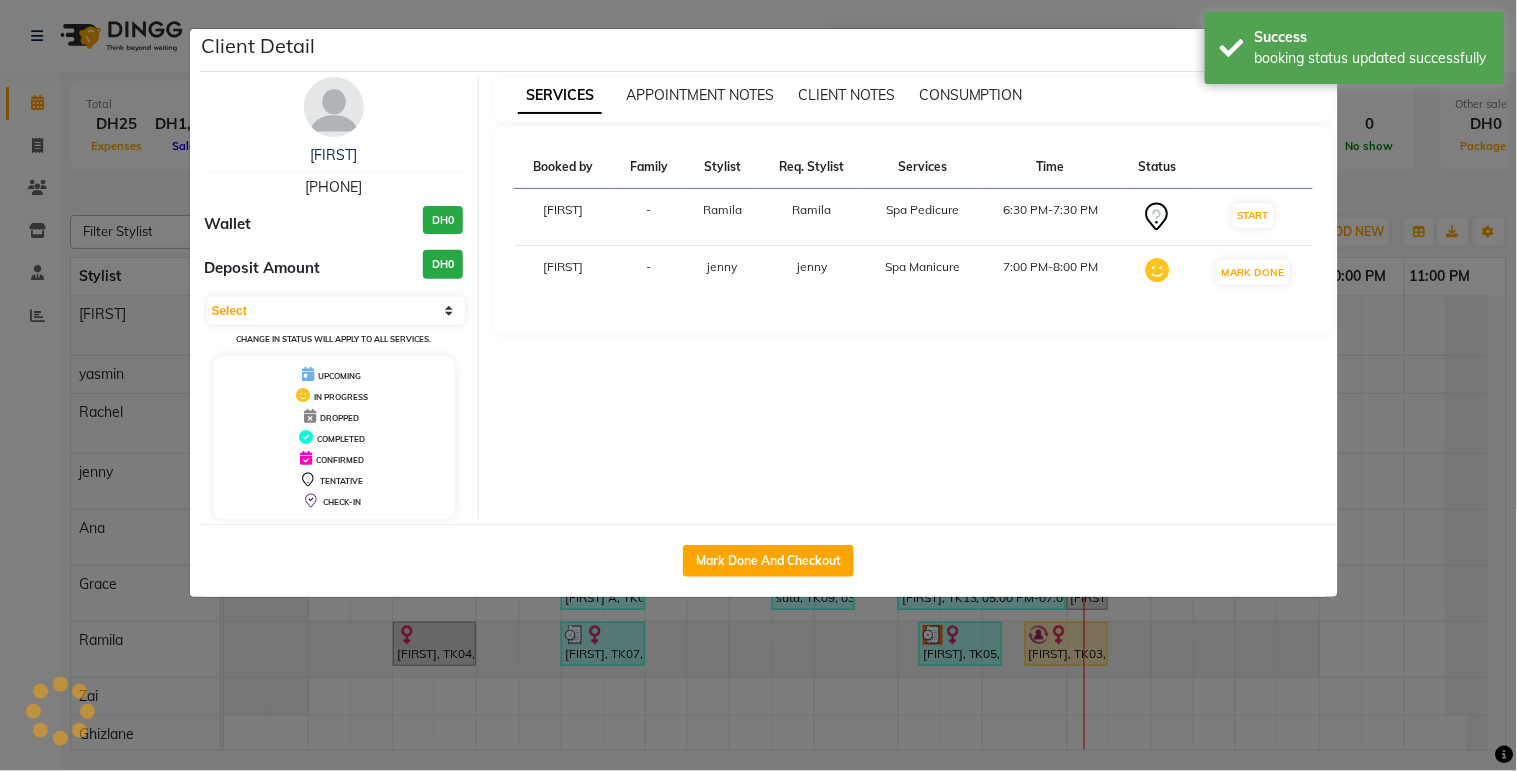 select on "1" 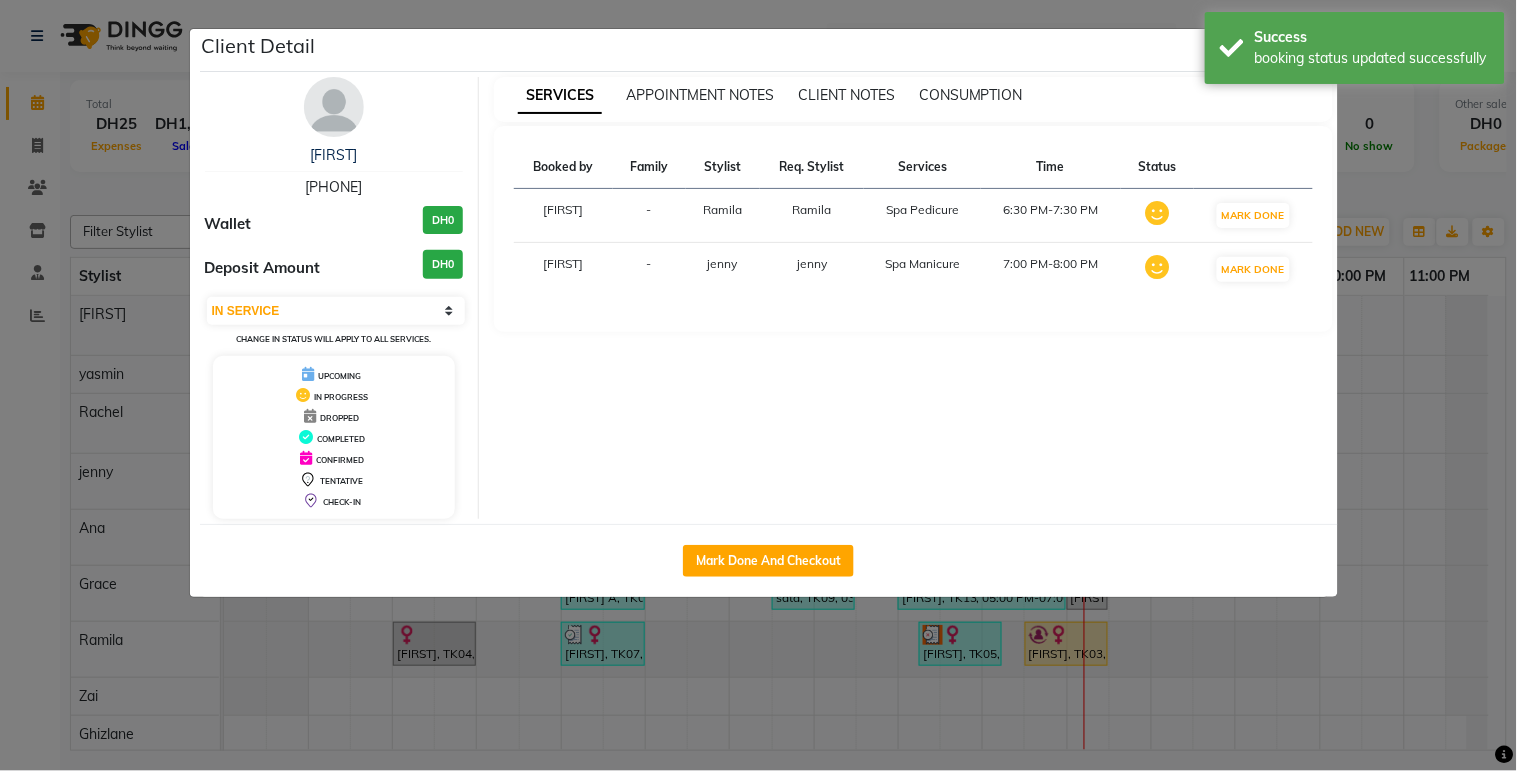 click on "Client Detail  Jessica    585784454 Wallet DH0 Deposit Amount  DH0  Select IN SERVICE CONFIRMED TENTATIVE CHECK IN MARK DONE DROPPED UPCOMING Change in status will apply to all services. UPCOMING IN PROGRESS DROPPED COMPLETED CONFIRMED TENTATIVE CHECK-IN SERVICES APPOINTMENT NOTES CLIENT NOTES CONSUMPTION Booked by Family Stylist Req. Stylist Services Time Status  Lama  - Ramila Ramila  Spa Pedicure   6:30 PM-7:30 PM   MARK DONE   Lama  - jenny jenny  Spa Manicure   7:00 PM-8:00 PM   MARK DONE   Mark Done And Checkout" 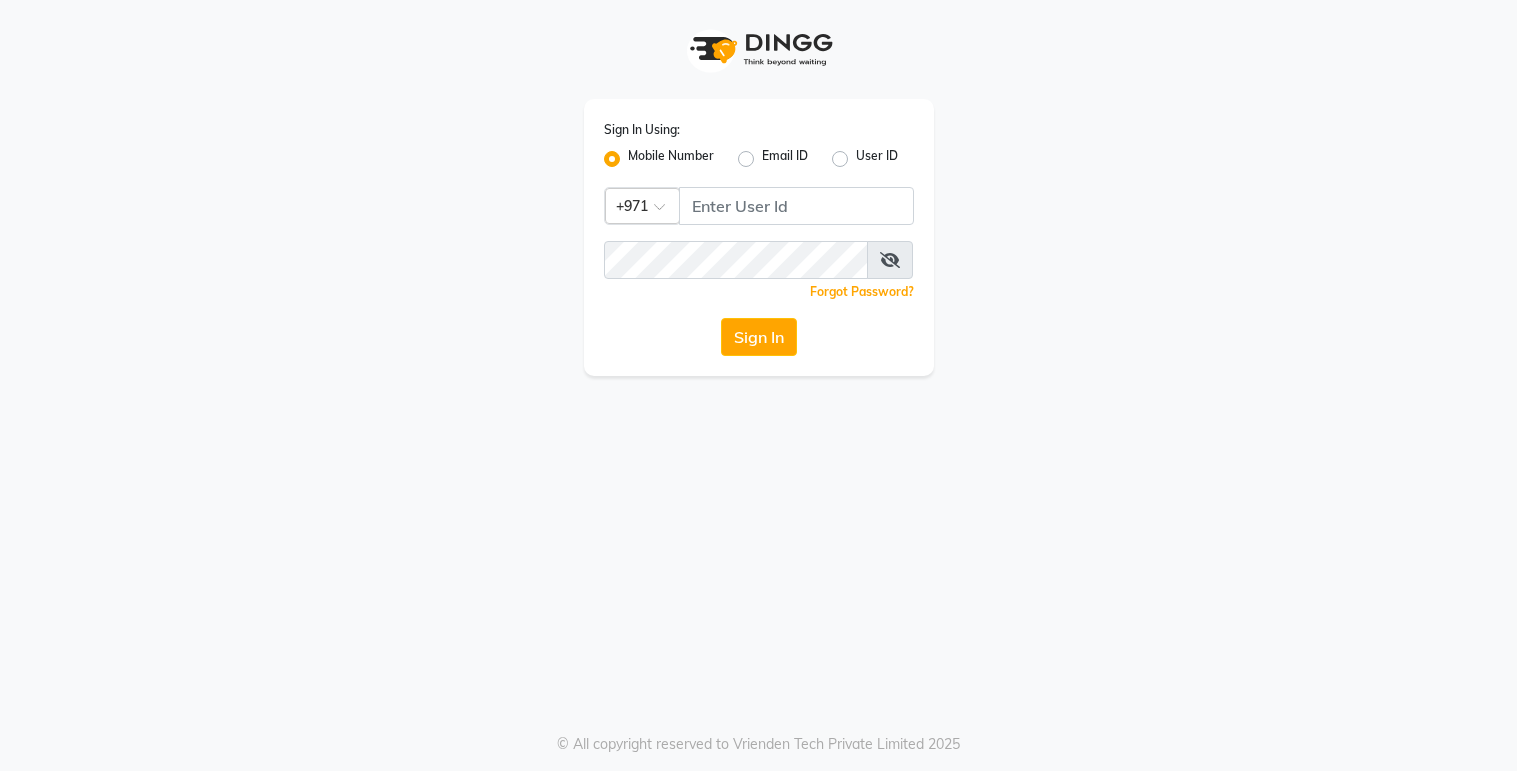 scroll, scrollTop: 0, scrollLeft: 0, axis: both 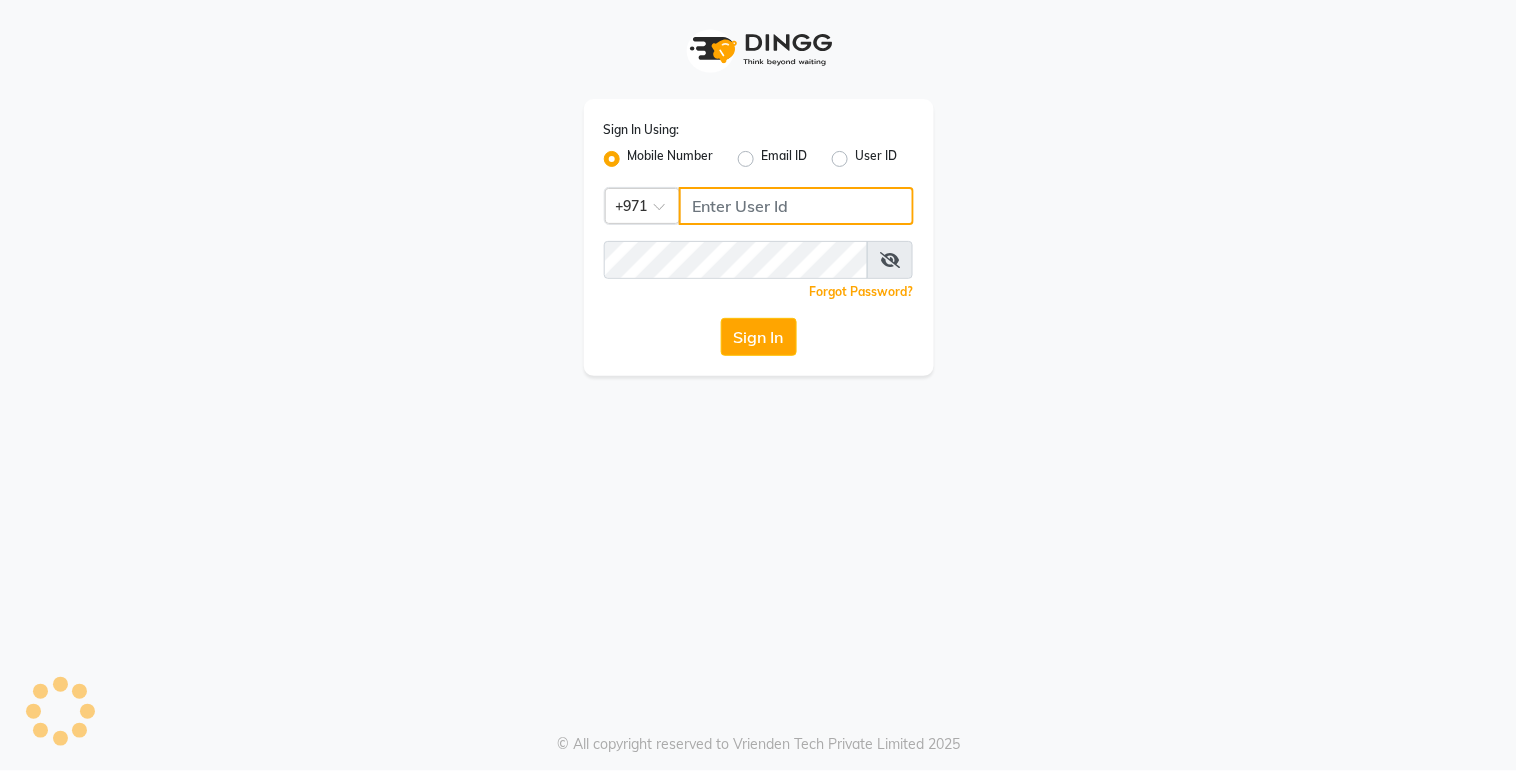 type on "527263343" 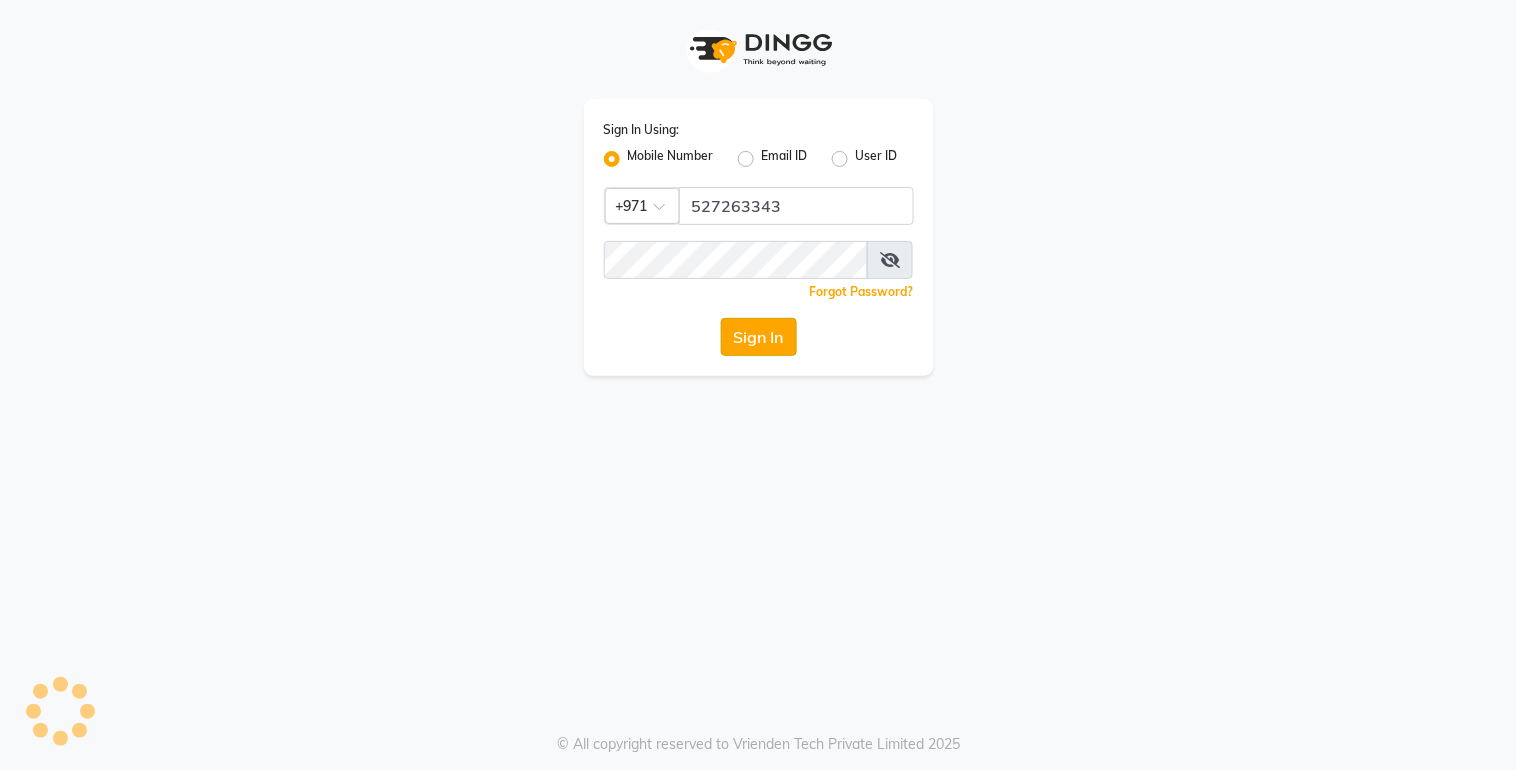 click on "Sign In" 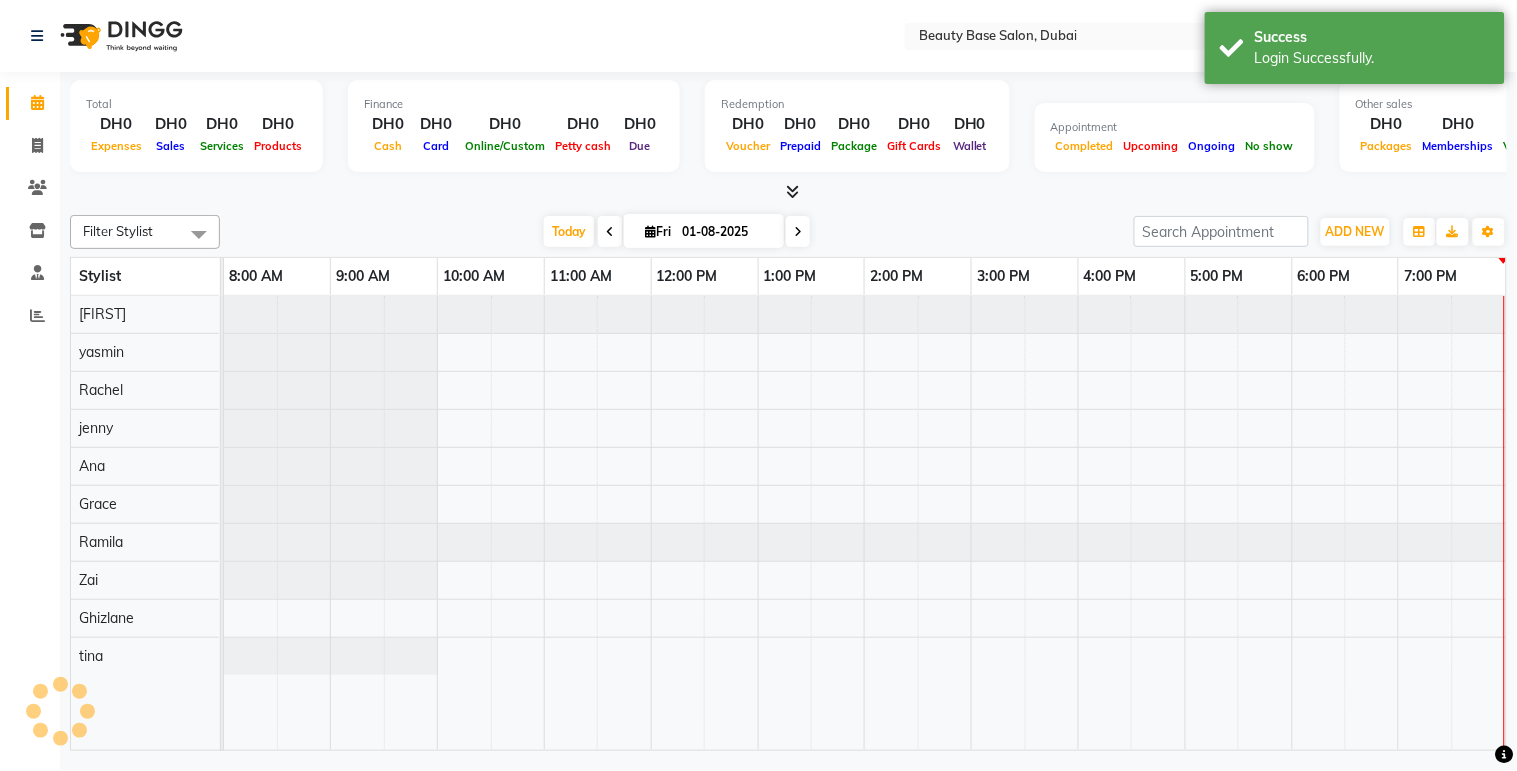 select on "en" 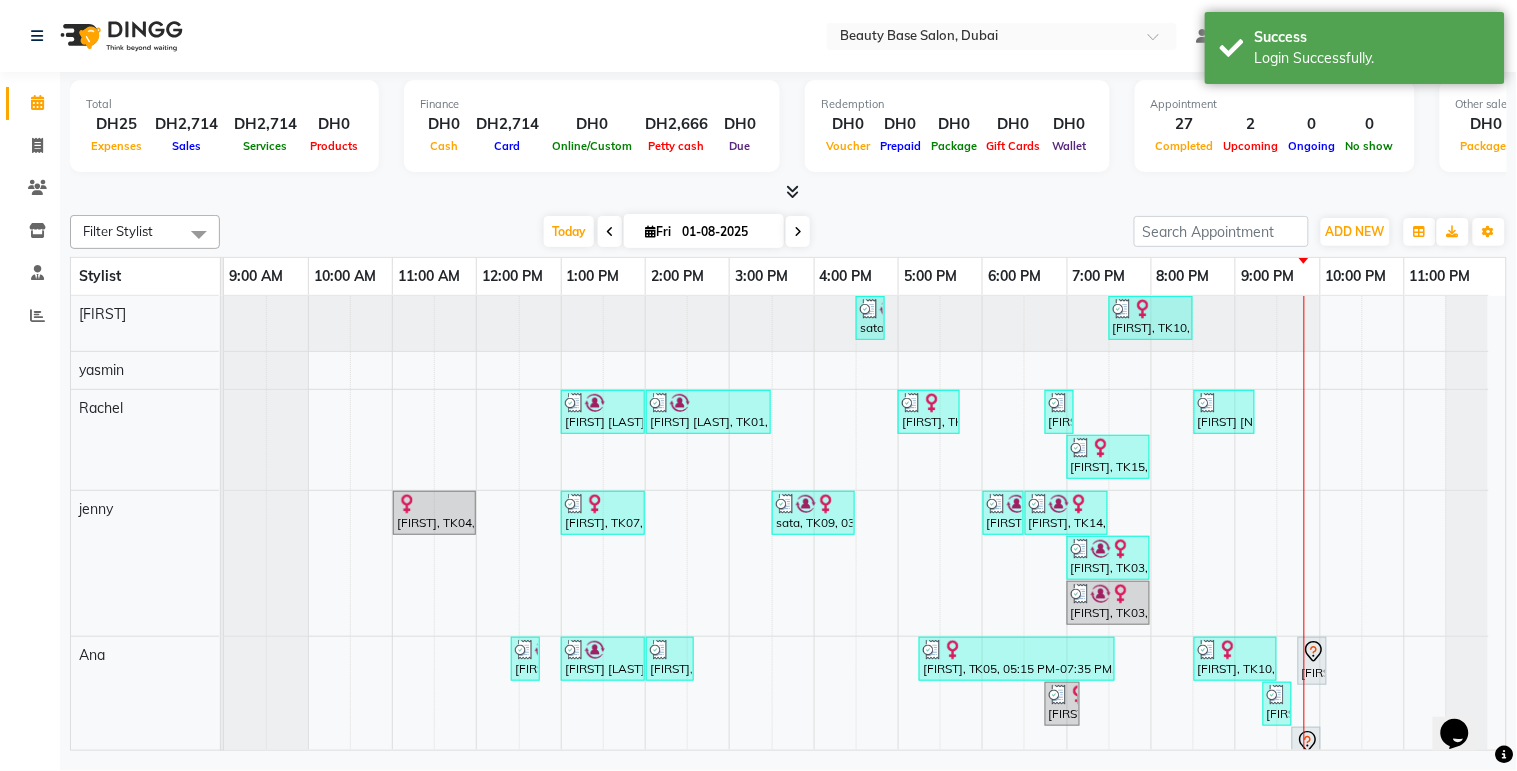 scroll, scrollTop: 0, scrollLeft: 0, axis: both 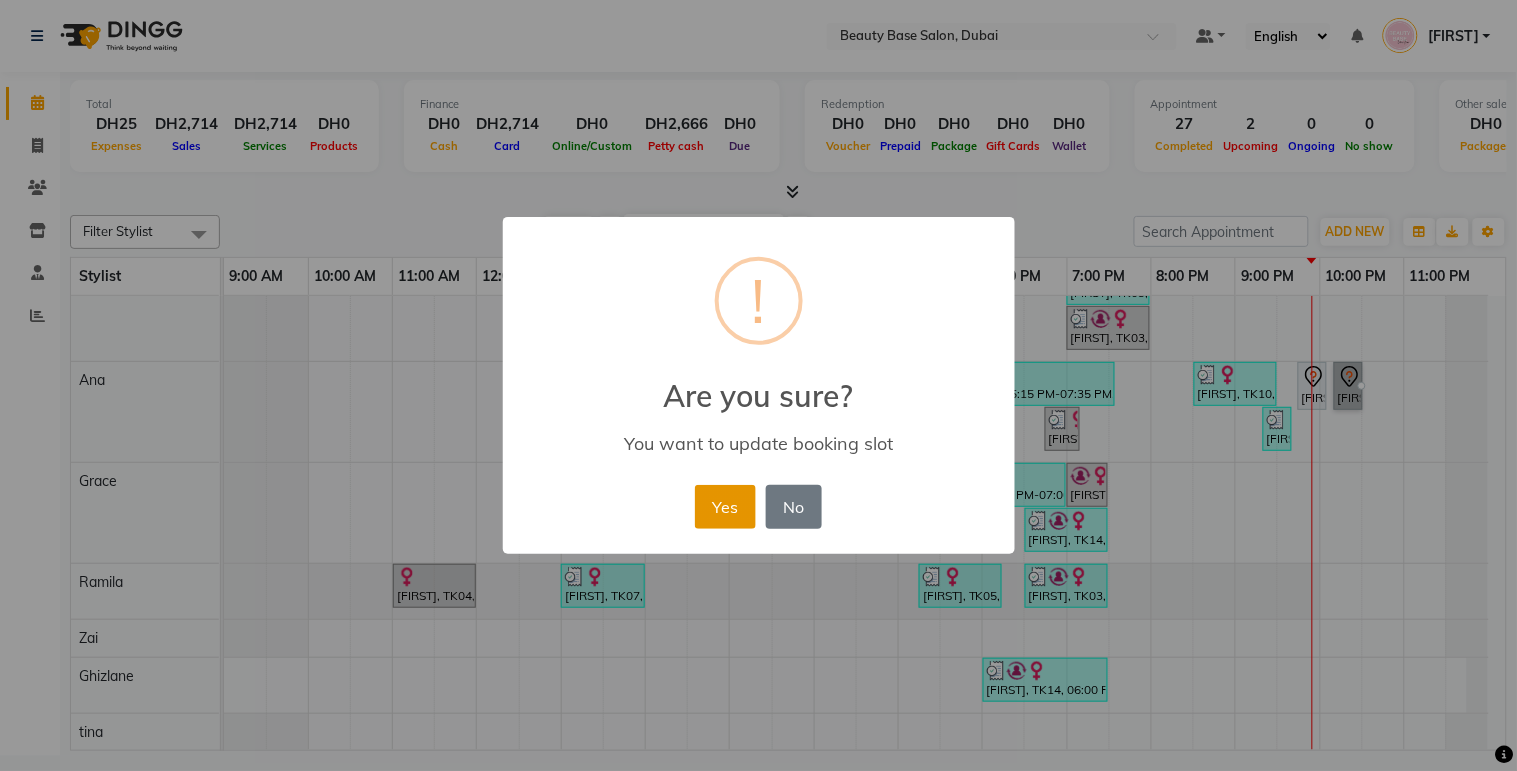 click on "Yes" at bounding box center [725, 507] 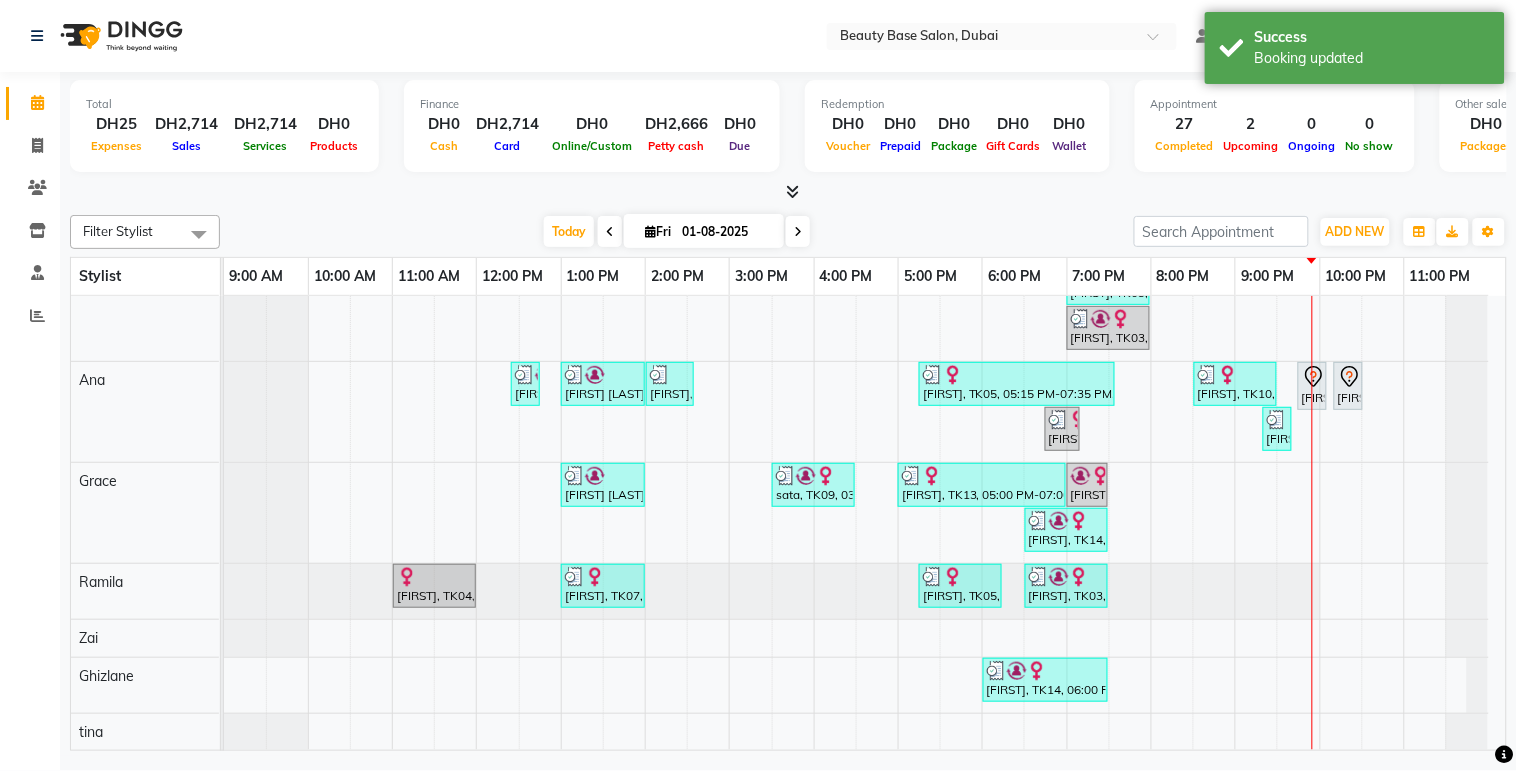 click on "[FIRST], TK17, 09:45 PM-10:05 PM, eyebrow" at bounding box center (1312, 386) 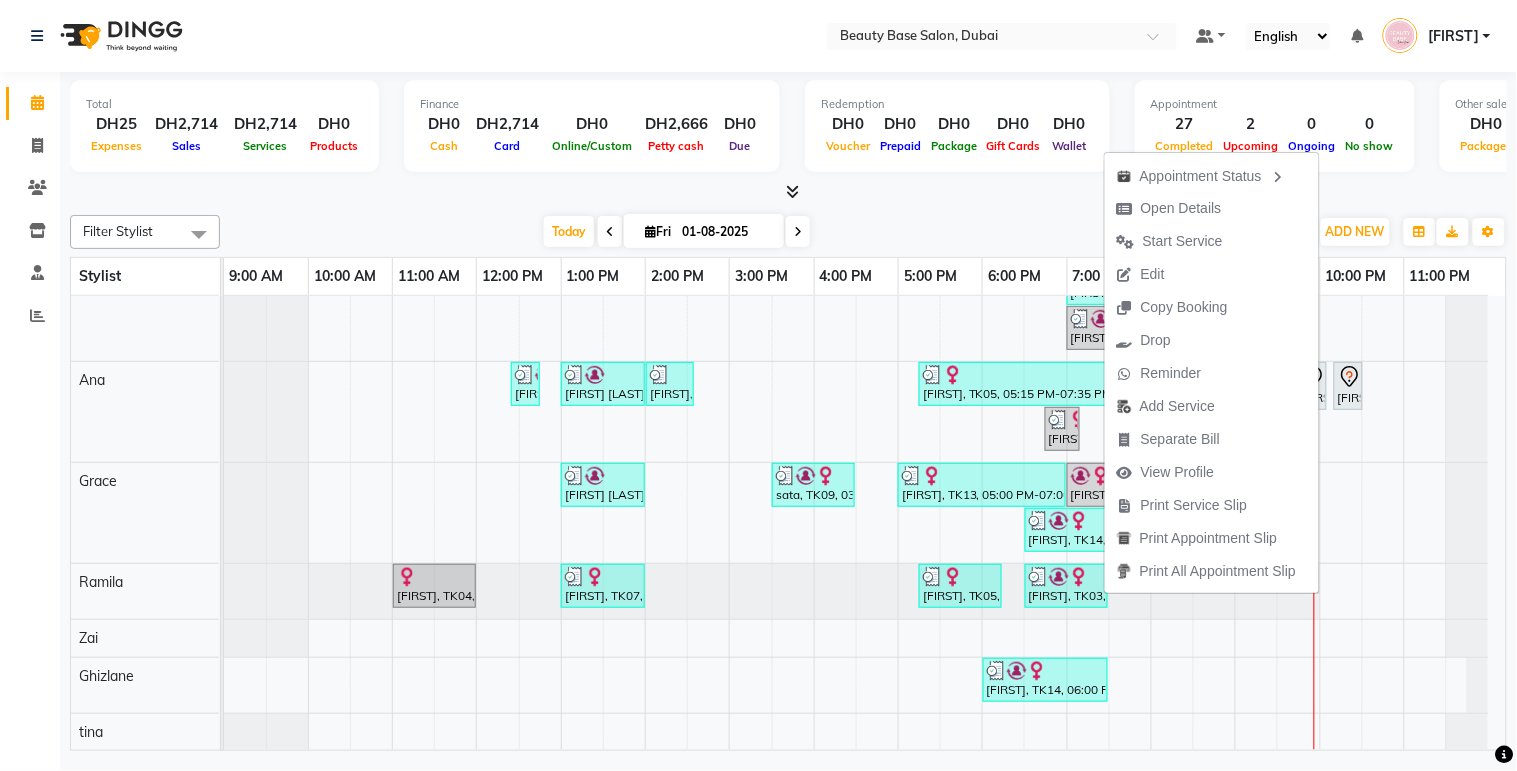 click at bounding box center [1215, 386] 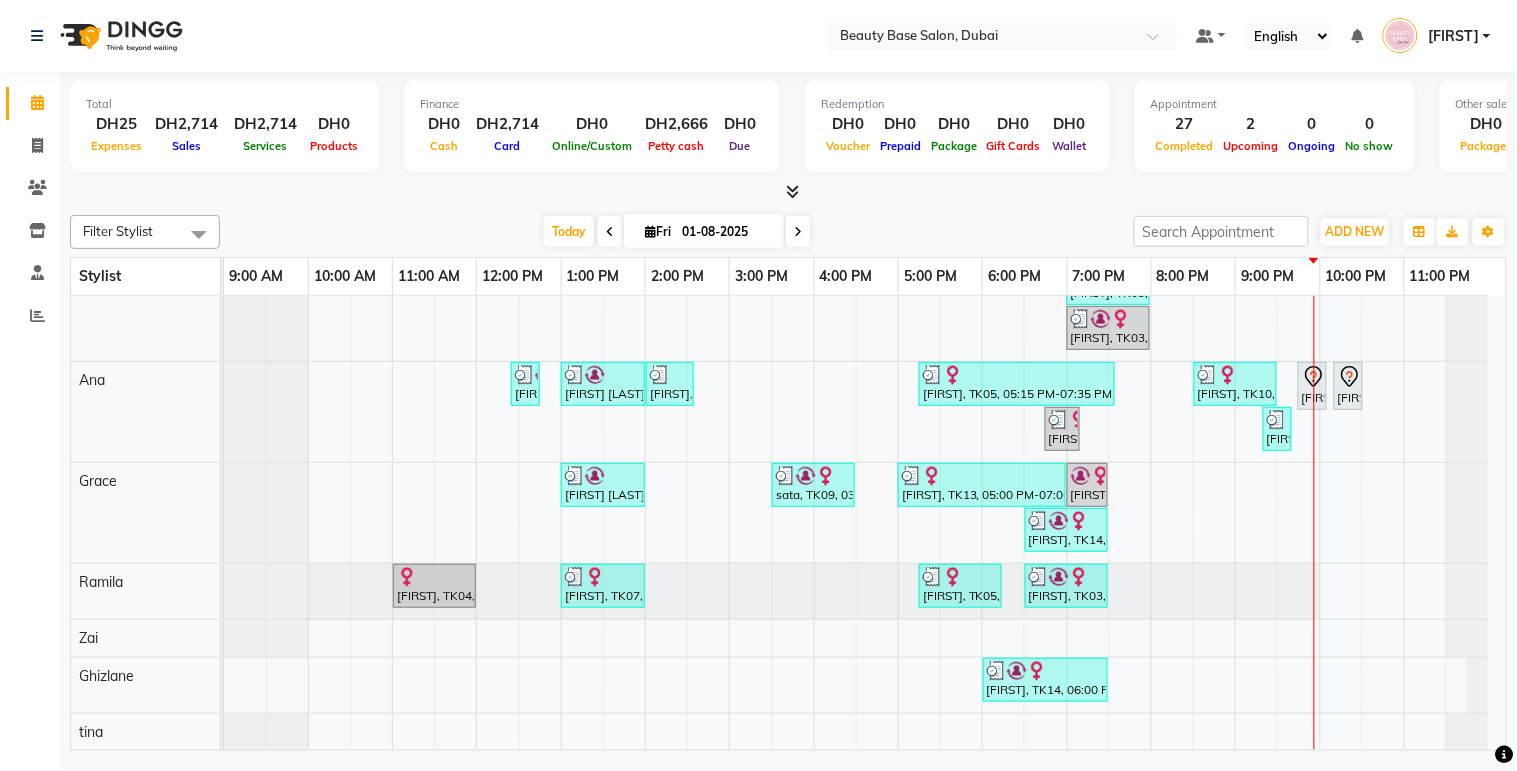 click on "loli, TK17, 10:10 PM-10:25 PM, upper lips" at bounding box center (1348, 386) 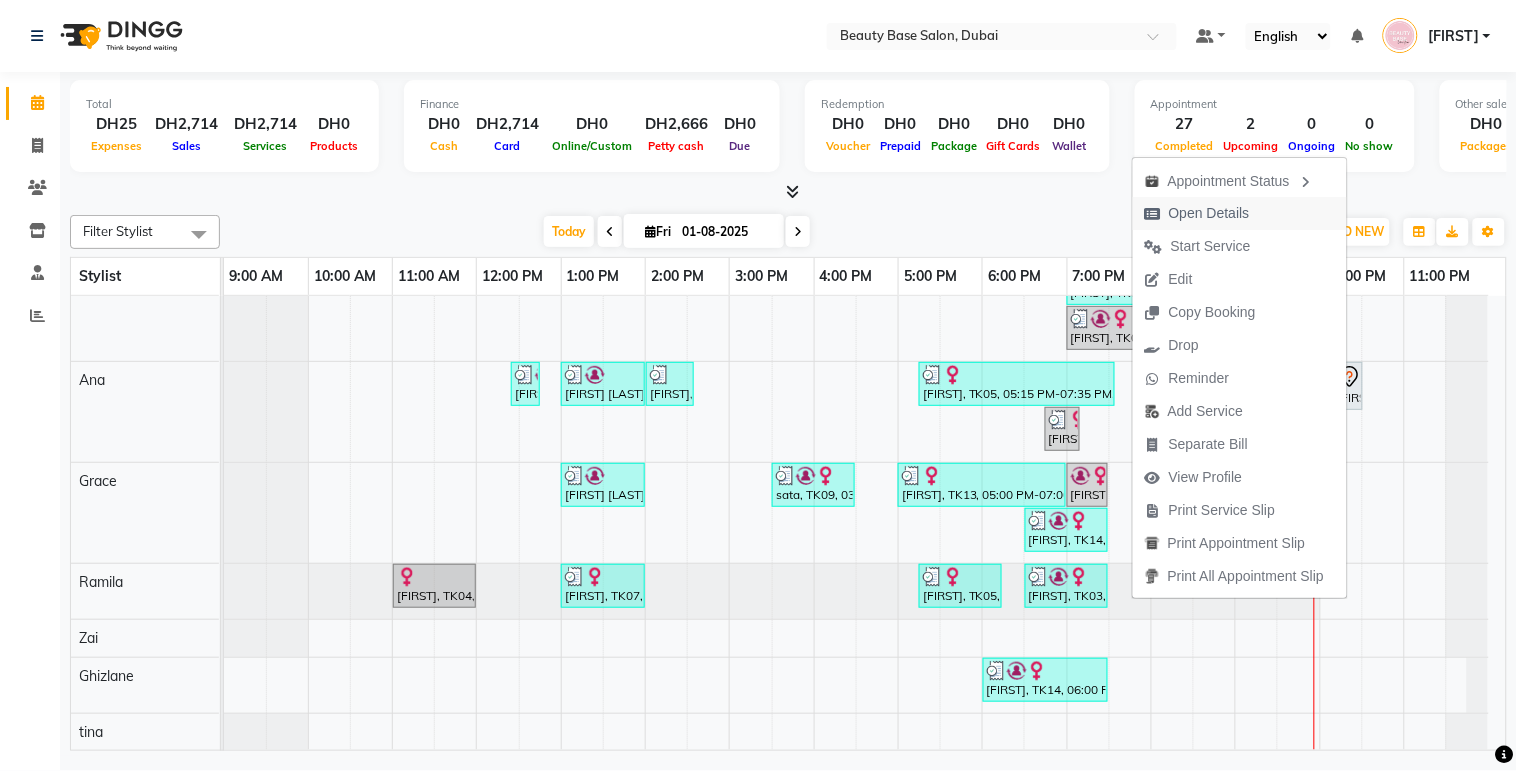 click on "Open Details" at bounding box center (1209, 213) 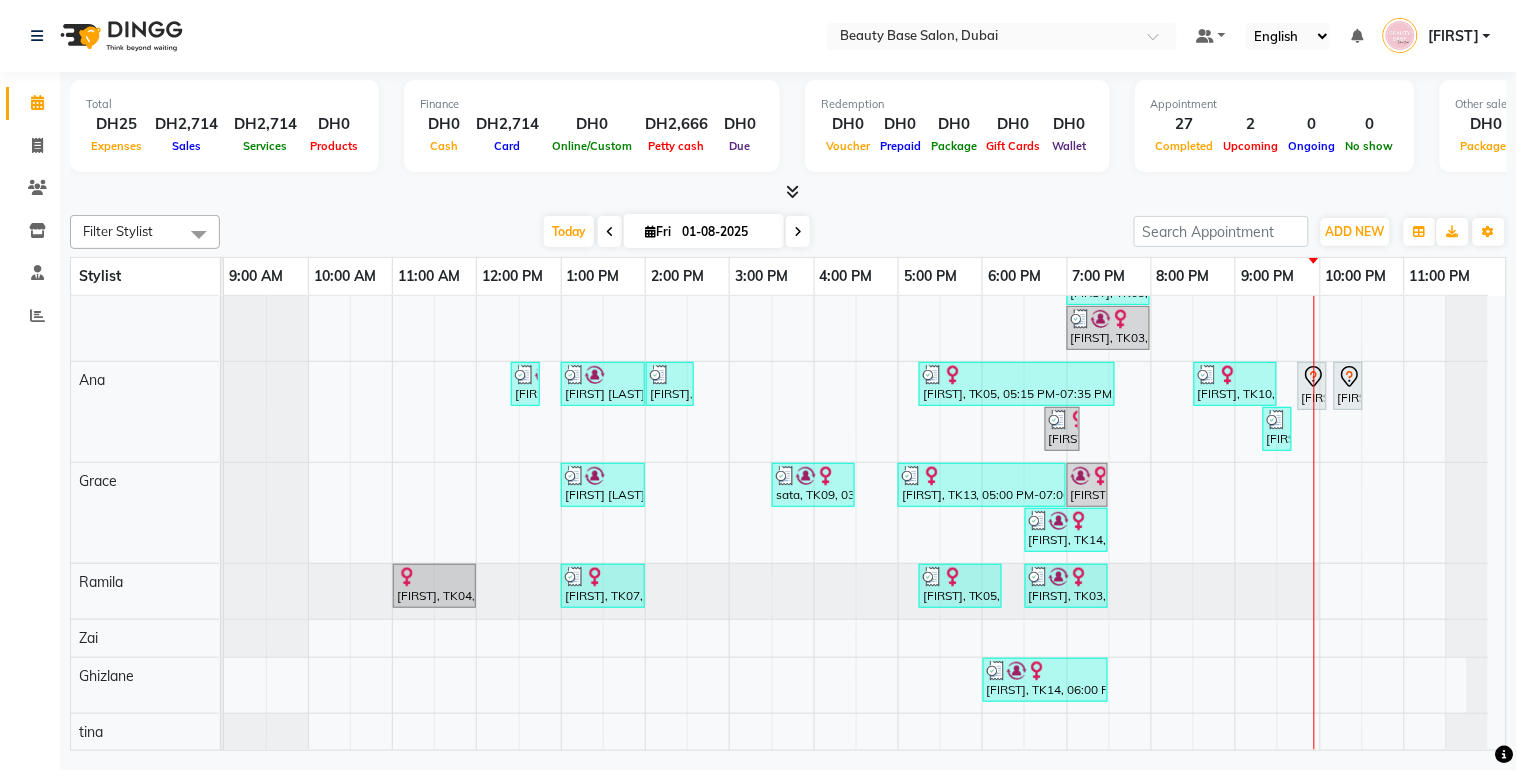 click on "[FIRST], TK17, 09:45 PM-10:05 PM, eyebrow" at bounding box center (1312, 386) 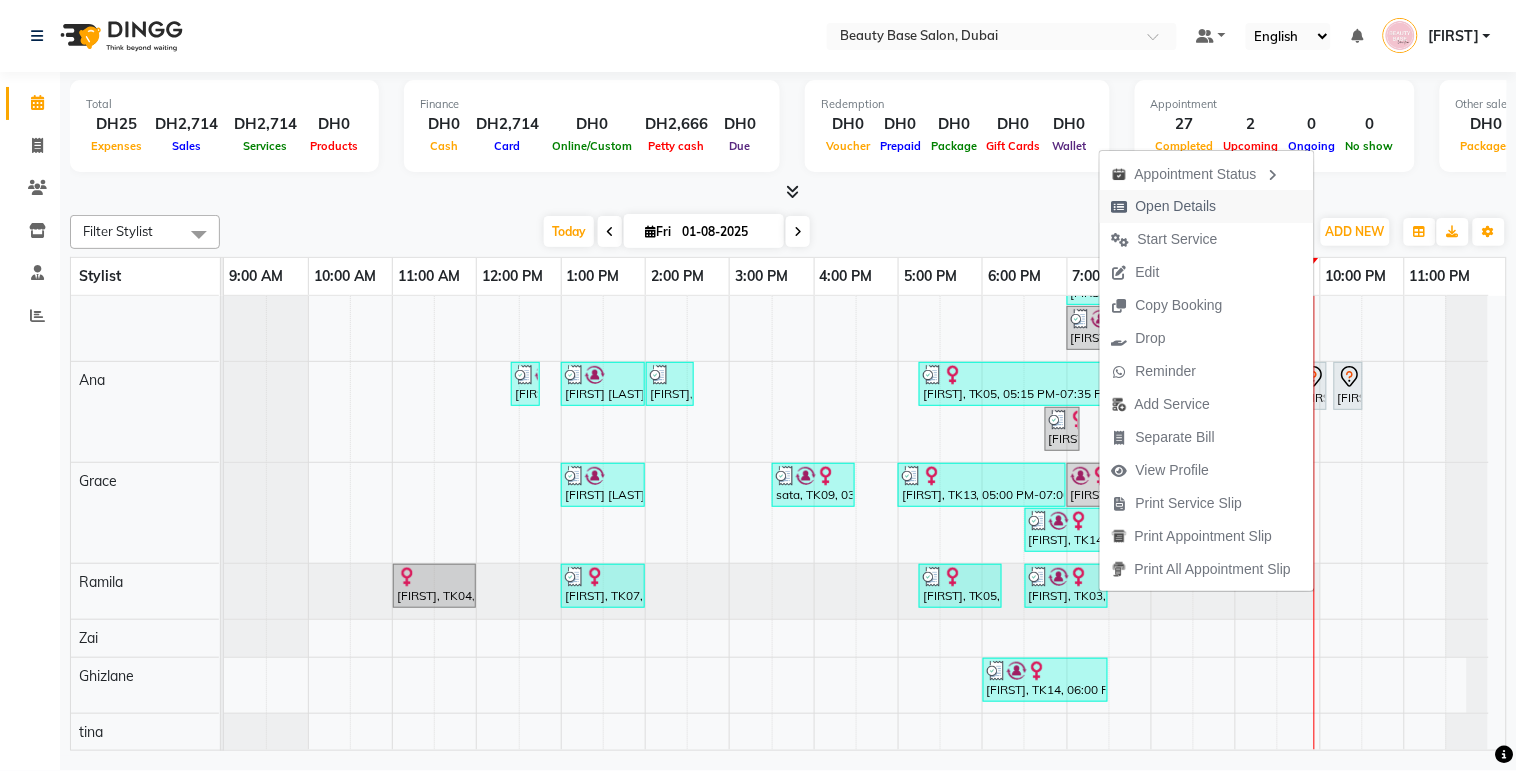 click on "Open Details" at bounding box center (1164, 206) 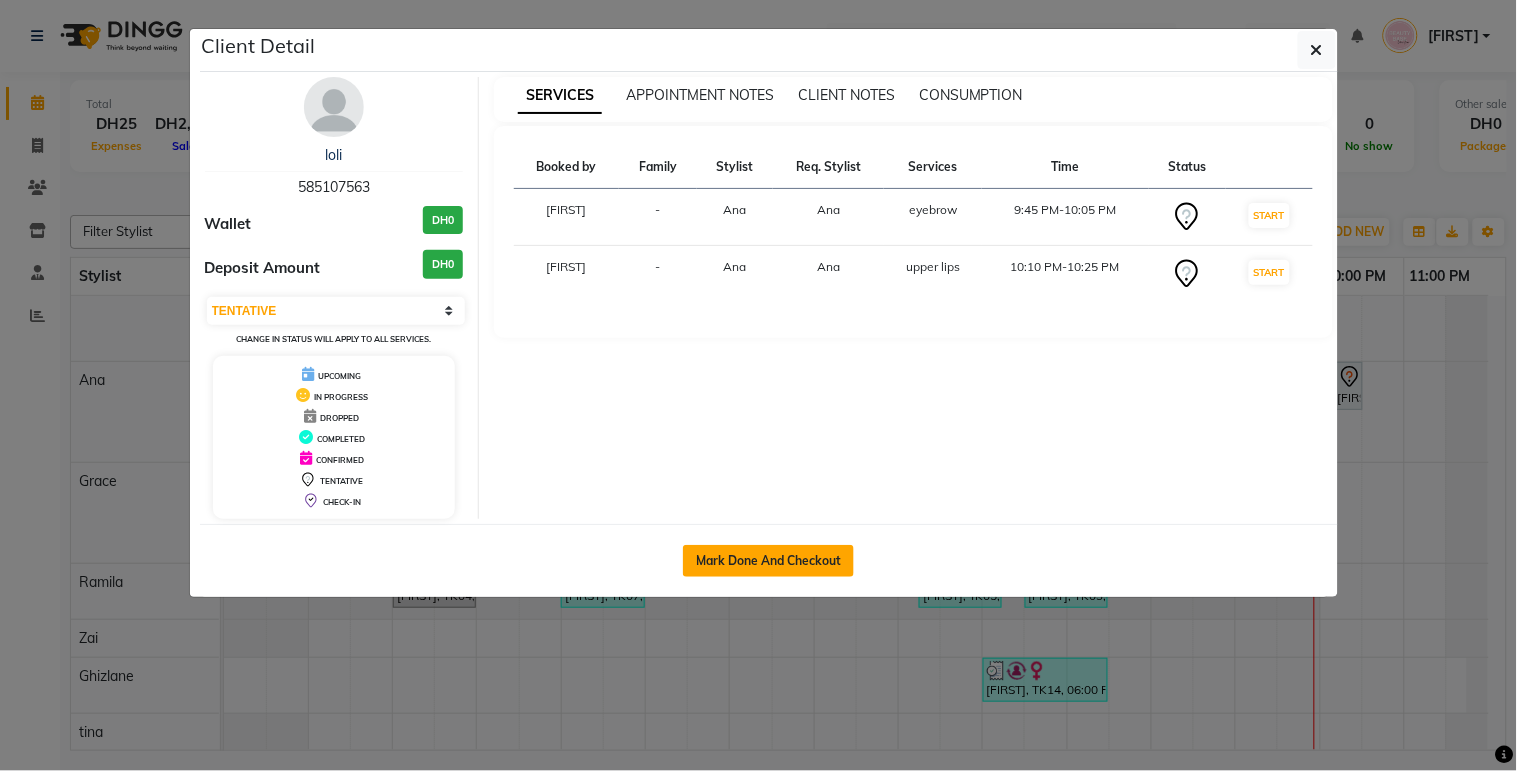 click on "Mark Done And Checkout" 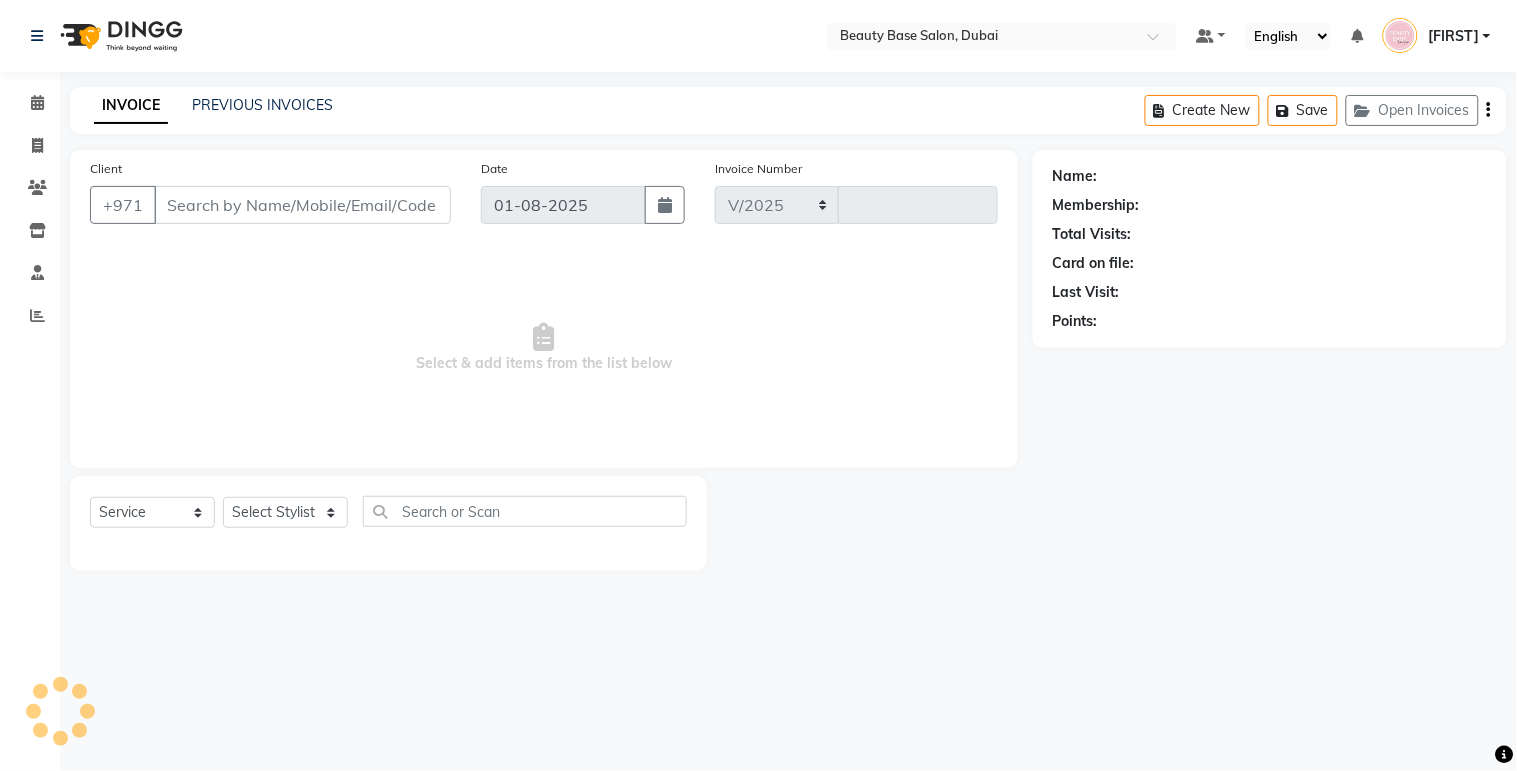 select on "813" 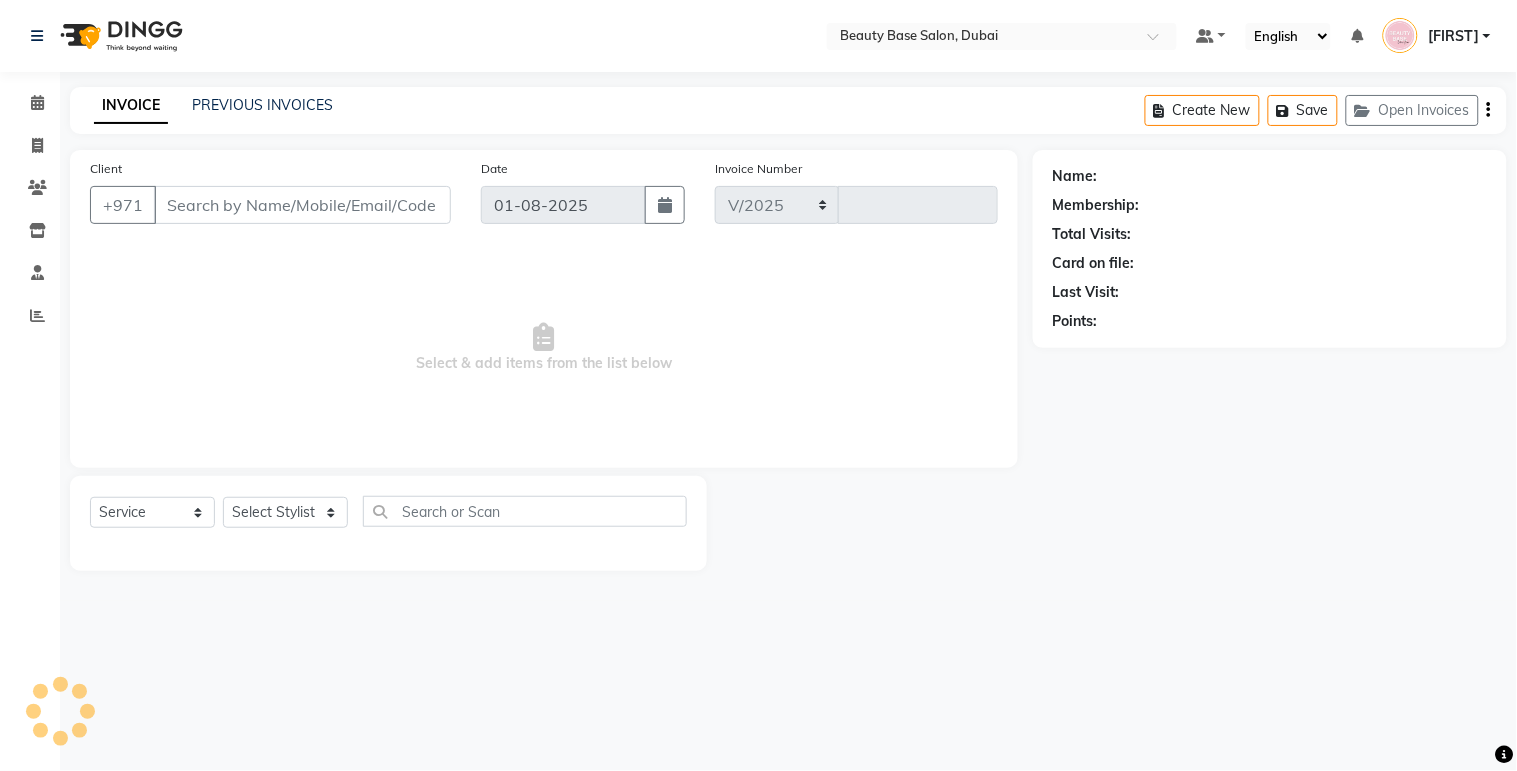 type on "1697" 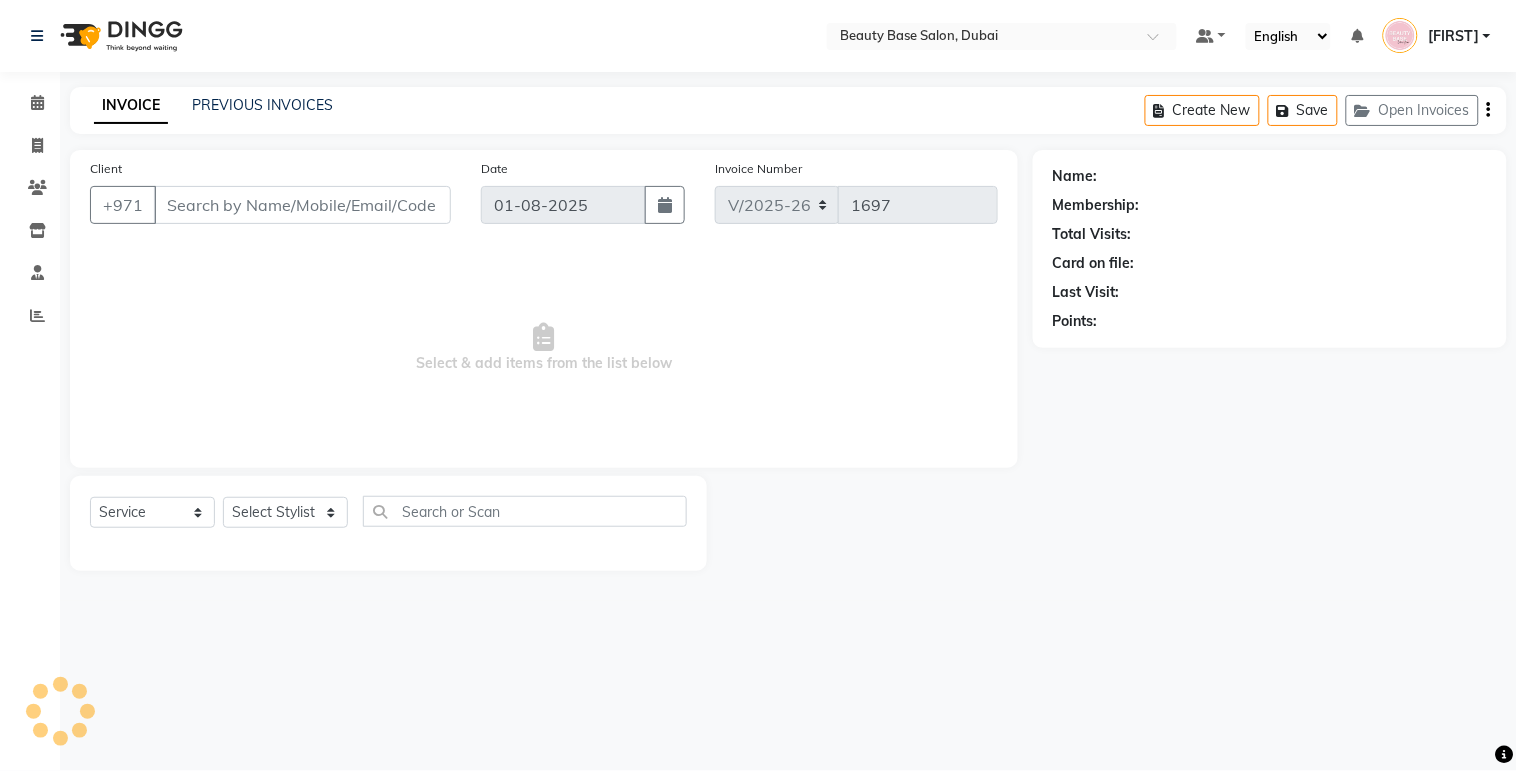 type on "585107563" 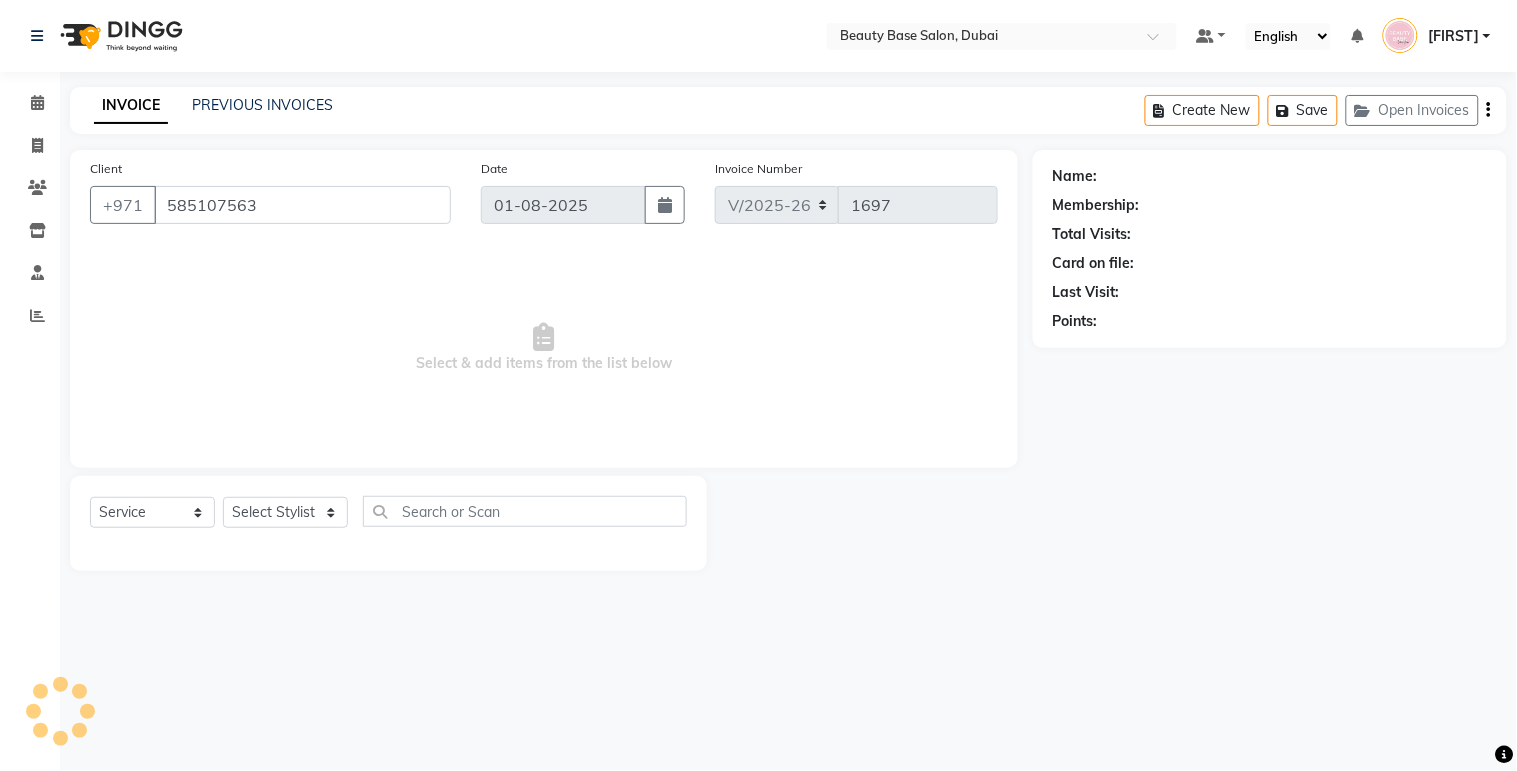 select on "61471" 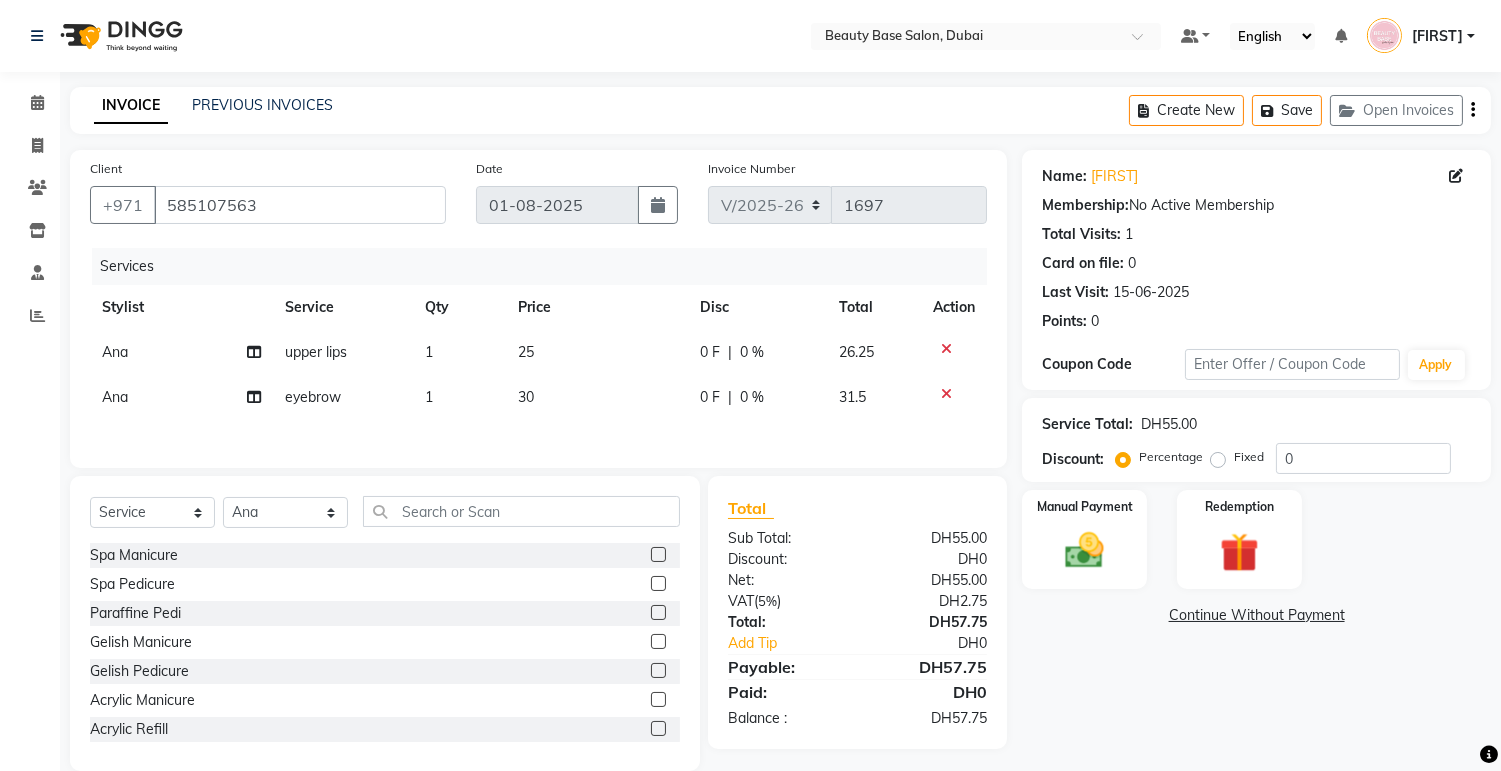 scroll, scrollTop: 34, scrollLeft: 0, axis: vertical 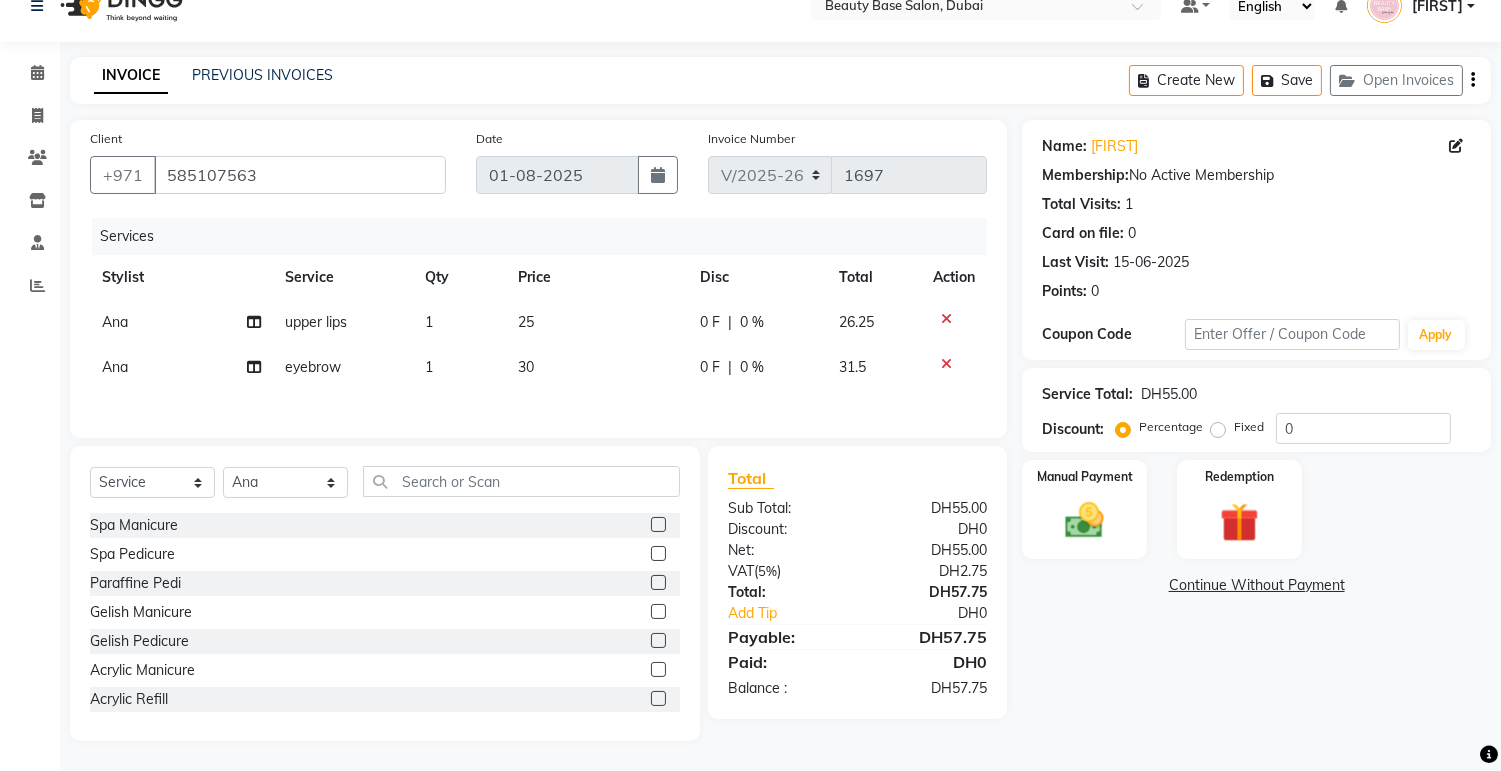 click on "Fixed" 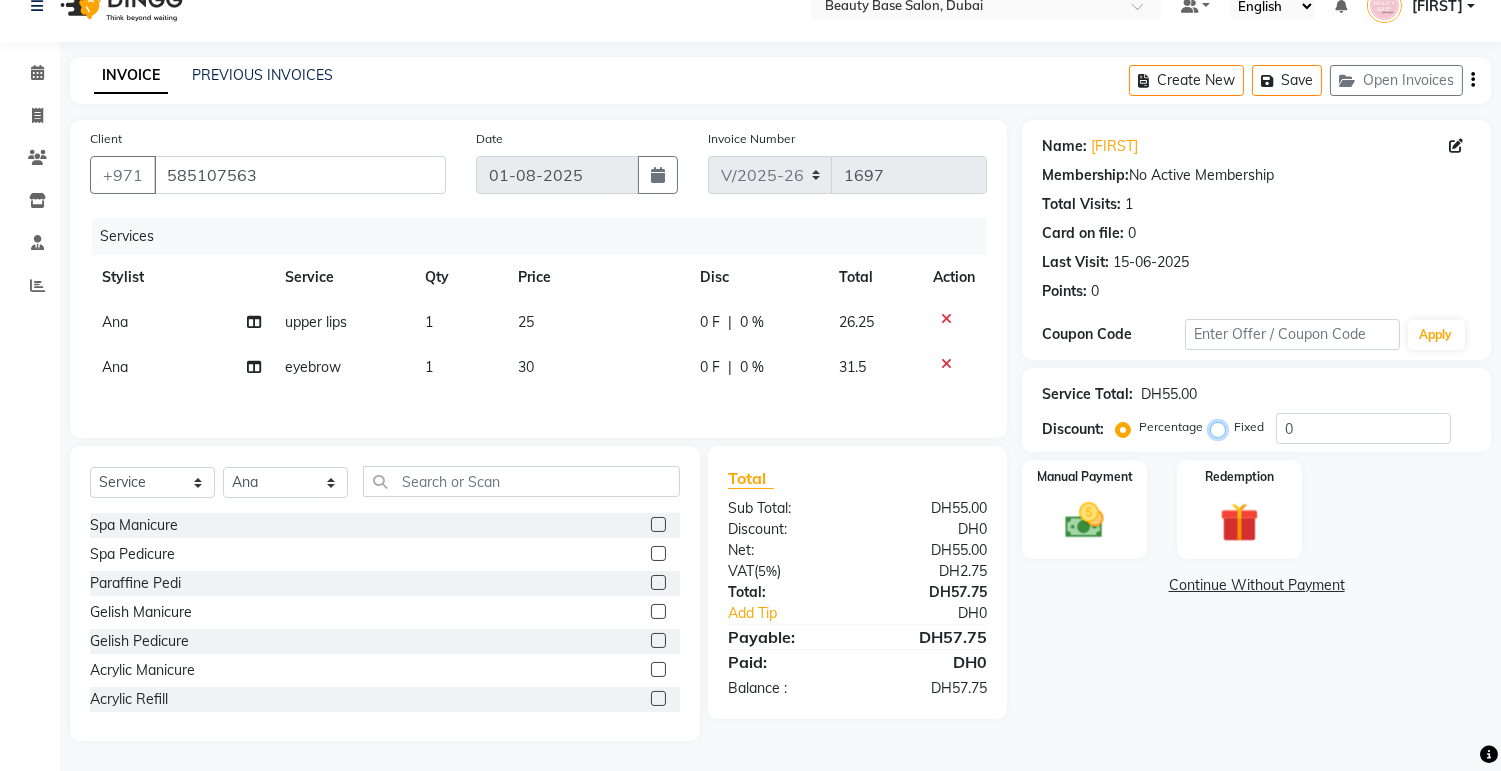 click on "Fixed" at bounding box center (1222, 427) 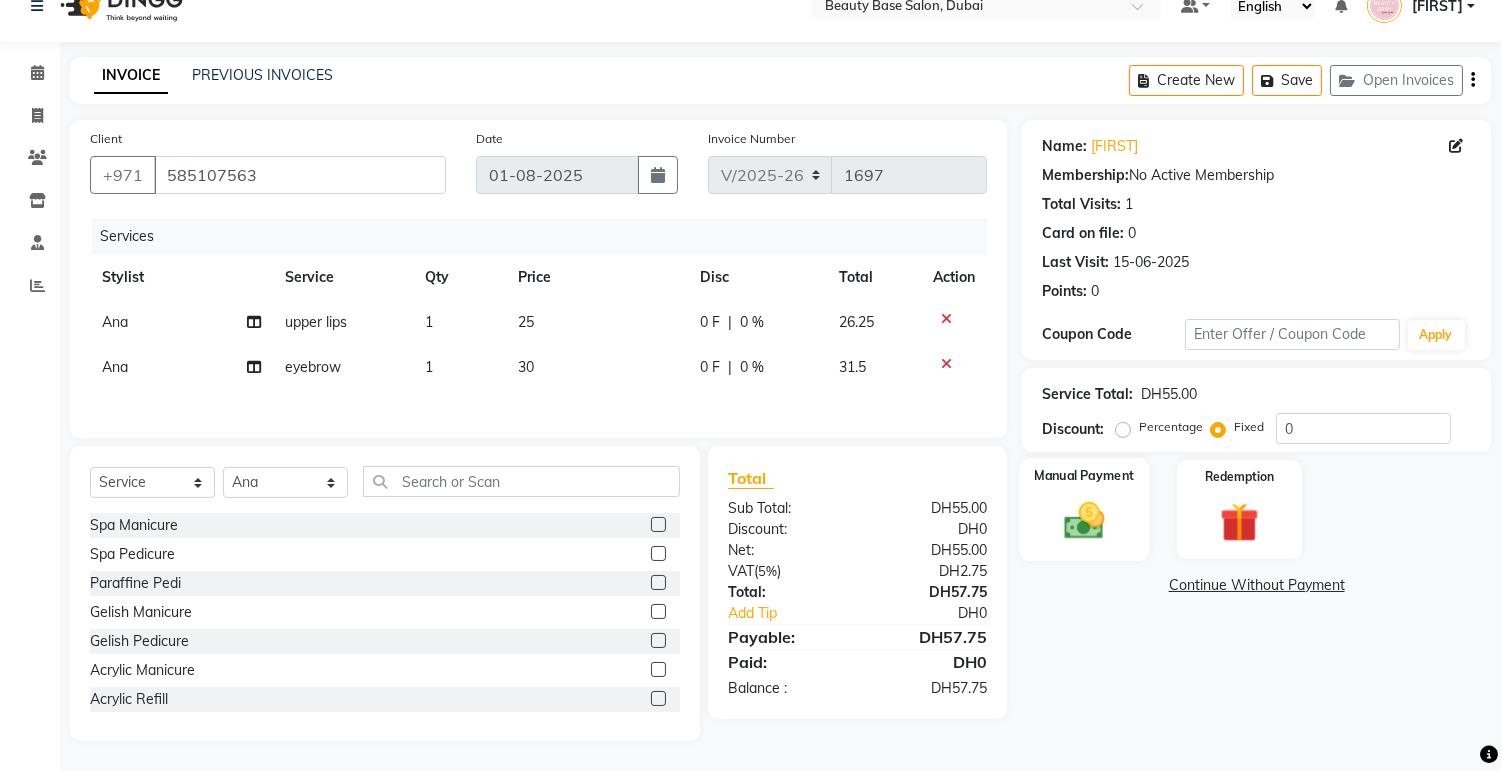 click 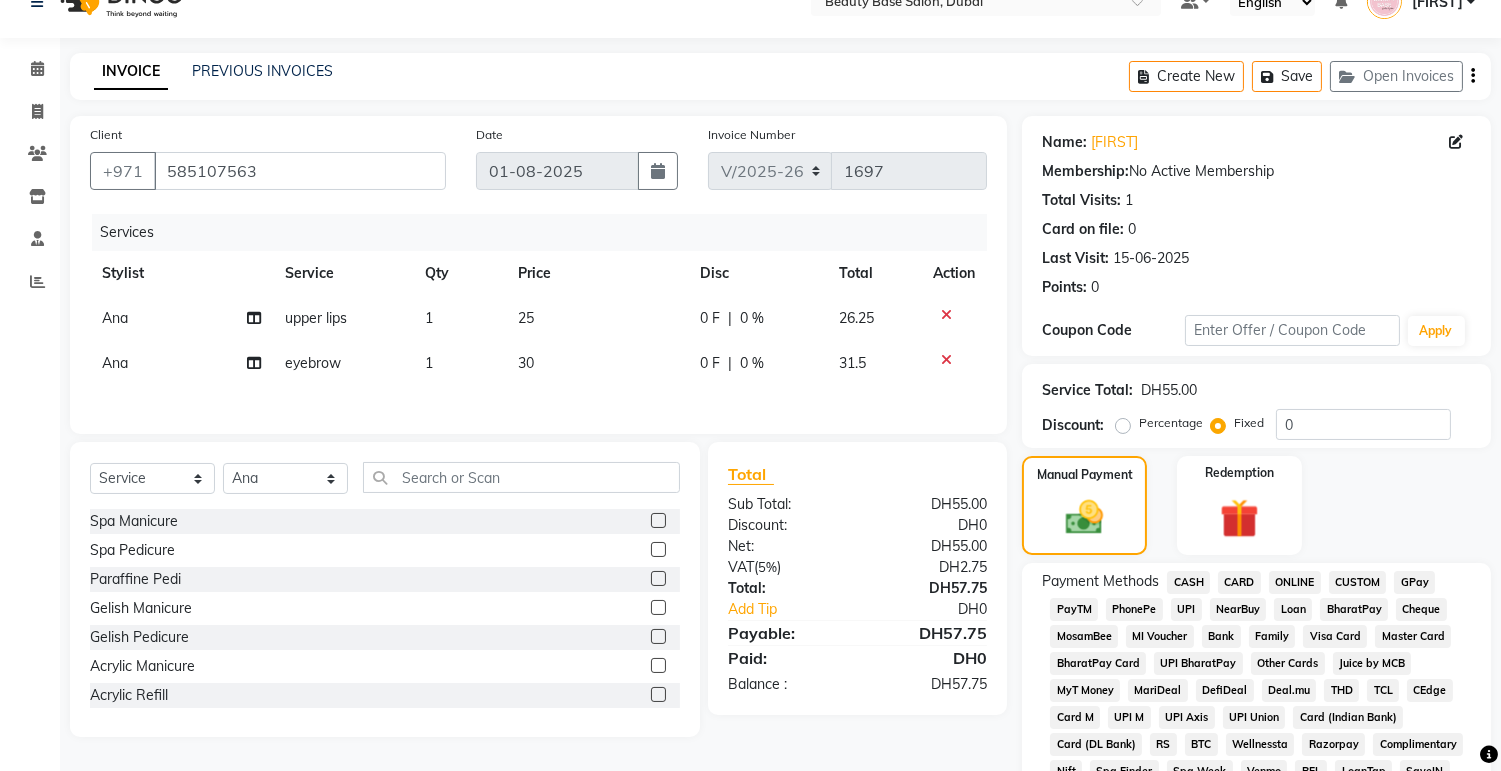 click on "CARD" 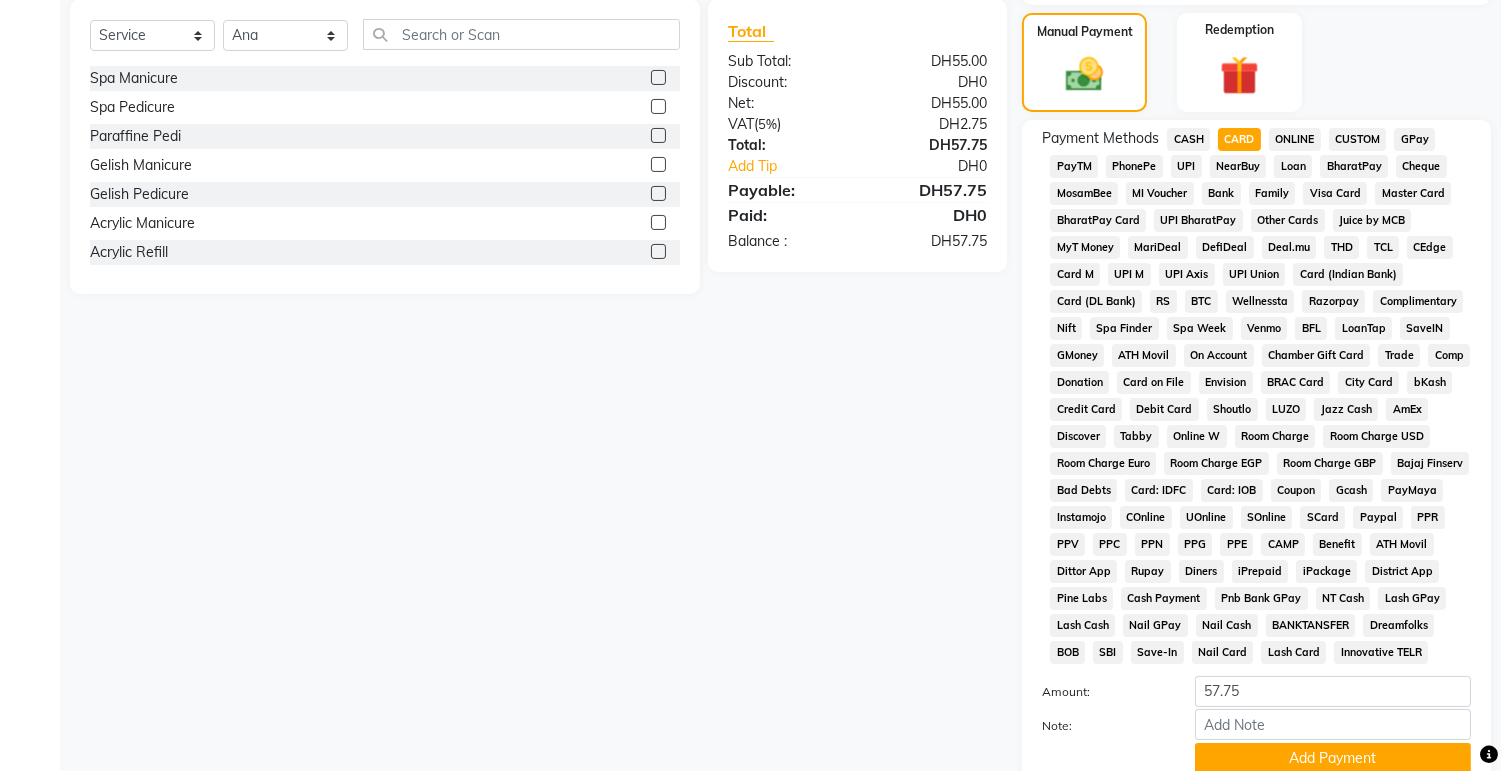 scroll, scrollTop: 563, scrollLeft: 0, axis: vertical 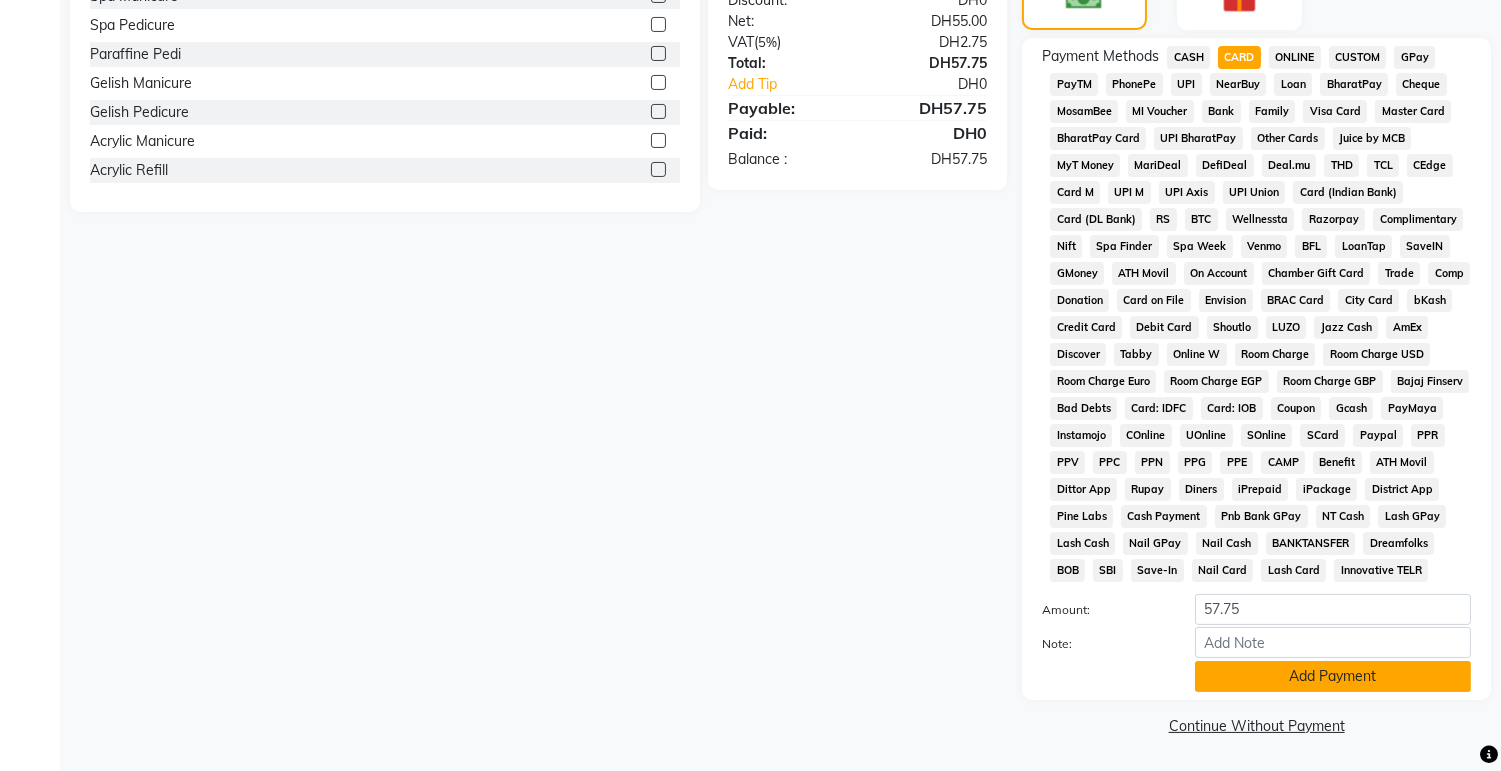 click on "Add Payment" 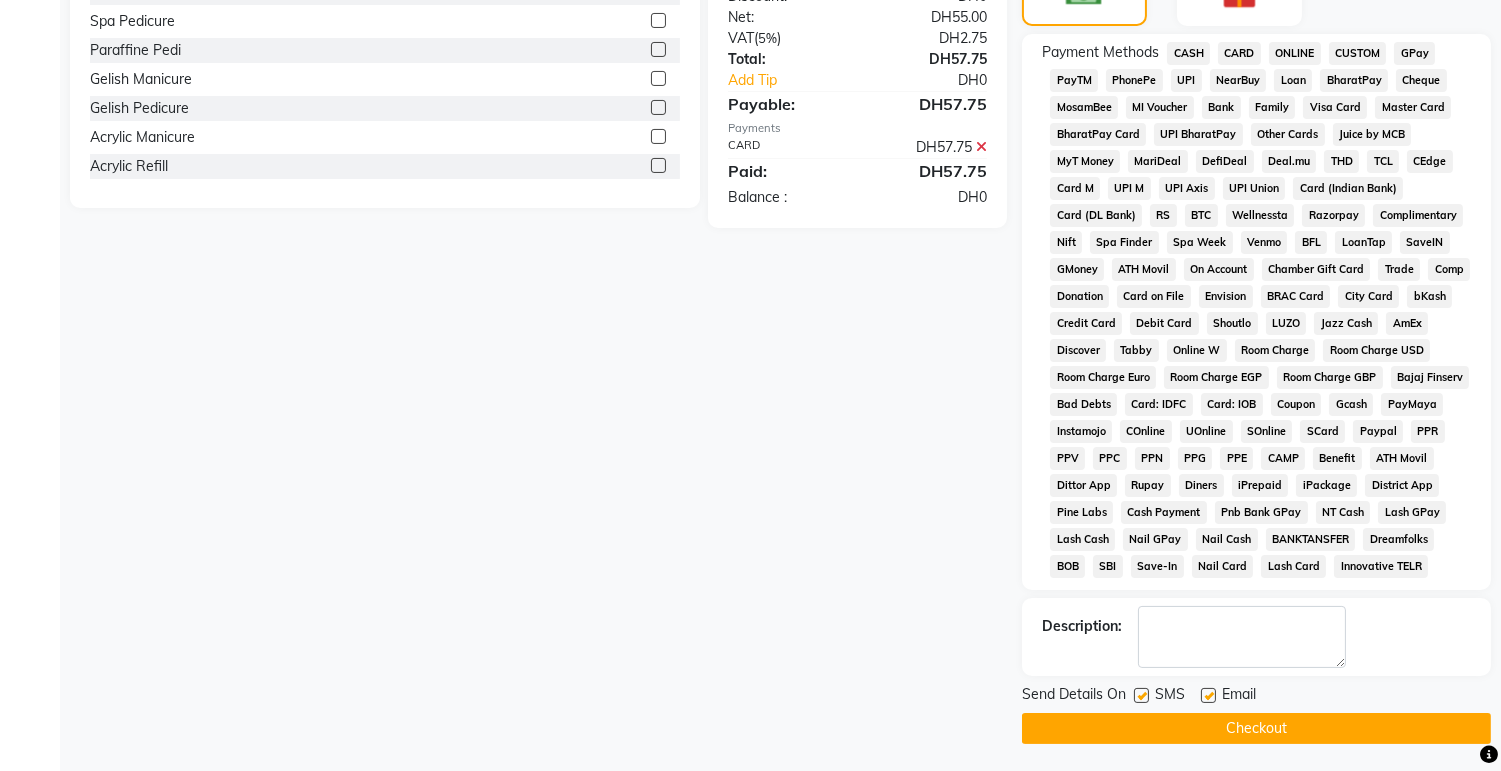 click on "Checkout" 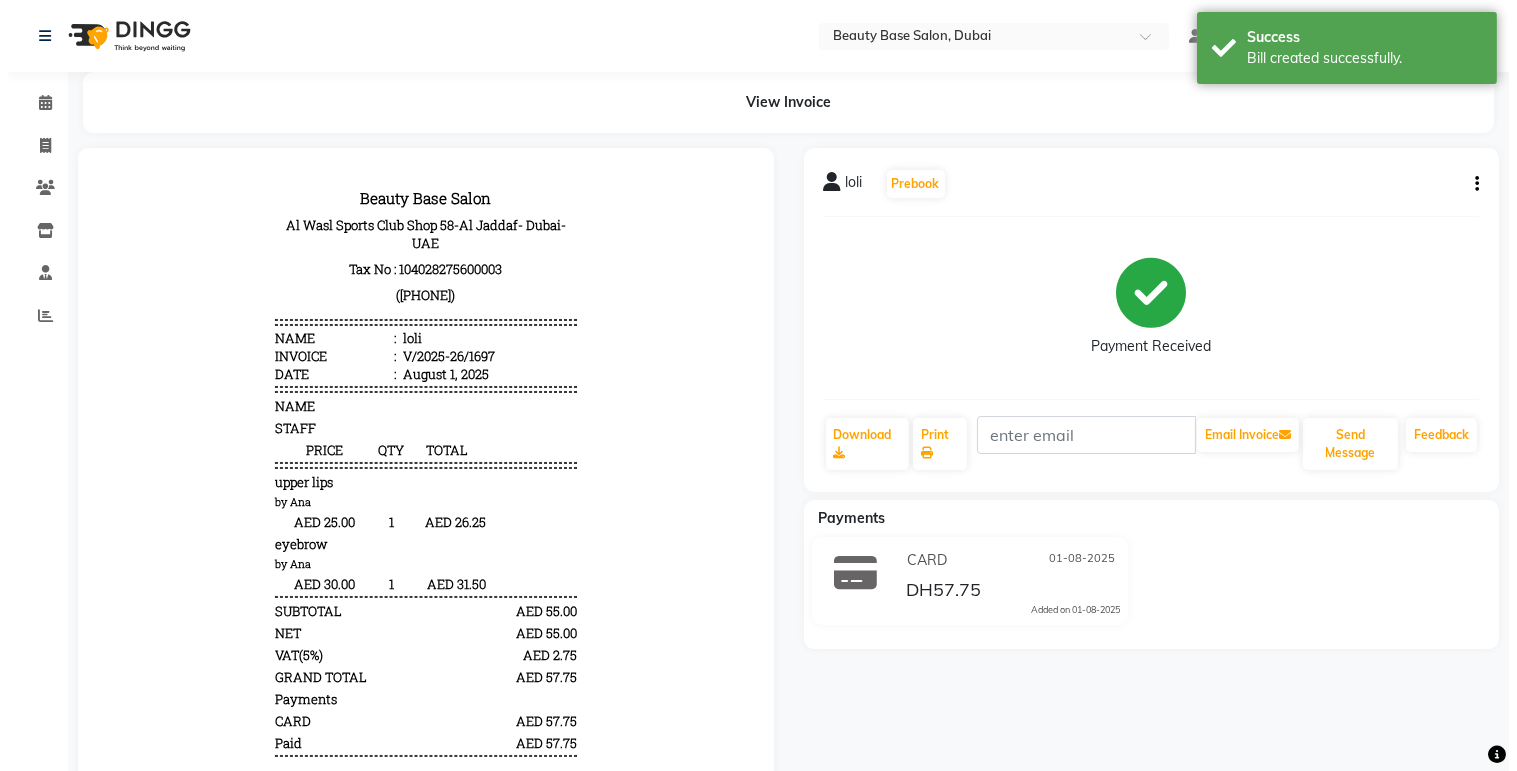 scroll, scrollTop: 0, scrollLeft: 0, axis: both 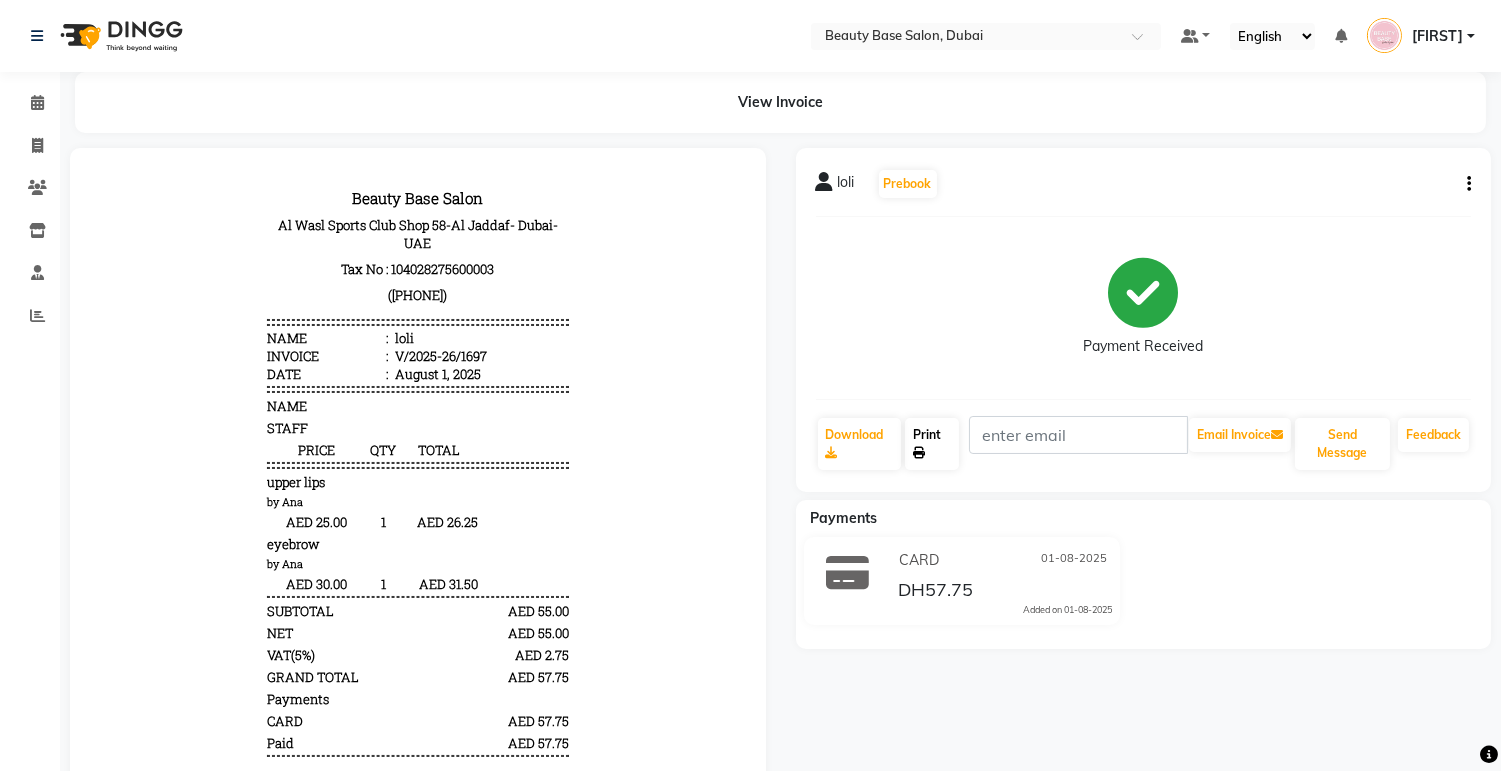 click on "Print" 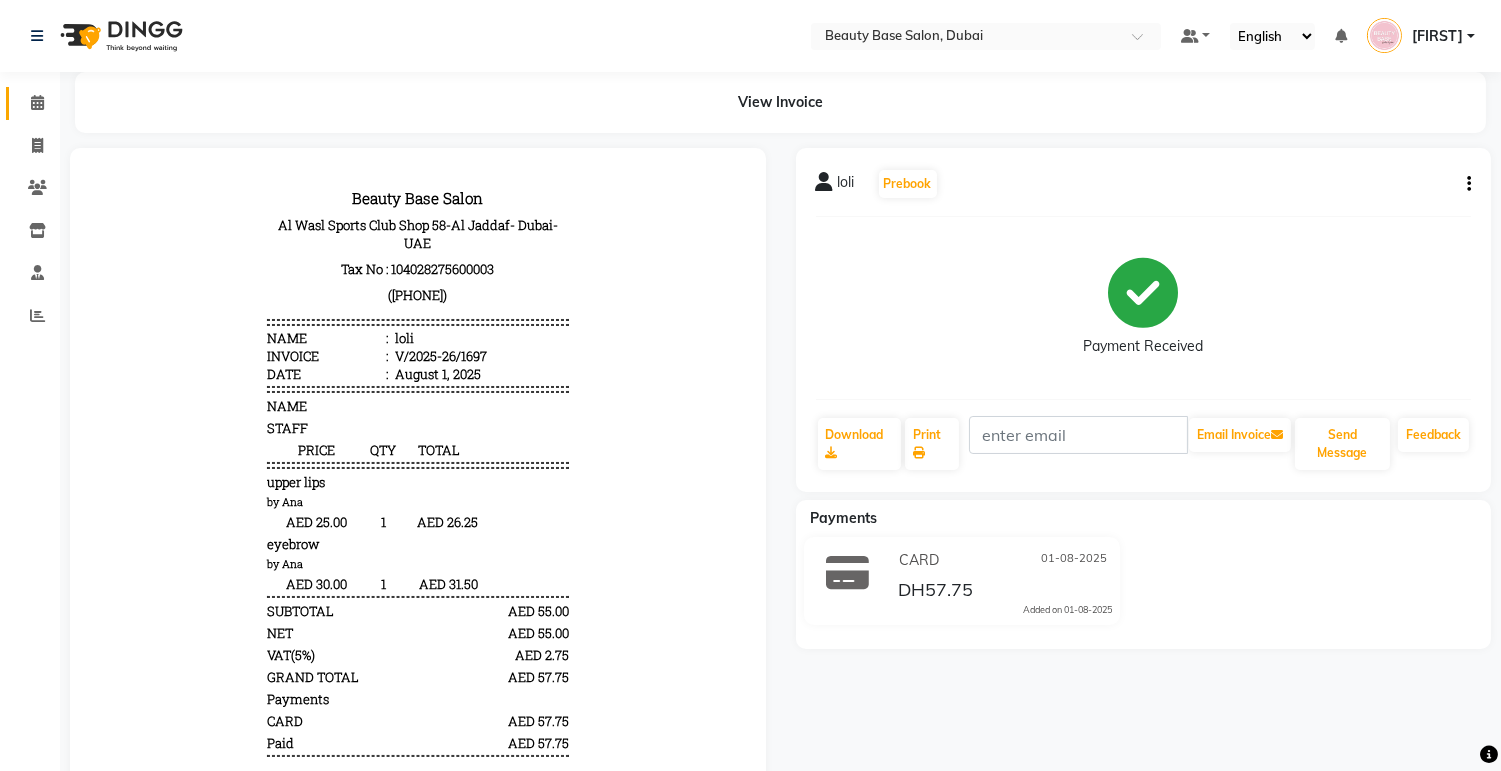 click on "Calendar" 